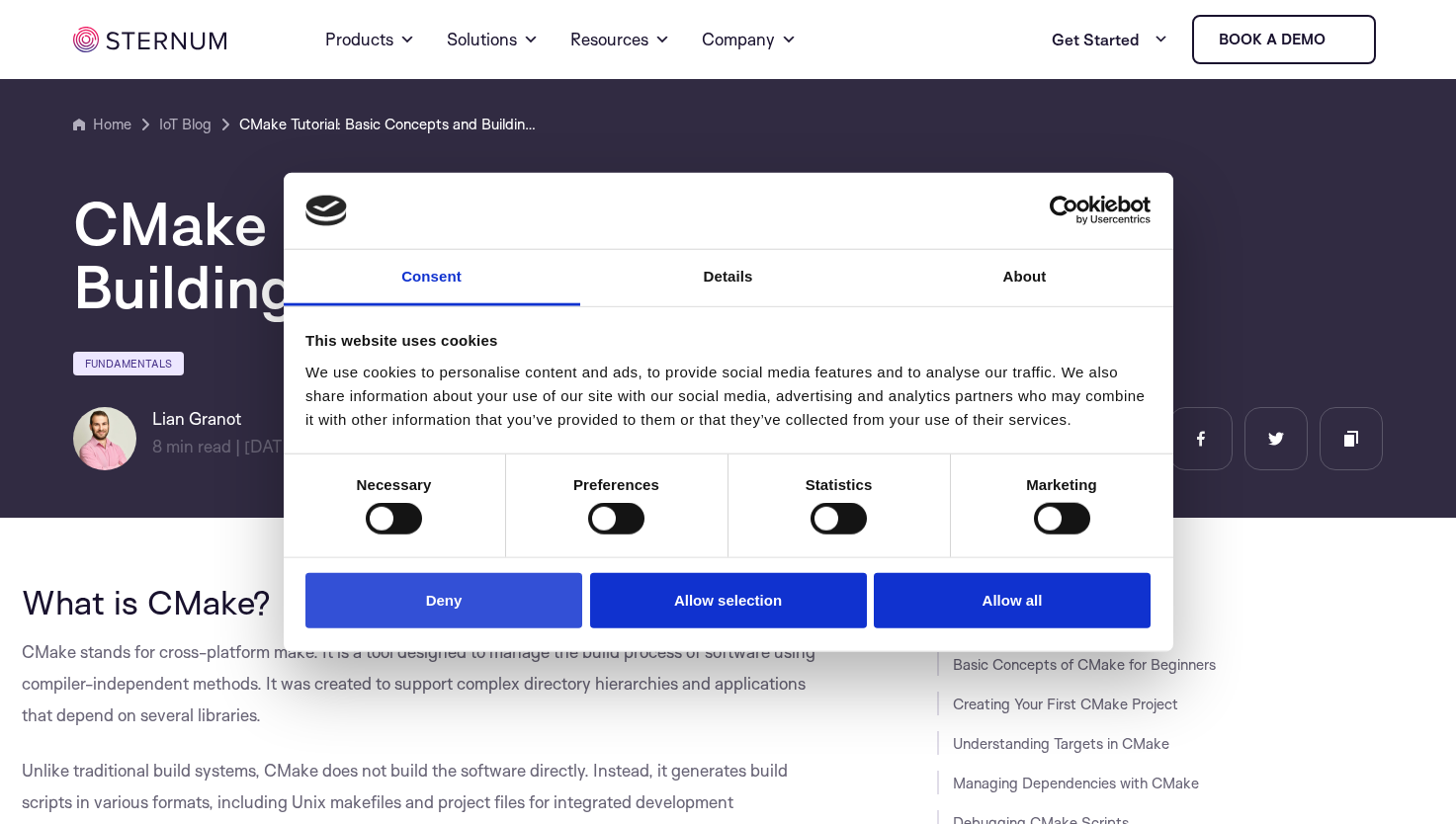 scroll, scrollTop: 419, scrollLeft: 0, axis: vertical 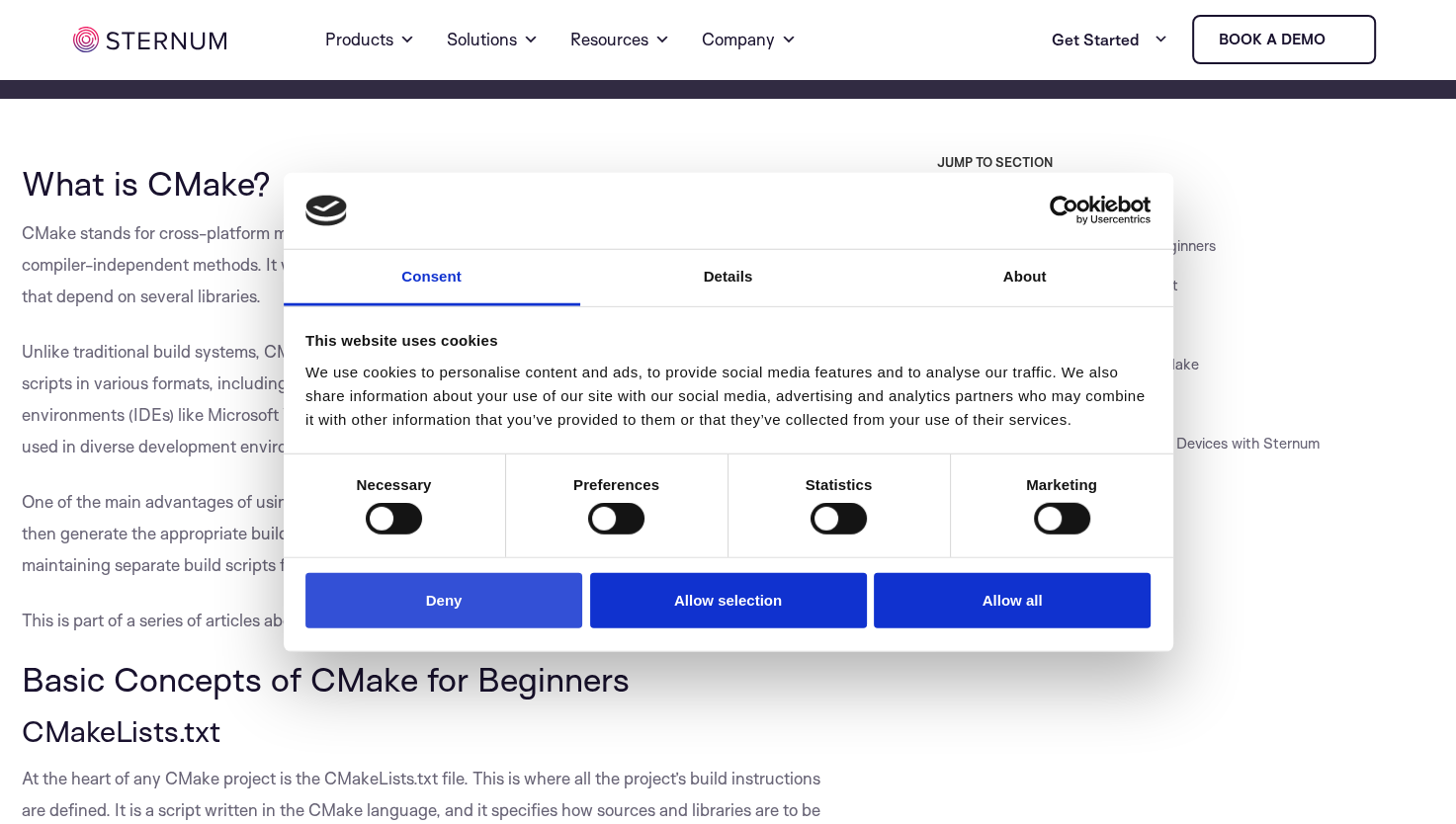 click on "Deny" at bounding box center [444, 600] 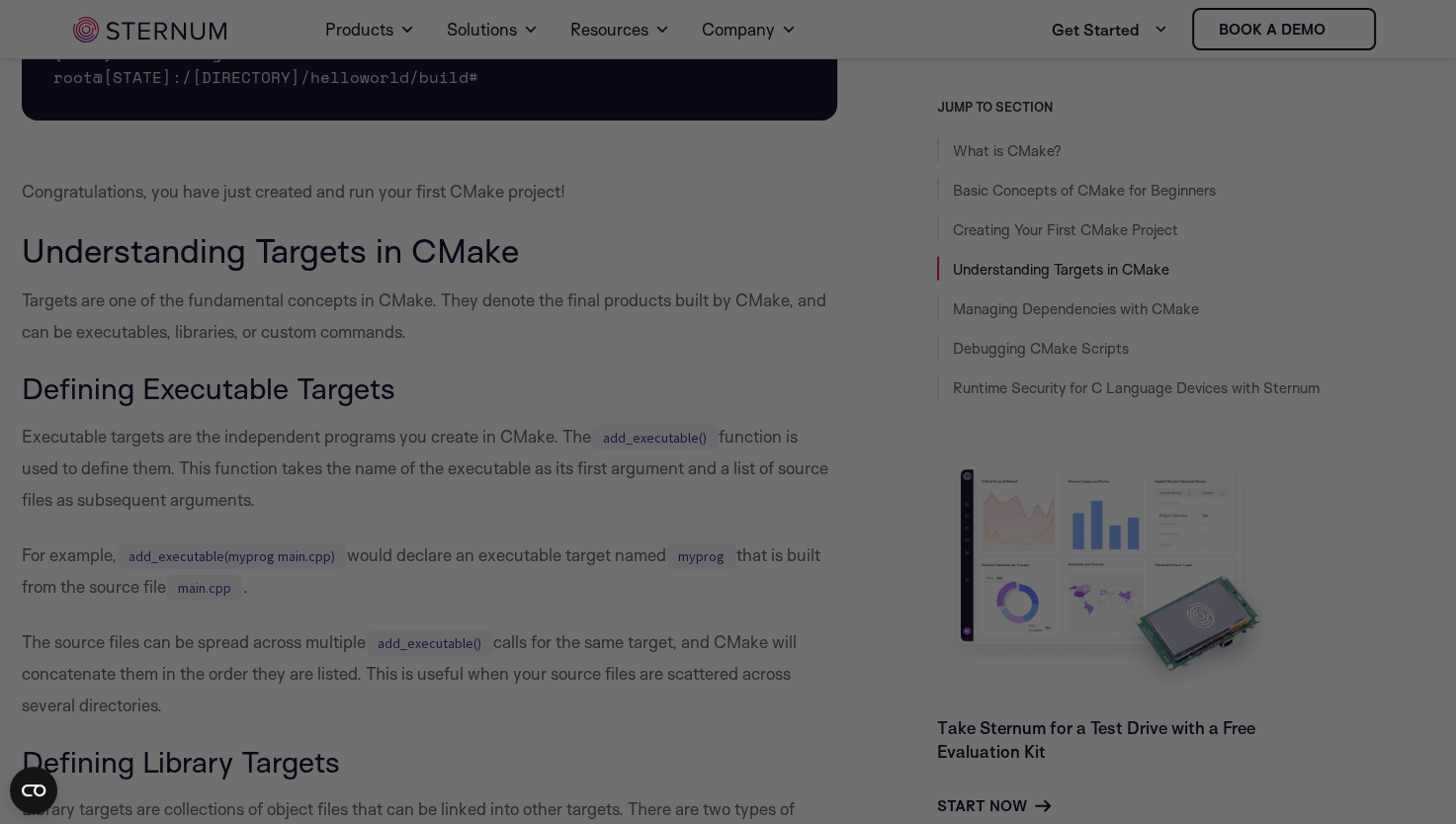 scroll, scrollTop: 4783, scrollLeft: 0, axis: vertical 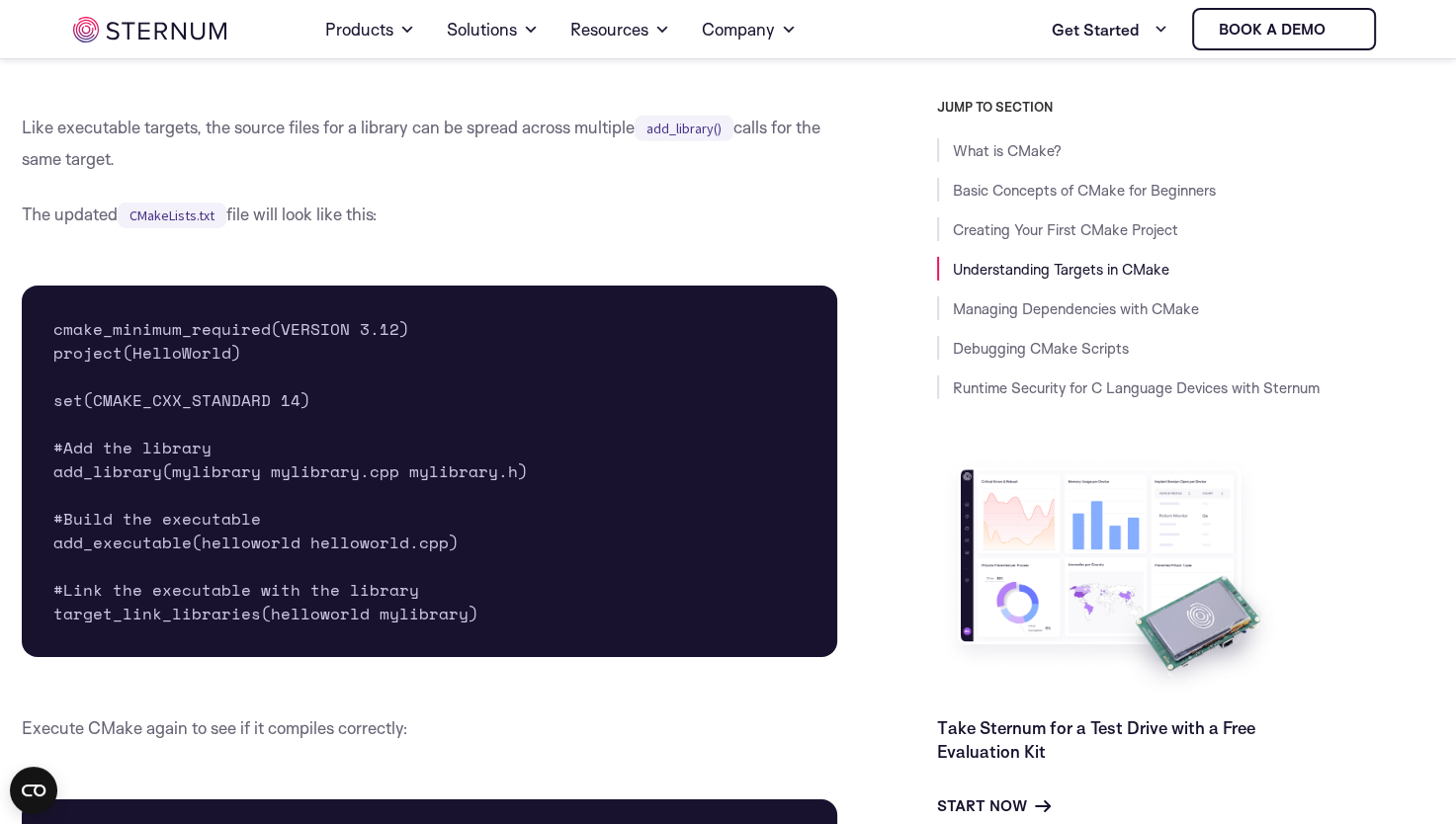 drag, startPoint x: 510, startPoint y: 371, endPoint x: 454, endPoint y: 293, distance: 96.02083 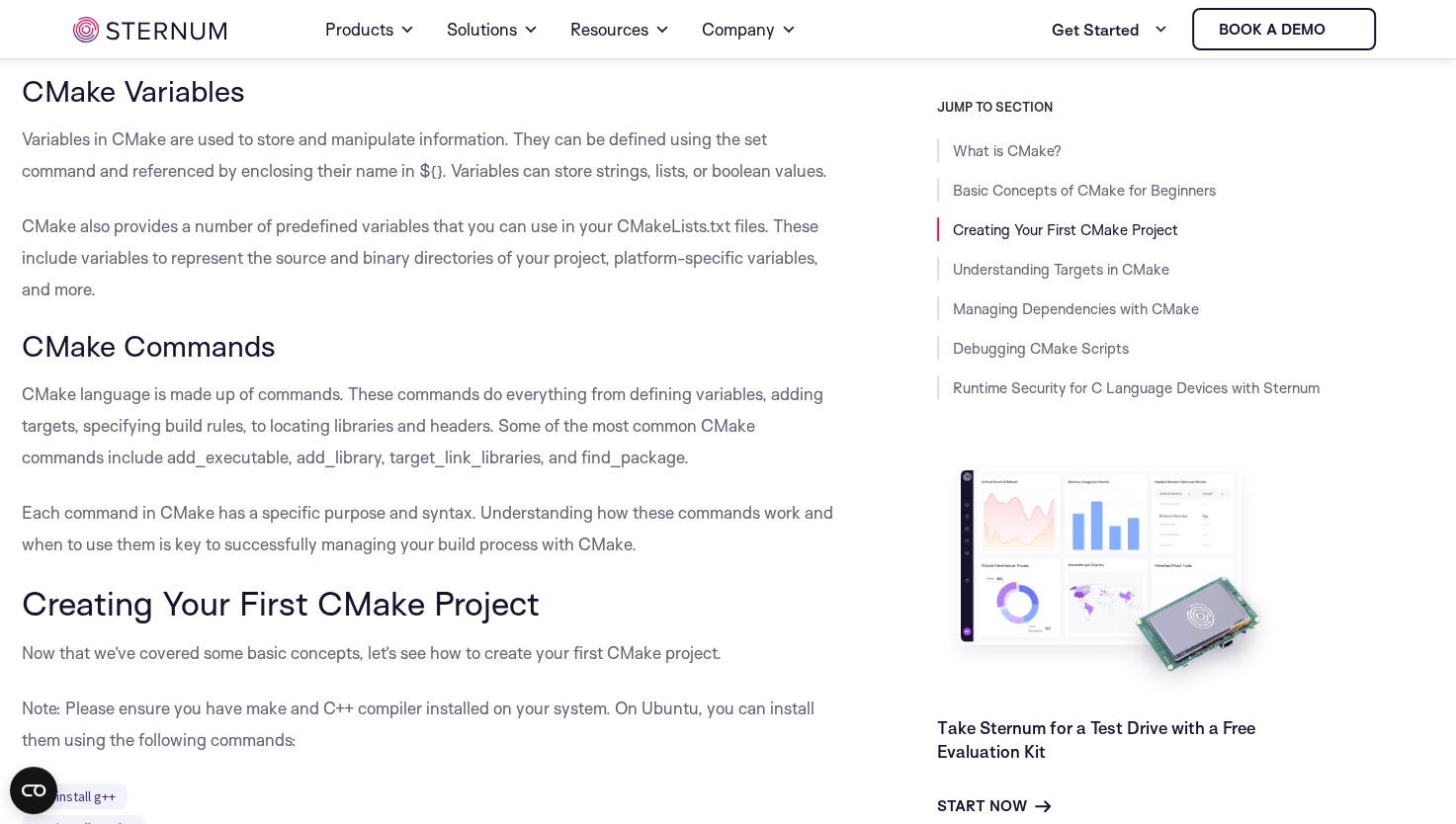 scroll, scrollTop: 1325, scrollLeft: 0, axis: vertical 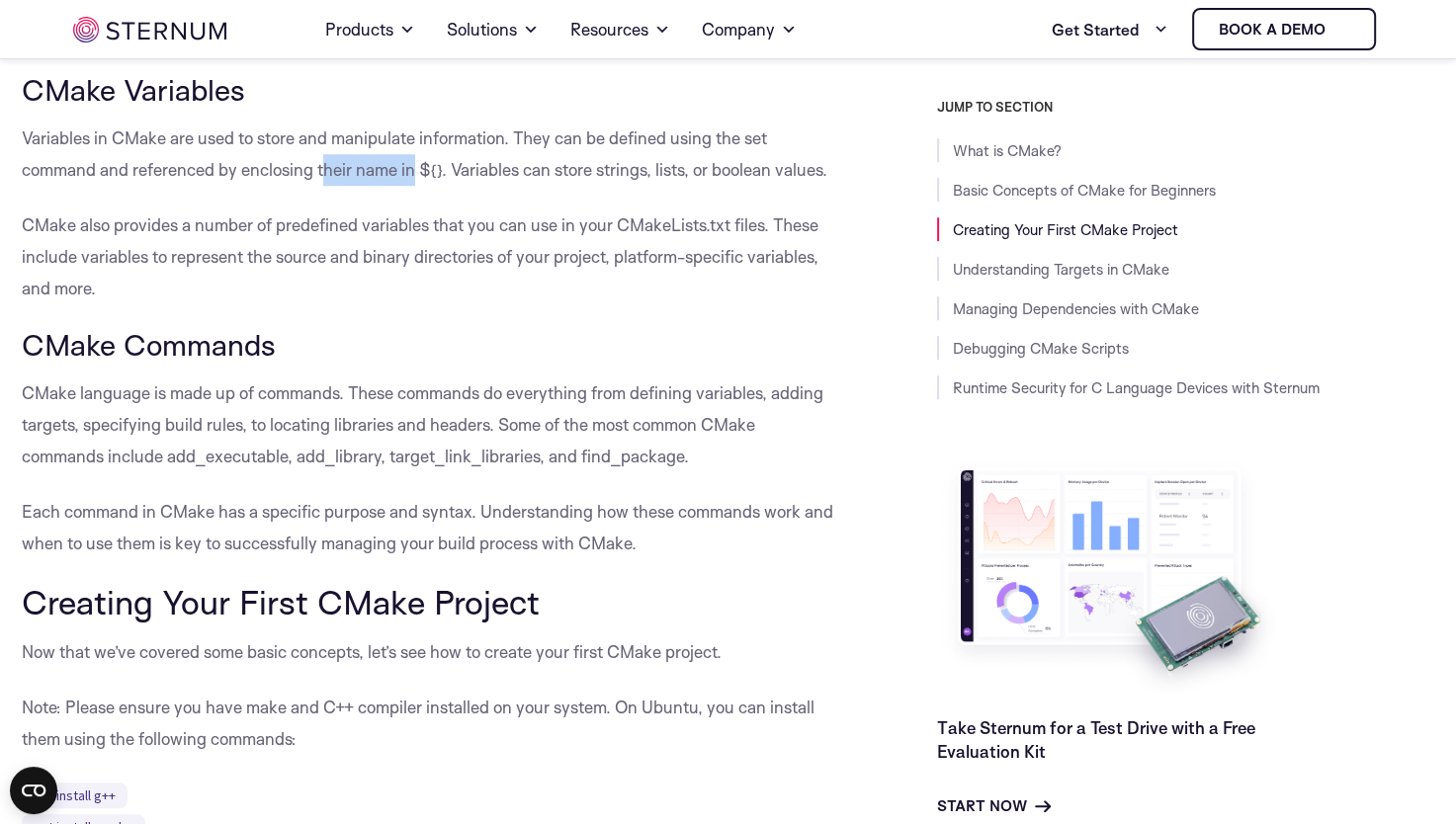 drag, startPoint x: 411, startPoint y: 171, endPoint x: 321, endPoint y: 171, distance: 90 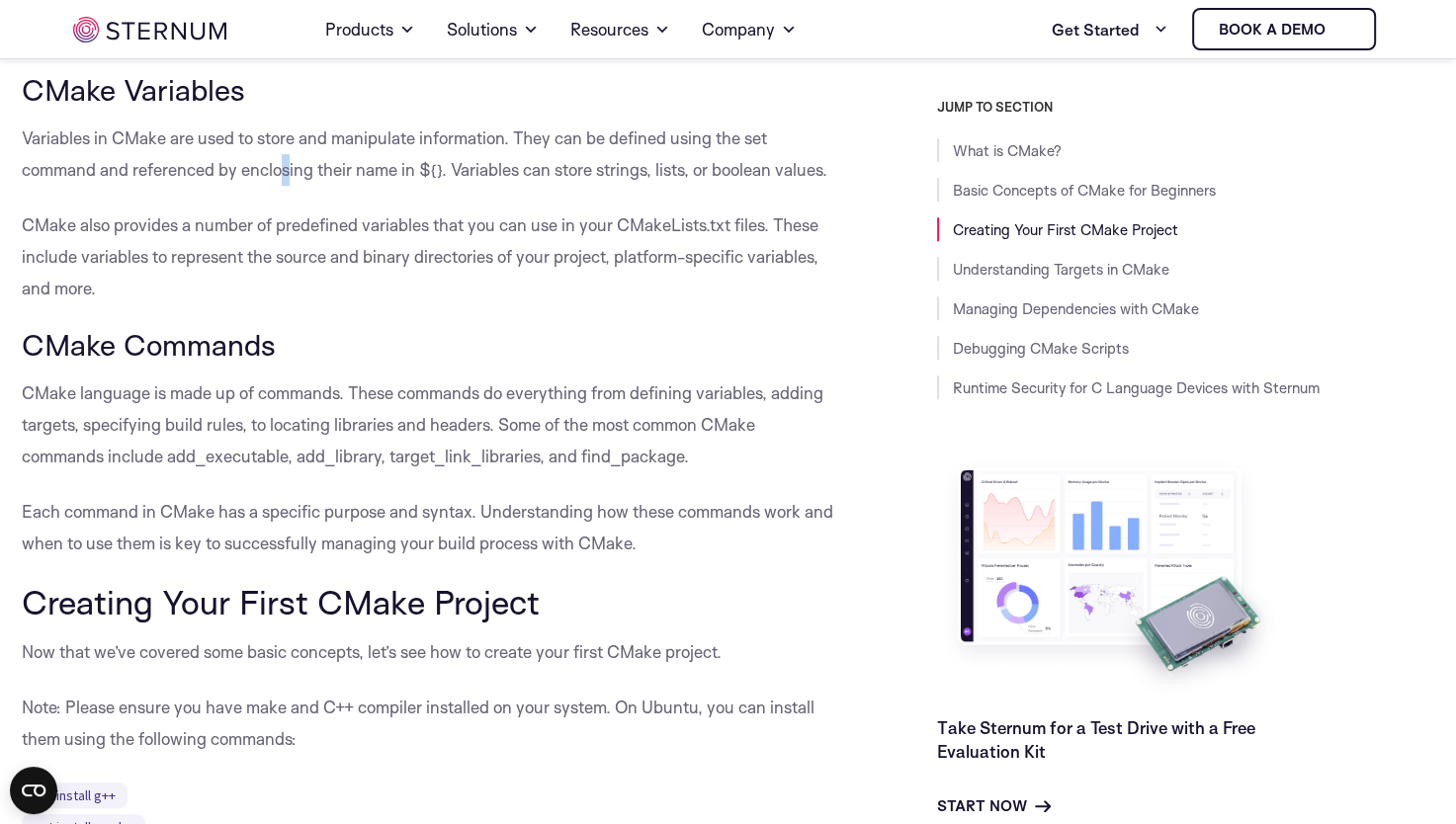 drag, startPoint x: 321, startPoint y: 171, endPoint x: 285, endPoint y: 174, distance: 36.12478 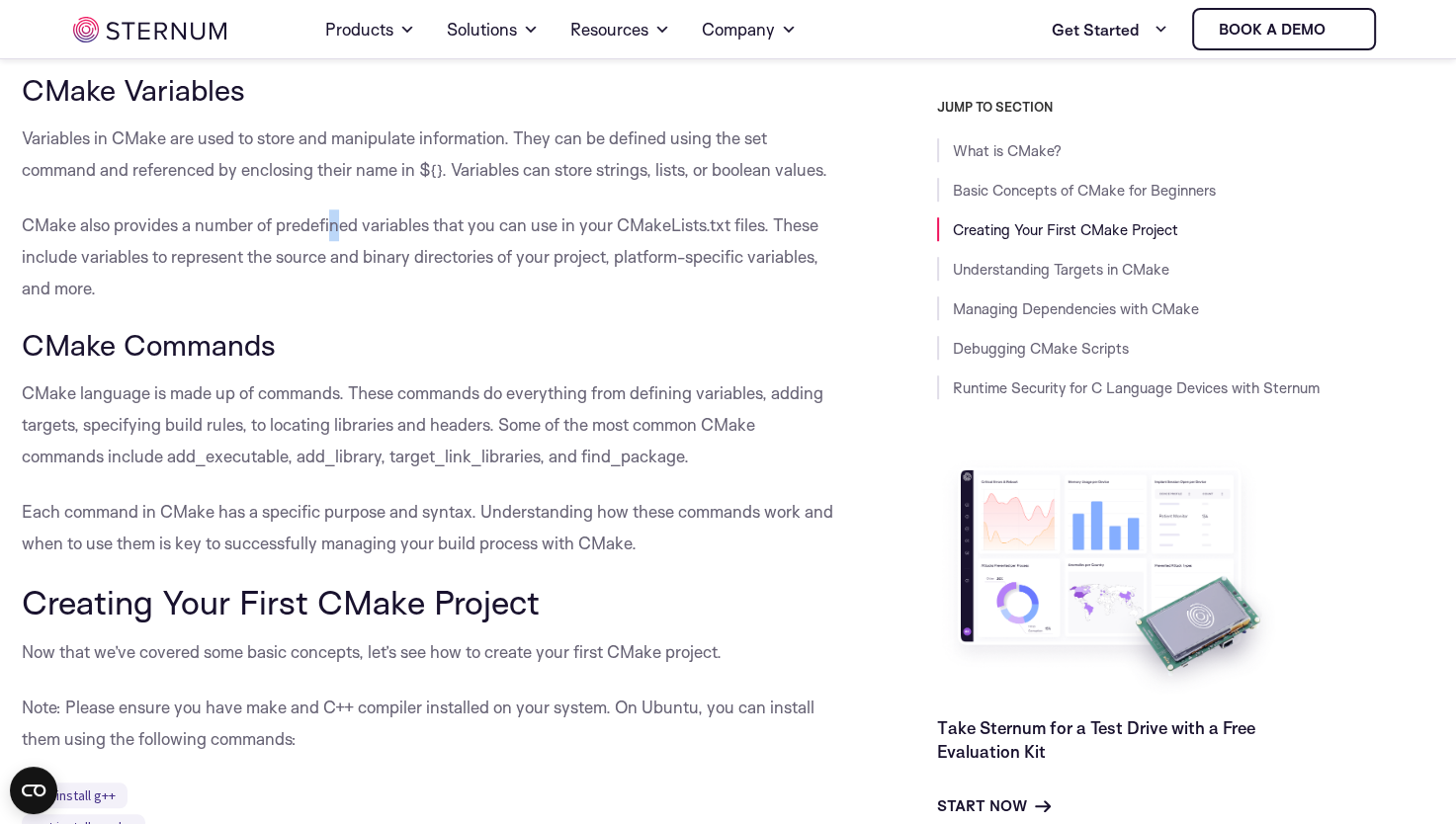 drag, startPoint x: 285, startPoint y: 174, endPoint x: 336, endPoint y: 229, distance: 75.00667 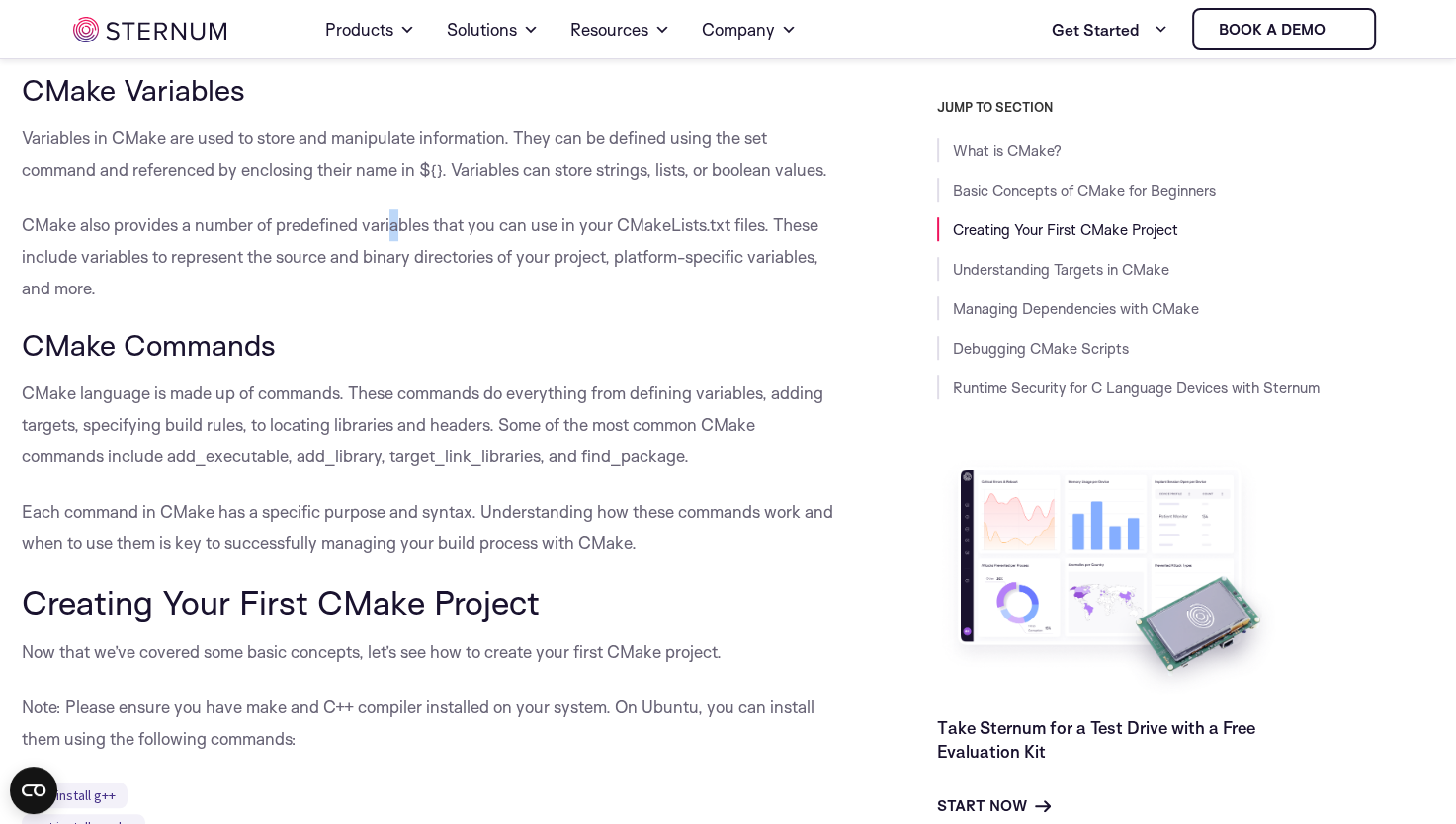 drag, startPoint x: 336, startPoint y: 229, endPoint x: 395, endPoint y: 222, distance: 59.4138 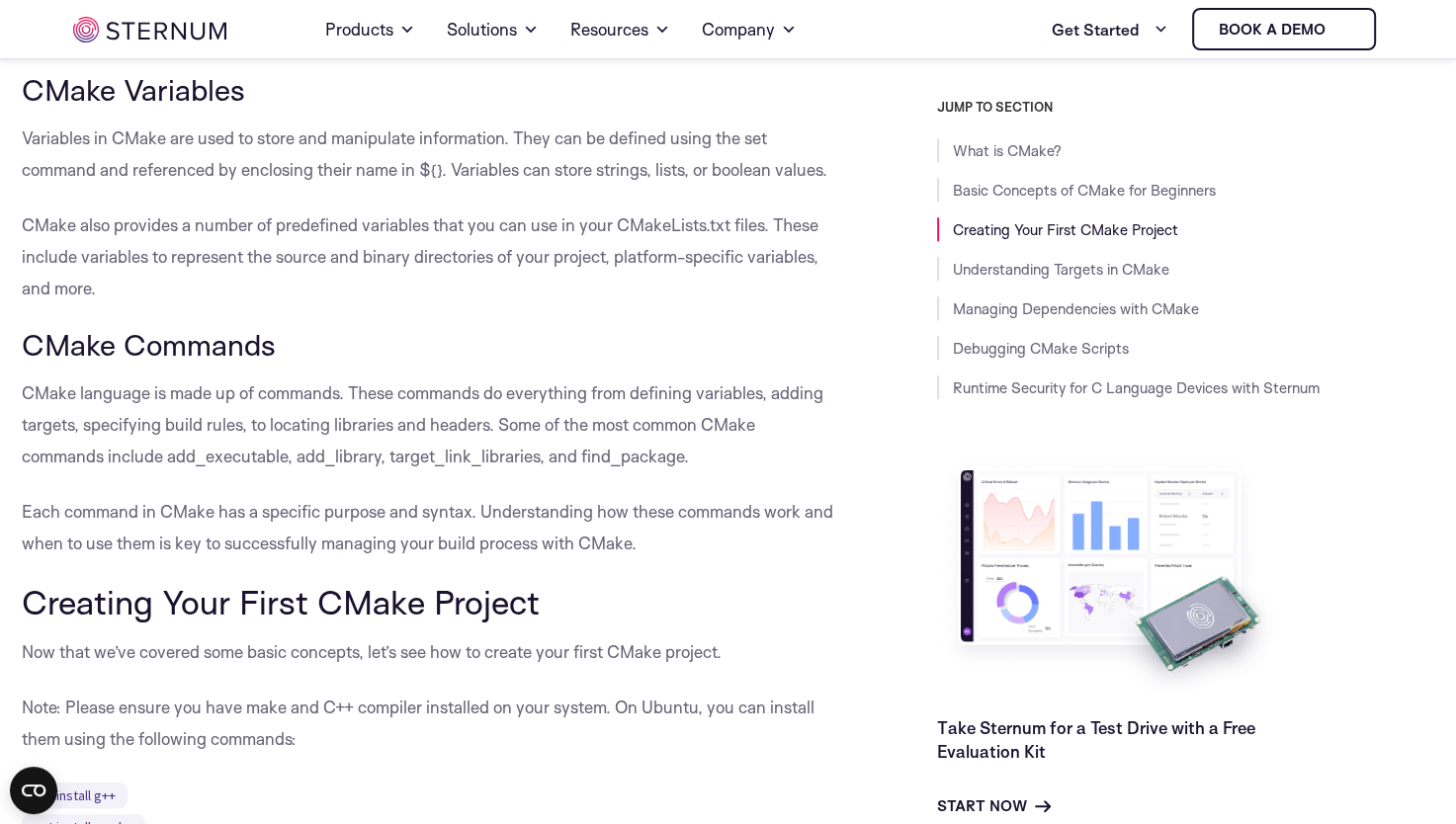 drag, startPoint x: 395, startPoint y: 222, endPoint x: 447, endPoint y: 231, distance: 52.773099 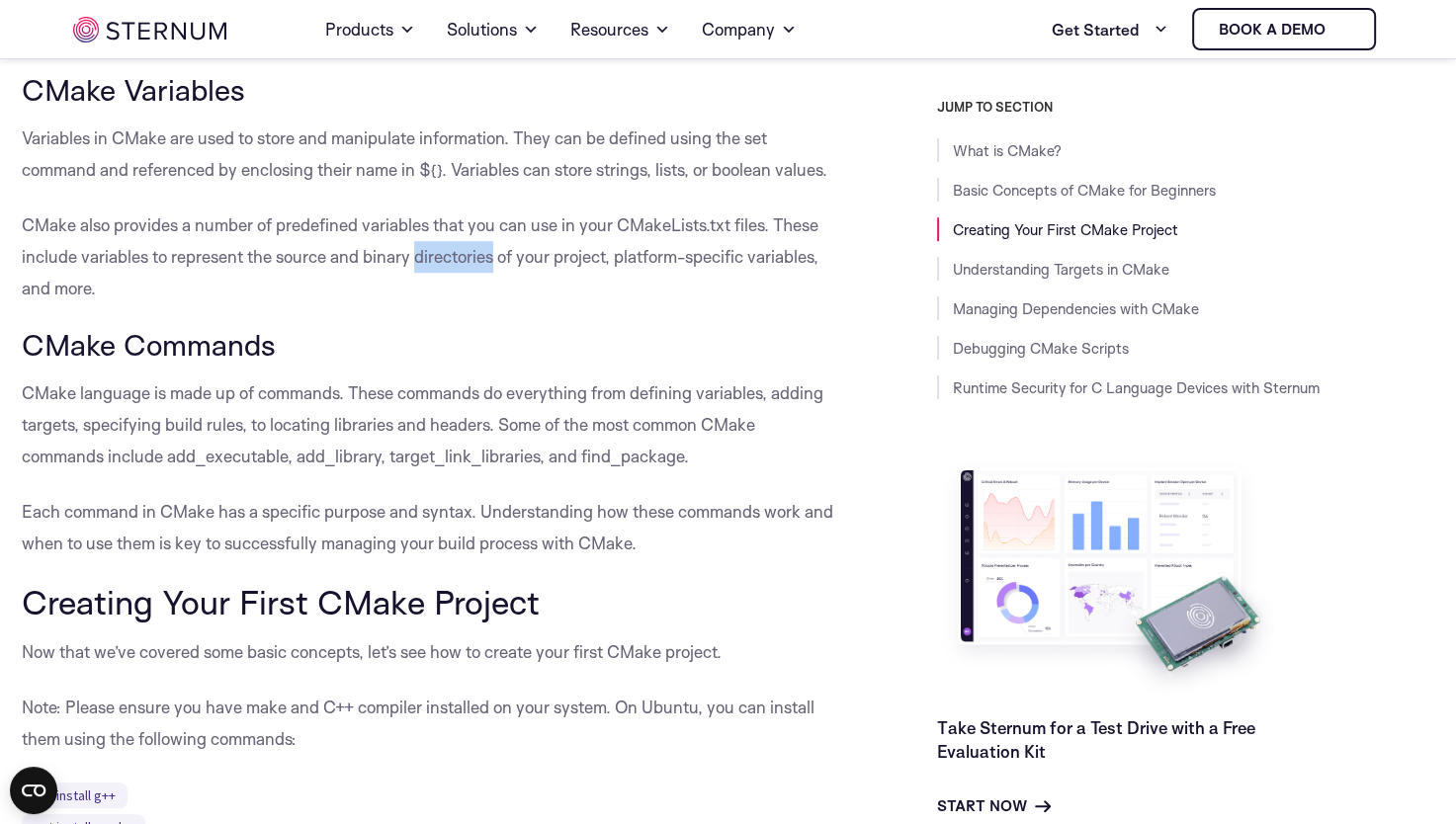 drag, startPoint x: 492, startPoint y: 259, endPoint x: 414, endPoint y: 255, distance: 78.102497 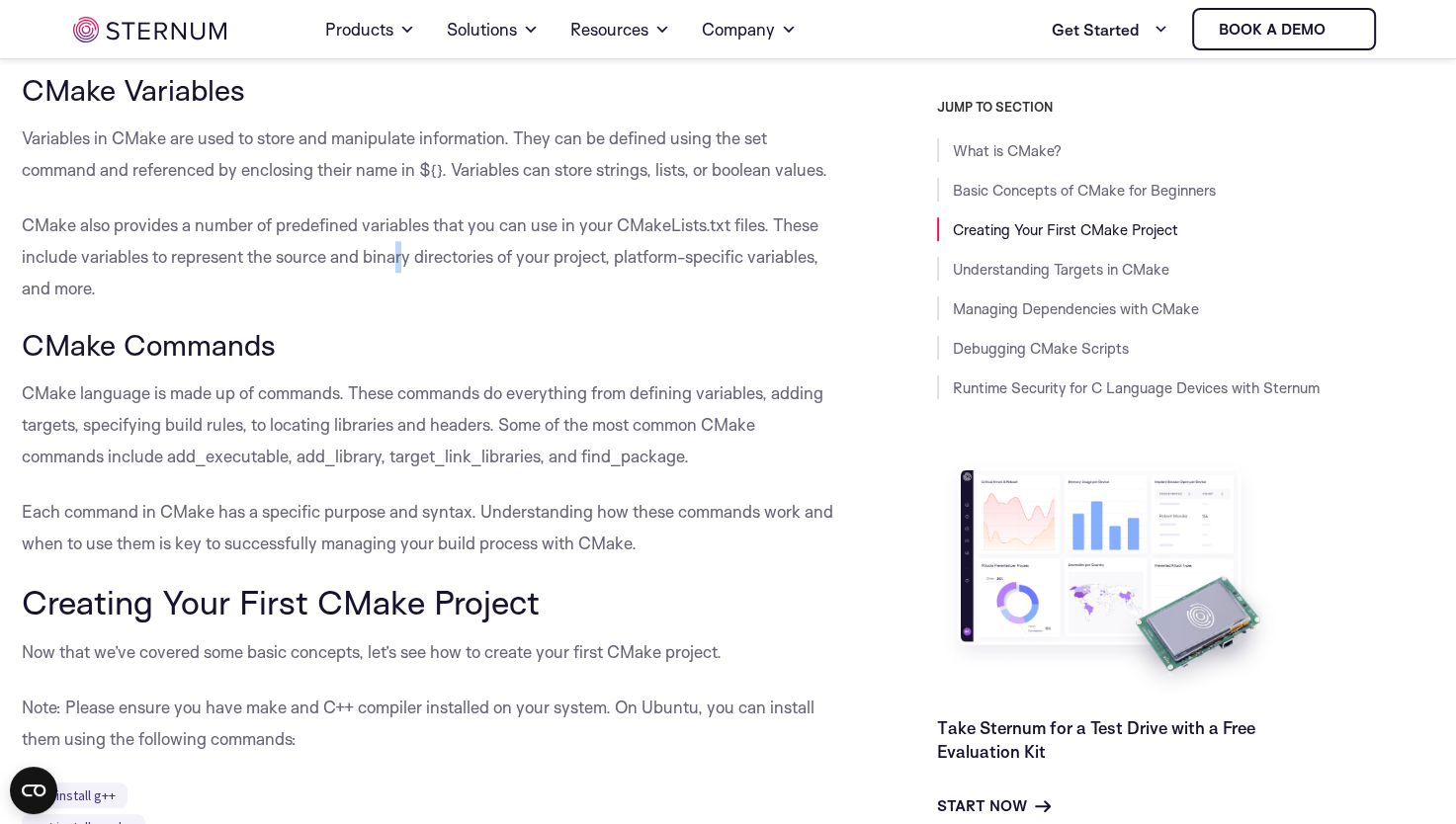 drag, startPoint x: 414, startPoint y: 255, endPoint x: 399, endPoint y: 257, distance: 15.132746 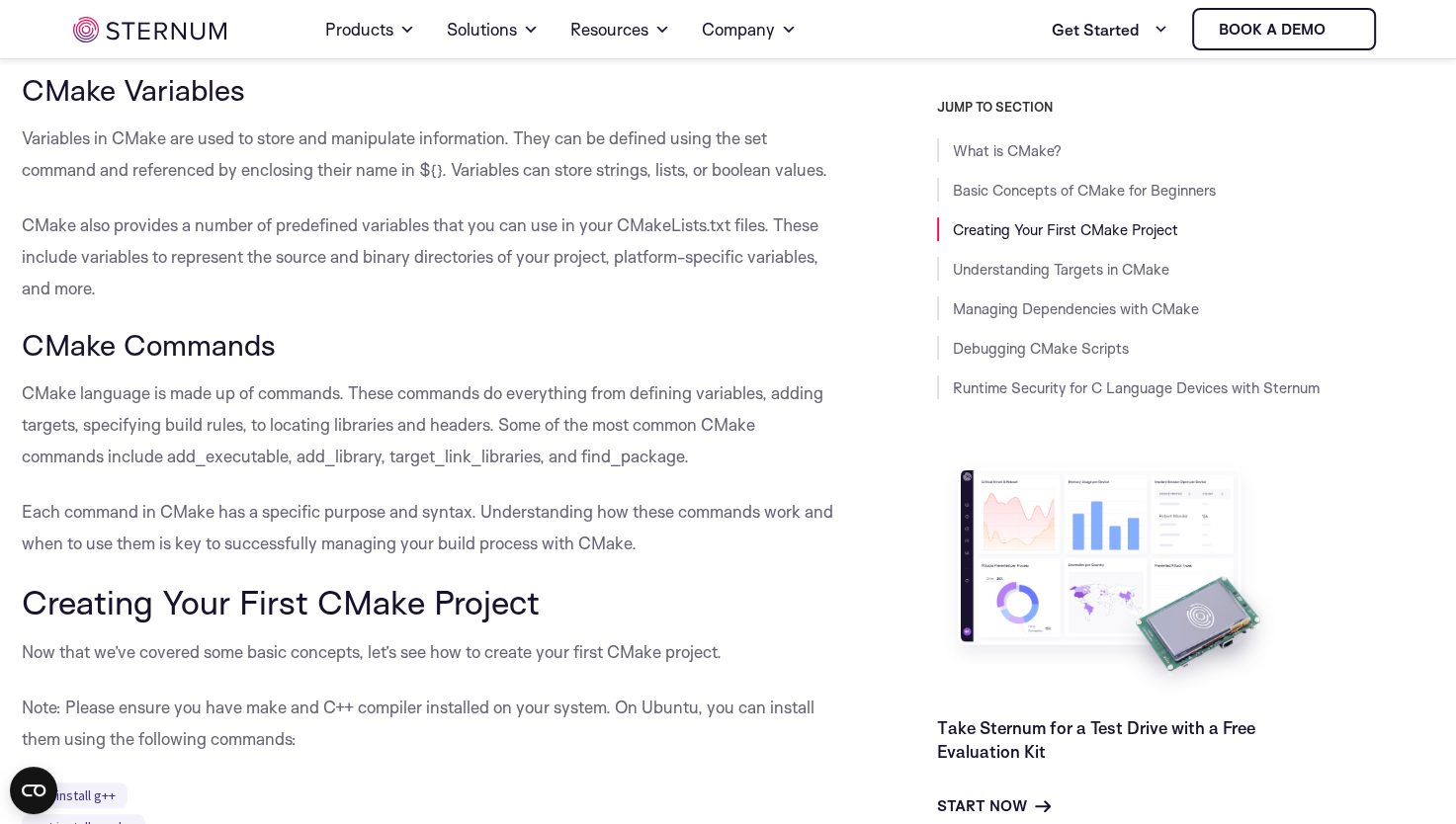 click on "CMake also provides a number of predefined variables that you can use in your CMakeLists.txt files. These include variables to represent the source and binary directories of your project, platform-specific variables, and more." at bounding box center [430, 257] 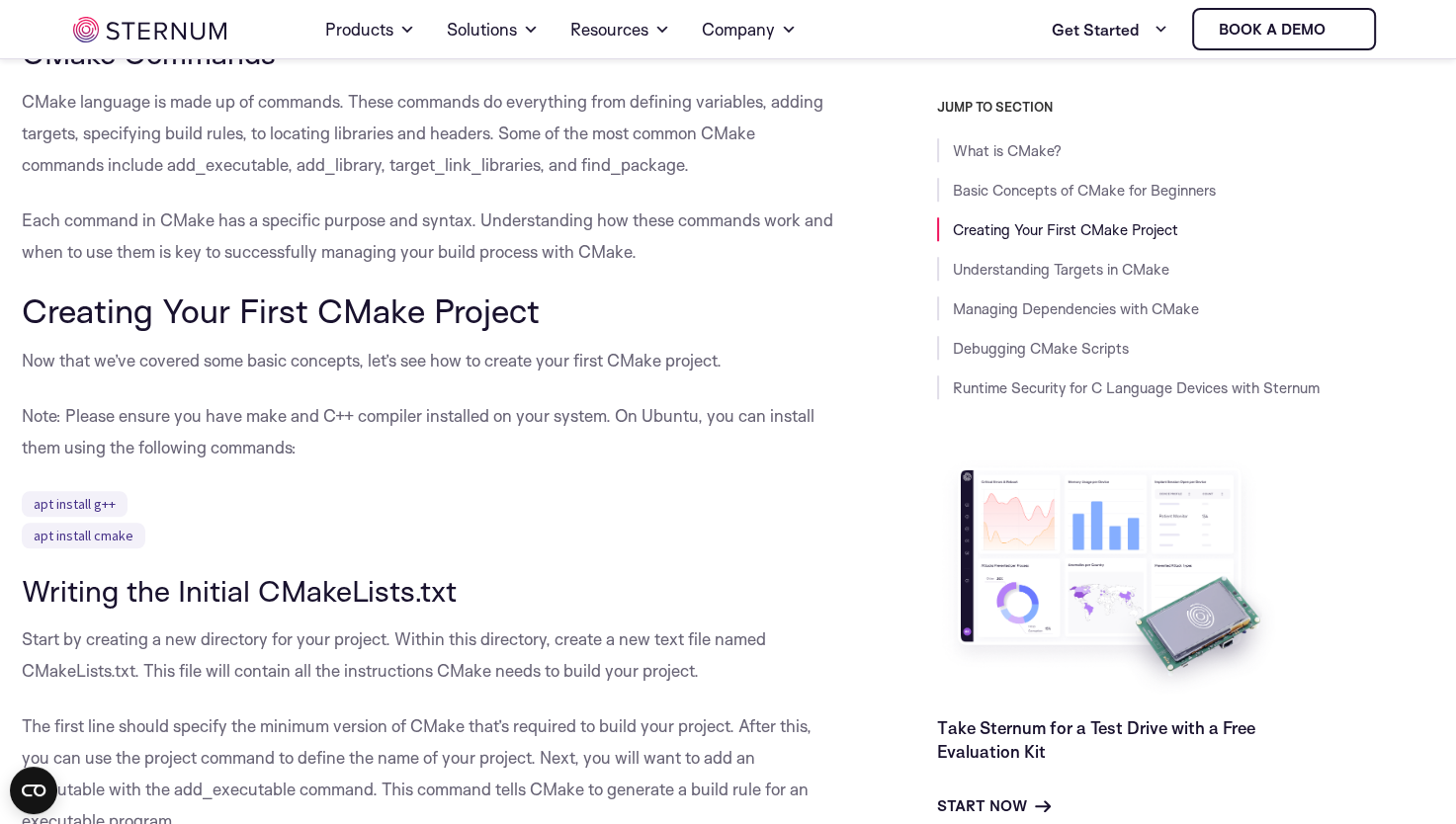 scroll, scrollTop: 1617, scrollLeft: 0, axis: vertical 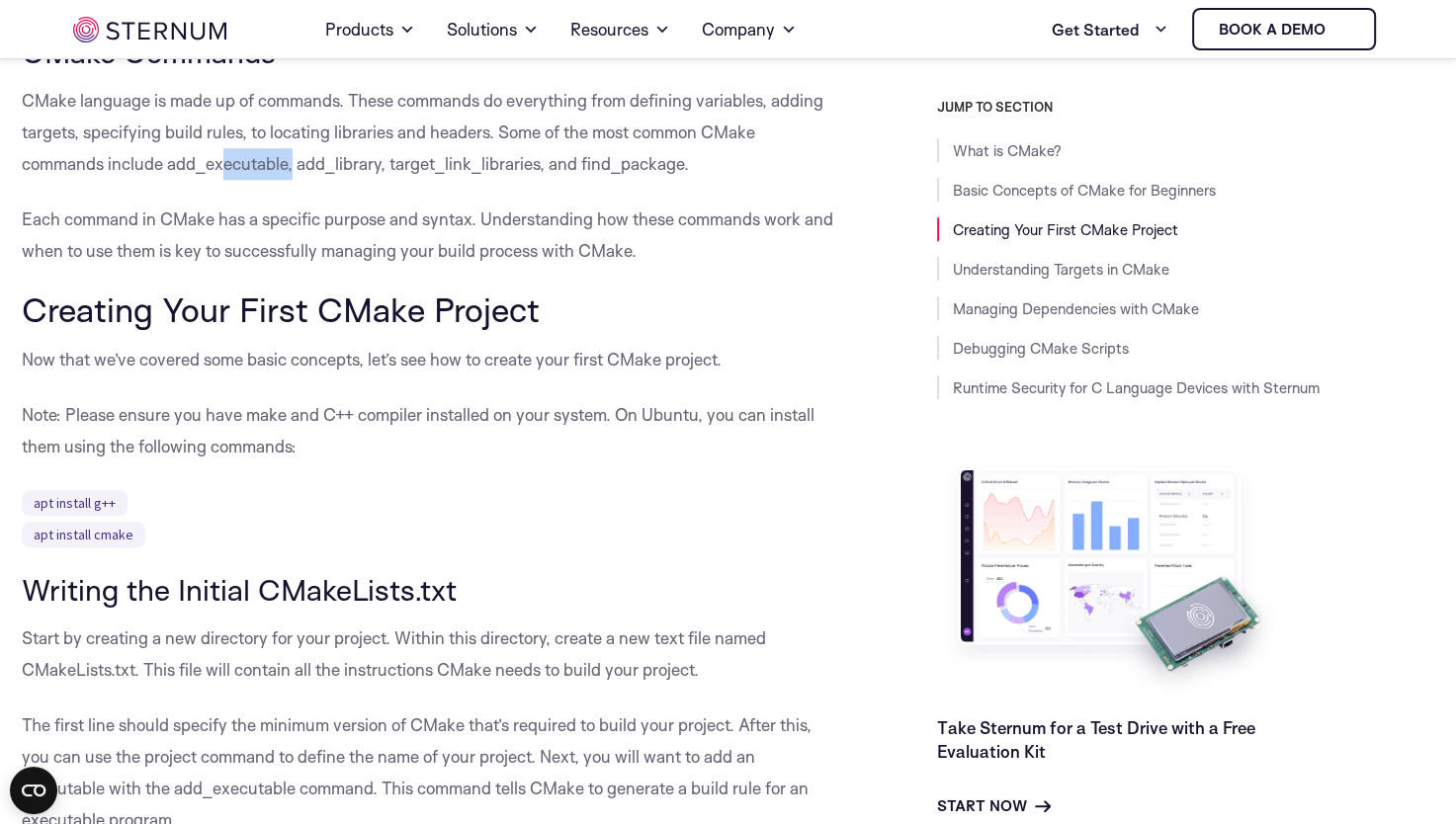 drag, startPoint x: 291, startPoint y: 168, endPoint x: 207, endPoint y: 168, distance: 84 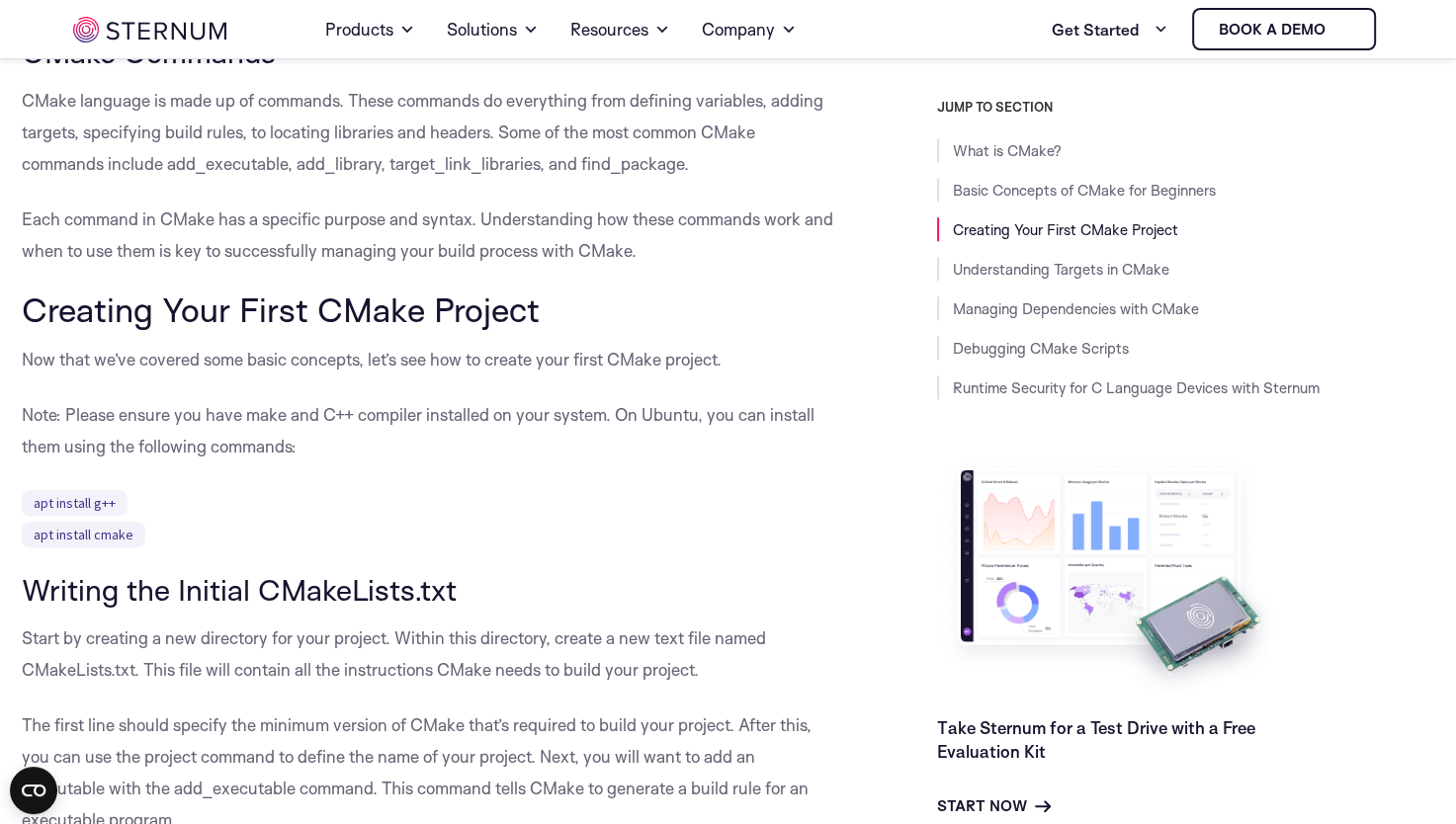 drag, startPoint x: 207, startPoint y: 168, endPoint x: 275, endPoint y: 192, distance: 72.11103 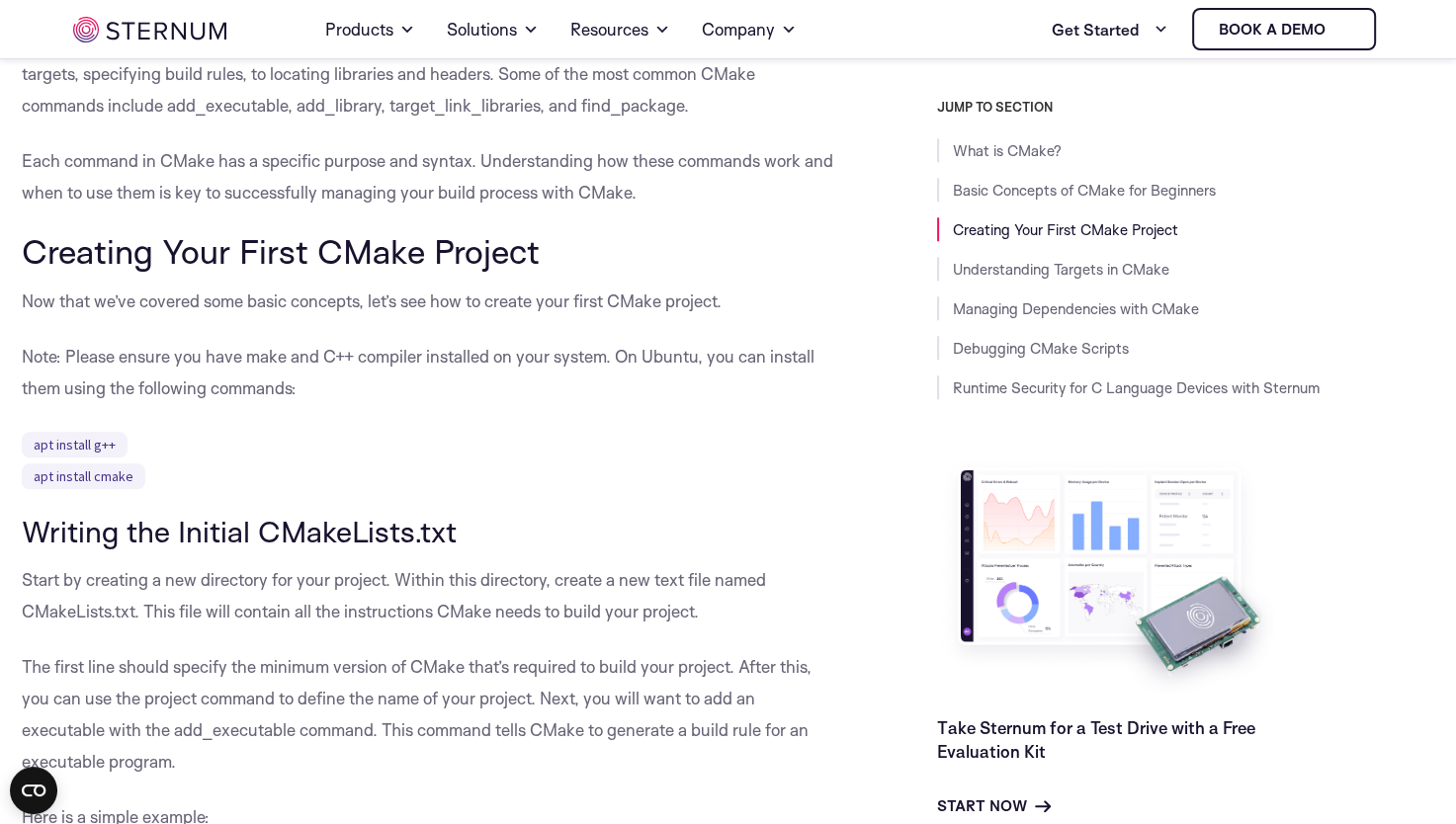 scroll, scrollTop: 1673, scrollLeft: 0, axis: vertical 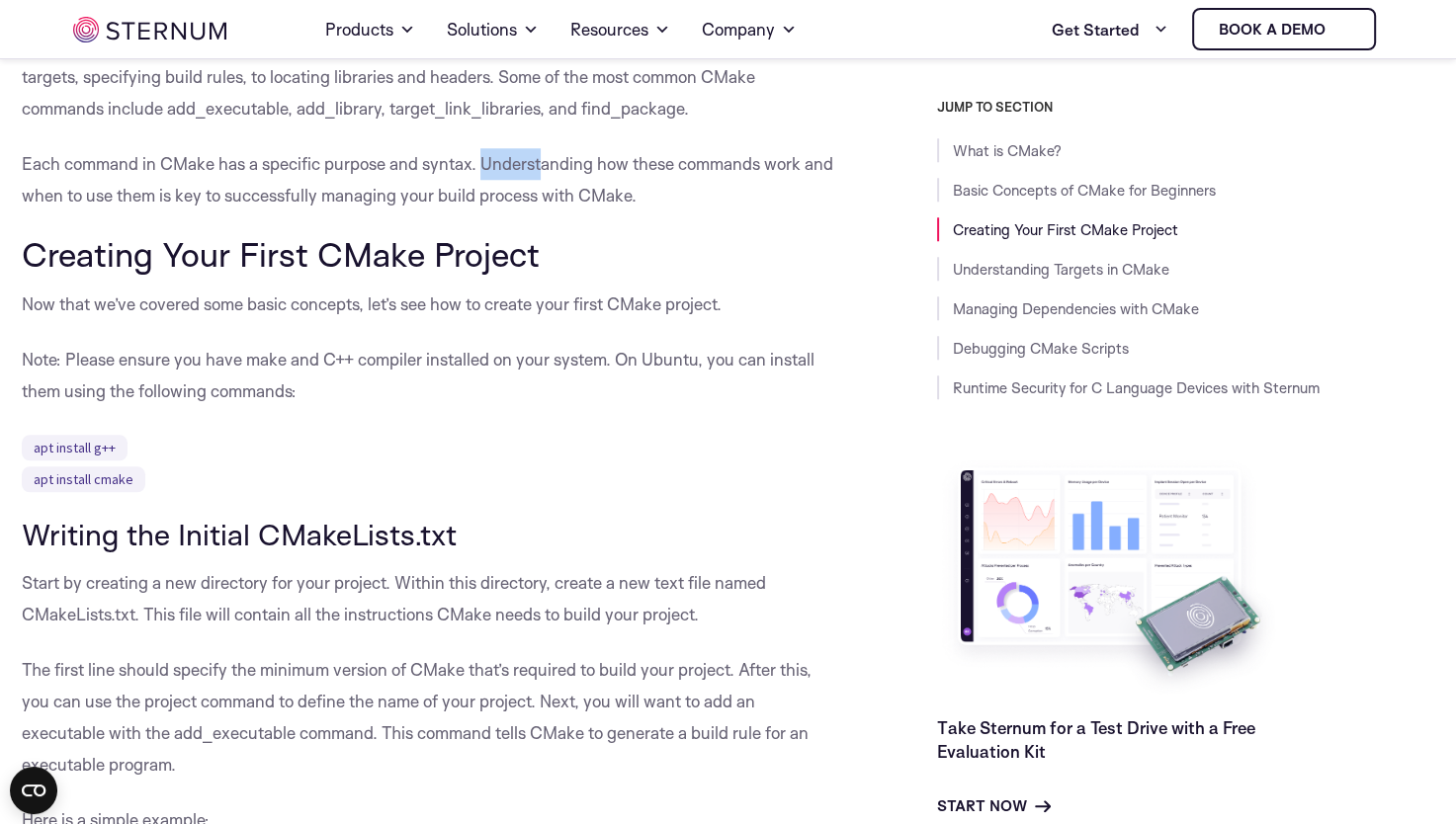 drag, startPoint x: 481, startPoint y: 164, endPoint x: 555, endPoint y: 168, distance: 74.10803 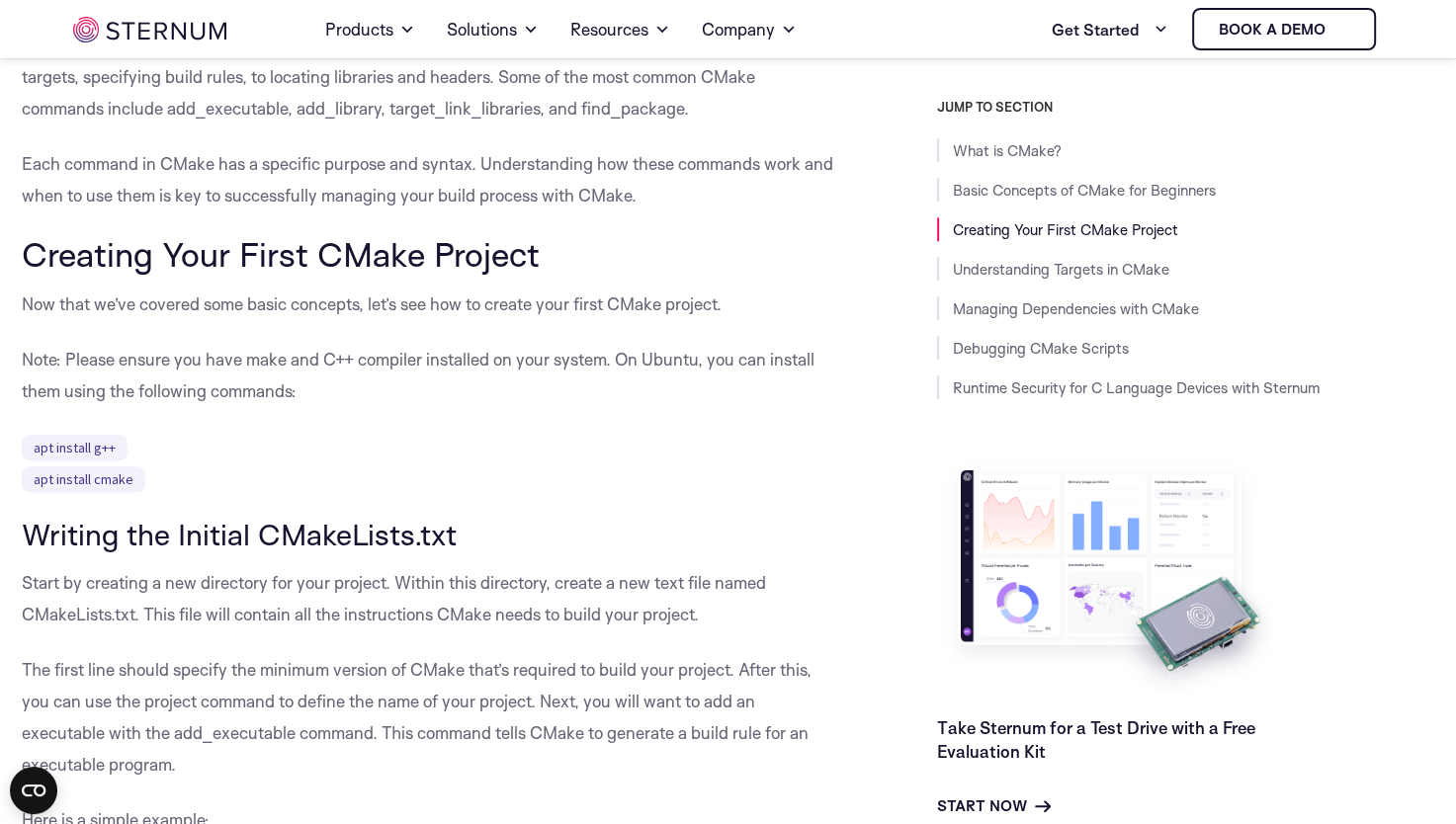 drag, startPoint x: 555, startPoint y: 168, endPoint x: 514, endPoint y: 189, distance: 46.06517 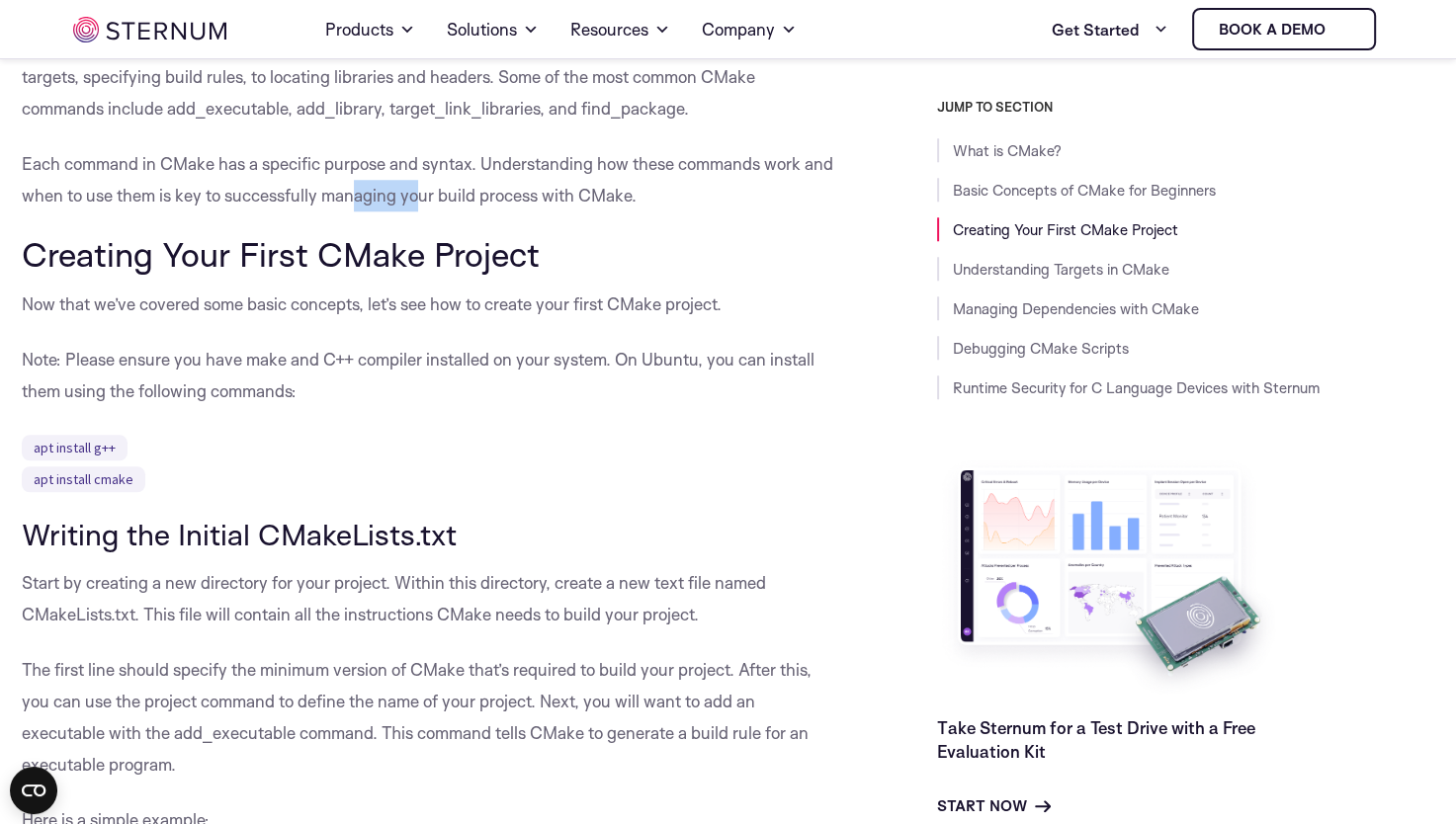 drag, startPoint x: 420, startPoint y: 204, endPoint x: 345, endPoint y: 198, distance: 75.23962 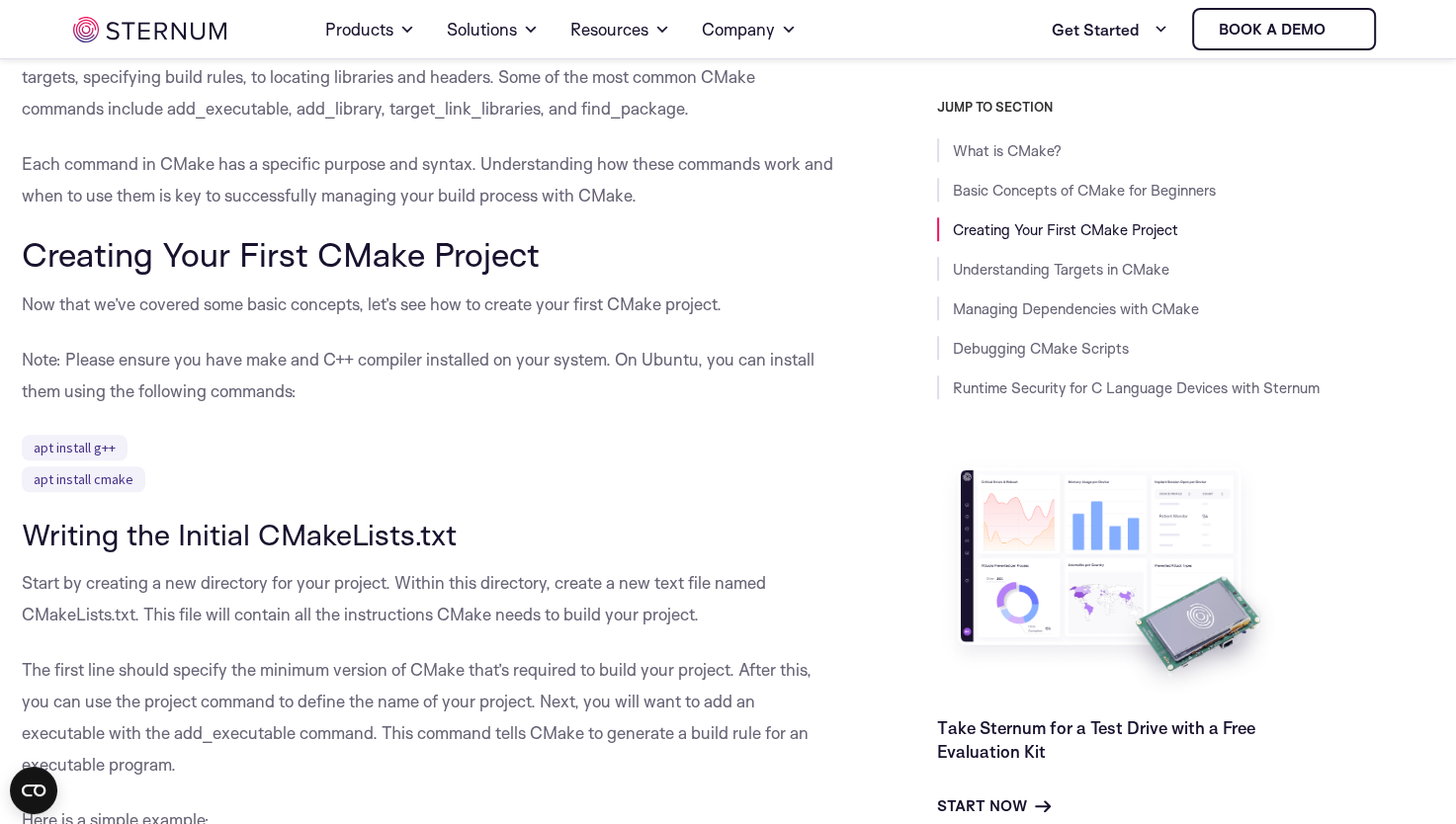 drag, startPoint x: 345, startPoint y: 198, endPoint x: 316, endPoint y: 199, distance: 29.017236 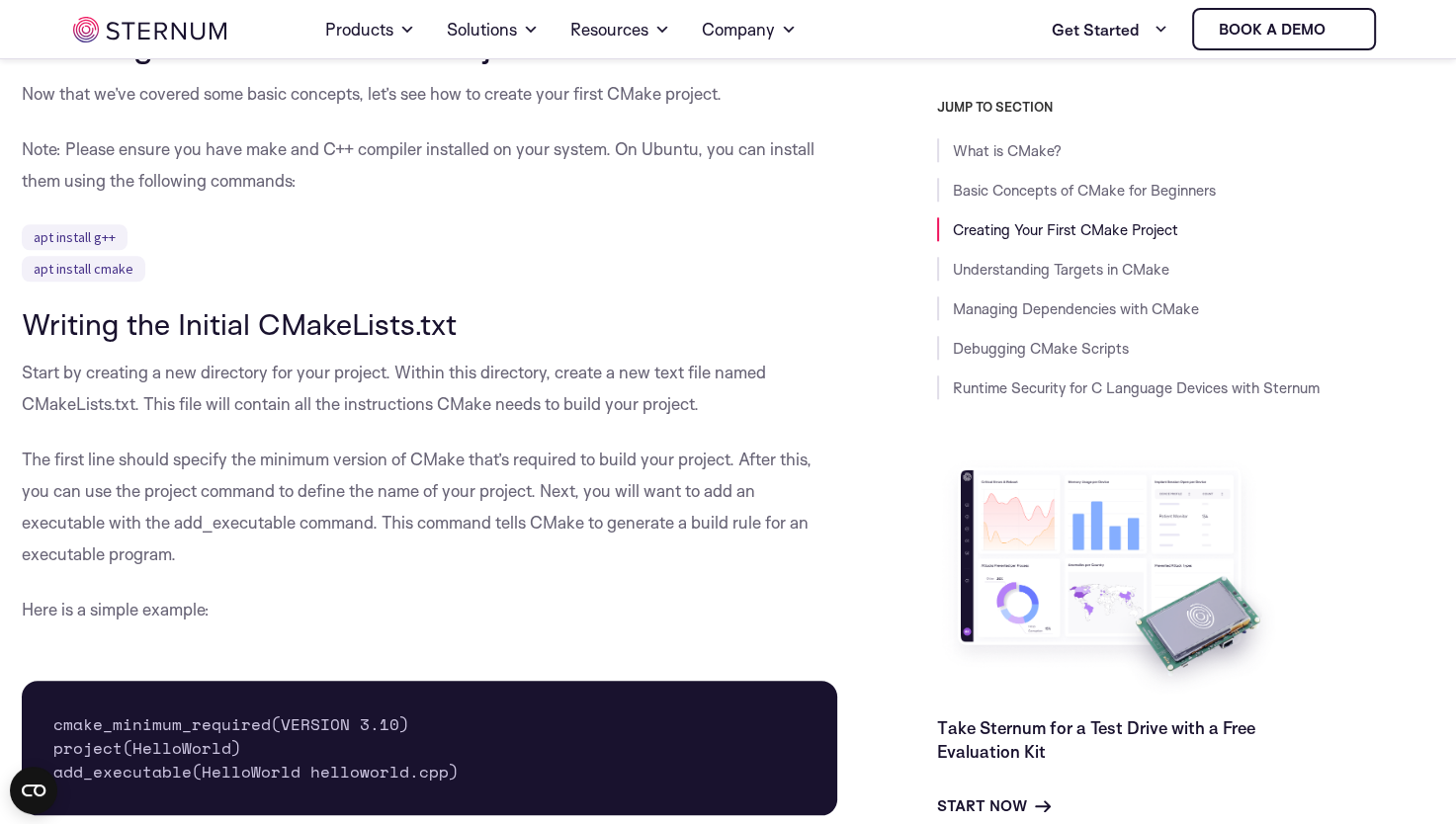 scroll, scrollTop: 1884, scrollLeft: 0, axis: vertical 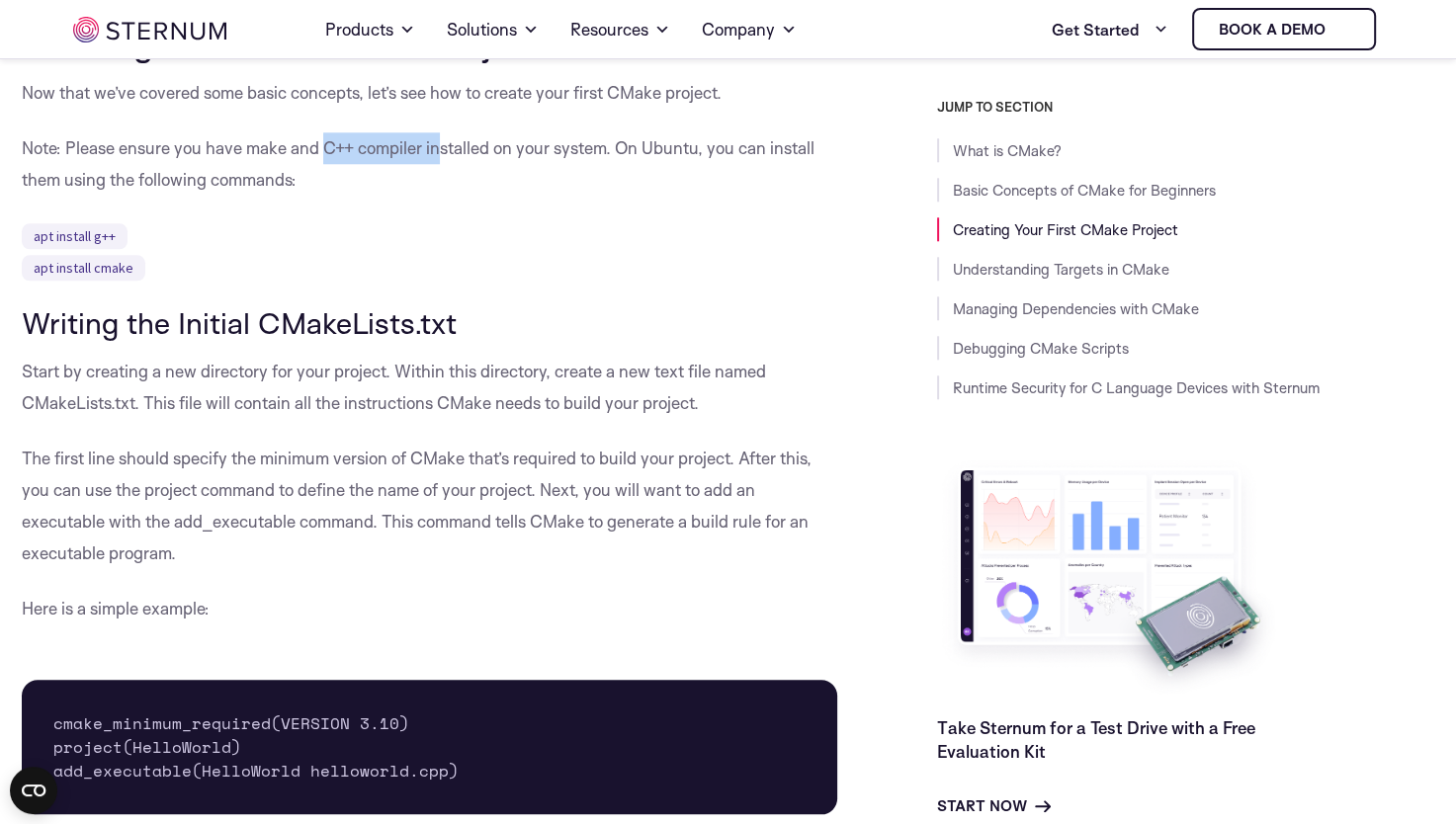drag, startPoint x: 322, startPoint y: 145, endPoint x: 443, endPoint y: 144, distance: 121.0041 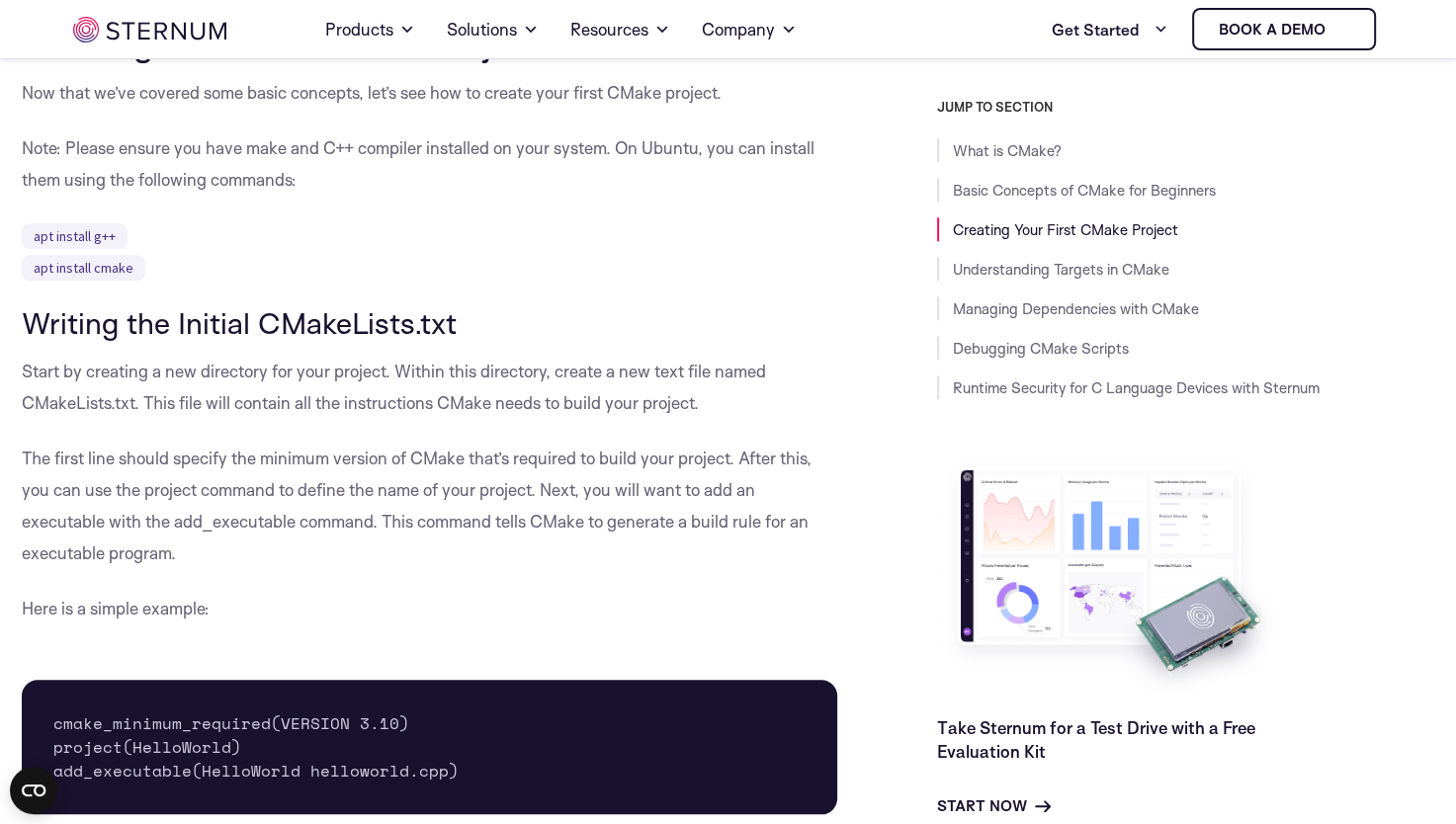 drag, startPoint x: 443, startPoint y: 144, endPoint x: 473, endPoint y: 146, distance: 30.06659 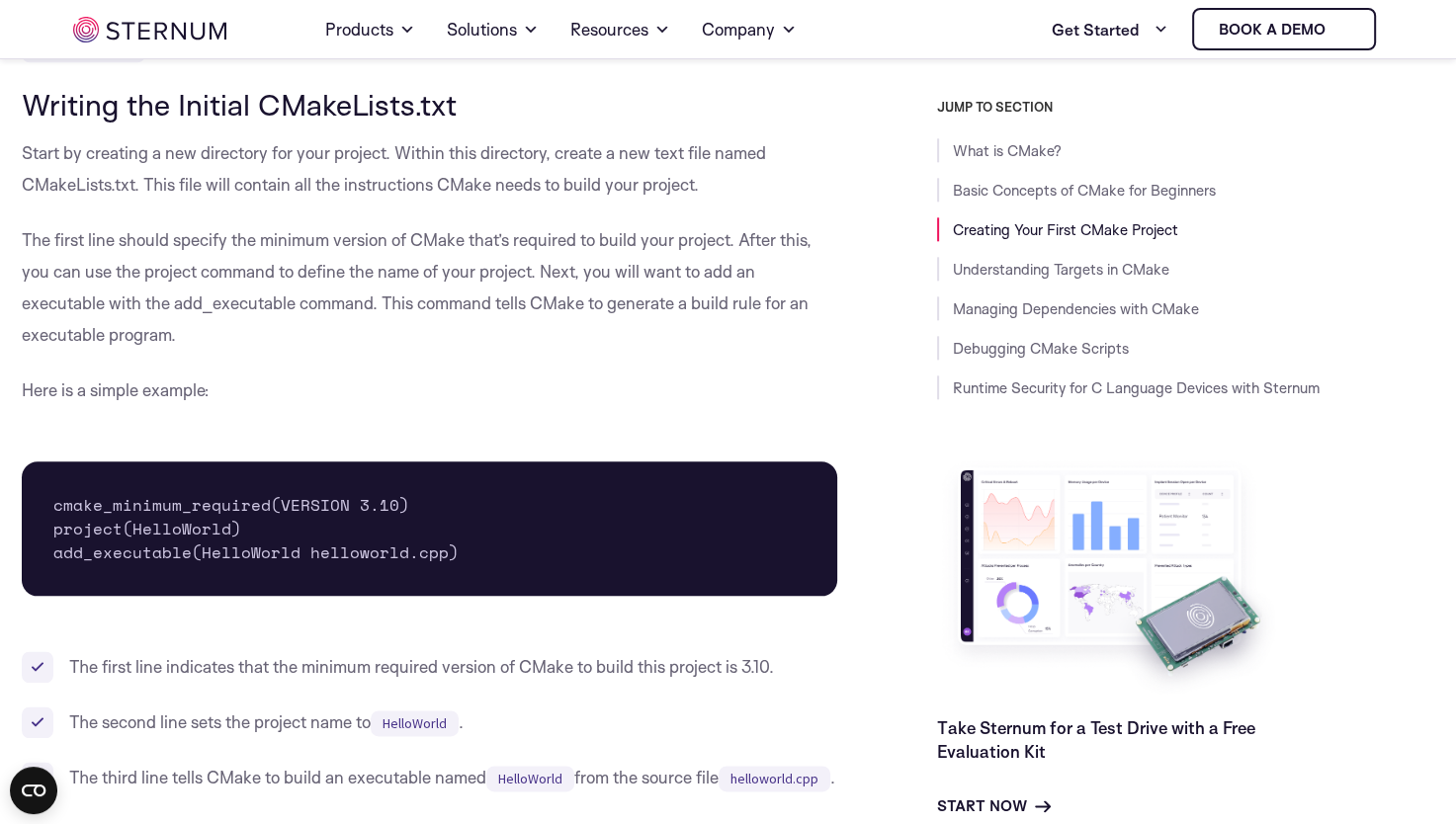 scroll, scrollTop: 2103, scrollLeft: 0, axis: vertical 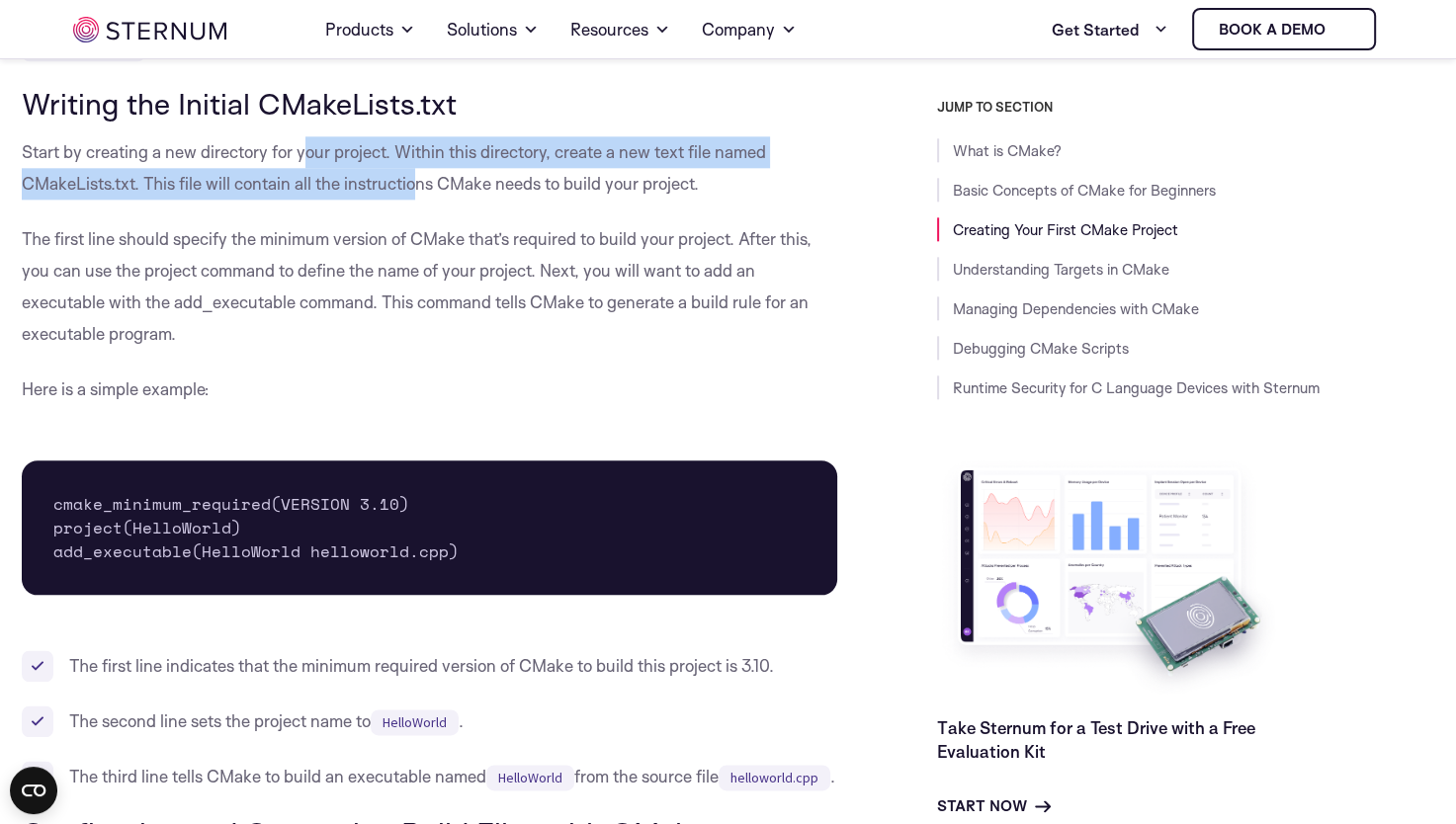 drag, startPoint x: 304, startPoint y: 155, endPoint x: 422, endPoint y: 172, distance: 119.21829 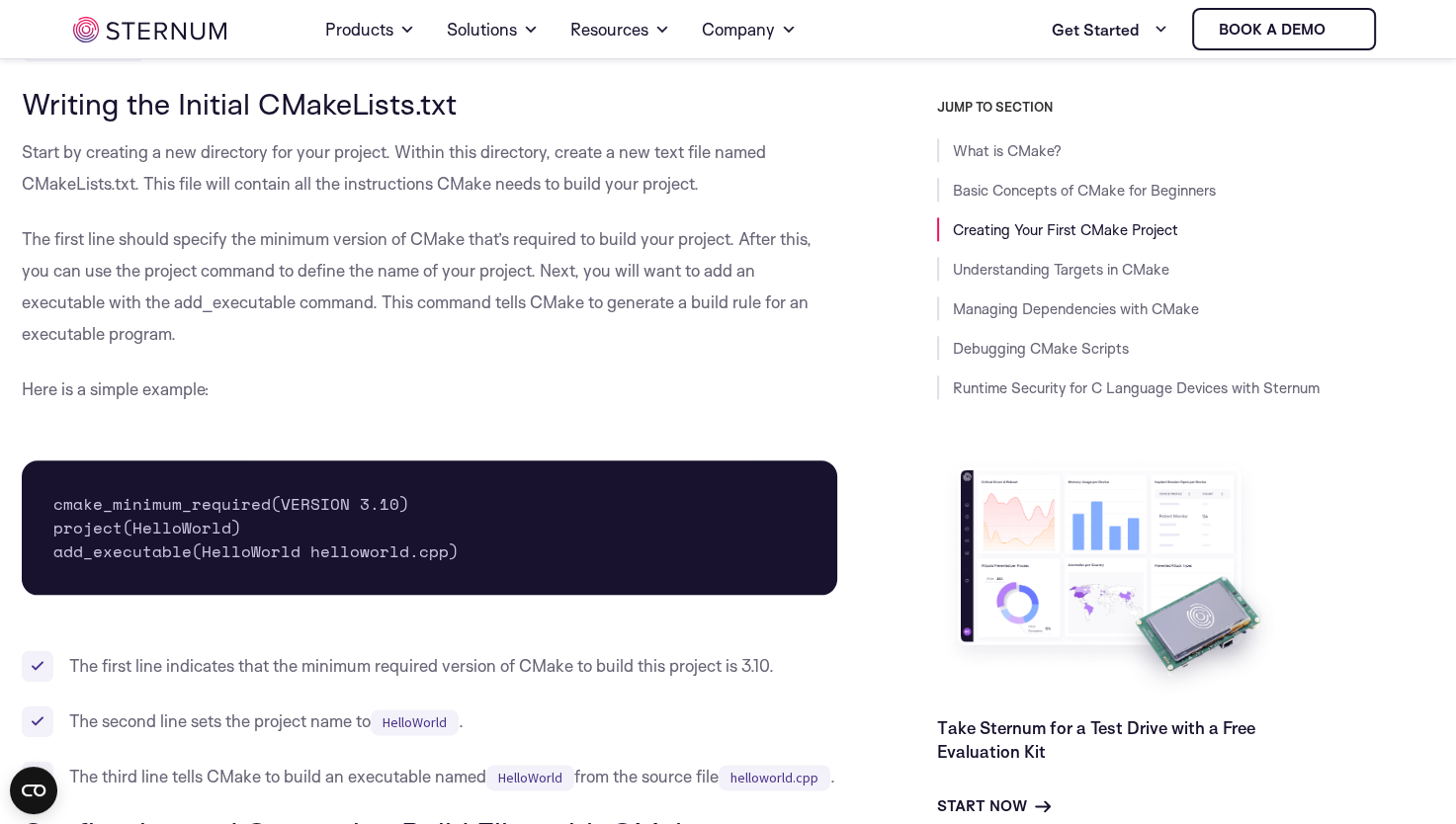 drag, startPoint x: 422, startPoint y: 172, endPoint x: 453, endPoint y: 174, distance: 31.06445 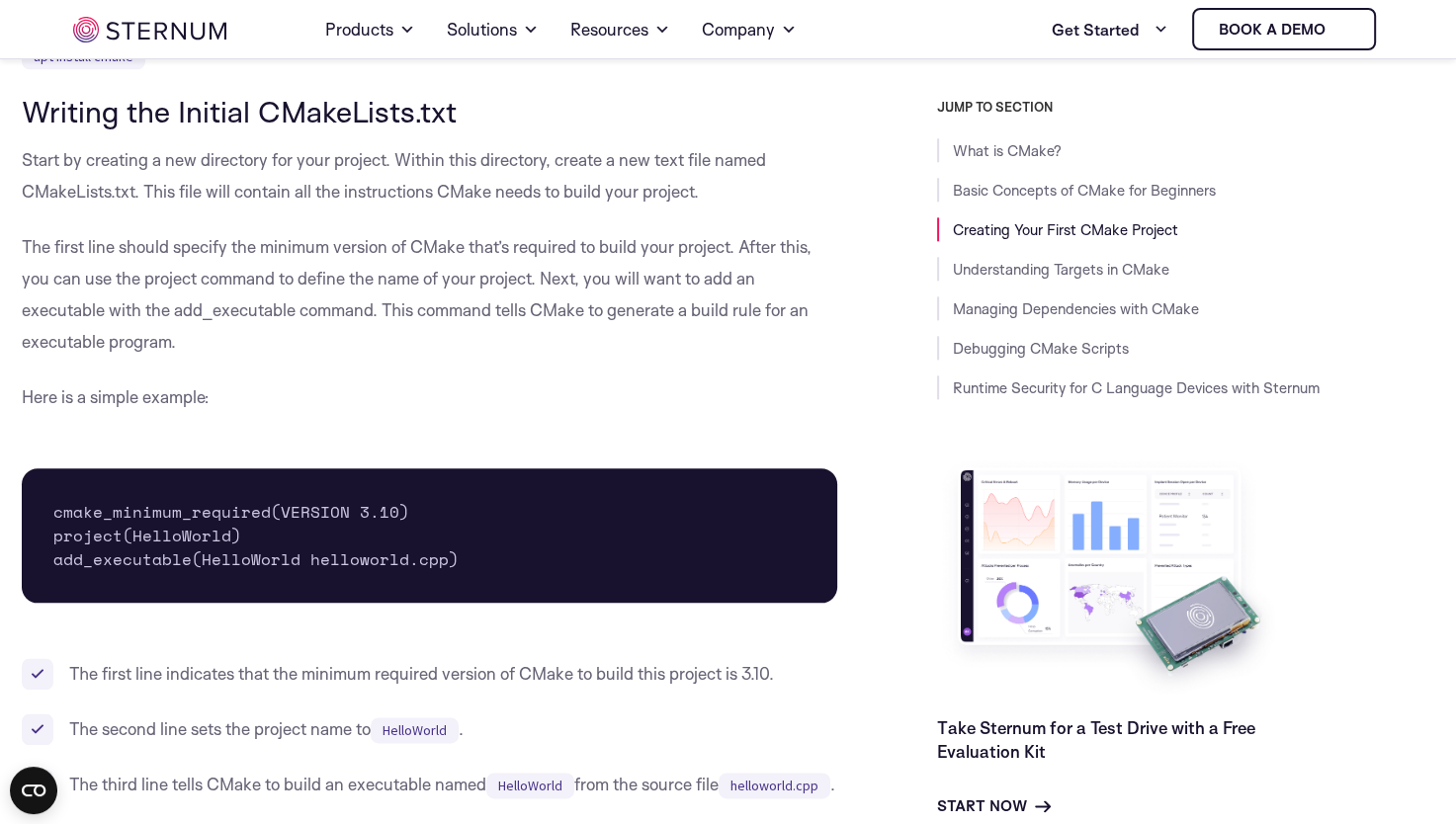 scroll, scrollTop: 2104, scrollLeft: 0, axis: vertical 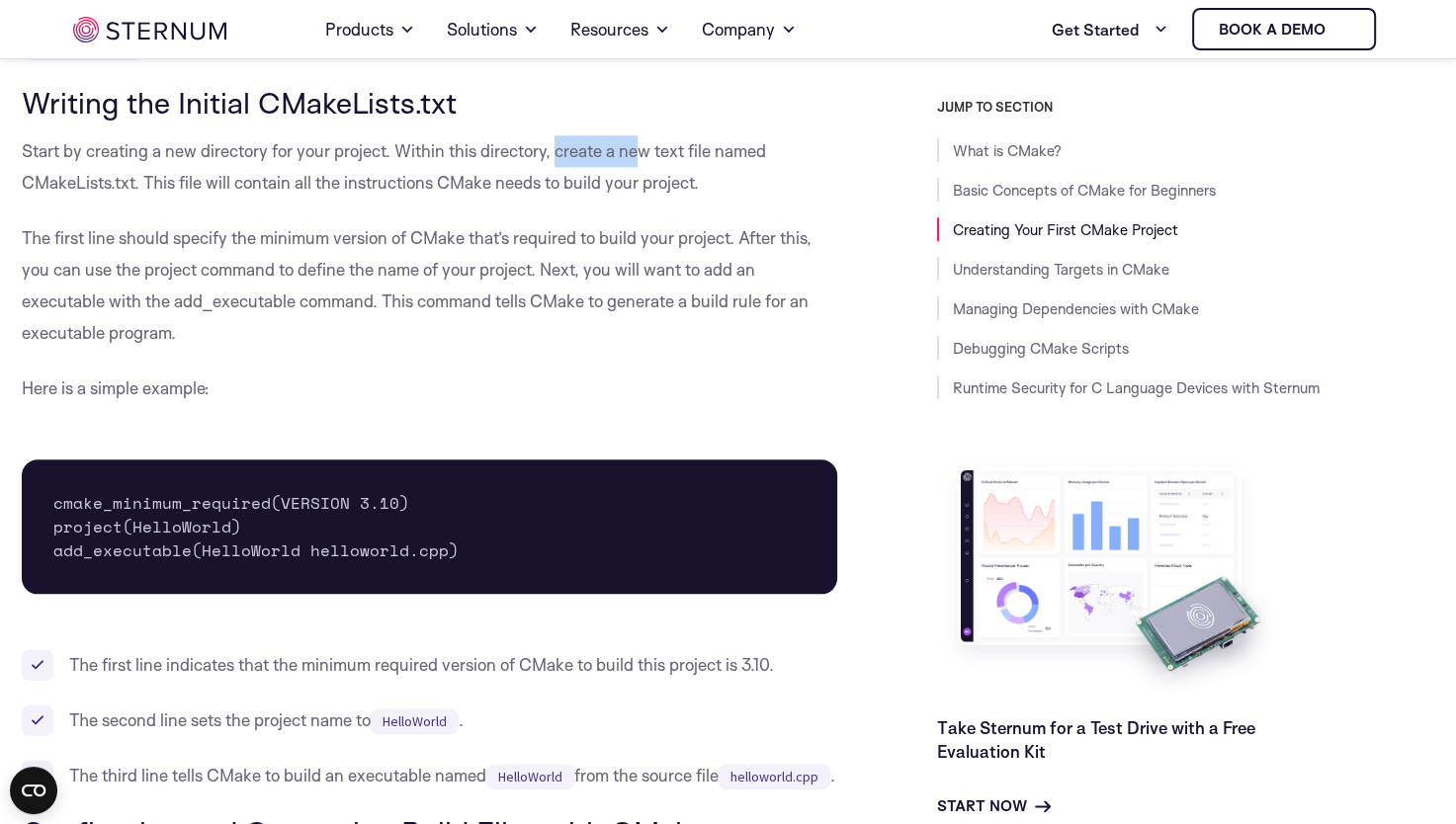 drag, startPoint x: 558, startPoint y: 154, endPoint x: 681, endPoint y: 166, distance: 123.58398 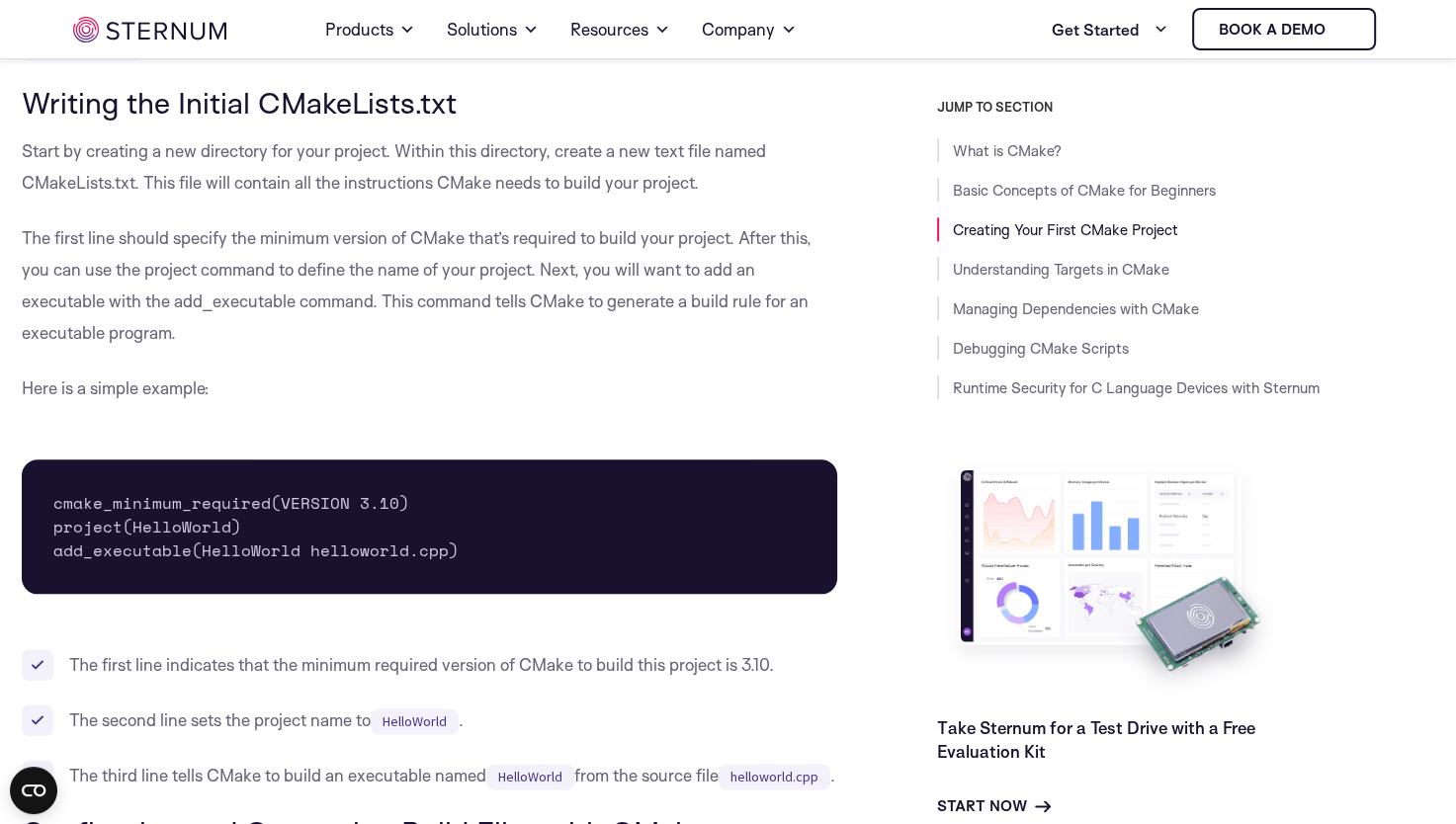drag, startPoint x: 681, startPoint y: 166, endPoint x: 486, endPoint y: 264, distance: 218.24069 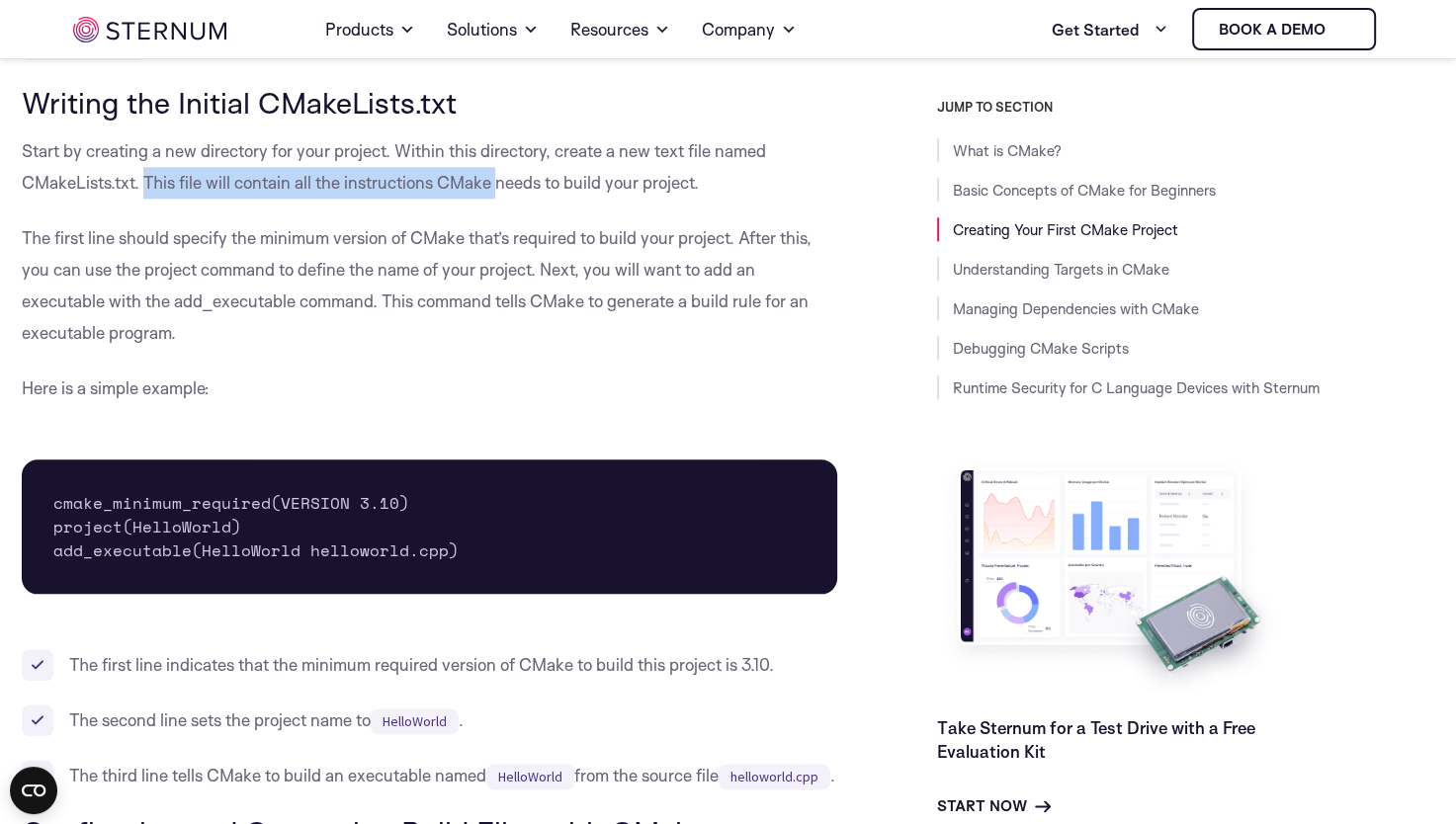 drag, startPoint x: 144, startPoint y: 185, endPoint x: 500, endPoint y: 196, distance: 356.1699 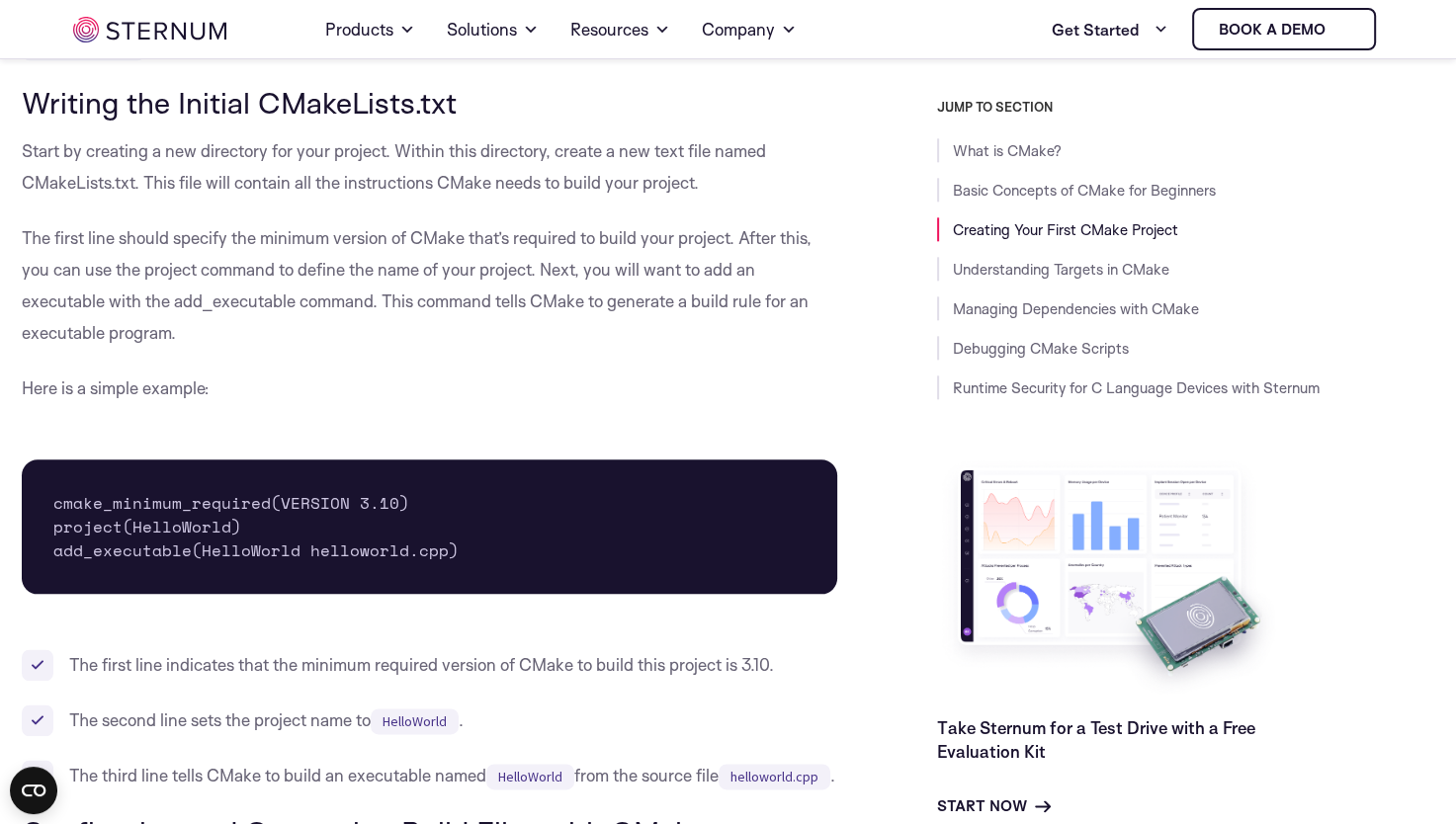 drag, startPoint x: 500, startPoint y: 196, endPoint x: 426, endPoint y: 242, distance: 87.13208 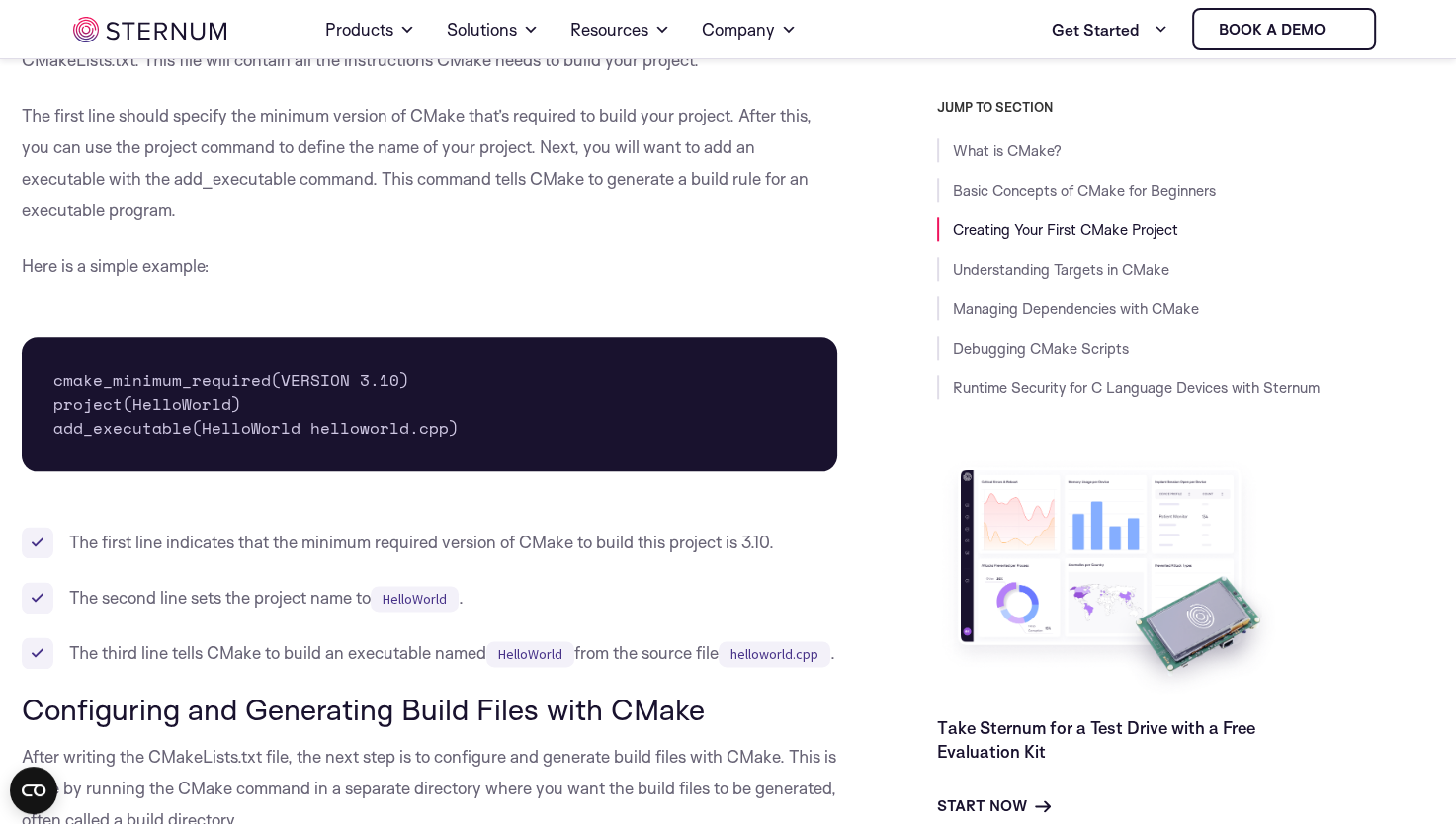 scroll, scrollTop: 2228, scrollLeft: 0, axis: vertical 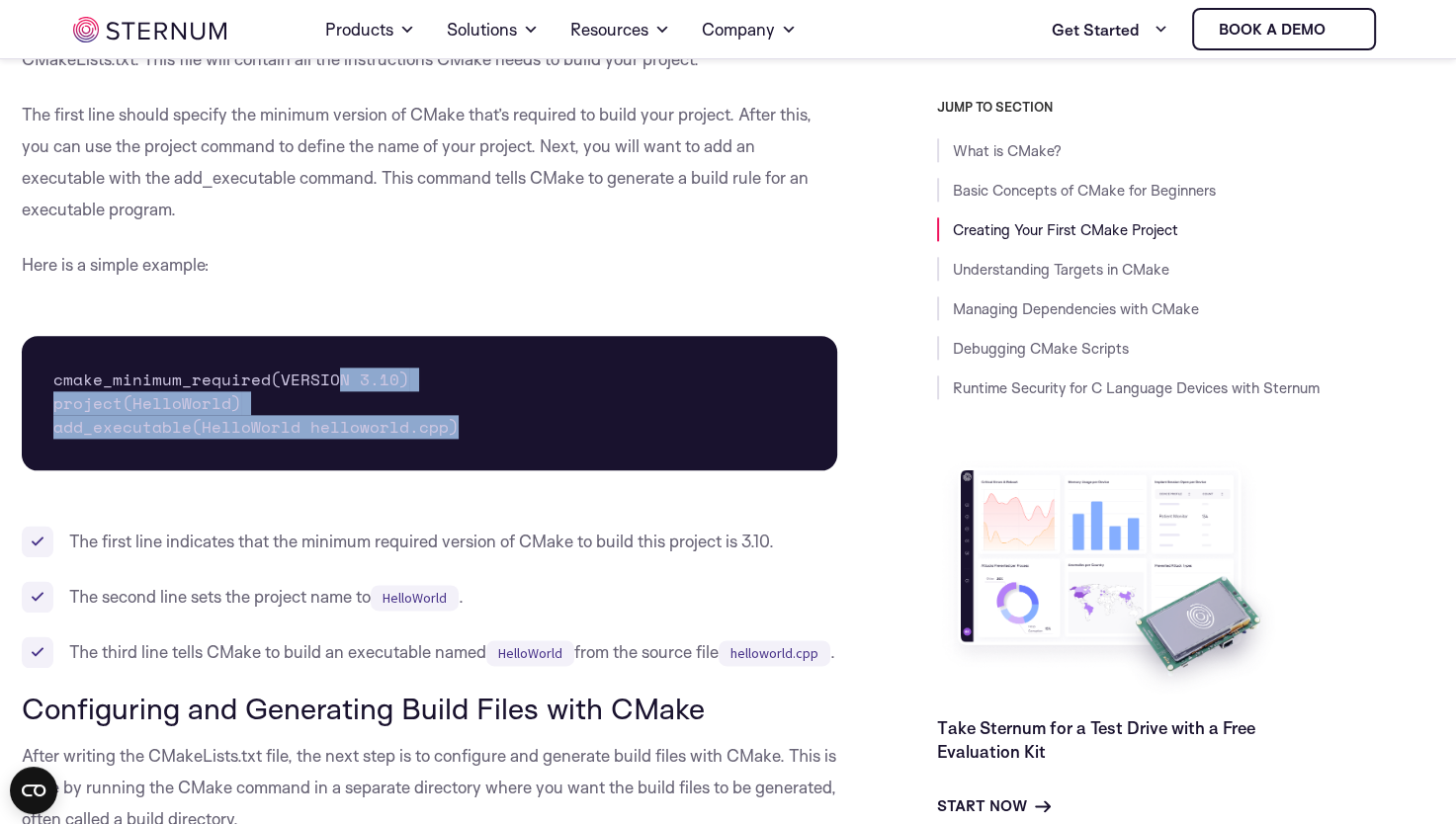 drag, startPoint x: 449, startPoint y: 425, endPoint x: 336, endPoint y: 383, distance: 120.55289 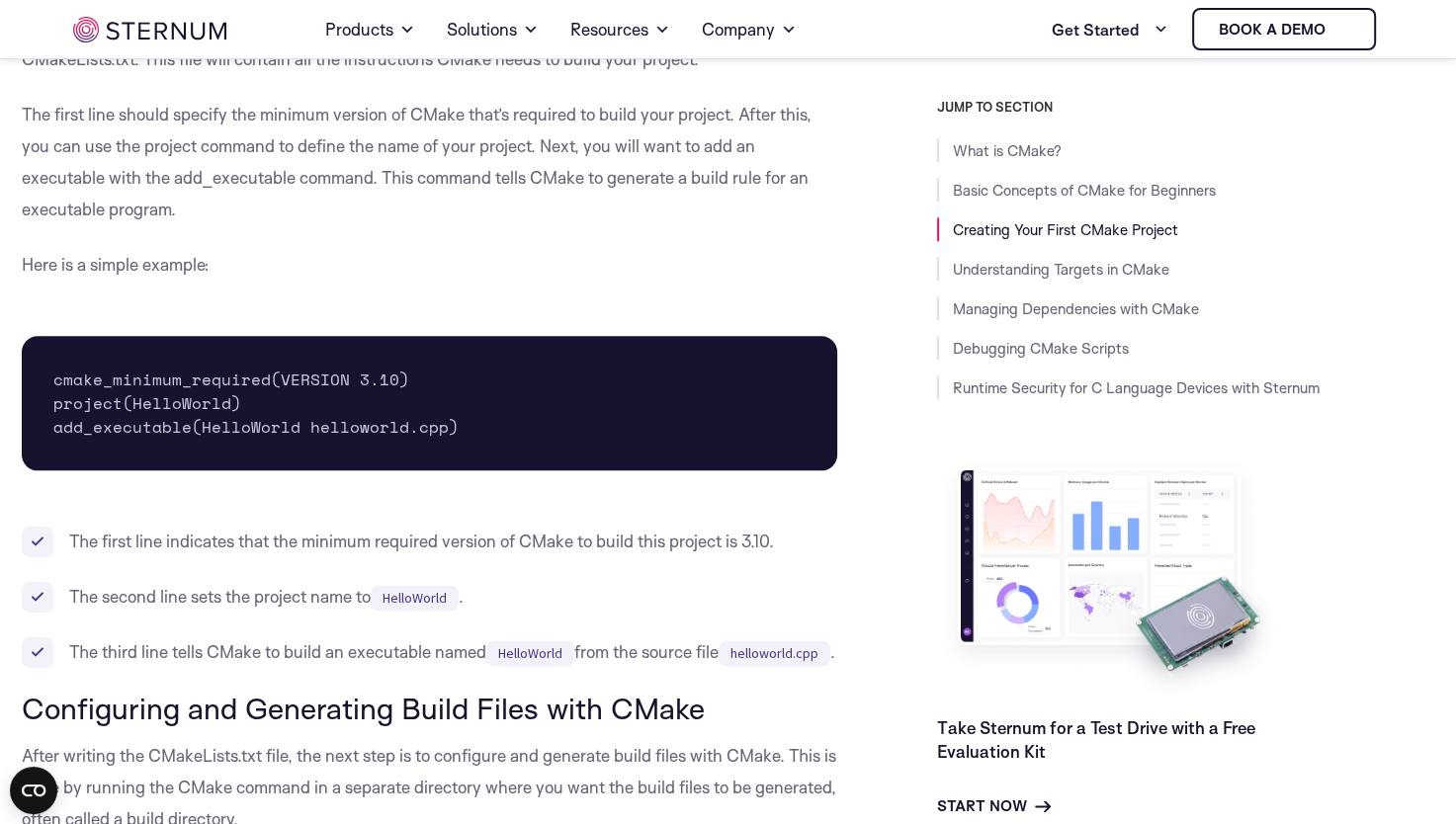 drag, startPoint x: 336, startPoint y: 383, endPoint x: 293, endPoint y: 381, distance: 43.04649 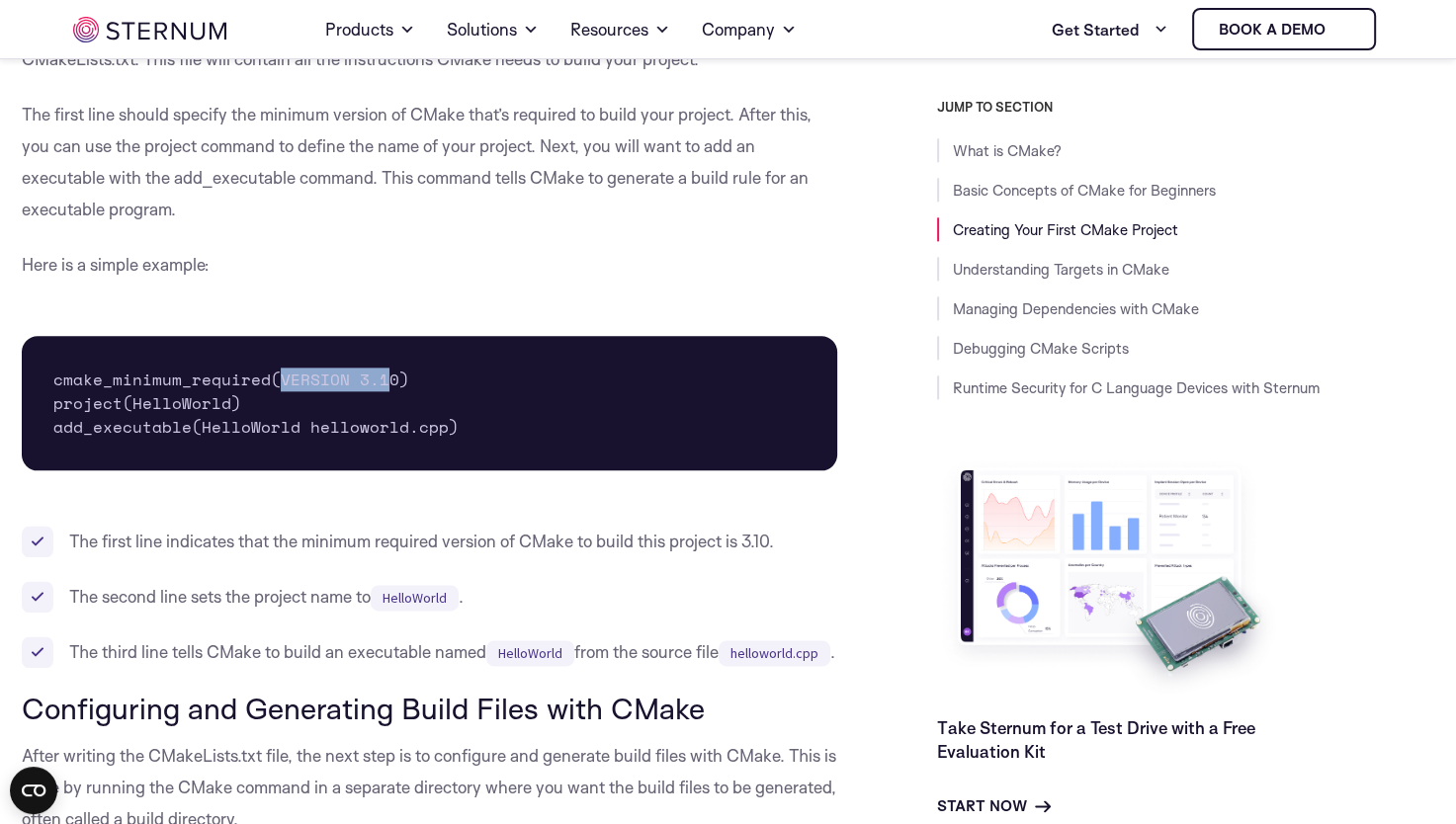 drag, startPoint x: 279, startPoint y: 377, endPoint x: 386, endPoint y: 373, distance: 107.07474 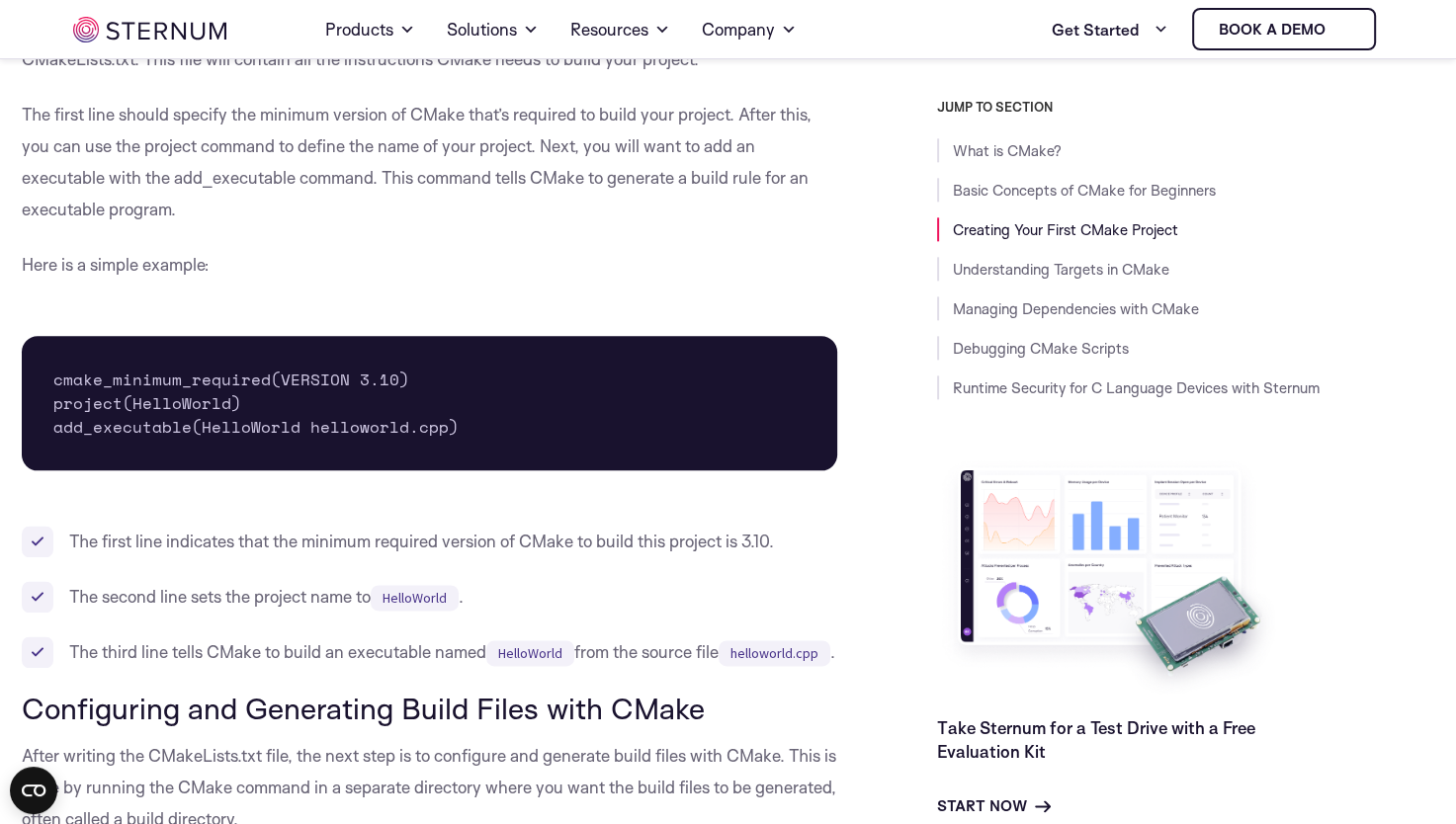 drag, startPoint x: 386, startPoint y: 373, endPoint x: 236, endPoint y: 445, distance: 166.3851 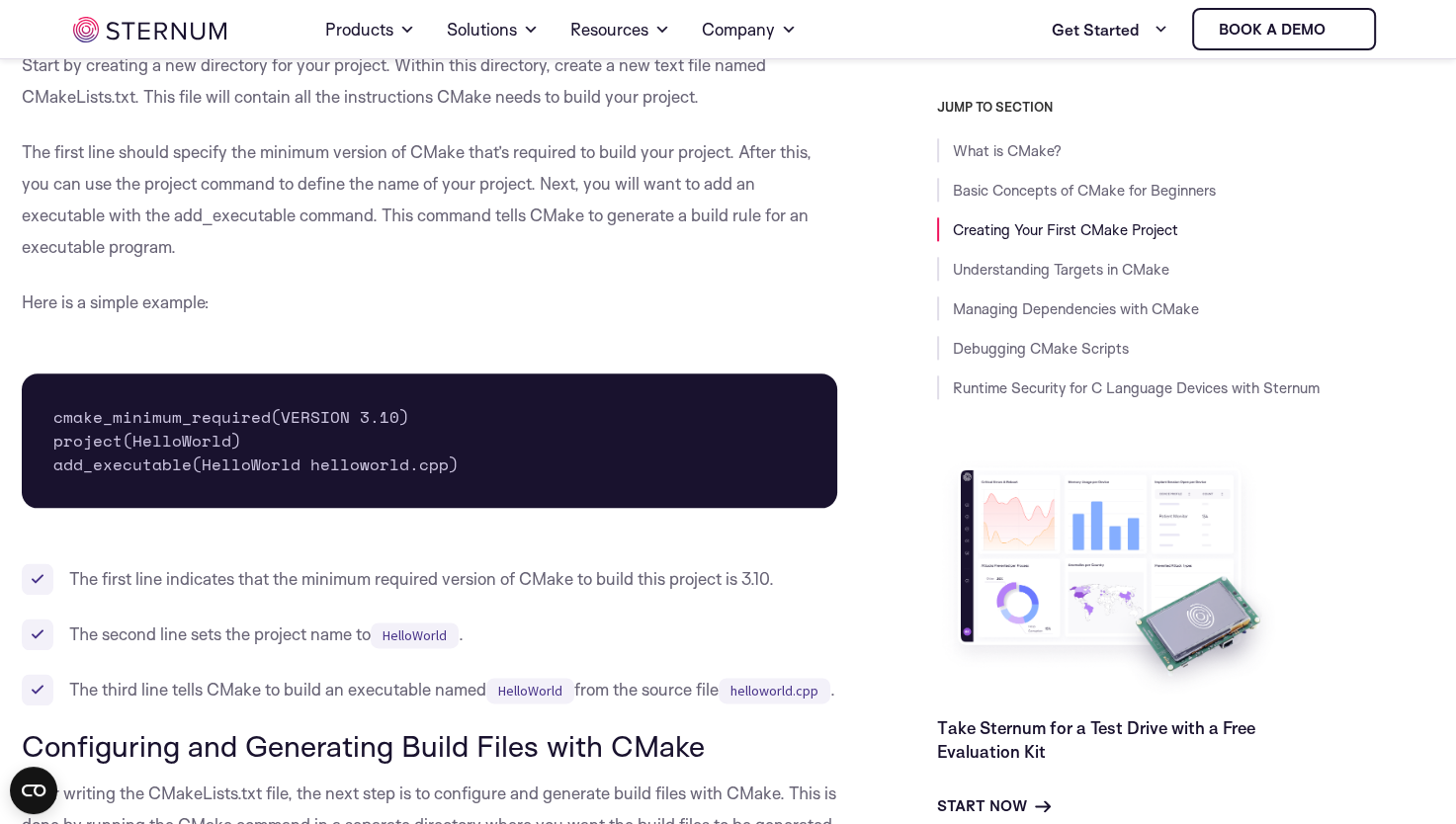 scroll, scrollTop: 2187, scrollLeft: 0, axis: vertical 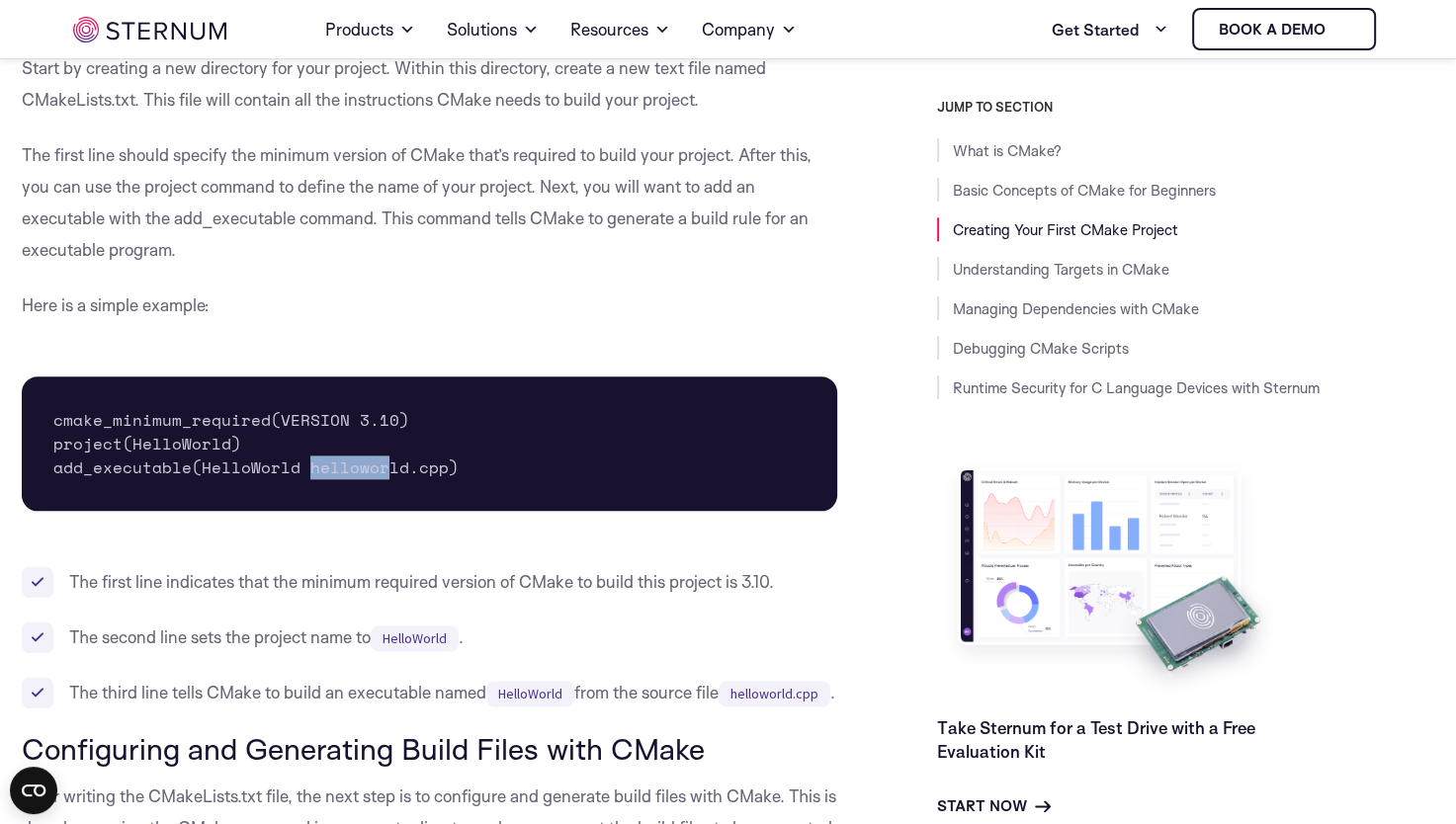 drag, startPoint x: 381, startPoint y: 459, endPoint x: 293, endPoint y: 472, distance: 88.95504 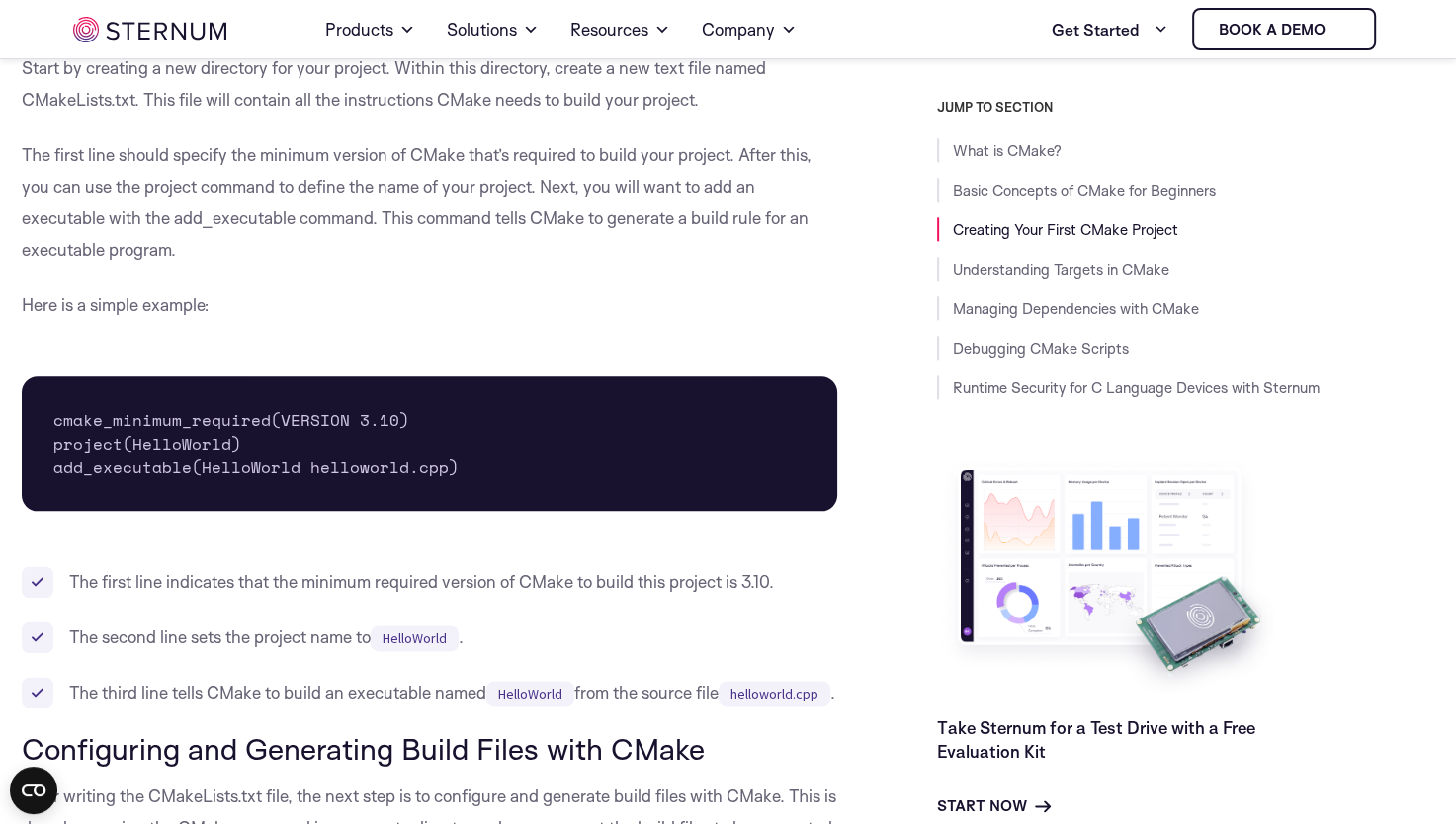 drag, startPoint x: 293, startPoint y: 472, endPoint x: 257, endPoint y: 468, distance: 36.221541 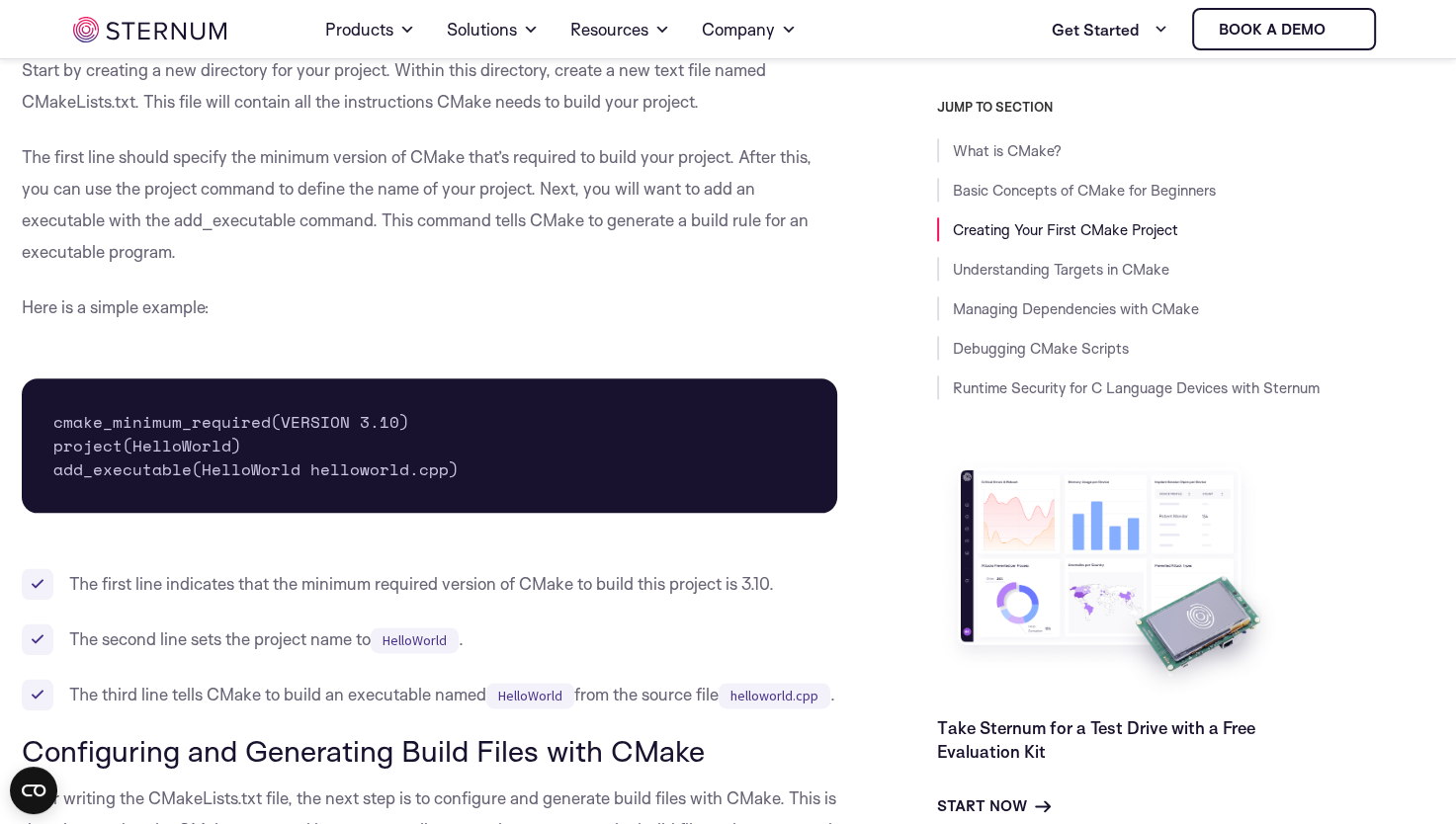 scroll, scrollTop: 2179, scrollLeft: 0, axis: vertical 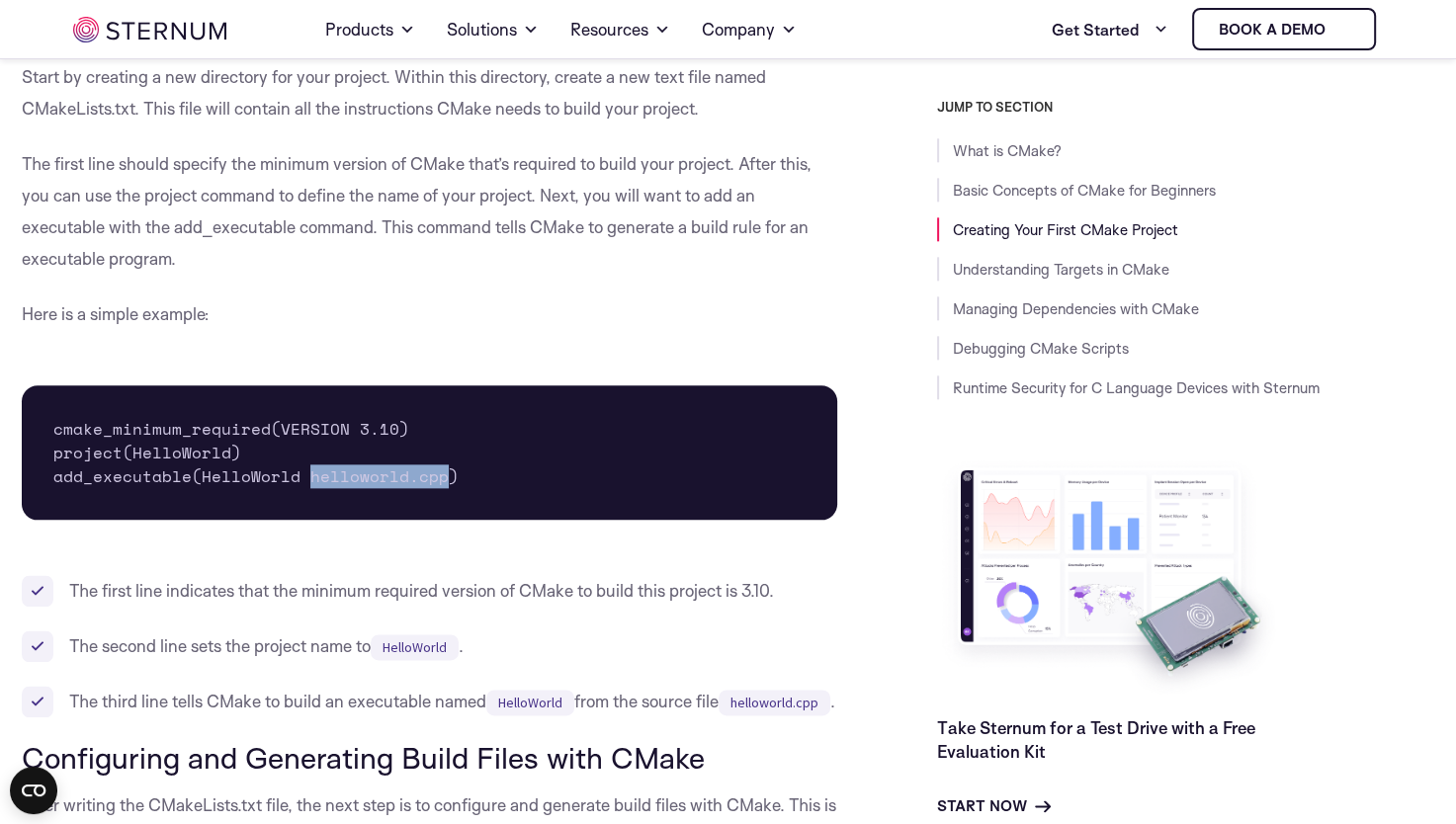 drag, startPoint x: 443, startPoint y: 476, endPoint x: 280, endPoint y: 476, distance: 163 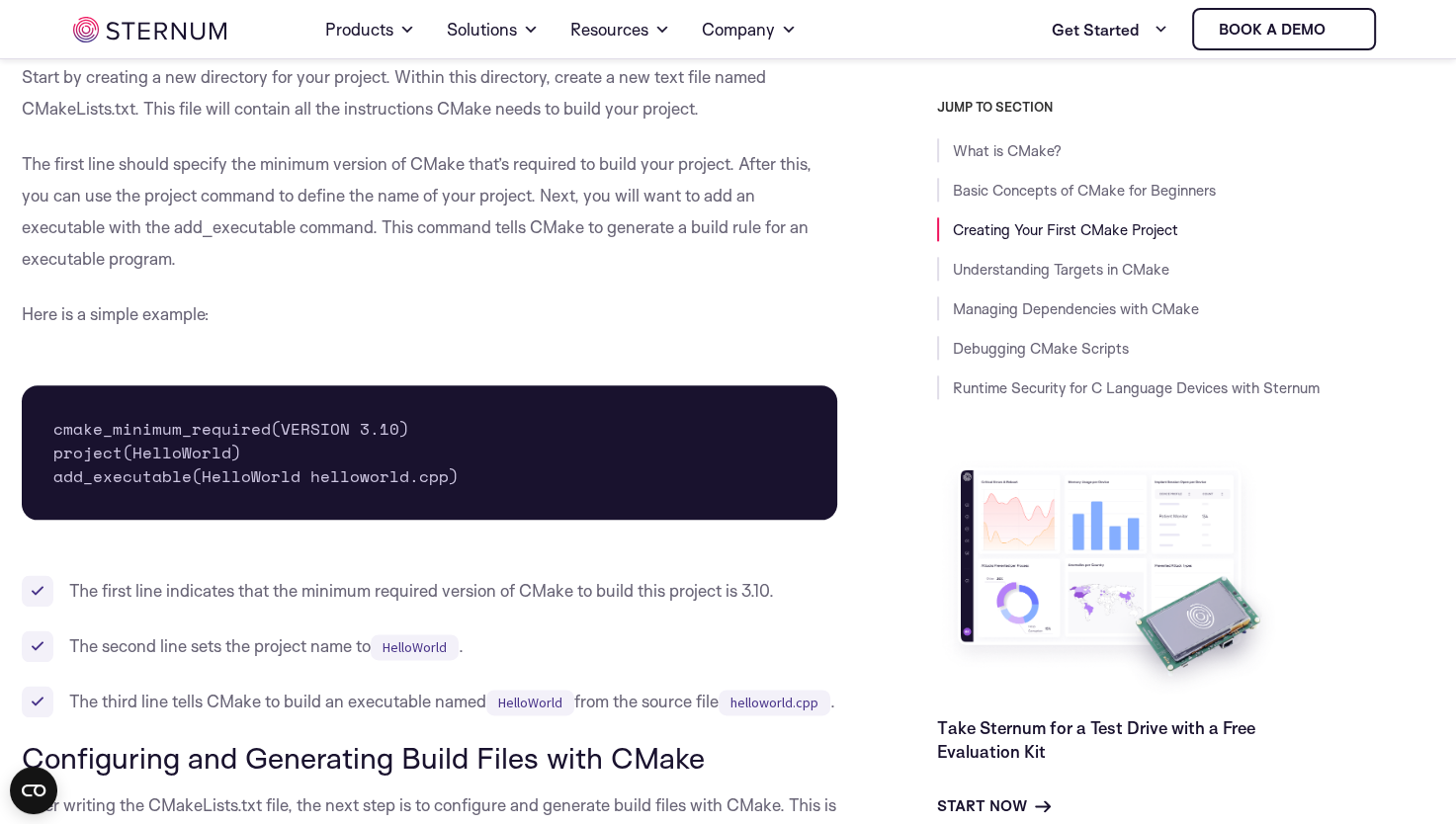 drag, startPoint x: 280, startPoint y: 476, endPoint x: 249, endPoint y: 473, distance: 31.144823 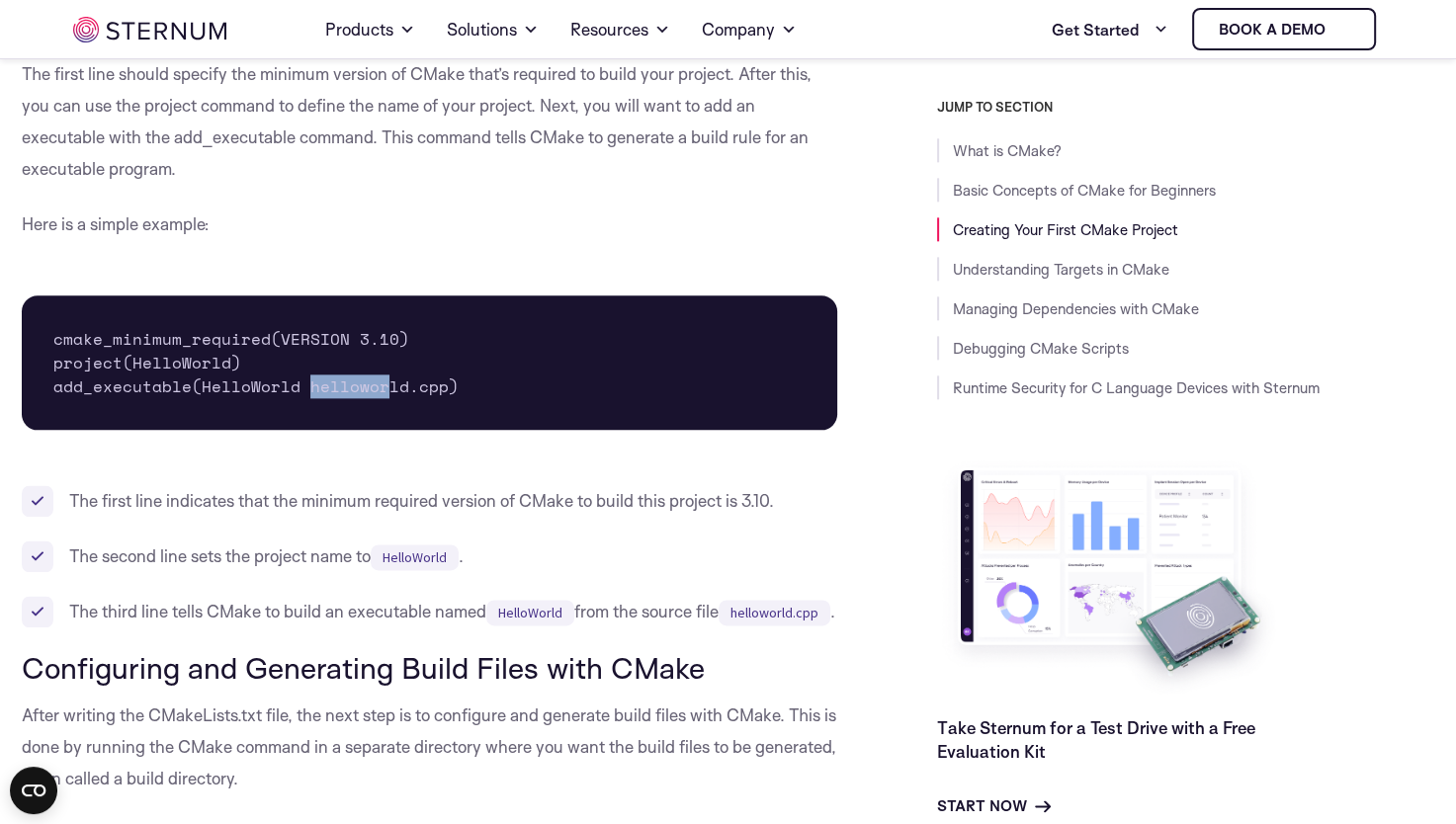 drag, startPoint x: 383, startPoint y: 386, endPoint x: 269, endPoint y: 388, distance: 114.01754 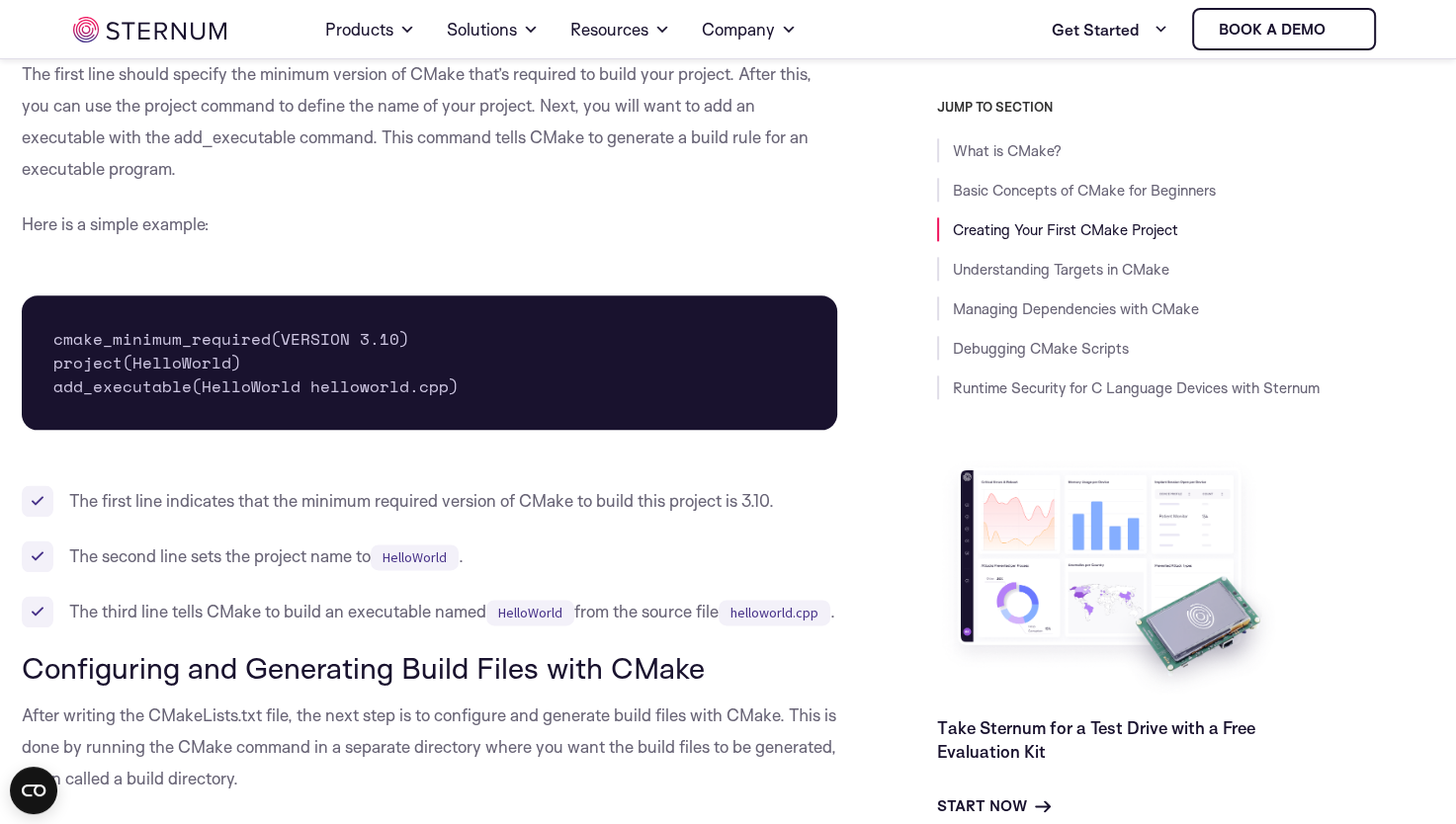 drag, startPoint x: 269, startPoint y: 388, endPoint x: 229, endPoint y: 388, distance: 40 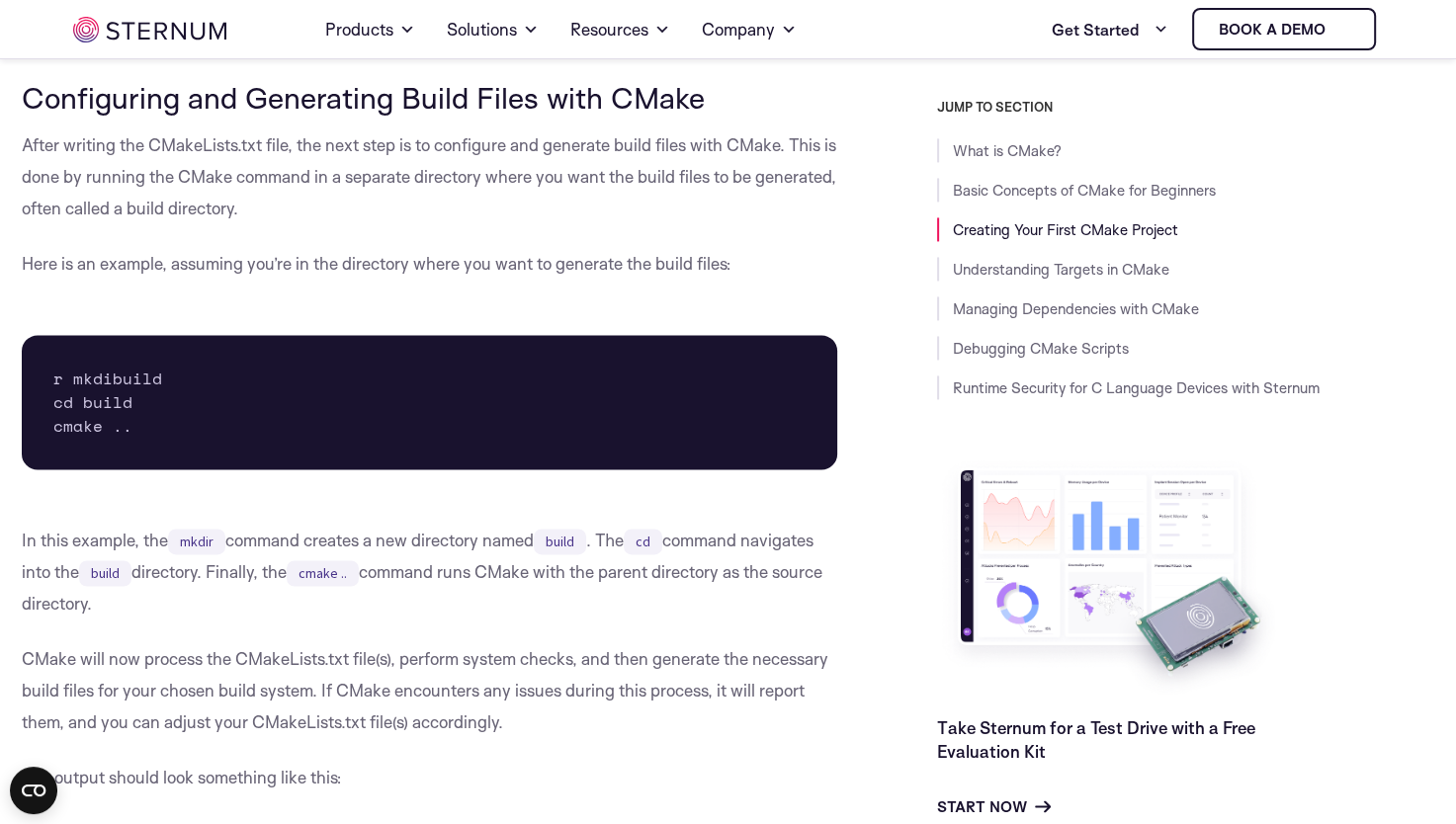 scroll, scrollTop: 2822, scrollLeft: 0, axis: vertical 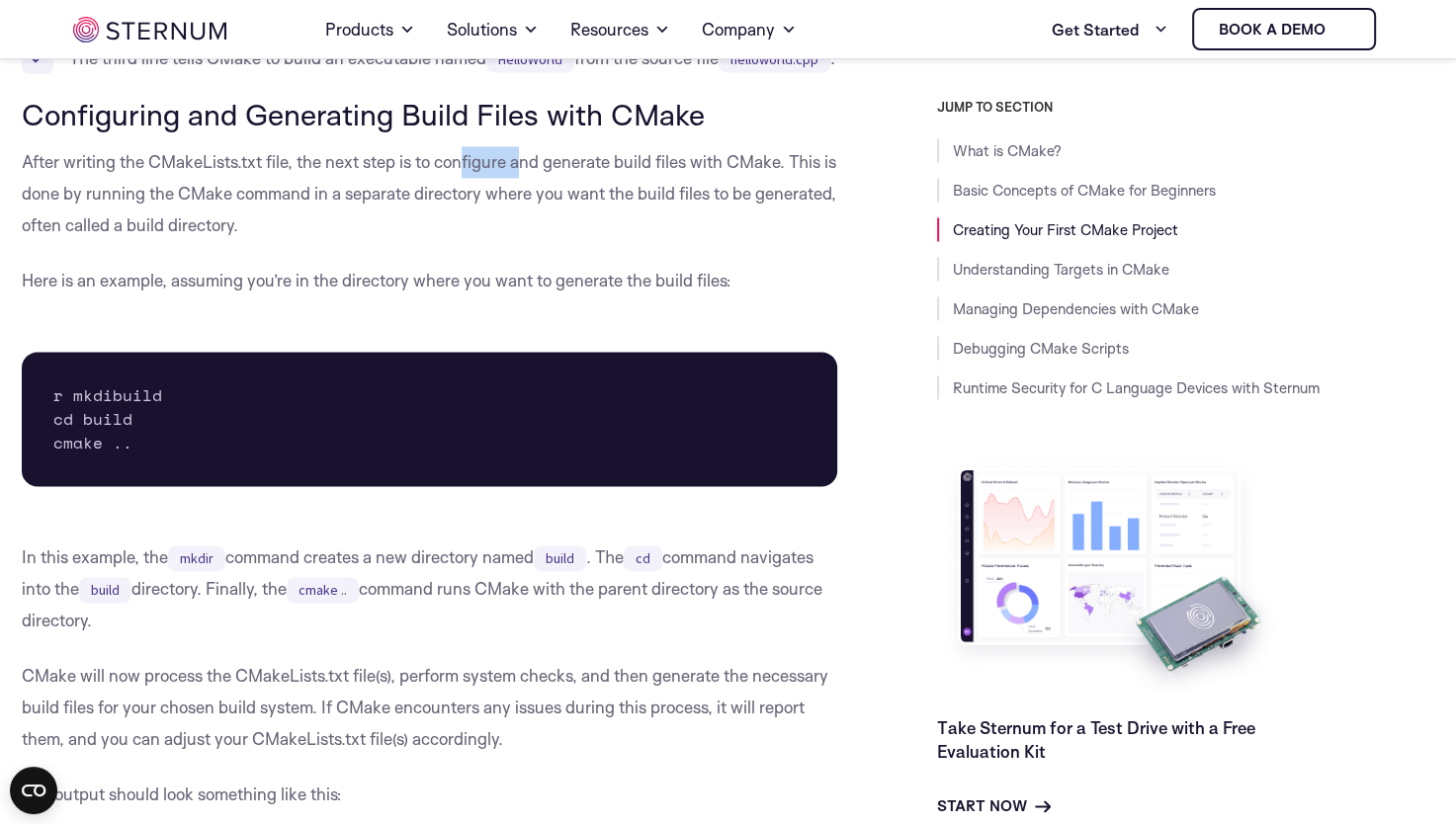 drag, startPoint x: 463, startPoint y: 191, endPoint x: 534, endPoint y: 203, distance: 72.00694 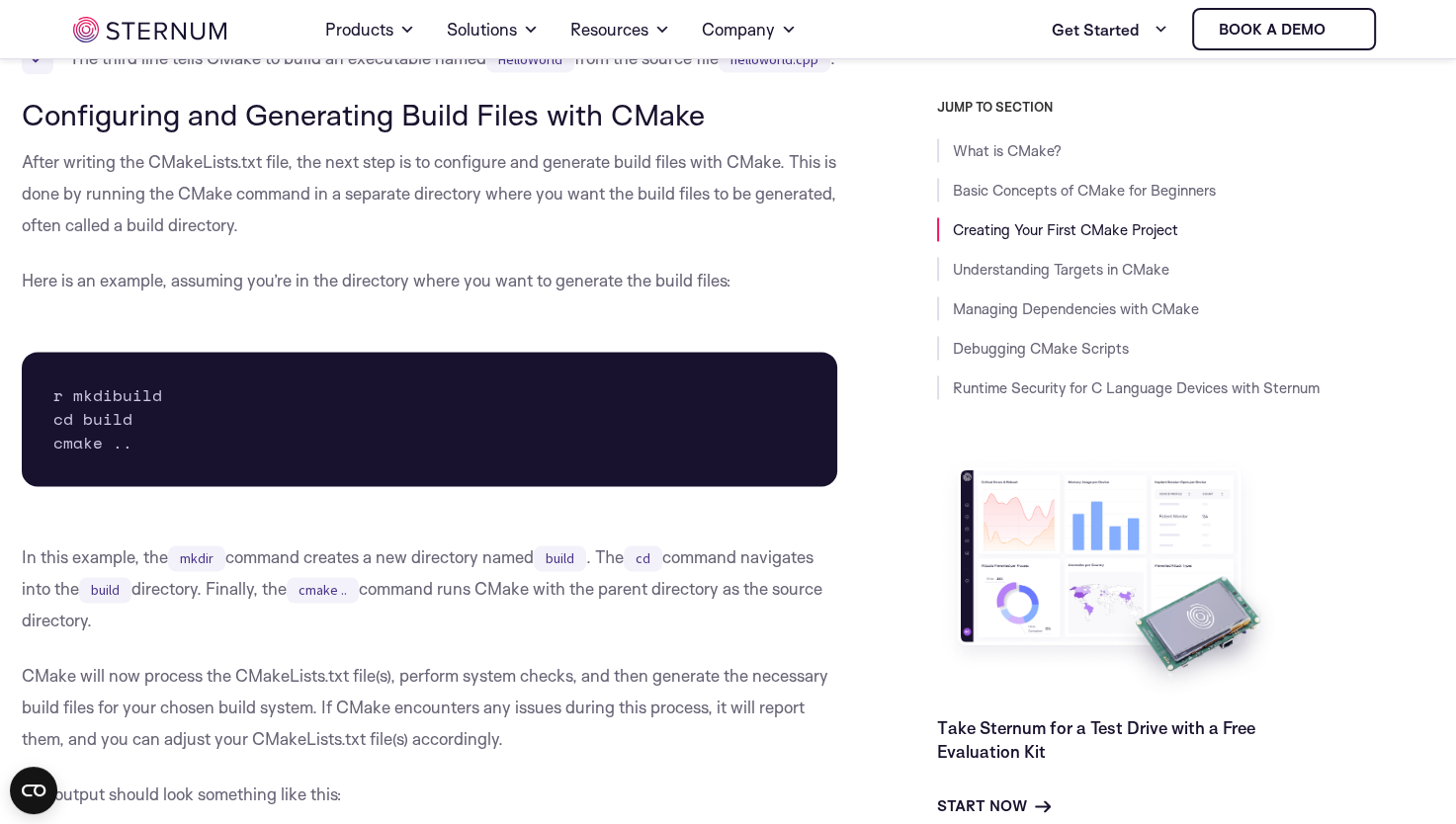 drag, startPoint x: 534, startPoint y: 203, endPoint x: 479, endPoint y: 230, distance: 61.2699 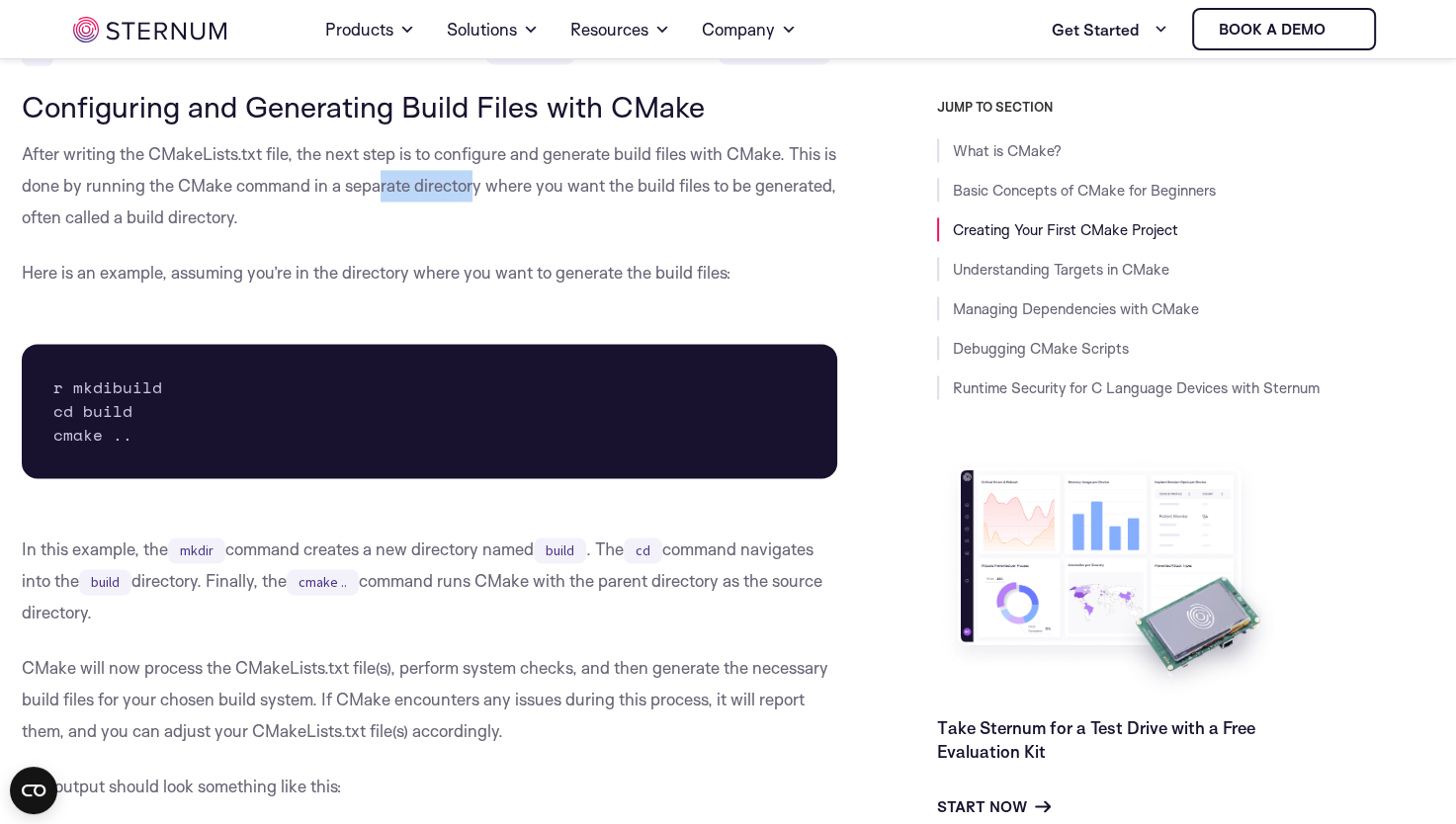 drag, startPoint x: 488, startPoint y: 215, endPoint x: 388, endPoint y: 222, distance: 100.2447 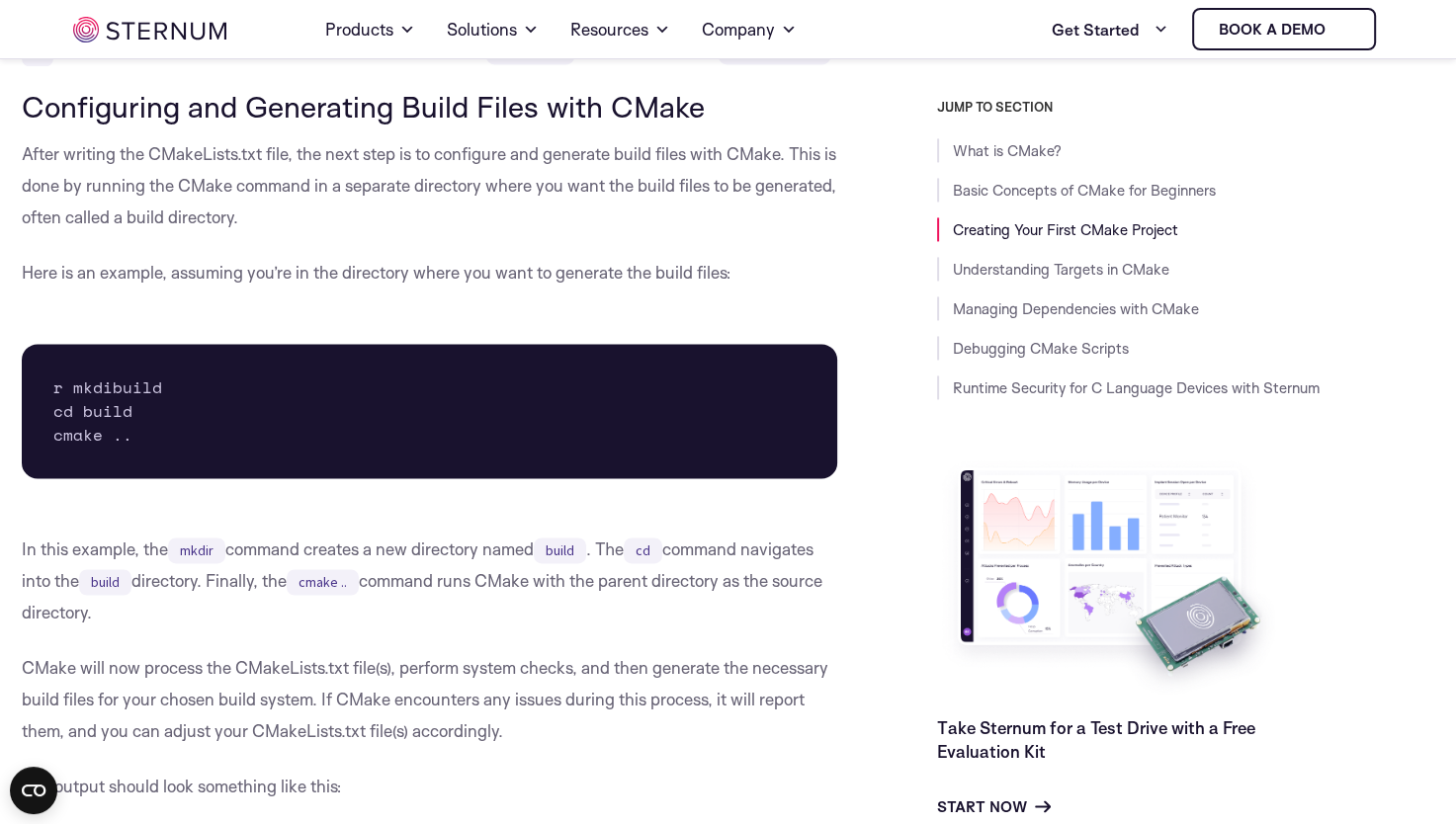 drag, startPoint x: 388, startPoint y: 222, endPoint x: 346, endPoint y: 220, distance: 42.047592 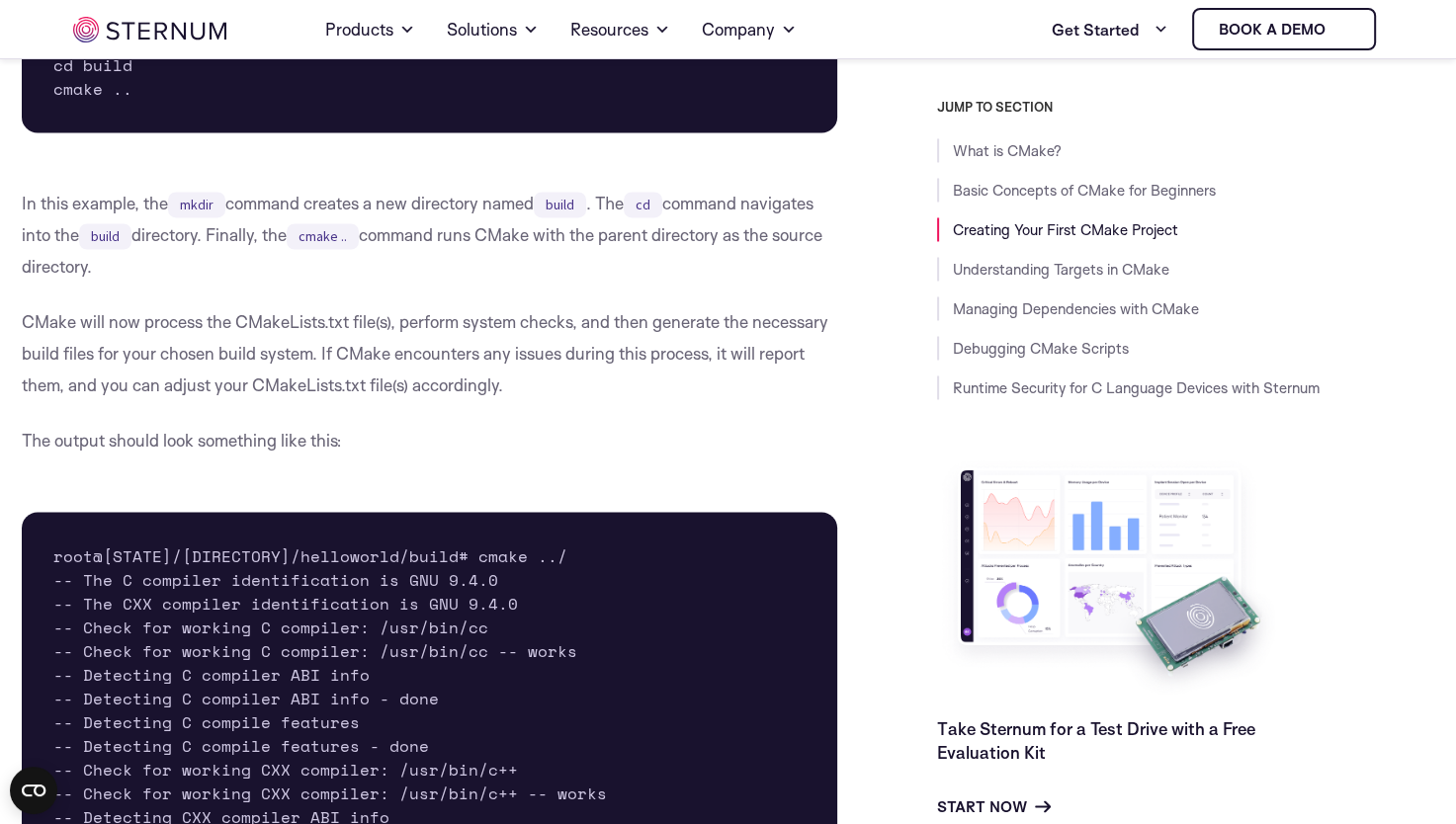 scroll, scrollTop: 3176, scrollLeft: 0, axis: vertical 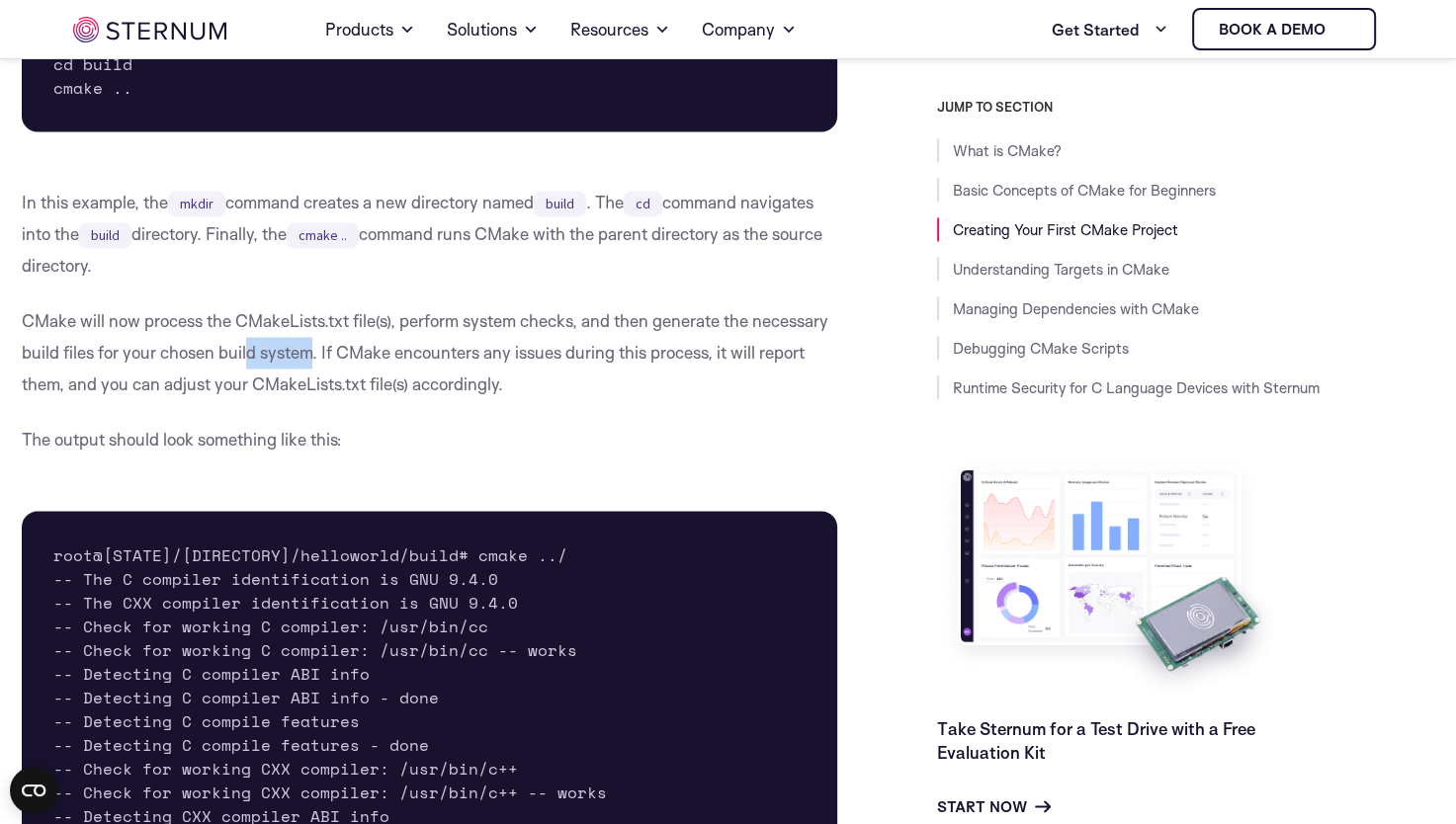 drag, startPoint x: 308, startPoint y: 413, endPoint x: 234, endPoint y: 410, distance: 74.060786 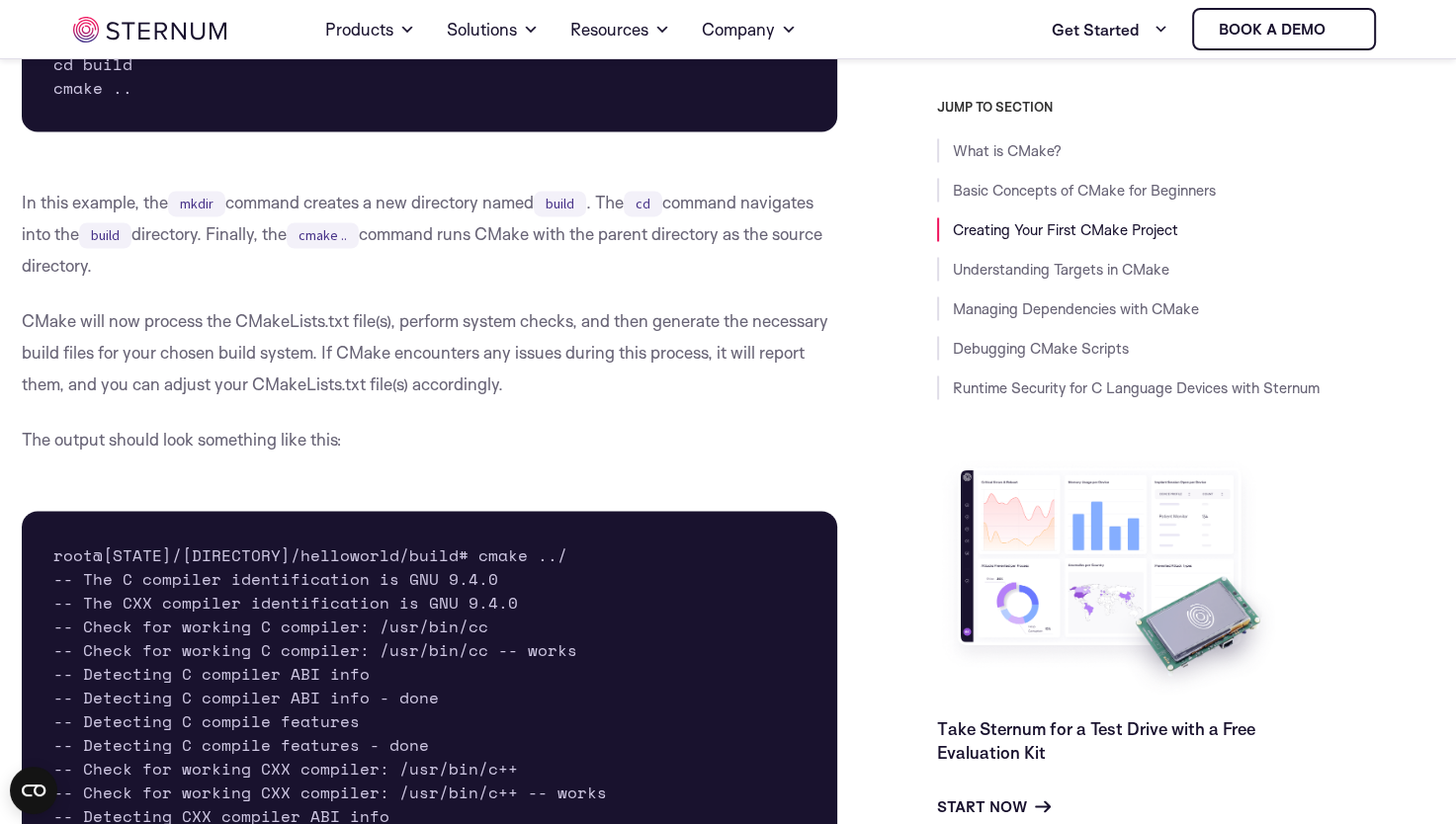 drag, startPoint x: 234, startPoint y: 410, endPoint x: 202, endPoint y: 413, distance: 32.14032 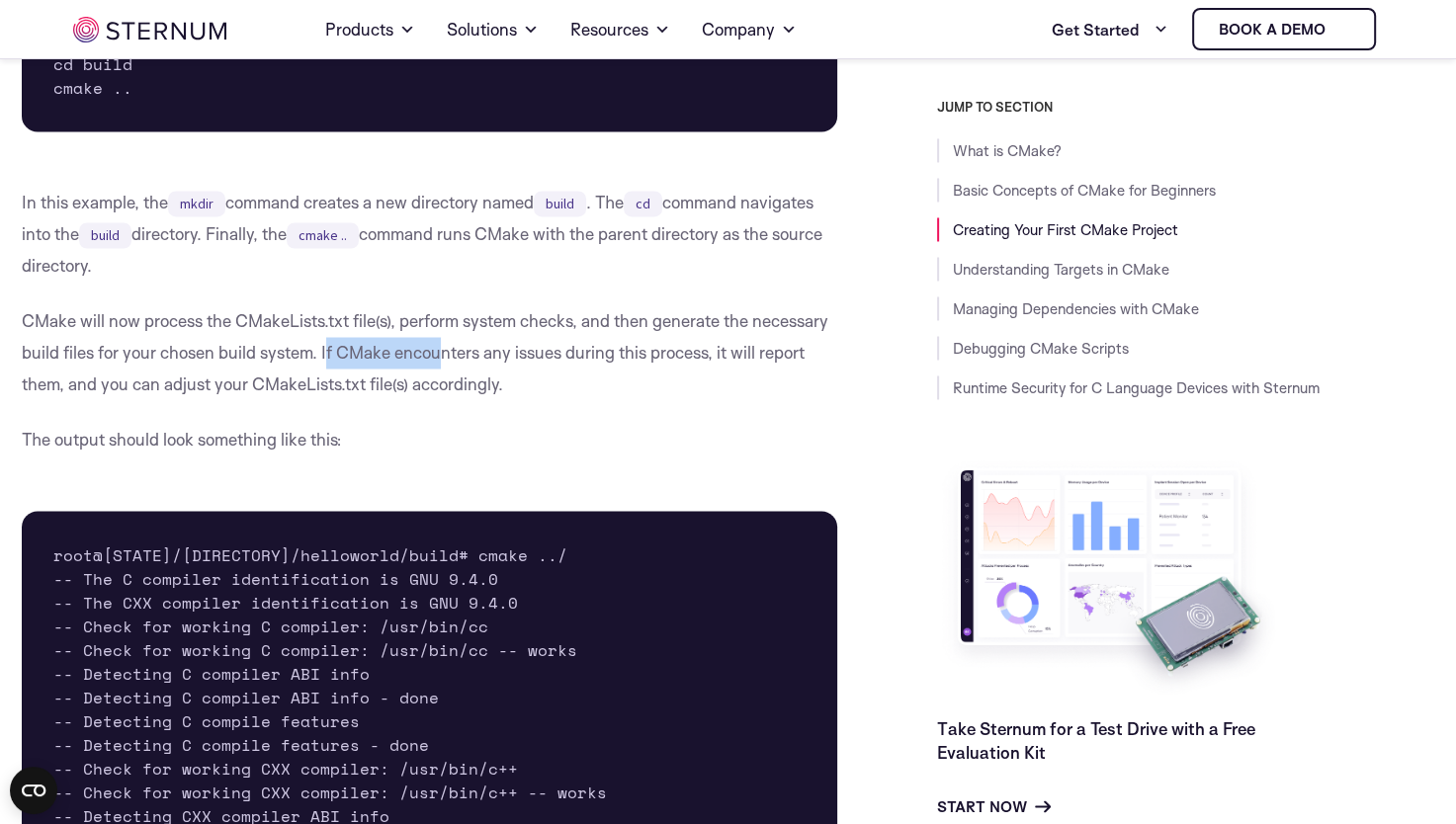drag, startPoint x: 324, startPoint y: 405, endPoint x: 443, endPoint y: 406, distance: 119.004202 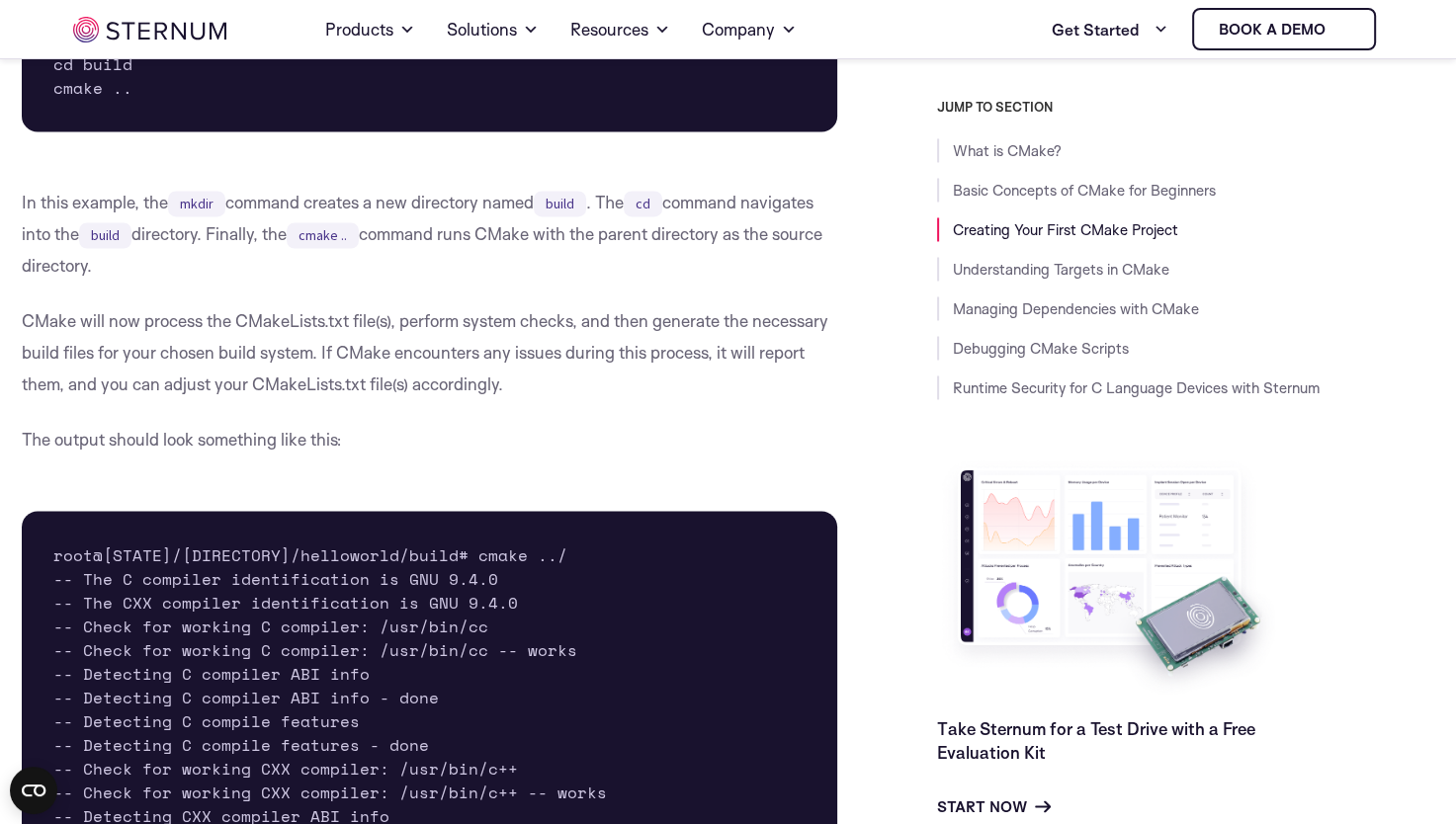 drag, startPoint x: 443, startPoint y: 406, endPoint x: 415, endPoint y: 431, distance: 37.536649 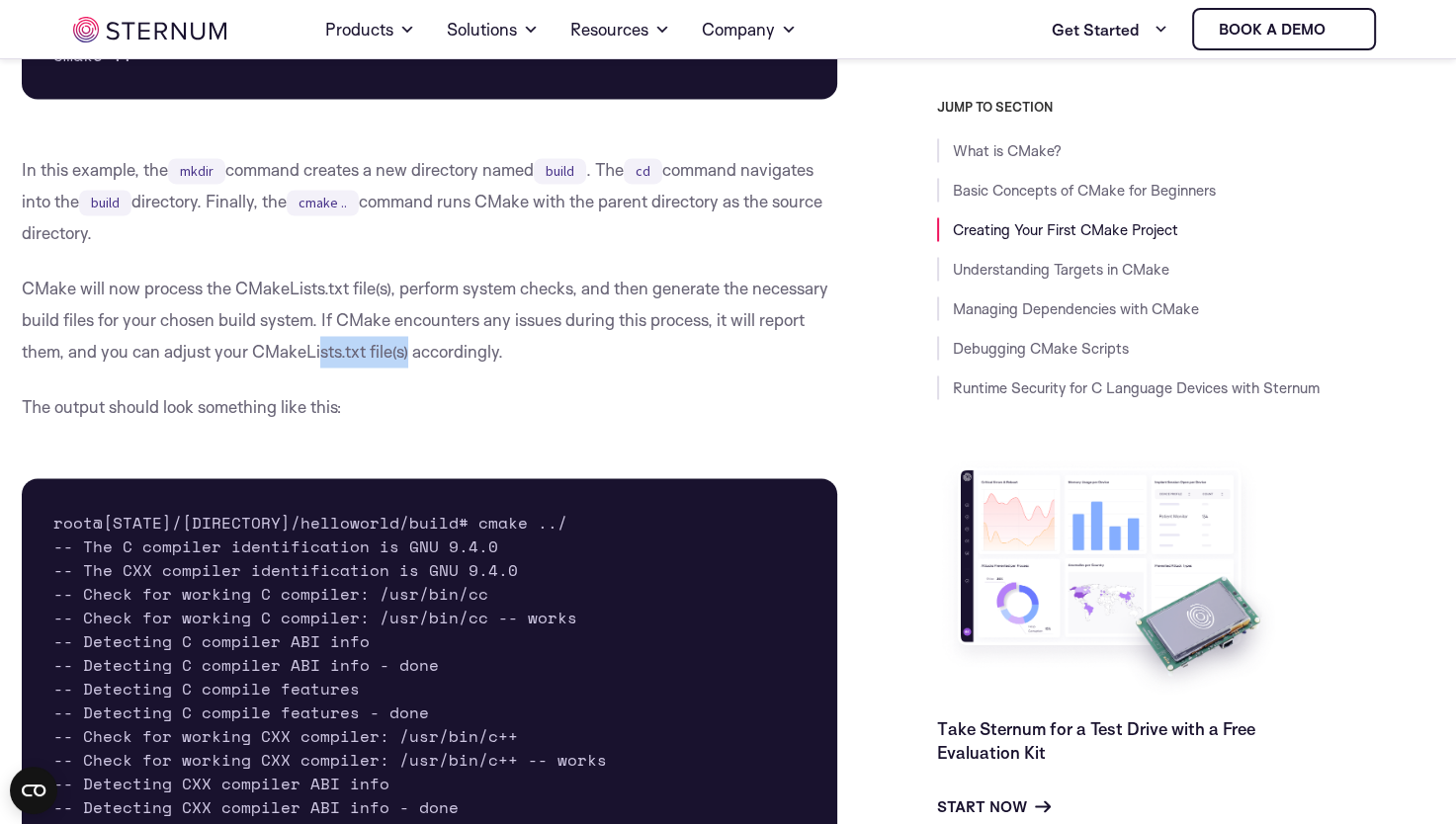 drag, startPoint x: 409, startPoint y: 406, endPoint x: 290, endPoint y: 409, distance: 119.037809 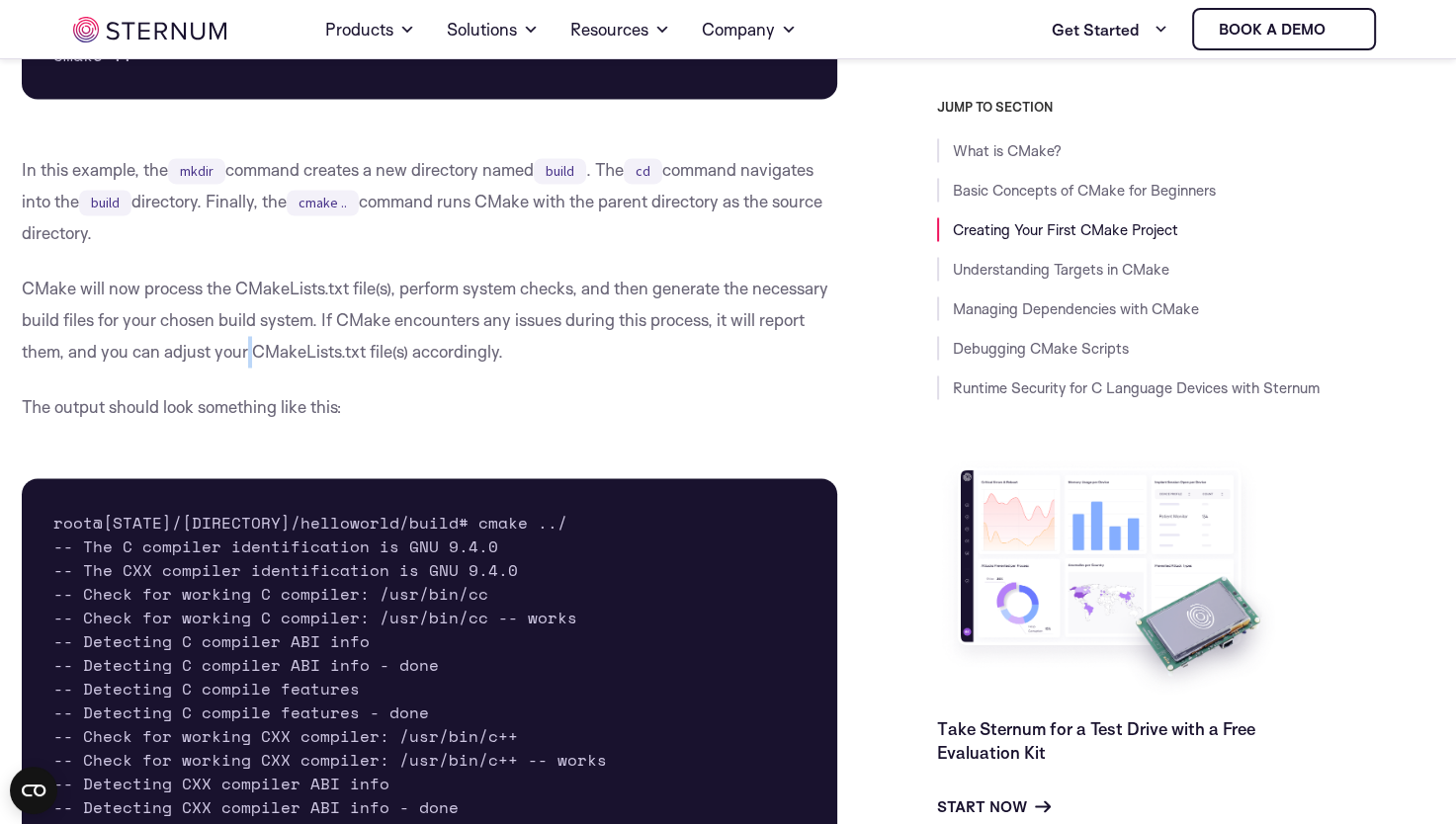 drag, startPoint x: 290, startPoint y: 409, endPoint x: 249, endPoint y: 413, distance: 41.19466 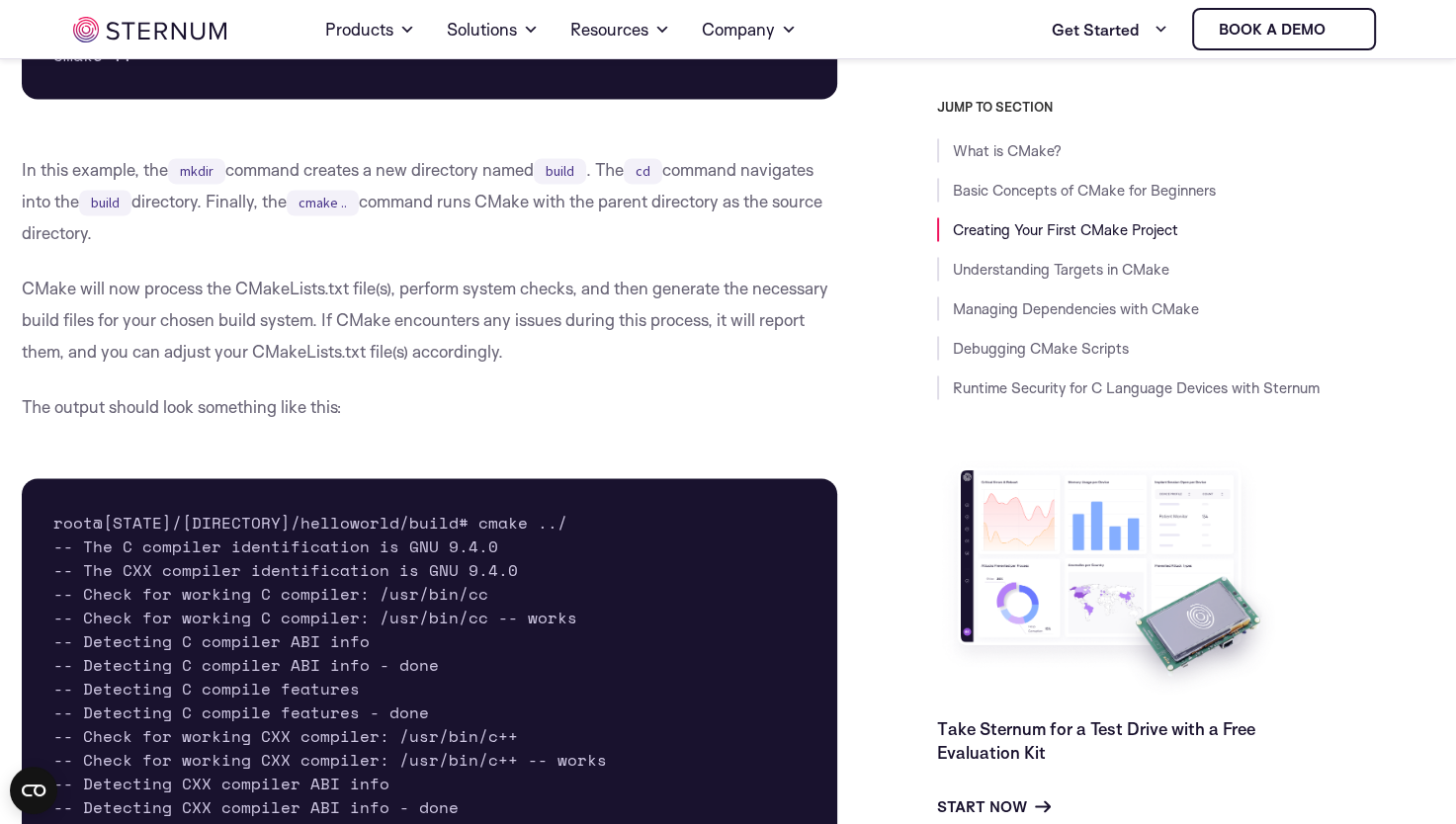 click on "CMake will now process the CMakeLists.txt file(s), perform system checks, and then generate the necessary build files for your chosen build system. If CMake encounters any issues during this process, it will report them, and you can adjust your CMakeLists.txt file(s) accordingly." at bounding box center (430, 320) 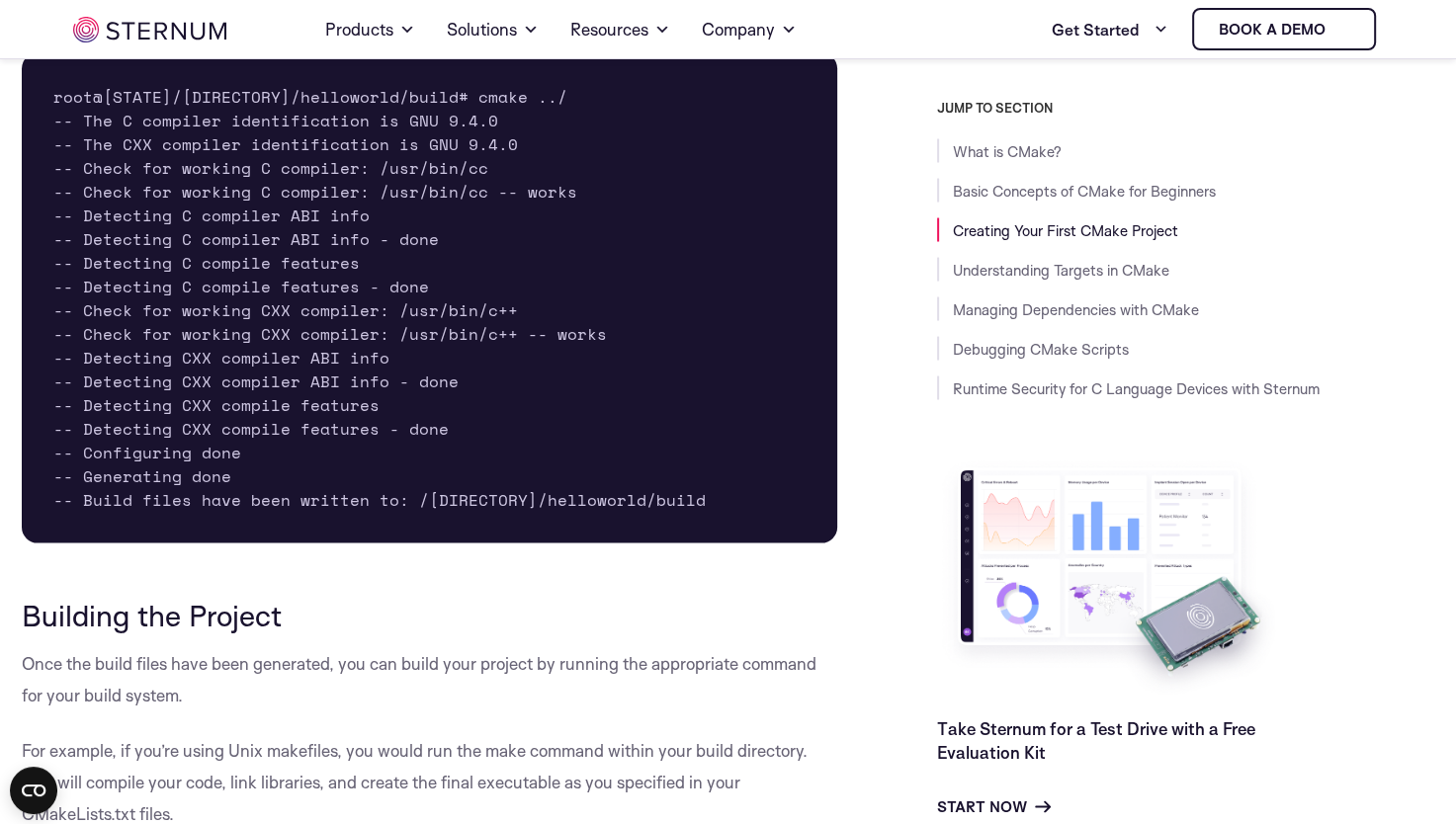 scroll, scrollTop: 3598, scrollLeft: 0, axis: vertical 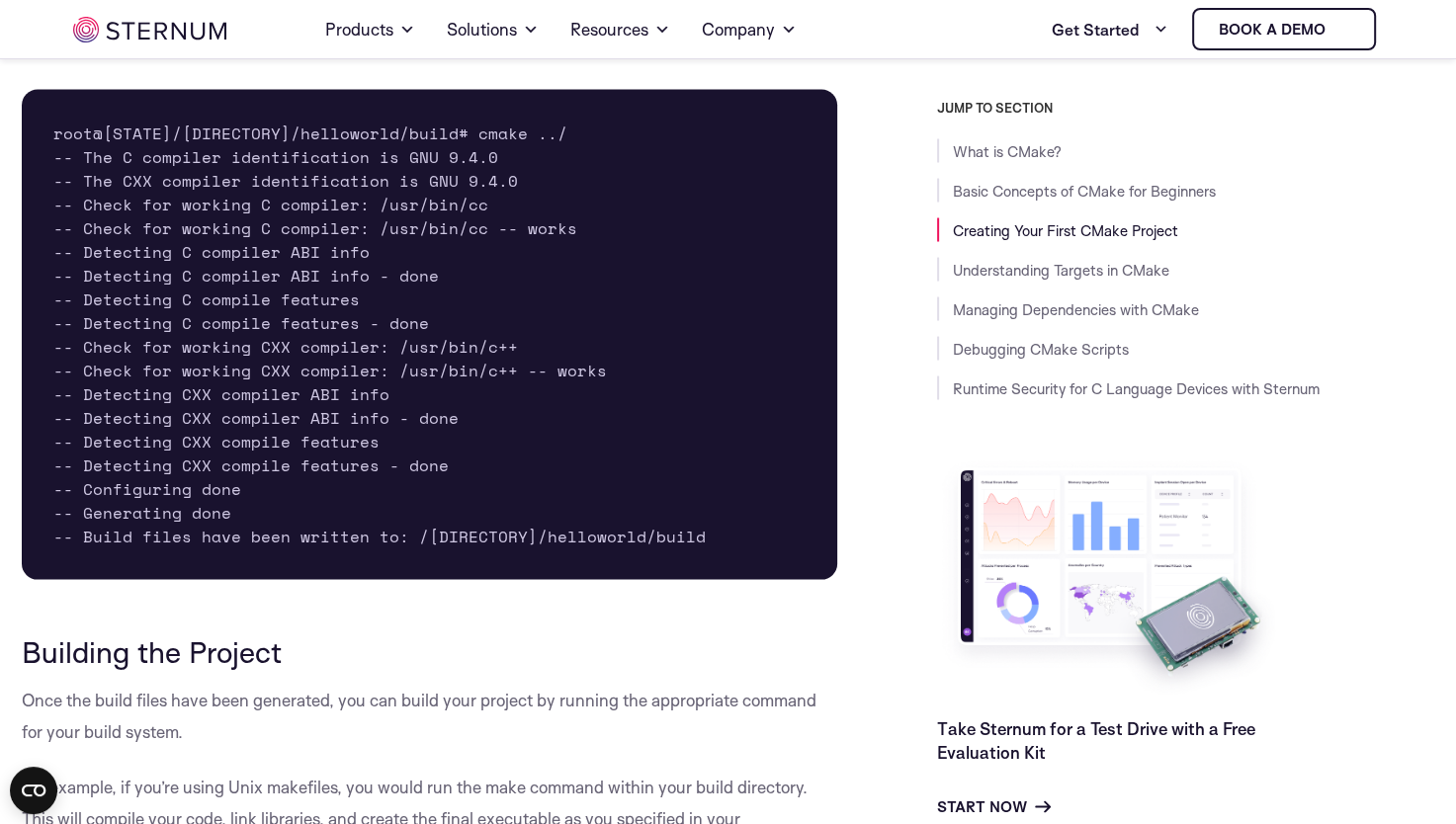 drag, startPoint x: 331, startPoint y: 320, endPoint x: 274, endPoint y: 339, distance: 60.08328 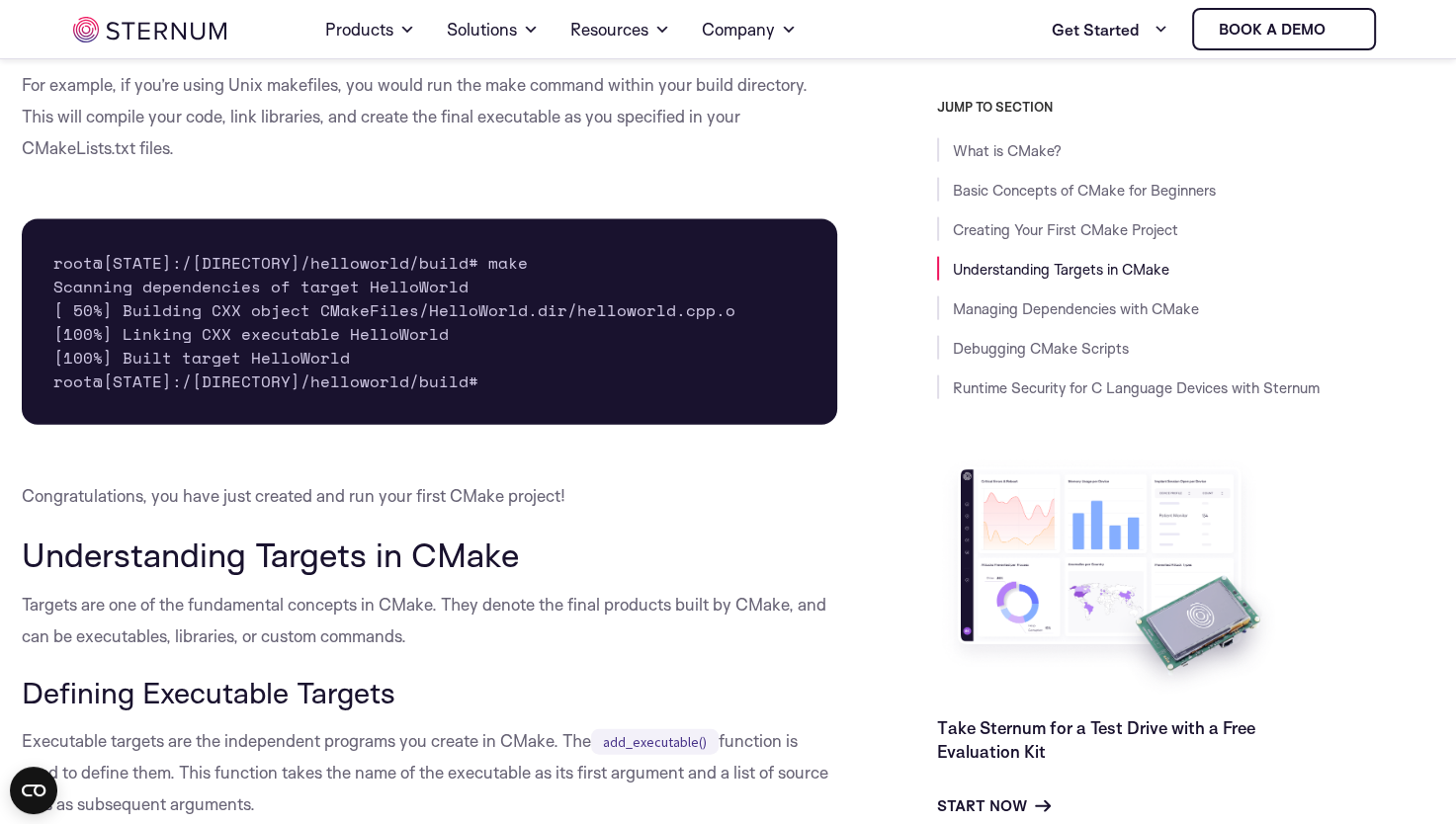 scroll, scrollTop: 4301, scrollLeft: 0, axis: vertical 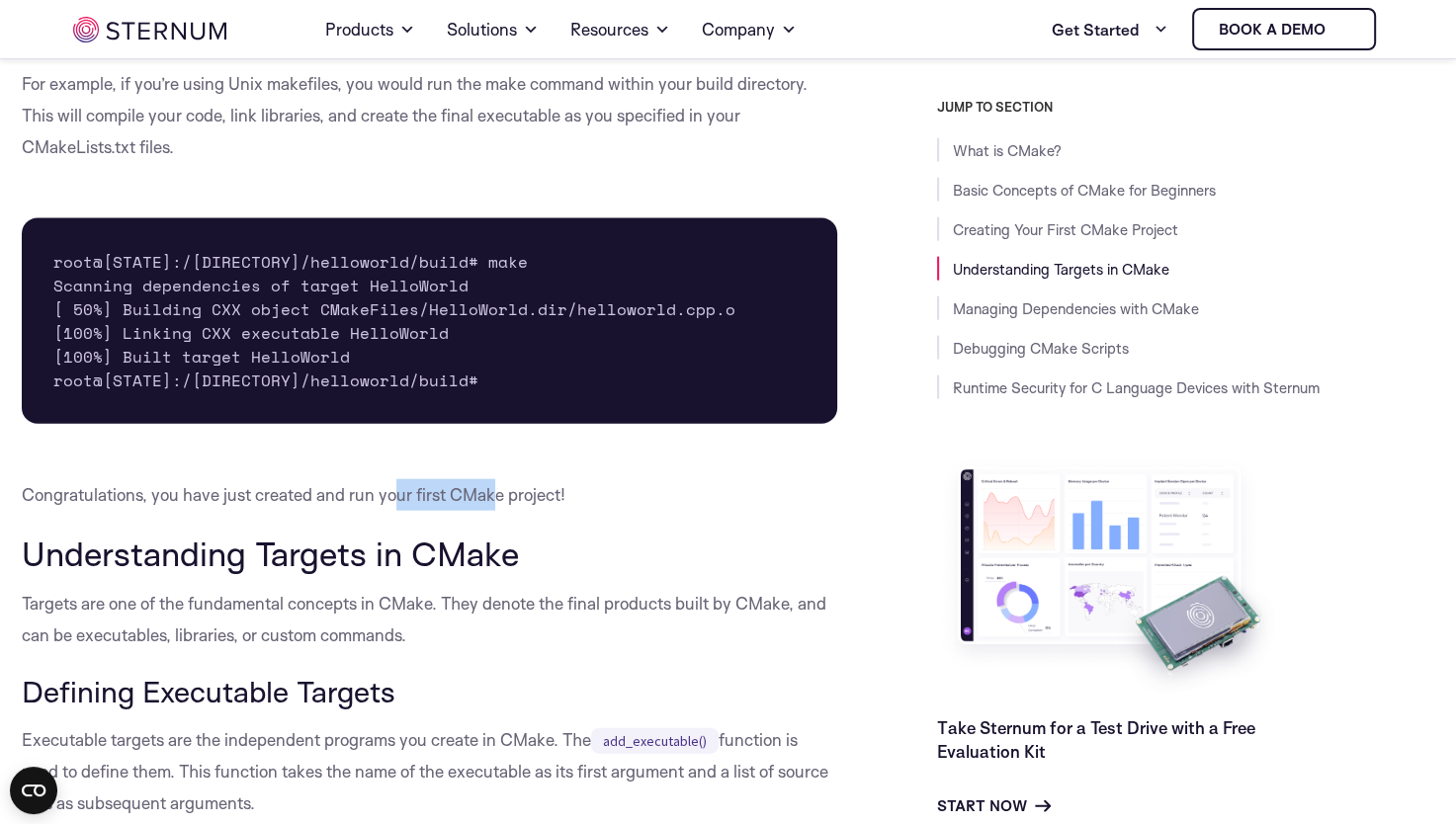 drag, startPoint x: 493, startPoint y: 543, endPoint x: 391, endPoint y: 557, distance: 102.956301 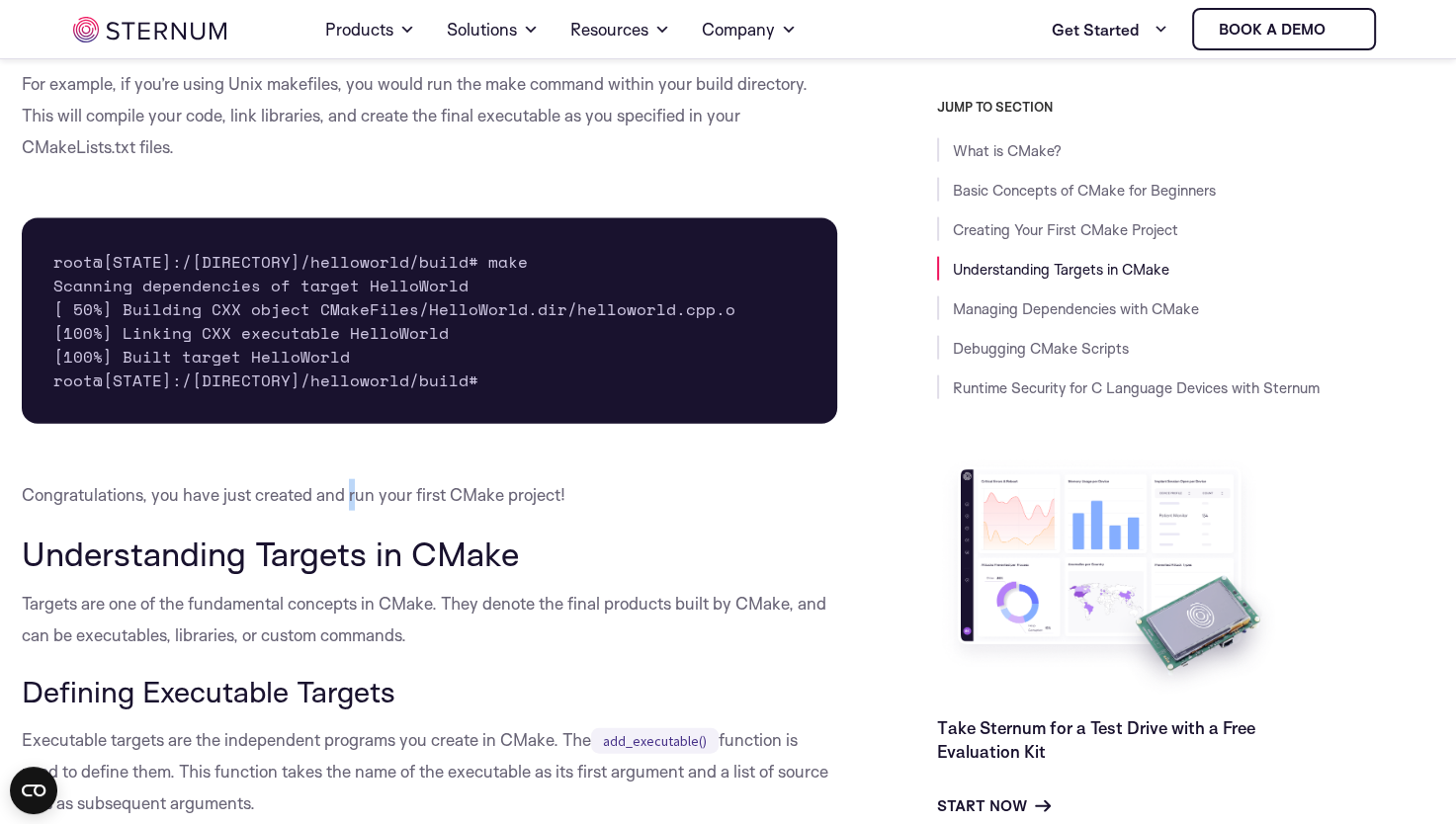 drag, startPoint x: 391, startPoint y: 557, endPoint x: 352, endPoint y: 556, distance: 39.012818 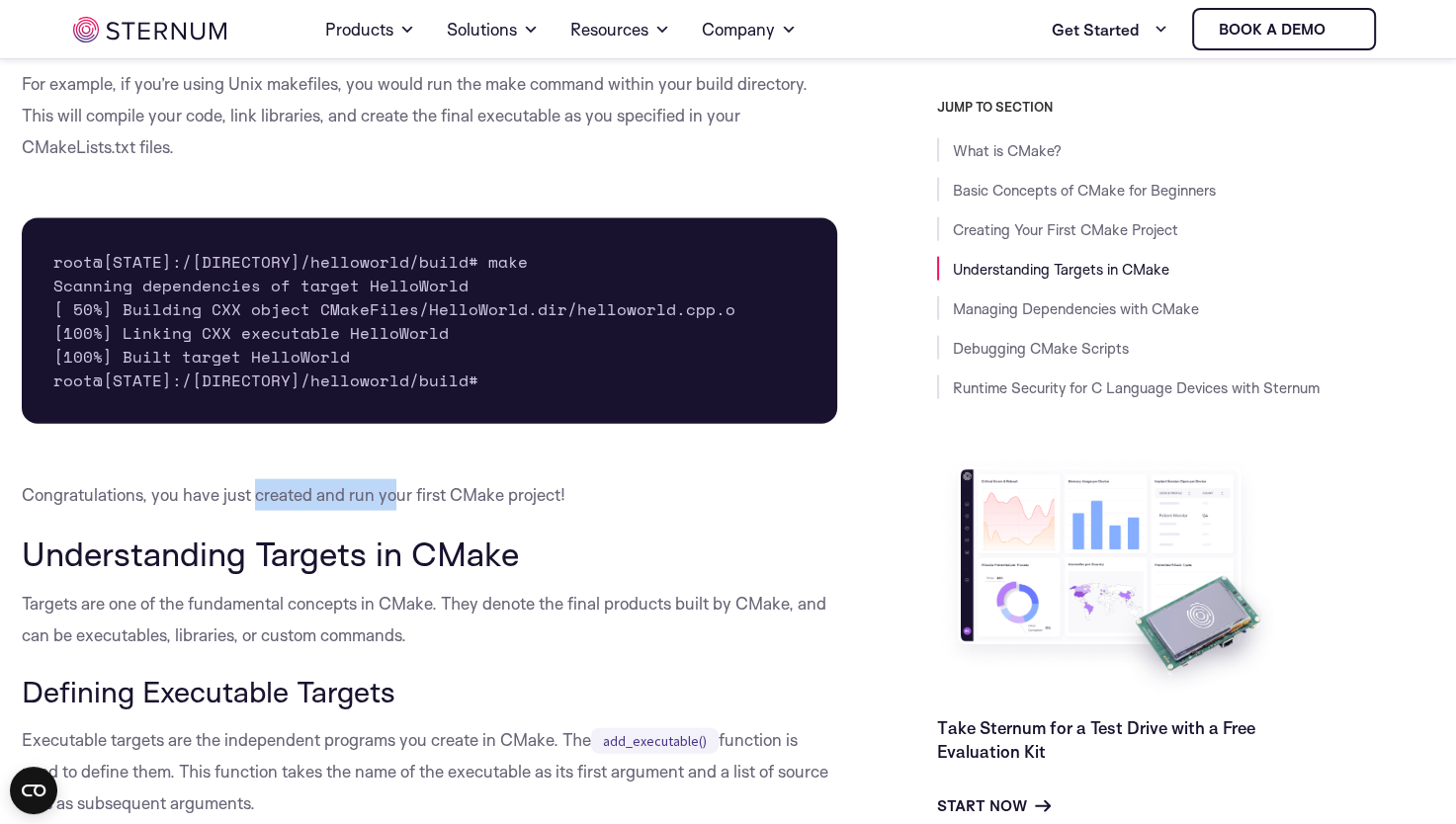 drag, startPoint x: 352, startPoint y: 556, endPoint x: 399, endPoint y: 544, distance: 48.50773 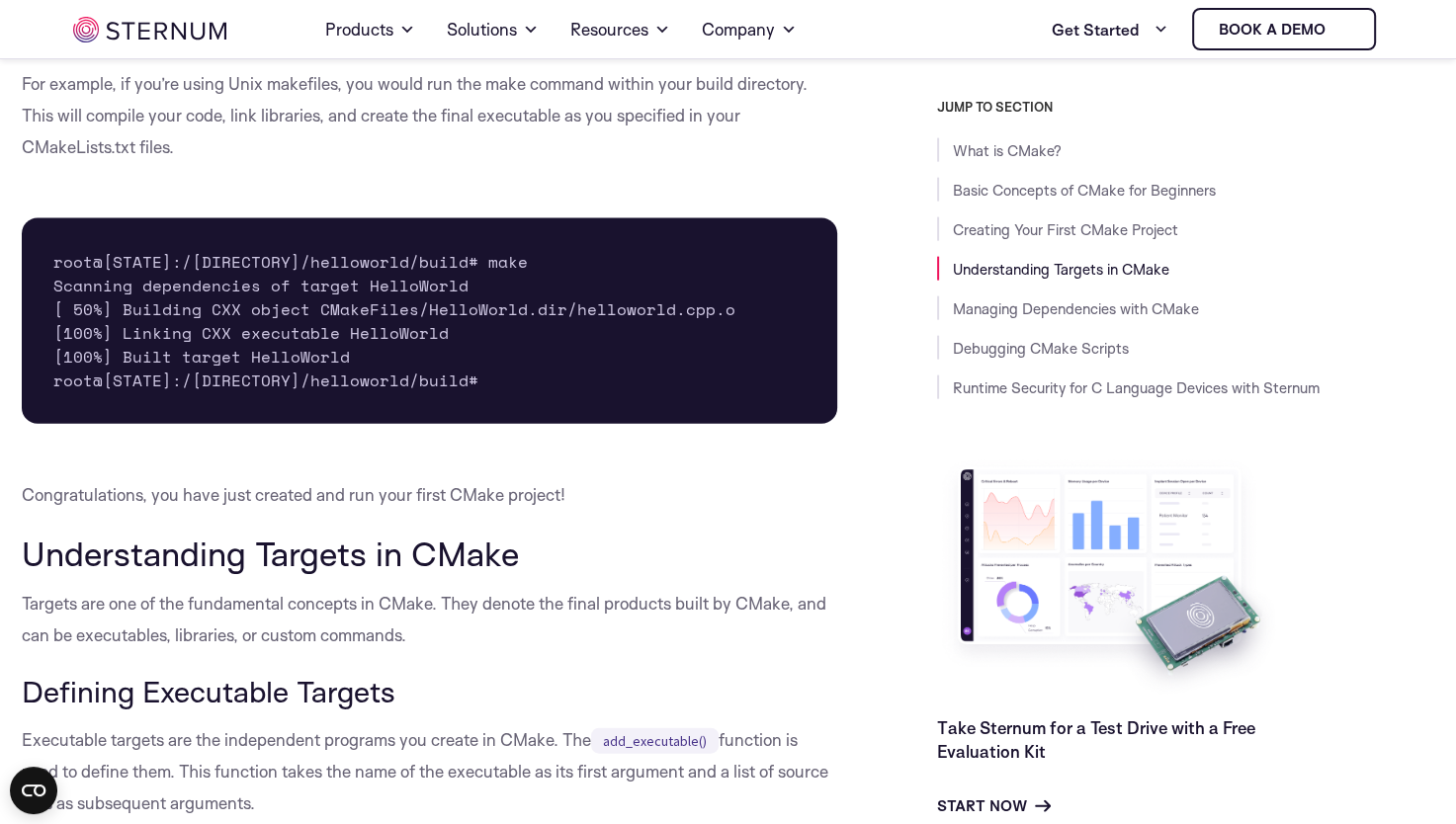 drag, startPoint x: 399, startPoint y: 544, endPoint x: 455, endPoint y: 551, distance: 56.435804 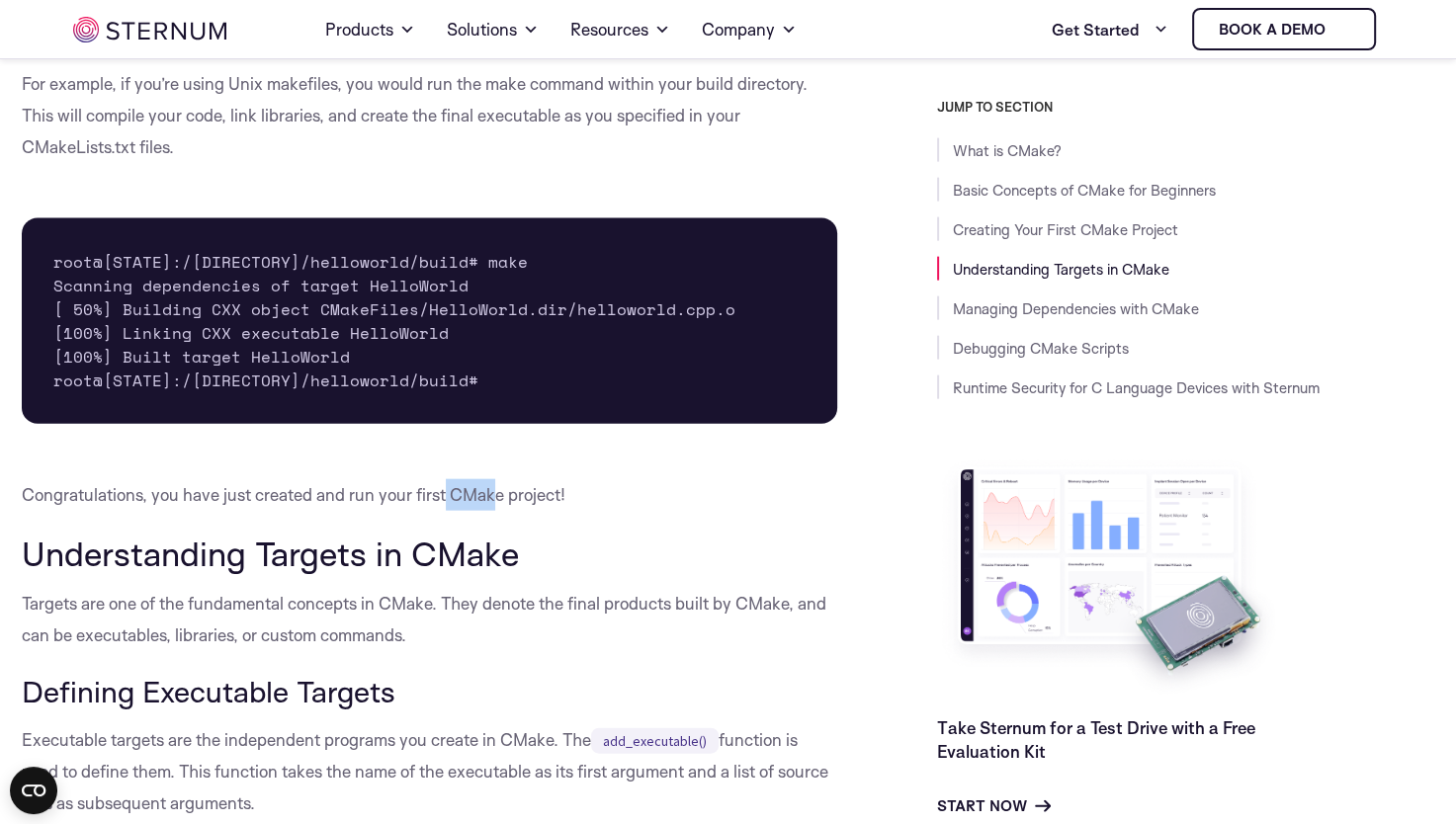 drag, startPoint x: 446, startPoint y: 549, endPoint x: 498, endPoint y: 547, distance: 52.038447 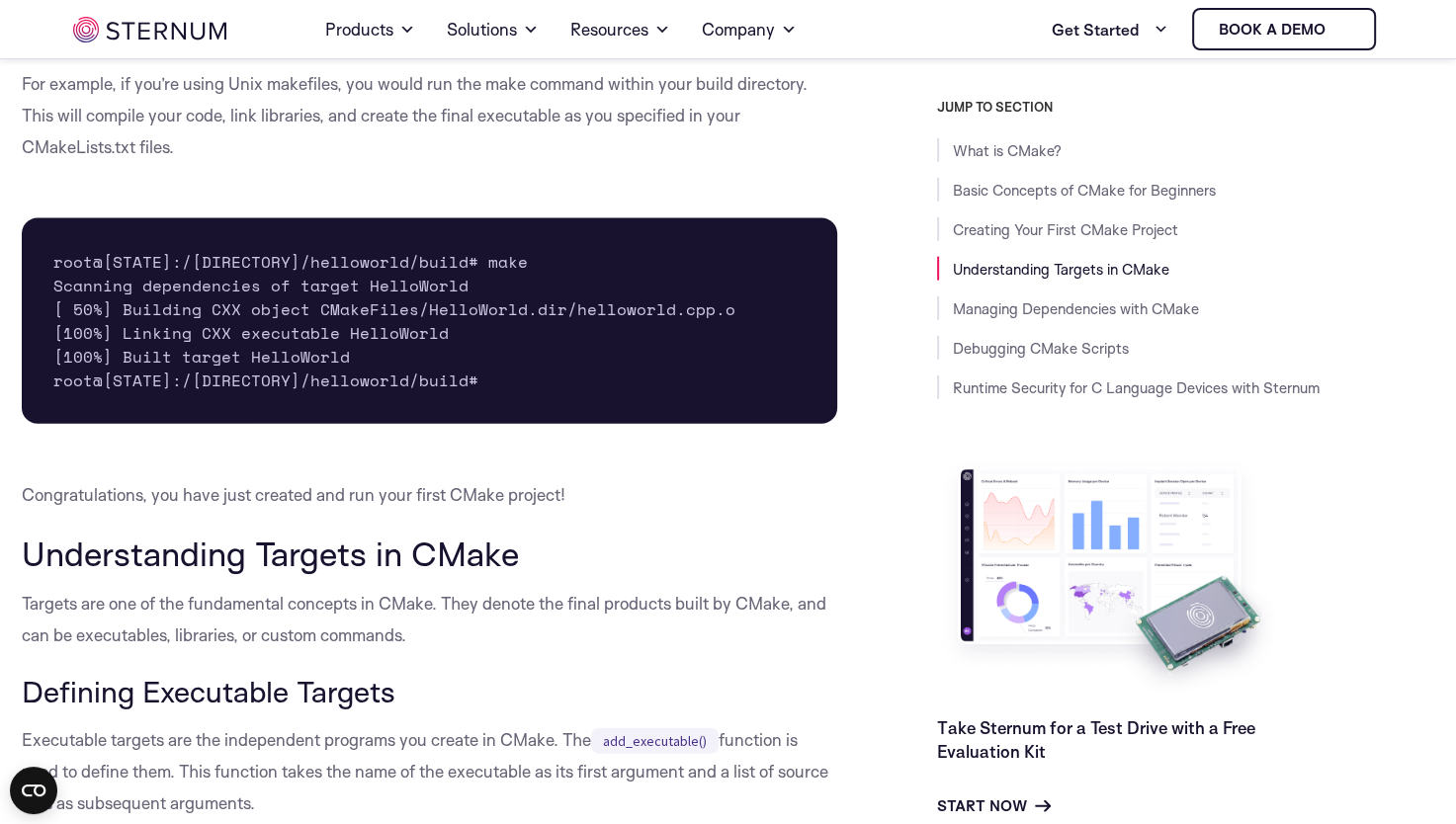 drag, startPoint x: 498, startPoint y: 547, endPoint x: 381, endPoint y: 570, distance: 119.23926 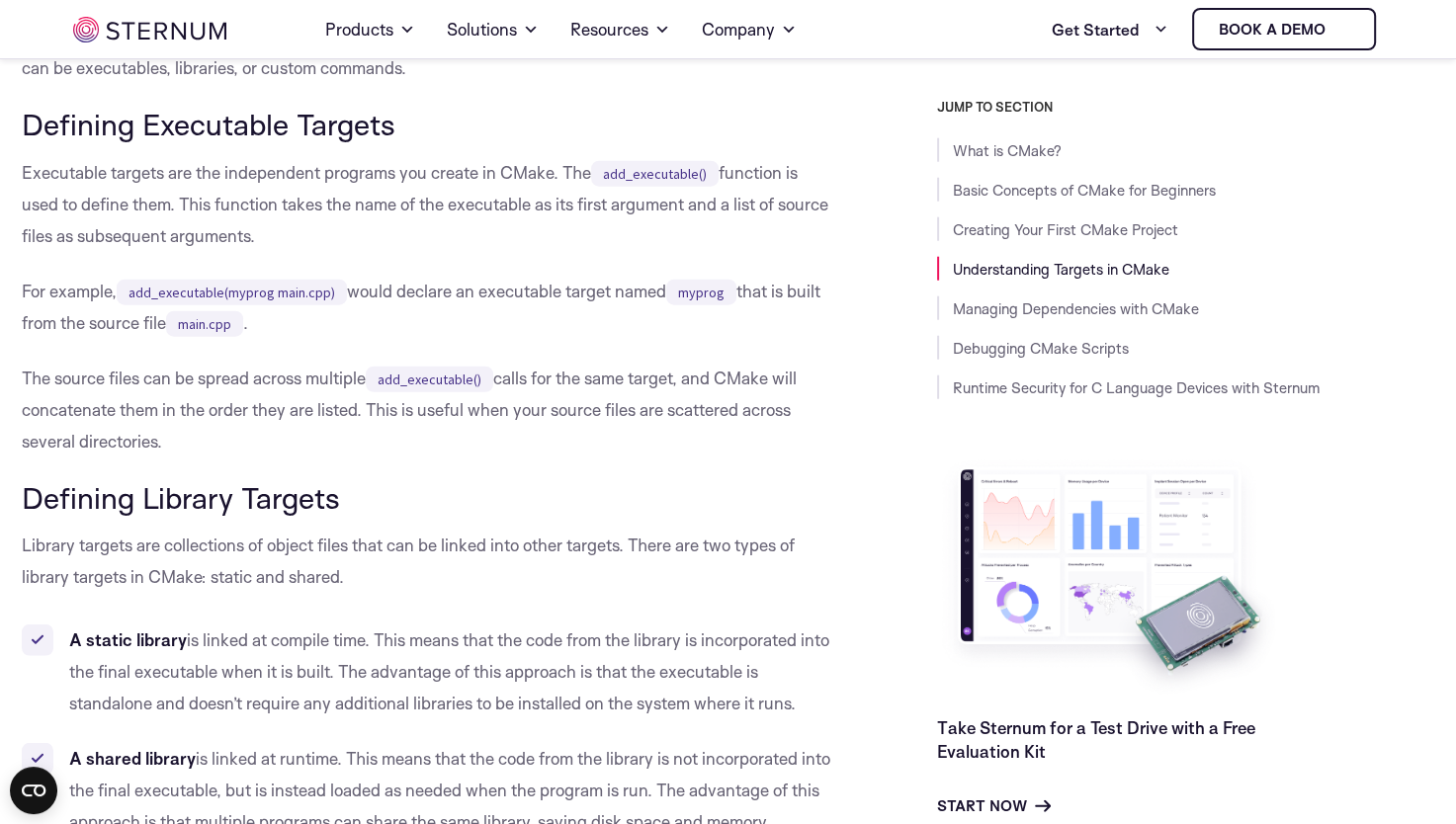scroll, scrollTop: 4869, scrollLeft: 0, axis: vertical 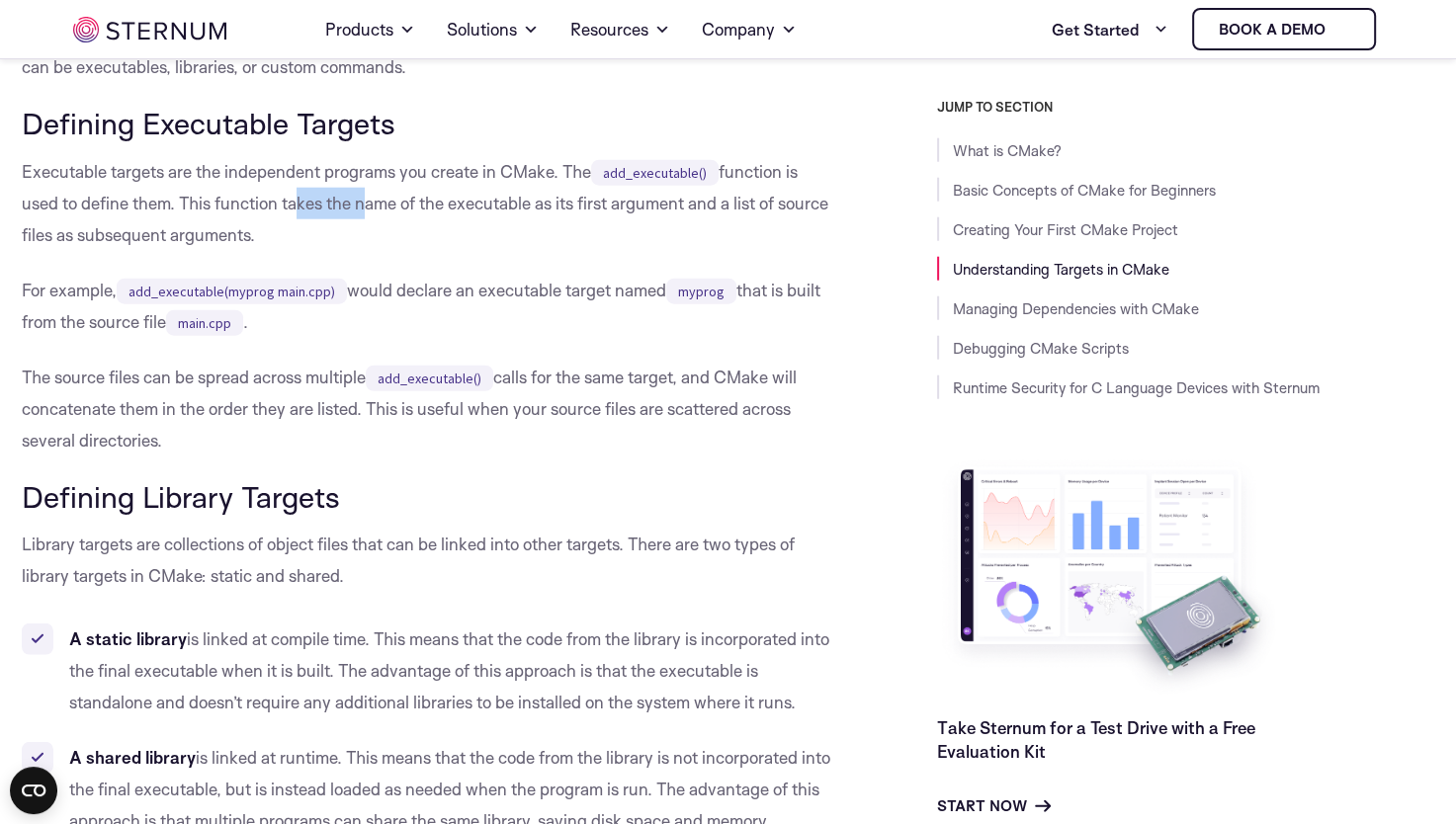 drag, startPoint x: 360, startPoint y: 264, endPoint x: 271, endPoint y: 263, distance: 89.005618 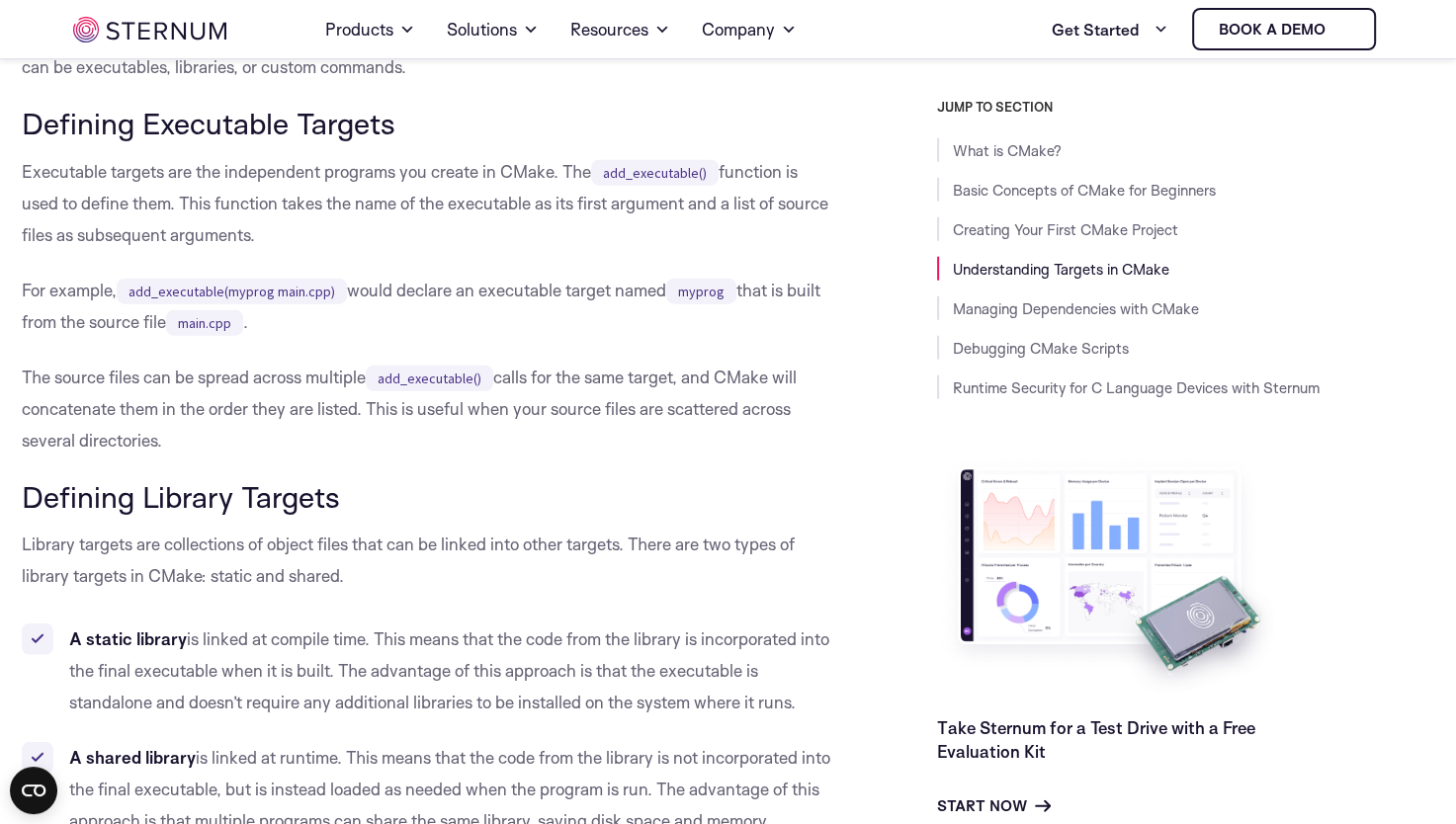 drag, startPoint x: 271, startPoint y: 263, endPoint x: 256, endPoint y: 263, distance: 15 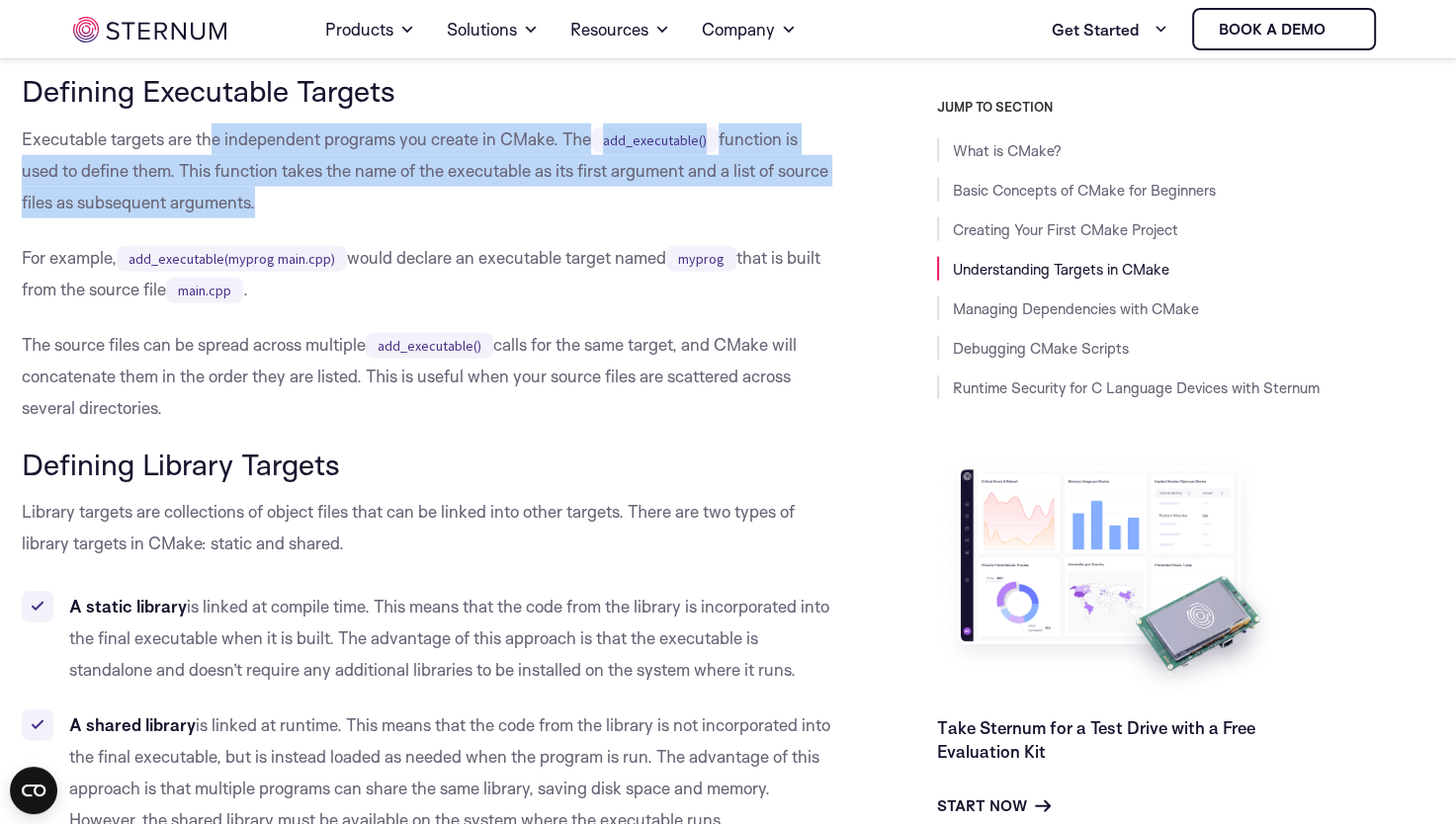 drag, startPoint x: 306, startPoint y: 250, endPoint x: 207, endPoint y: 199, distance: 111.364267 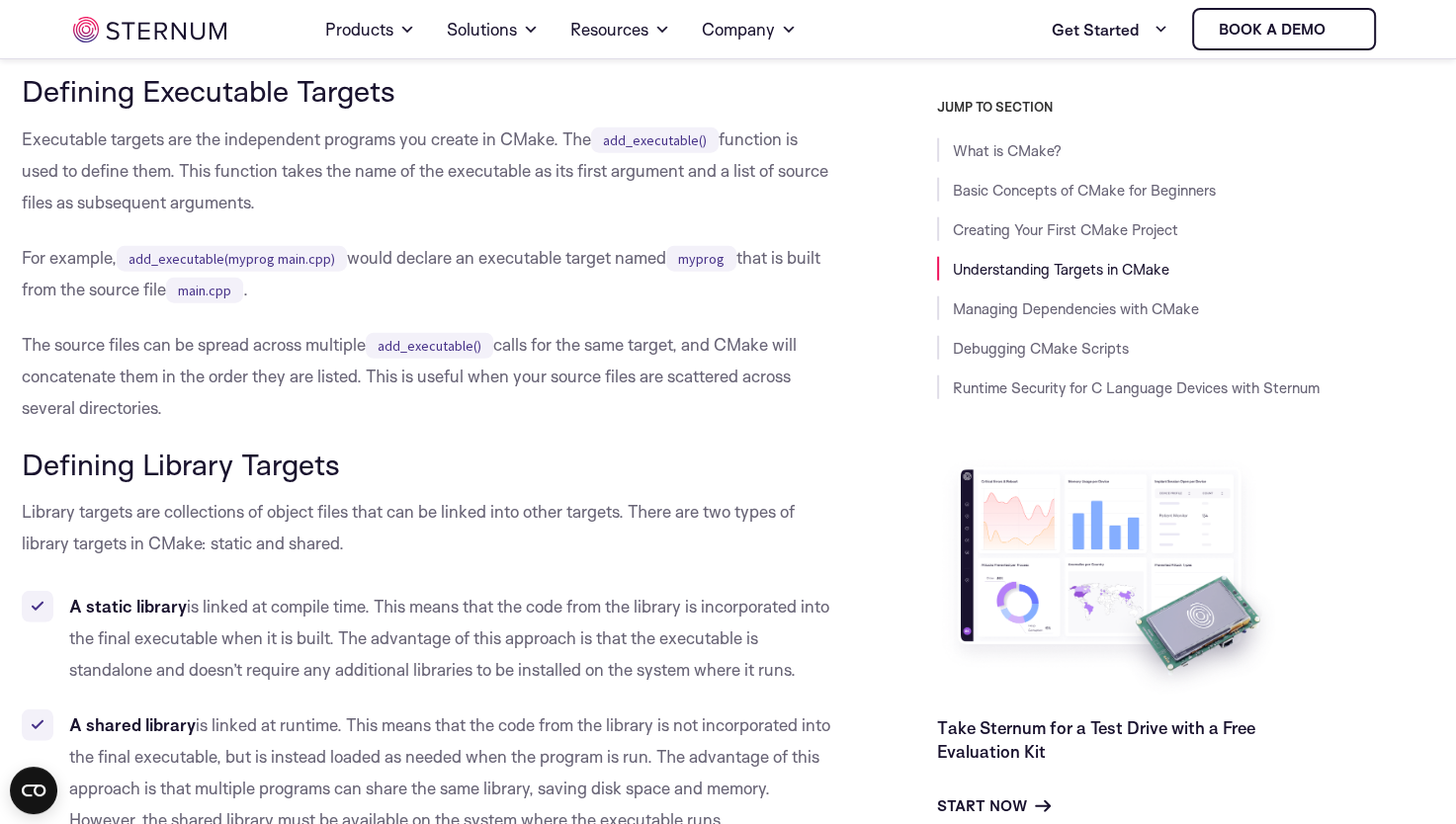 drag, startPoint x: 207, startPoint y: 199, endPoint x: 186, endPoint y: 203, distance: 21.377558 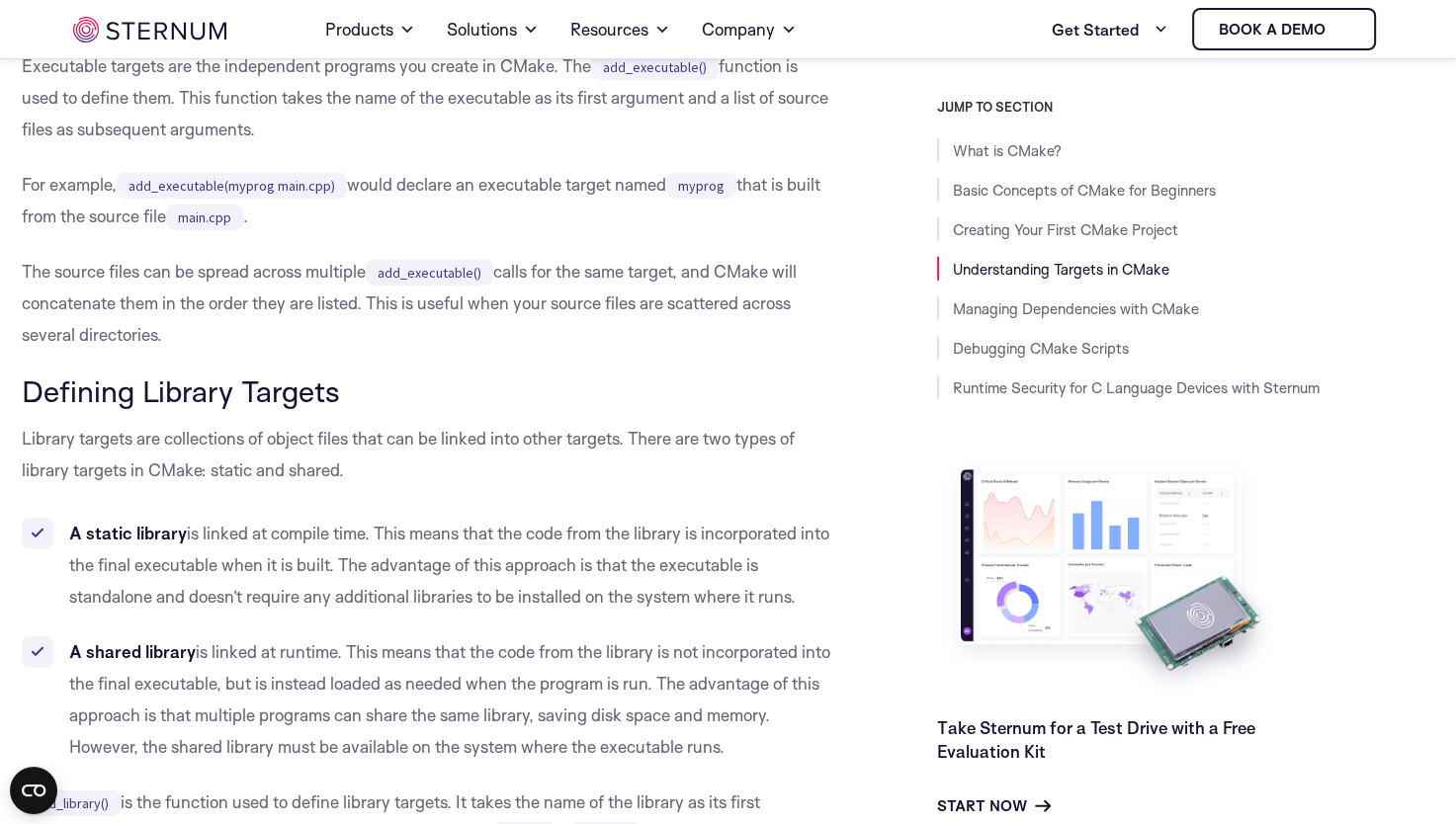 scroll, scrollTop: 4972, scrollLeft: 0, axis: vertical 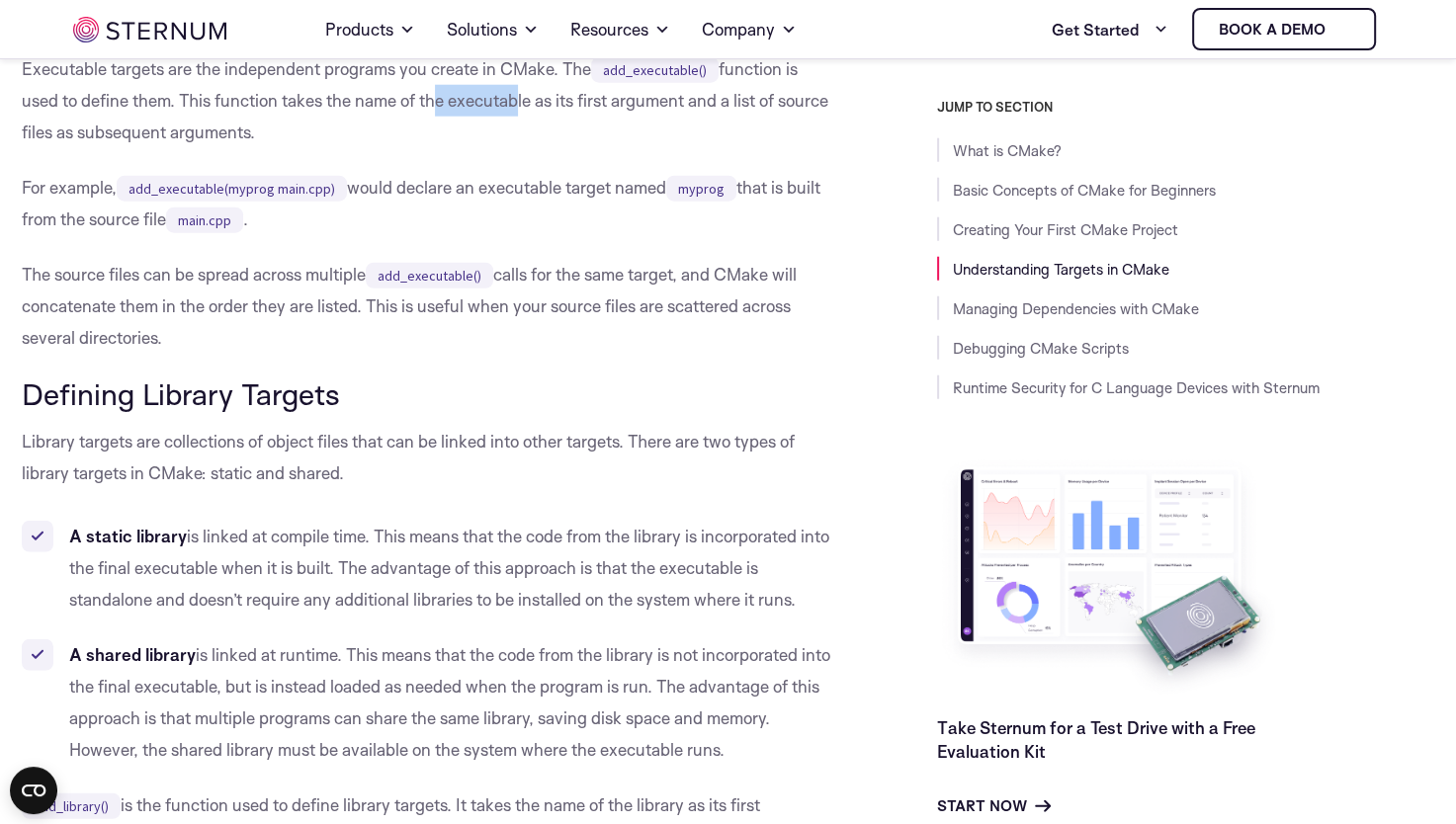 drag, startPoint x: 516, startPoint y: 157, endPoint x: 404, endPoint y: 152, distance: 112.111552 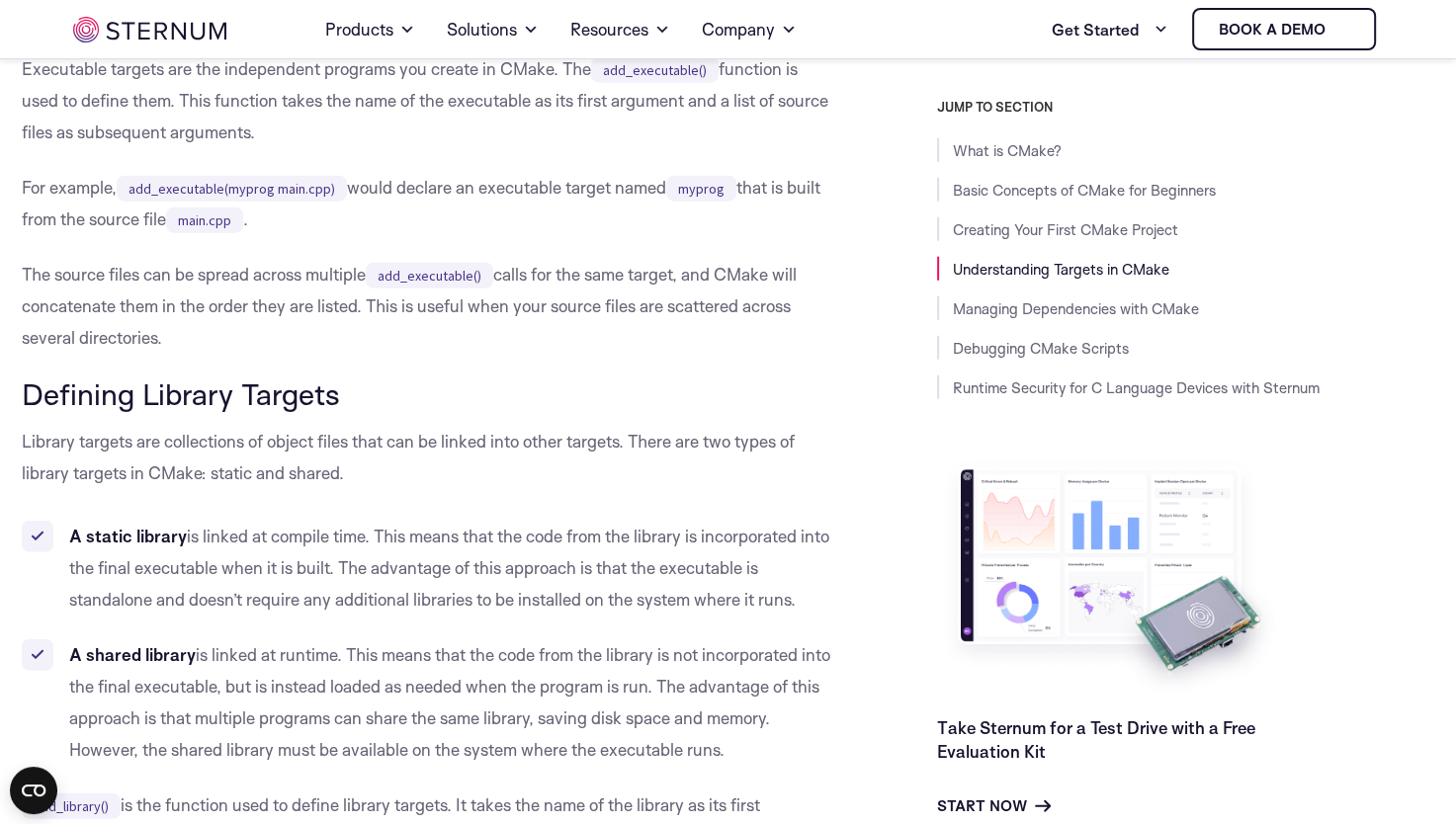 drag, startPoint x: 404, startPoint y: 152, endPoint x: 339, endPoint y: 158, distance: 65.27634 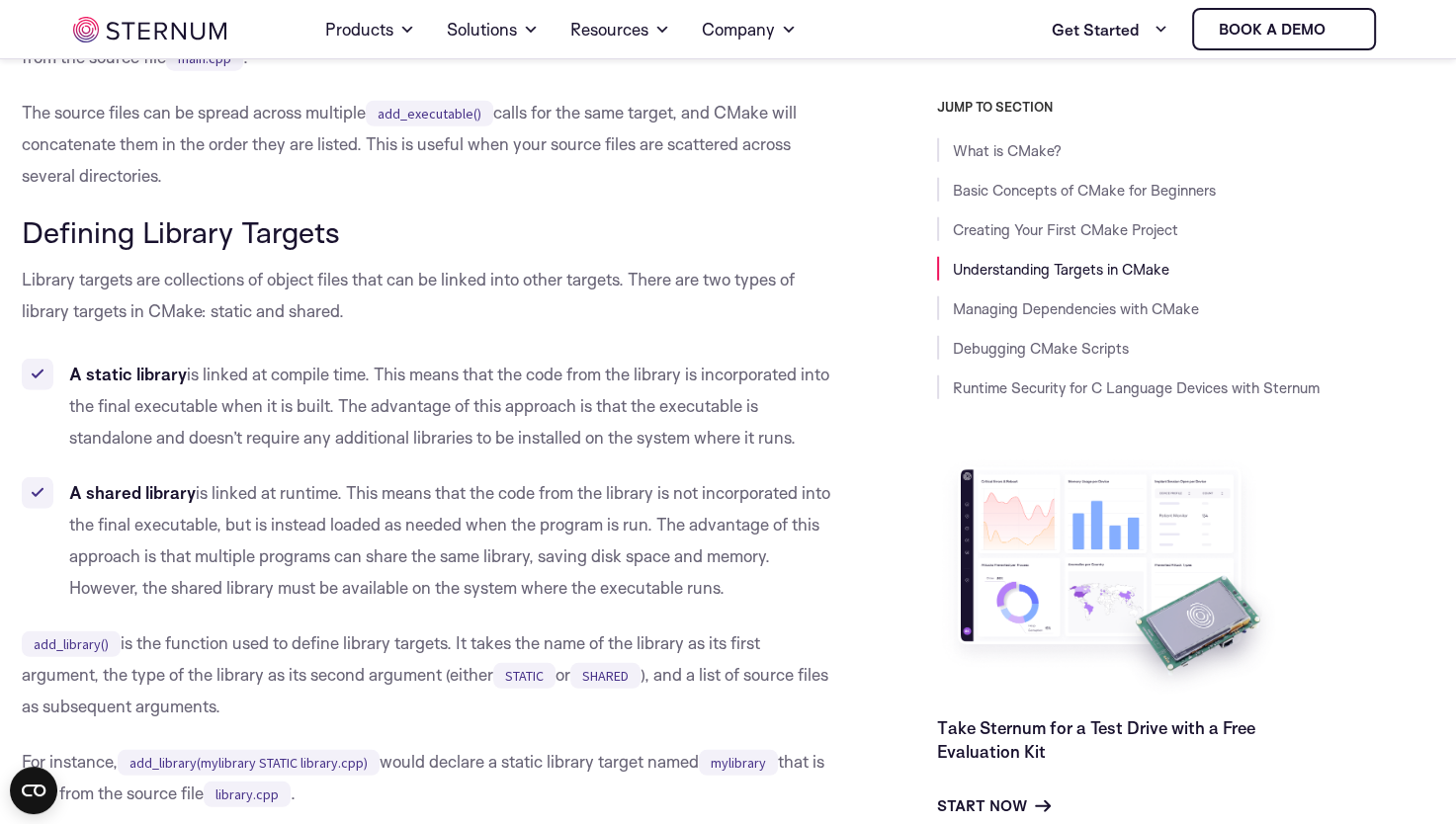 scroll, scrollTop: 5117, scrollLeft: 0, axis: vertical 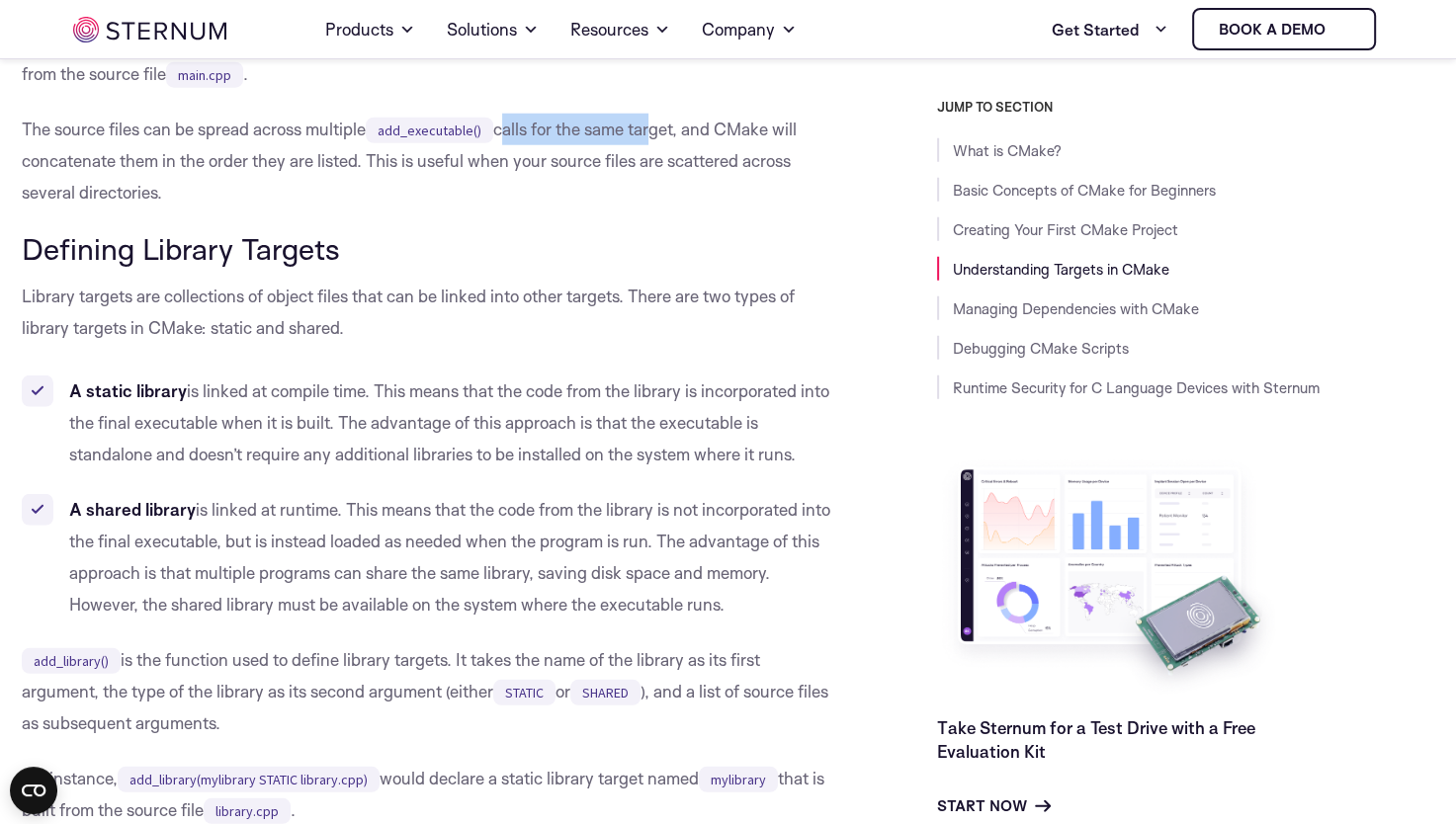drag, startPoint x: 502, startPoint y: 184, endPoint x: 672, endPoint y: 192, distance: 170.18813 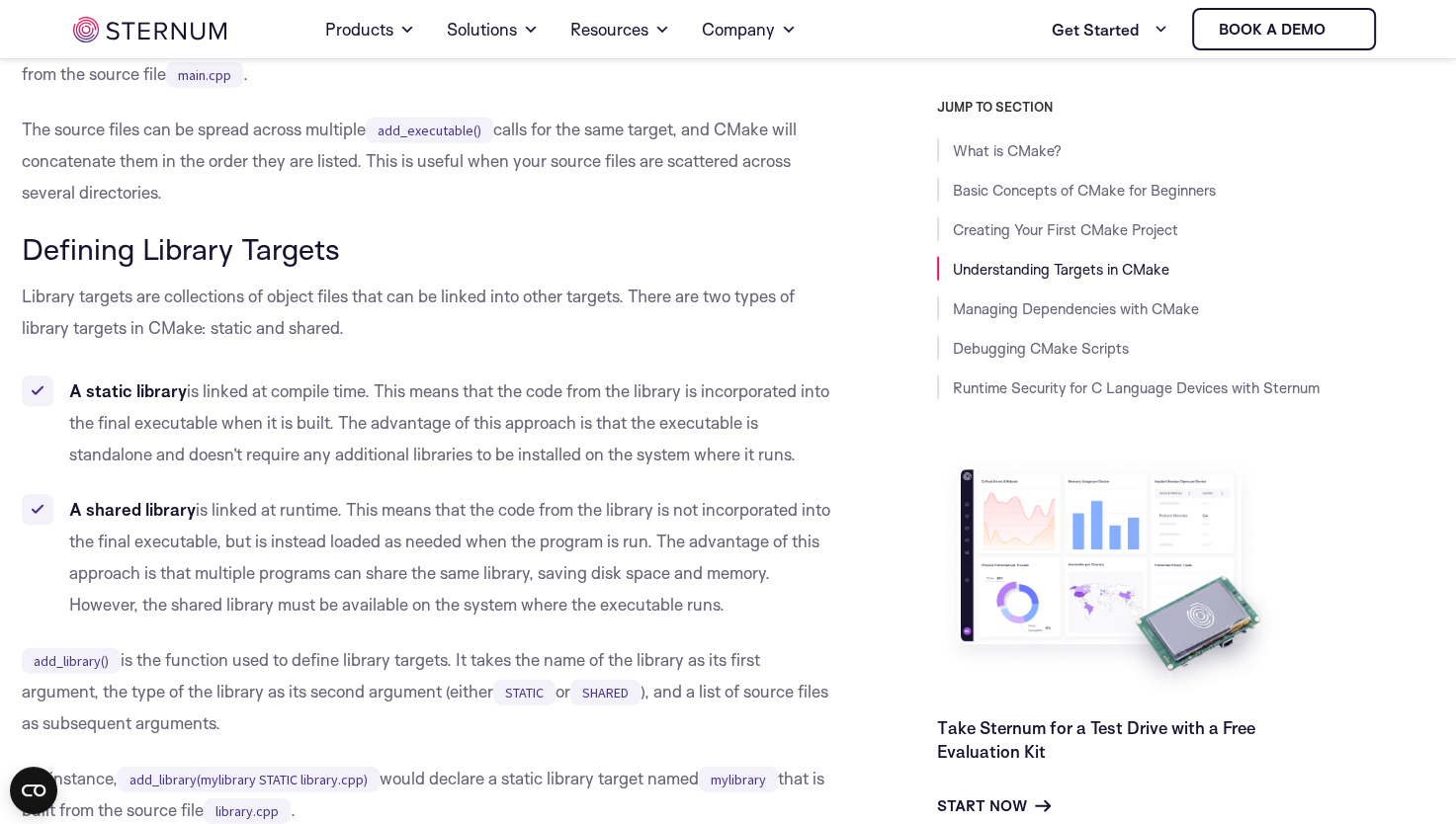 drag, startPoint x: 672, startPoint y: 192, endPoint x: 596, endPoint y: 217, distance: 80.00625 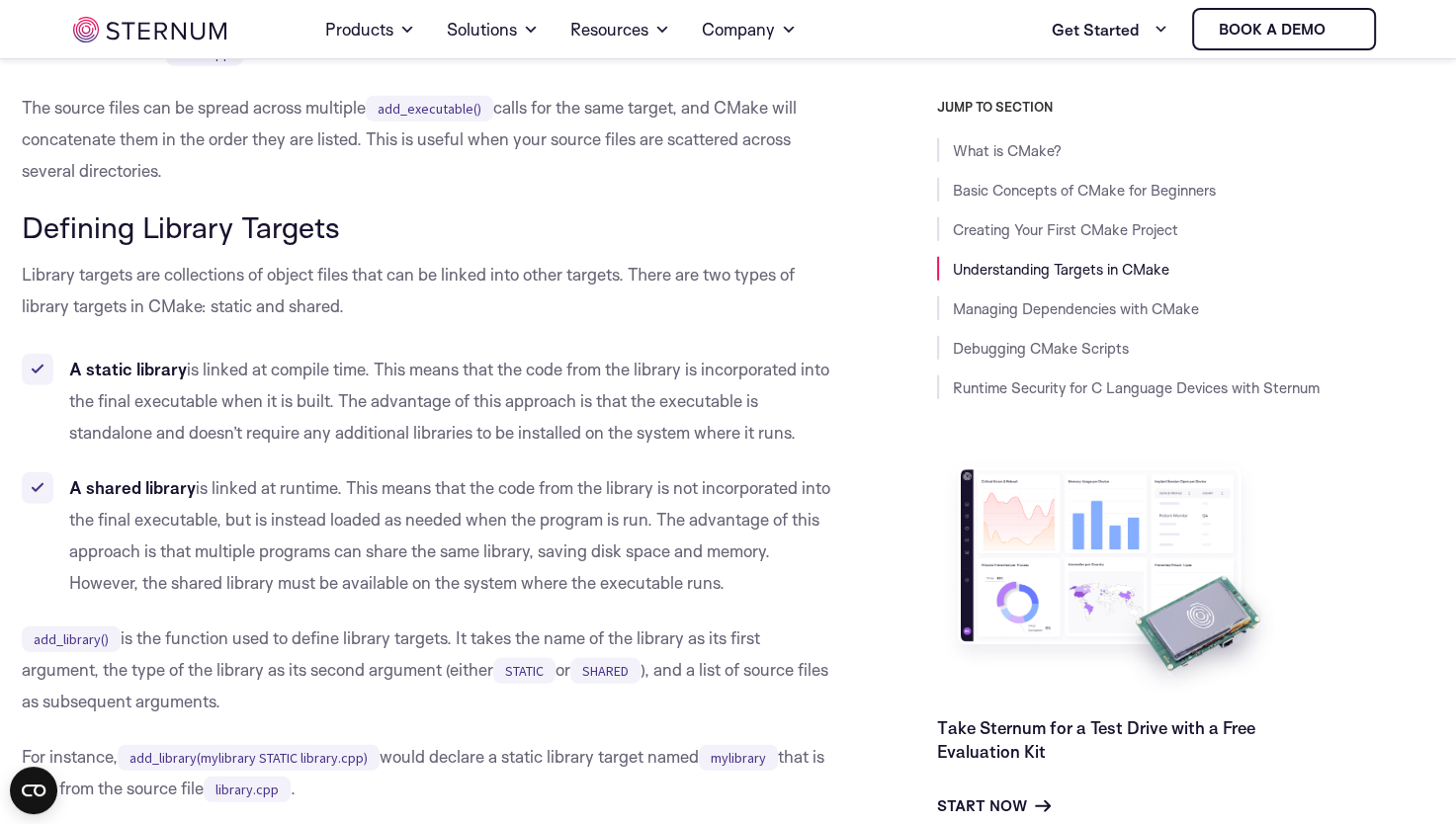 scroll, scrollTop: 5137, scrollLeft: 0, axis: vertical 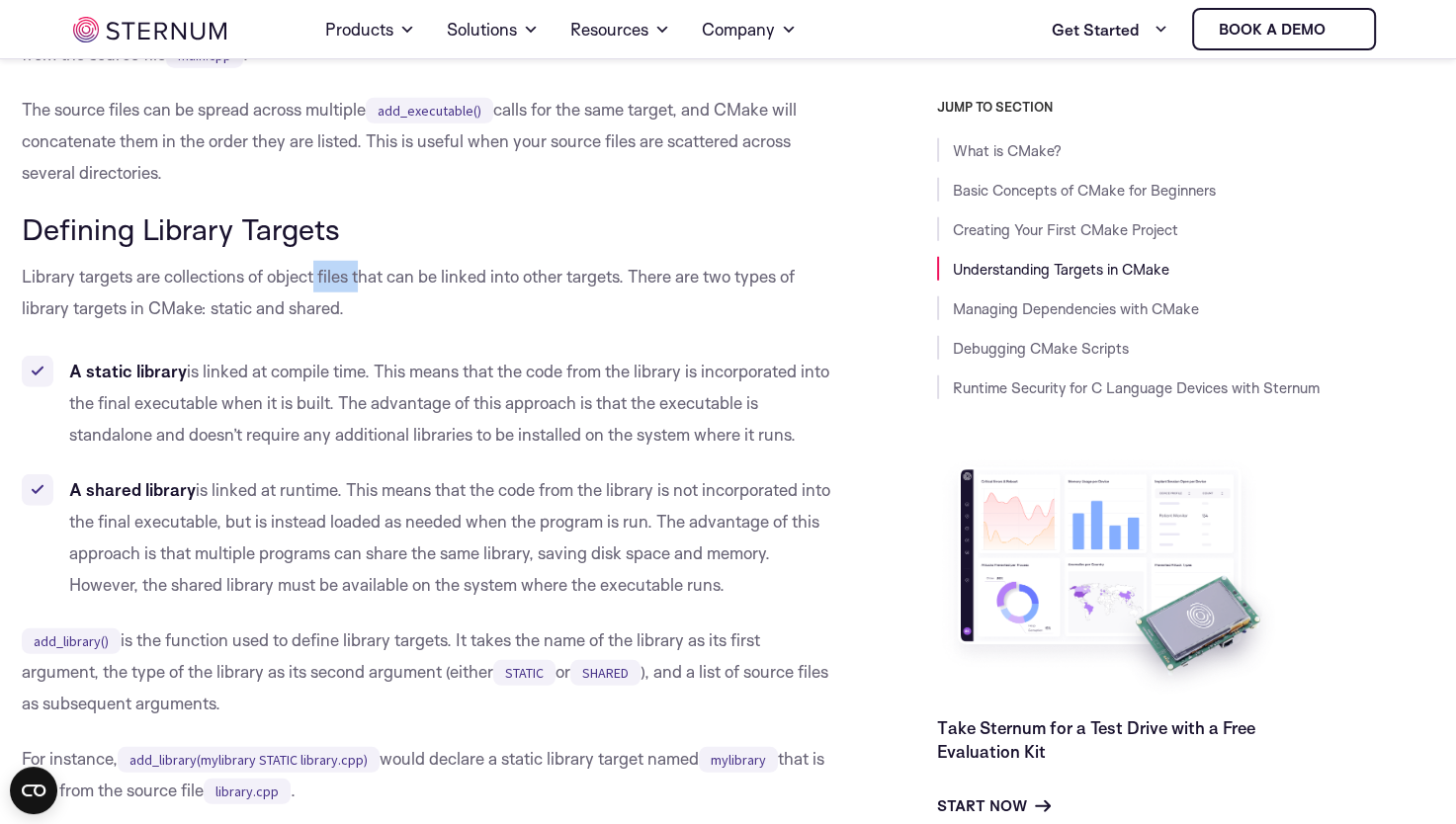 drag, startPoint x: 317, startPoint y: 332, endPoint x: 362, endPoint y: 333, distance: 45.01111 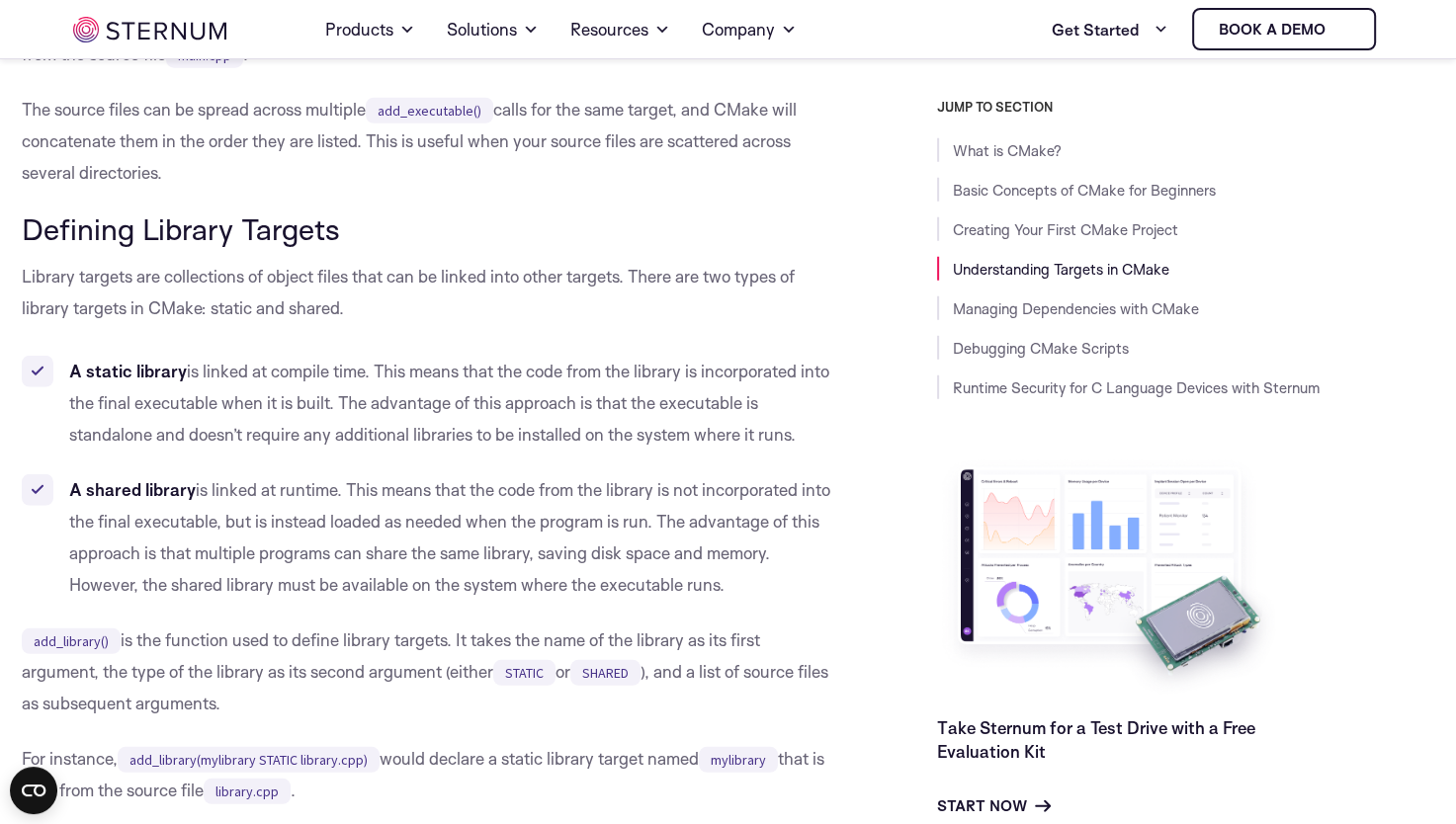 drag, startPoint x: 362, startPoint y: 333, endPoint x: 293, endPoint y: 336, distance: 69.065187 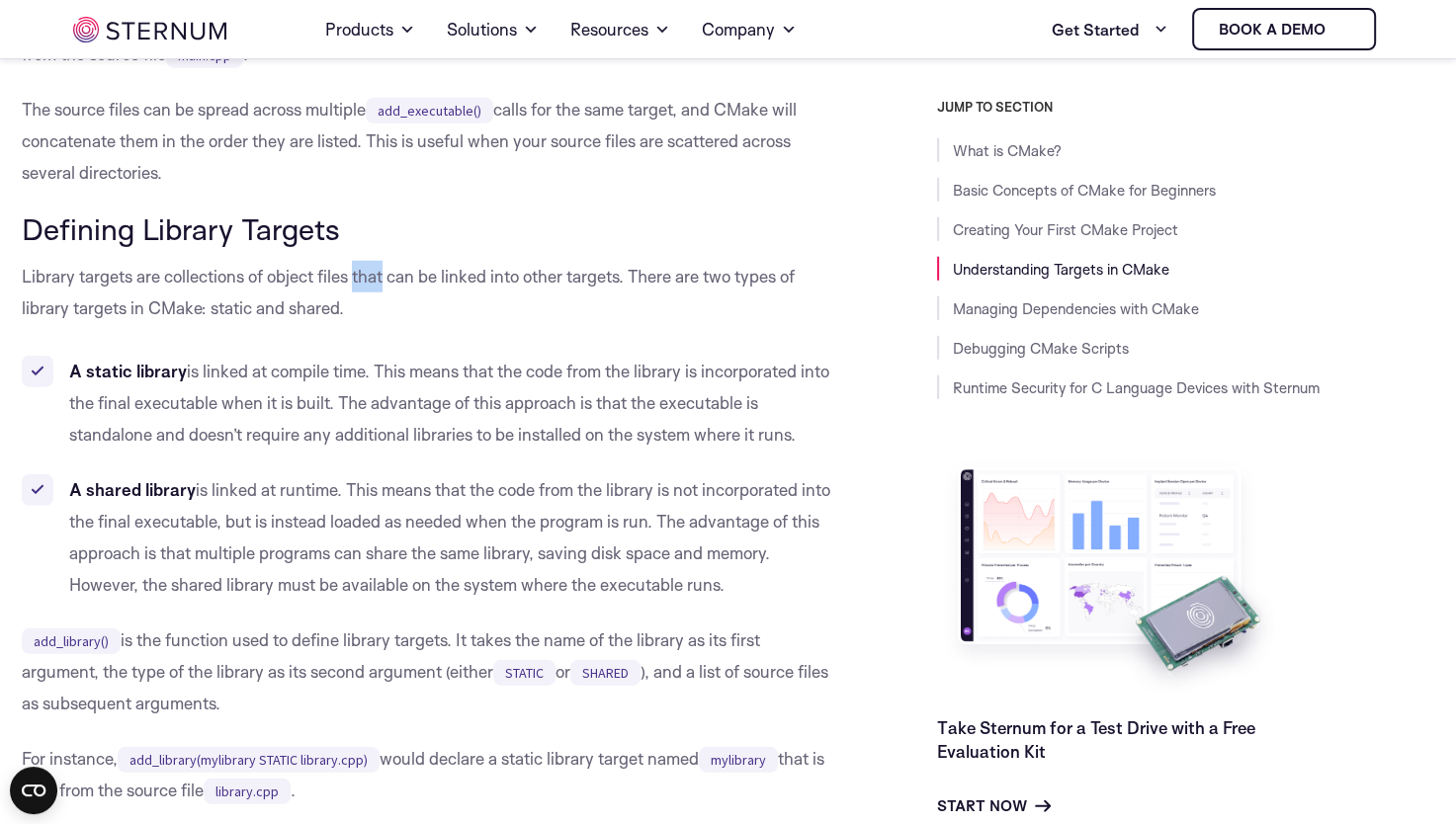 drag, startPoint x: 358, startPoint y: 333, endPoint x: 385, endPoint y: 334, distance: 27.018512 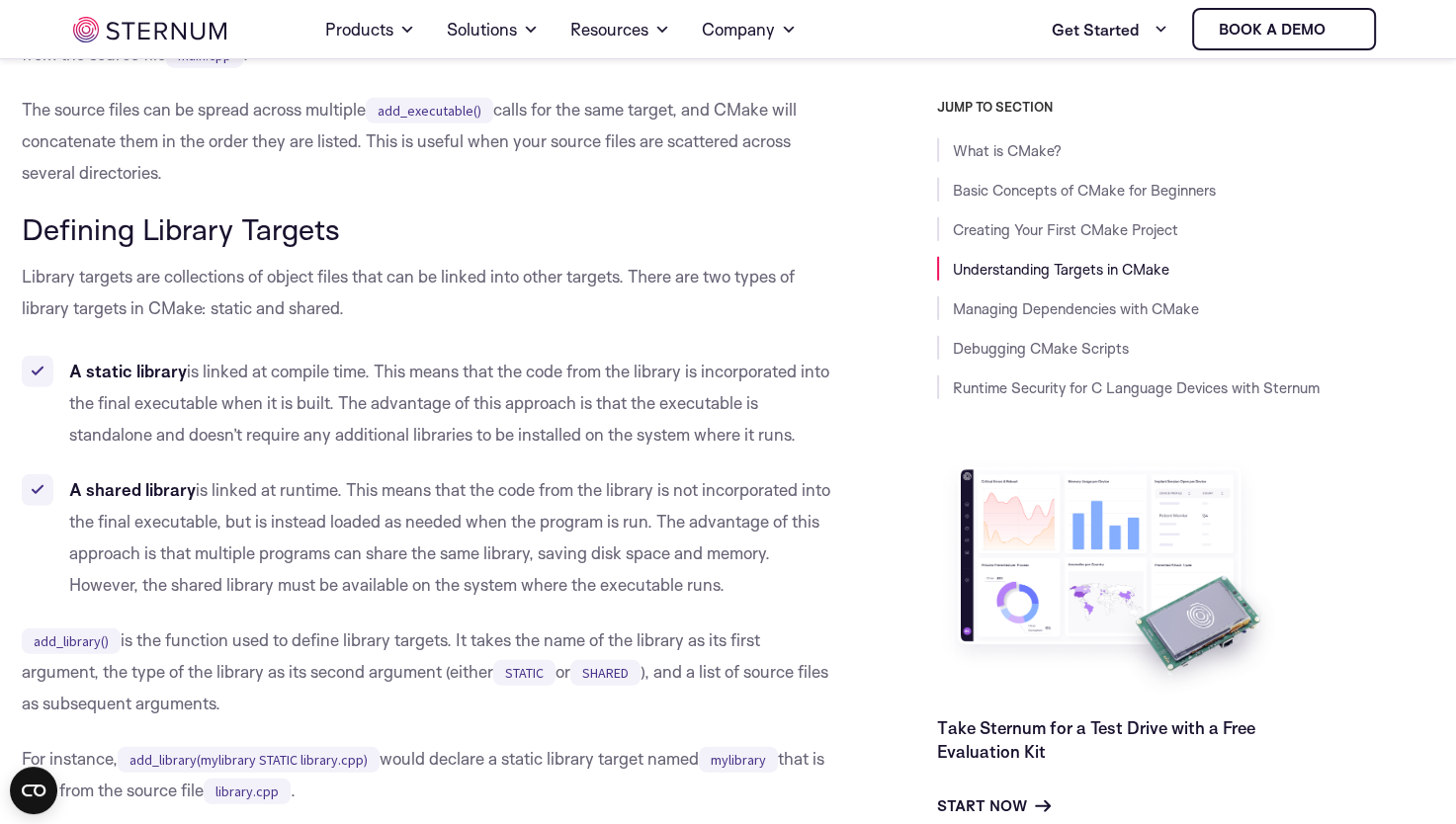 drag, startPoint x: 385, startPoint y: 334, endPoint x: 302, endPoint y: 338, distance: 83.09633 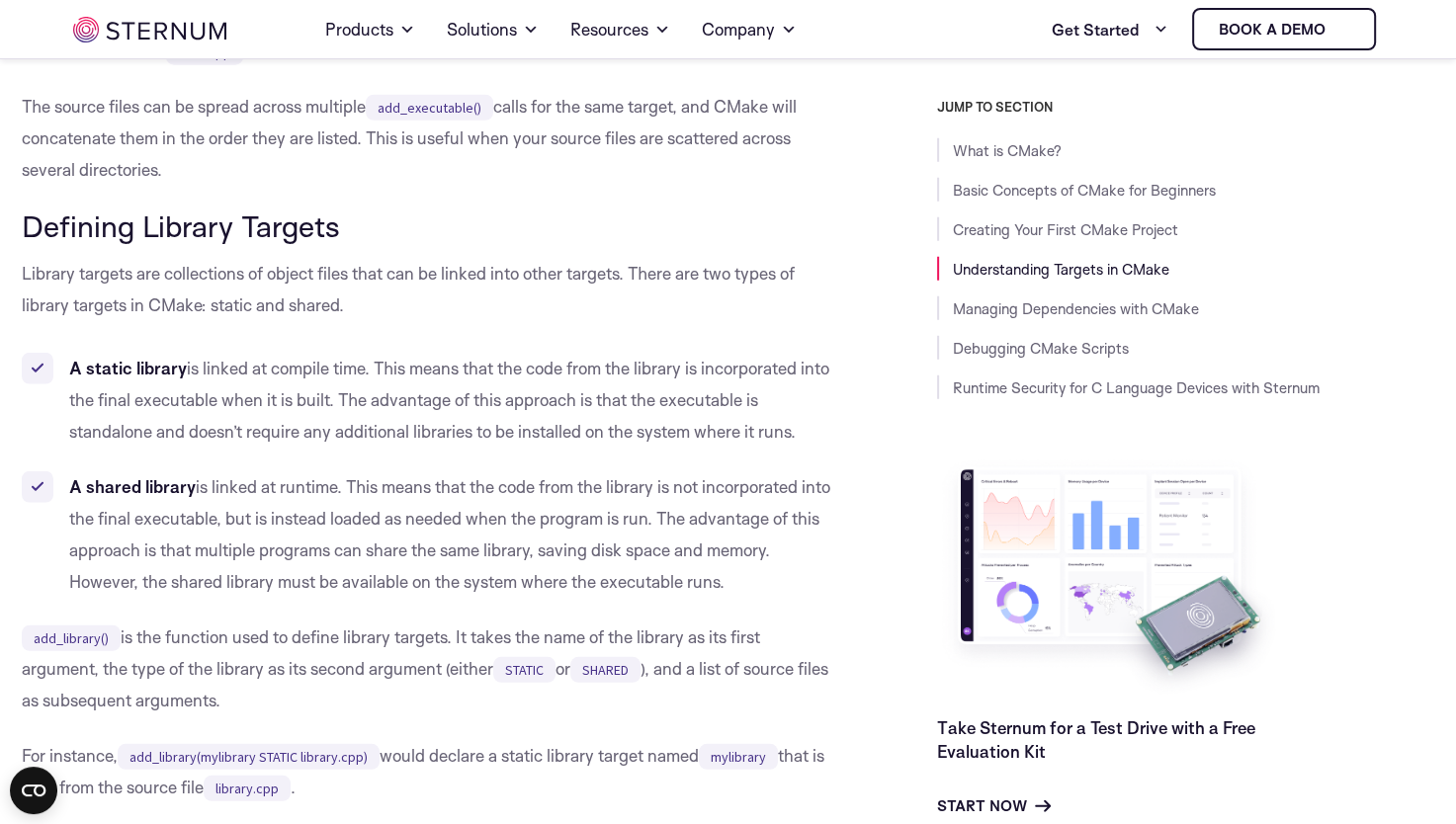 scroll, scrollTop: 5131, scrollLeft: 0, axis: vertical 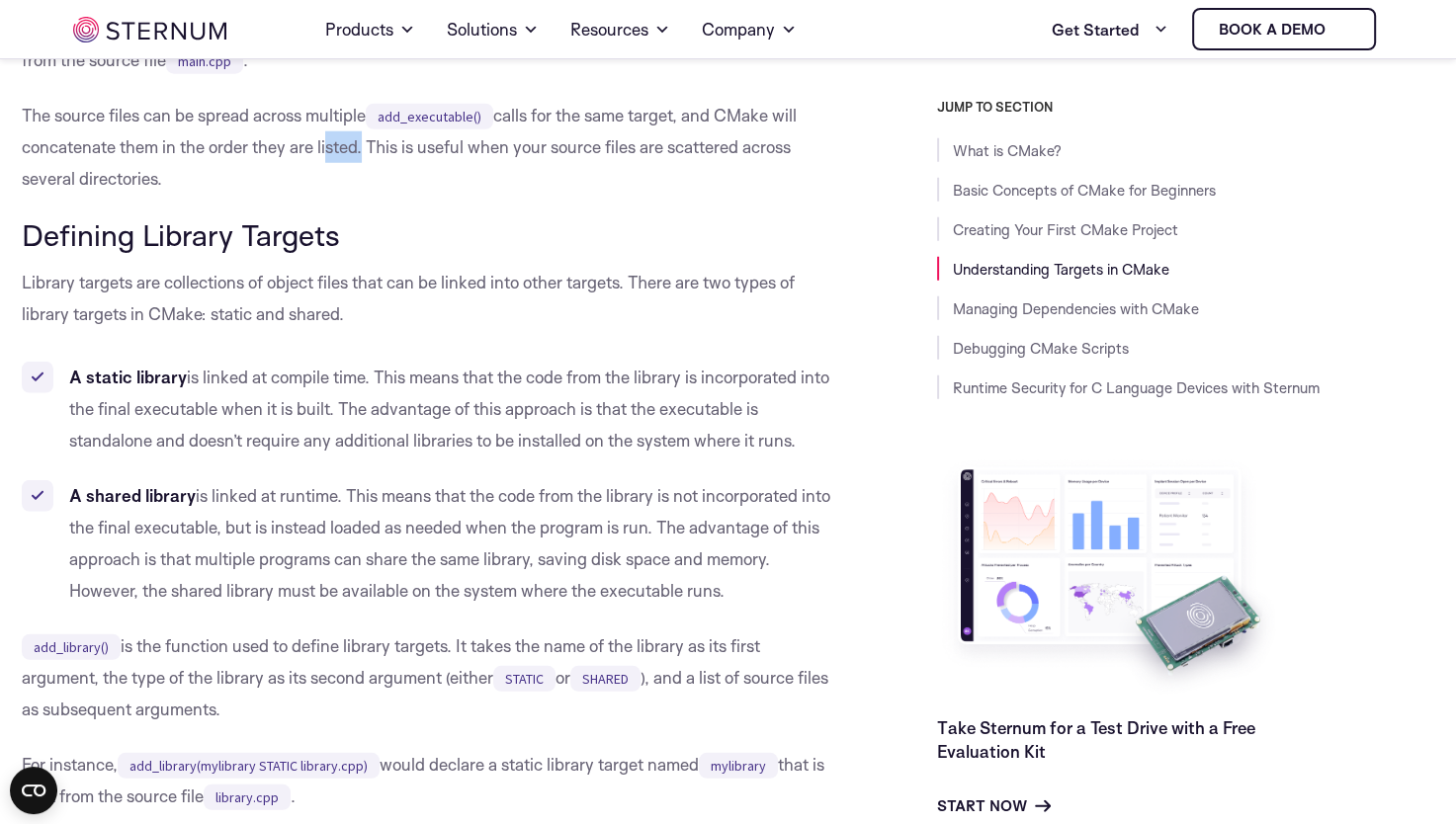 drag, startPoint x: 358, startPoint y: 204, endPoint x: 321, endPoint y: 200, distance: 37.215588 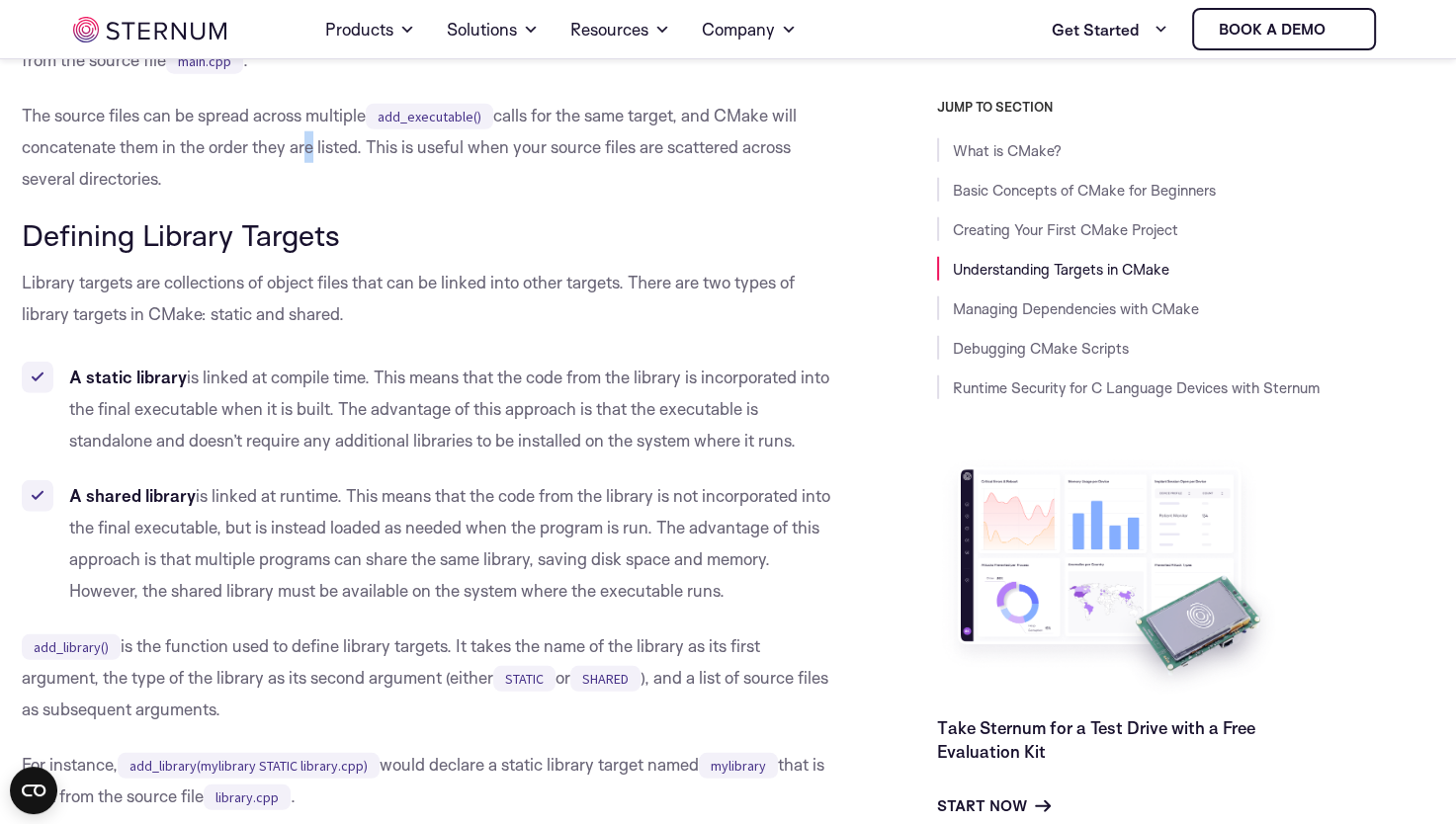 drag, startPoint x: 321, startPoint y: 200, endPoint x: 303, endPoint y: 201, distance: 18.027756 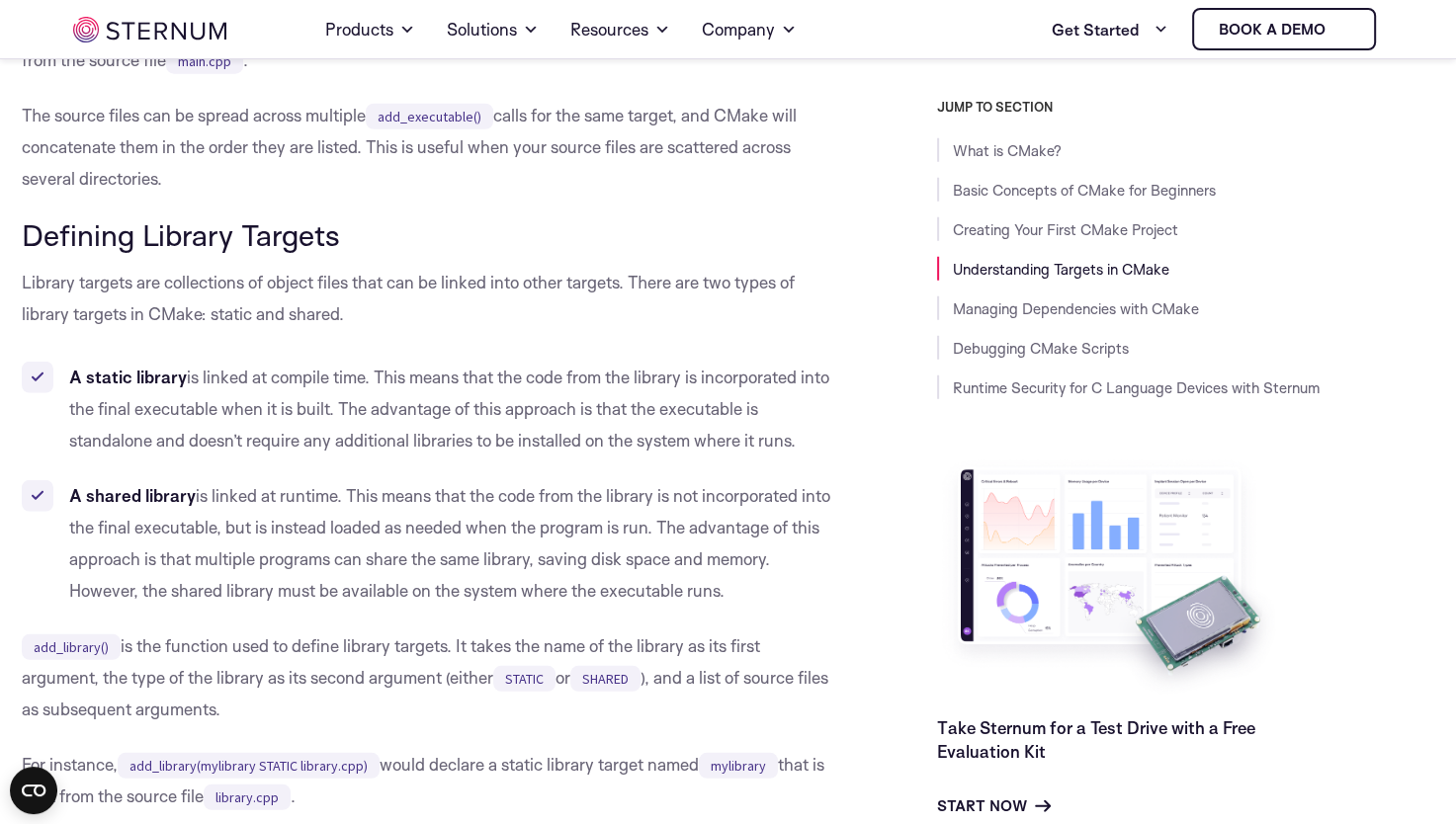 drag, startPoint x: 303, startPoint y: 201, endPoint x: 259, endPoint y: 214, distance: 45.880279 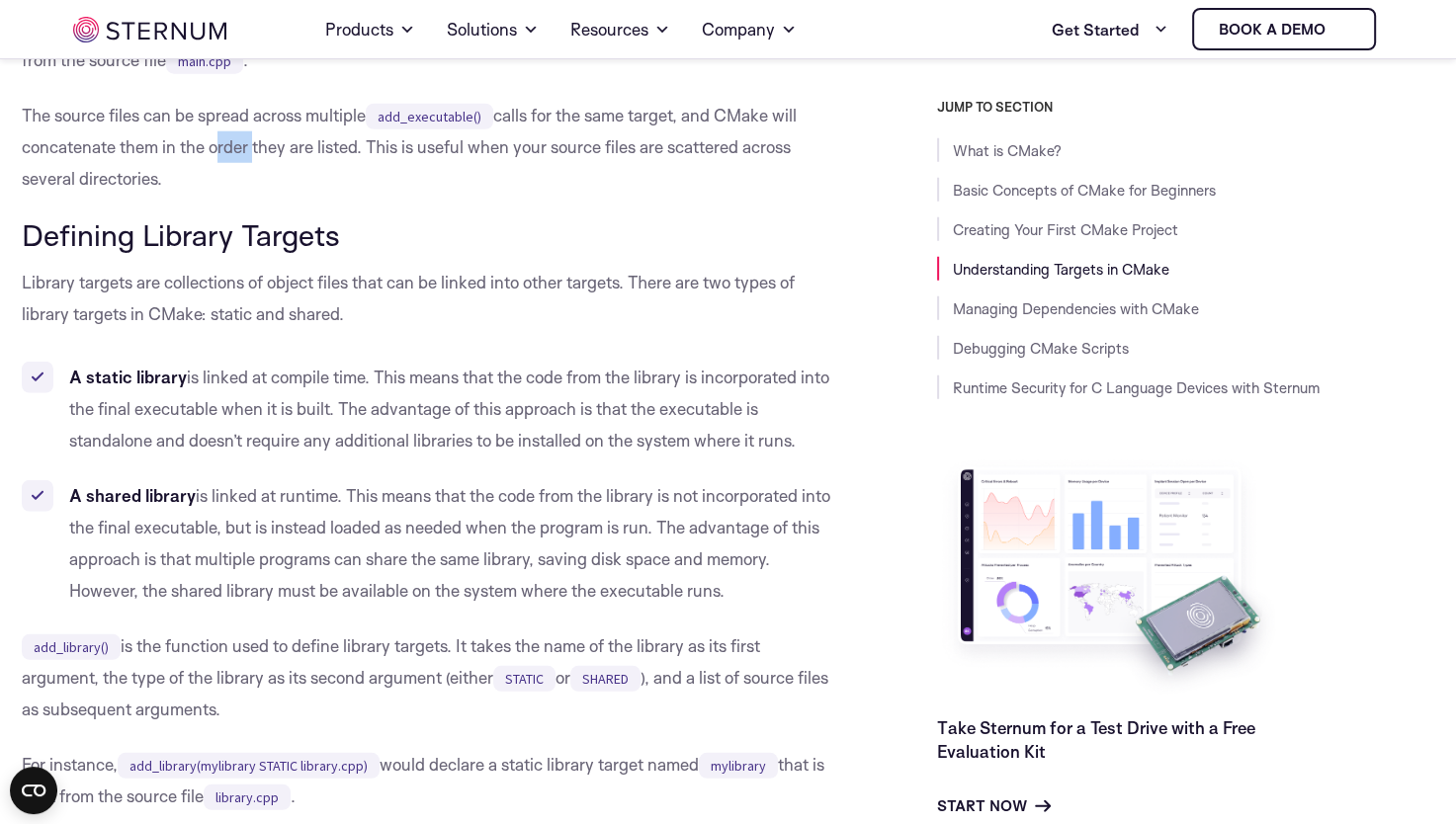 click on "The source files can be spread across multiple  add_executable()  calls for the same target, and CMake will concatenate them in the order they are listed. This is useful when your source files are scattered across several directories." at bounding box center [430, 147] 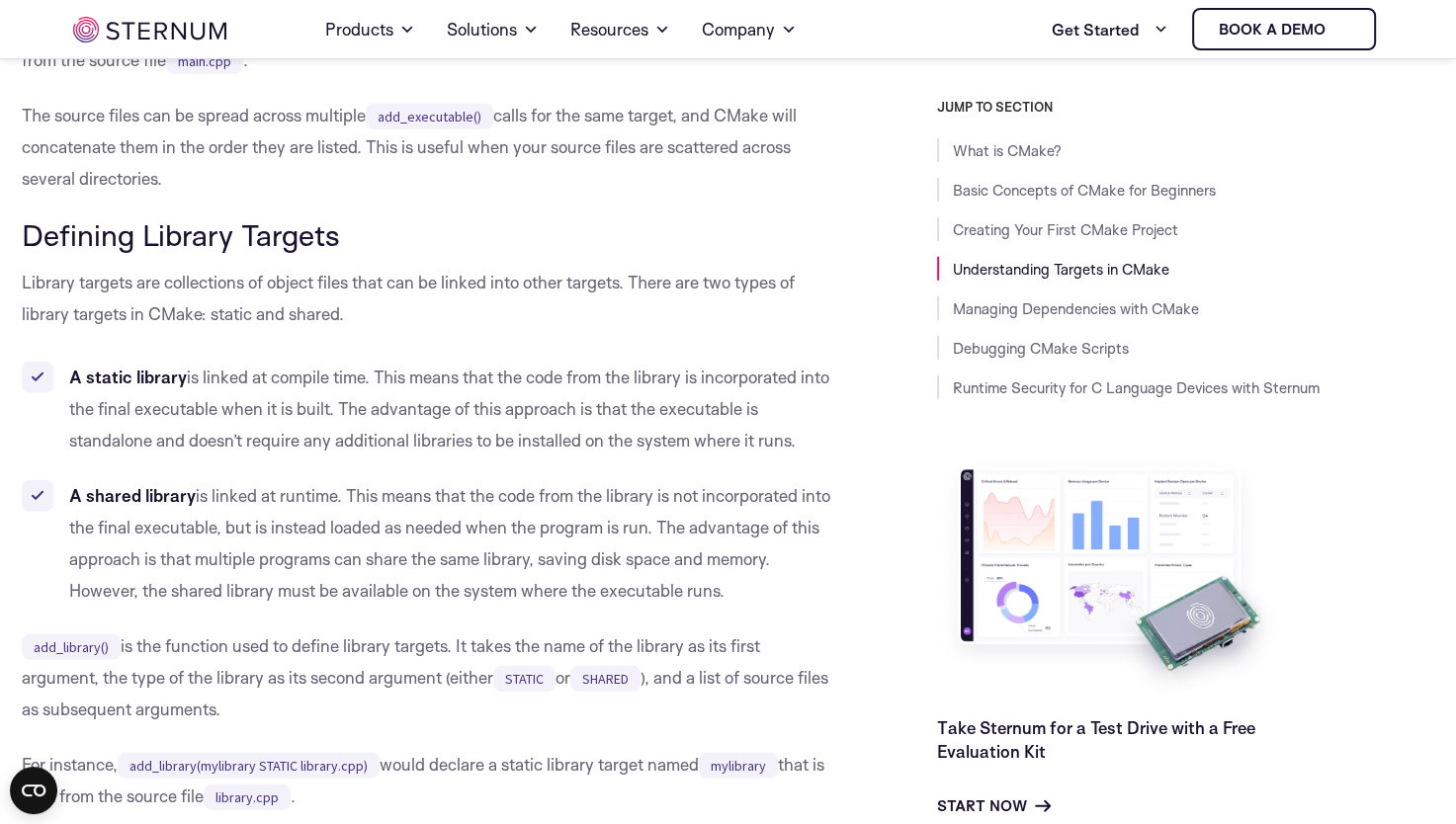 drag, startPoint x: 226, startPoint y: 200, endPoint x: 158, endPoint y: 210, distance: 68.73136 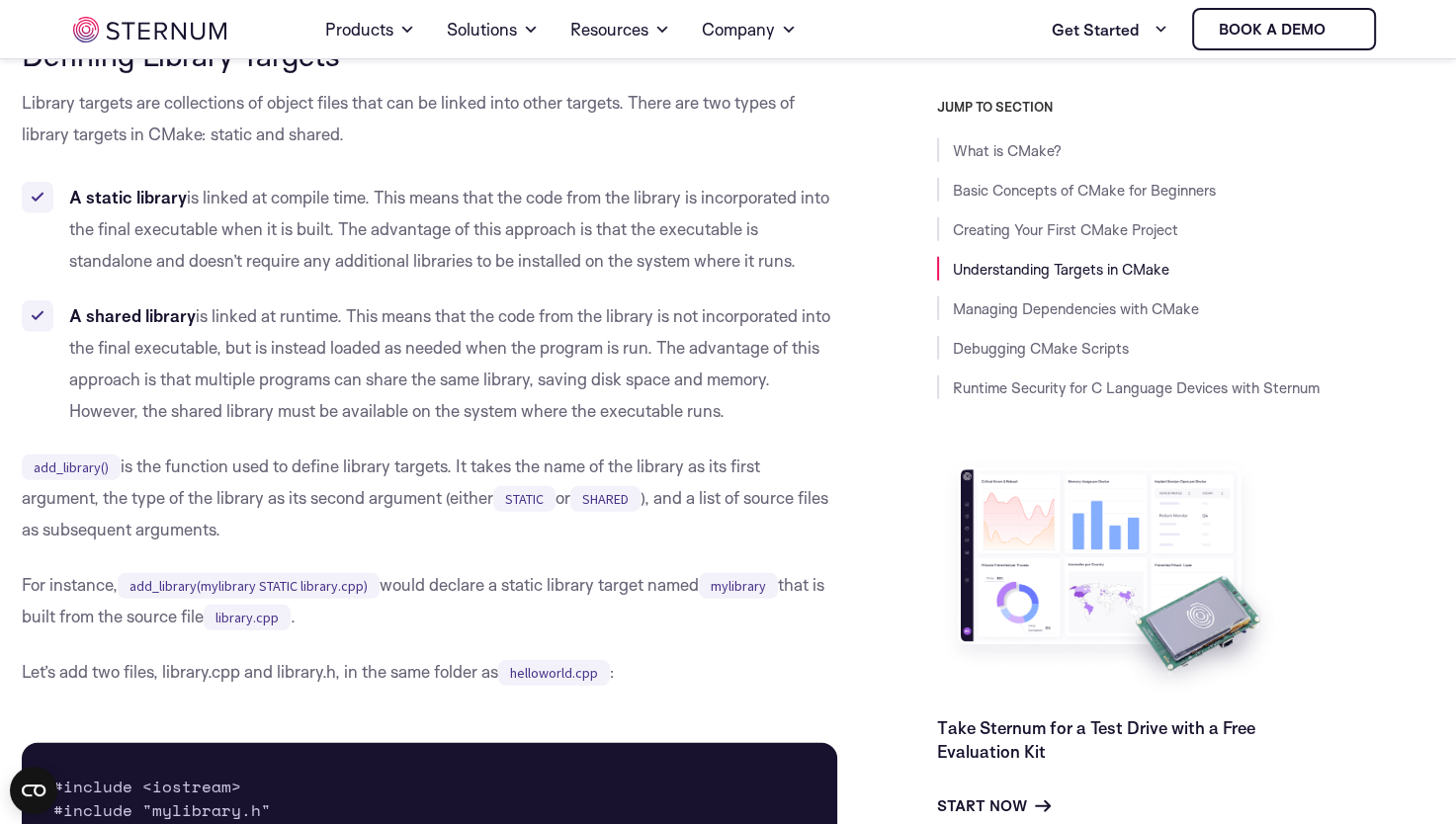 scroll, scrollTop: 5335, scrollLeft: 0, axis: vertical 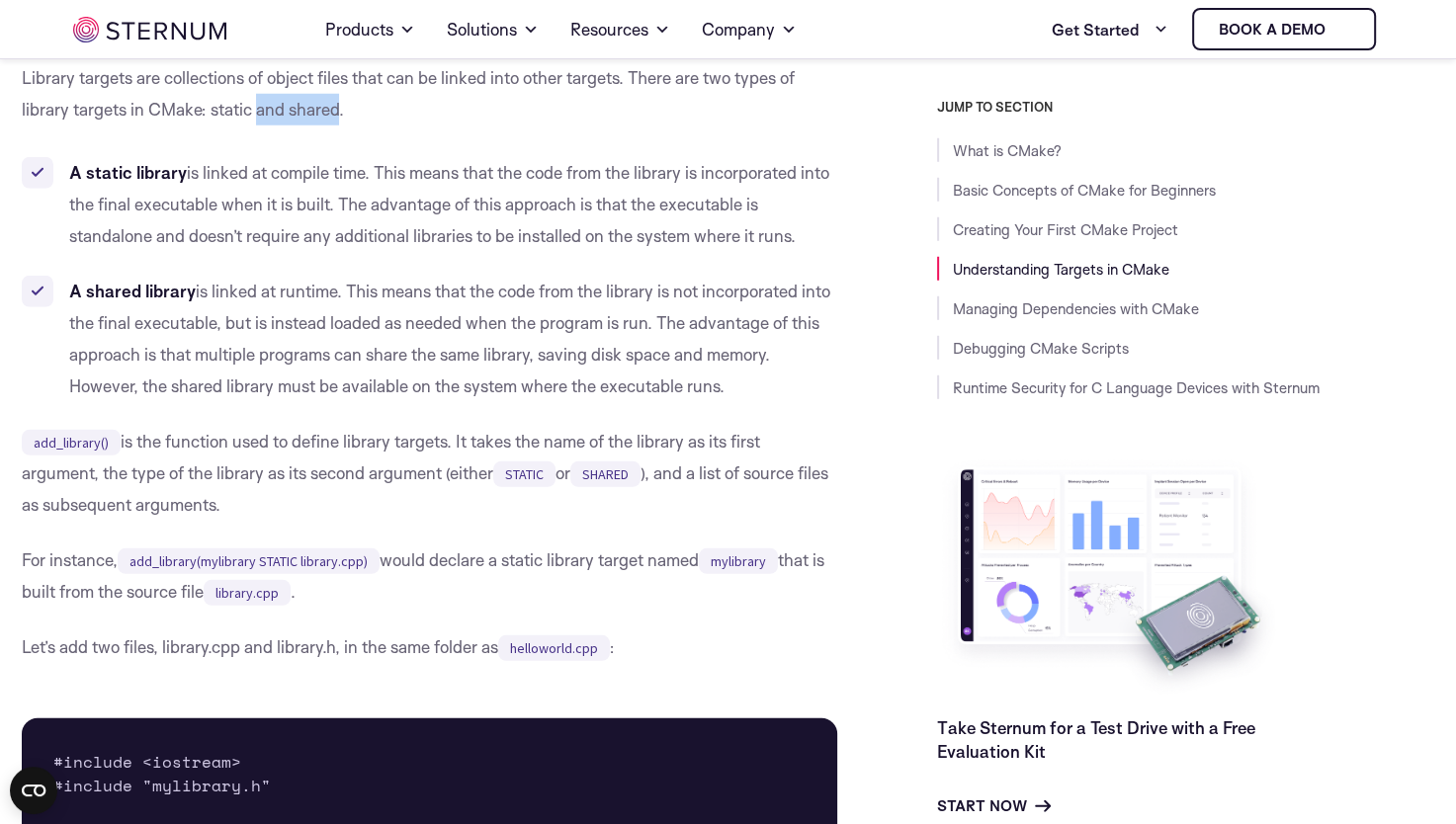drag, startPoint x: 340, startPoint y: 160, endPoint x: 243, endPoint y: 164, distance: 97.0824 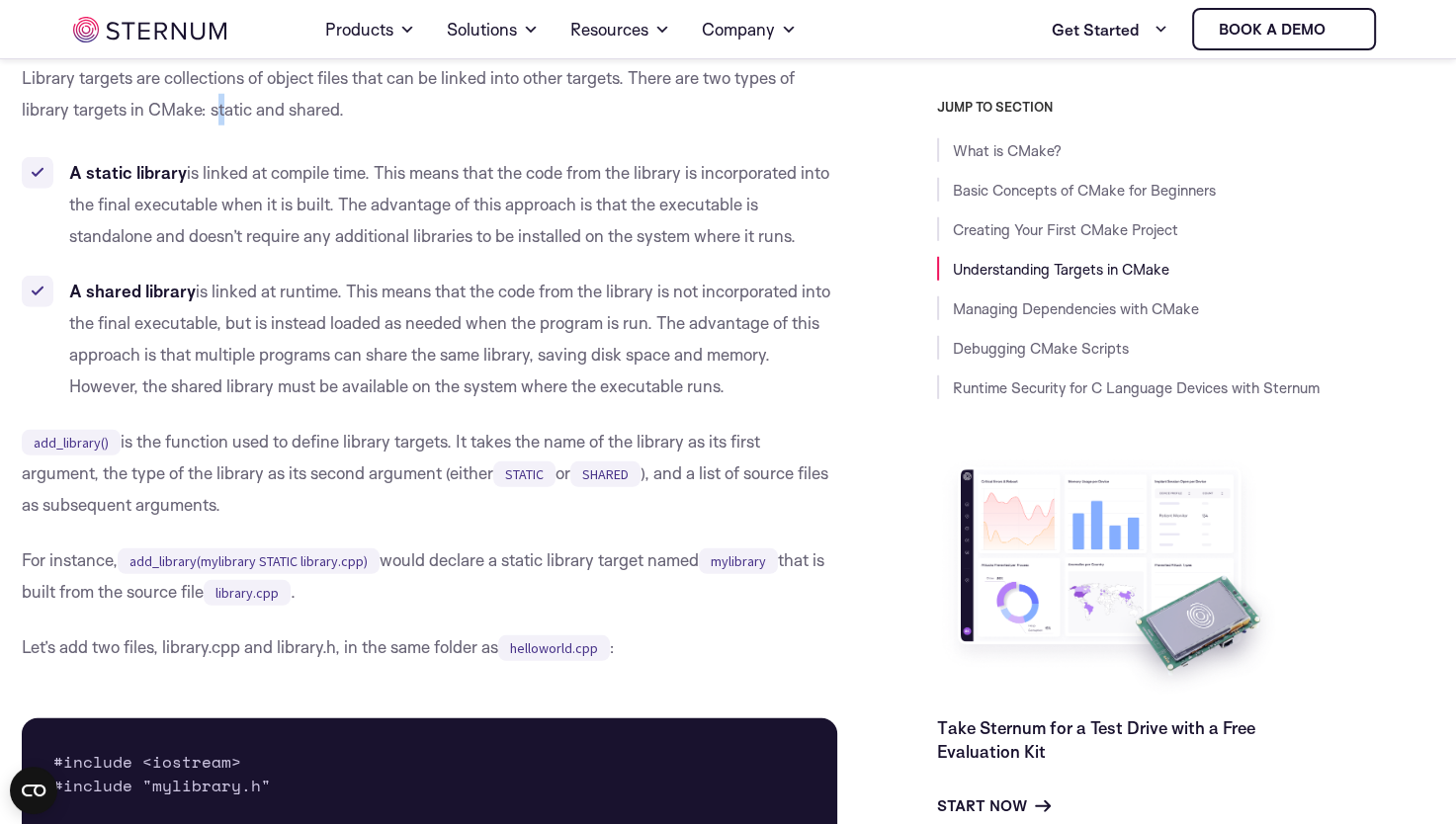 drag, startPoint x: 243, startPoint y: 164, endPoint x: 221, endPoint y: 164, distance: 22 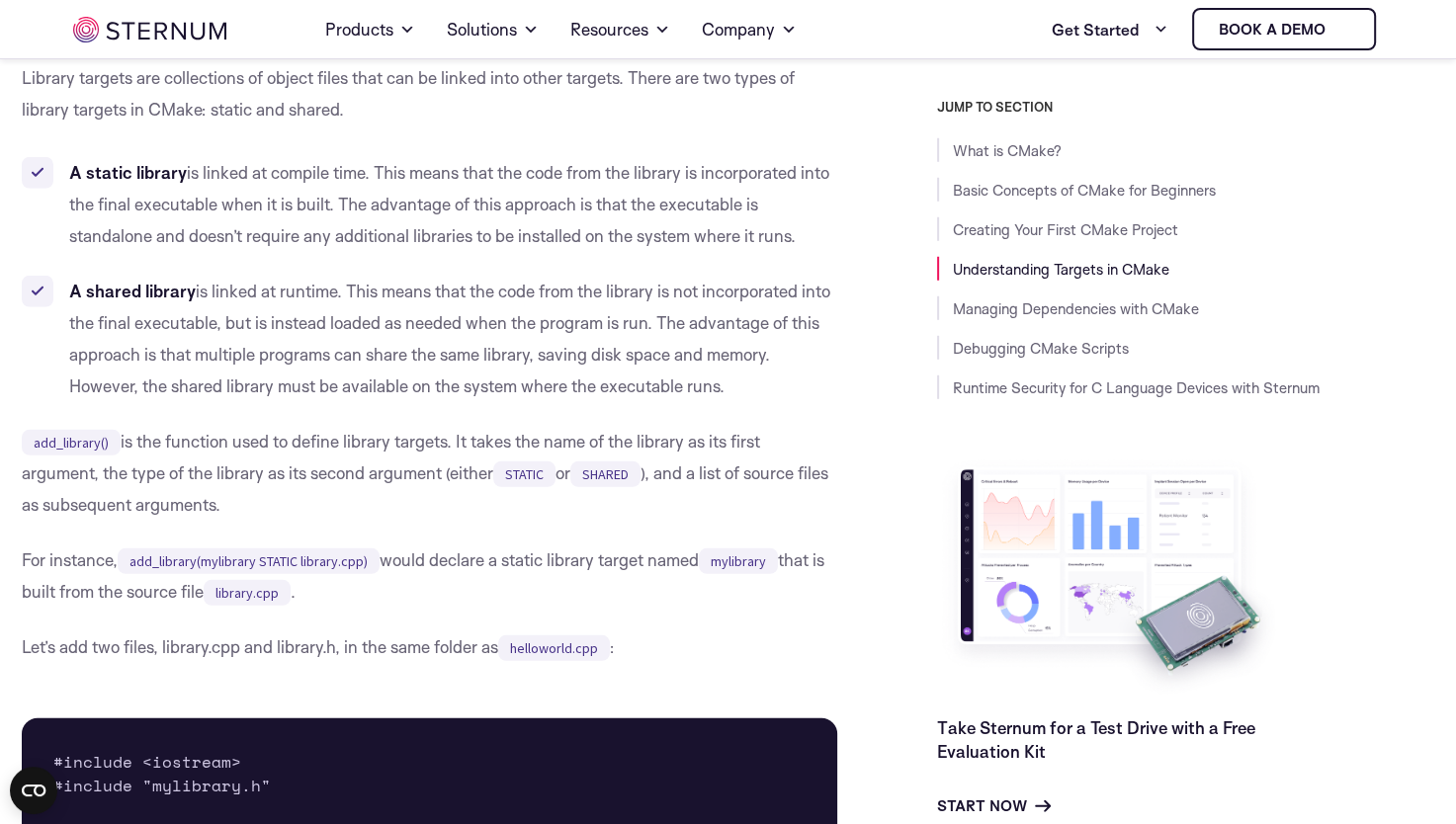 drag, startPoint x: 221, startPoint y: 164, endPoint x: 316, endPoint y: 271, distance: 143.08739 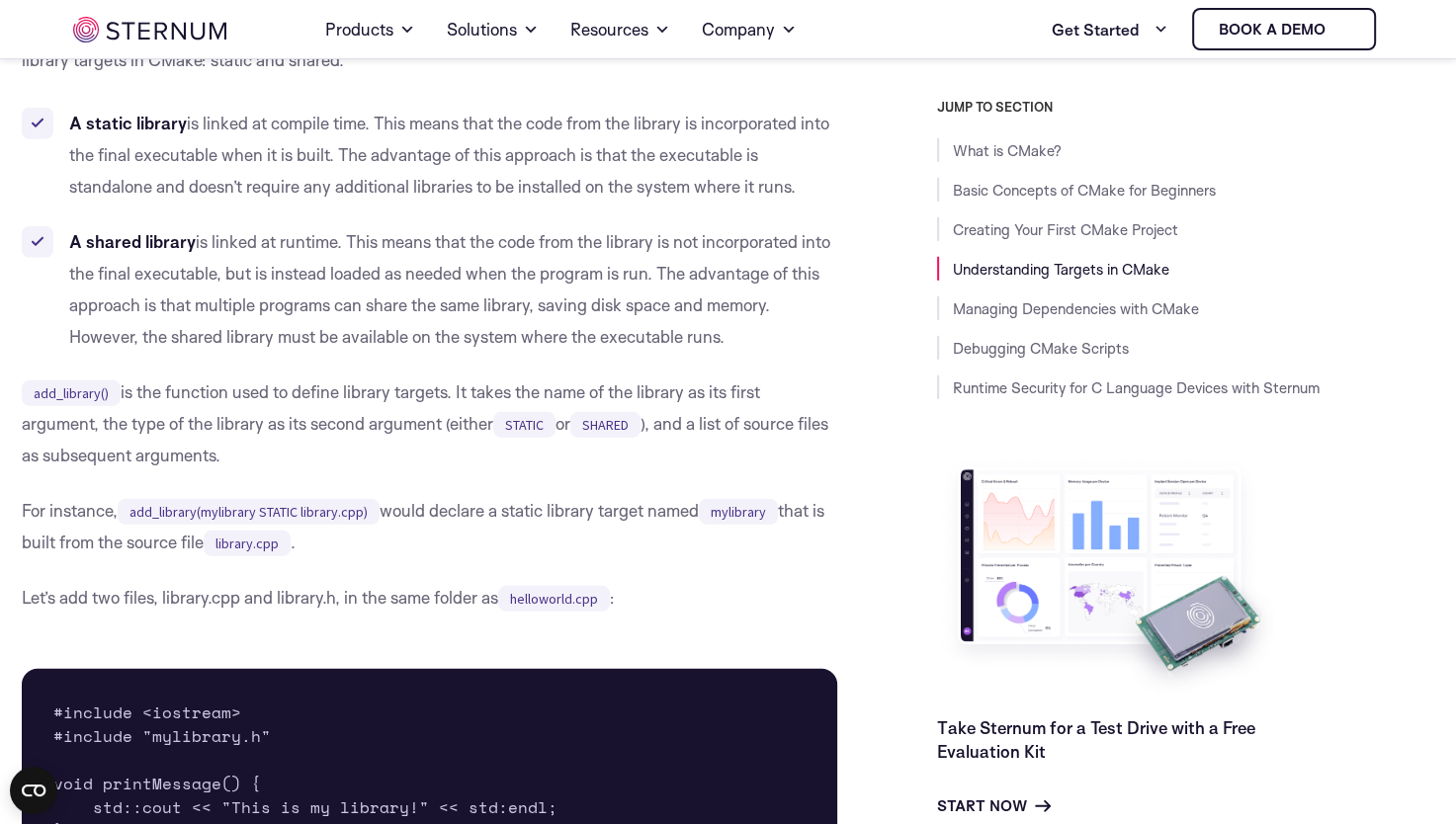 scroll, scrollTop: 5392, scrollLeft: 0, axis: vertical 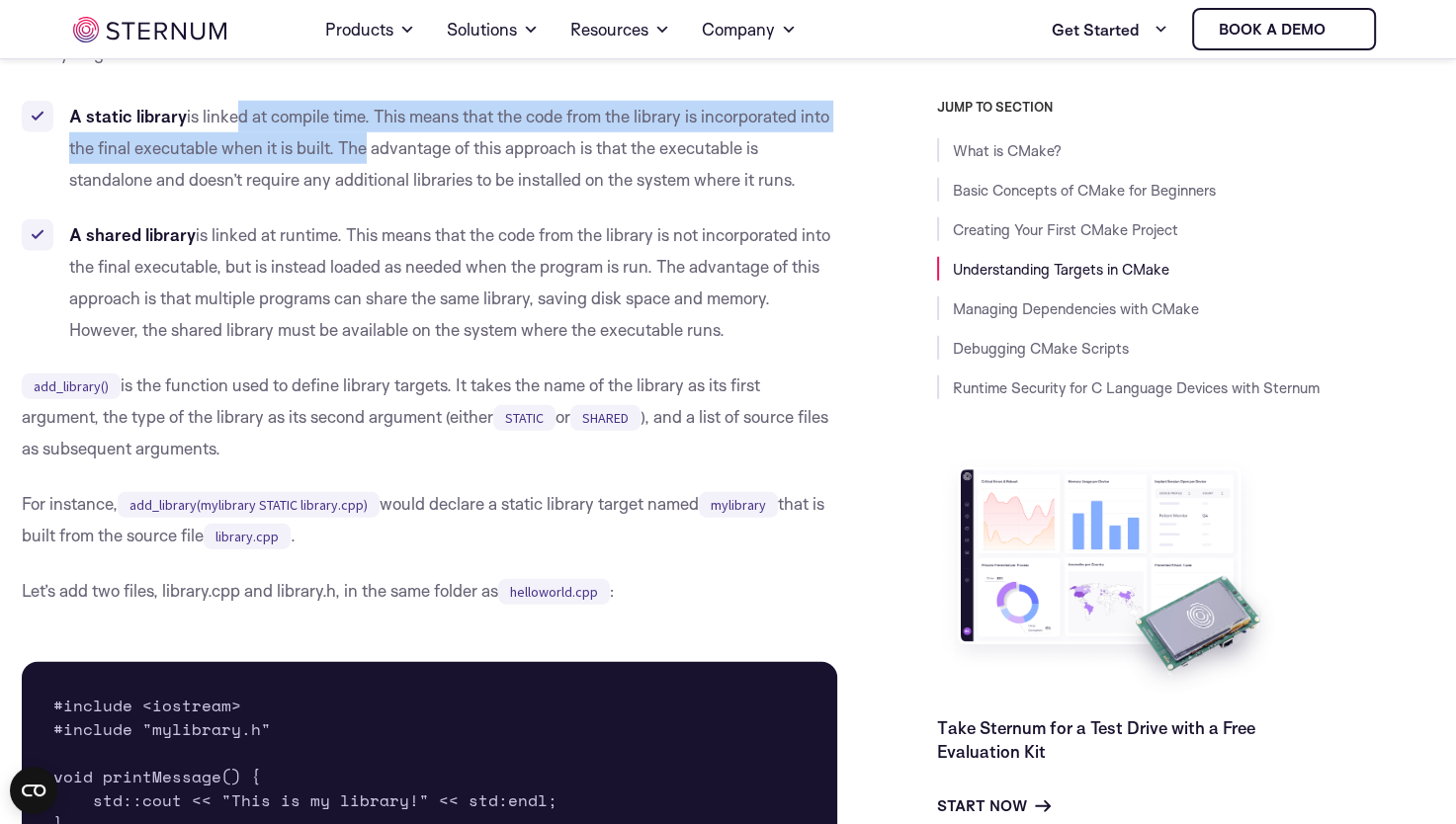 drag, startPoint x: 235, startPoint y: 169, endPoint x: 386, endPoint y: 200, distance: 154.14928 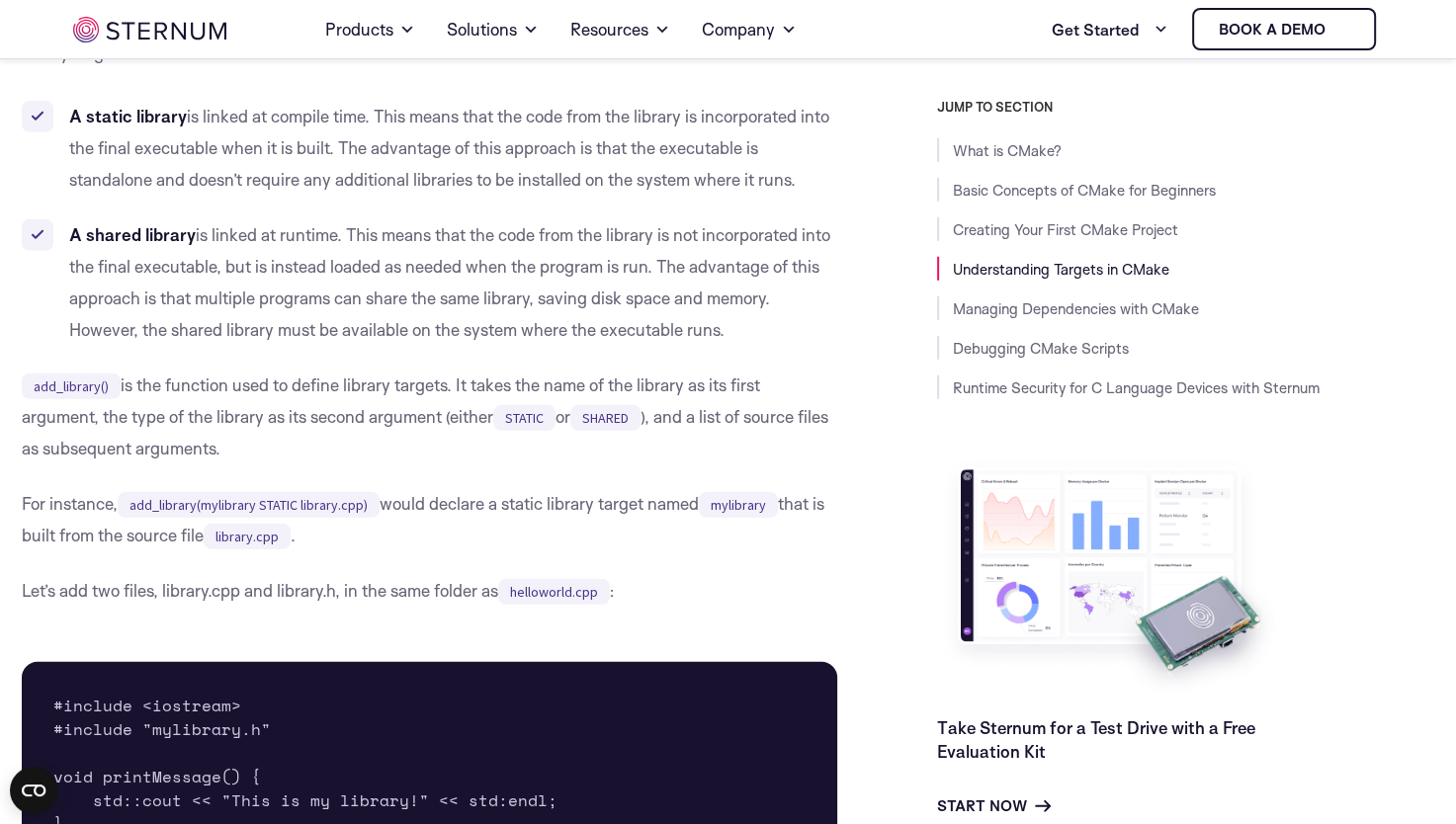 click on "A static library  is linked at compile time. This means that the code from the library is incorporated into the final executable when it is built. The advantage of this approach is that the executable is standalone and doesn’t require any additional libraries to be installed on the system where it runs." at bounding box center (430, 148) 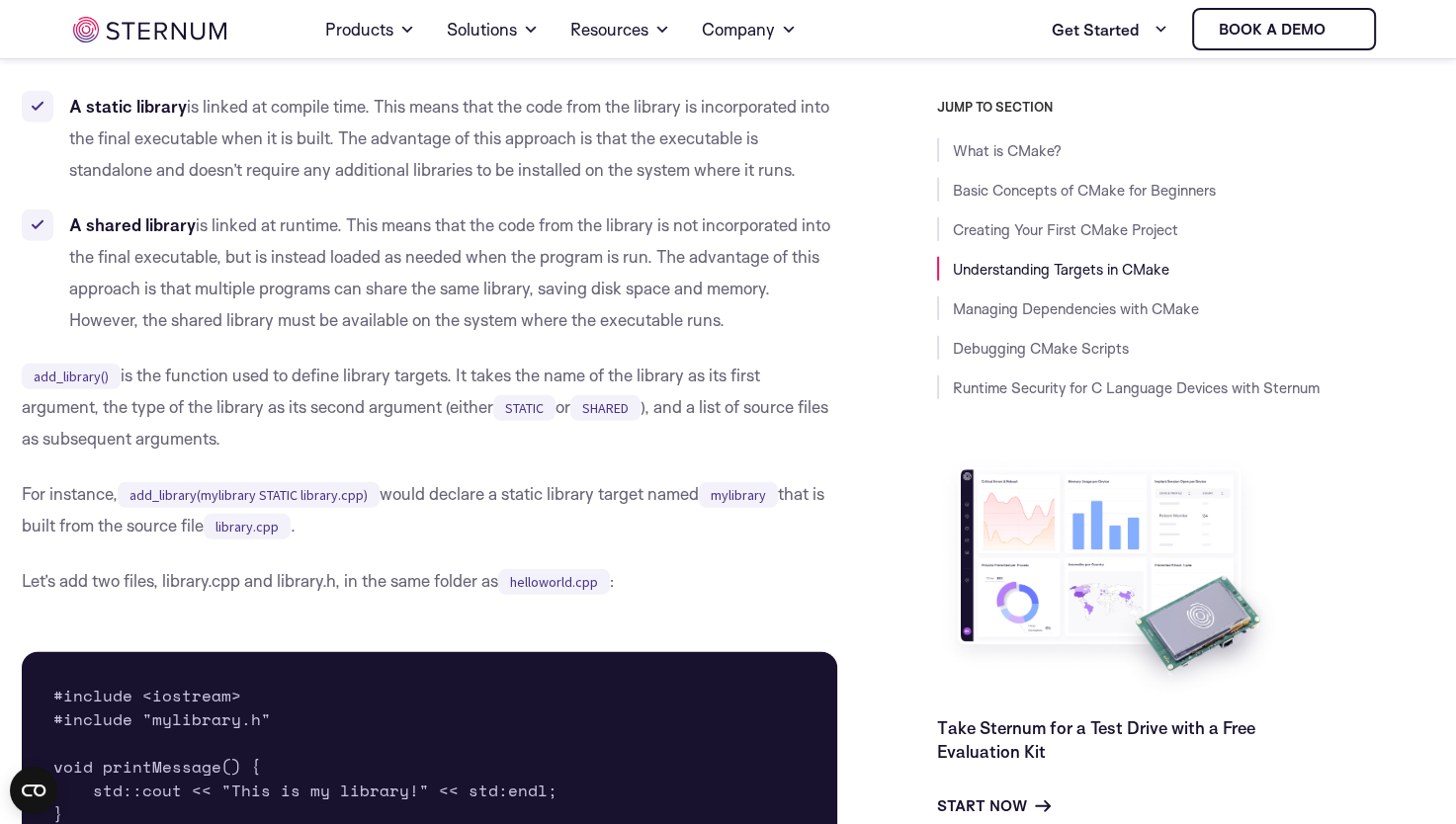 scroll, scrollTop: 5400, scrollLeft: 0, axis: vertical 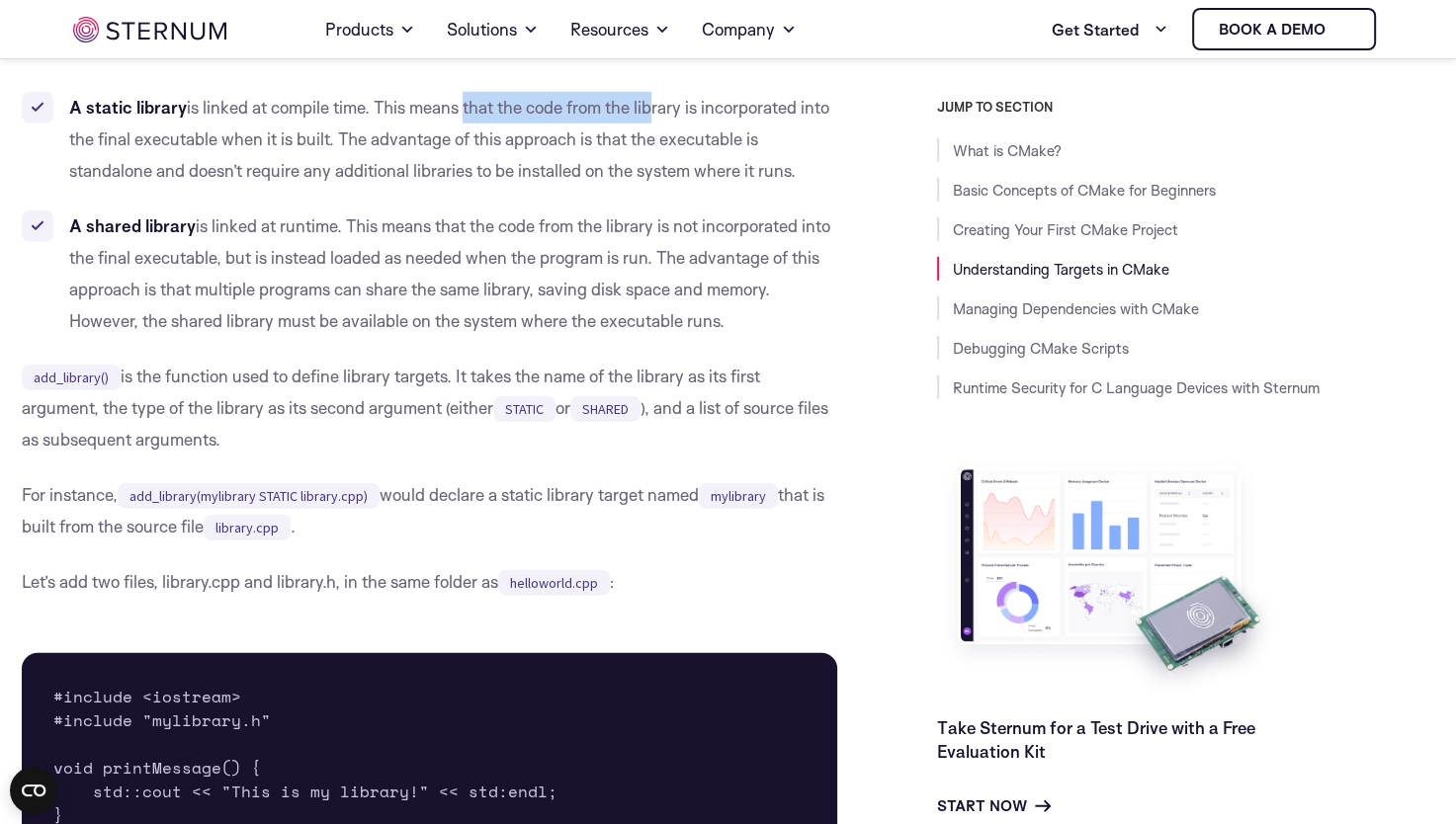drag, startPoint x: 467, startPoint y: 162, endPoint x: 652, endPoint y: 166, distance: 185.04324 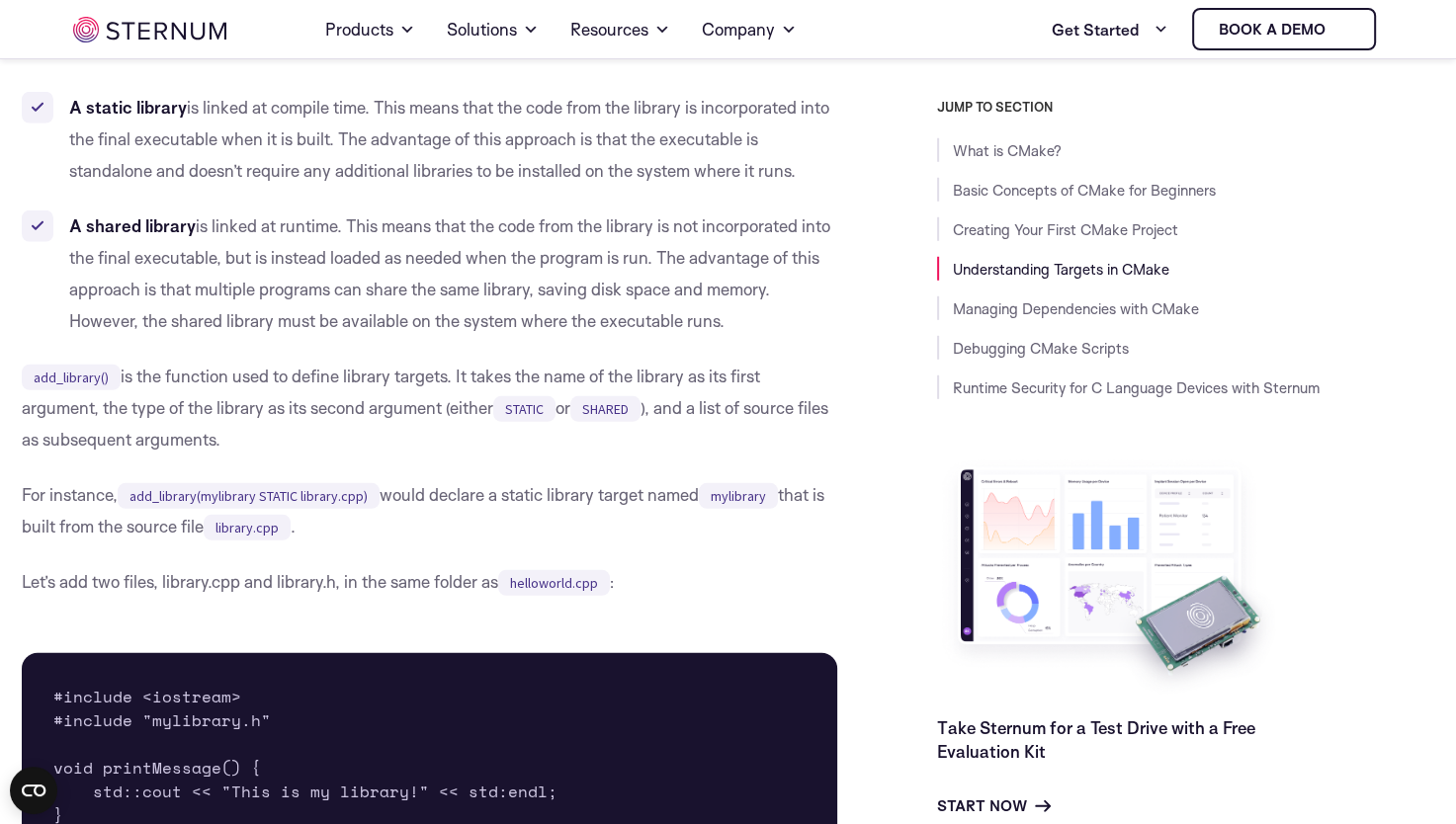 drag, startPoint x: 652, startPoint y: 166, endPoint x: 581, endPoint y: 185, distance: 73.4983 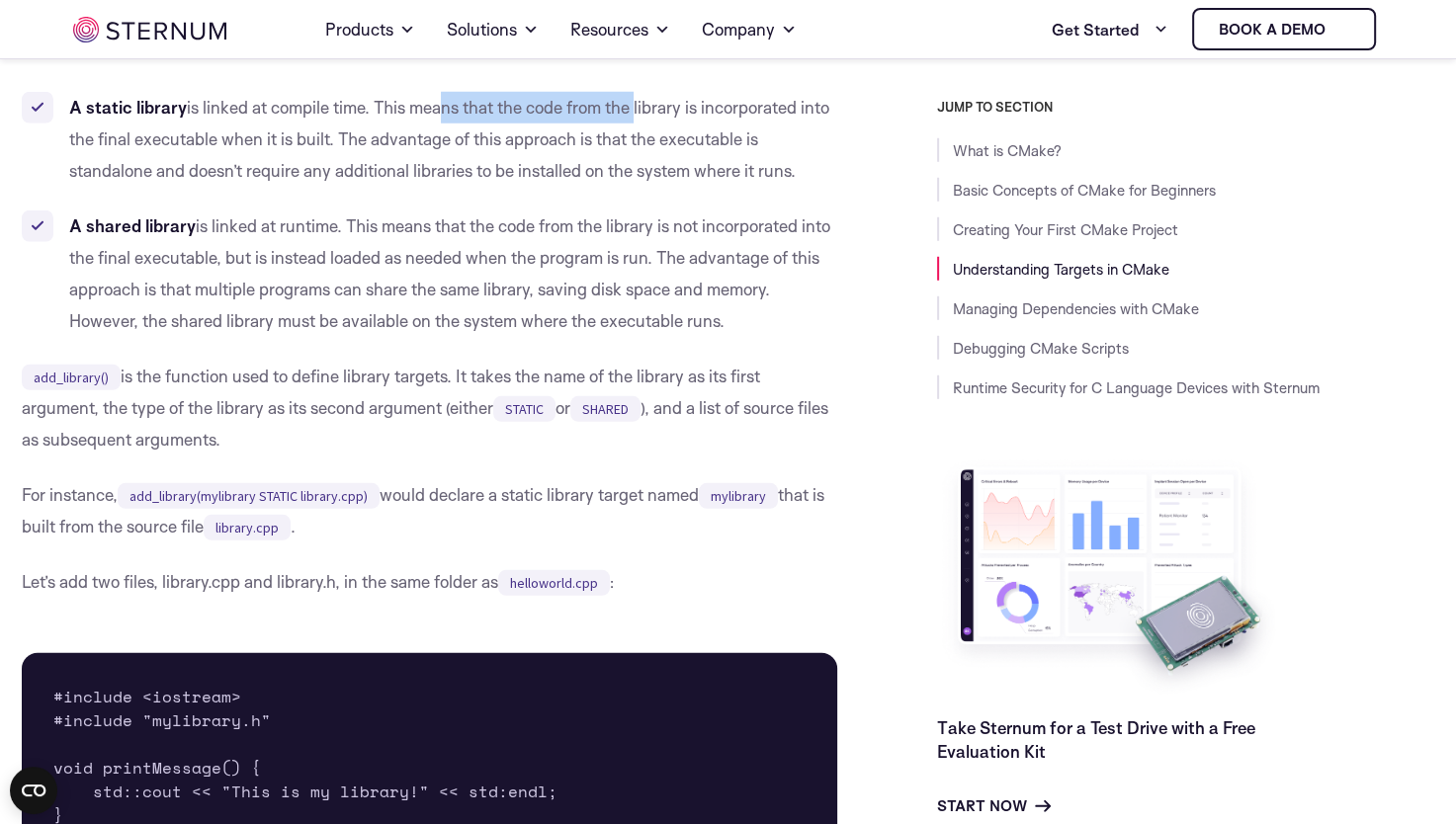 drag, startPoint x: 437, startPoint y: 160, endPoint x: 642, endPoint y: 174, distance: 205.47749 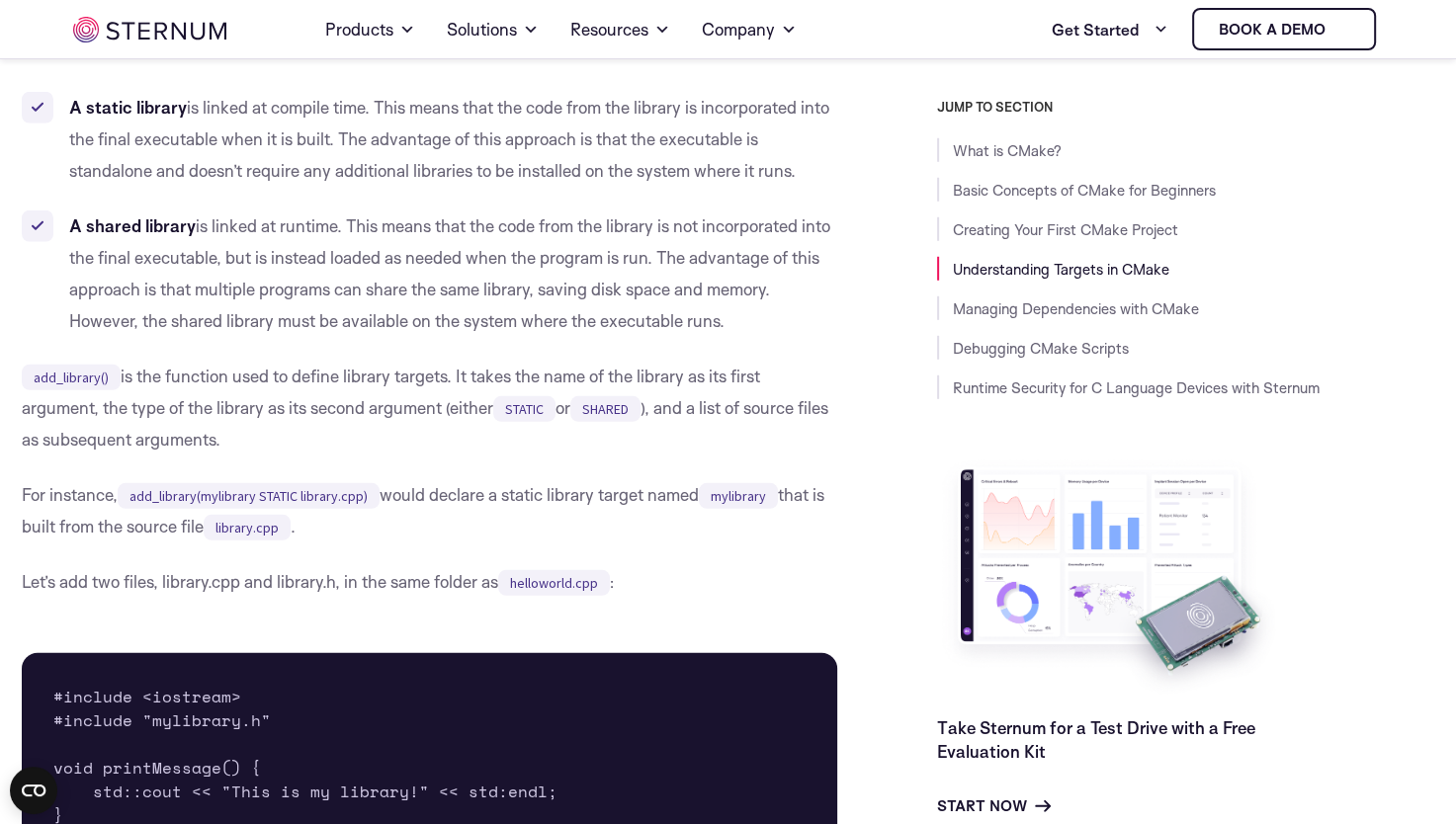 drag, startPoint x: 642, startPoint y: 174, endPoint x: 546, endPoint y: 194, distance: 98.0612 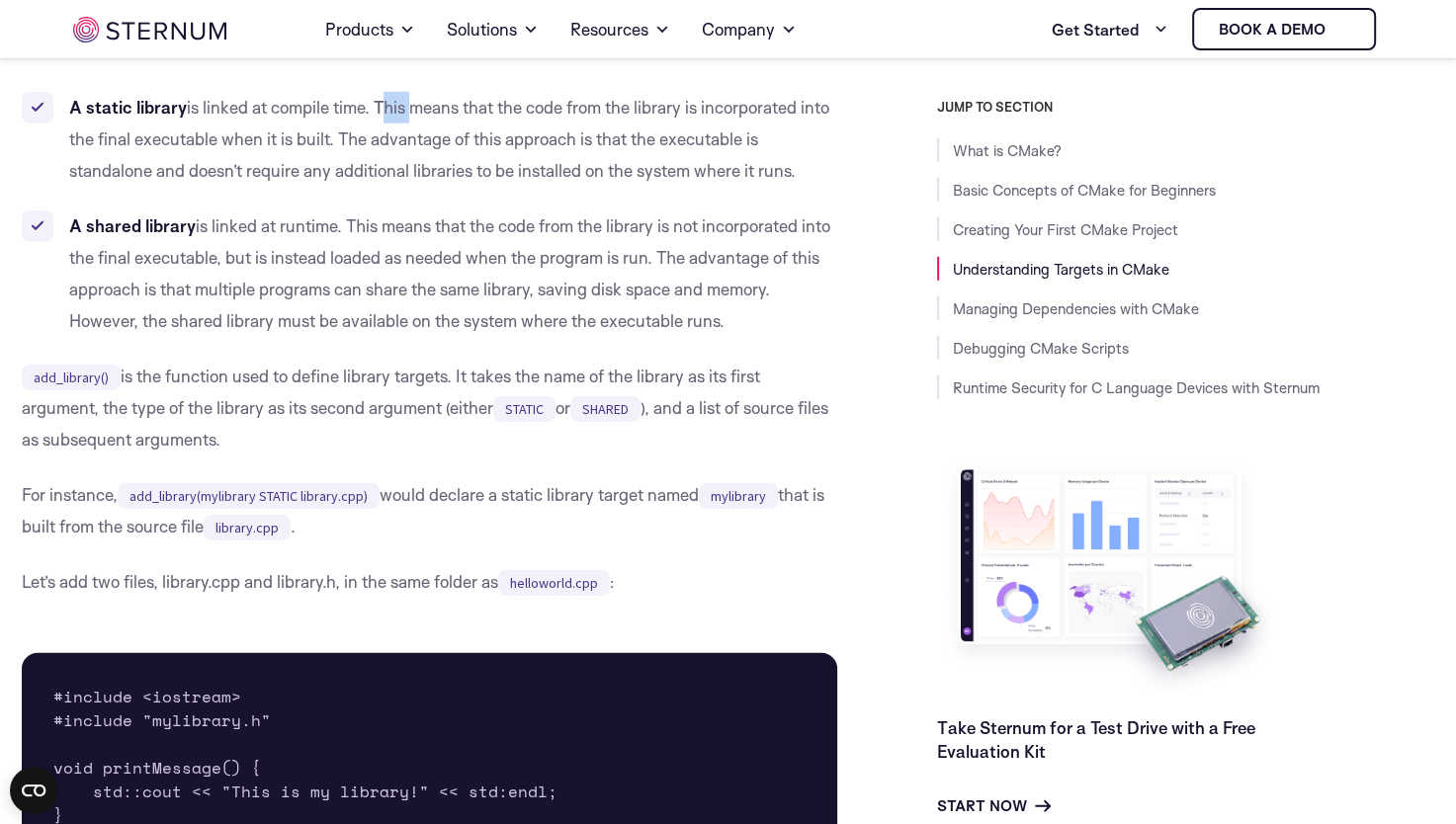 drag, startPoint x: 381, startPoint y: 162, endPoint x: 408, endPoint y: 165, distance: 27.166155 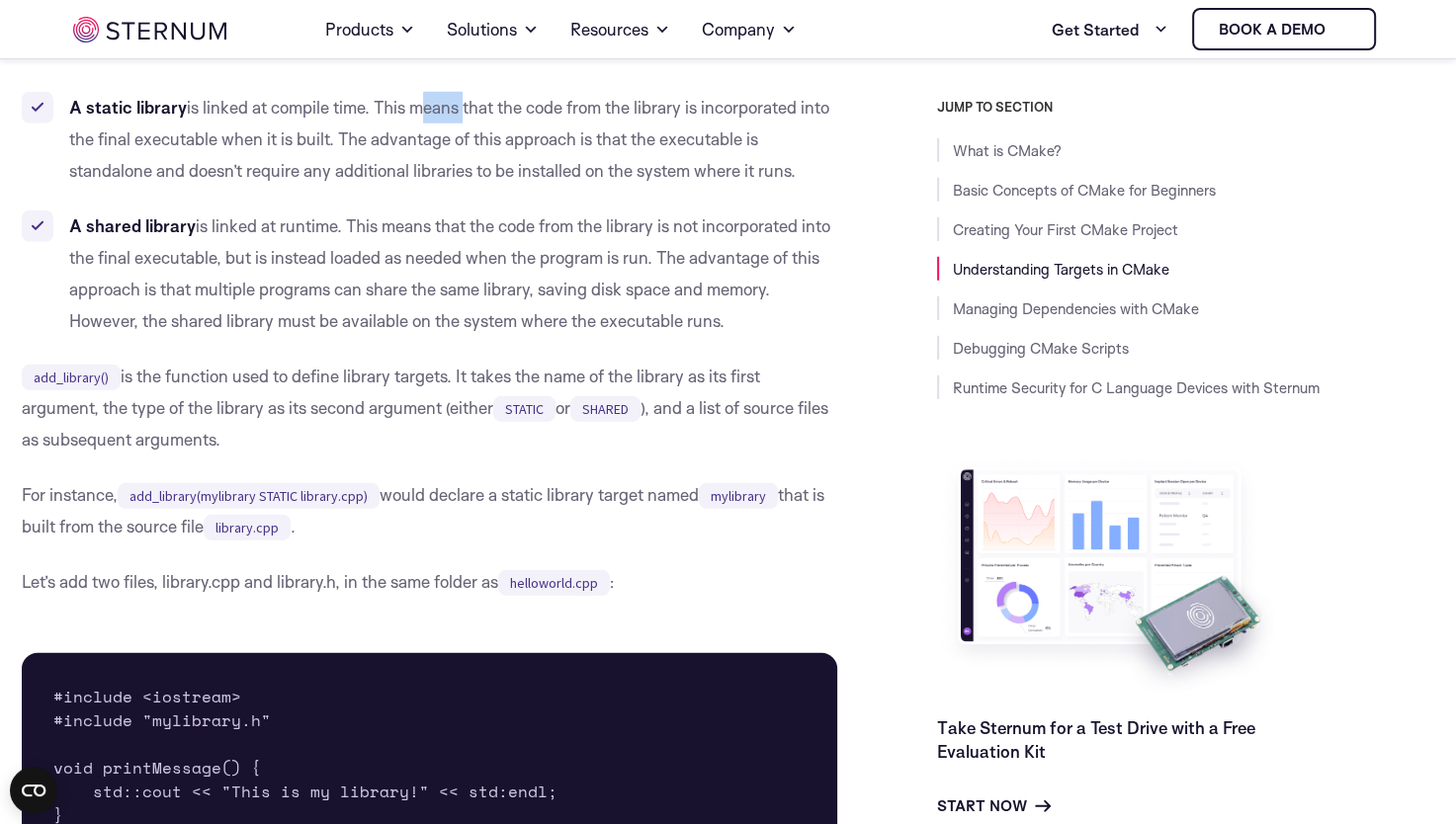 drag, startPoint x: 408, startPoint y: 165, endPoint x: 462, endPoint y: 165, distance: 54 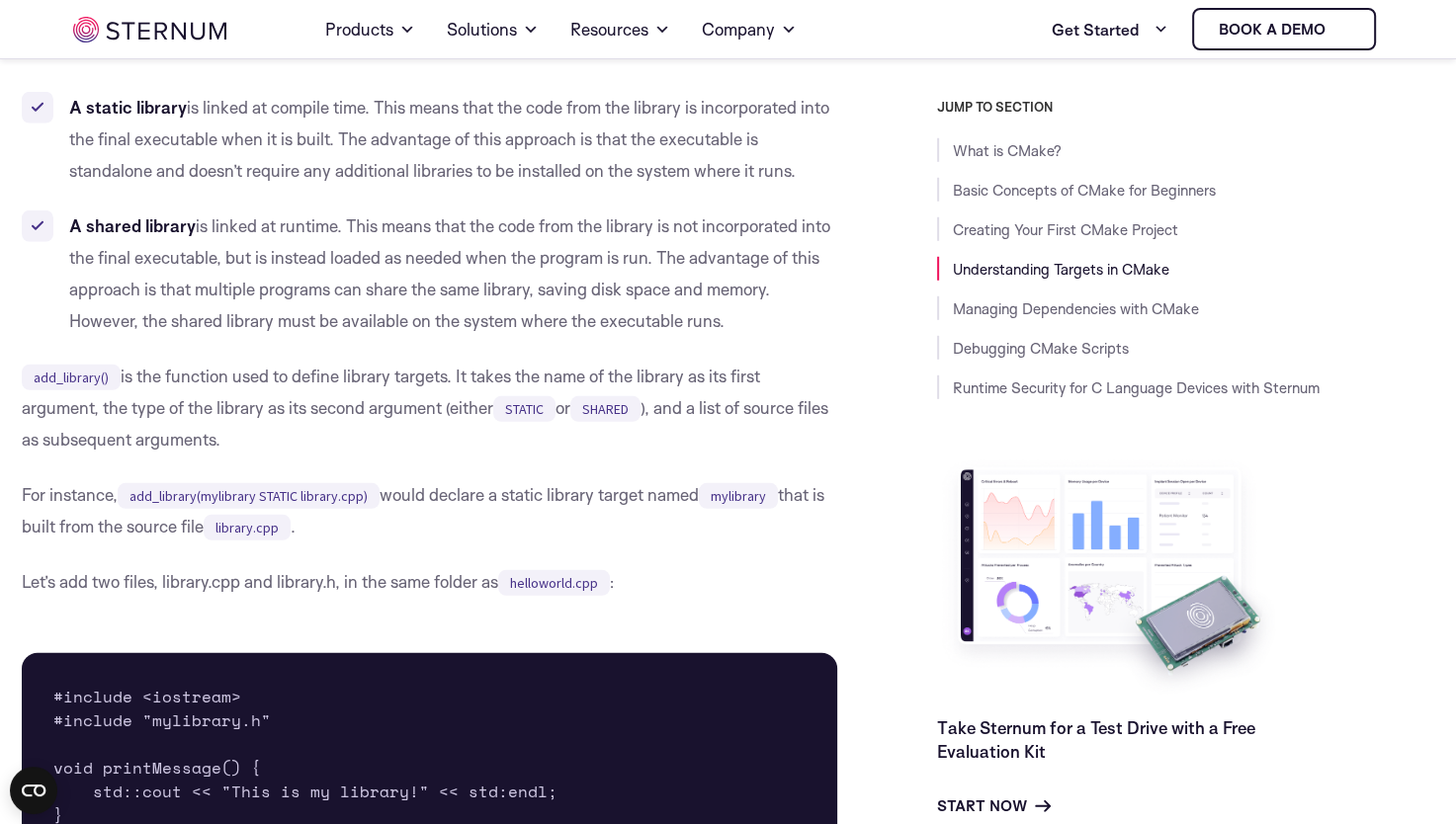 drag, startPoint x: 462, startPoint y: 165, endPoint x: 474, endPoint y: 163, distance: 12.165525 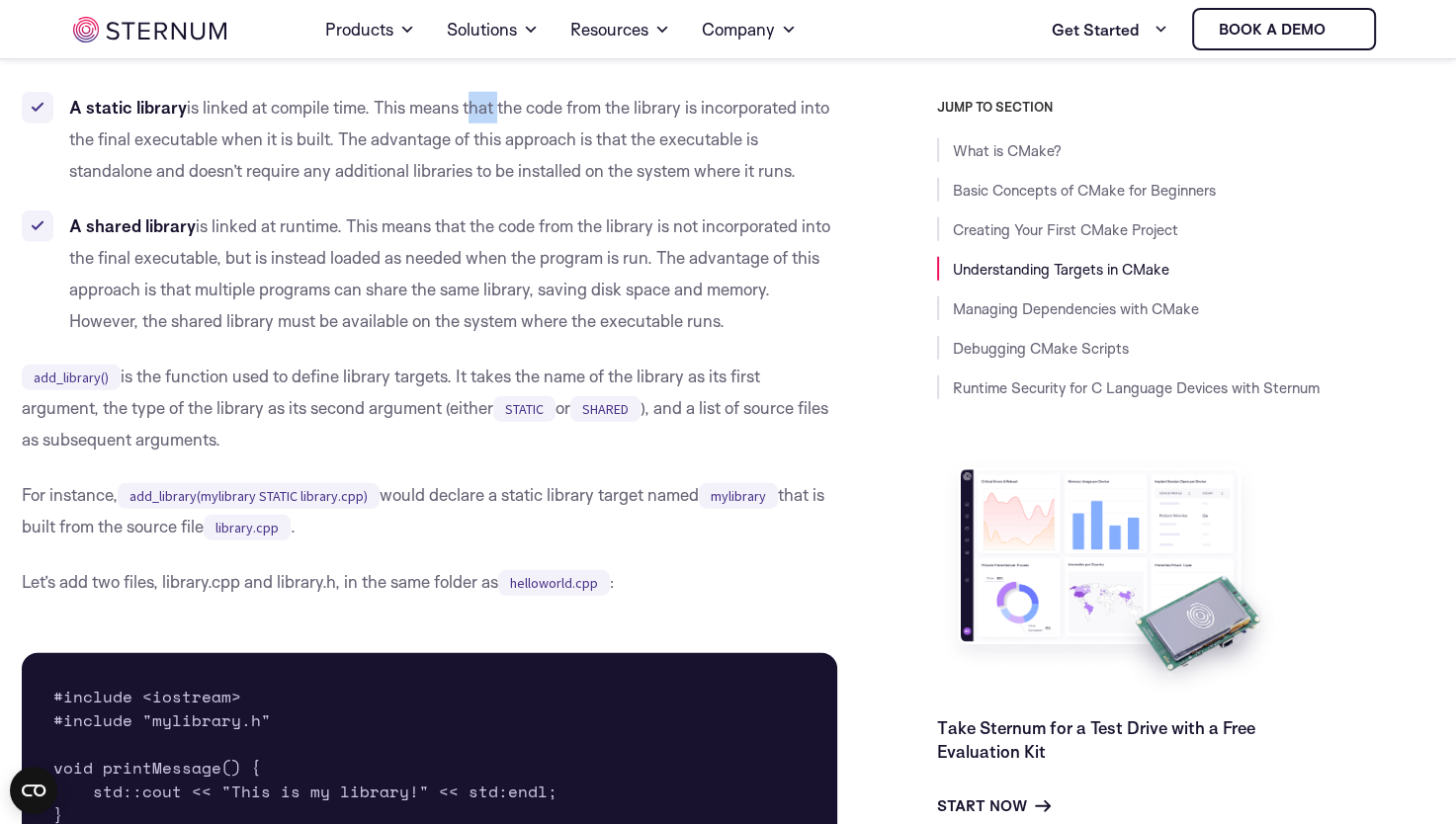 click on "A static library  is linked at compile time. This means that the code from the library is incorporated into the final executable when it is built. The advantage of this approach is that the executable is standalone and doesn’t require any additional libraries to be installed on the system where it runs." at bounding box center [430, 139] 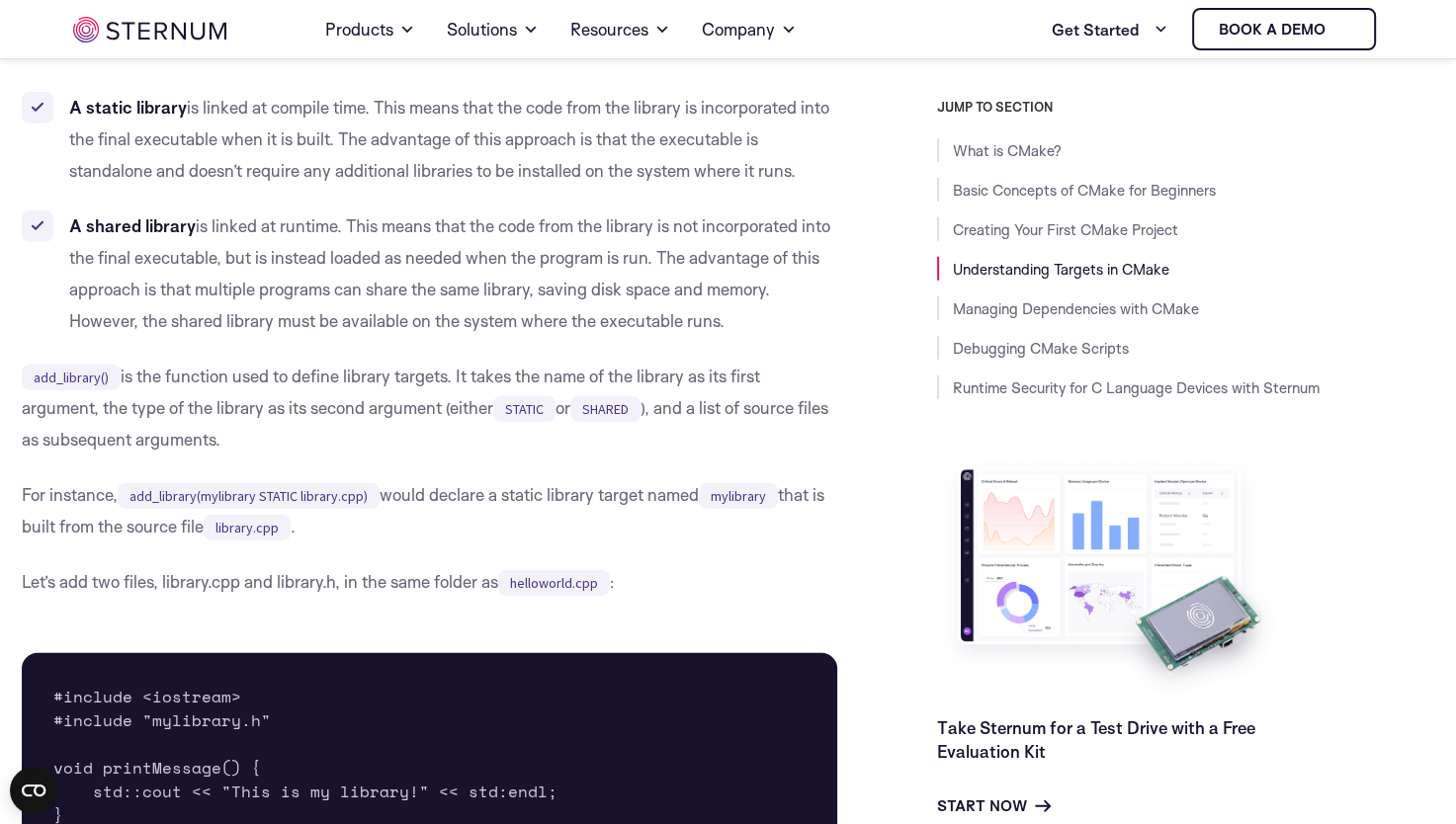 drag, startPoint x: 474, startPoint y: 163, endPoint x: 446, endPoint y: 163, distance: 28 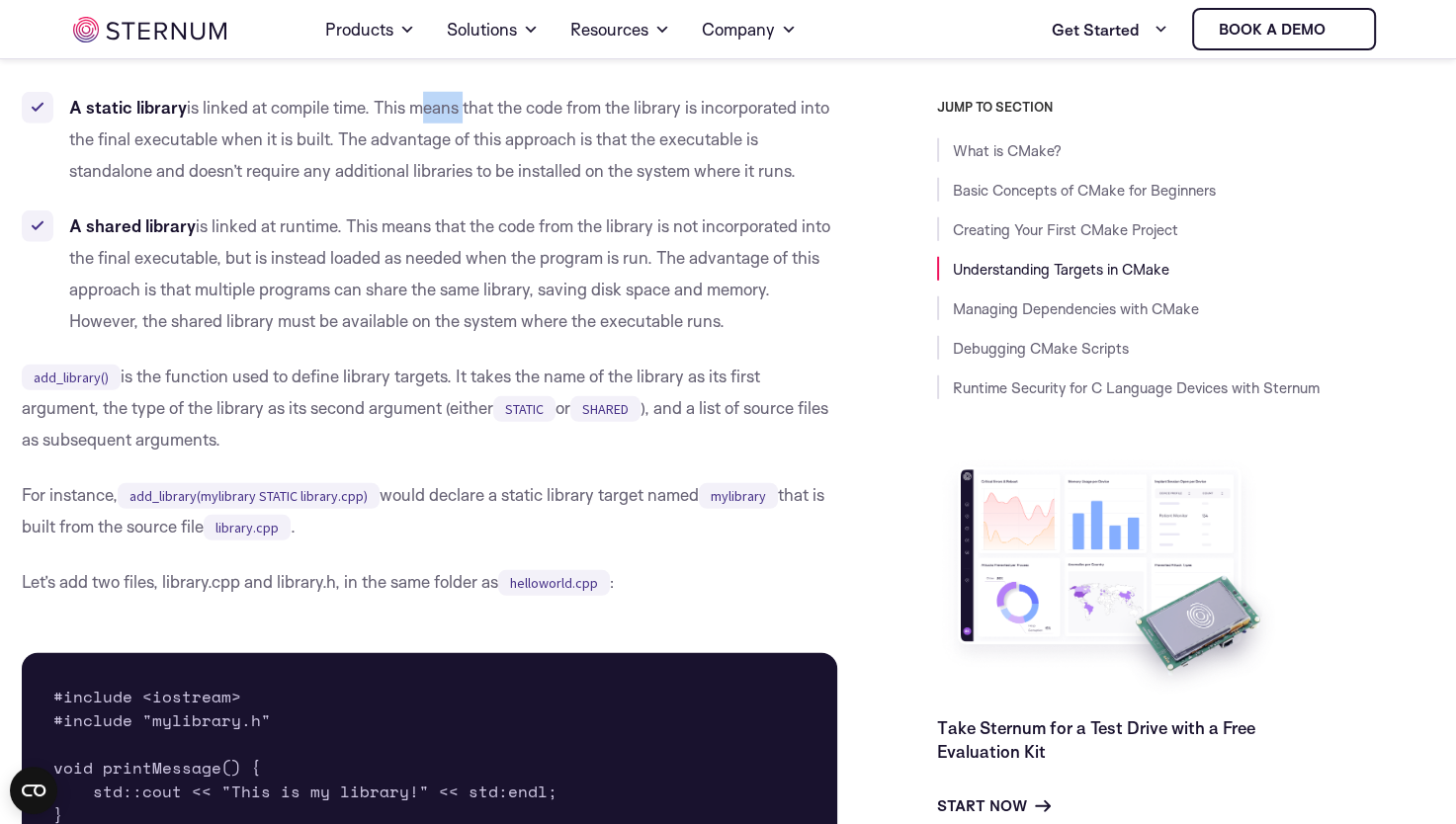 click on "A static library  is linked at compile time. This means that the code from the library is incorporated into the final executable when it is built. The advantage of this approach is that the executable is standalone and doesn’t require any additional libraries to be installed on the system where it runs." at bounding box center [430, 139] 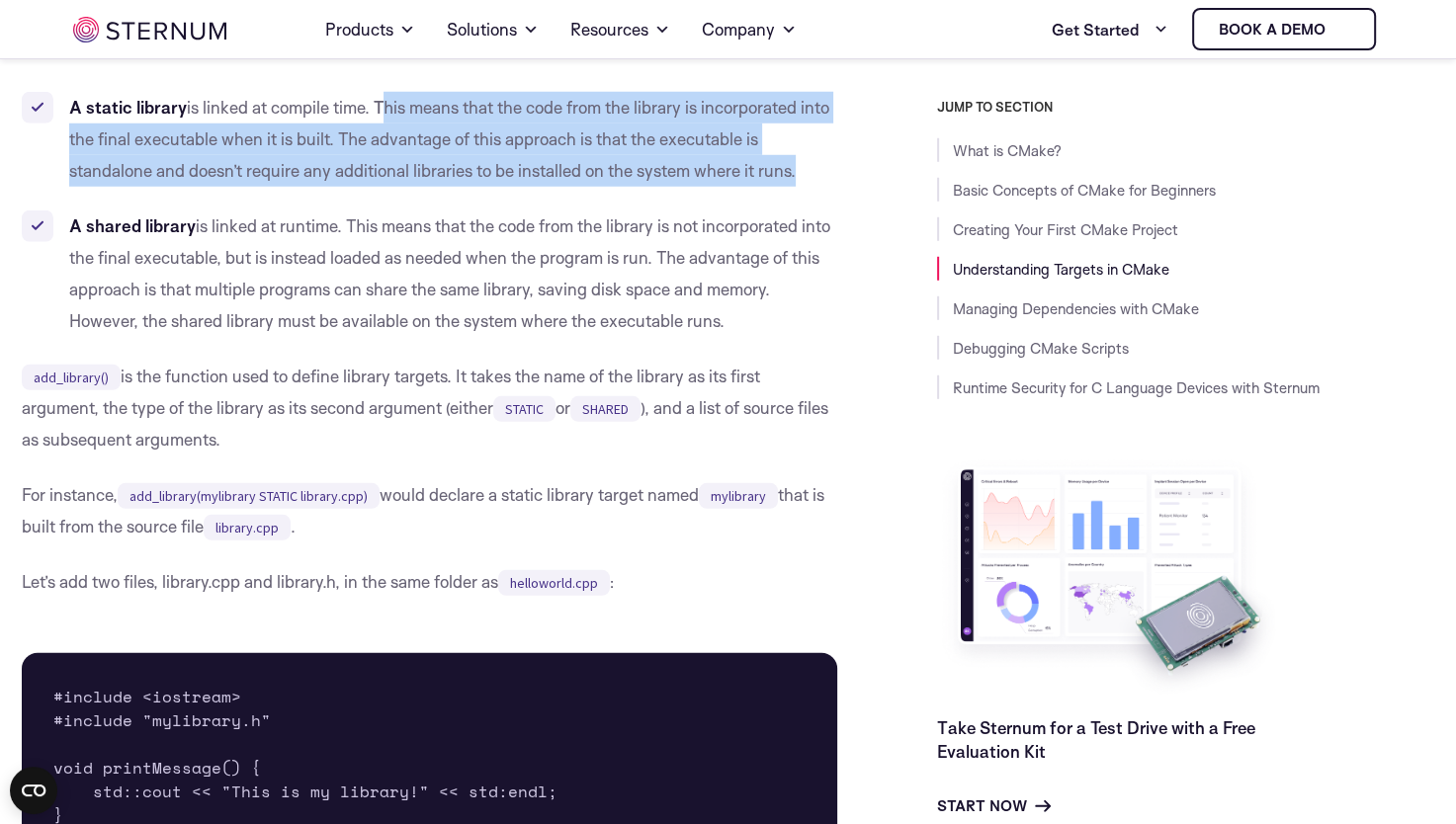 drag, startPoint x: 446, startPoint y: 163, endPoint x: 381, endPoint y: 166, distance: 65.069194 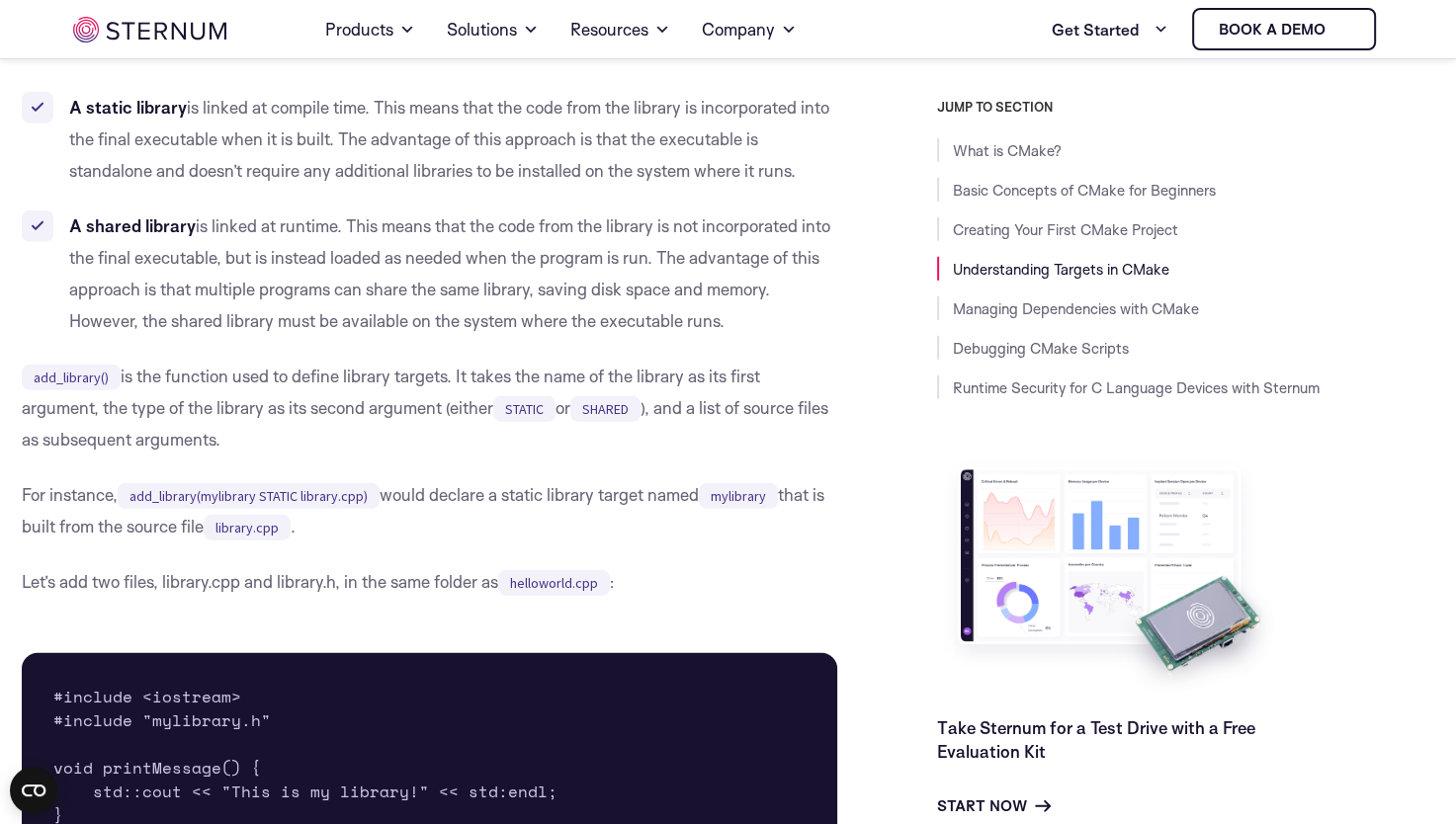 click on "A static library  is linked at compile time. This means that the code from the library is incorporated into the final executable when it is built. The advantage of this approach is that the executable is standalone and doesn’t require any additional libraries to be installed on the system where it runs." at bounding box center (430, 139) 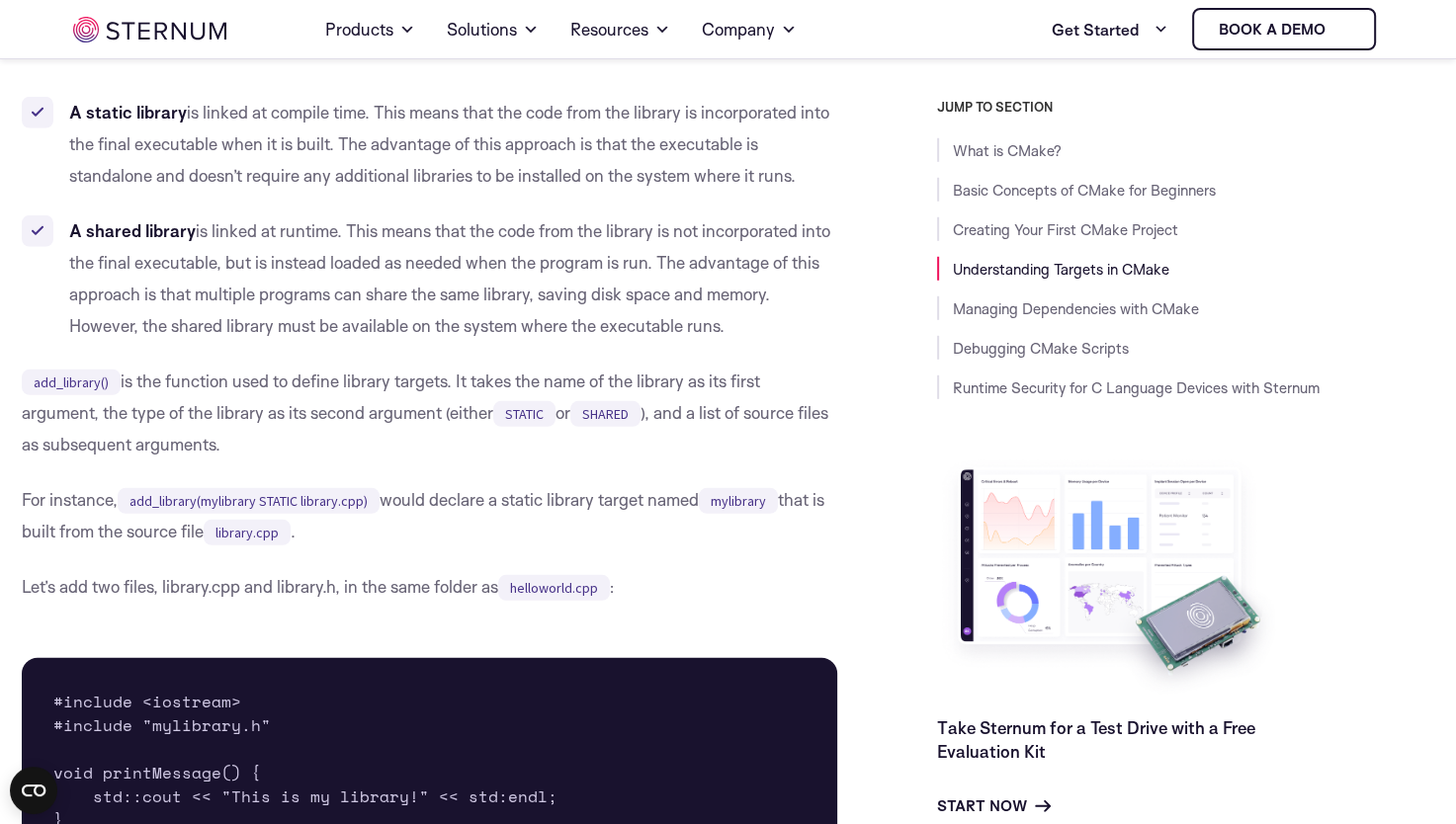 scroll, scrollTop: 5397, scrollLeft: 0, axis: vertical 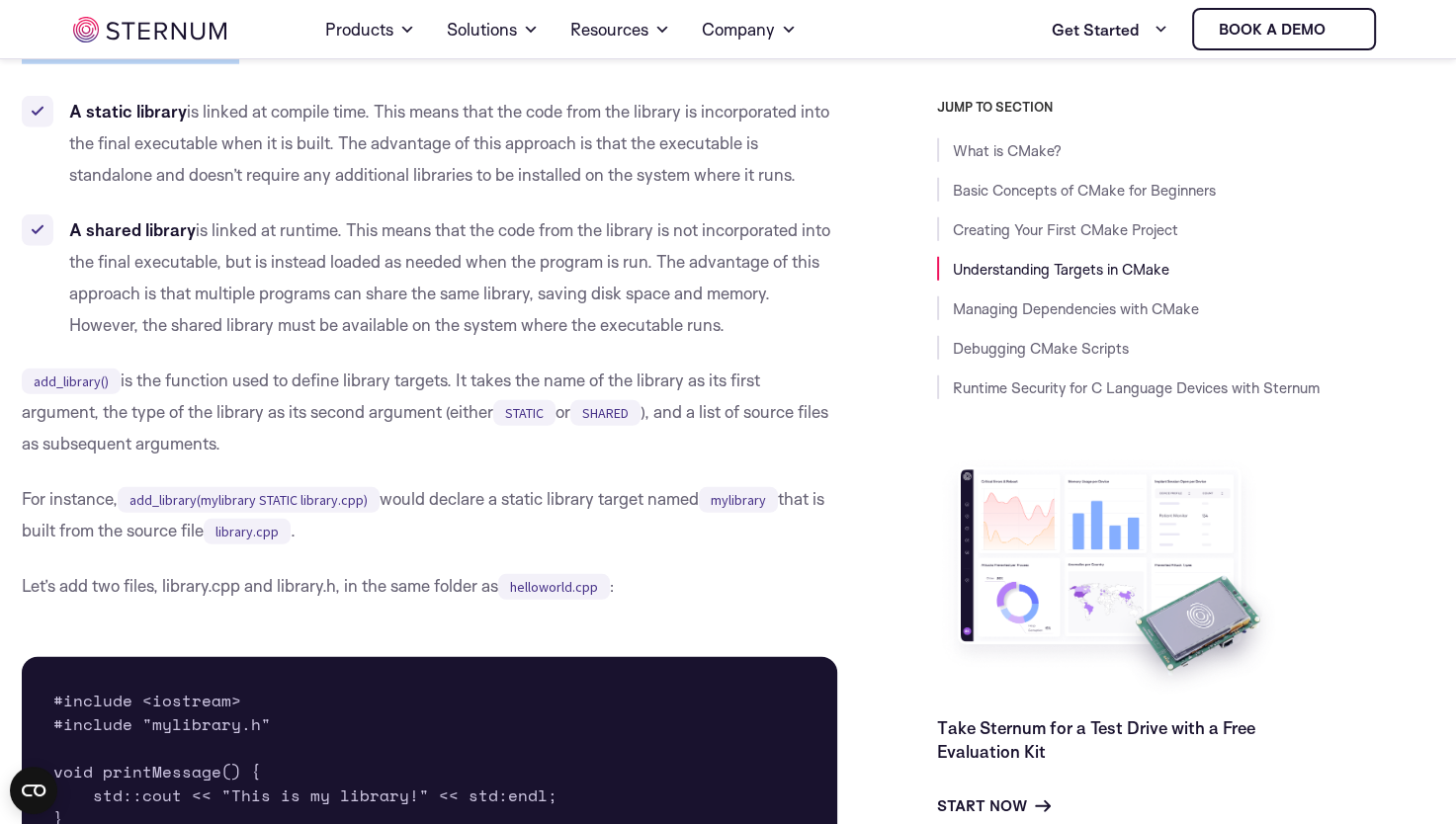 drag, startPoint x: 637, startPoint y: 68, endPoint x: 239, endPoint y: 119, distance: 401.25428 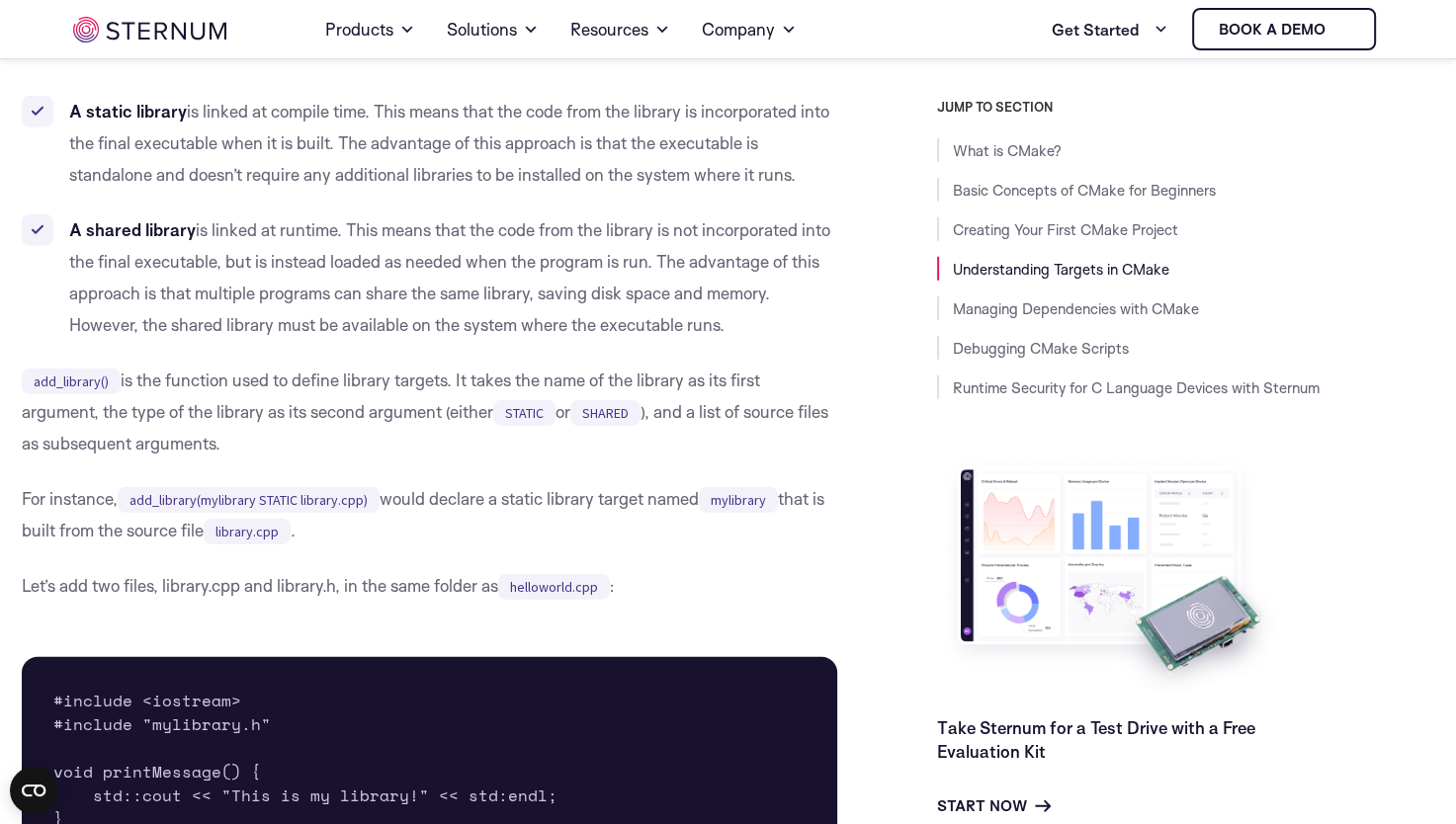 drag, startPoint x: 239, startPoint y: 119, endPoint x: 248, endPoint y: 190, distance: 71.56815 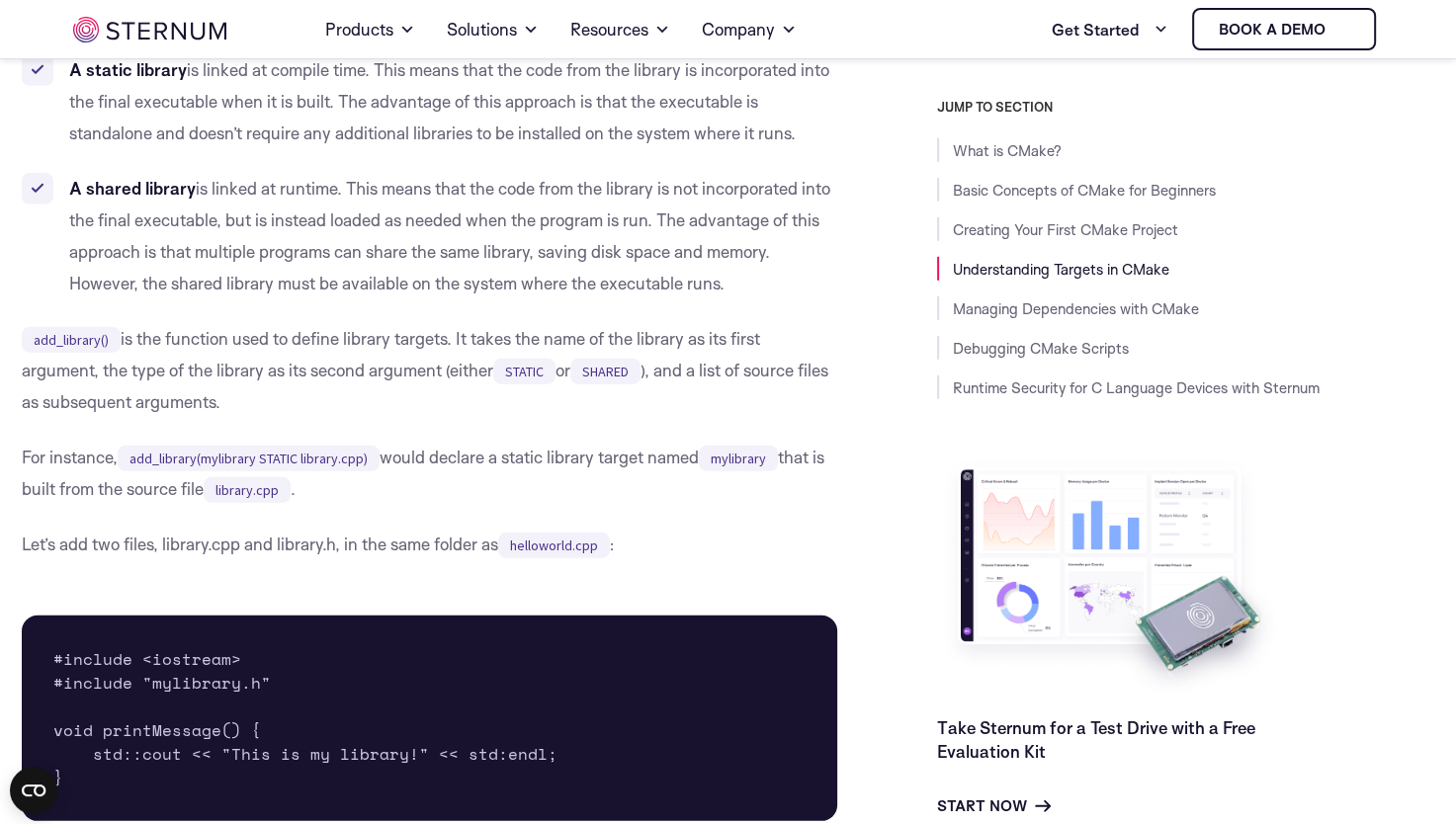 scroll, scrollTop: 5429, scrollLeft: 0, axis: vertical 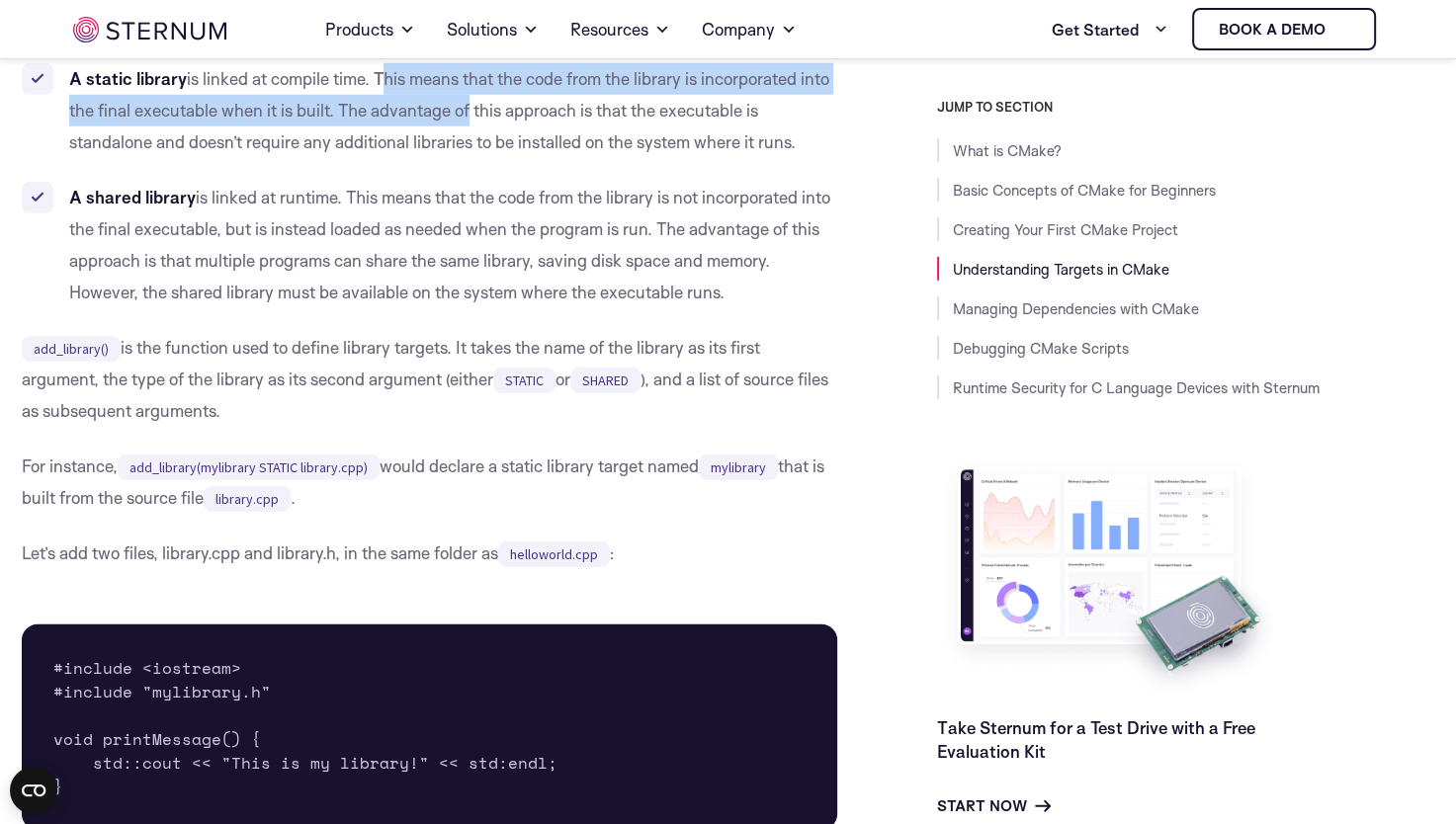 drag, startPoint x: 380, startPoint y: 134, endPoint x: 495, endPoint y: 158, distance: 117.47766 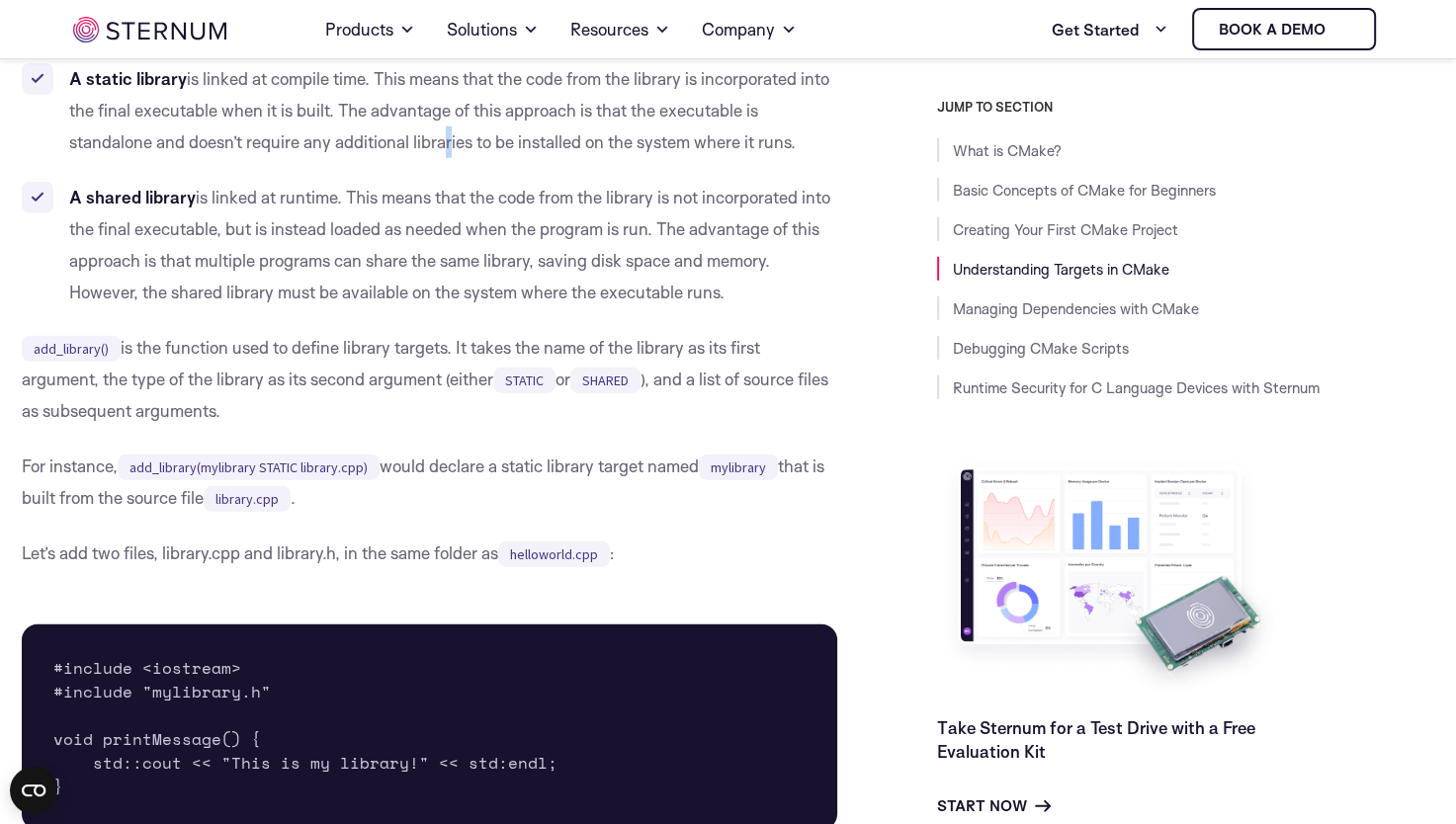drag, startPoint x: 495, startPoint y: 158, endPoint x: 442, endPoint y: 188, distance: 60.90156 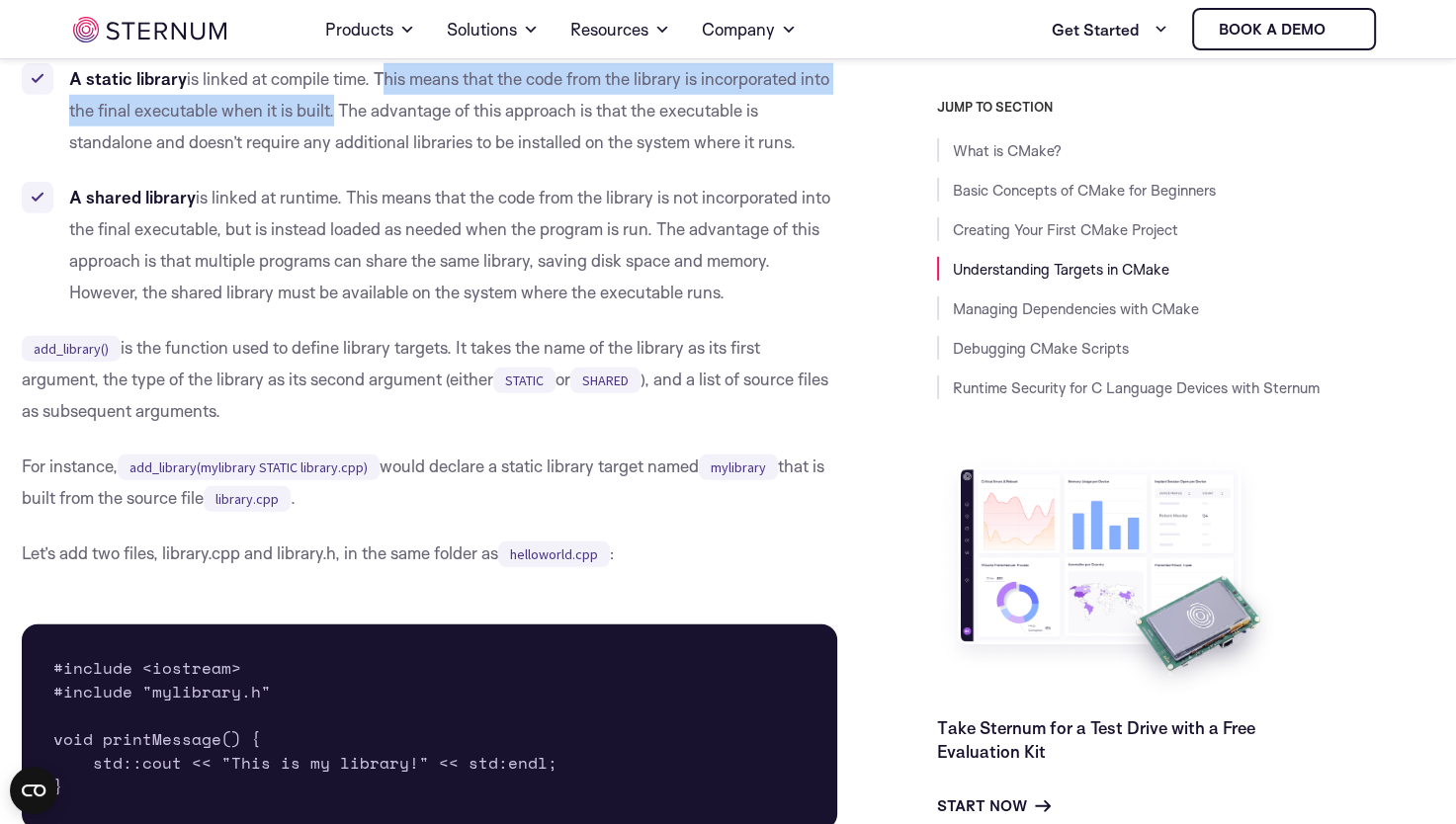 drag, startPoint x: 442, startPoint y: 188, endPoint x: 361, endPoint y: 165, distance: 84.20214 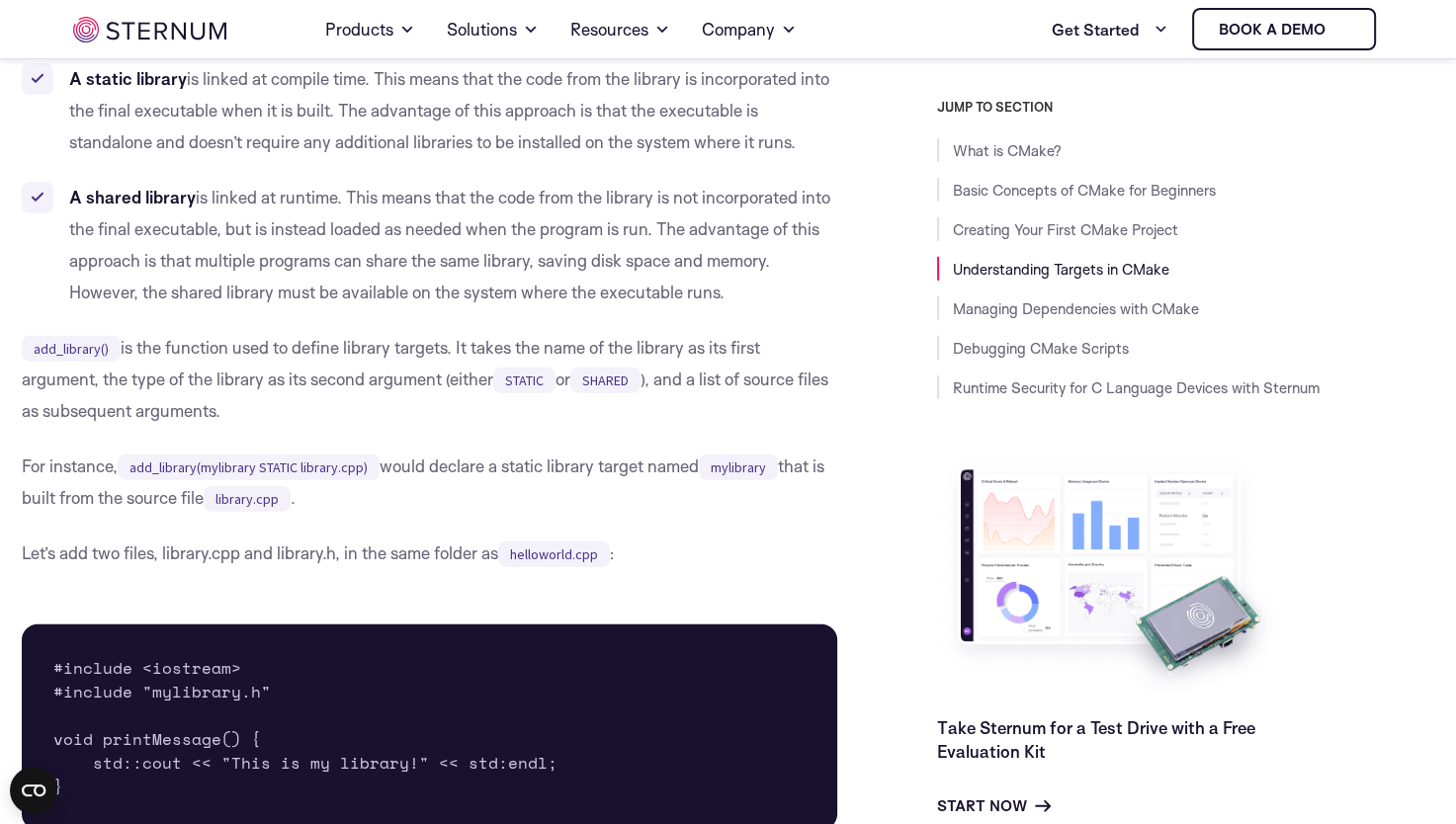 drag, startPoint x: 361, startPoint y: 165, endPoint x: 373, endPoint y: 196, distance: 33.24154 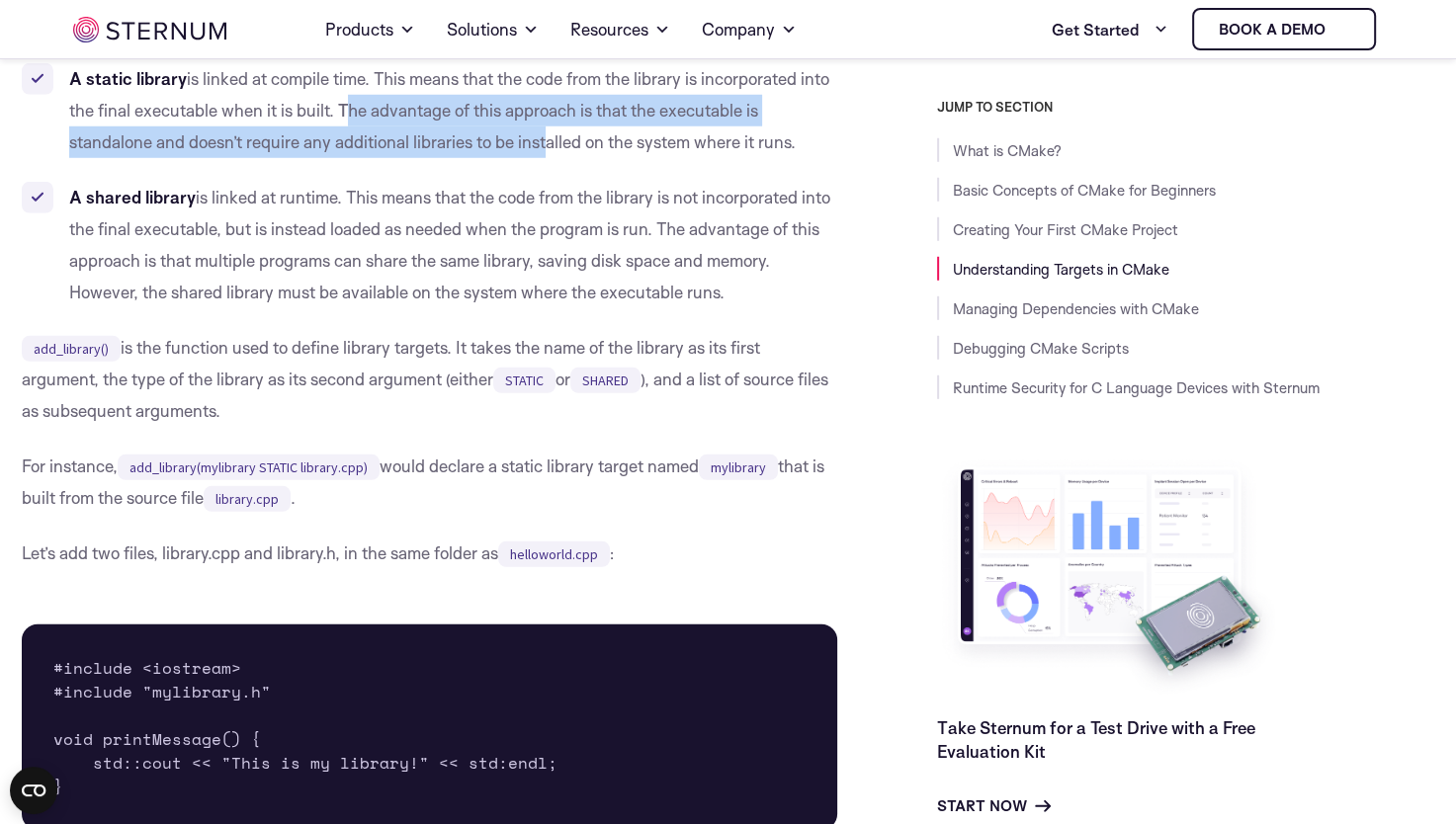 drag, startPoint x: 372, startPoint y: 166, endPoint x: 549, endPoint y: 192, distance: 178.89941 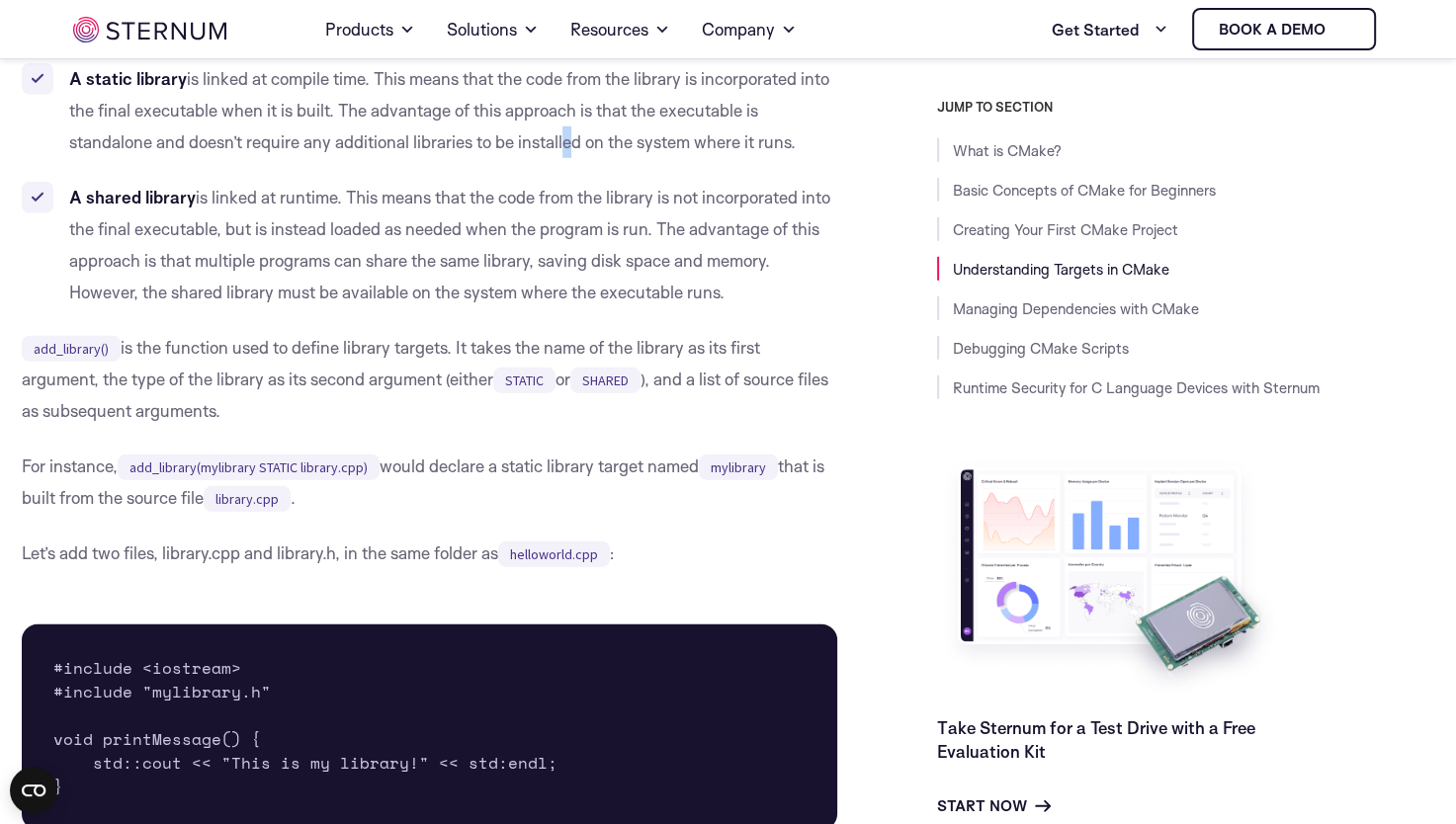 drag, startPoint x: 549, startPoint y: 192, endPoint x: 563, endPoint y: 193, distance: 14.035669 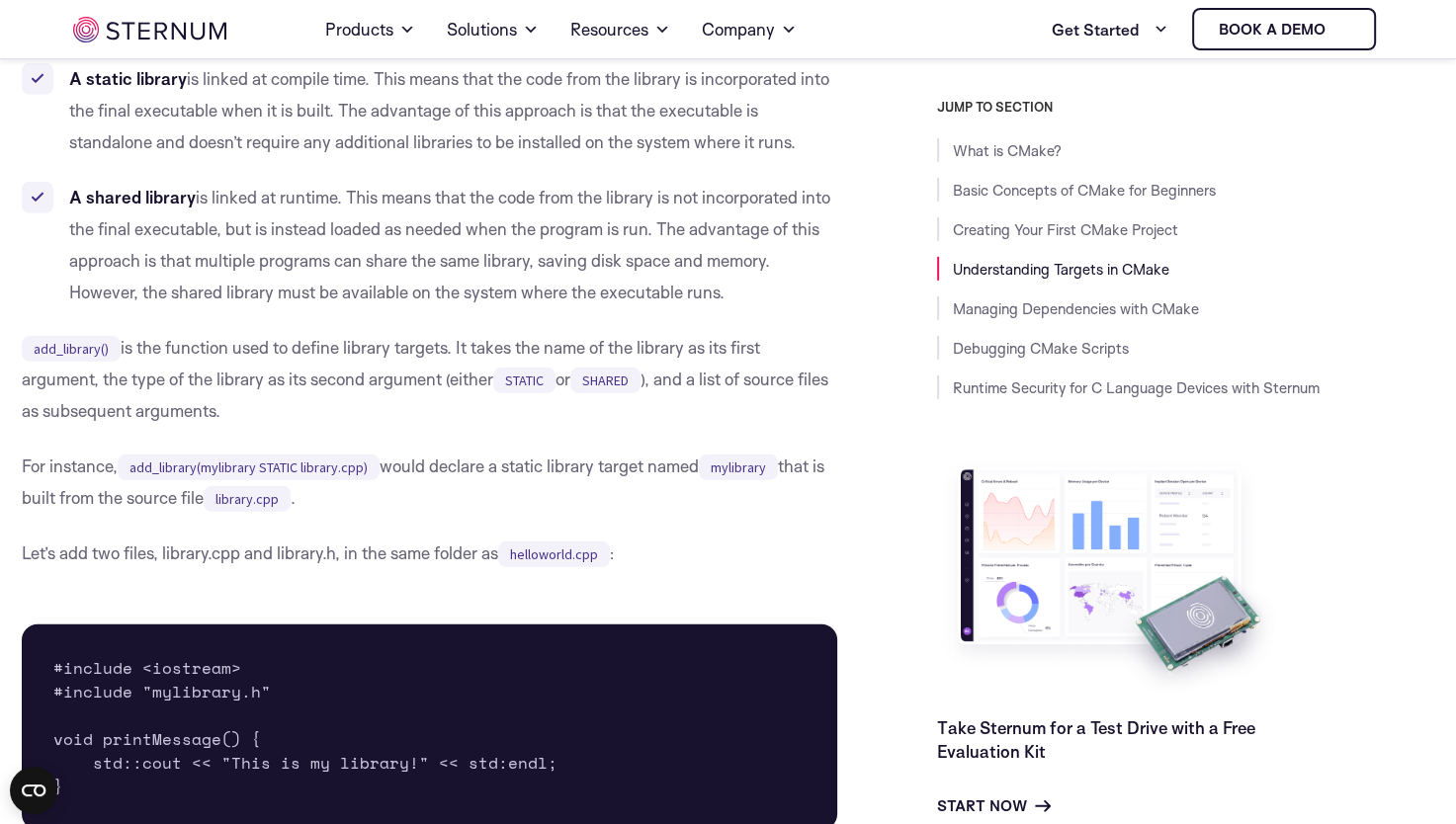 click on "A static library  is linked at compile time. This means that the code from the library is incorporated into the final executable when it is built. The advantage of this approach is that the executable is standalone and doesn’t require any additional libraries to be installed on the system where it runs. A shared library  is linked at runtime. This means that the code from the library is not incorporated into the final executable, but is instead loaded as needed when the program is run. The advantage of this approach is that multiple programs can share the same library, saving disk space and memory. However, the shared library must be available on the system where the executable runs." at bounding box center [430, 186] 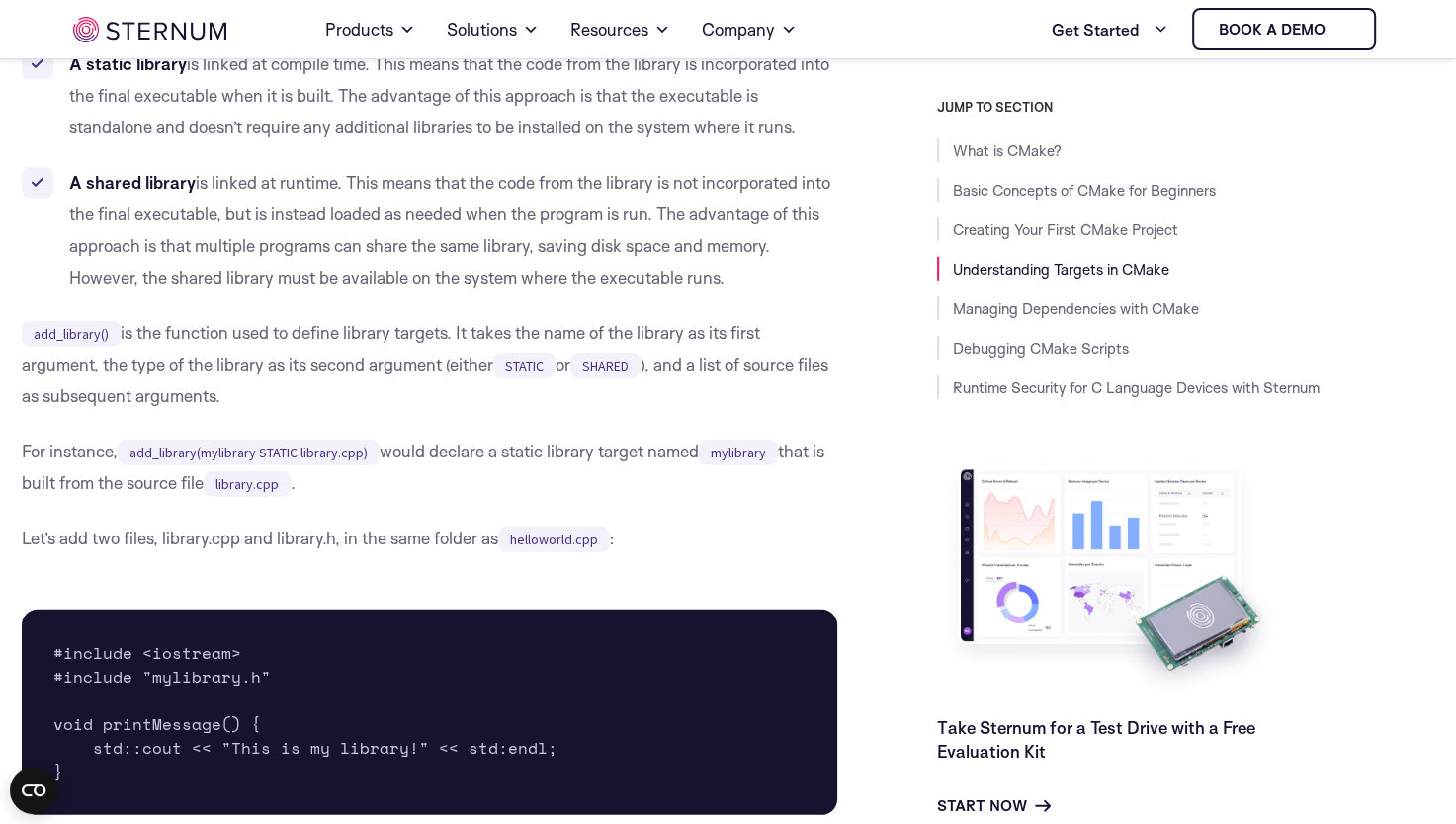 scroll, scrollTop: 5452, scrollLeft: 0, axis: vertical 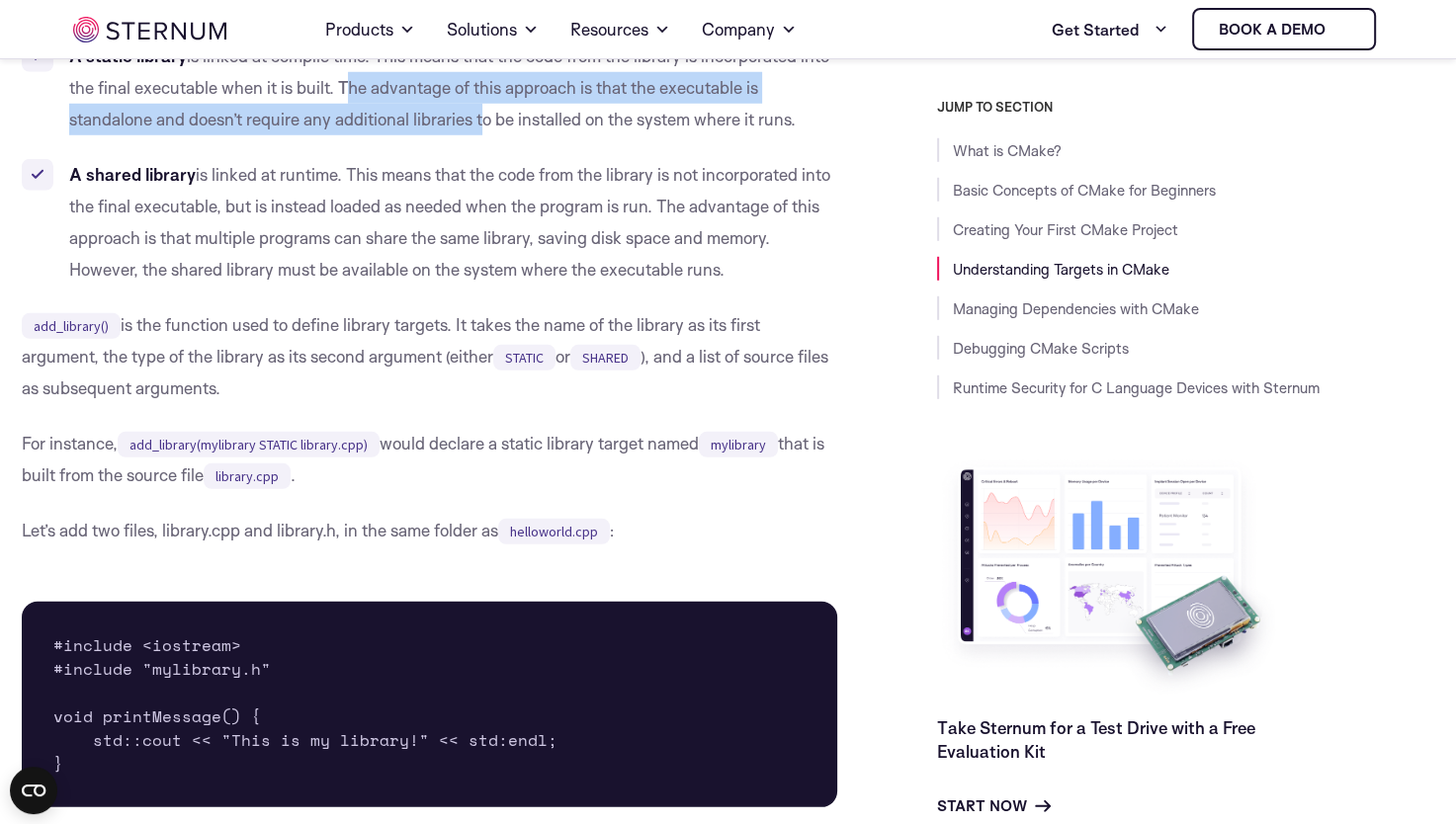 drag, startPoint x: 376, startPoint y: 142, endPoint x: 510, endPoint y: 166, distance: 136.13229 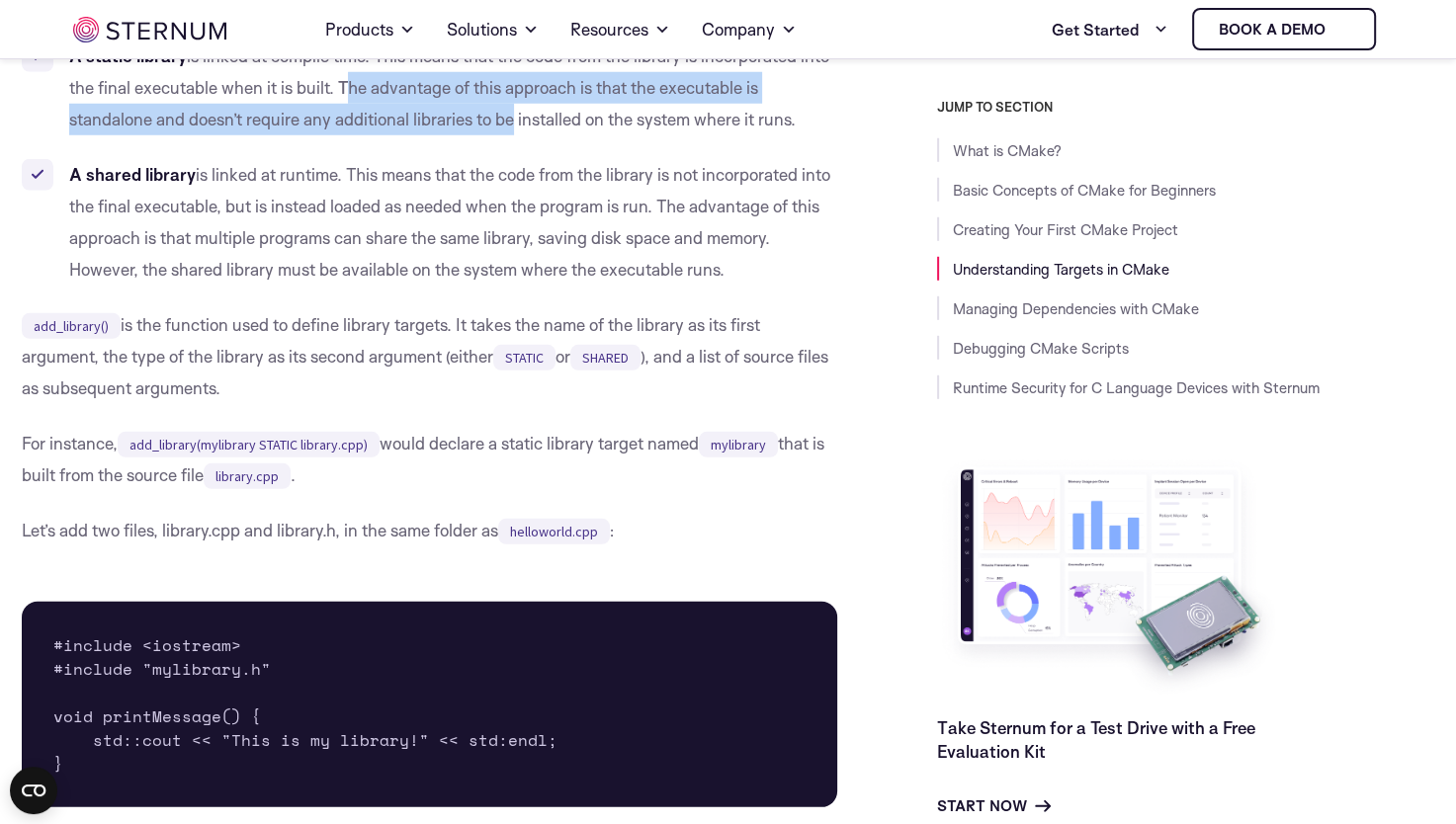click on "A static library  is linked at compile time. This means that the code from the library is incorporated into the final executable when it is built. The advantage of this approach is that the executable is standalone and doesn’t require any additional libraries to be installed on the system where it runs." at bounding box center [430, 88] 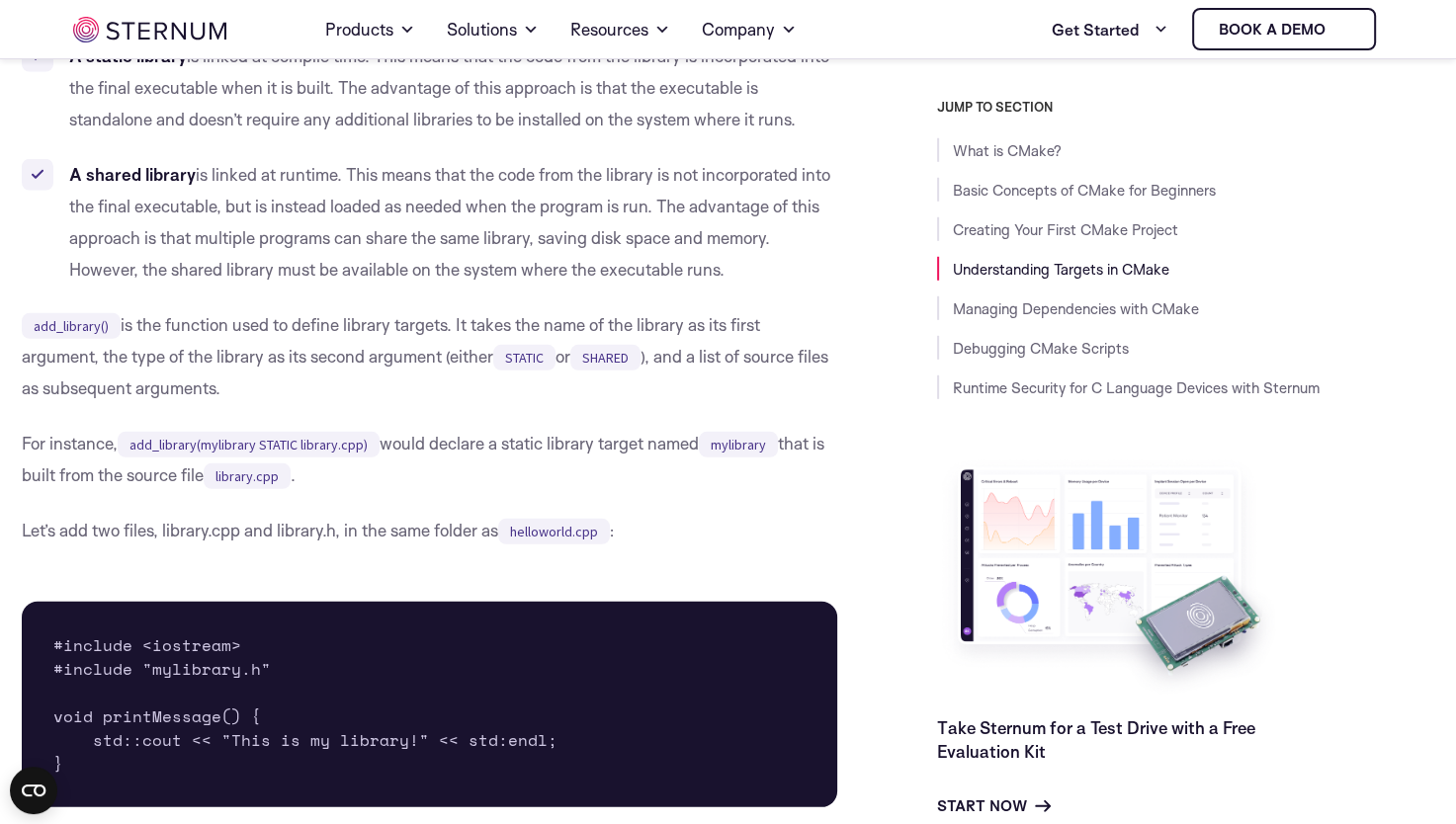 click on "A static library  is linked at compile time. This means that the code from the library is incorporated into the final executable when it is built. The advantage of this approach is that the executable is standalone and doesn’t require any additional libraries to be installed on the system where it runs." at bounding box center (430, 88) 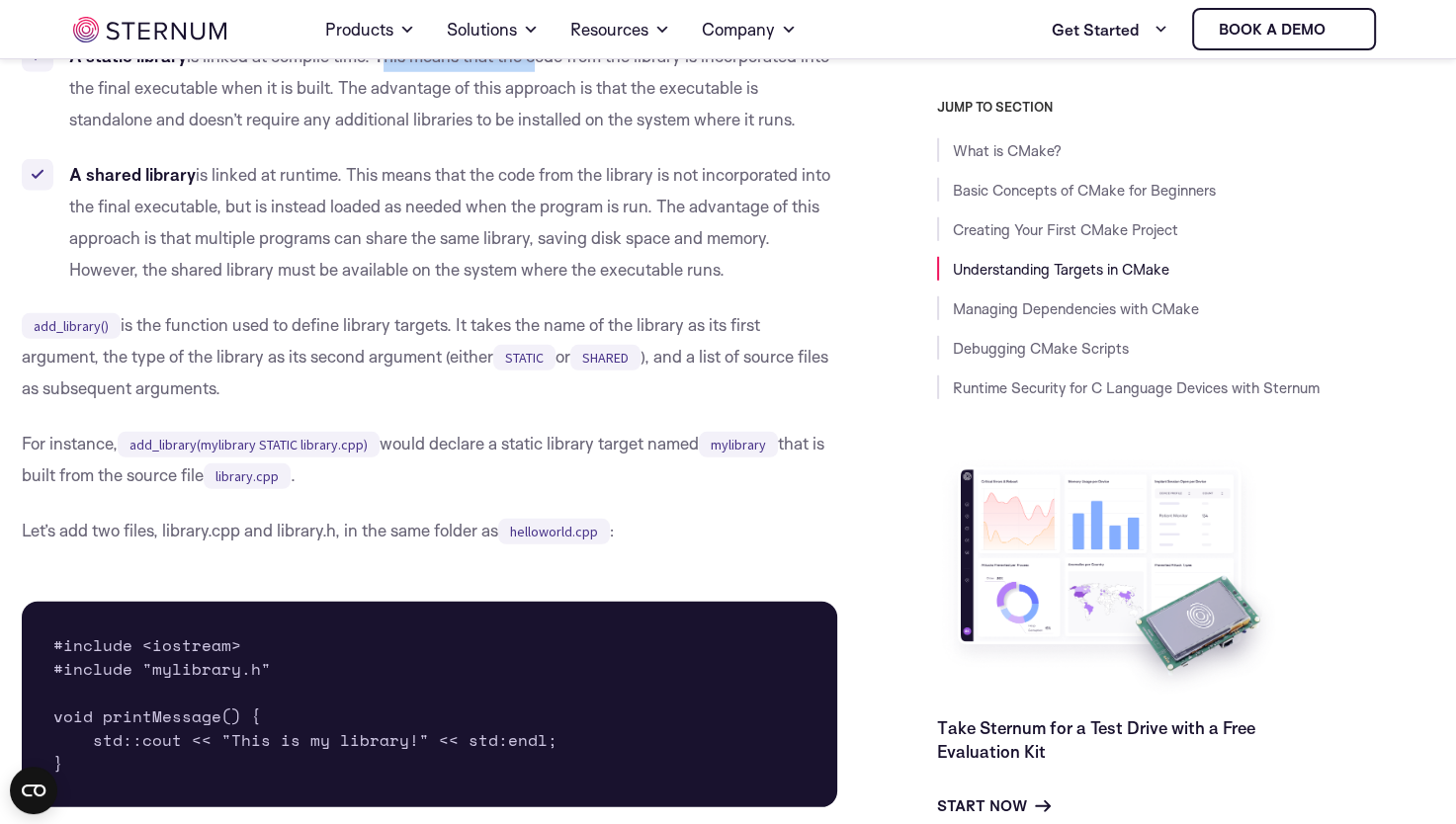 drag, startPoint x: 381, startPoint y: 109, endPoint x: 549, endPoint y: 119, distance: 168.29736 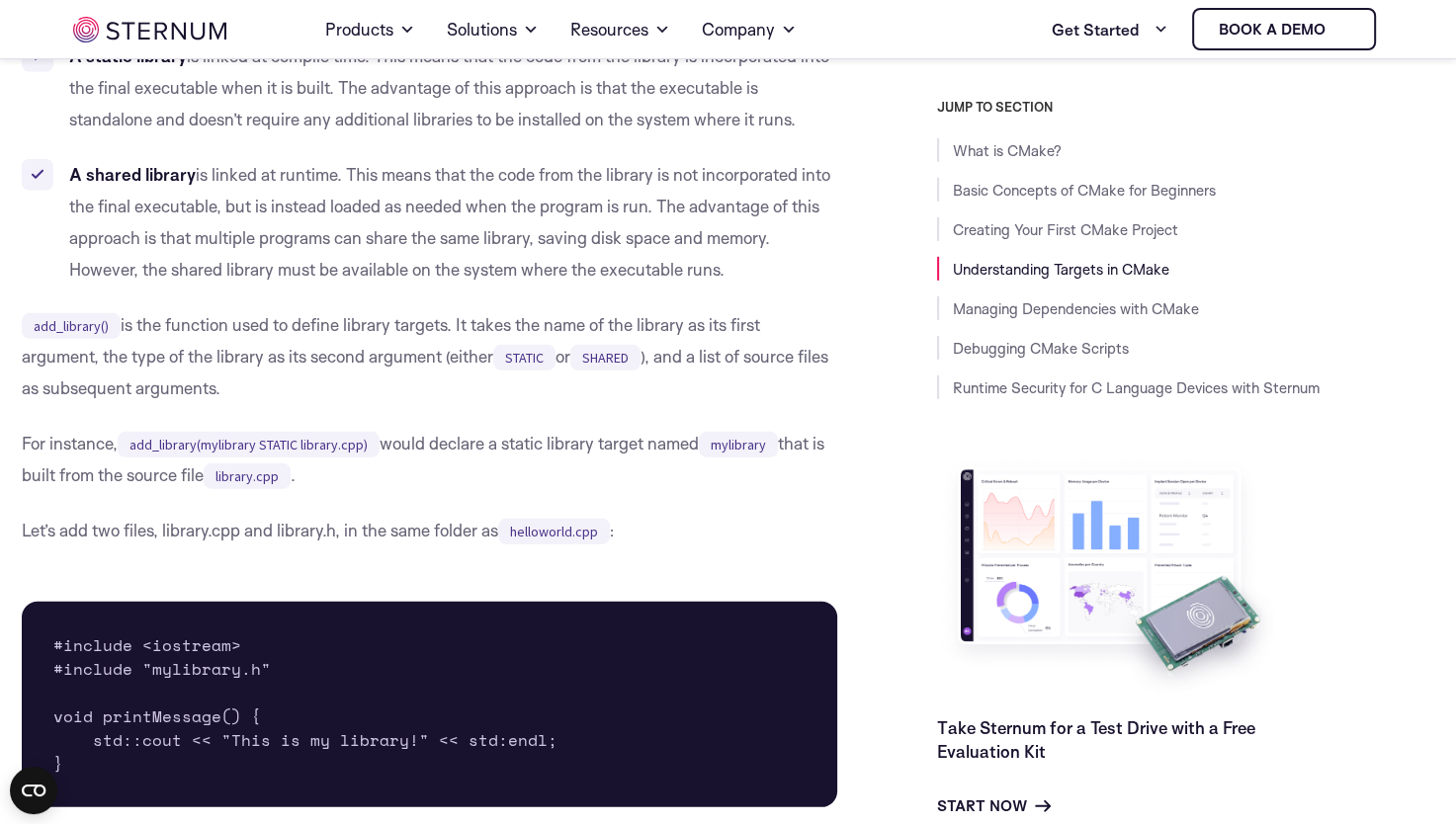 drag, startPoint x: 549, startPoint y: 119, endPoint x: 510, endPoint y: 149, distance: 49.203658 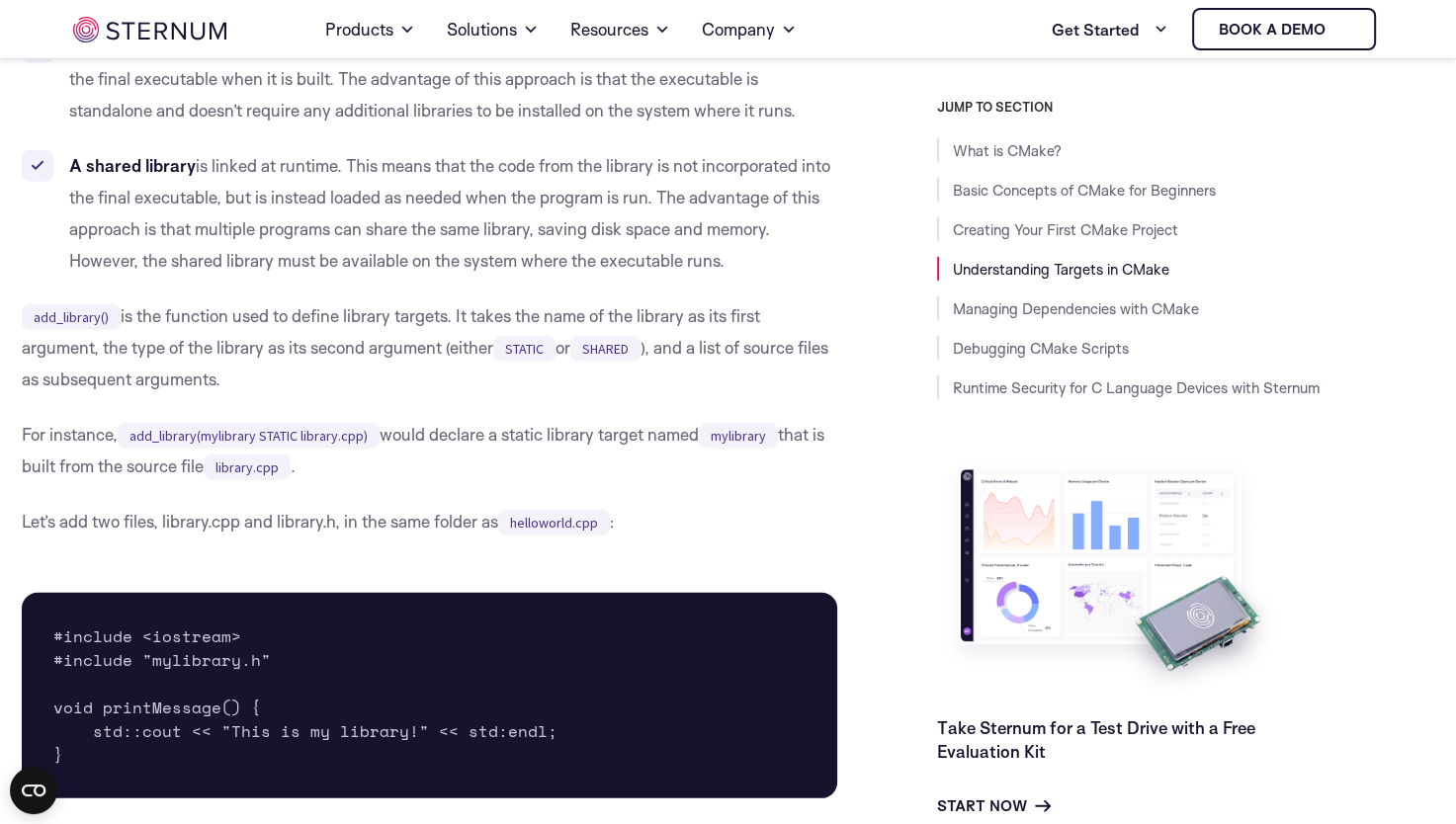 scroll, scrollTop: 5478, scrollLeft: 0, axis: vertical 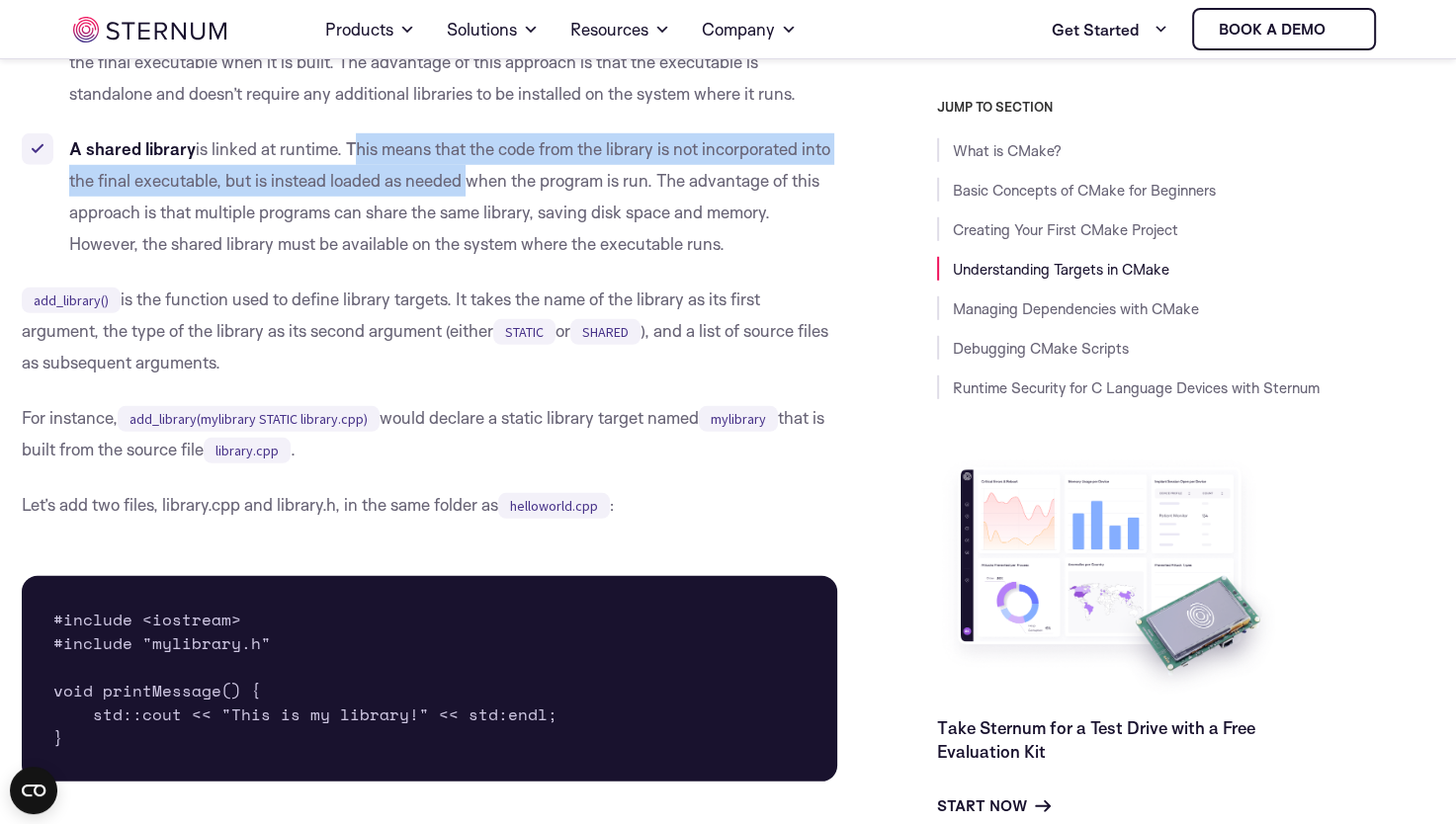 drag, startPoint x: 352, startPoint y: 204, endPoint x: 515, endPoint y: 227, distance: 164.6147 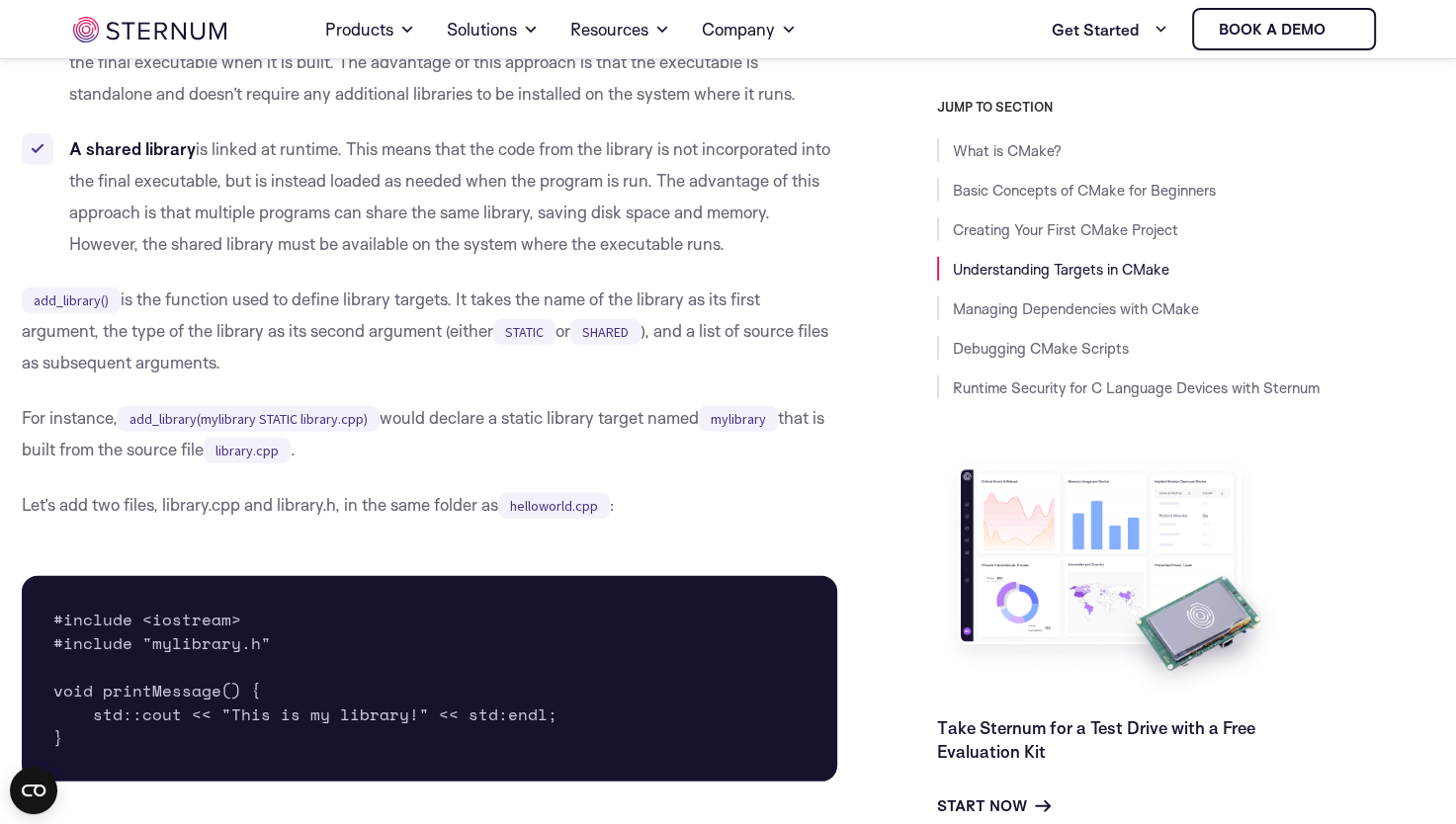 drag, startPoint x: 515, startPoint y: 227, endPoint x: 465, endPoint y: 255, distance: 57.3062 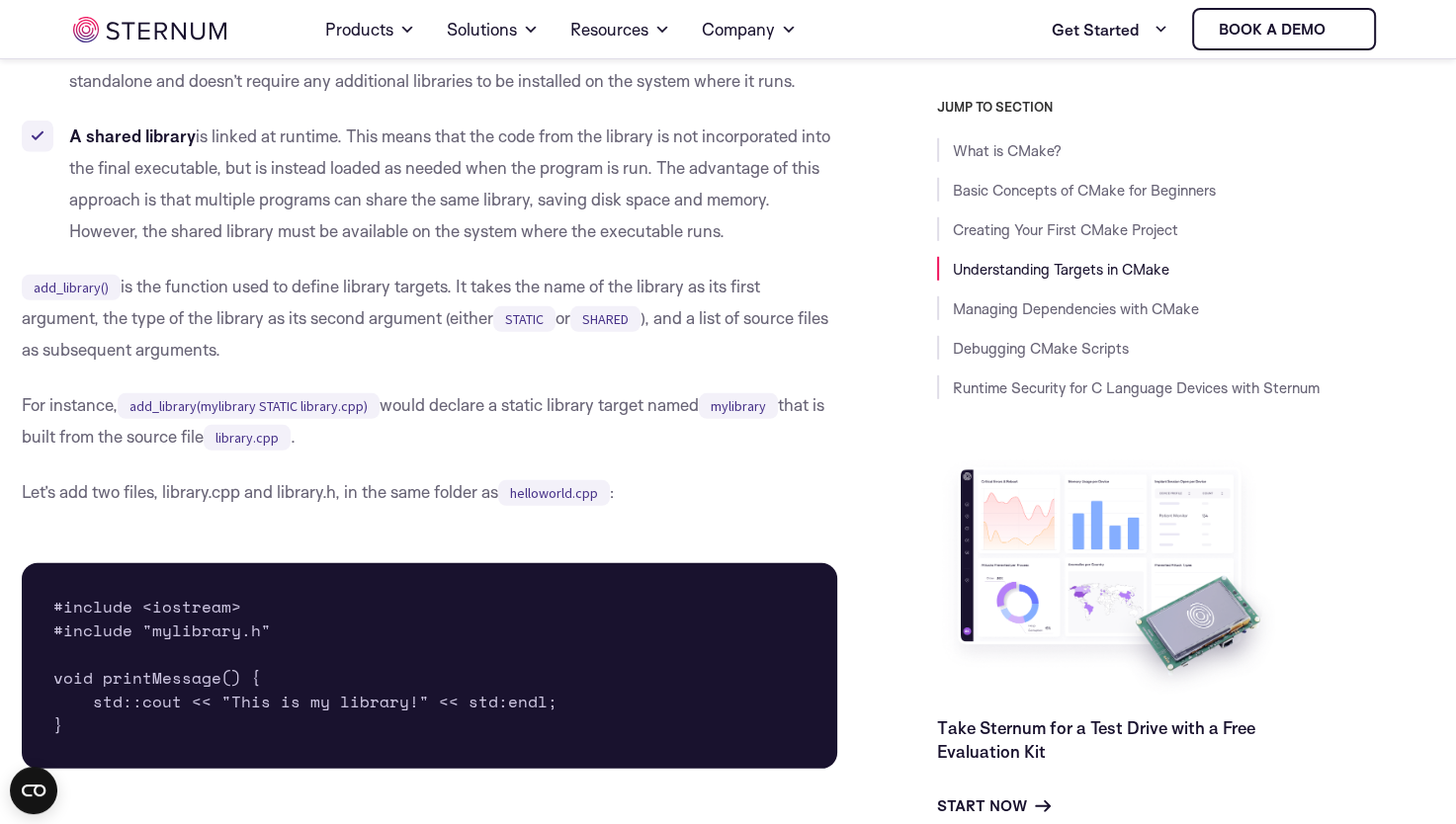 scroll, scrollTop: 5492, scrollLeft: 0, axis: vertical 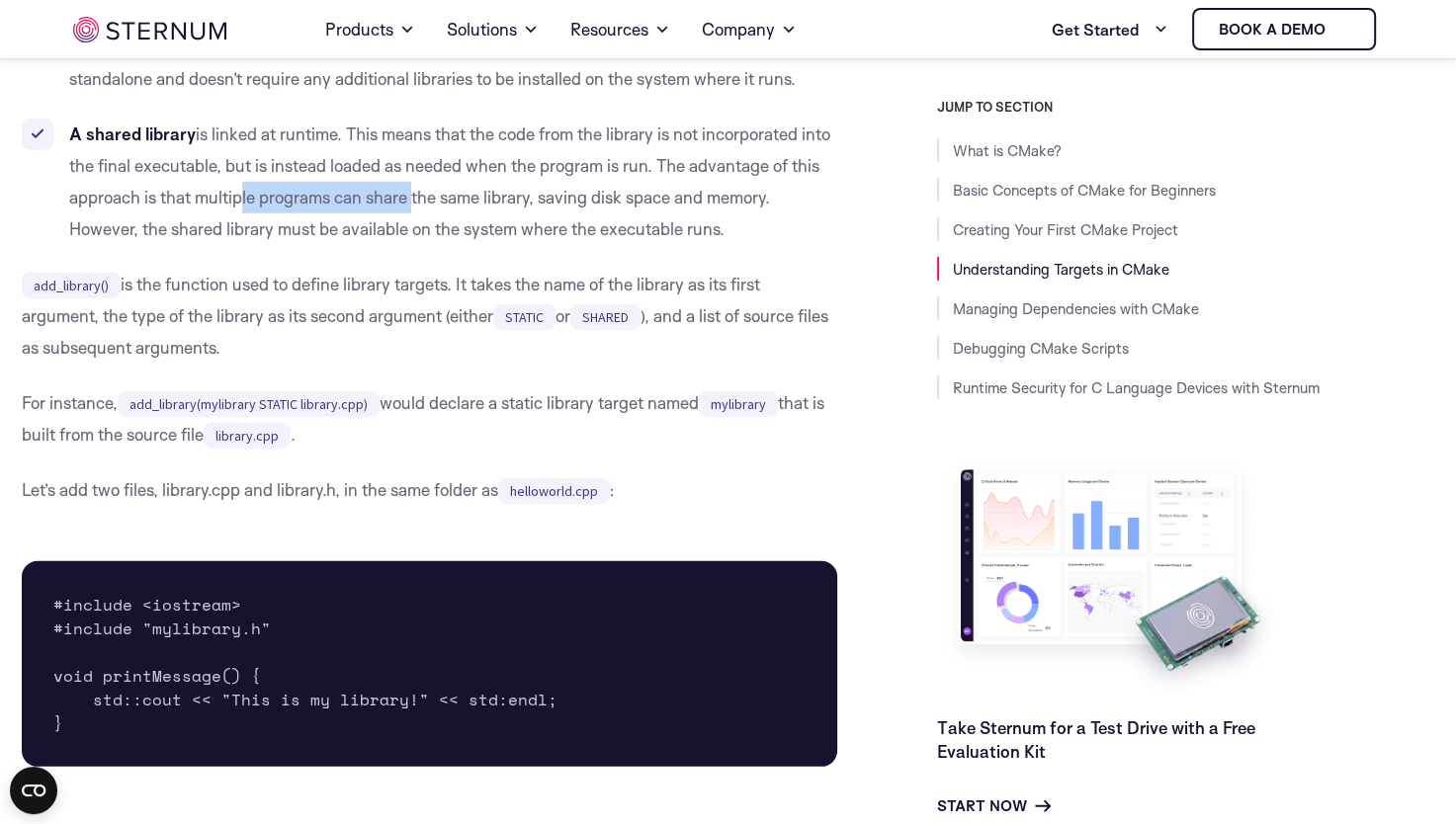 drag, startPoint x: 265, startPoint y: 253, endPoint x: 474, endPoint y: 263, distance: 209.2391 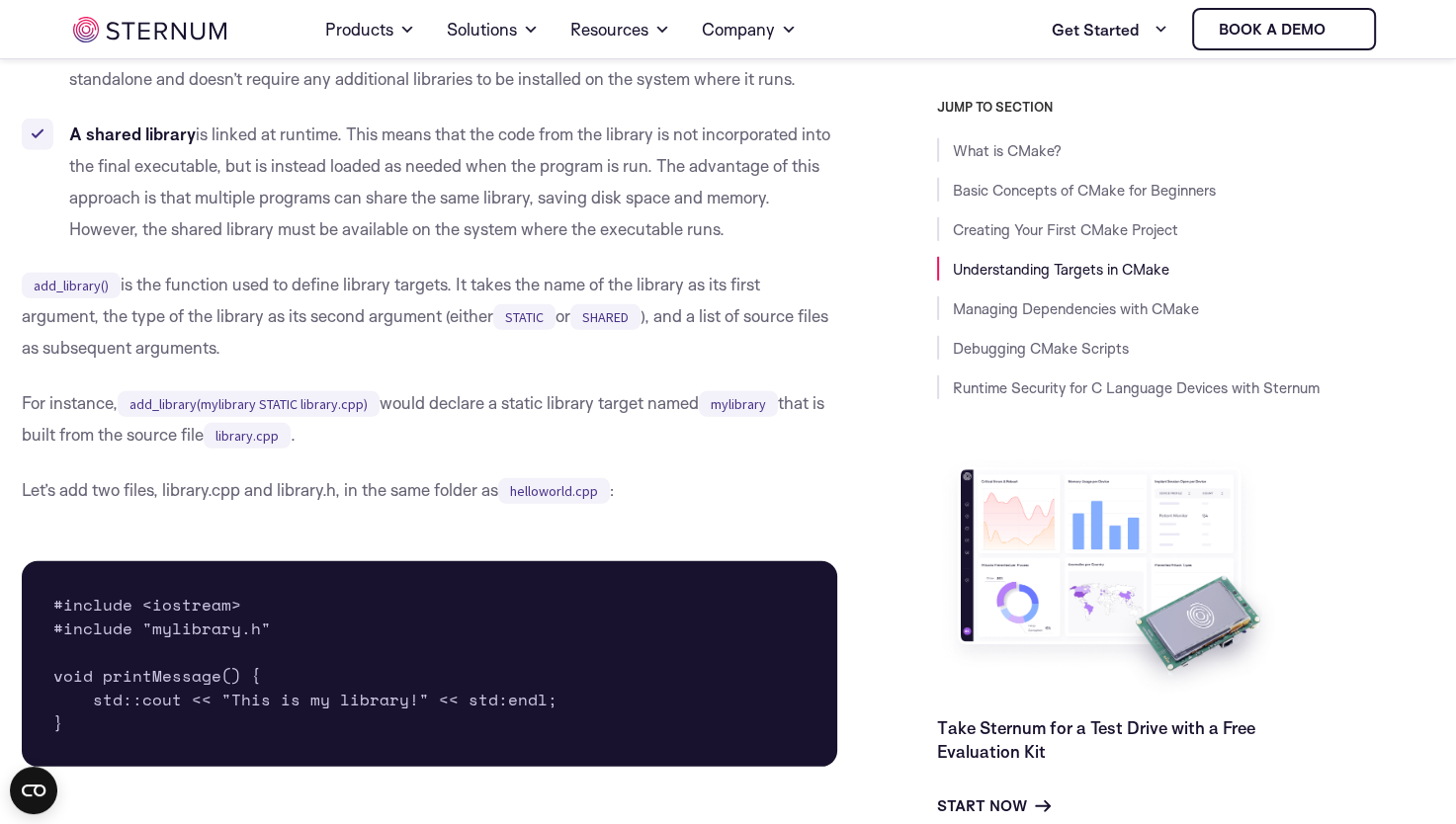 drag, startPoint x: 474, startPoint y: 263, endPoint x: 387, endPoint y: 281, distance: 88.842557 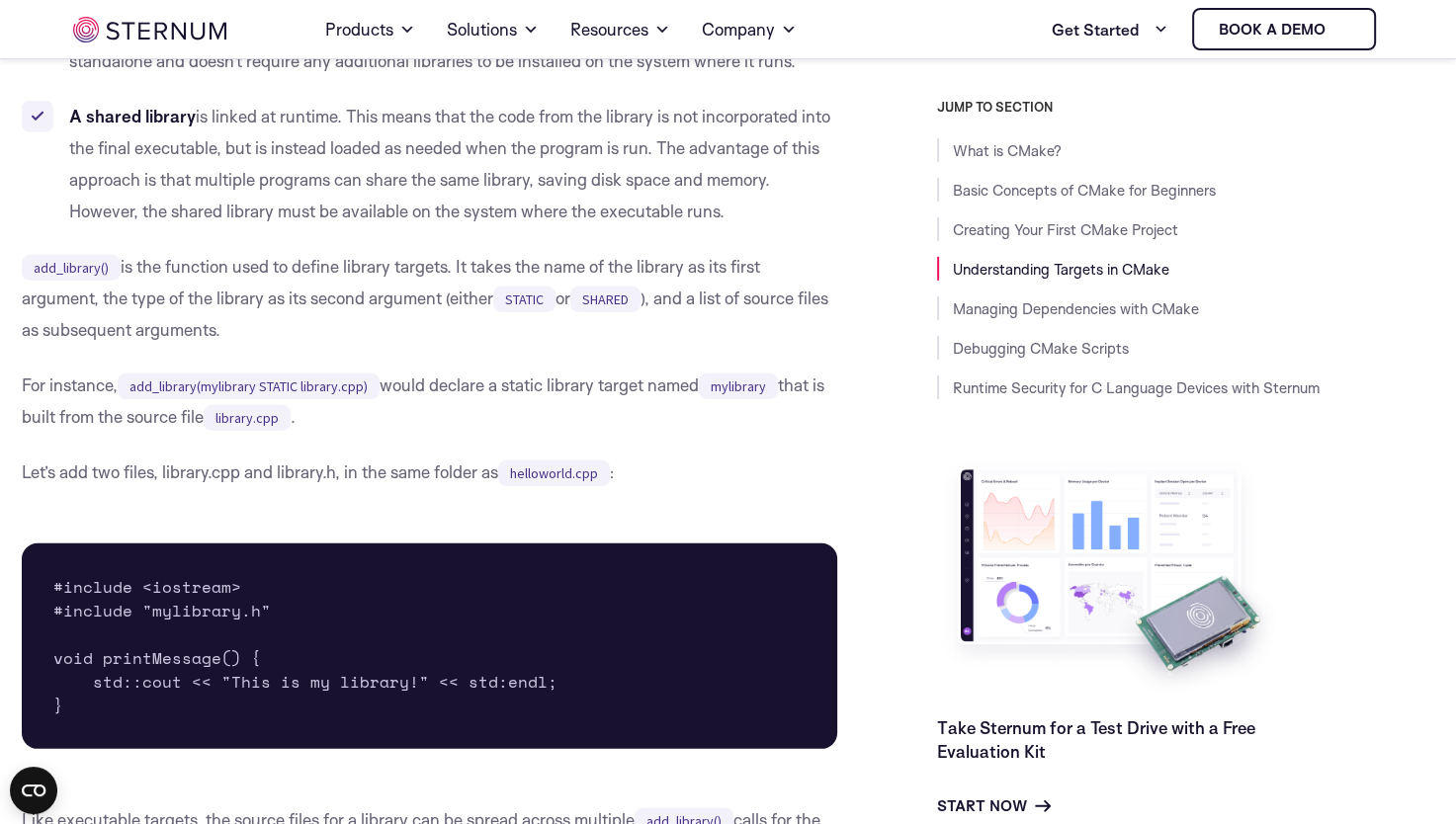 scroll, scrollTop: 5511, scrollLeft: 0, axis: vertical 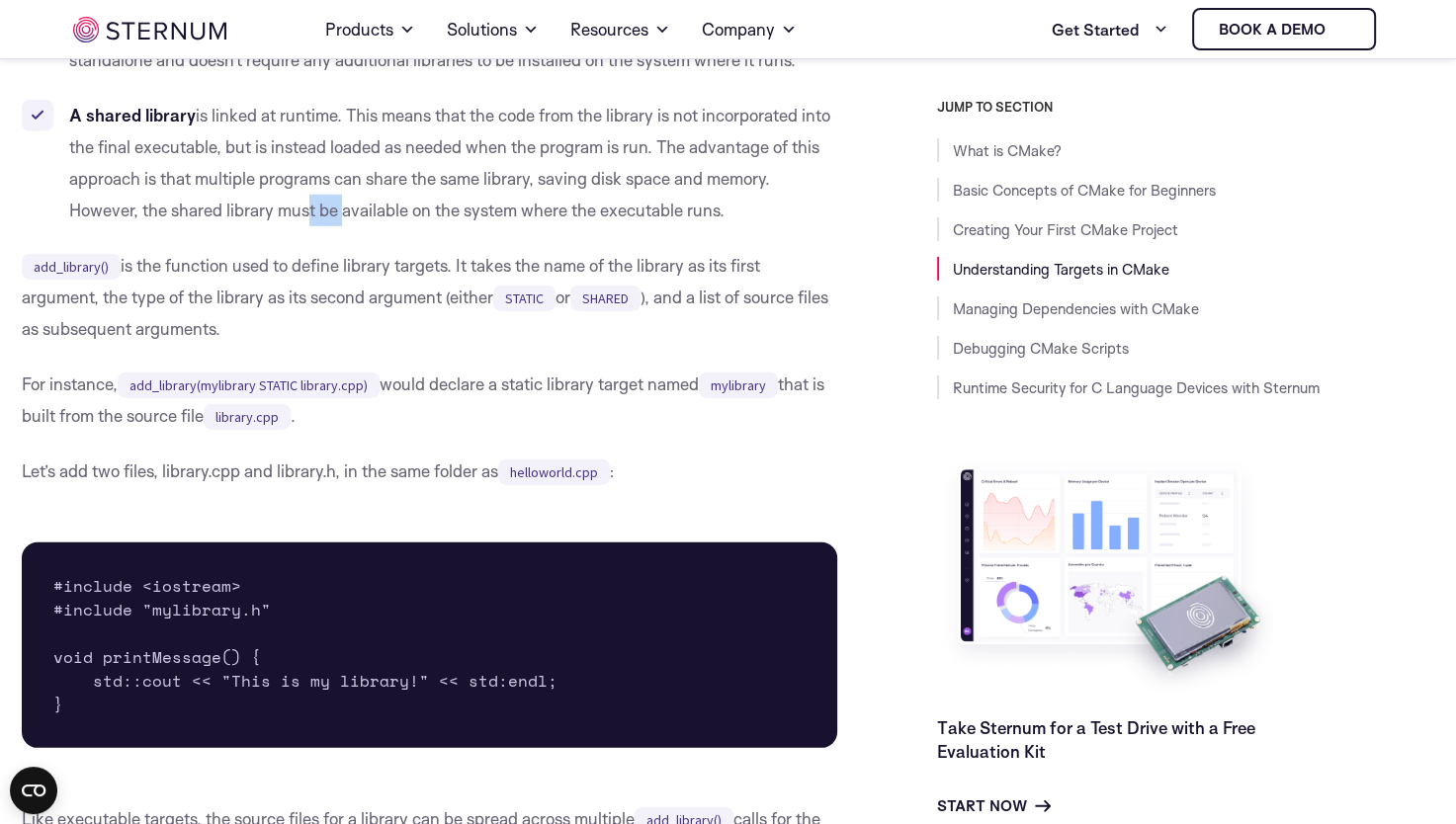 drag, startPoint x: 336, startPoint y: 268, endPoint x: 298, endPoint y: 271, distance: 38.118237 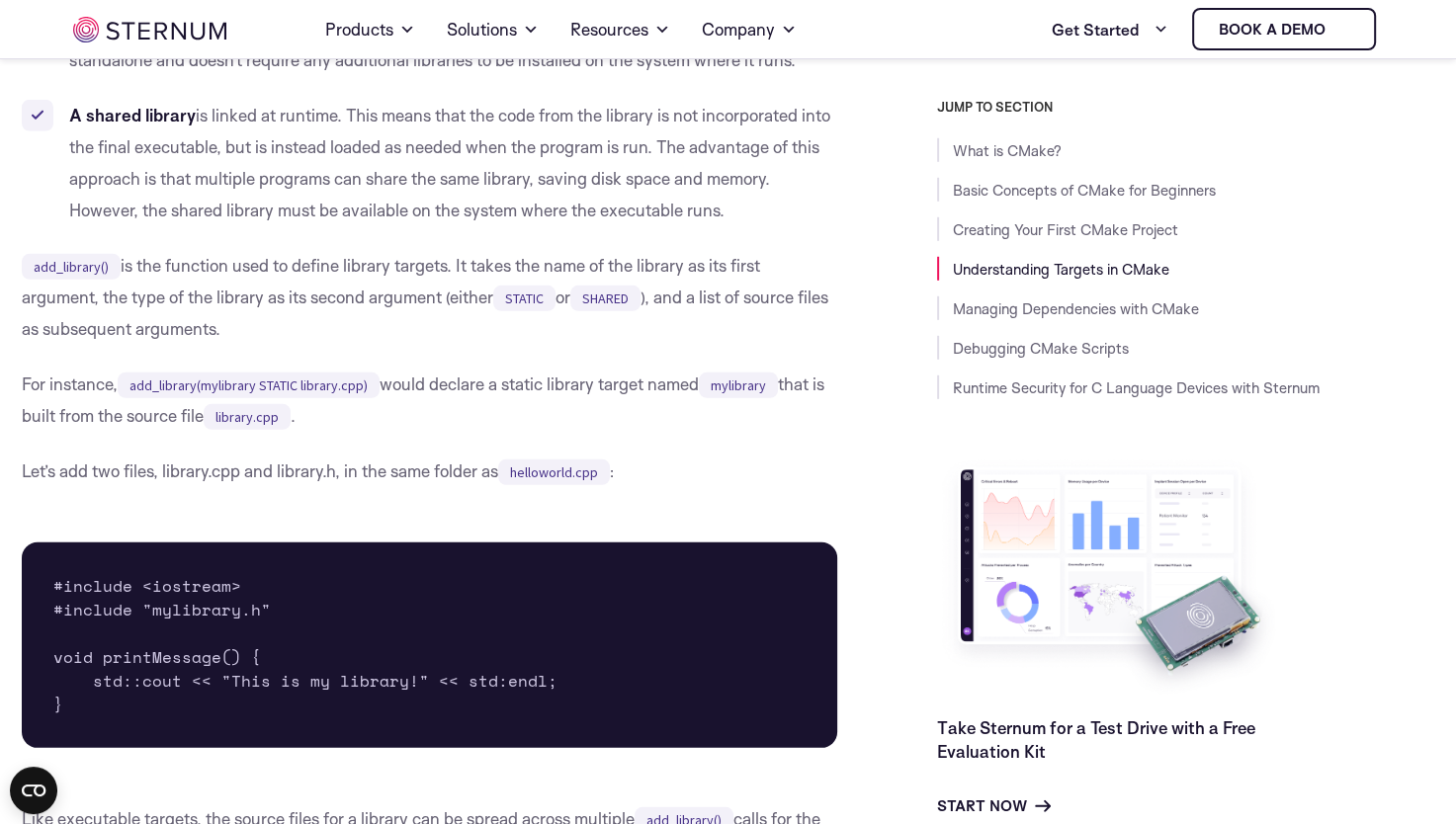 drag, startPoint x: 298, startPoint y: 271, endPoint x: 280, endPoint y: 272, distance: 18.027756 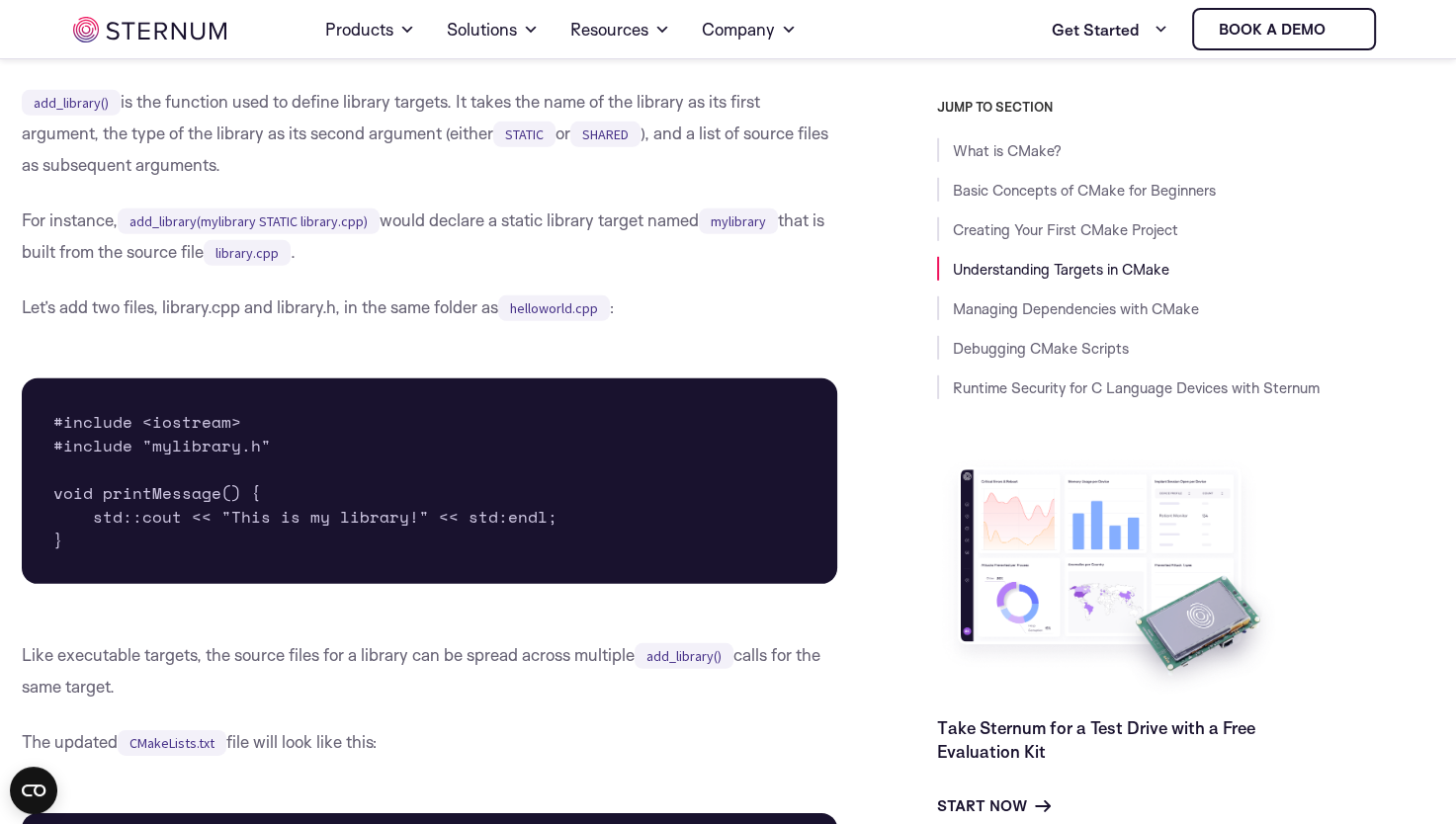 scroll, scrollTop: 5672, scrollLeft: 0, axis: vertical 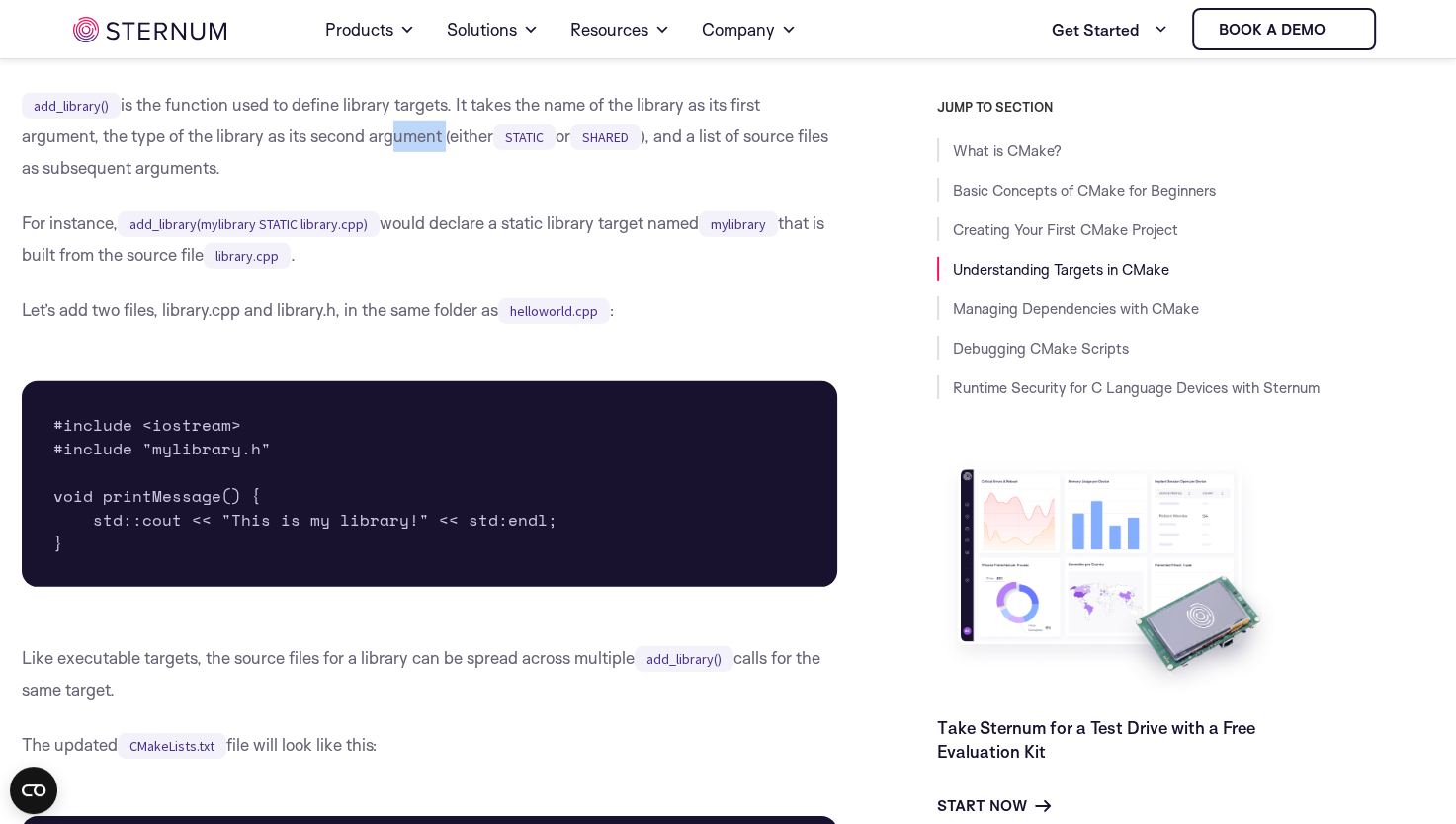 drag, startPoint x: 443, startPoint y: 195, endPoint x: 385, endPoint y: 196, distance: 58.00862 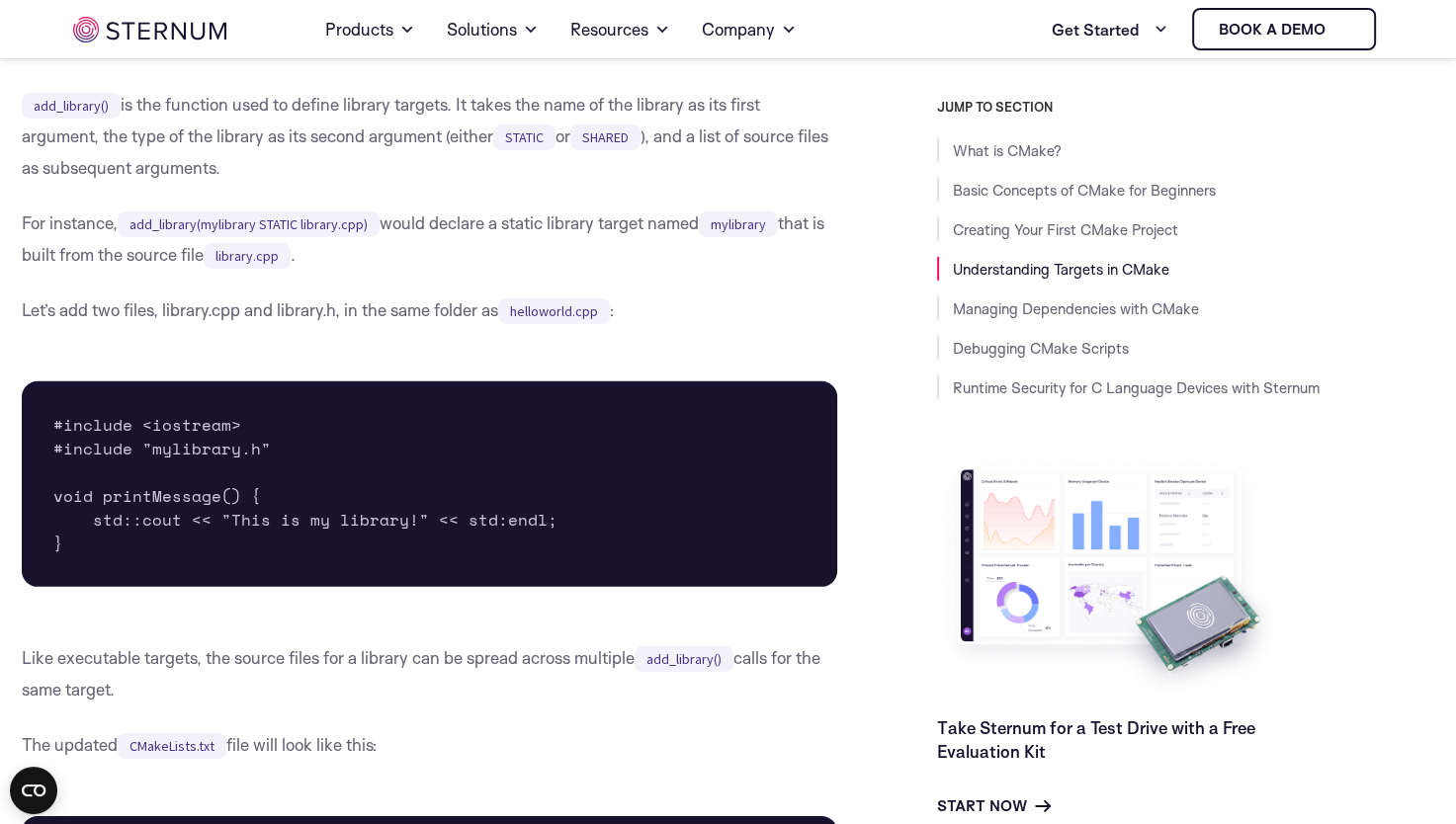 drag, startPoint x: 385, startPoint y: 196, endPoint x: 321, endPoint y: 198, distance: 64.03124 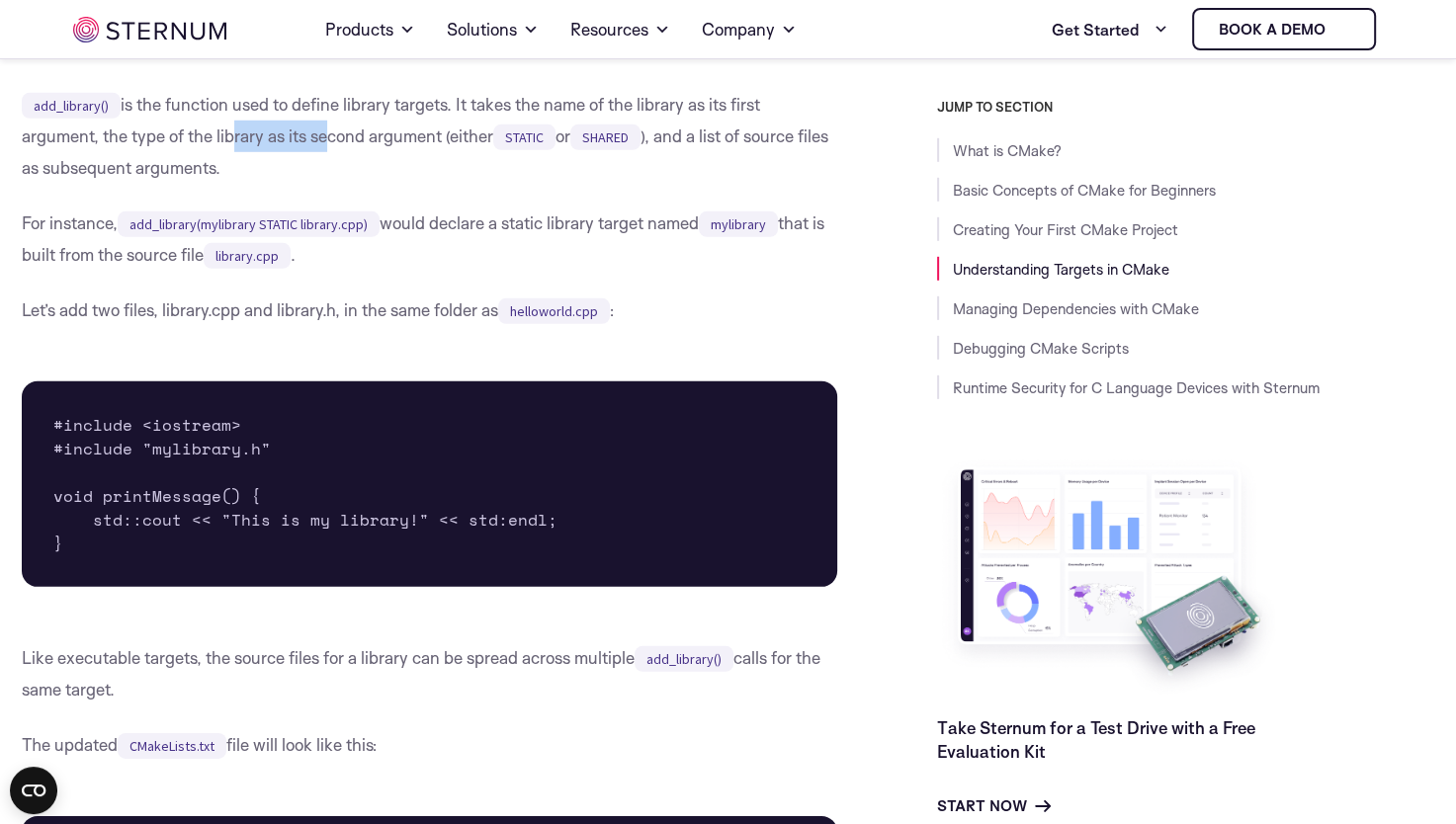 drag, startPoint x: 321, startPoint y: 198, endPoint x: 228, endPoint y: 195, distance: 93.04837 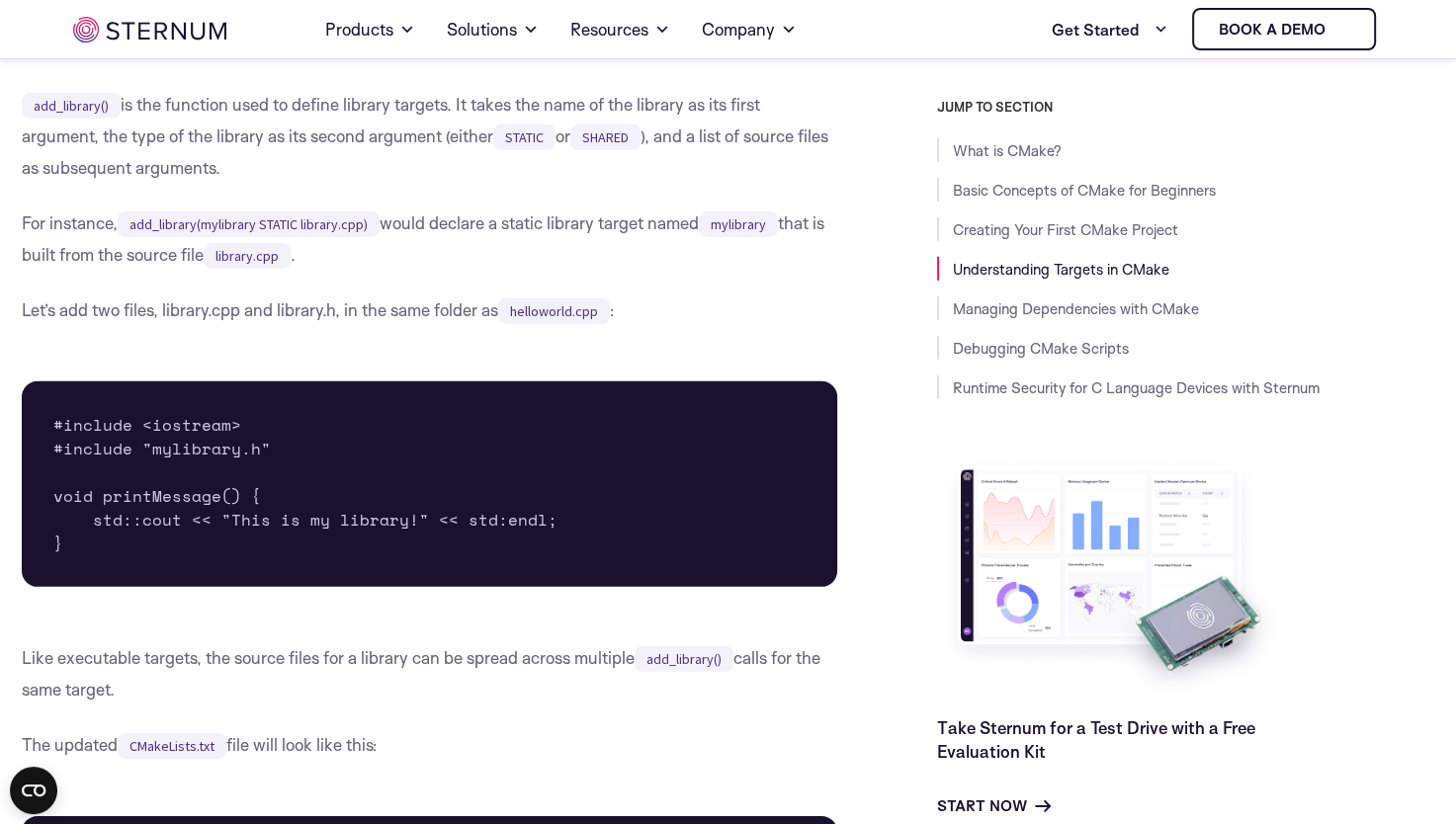 drag, startPoint x: 228, startPoint y: 195, endPoint x: 214, endPoint y: 200, distance: 14.866069 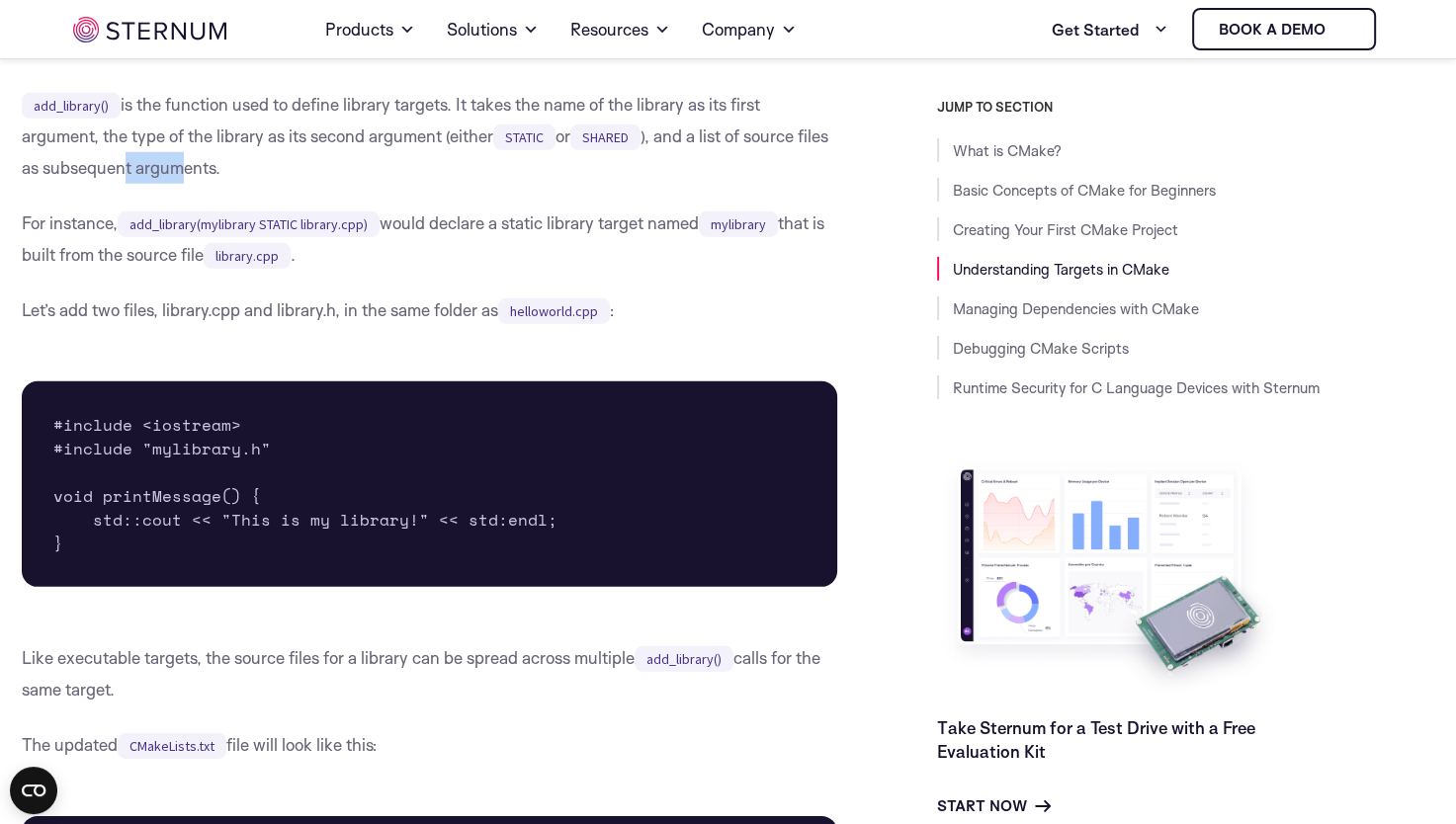 drag, startPoint x: 221, startPoint y: 230, endPoint x: 155, endPoint y: 229, distance: 66.00758 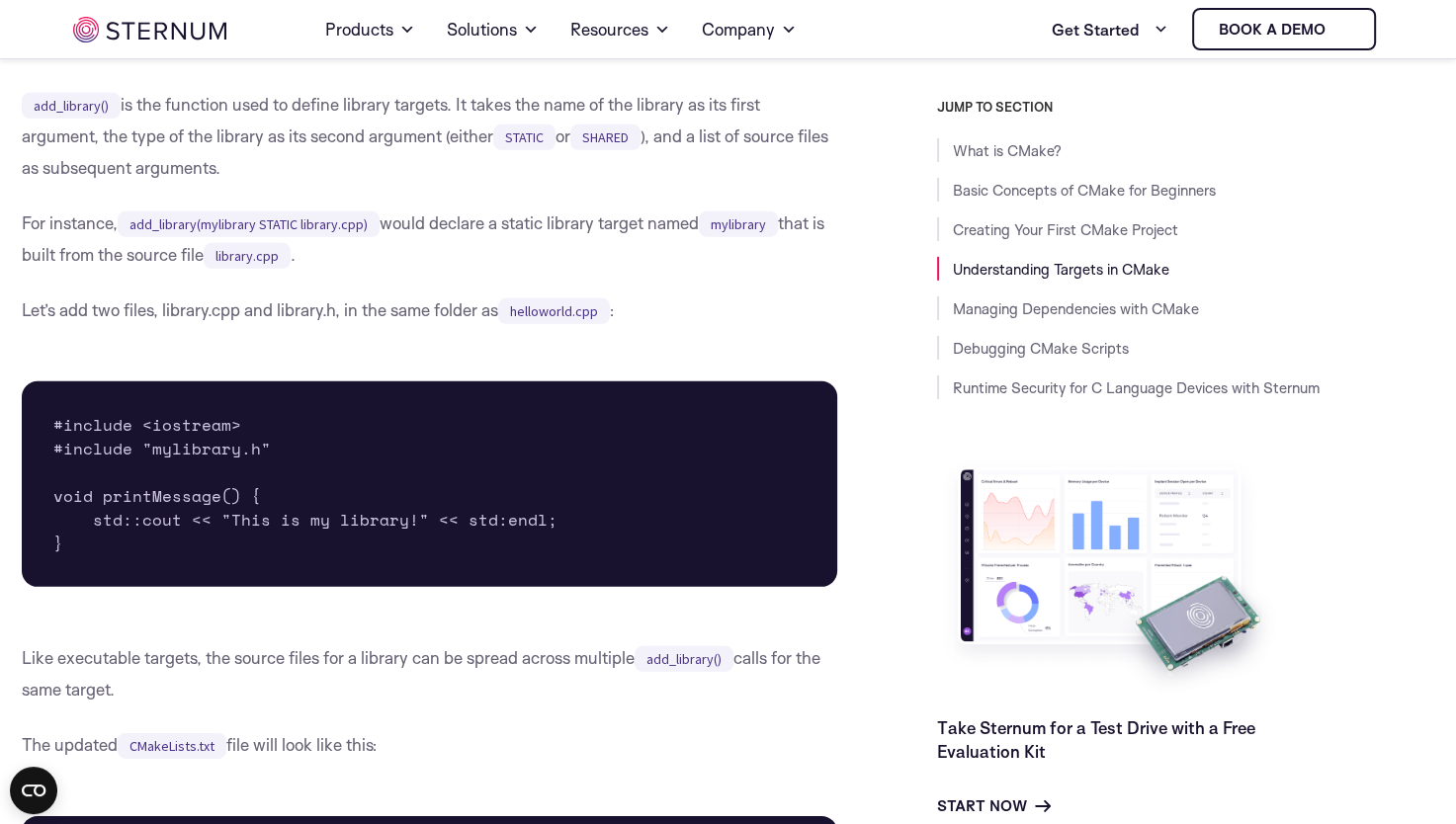 drag, startPoint x: 155, startPoint y: 229, endPoint x: 133, endPoint y: 230, distance: 22.022716 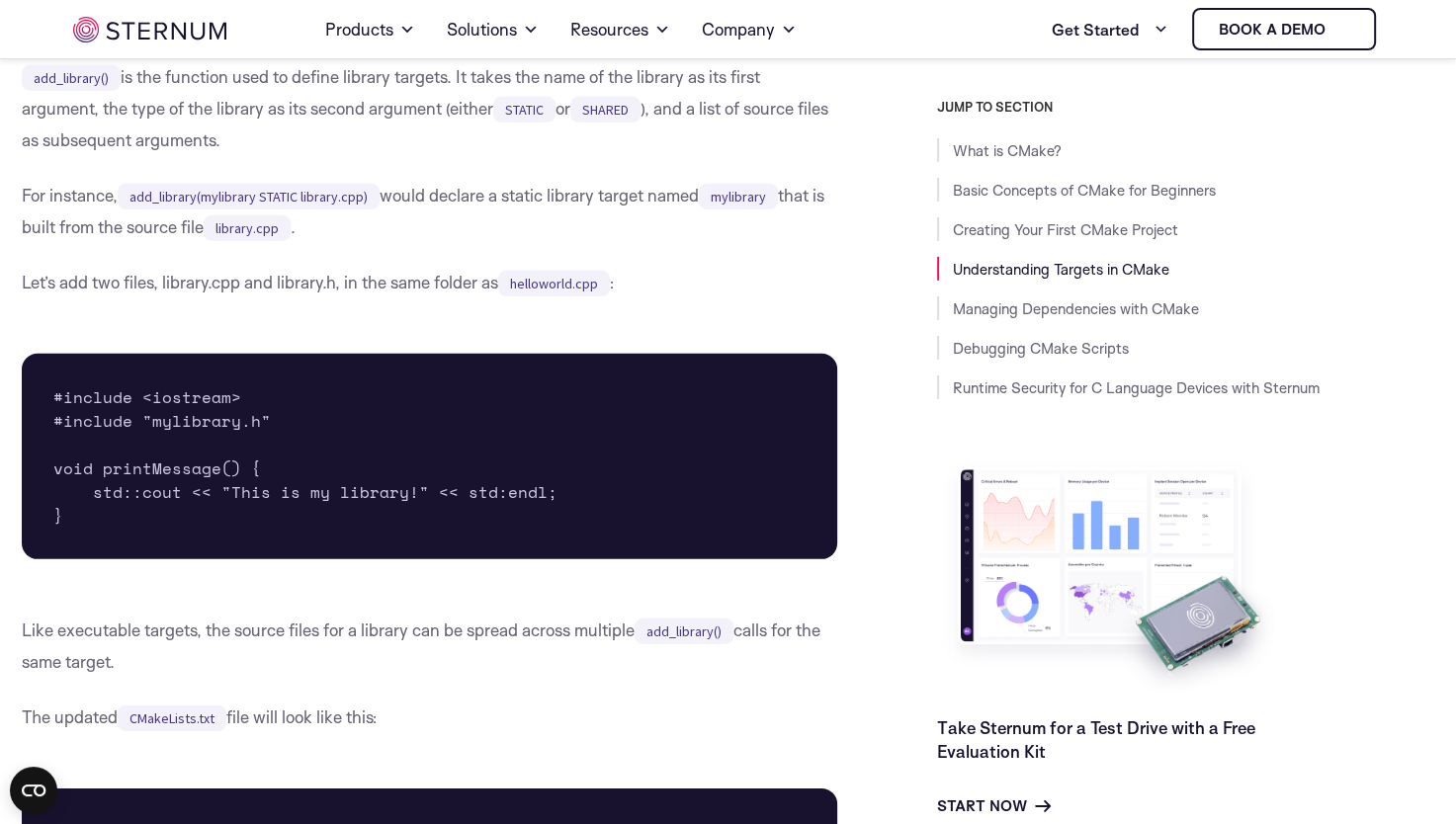 scroll, scrollTop: 5704, scrollLeft: 0, axis: vertical 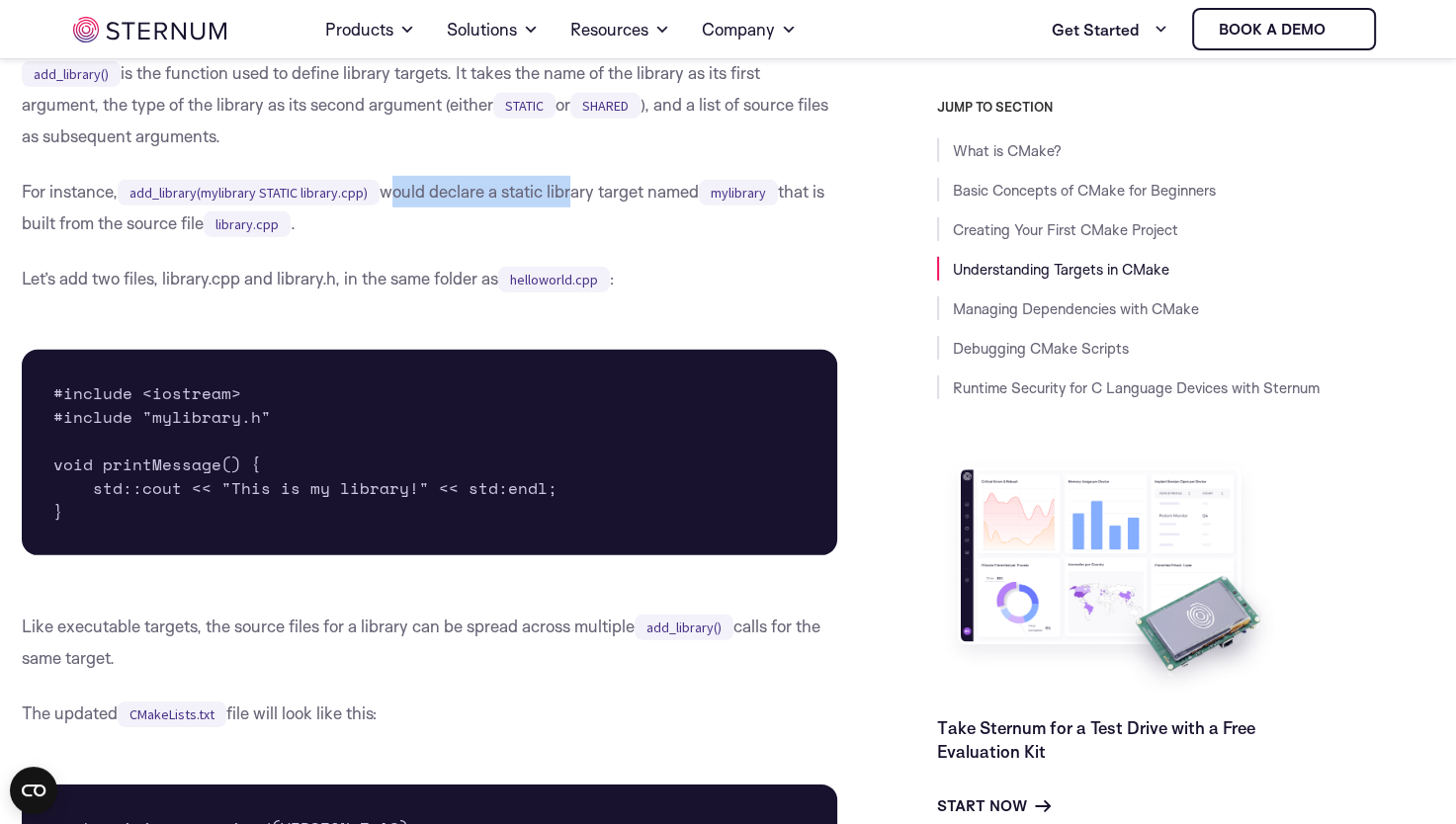 drag, startPoint x: 393, startPoint y: 247, endPoint x: 572, endPoint y: 240, distance: 179.13682 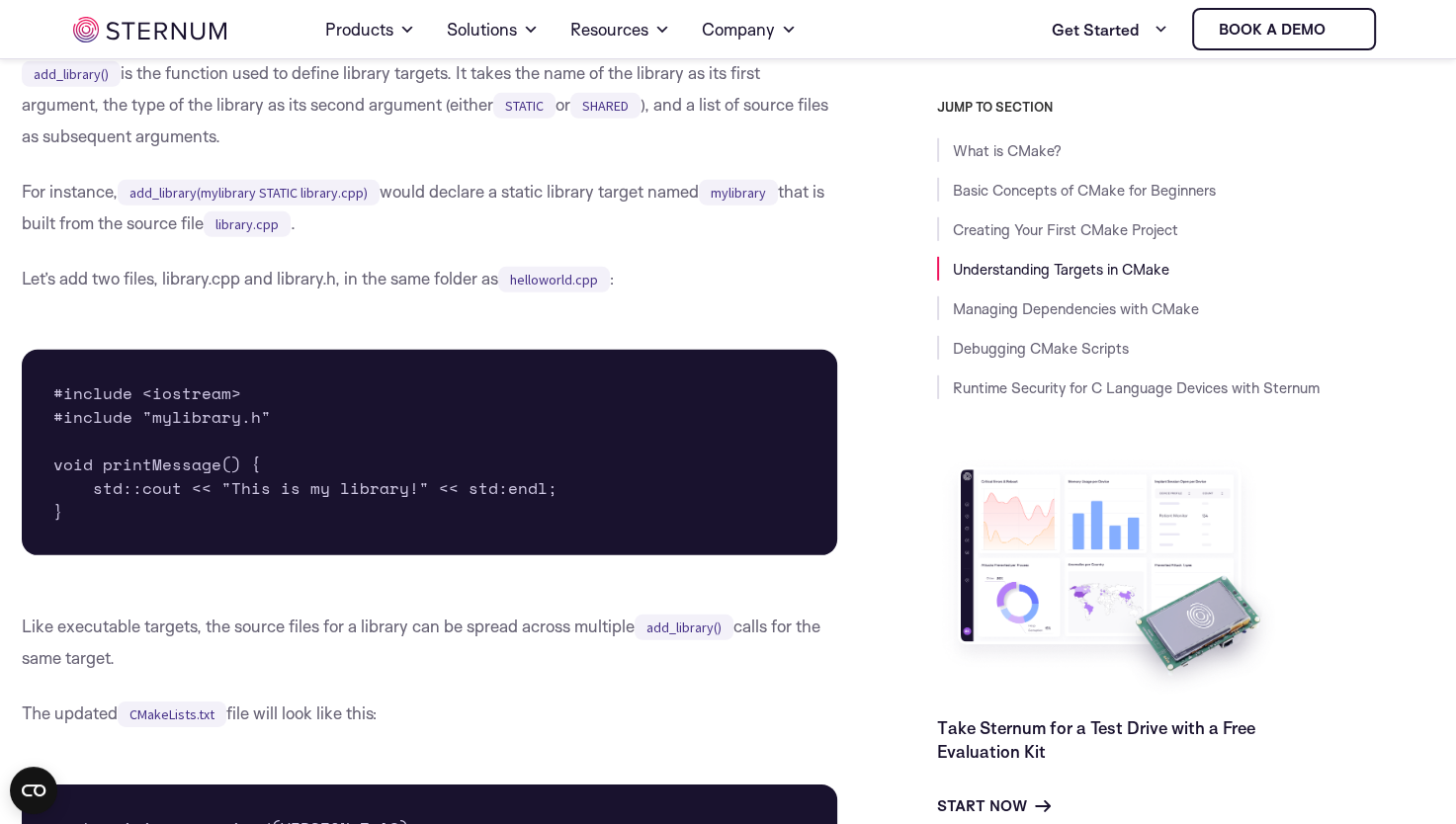 drag, startPoint x: 572, startPoint y: 240, endPoint x: 588, endPoint y: 240, distance: 16 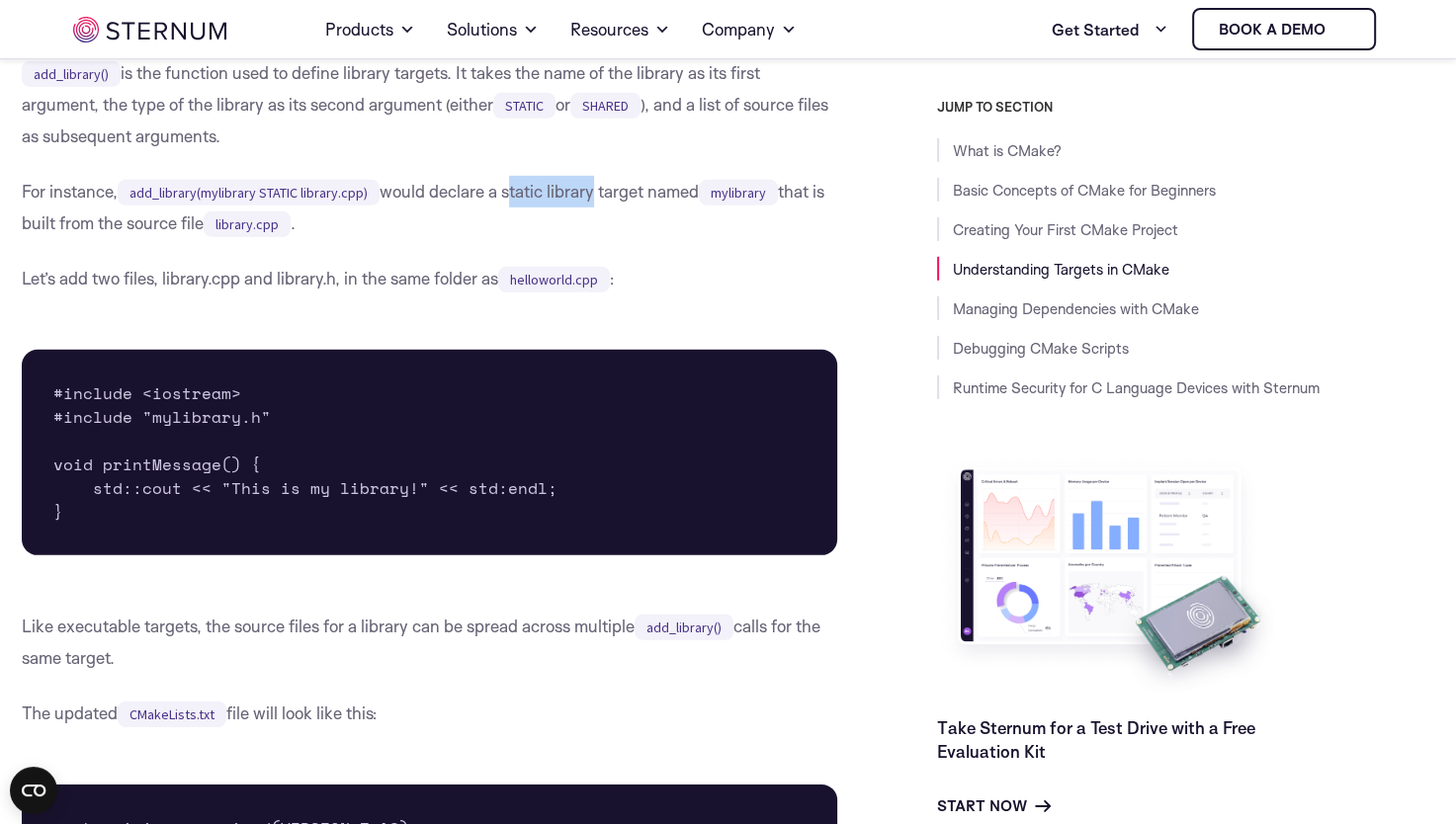 drag, startPoint x: 599, startPoint y: 248, endPoint x: 511, endPoint y: 251, distance: 88.051122 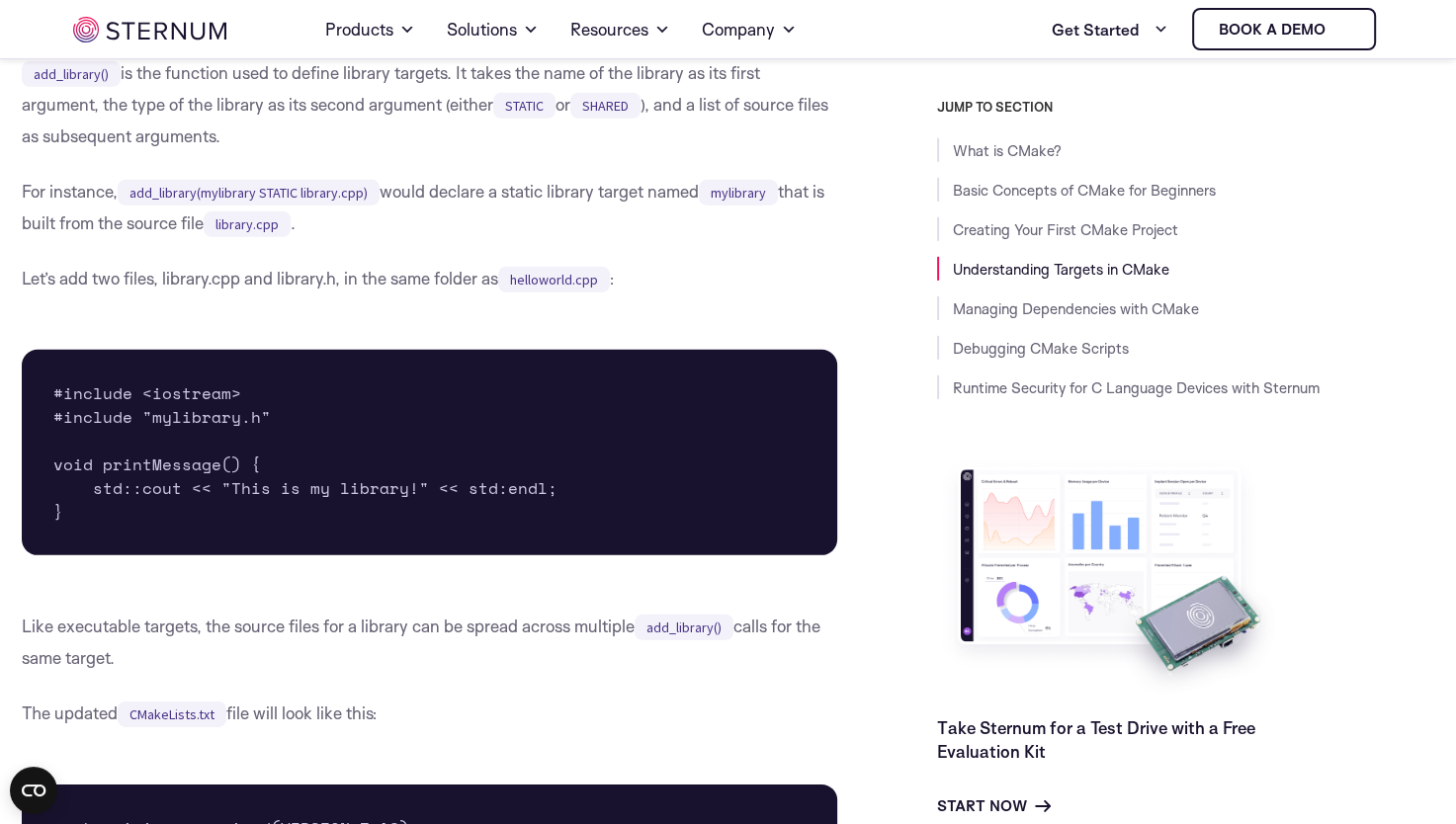 drag, startPoint x: 511, startPoint y: 251, endPoint x: 449, endPoint y: 250, distance: 62.008064 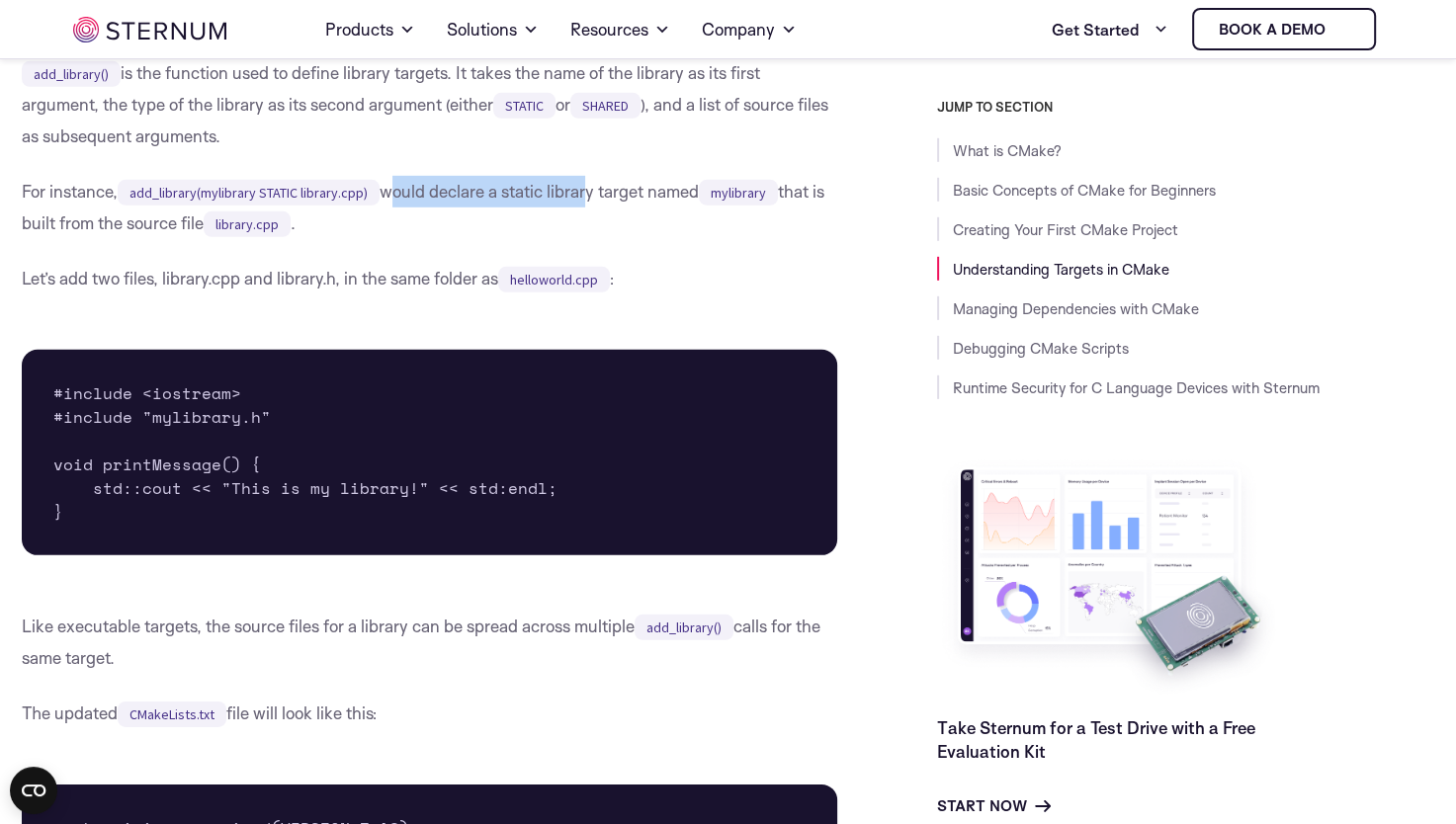 drag, startPoint x: 391, startPoint y: 250, endPoint x: 611, endPoint y: 258, distance: 220.1454 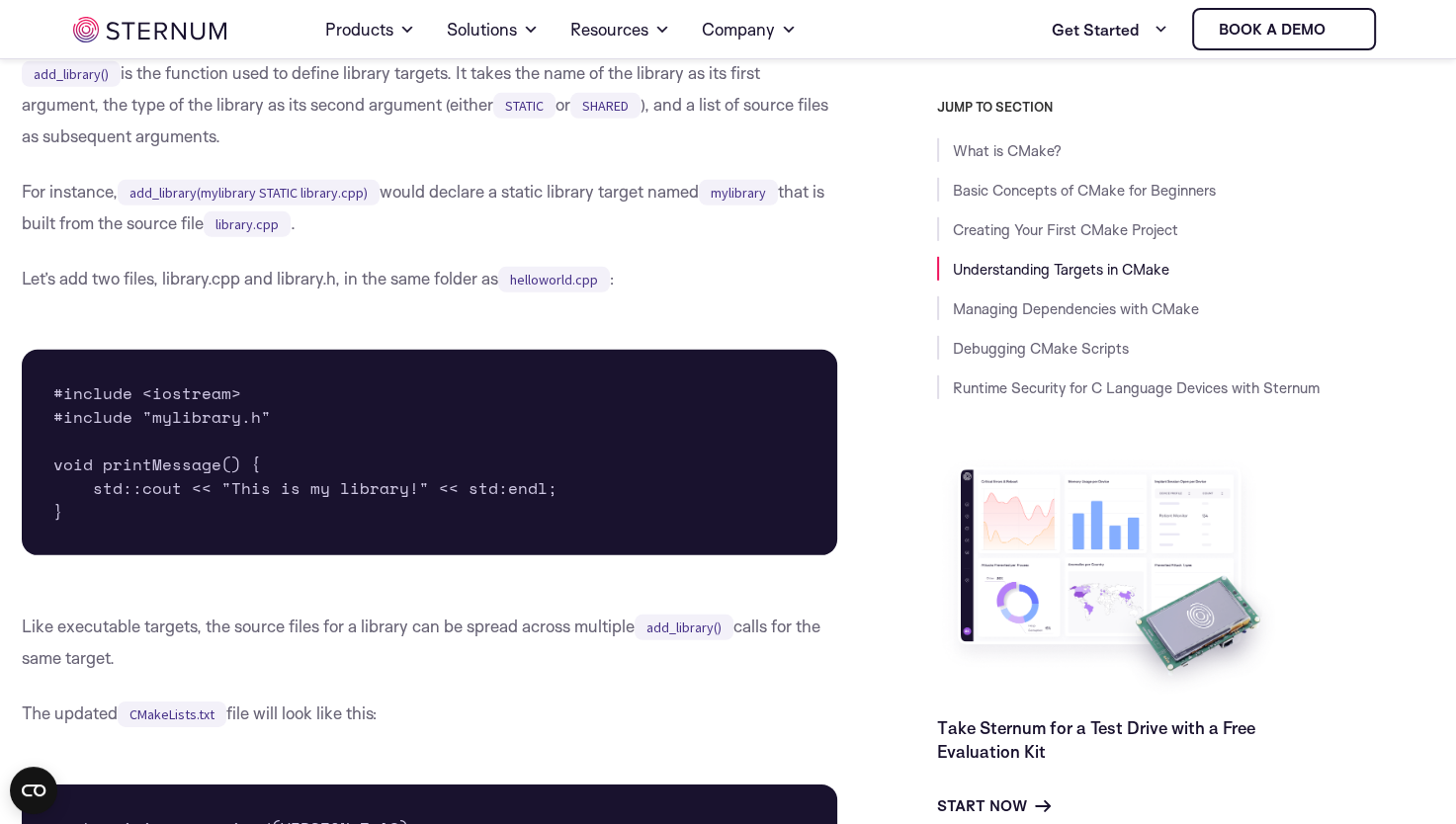 drag, startPoint x: 611, startPoint y: 258, endPoint x: 631, endPoint y: 256, distance: 20.09975 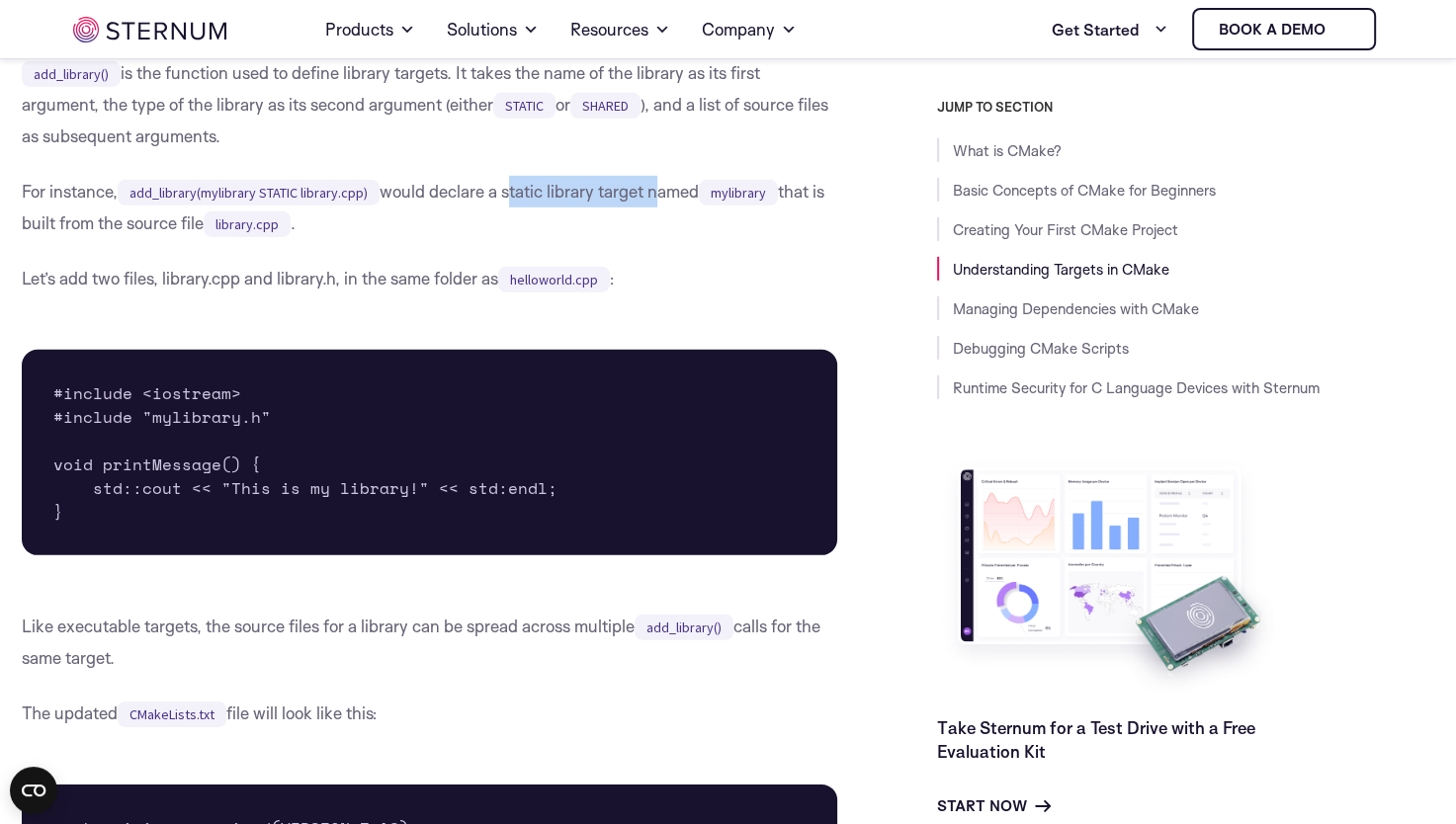 drag, startPoint x: 658, startPoint y: 247, endPoint x: 510, endPoint y: 251, distance: 148.05404 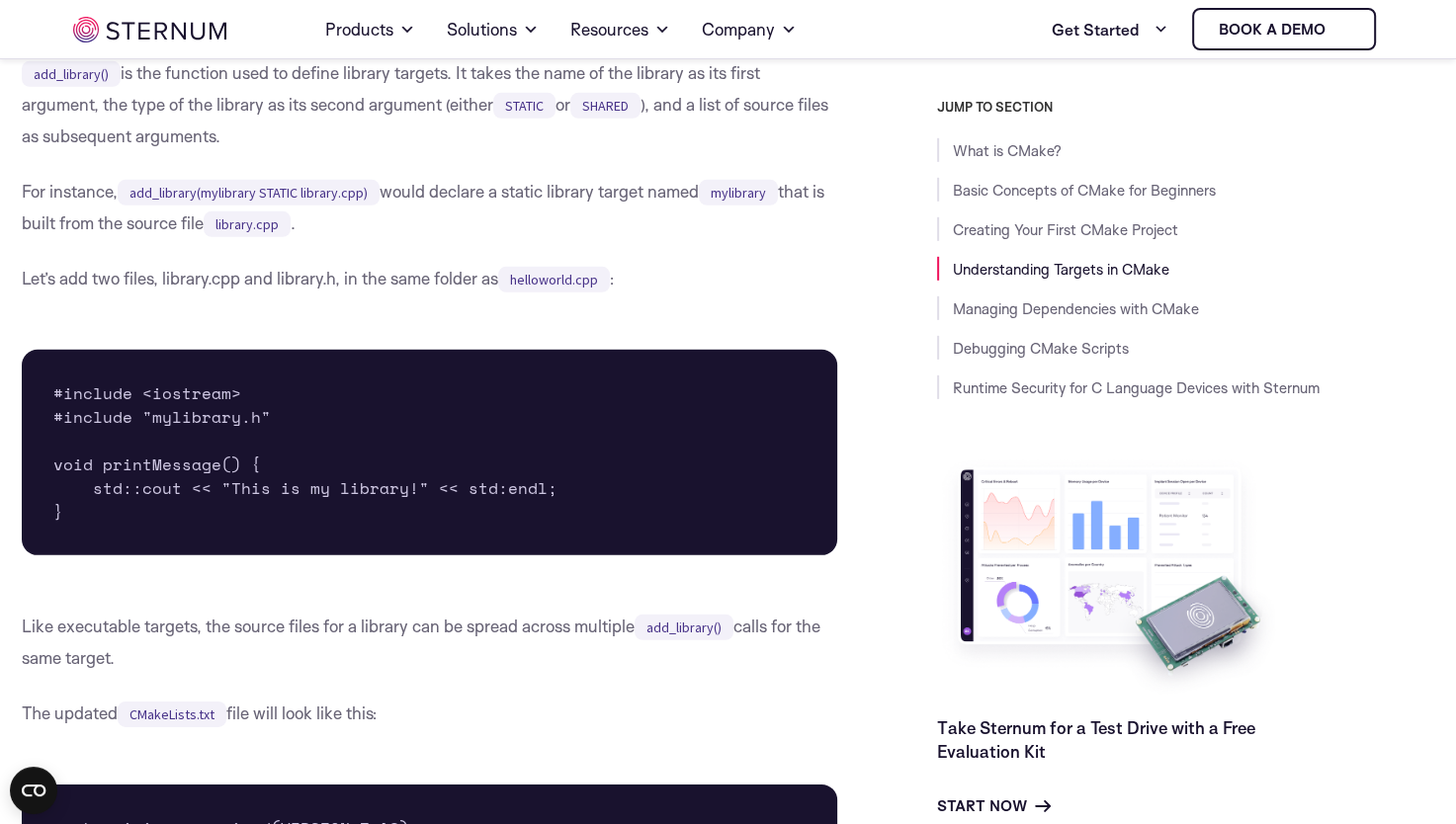 drag, startPoint x: 510, startPoint y: 251, endPoint x: 498, endPoint y: 251, distance: 12 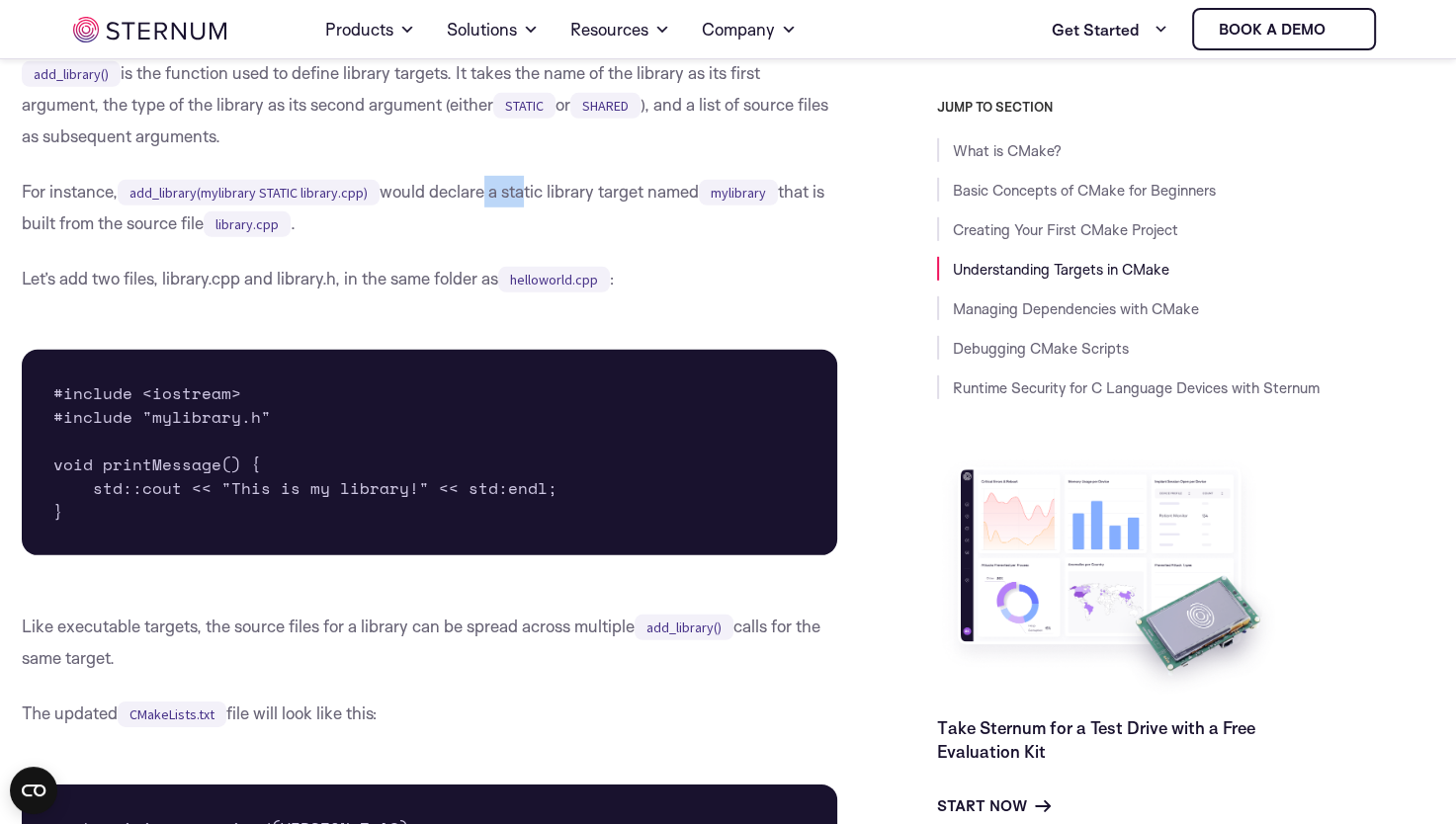 drag, startPoint x: 484, startPoint y: 251, endPoint x: 526, endPoint y: 251, distance: 42 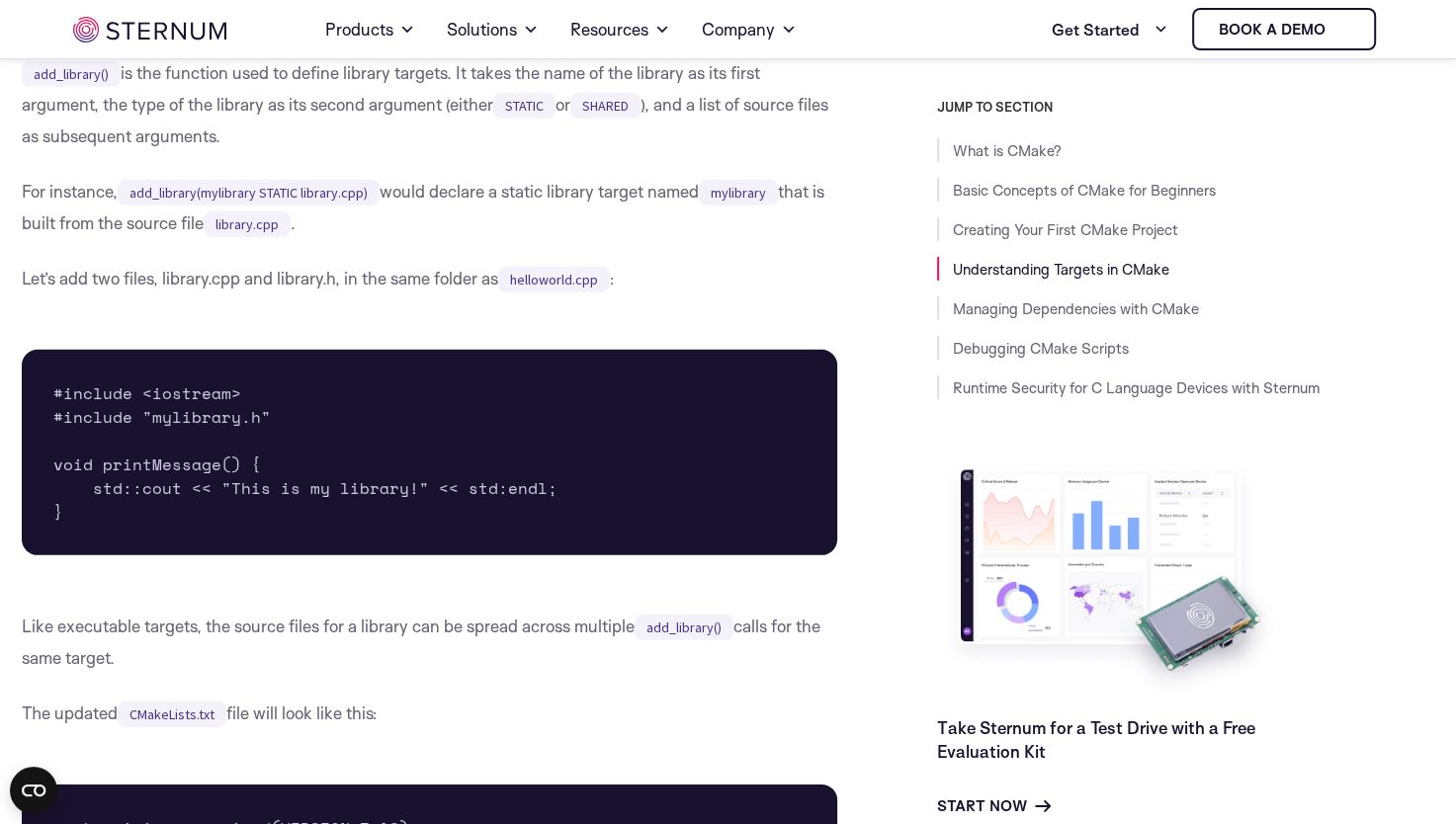 drag, startPoint x: 526, startPoint y: 251, endPoint x: 550, endPoint y: 250, distance: 24.020824 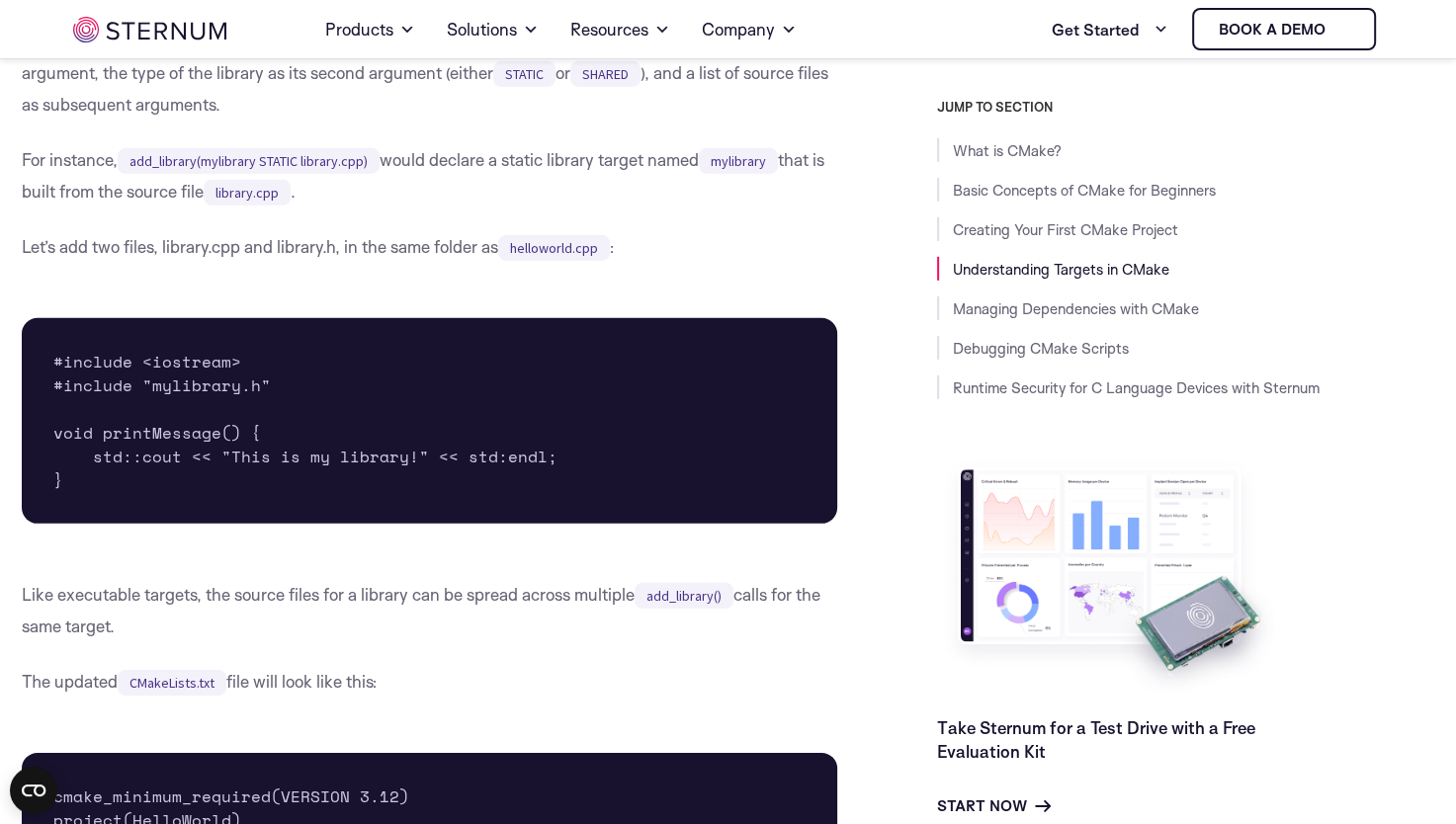 scroll, scrollTop: 5704, scrollLeft: 0, axis: vertical 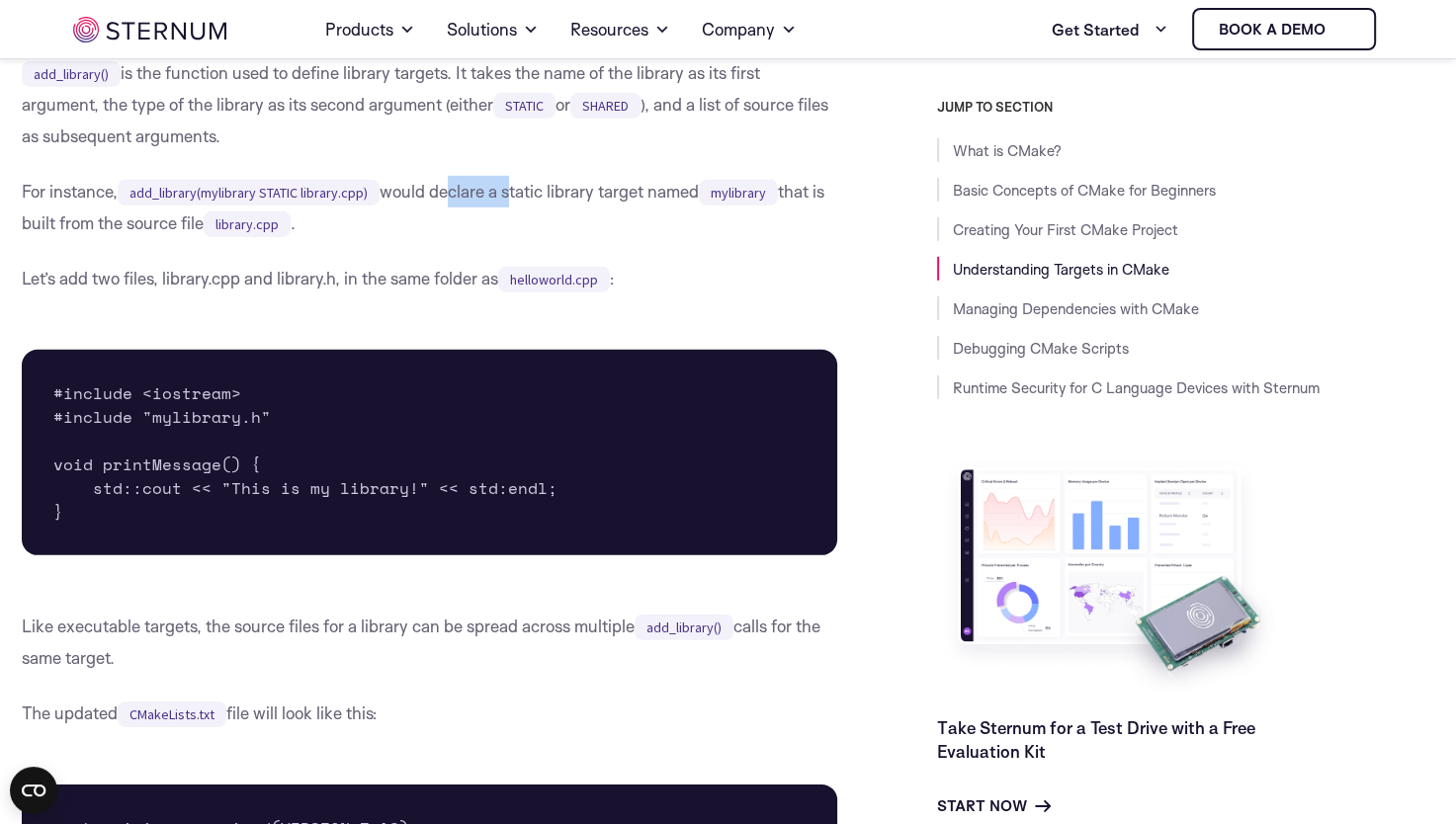 drag, startPoint x: 443, startPoint y: 247, endPoint x: 513, endPoint y: 246, distance: 70.00714 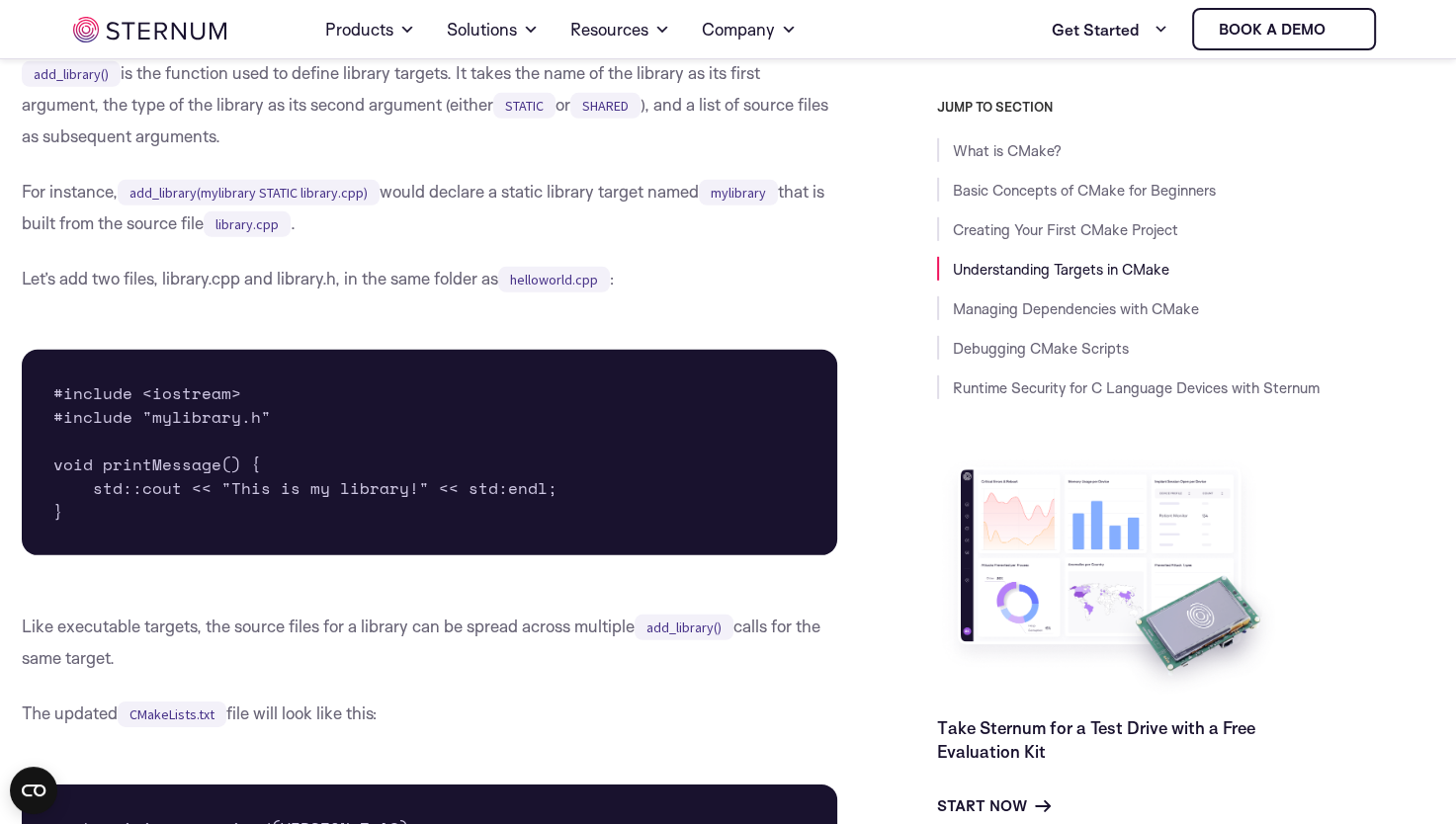 drag, startPoint x: 513, startPoint y: 246, endPoint x: 534, endPoint y: 247, distance: 21.023796 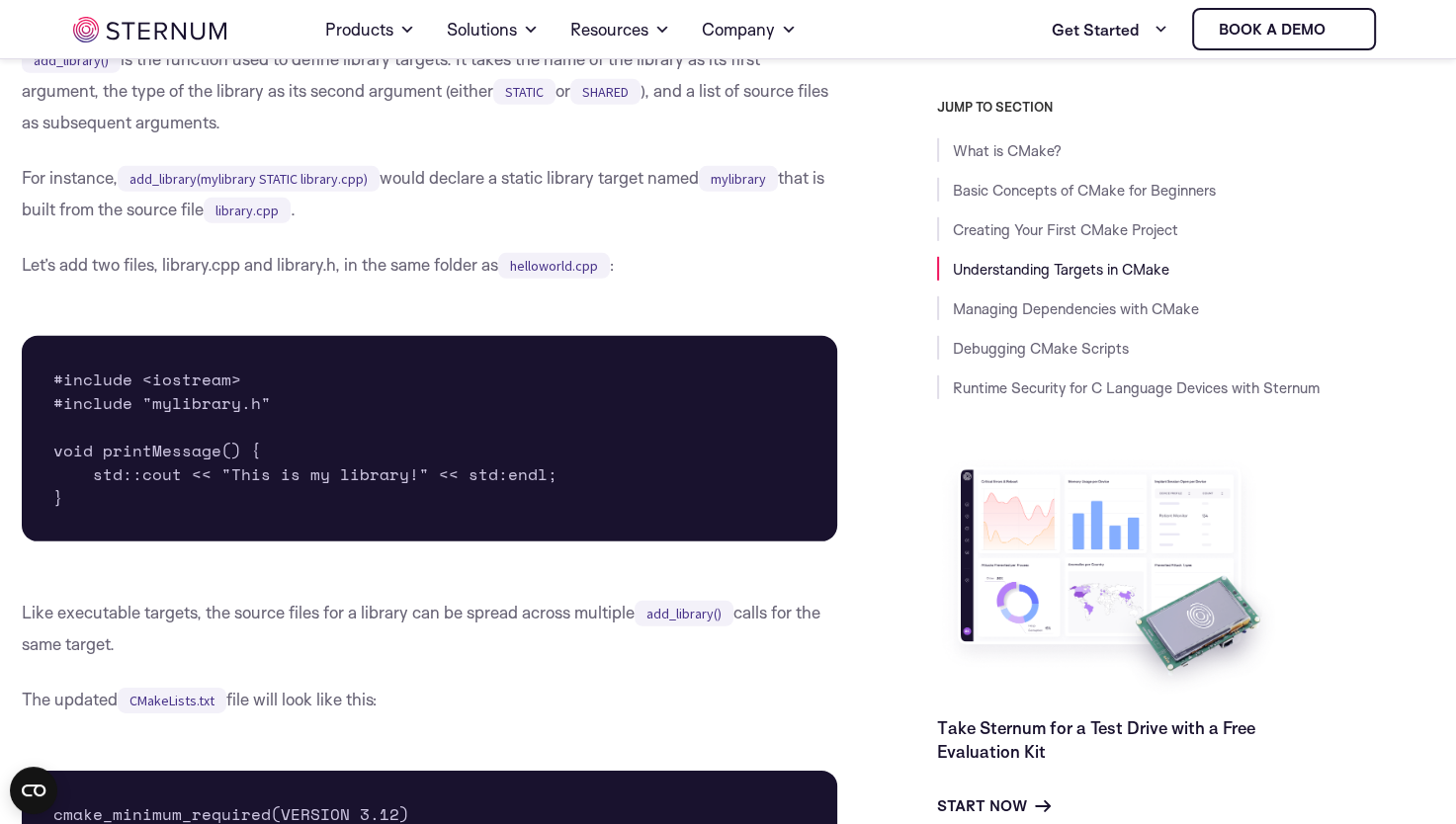 scroll, scrollTop: 5707, scrollLeft: 0, axis: vertical 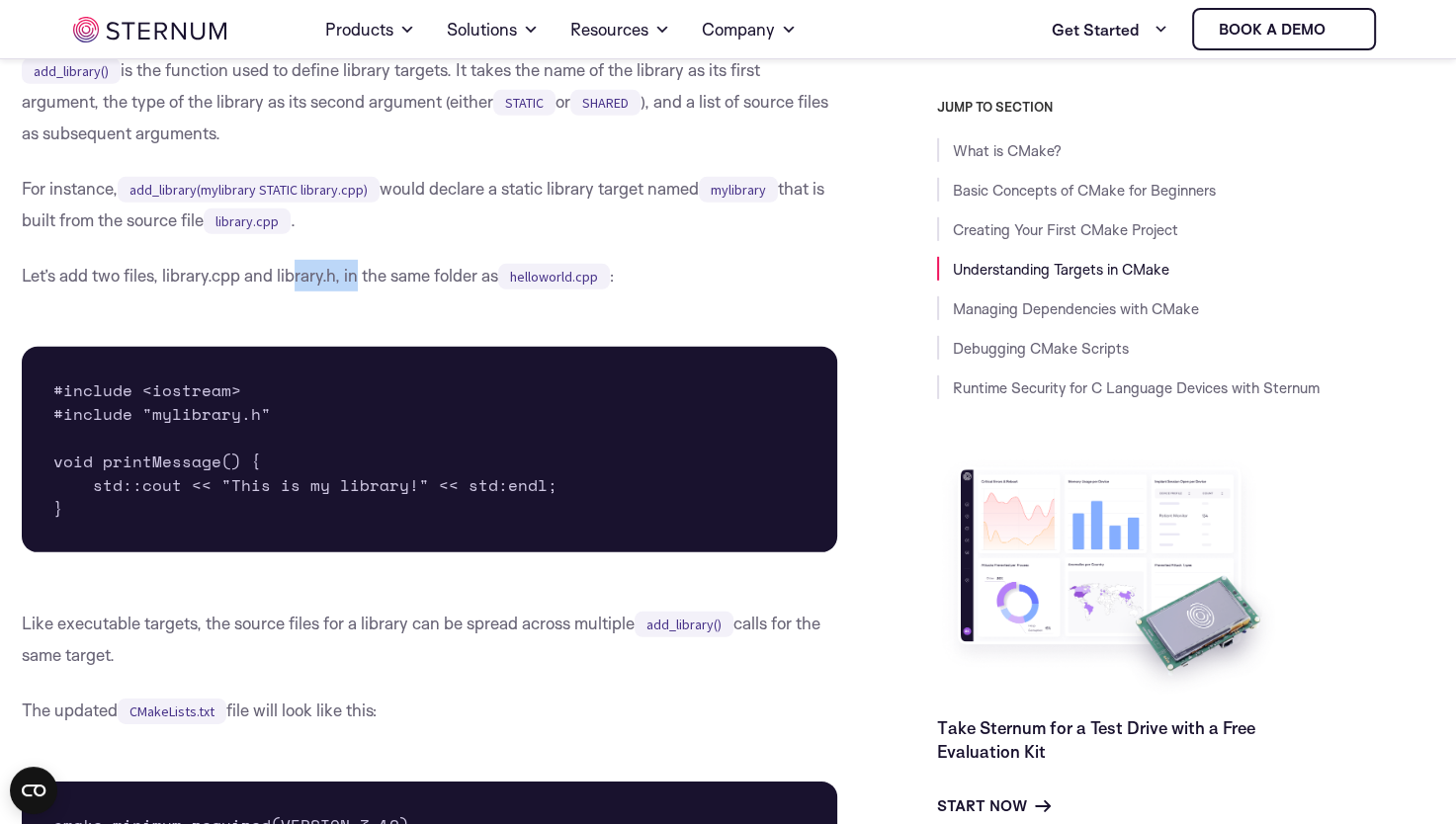 drag, startPoint x: 294, startPoint y: 328, endPoint x: 373, endPoint y: 331, distance: 79.05694 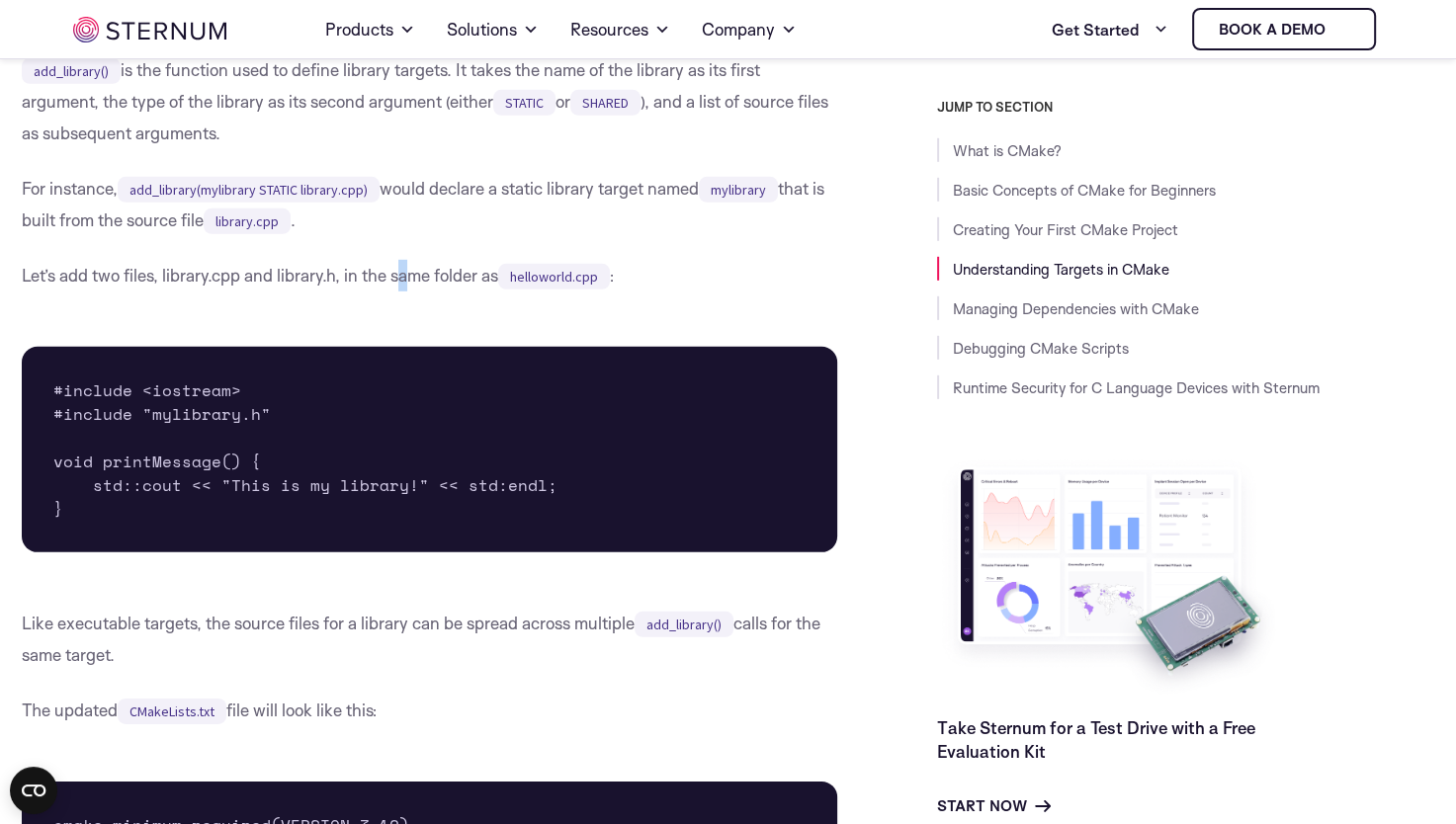 drag, startPoint x: 373, startPoint y: 331, endPoint x: 404, endPoint y: 334, distance: 31.144823 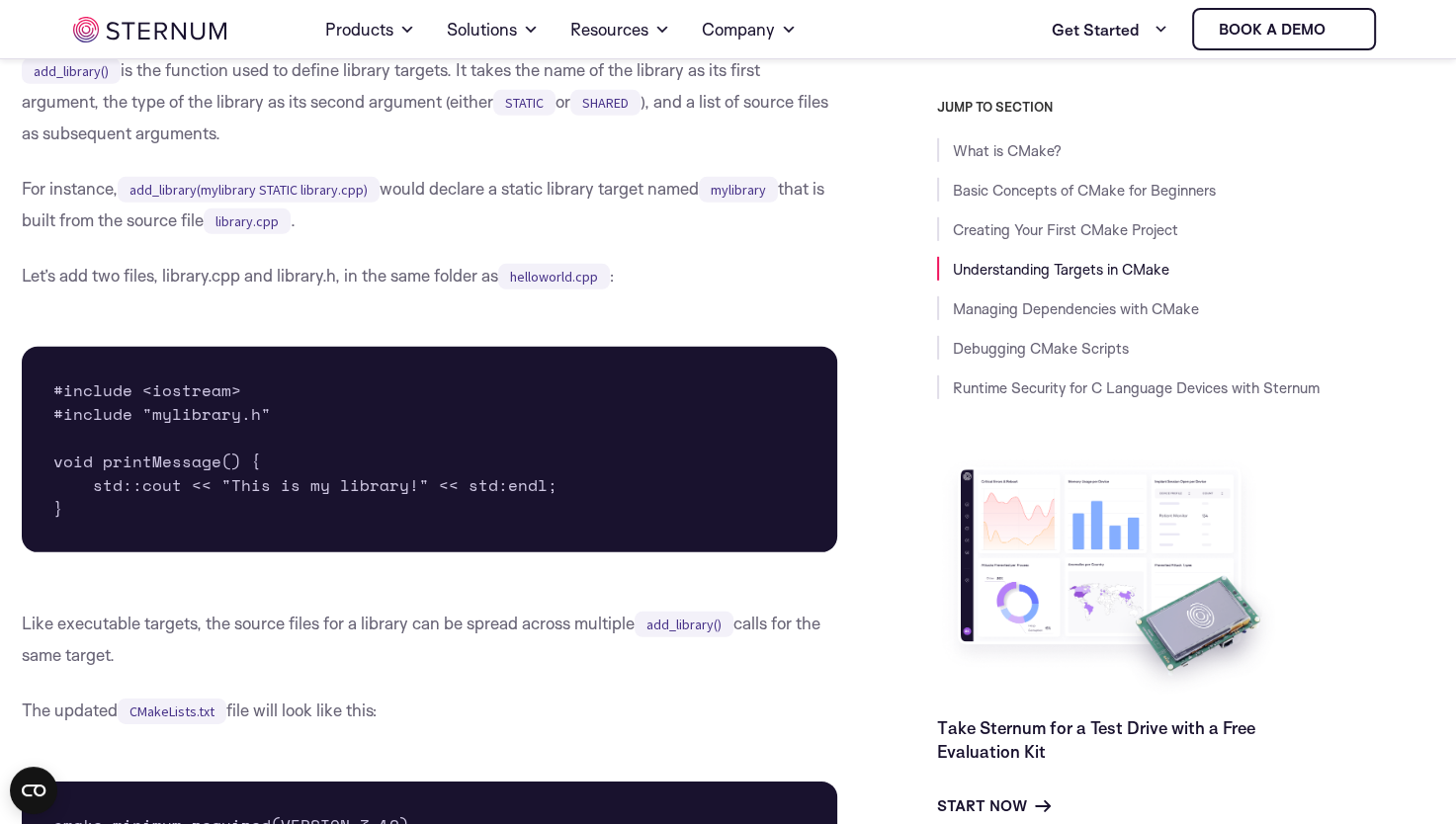 drag, startPoint x: 404, startPoint y: 334, endPoint x: 332, endPoint y: 330, distance: 72.111026 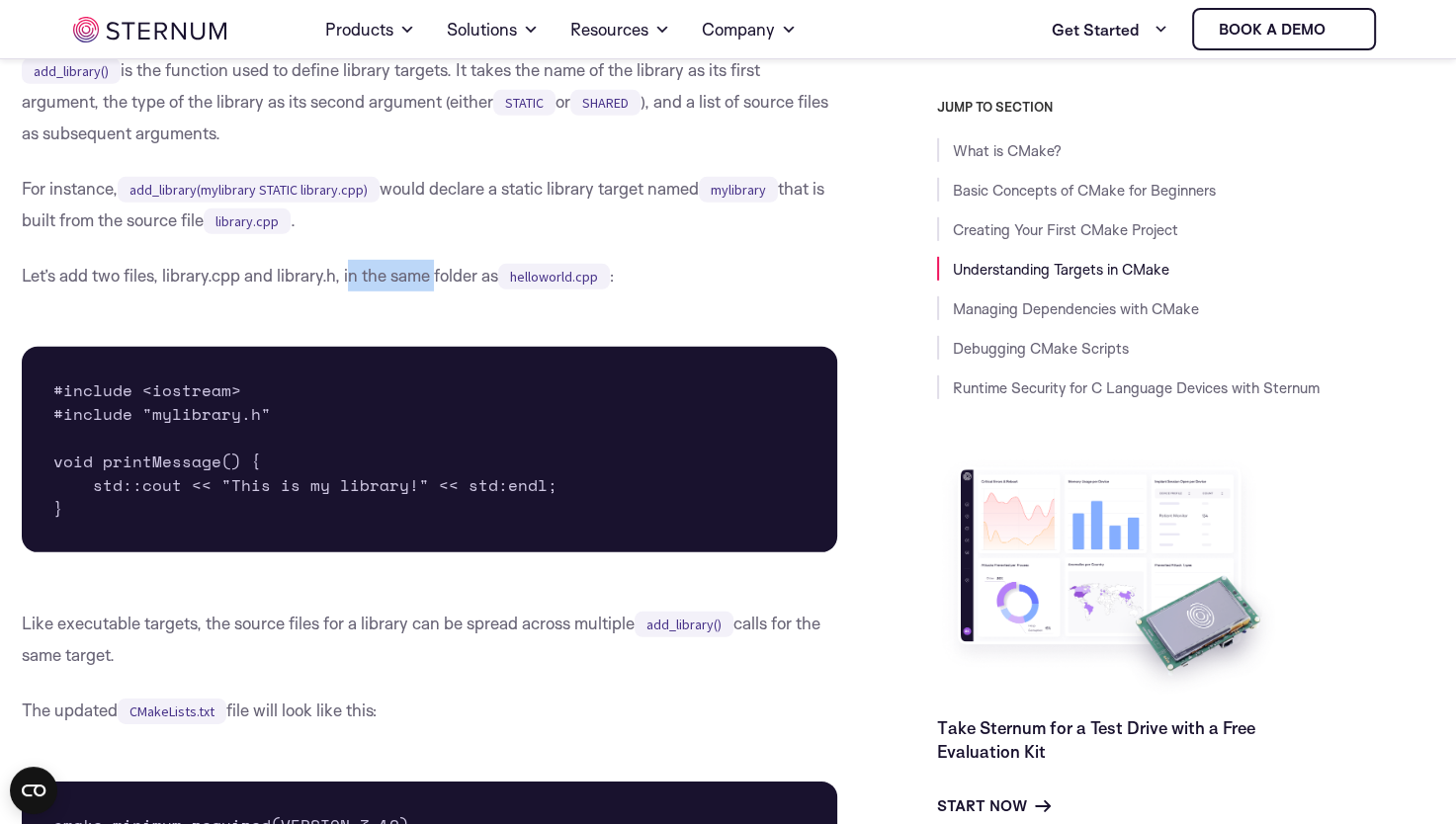 drag, startPoint x: 435, startPoint y: 330, endPoint x: 353, endPoint y: 330, distance: 82 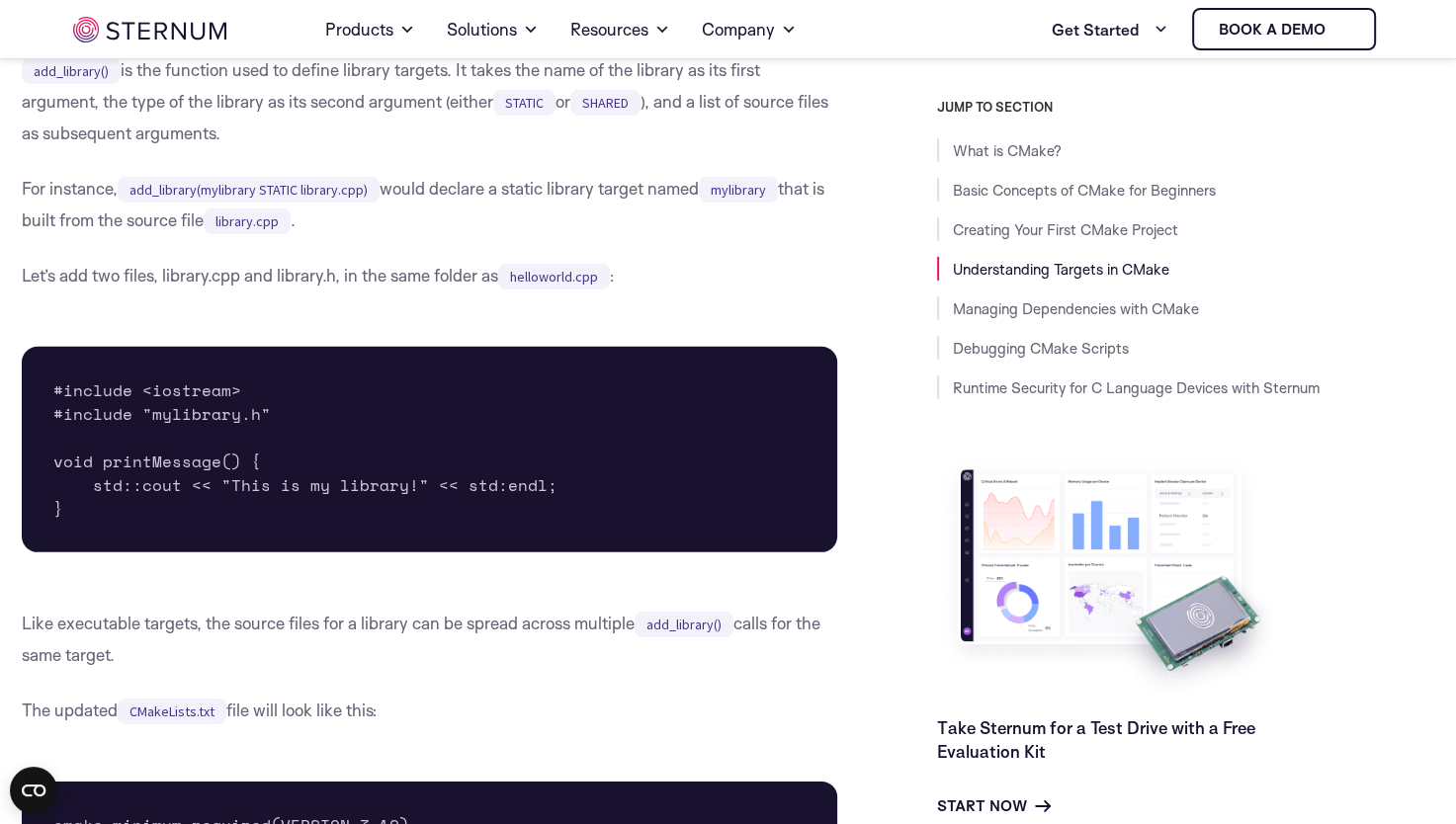 drag, startPoint x: 353, startPoint y: 330, endPoint x: 255, endPoint y: 336, distance: 98.1835 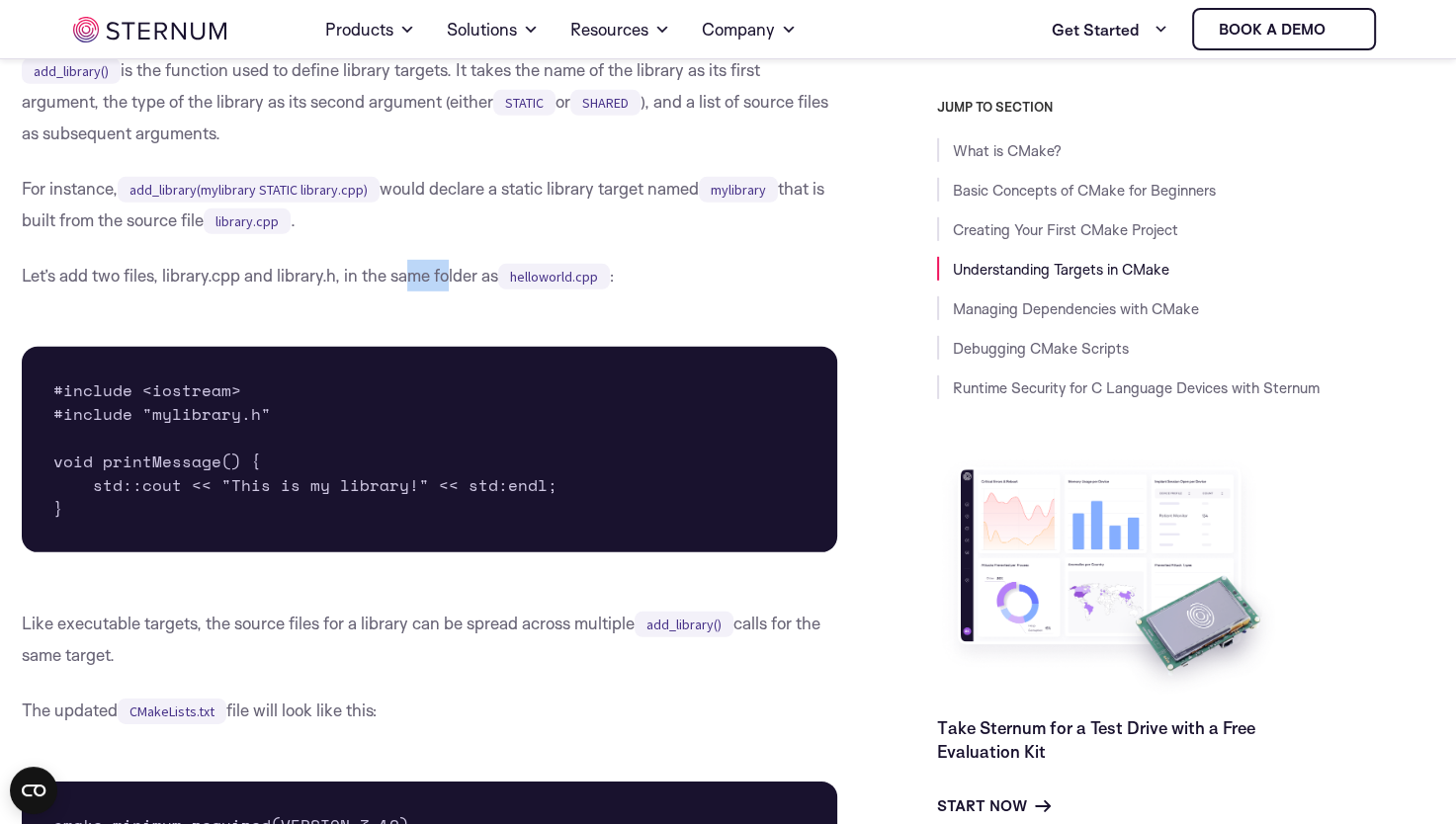 drag, startPoint x: 449, startPoint y: 333, endPoint x: 395, endPoint y: 331, distance: 54.037024 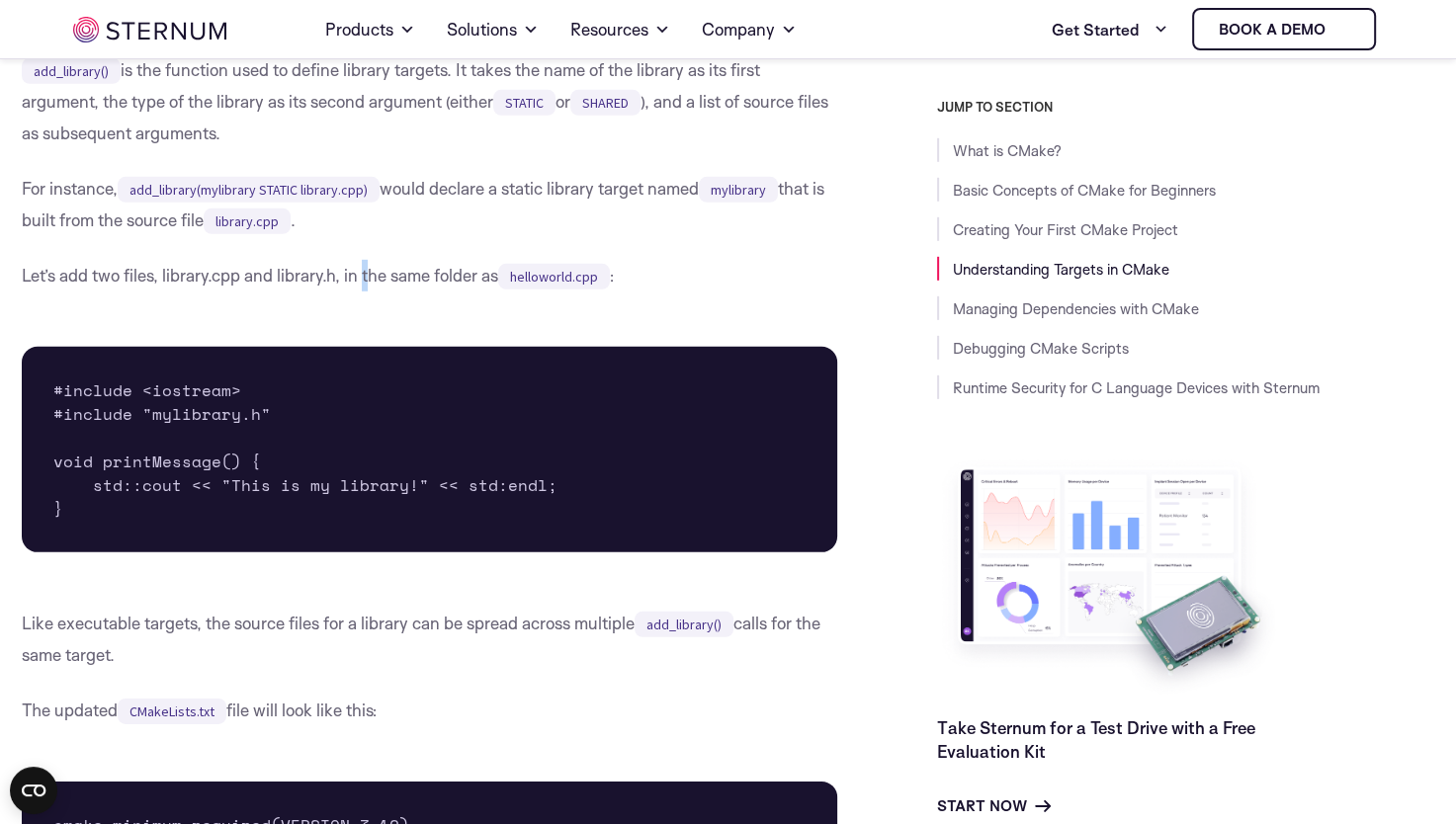 drag, startPoint x: 395, startPoint y: 331, endPoint x: 366, endPoint y: 334, distance: 29.154759 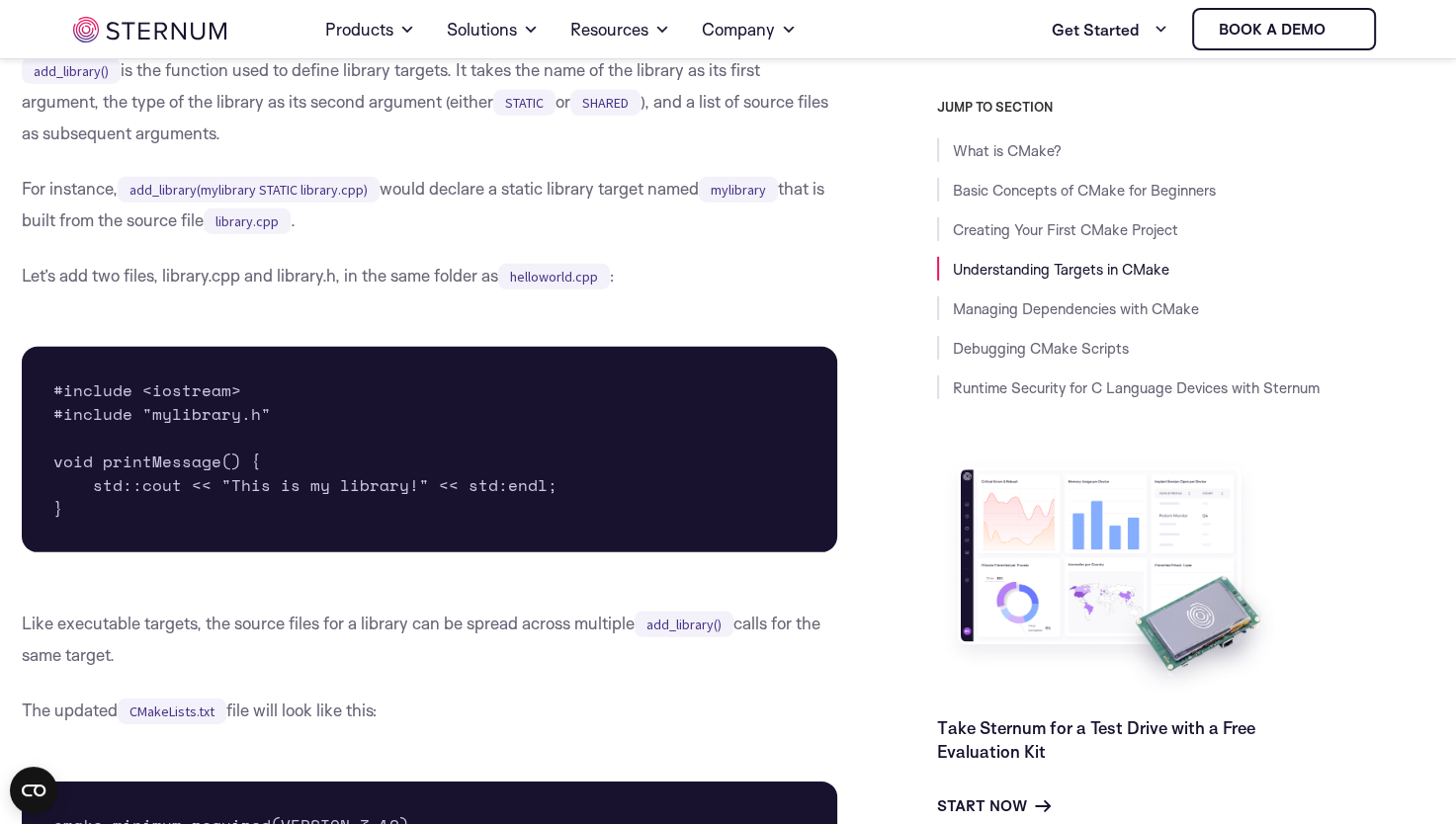 drag, startPoint x: 366, startPoint y: 334, endPoint x: 332, endPoint y: 333, distance: 34.0147 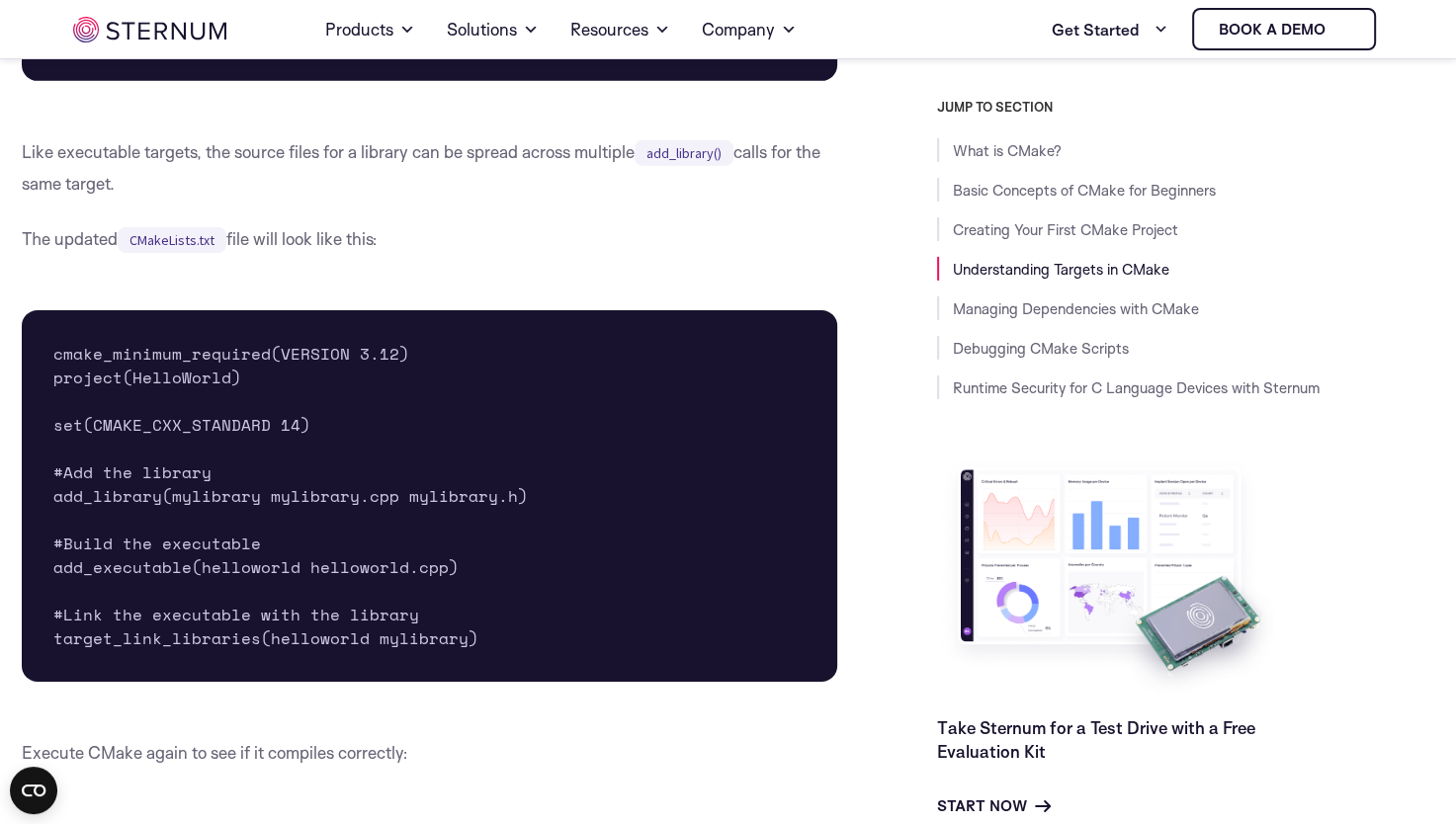 scroll, scrollTop: 6177, scrollLeft: 0, axis: vertical 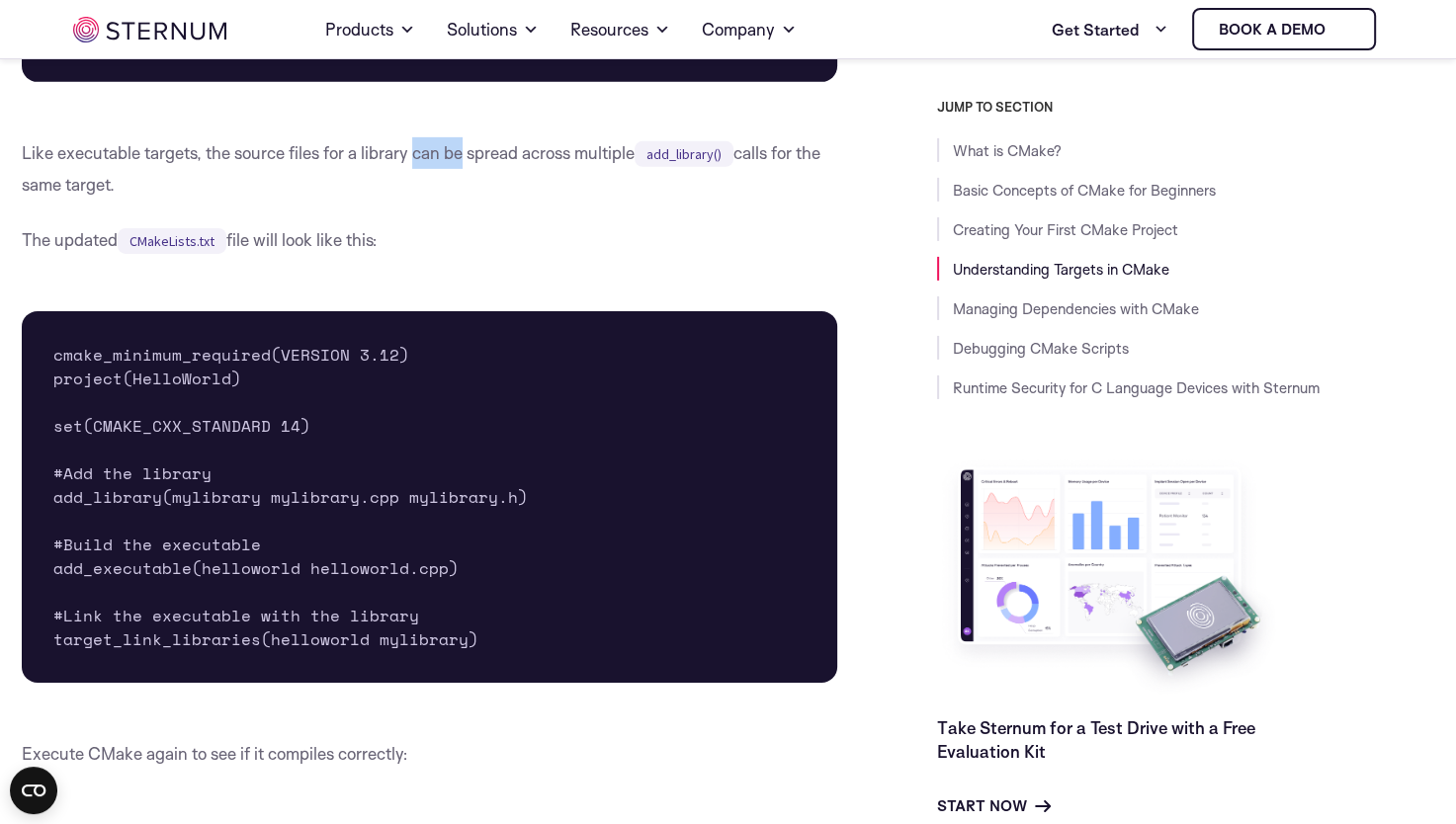 drag, startPoint x: 463, startPoint y: 210, endPoint x: 412, endPoint y: 211, distance: 51.009803 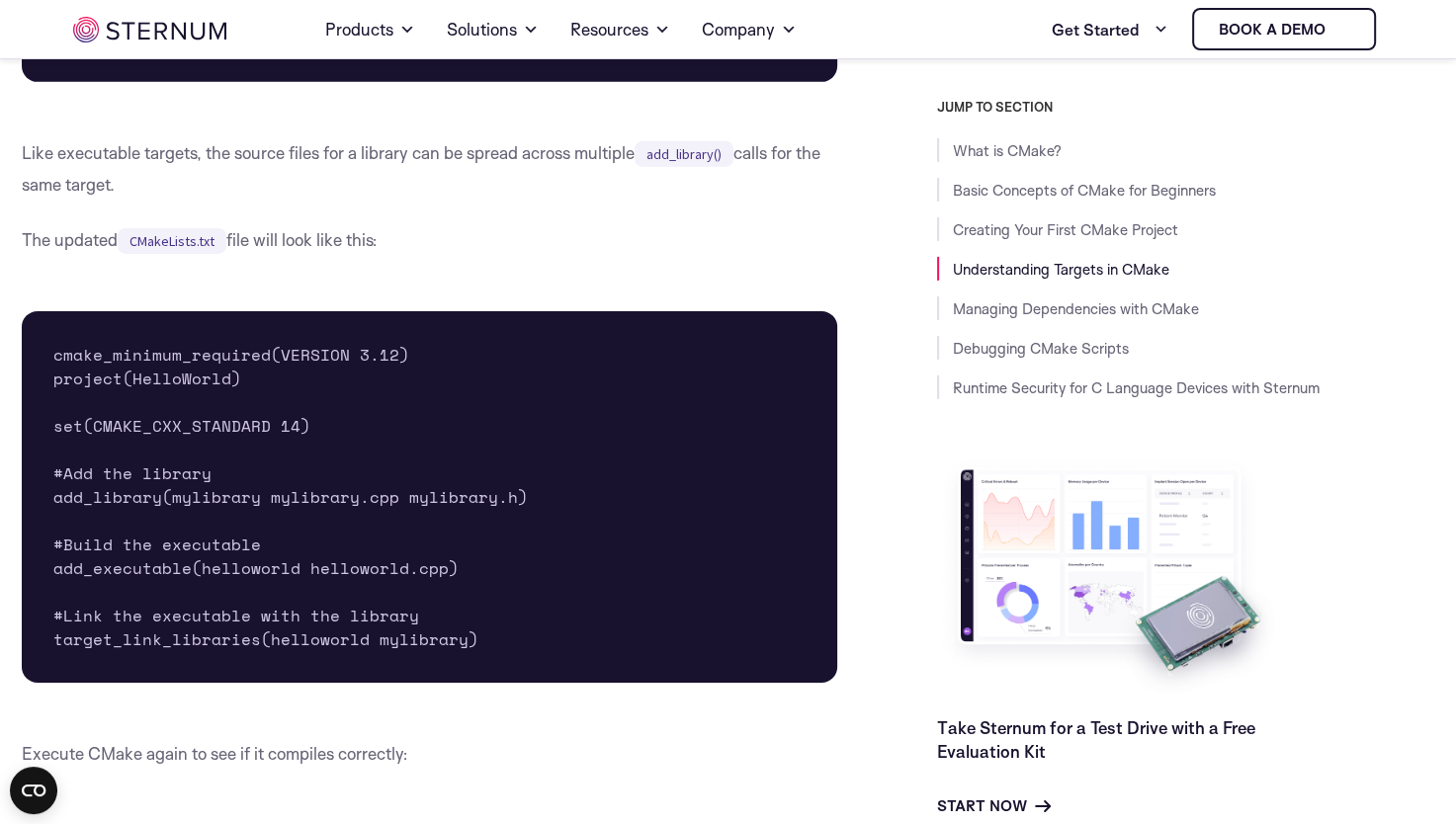 drag, startPoint x: 412, startPoint y: 211, endPoint x: 369, endPoint y: 199, distance: 44.64303 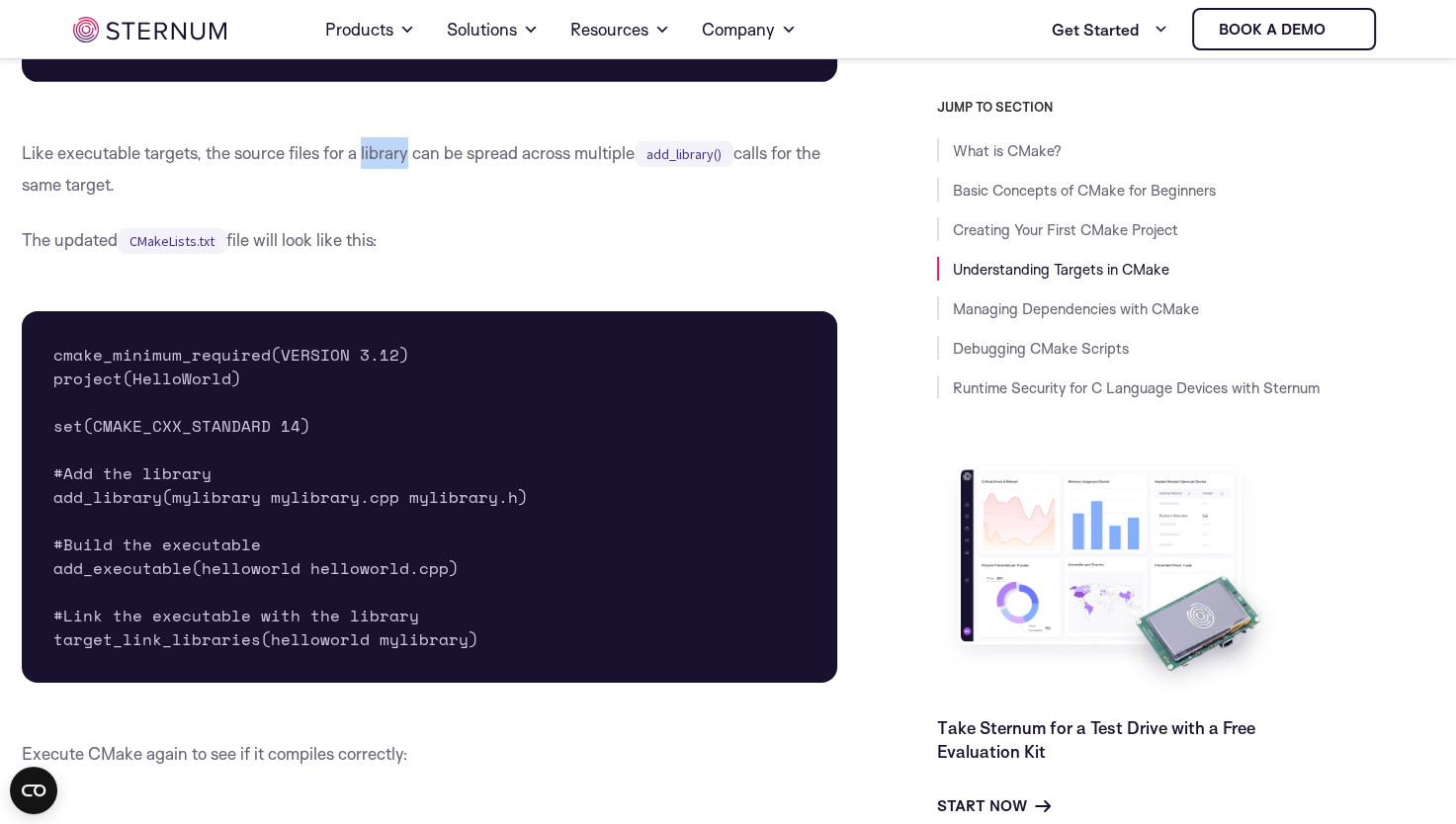 drag, startPoint x: 365, startPoint y: 204, endPoint x: 407, endPoint y: 206, distance: 42.047592 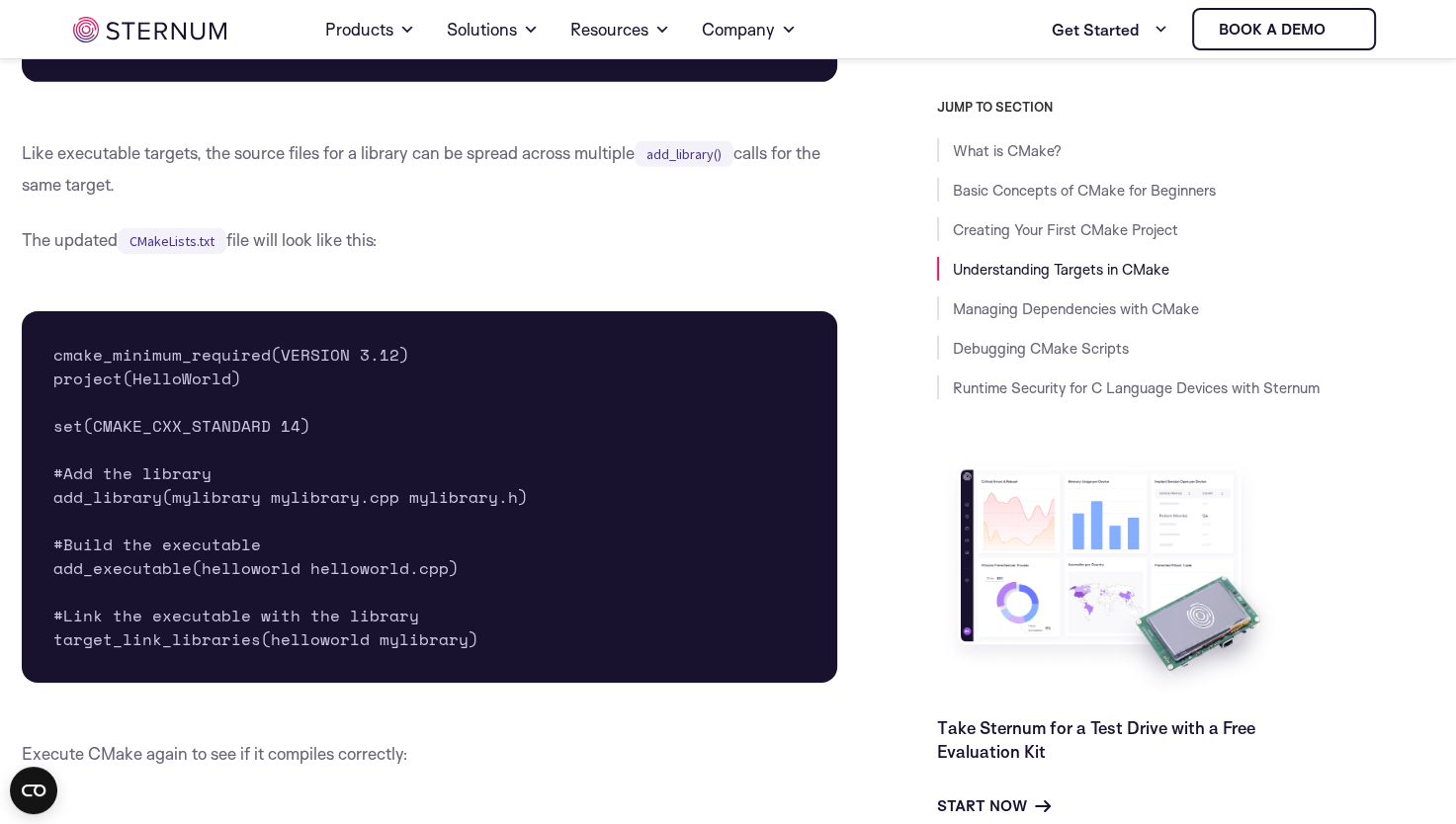 drag, startPoint x: 407, startPoint y: 206, endPoint x: 341, endPoint y: 207, distance: 66.00758 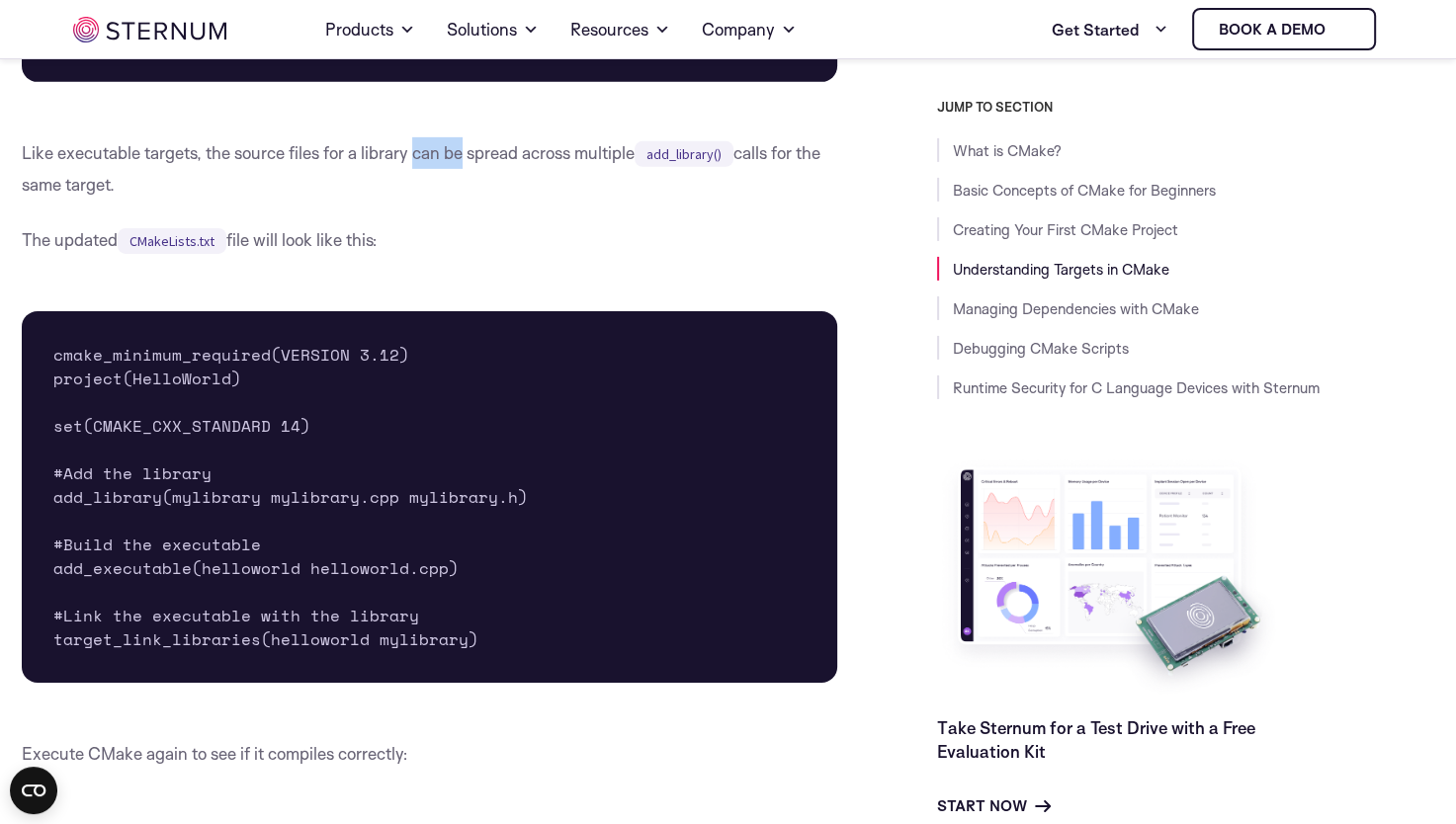 drag, startPoint x: 415, startPoint y: 210, endPoint x: 464, endPoint y: 211, distance: 49.010203 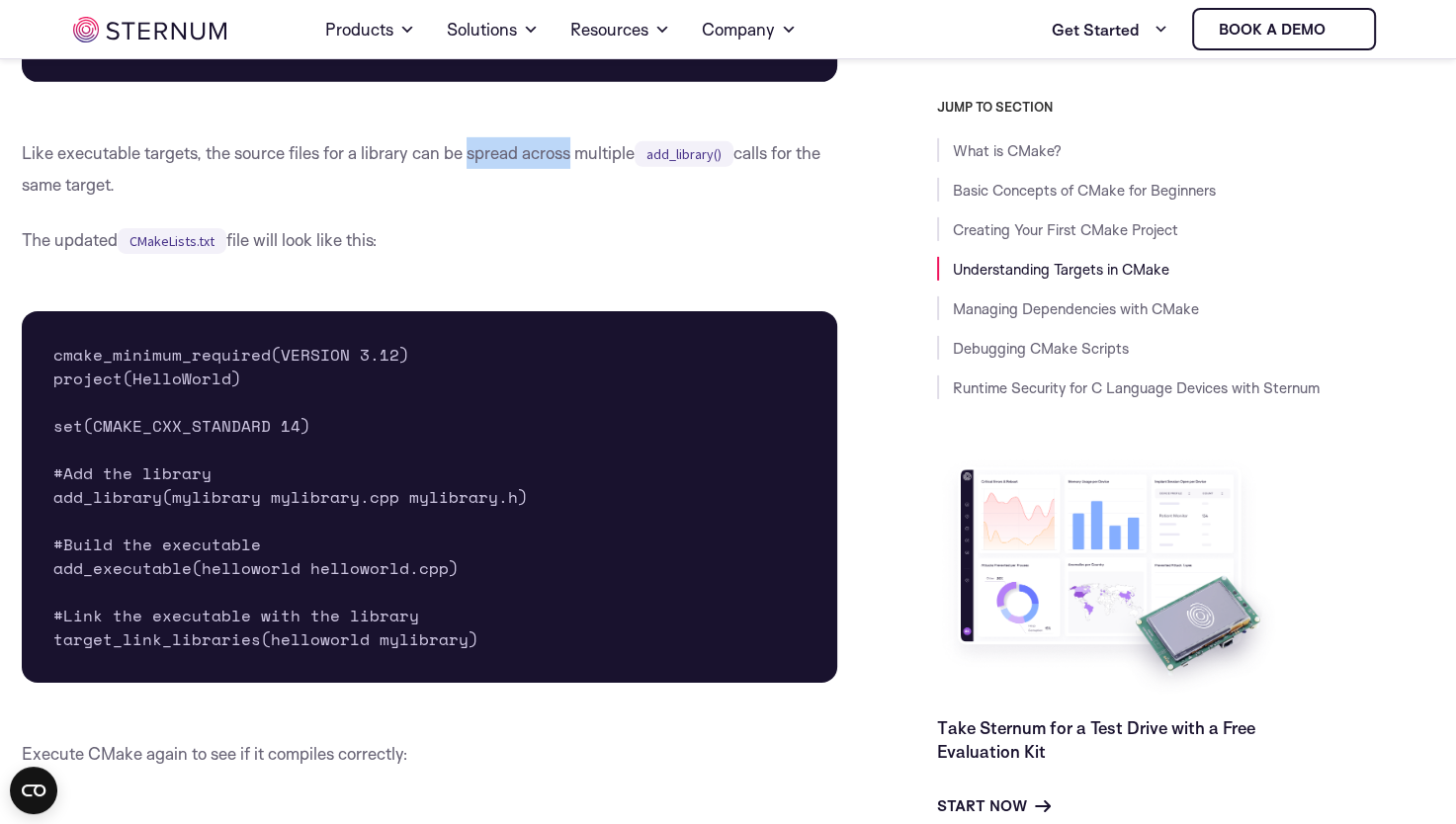 drag, startPoint x: 464, startPoint y: 211, endPoint x: 573, endPoint y: 210, distance: 109.0046 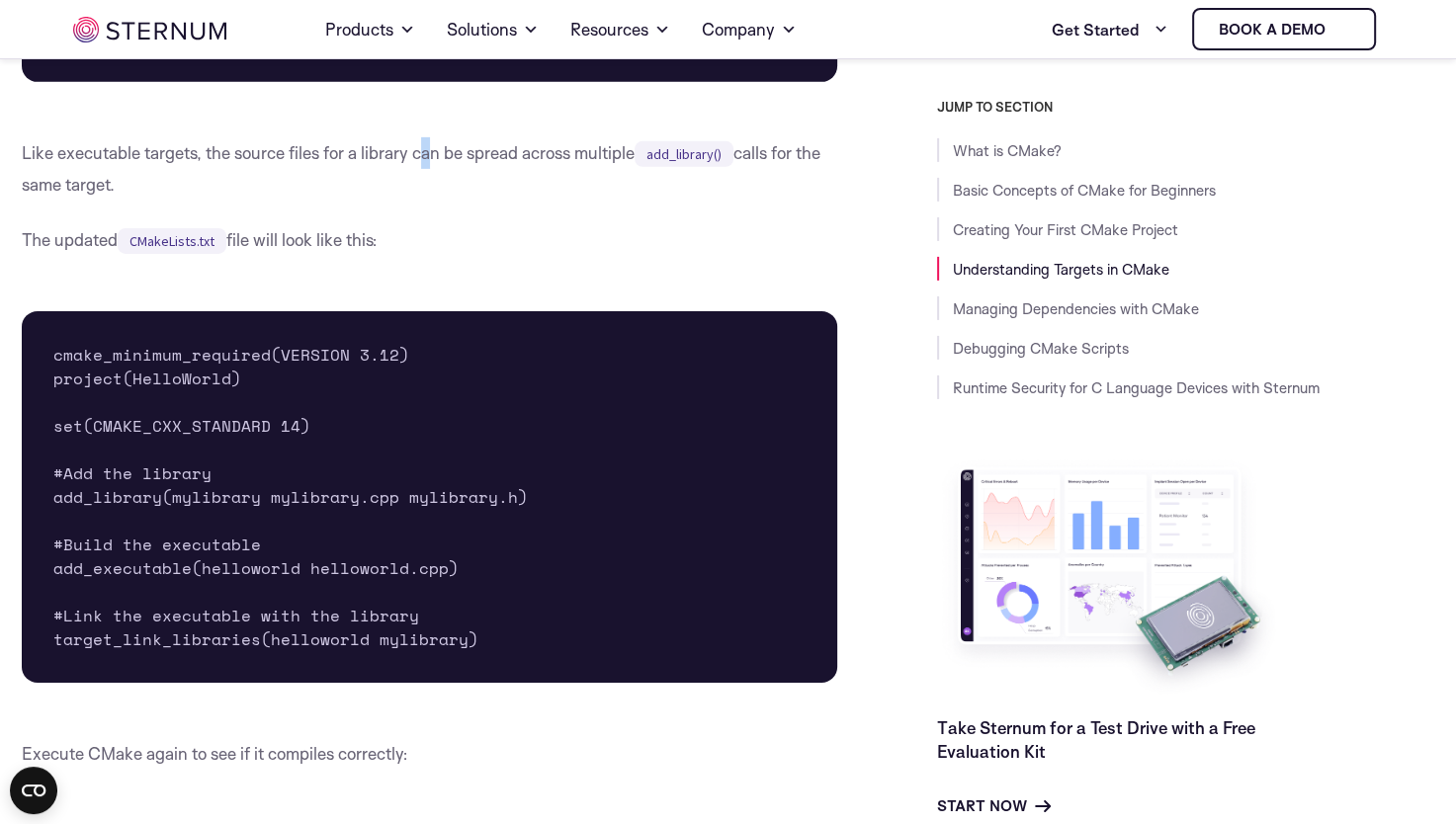 drag, startPoint x: 573, startPoint y: 210, endPoint x: 429, endPoint y: 213, distance: 144.03125 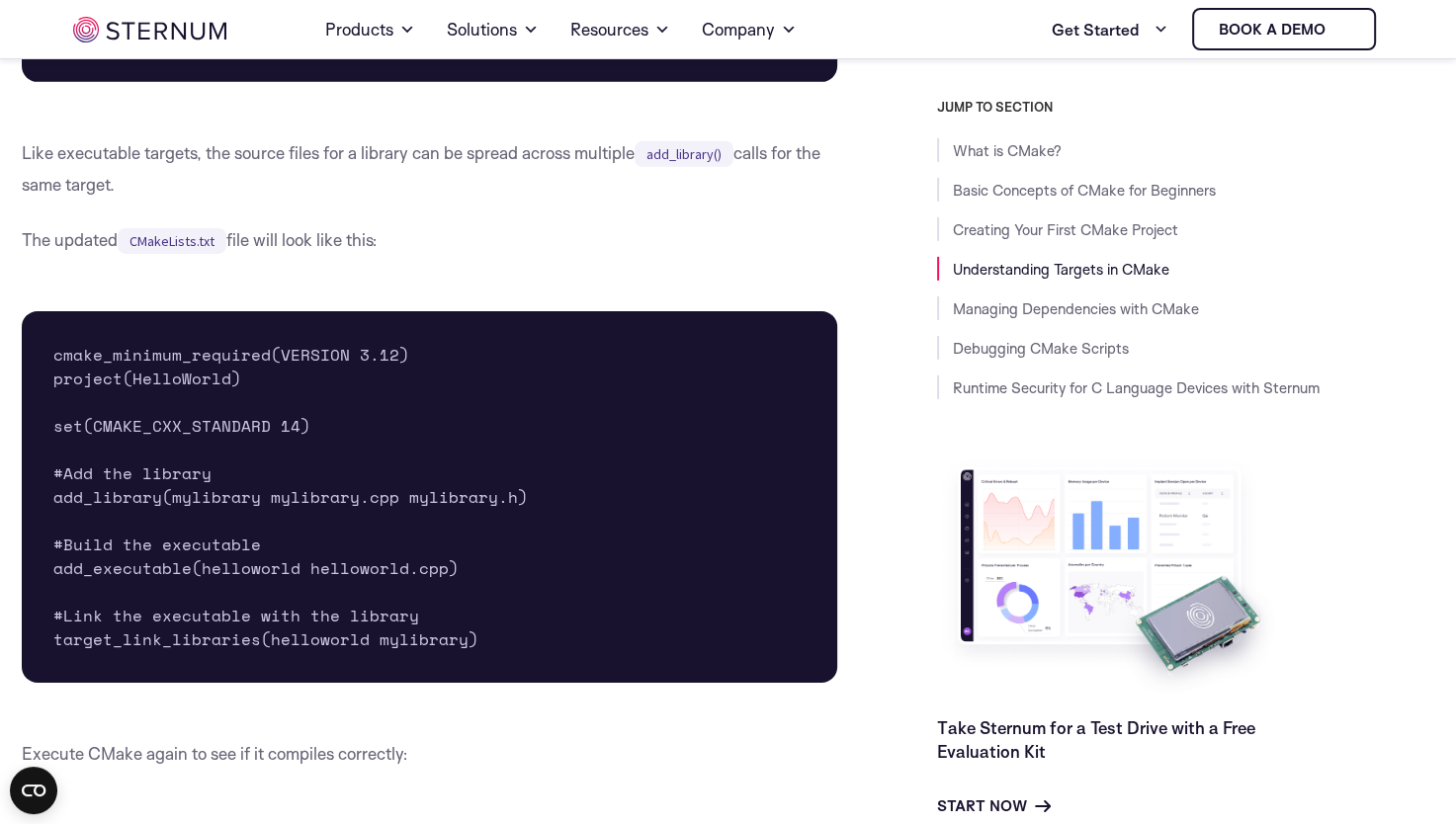 drag, startPoint x: 429, startPoint y: 213, endPoint x: 388, endPoint y: 207, distance: 41.4367 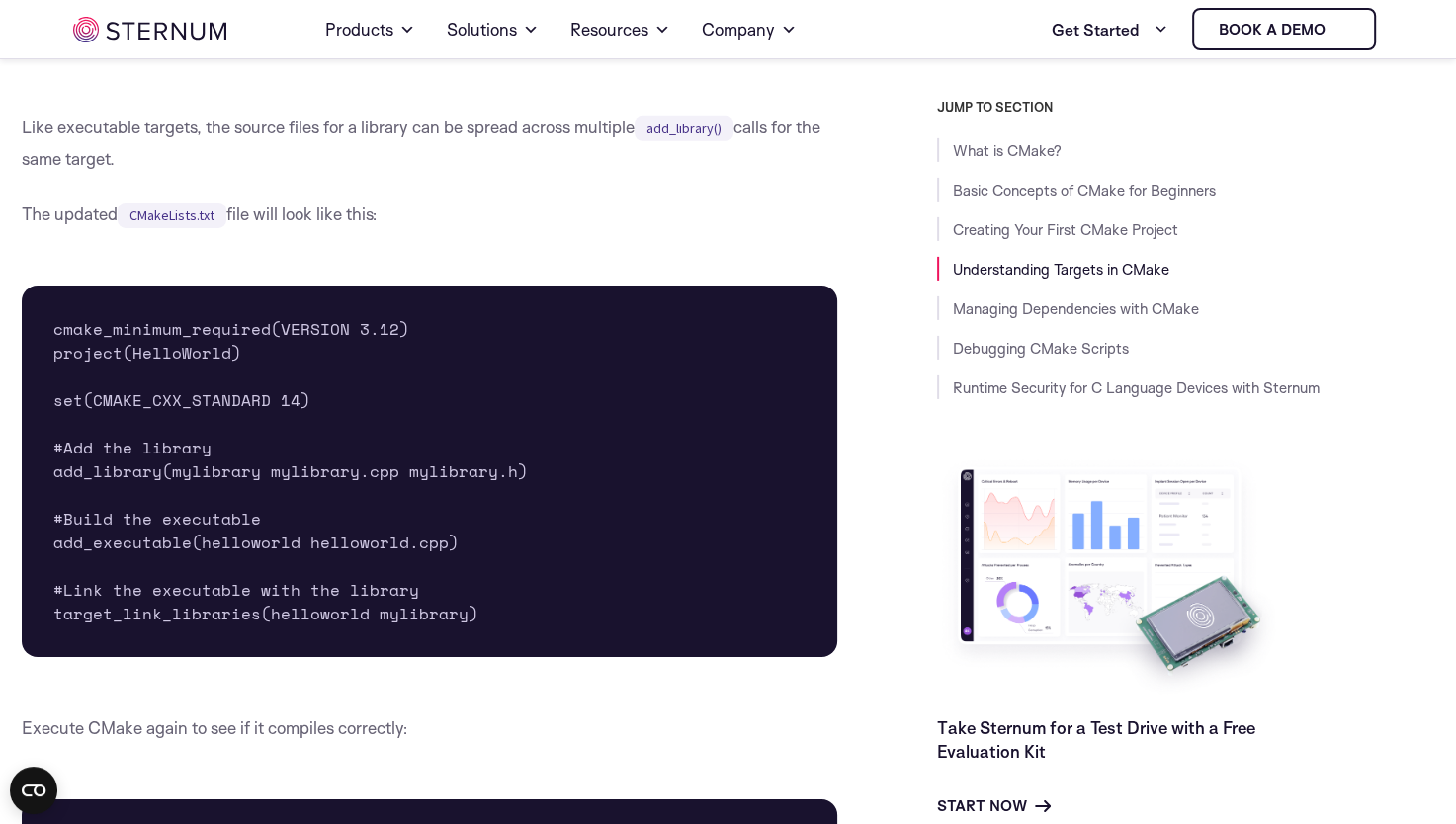 scroll, scrollTop: 6183, scrollLeft: 0, axis: vertical 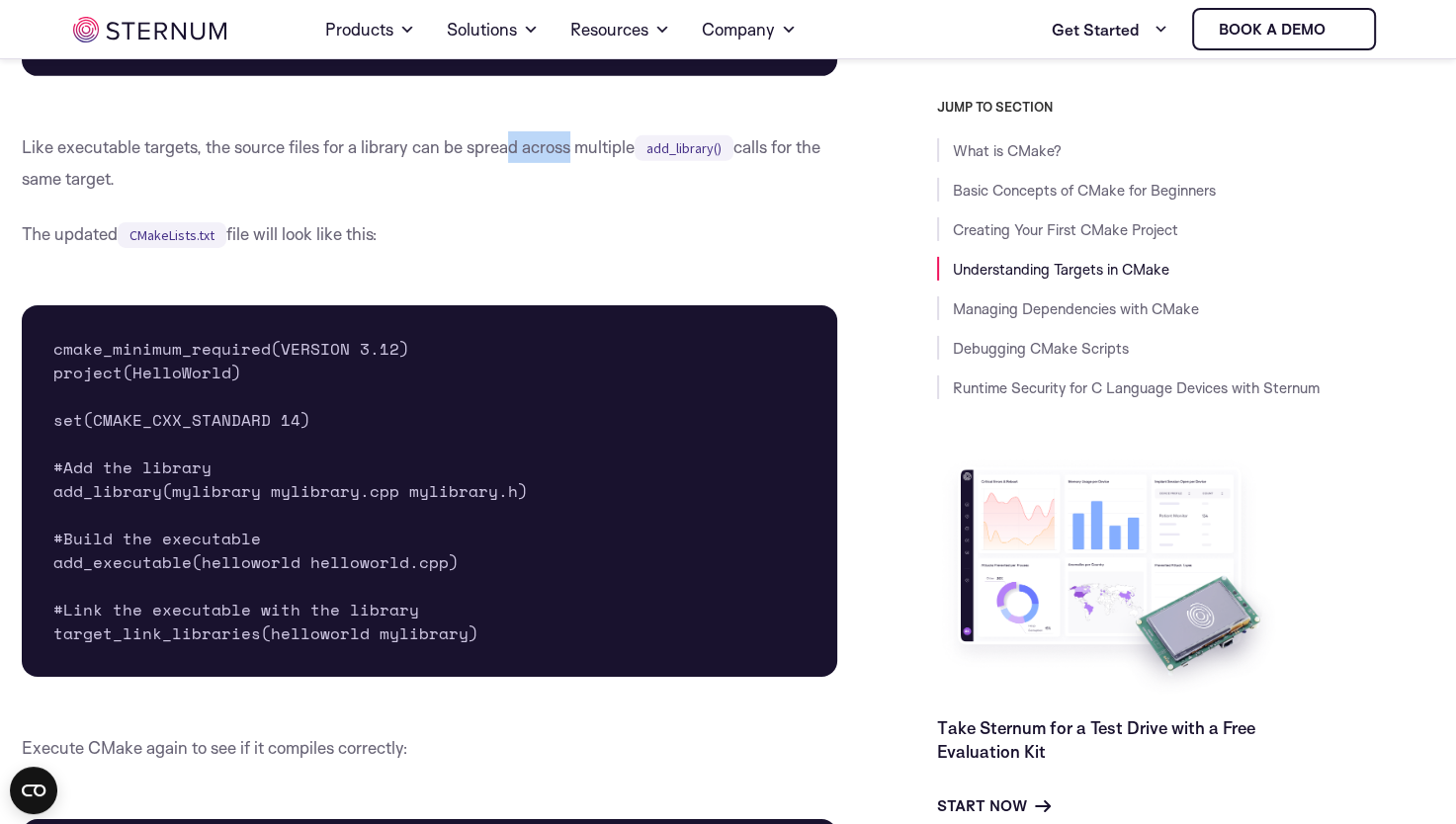 drag, startPoint x: 572, startPoint y: 204, endPoint x: 514, endPoint y: 208, distance: 58.137767 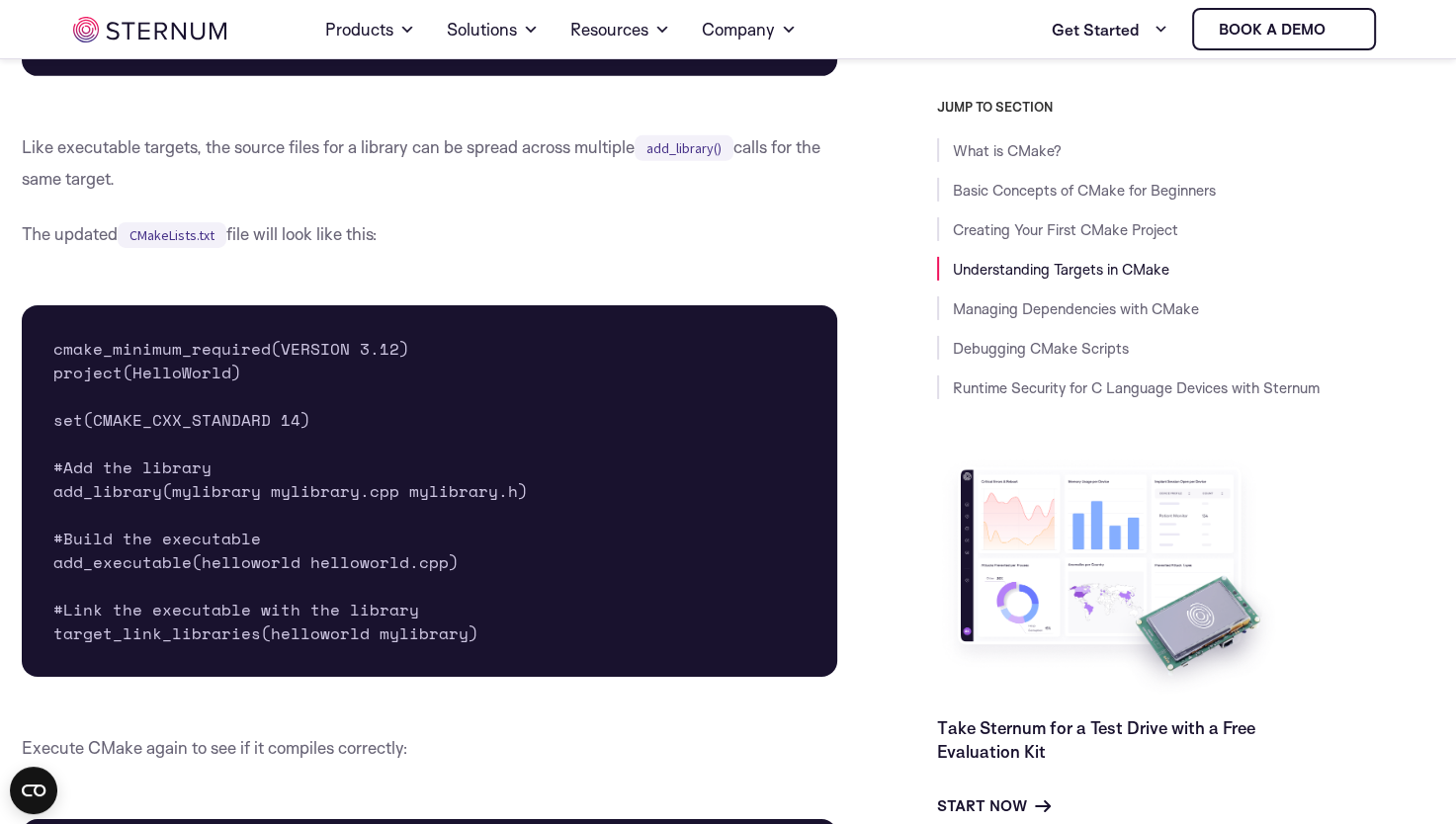 drag, startPoint x: 514, startPoint y: 208, endPoint x: 478, endPoint y: 213, distance: 36.345564 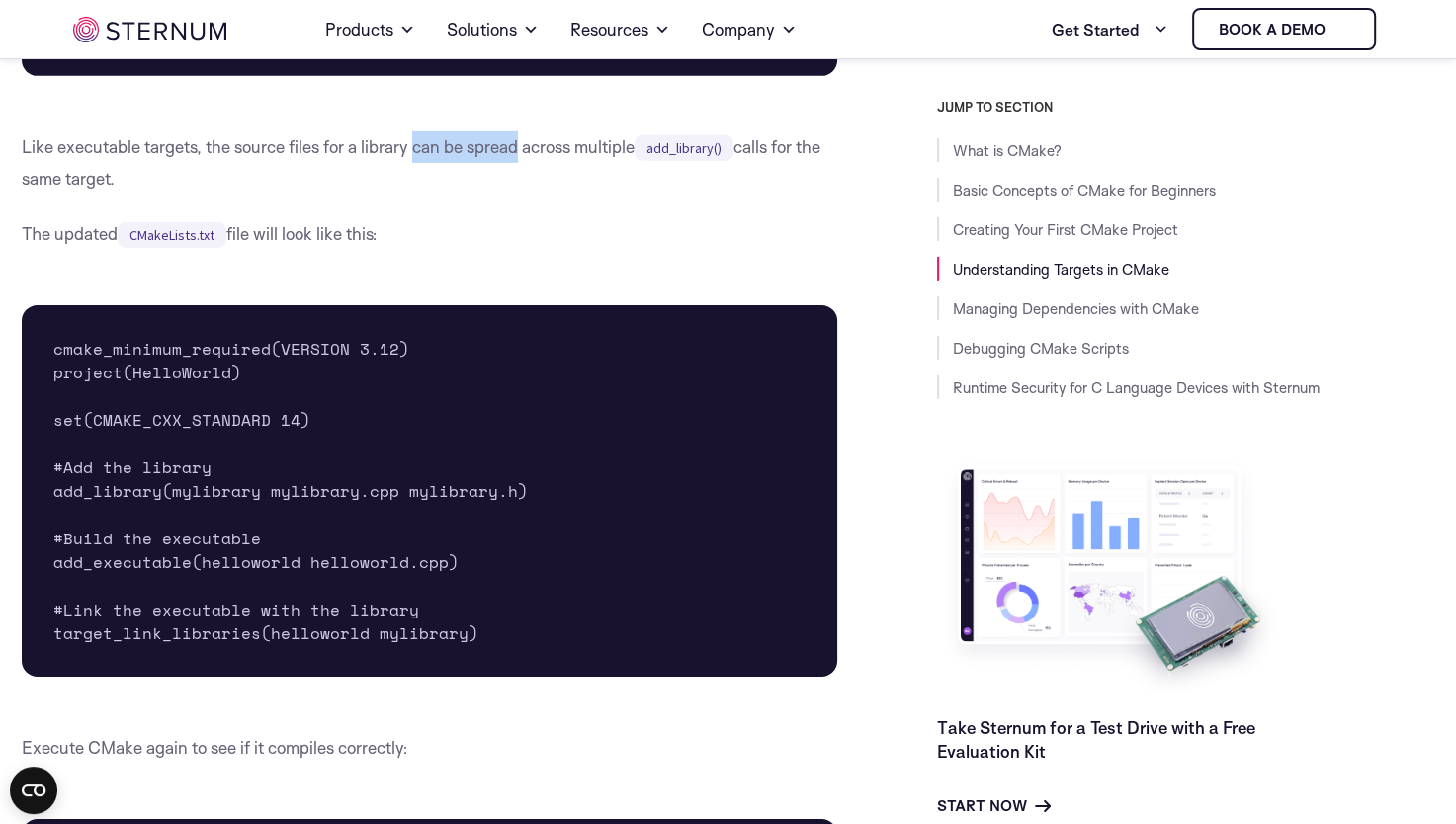 drag, startPoint x: 519, startPoint y: 204, endPoint x: 415, endPoint y: 206, distance: 104.01923 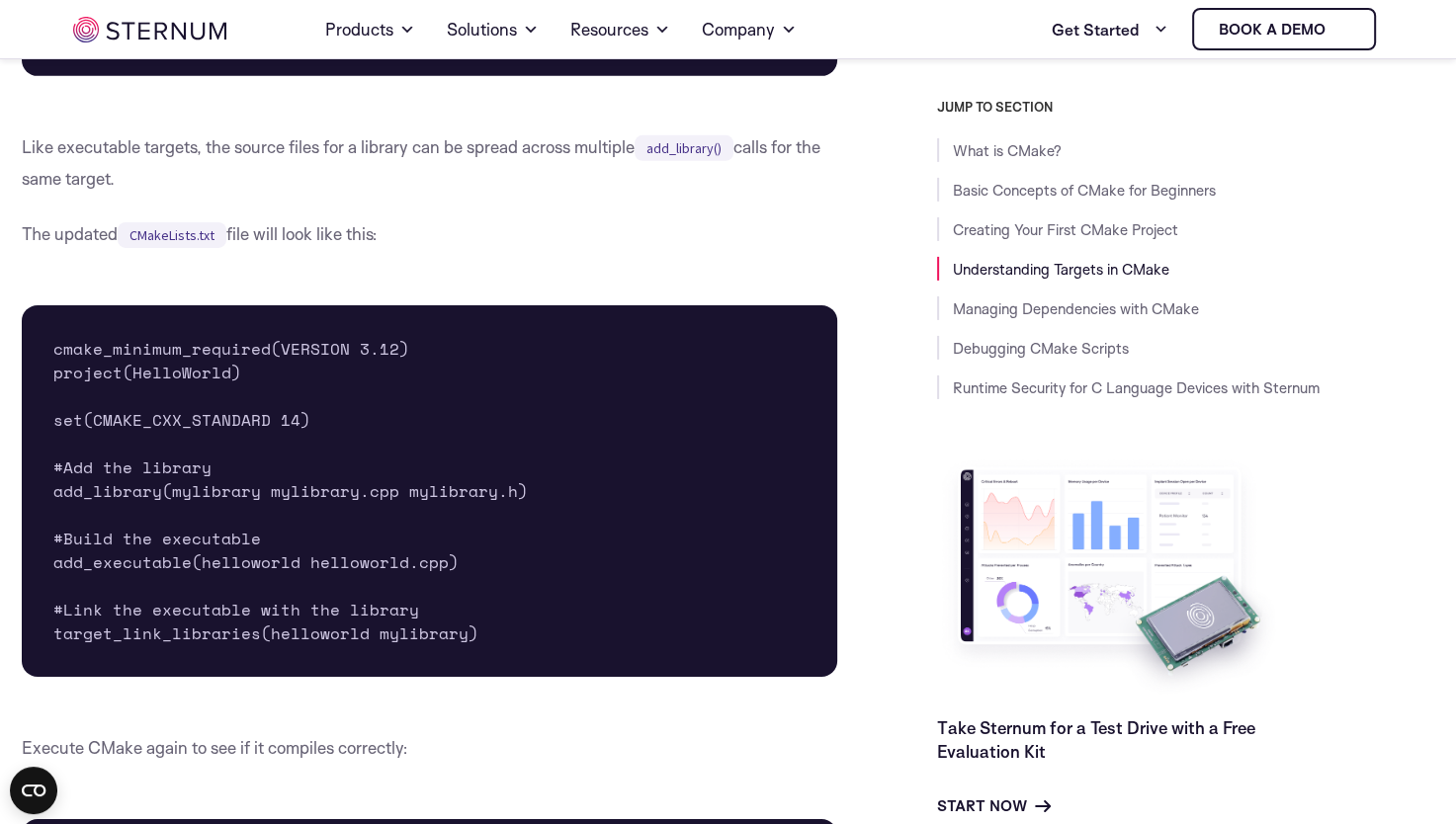 drag, startPoint x: 415, startPoint y: 206, endPoint x: 380, endPoint y: 207, distance: 35.01428 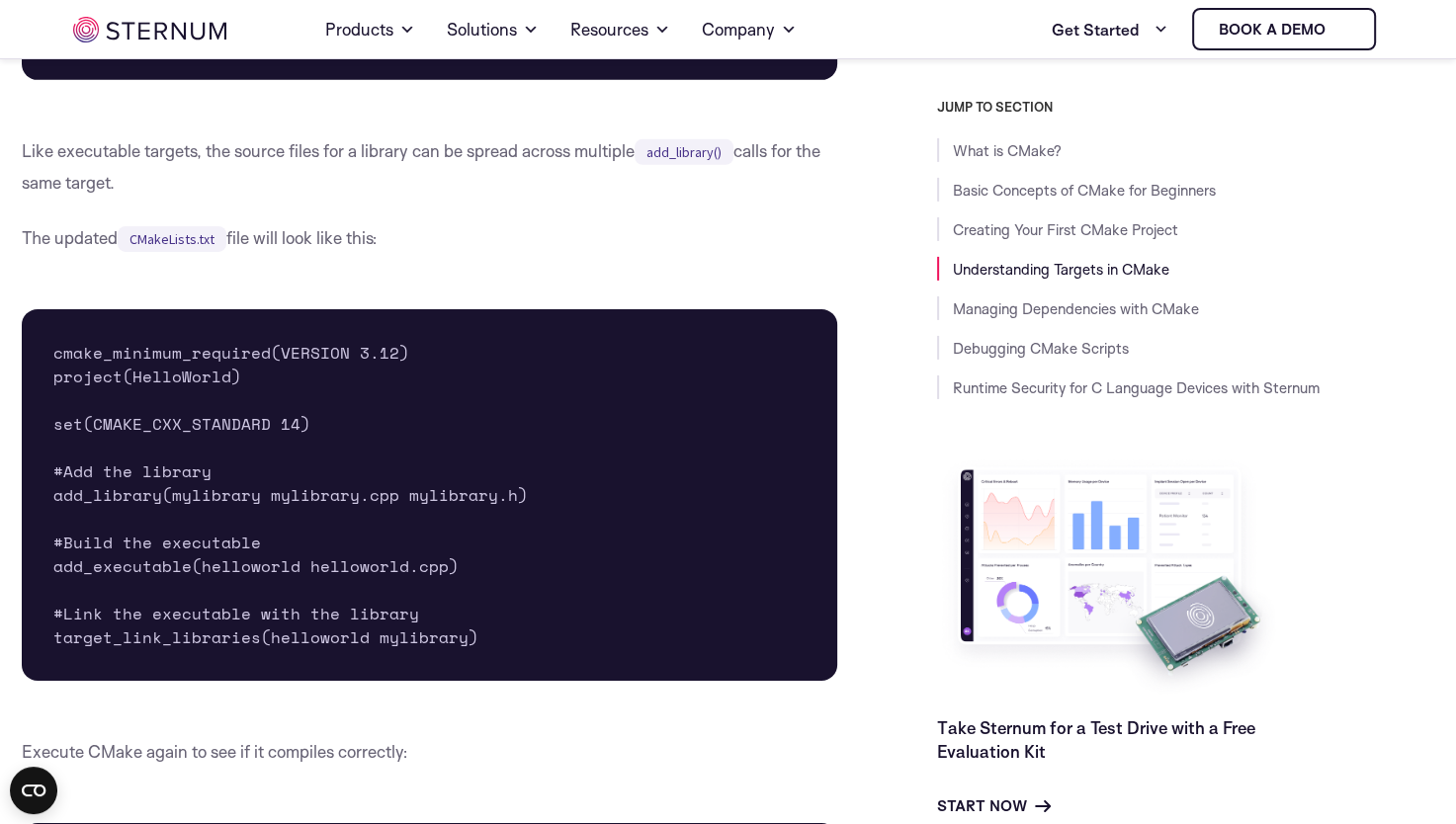 scroll, scrollTop: 6208, scrollLeft: 0, axis: vertical 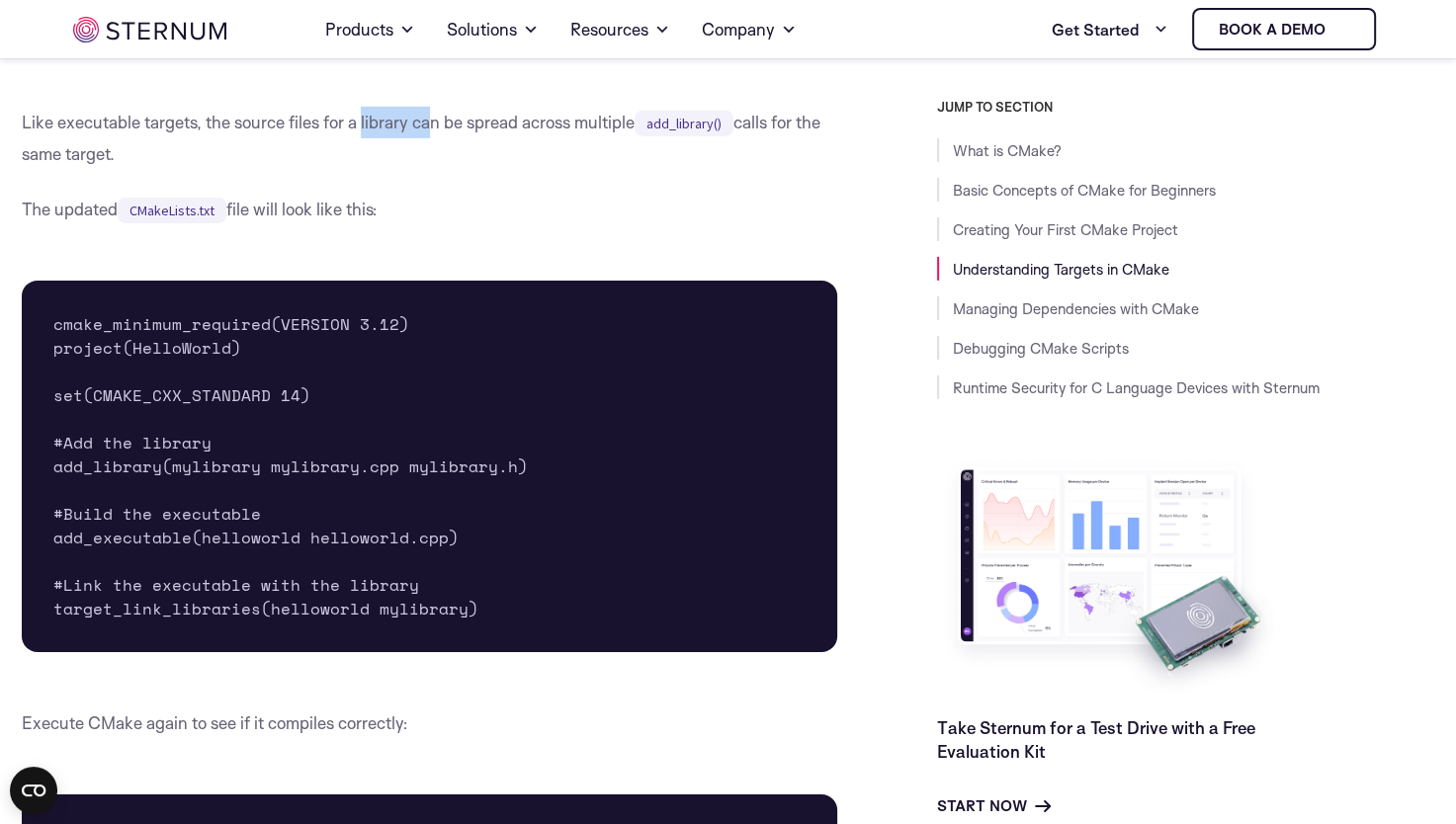 drag, startPoint x: 364, startPoint y: 177, endPoint x: 463, endPoint y: 173, distance: 99.08078 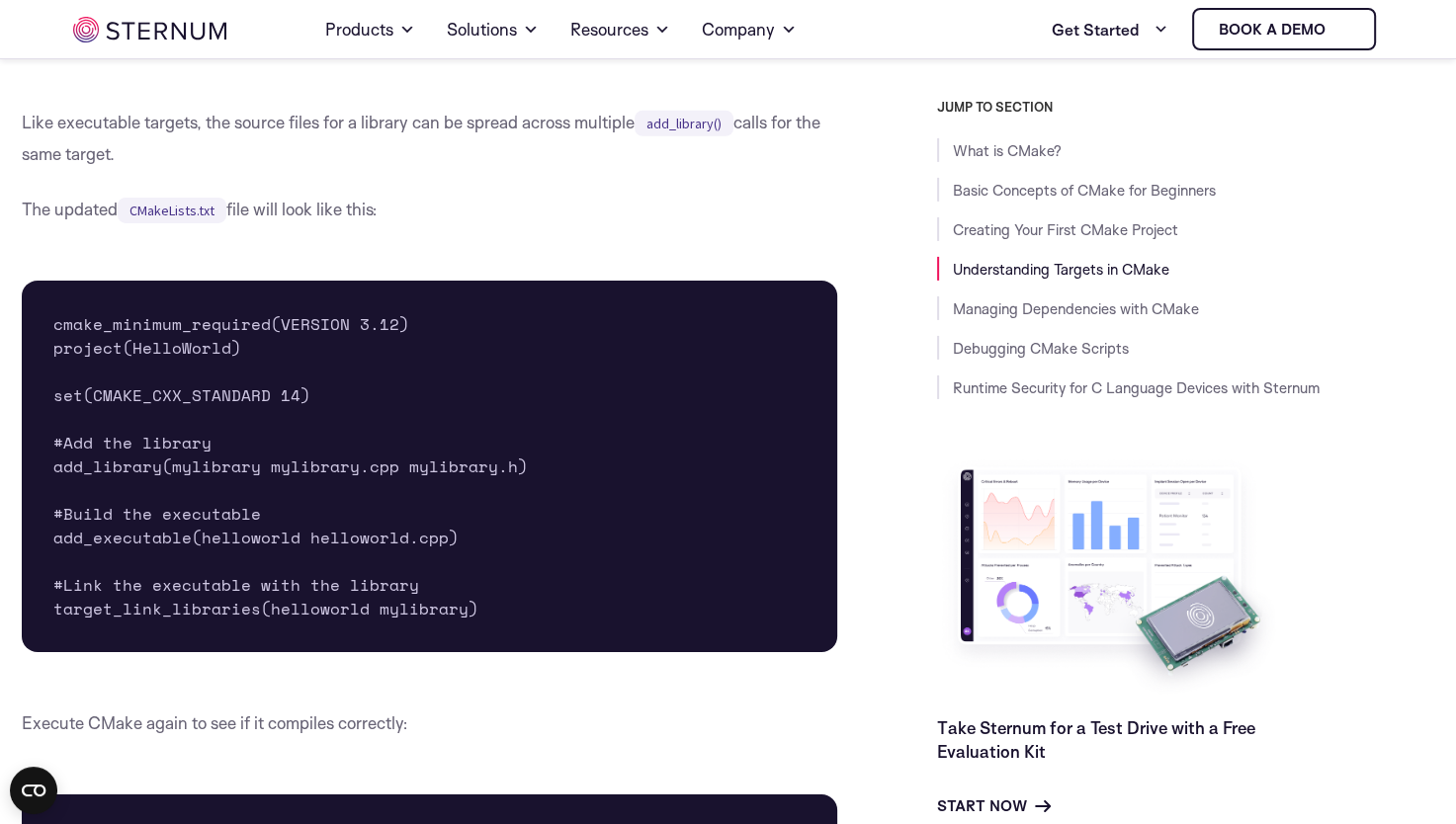 drag, startPoint x: 463, startPoint y: 173, endPoint x: 335, endPoint y: 215, distance: 134.71451 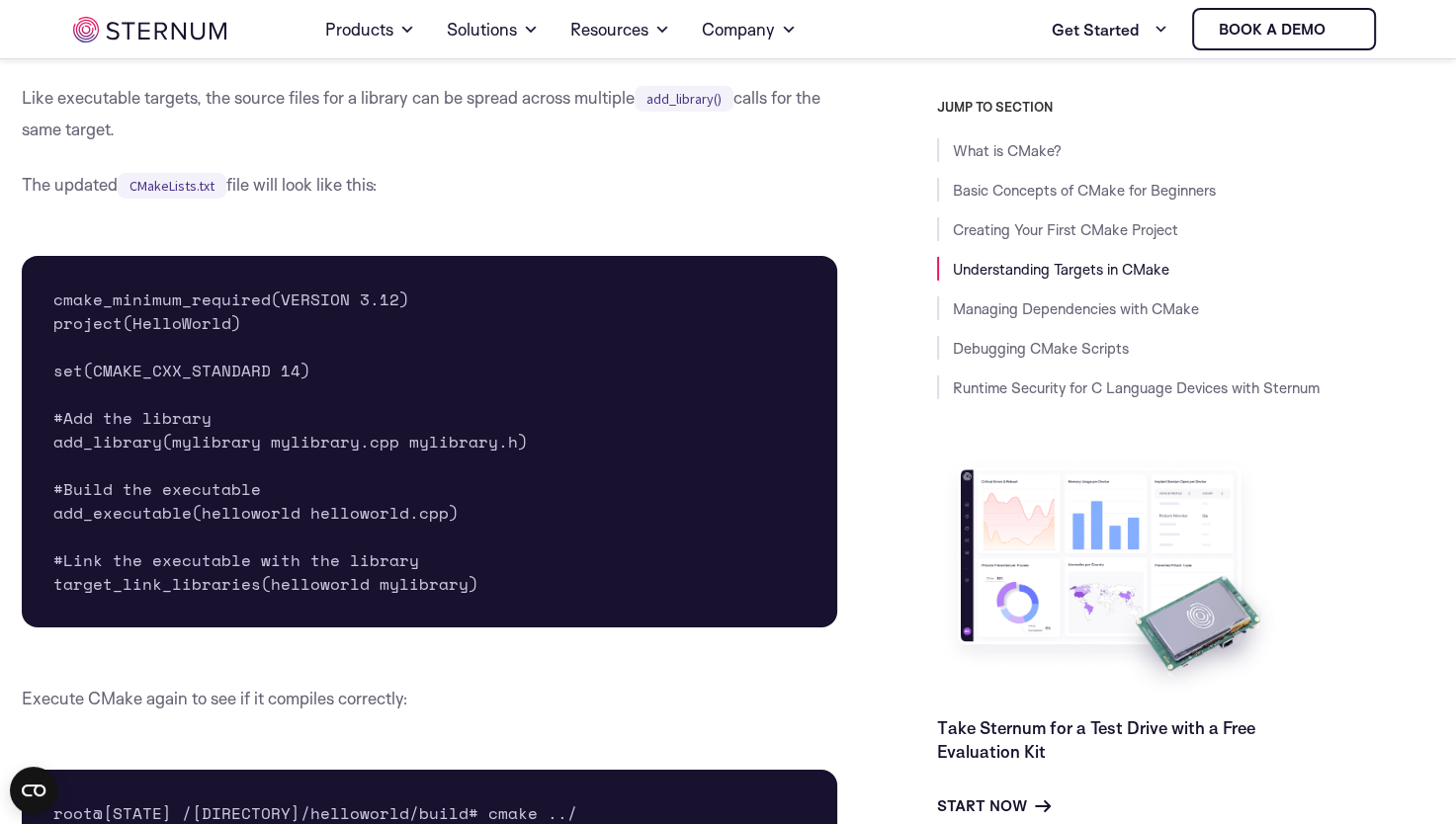 scroll, scrollTop: 6229, scrollLeft: 0, axis: vertical 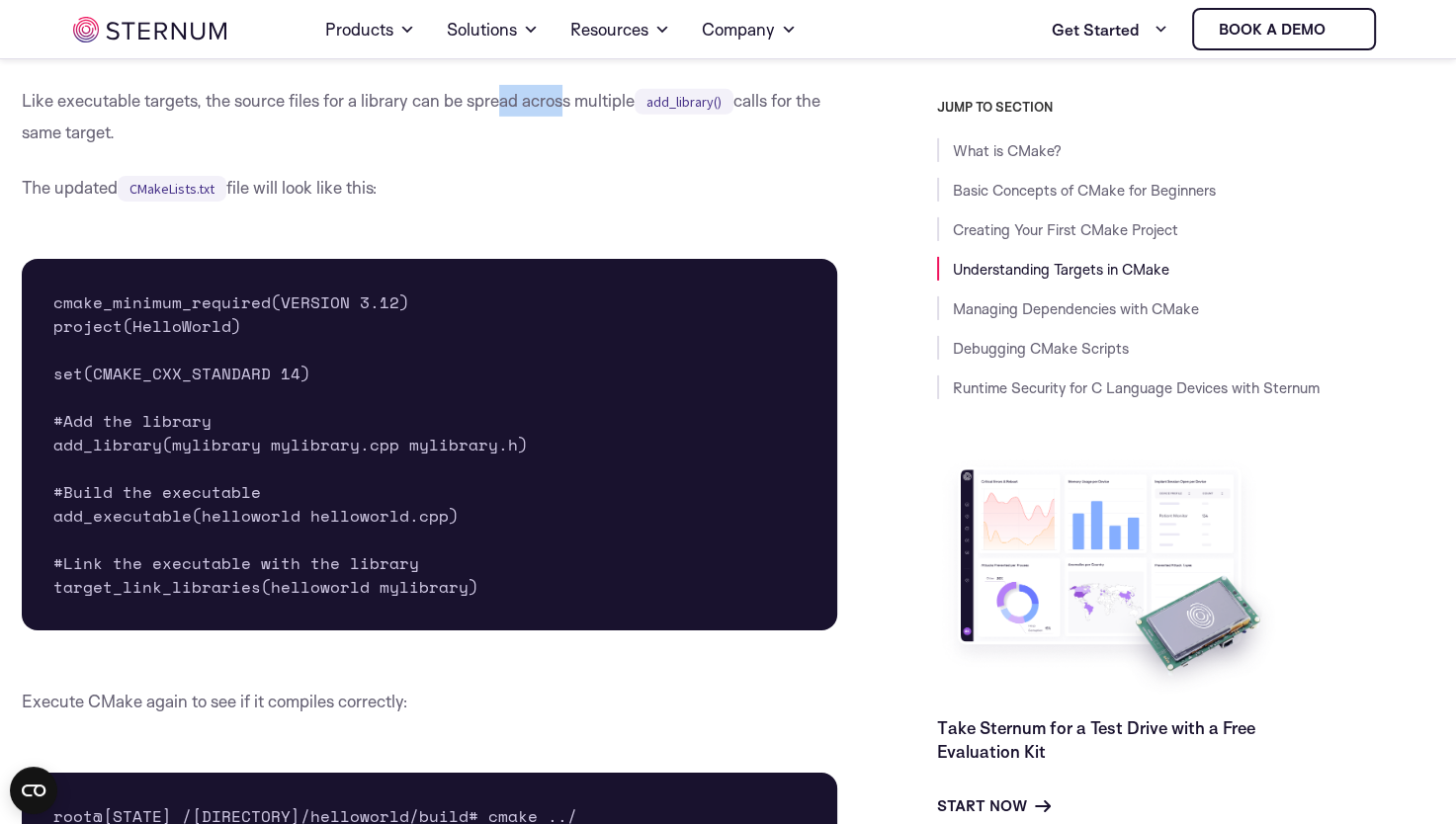 drag, startPoint x: 561, startPoint y: 161, endPoint x: 443, endPoint y: 168, distance: 118.207445 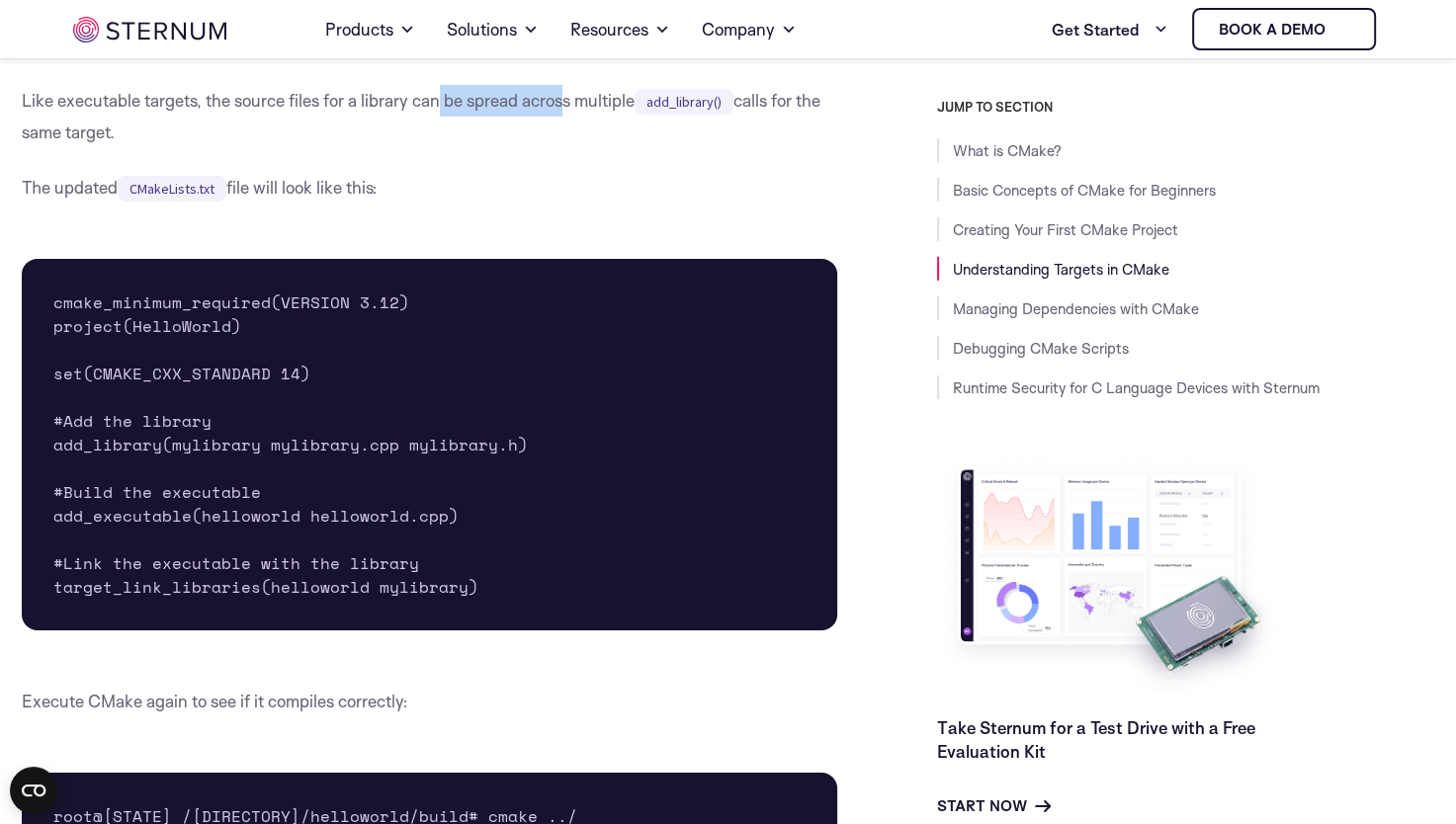 click on "Like executable targets, the source files for a library can be spread across multiple  add_library()  calls for the same target." at bounding box center [430, 117] 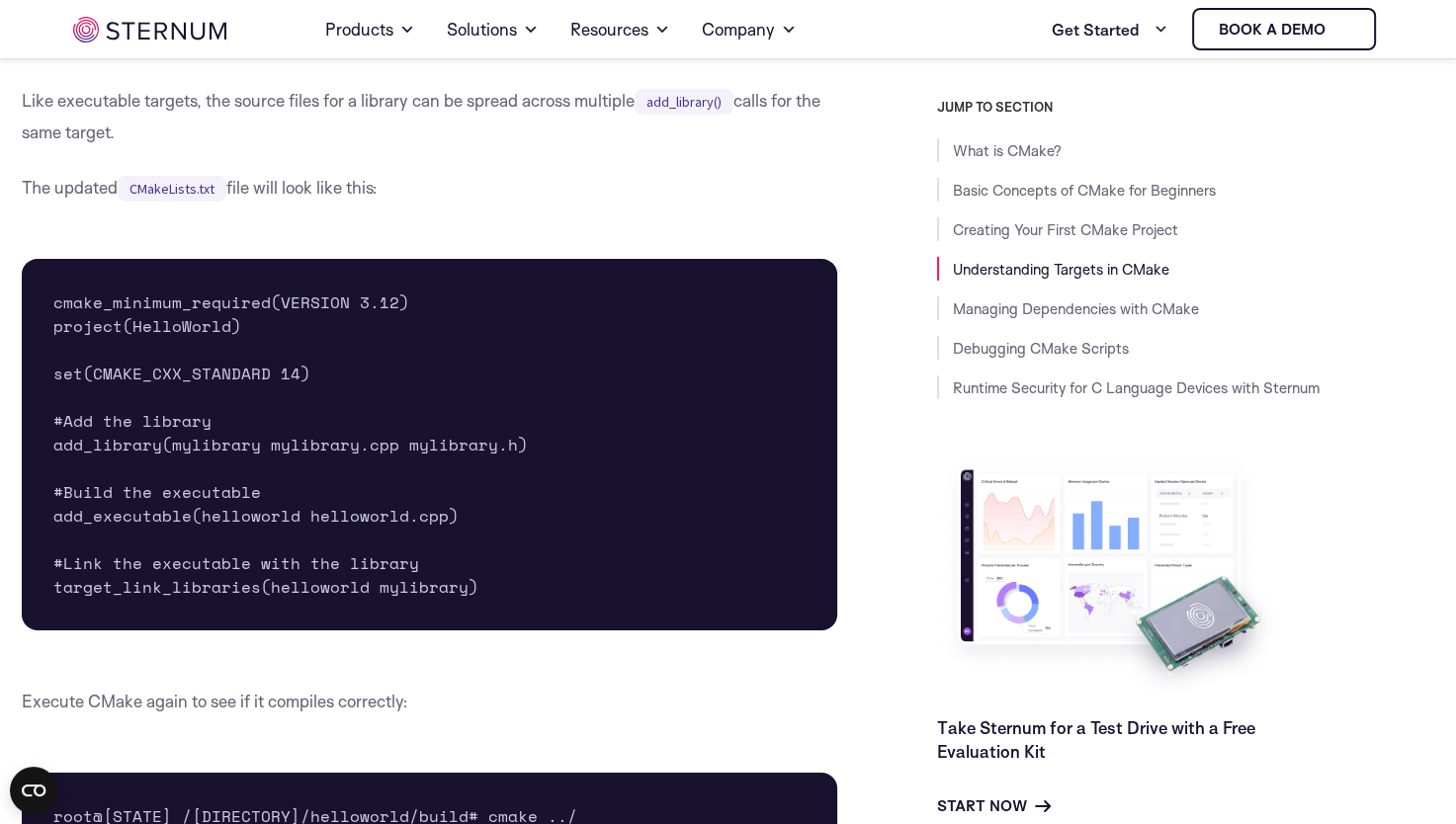 click on "Like executable targets, the source files for a library can be spread across multiple  add_library()  calls for the same target." at bounding box center (430, 117) 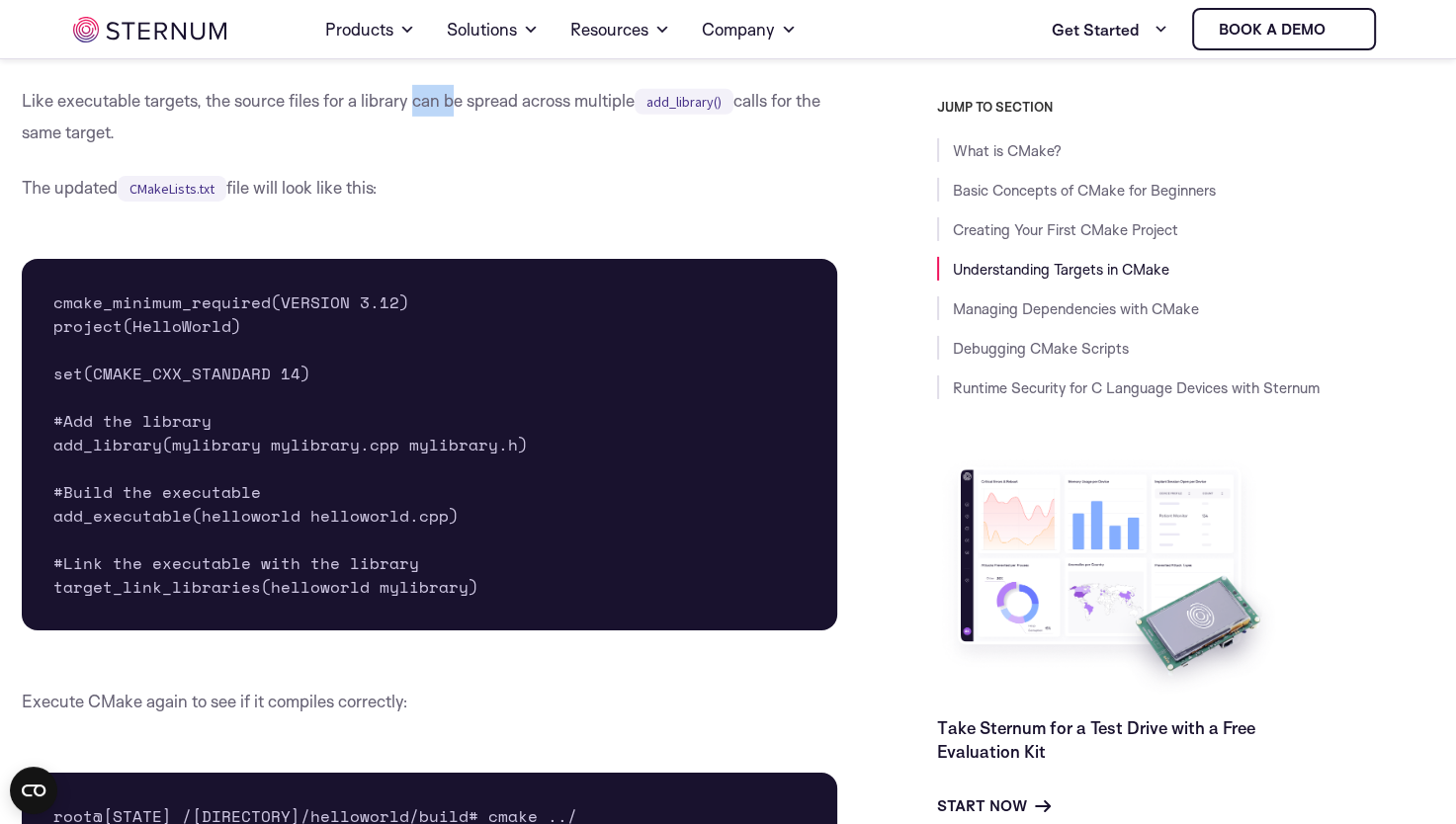 drag, startPoint x: 415, startPoint y: 156, endPoint x: 467, endPoint y: 150, distance: 52.34501 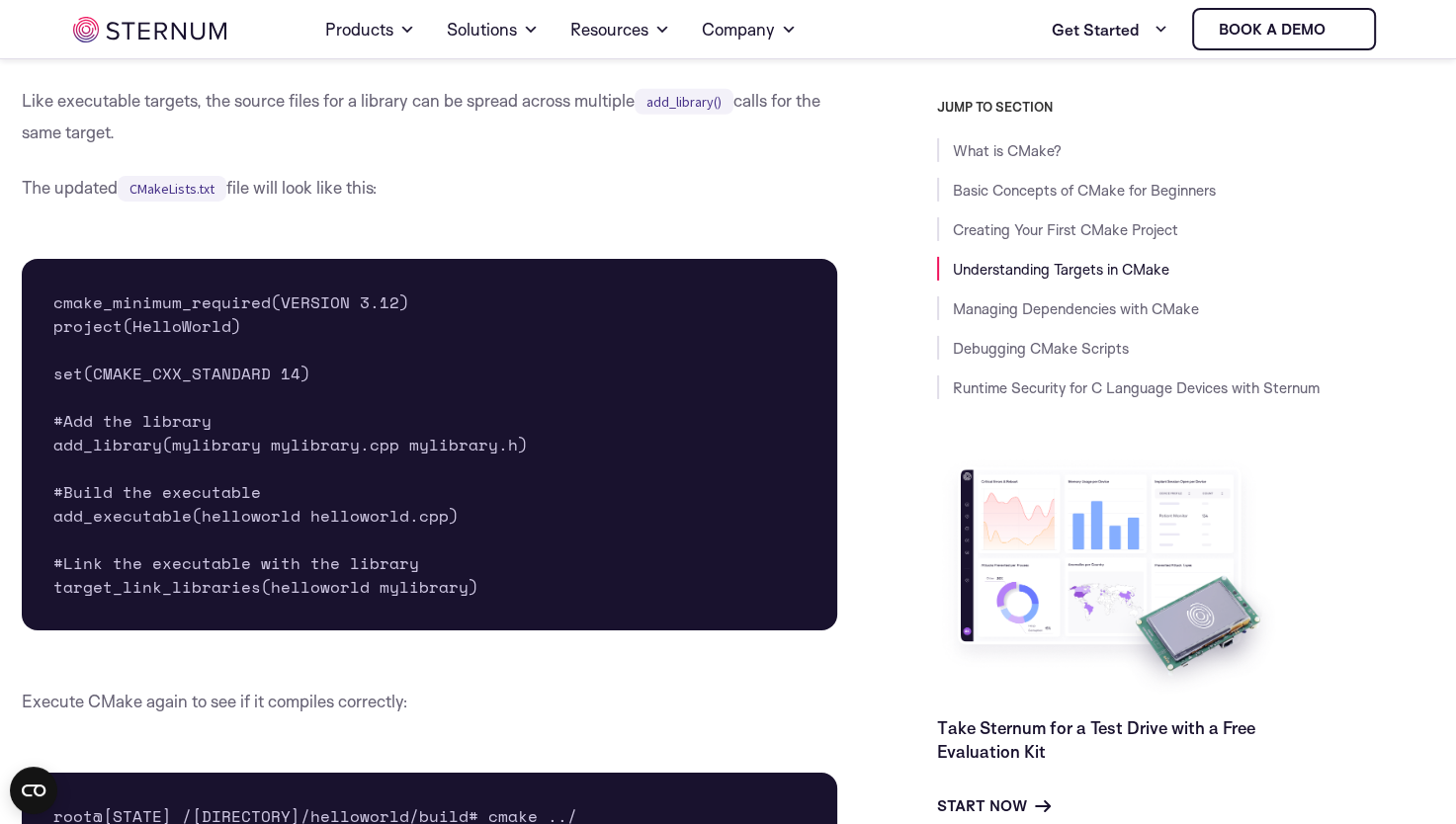 drag, startPoint x: 467, startPoint y: 150, endPoint x: 350, endPoint y: 159, distance: 117.34564 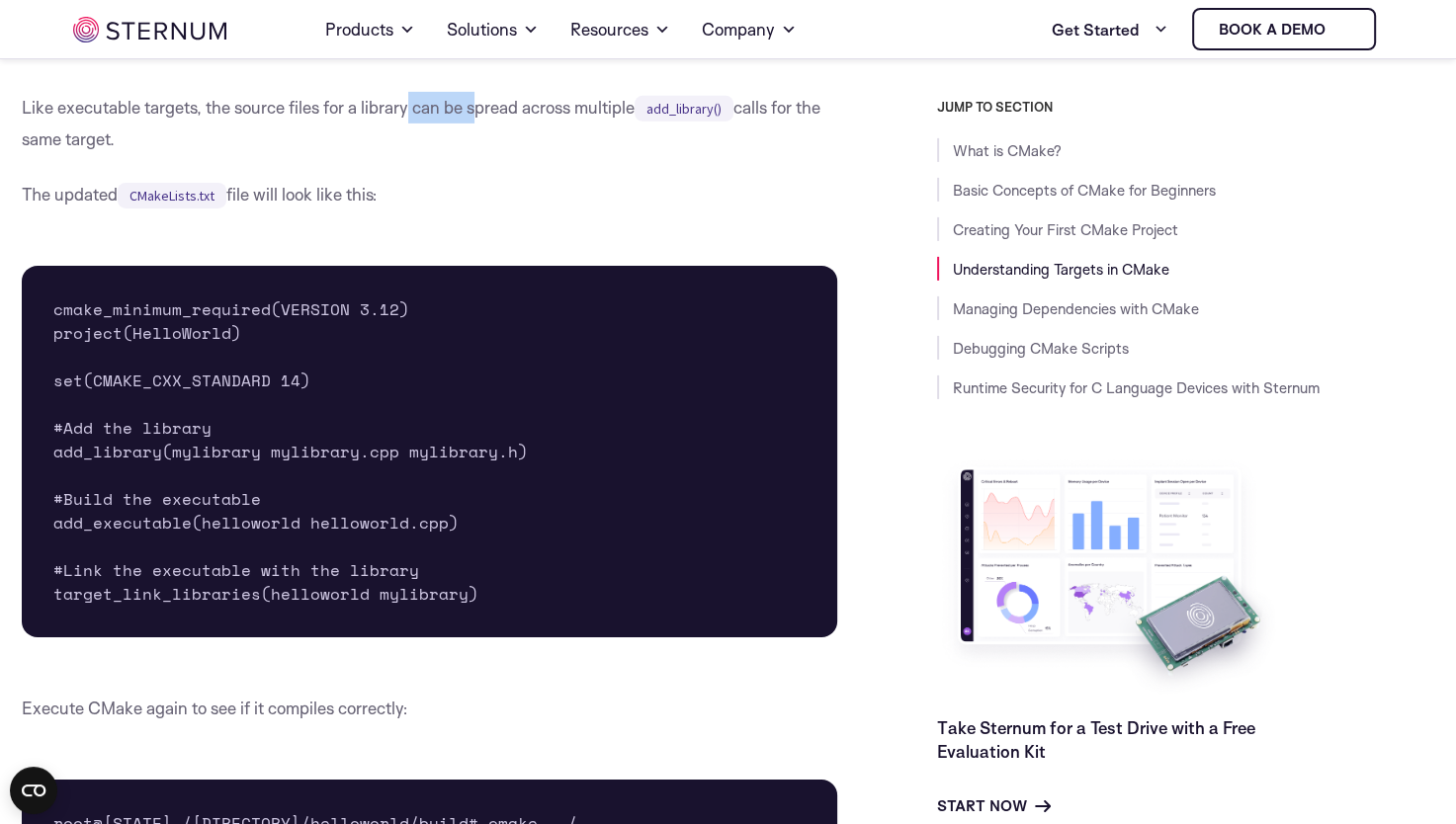 drag, startPoint x: 474, startPoint y: 164, endPoint x: 348, endPoint y: 167, distance: 126.03571 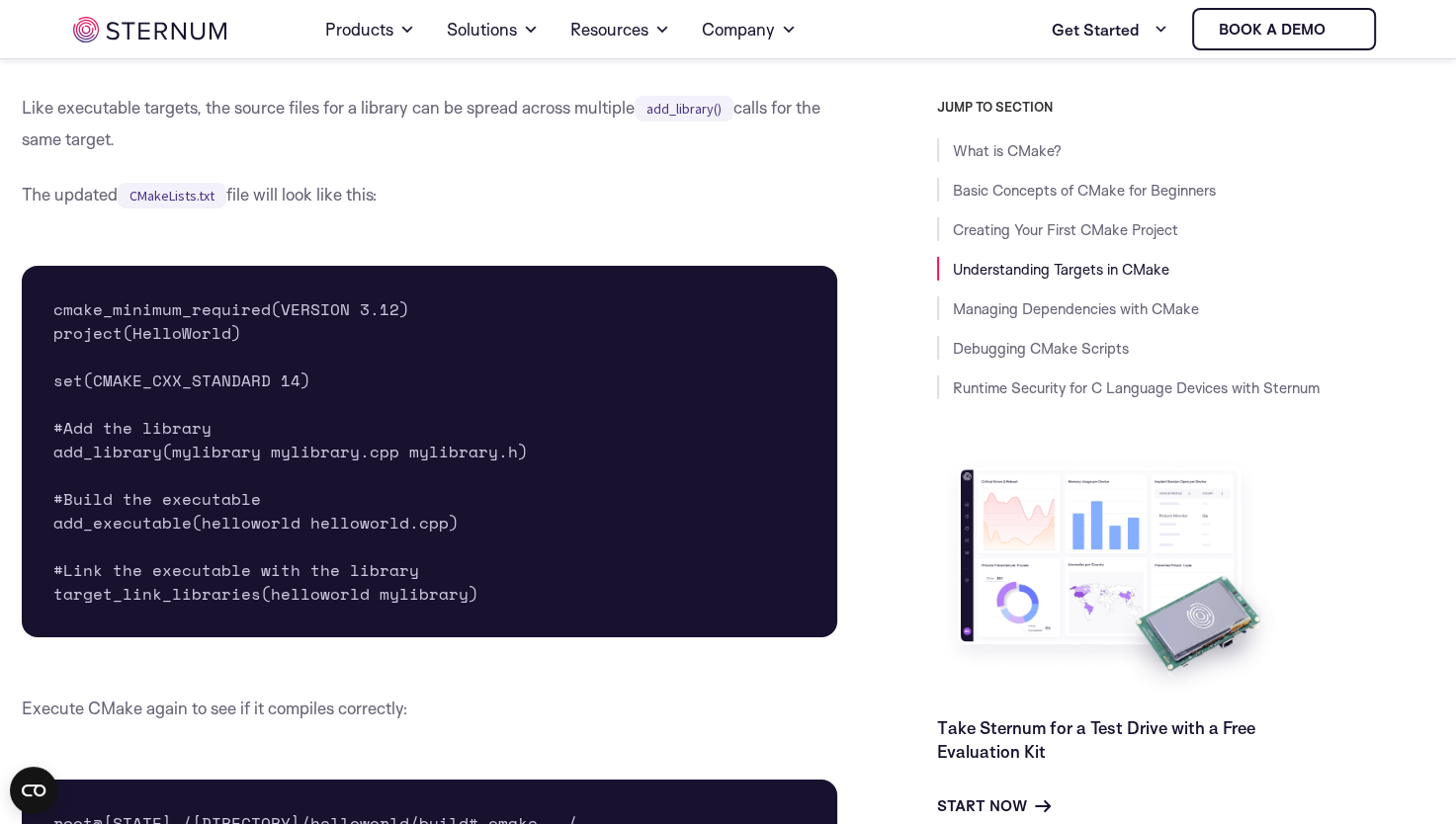 drag, startPoint x: 348, startPoint y: 167, endPoint x: 311, endPoint y: 158, distance: 38.078866 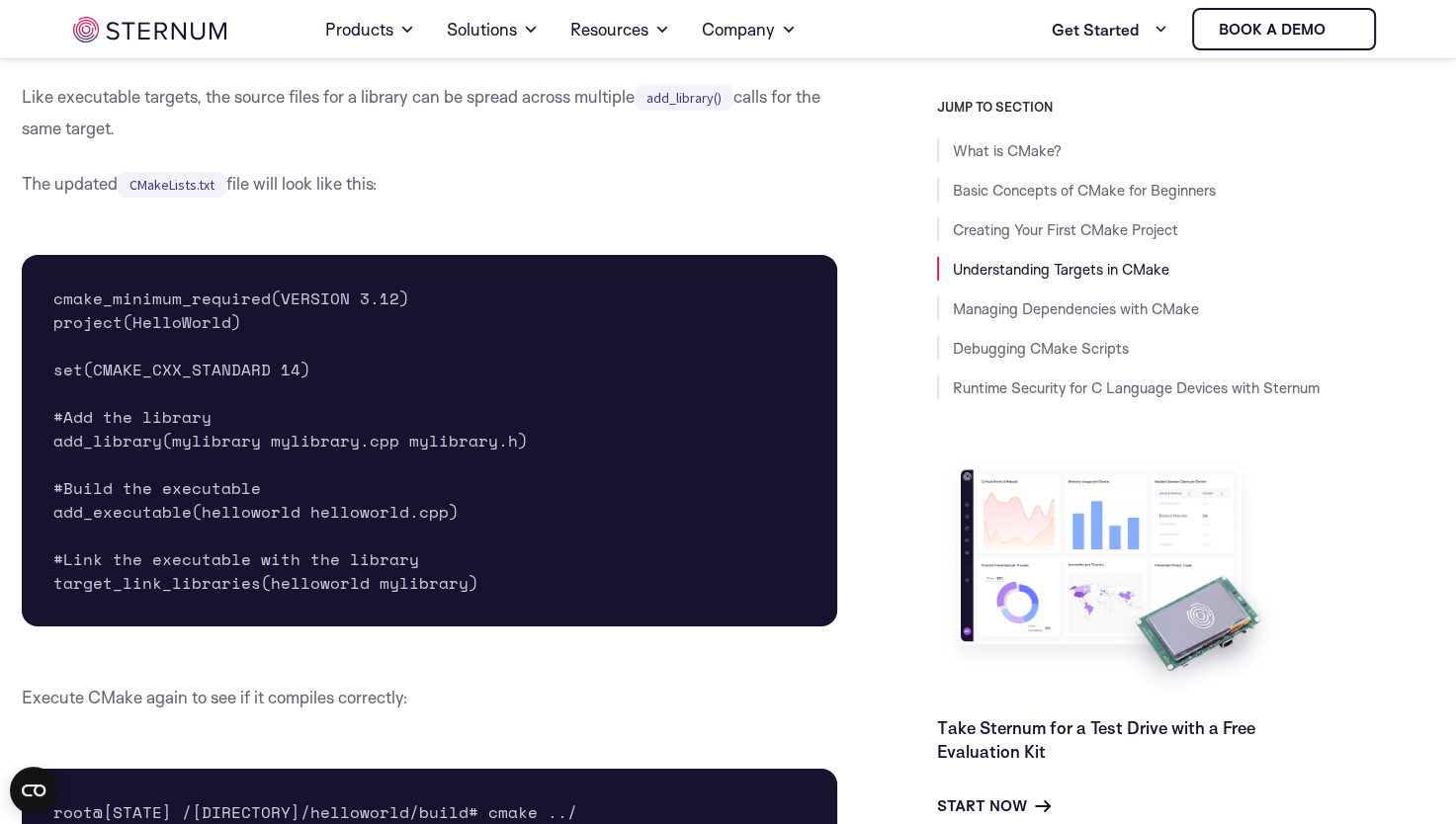 scroll, scrollTop: 6224, scrollLeft: 0, axis: vertical 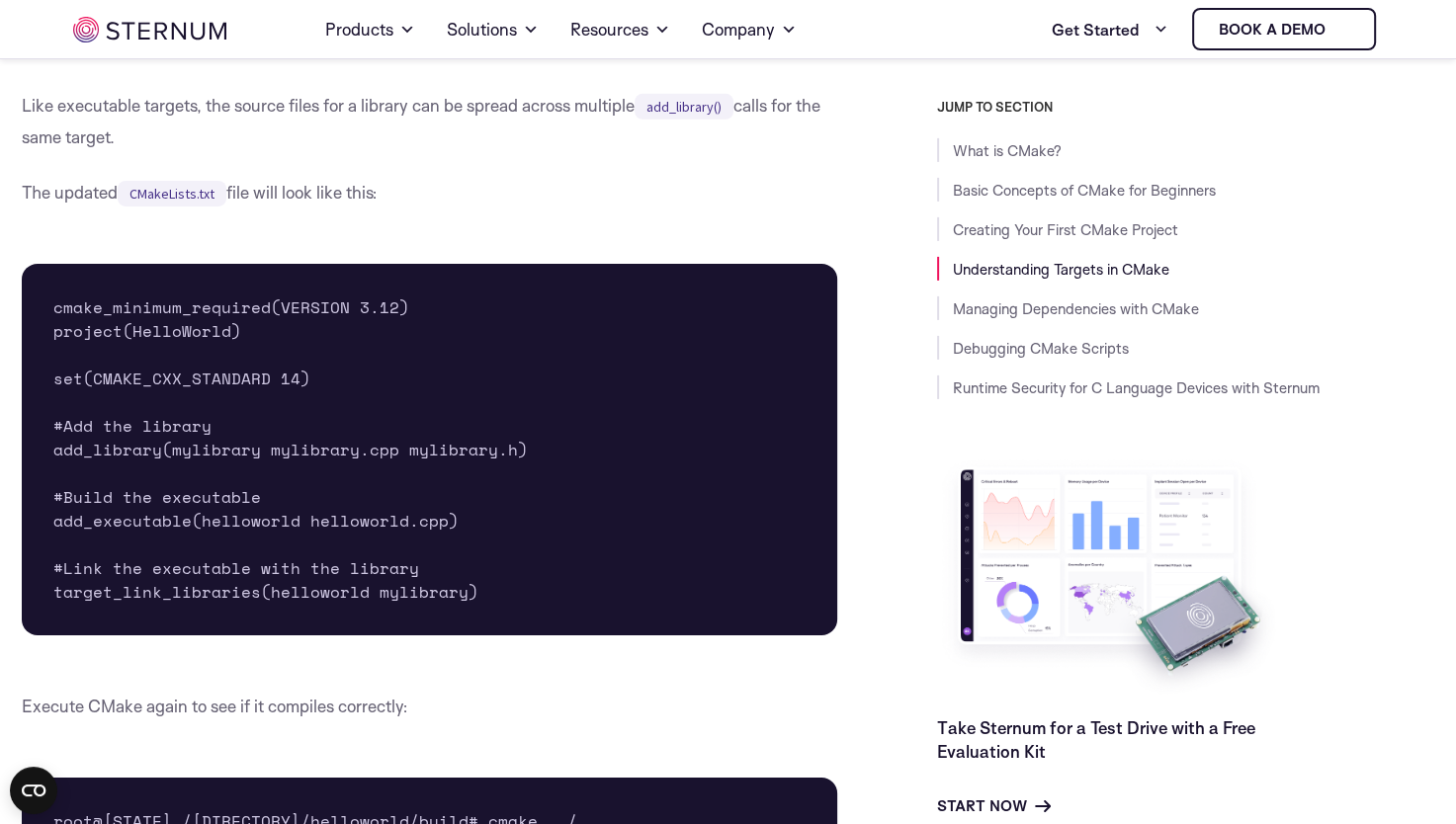 drag, startPoint x: 383, startPoint y: 253, endPoint x: 305, endPoint y: 251, distance: 78.025637 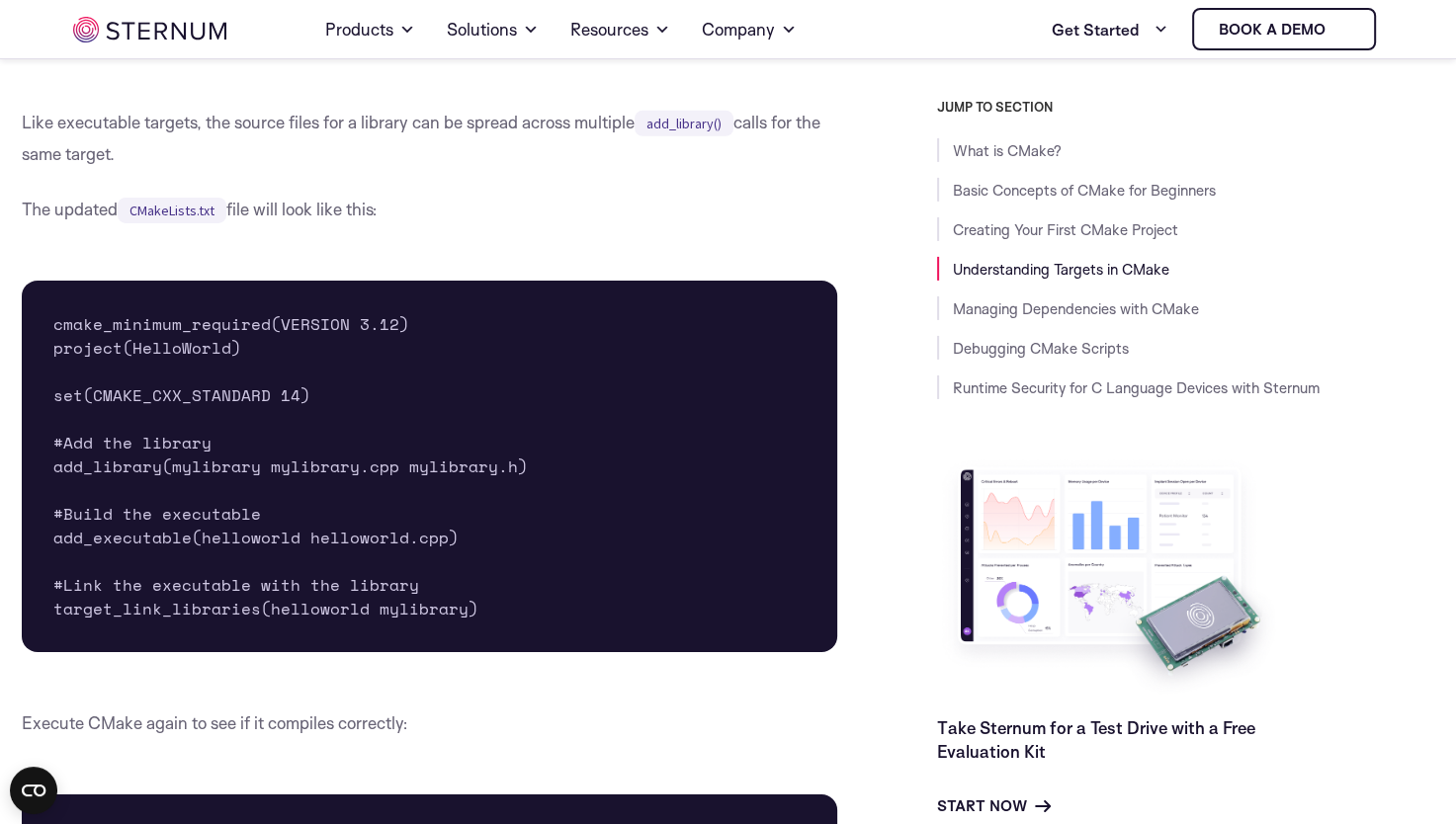 scroll, scrollTop: 6221, scrollLeft: 0, axis: vertical 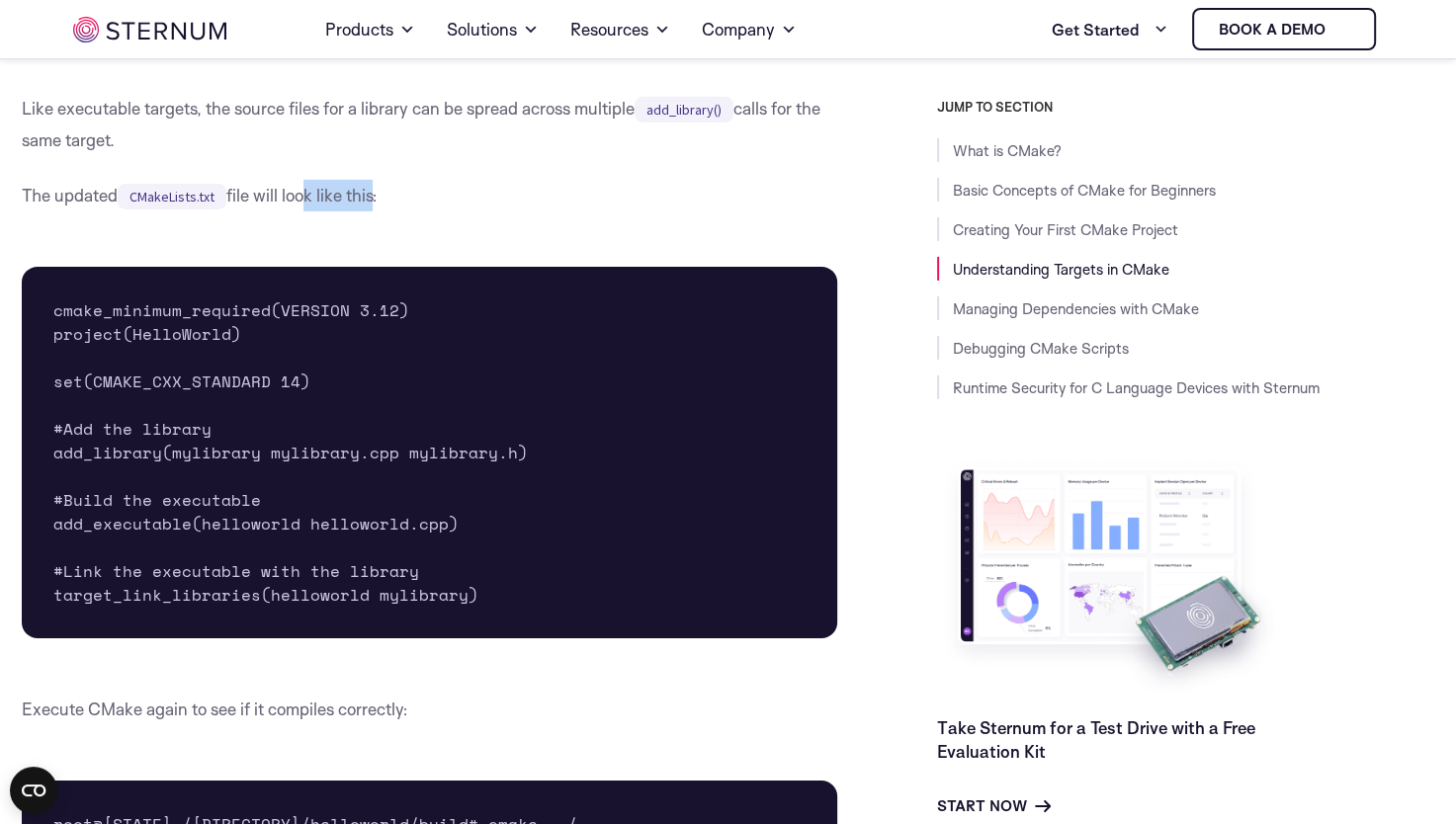 drag, startPoint x: 375, startPoint y: 247, endPoint x: 301, endPoint y: 244, distance: 74.06079 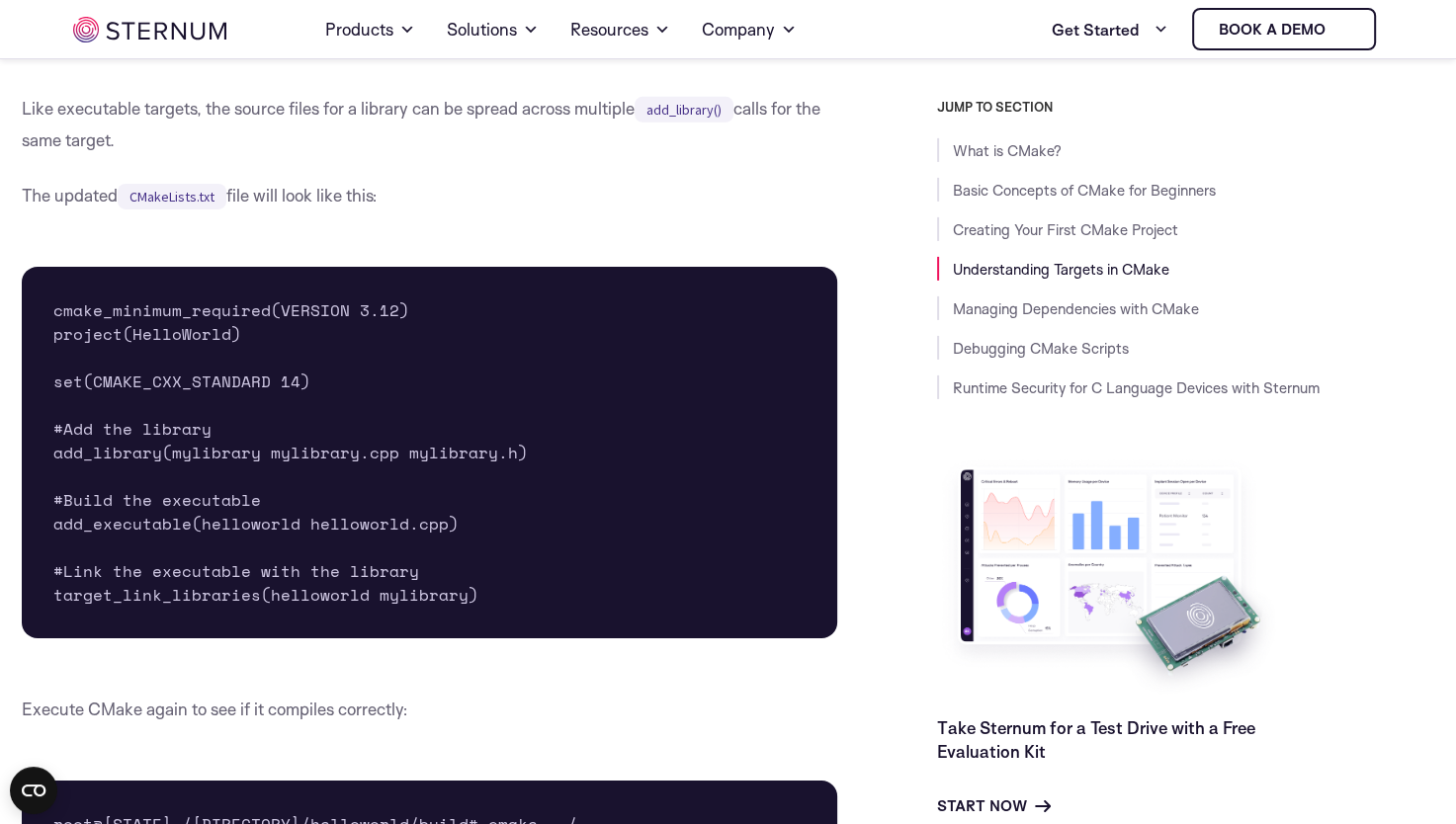 click on "The updated  CMakeLists.txt  file will look like this:" at bounding box center [430, 196] 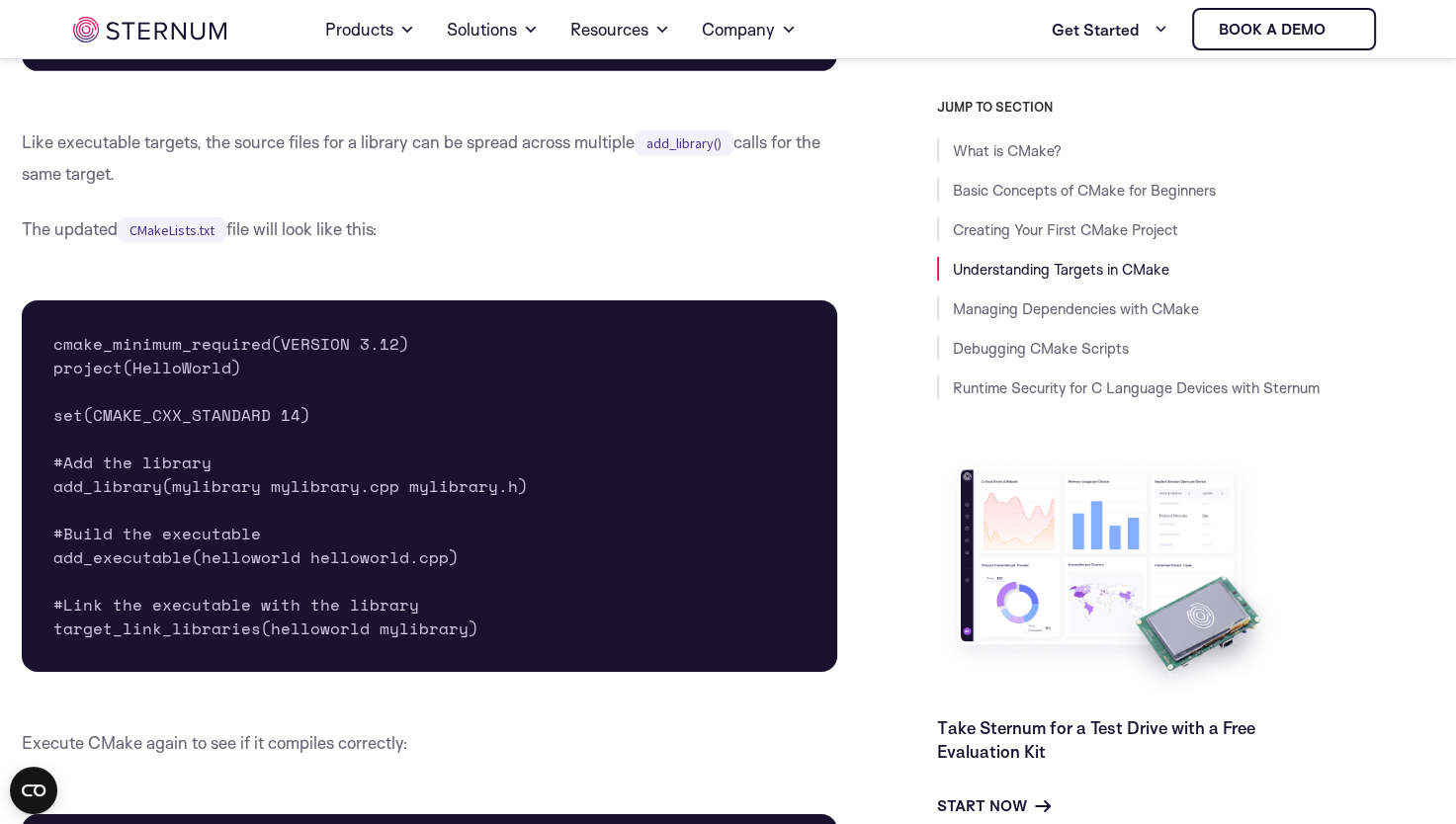 scroll, scrollTop: 6277, scrollLeft: 0, axis: vertical 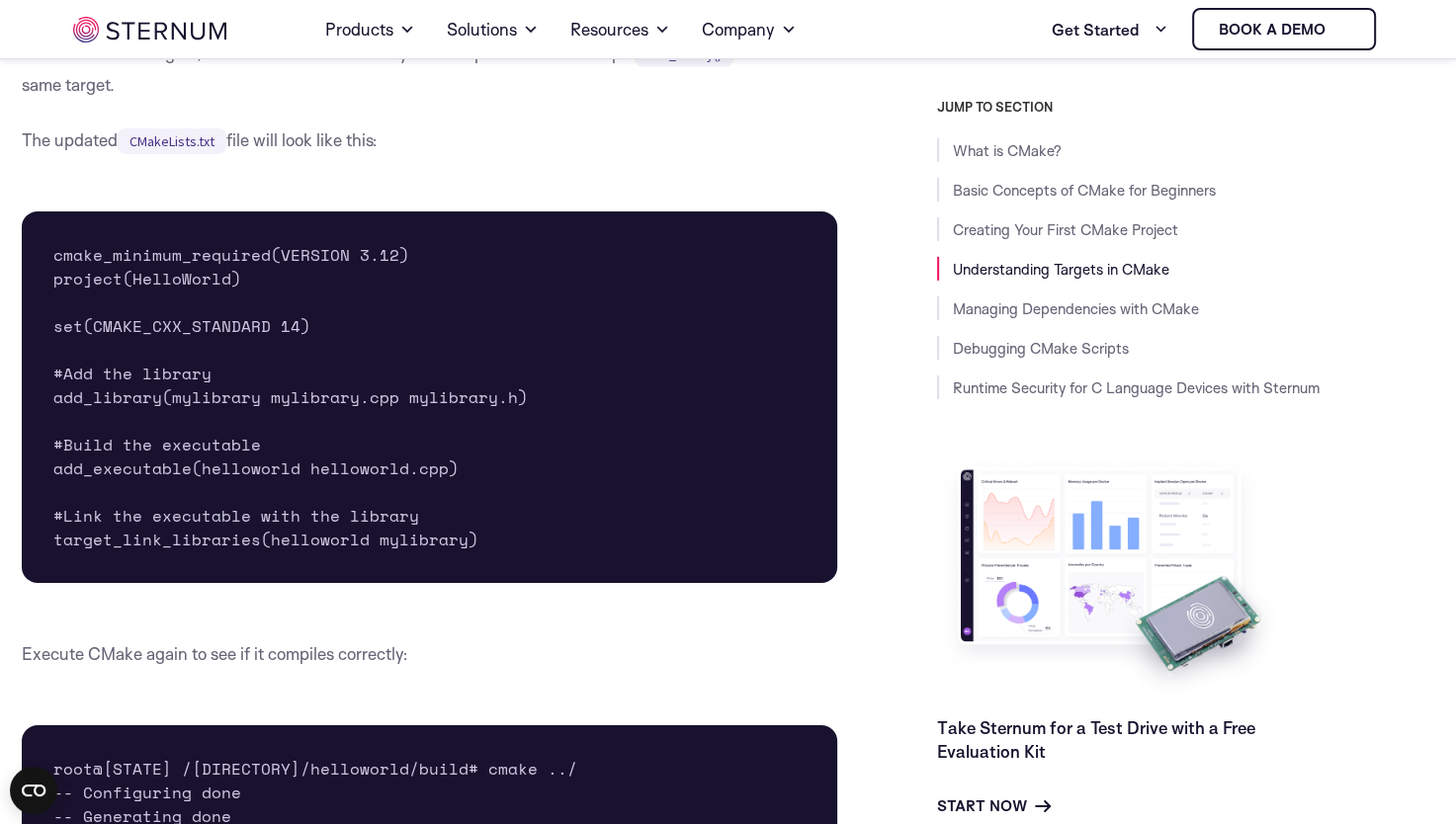 drag, startPoint x: 384, startPoint y: 196, endPoint x: 301, endPoint y: 198, distance: 83.02409 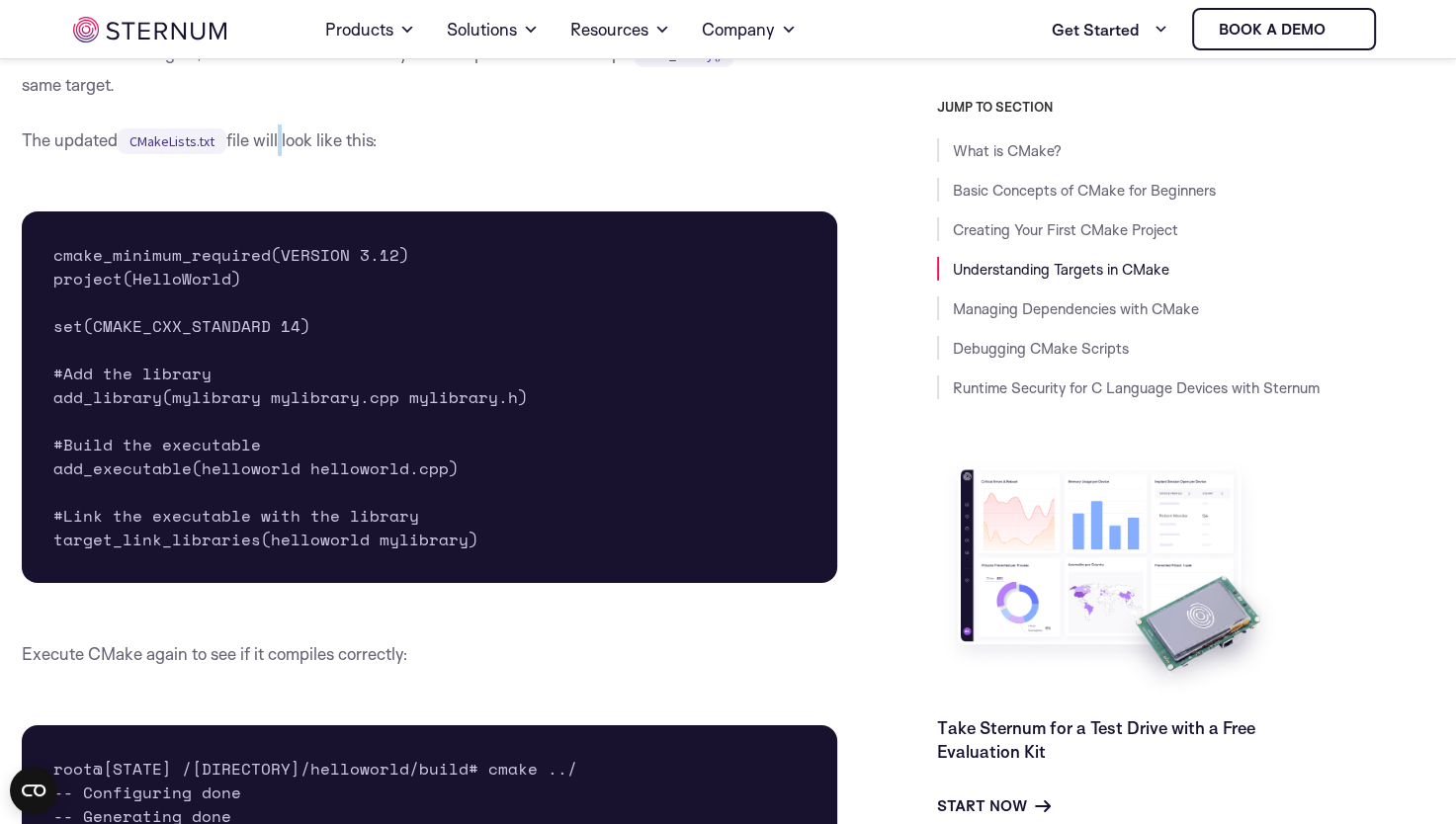 drag, startPoint x: 301, startPoint y: 198, endPoint x: 282, endPoint y: 194, distance: 19.416488 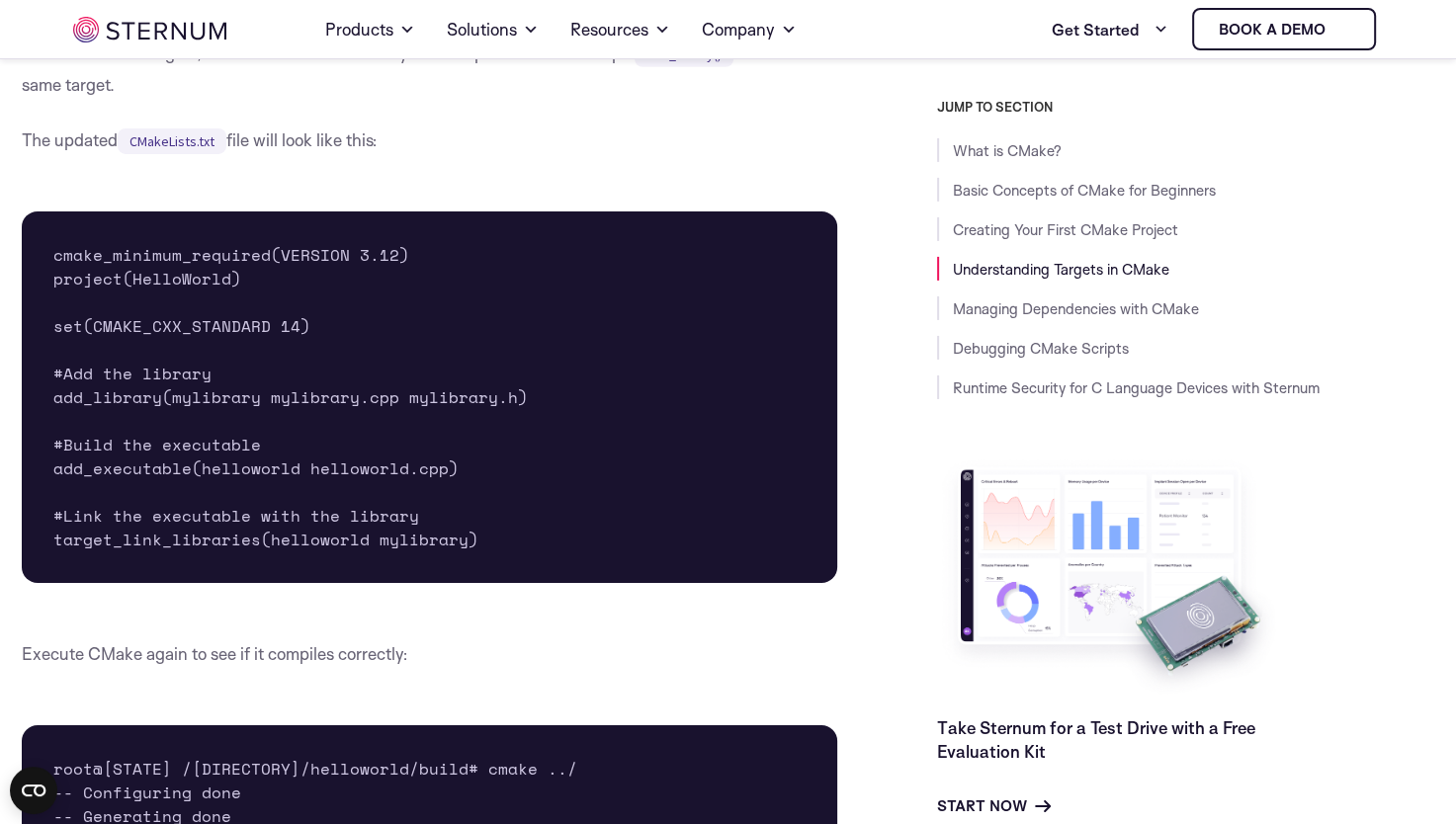 drag, startPoint x: 387, startPoint y: 199, endPoint x: 304, endPoint y: 205, distance: 83.21658 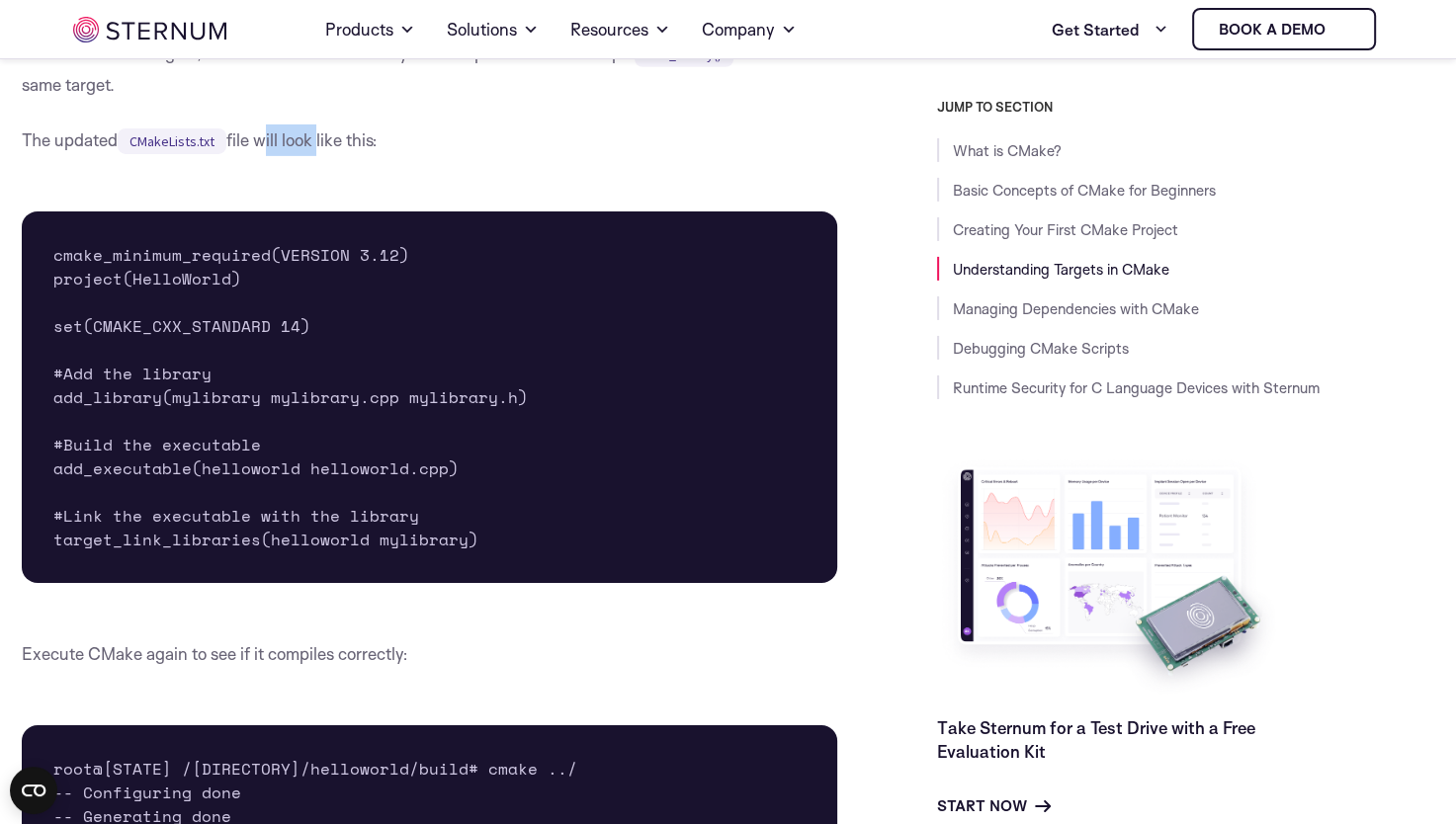 drag, startPoint x: 320, startPoint y: 196, endPoint x: 264, endPoint y: 196, distance: 56 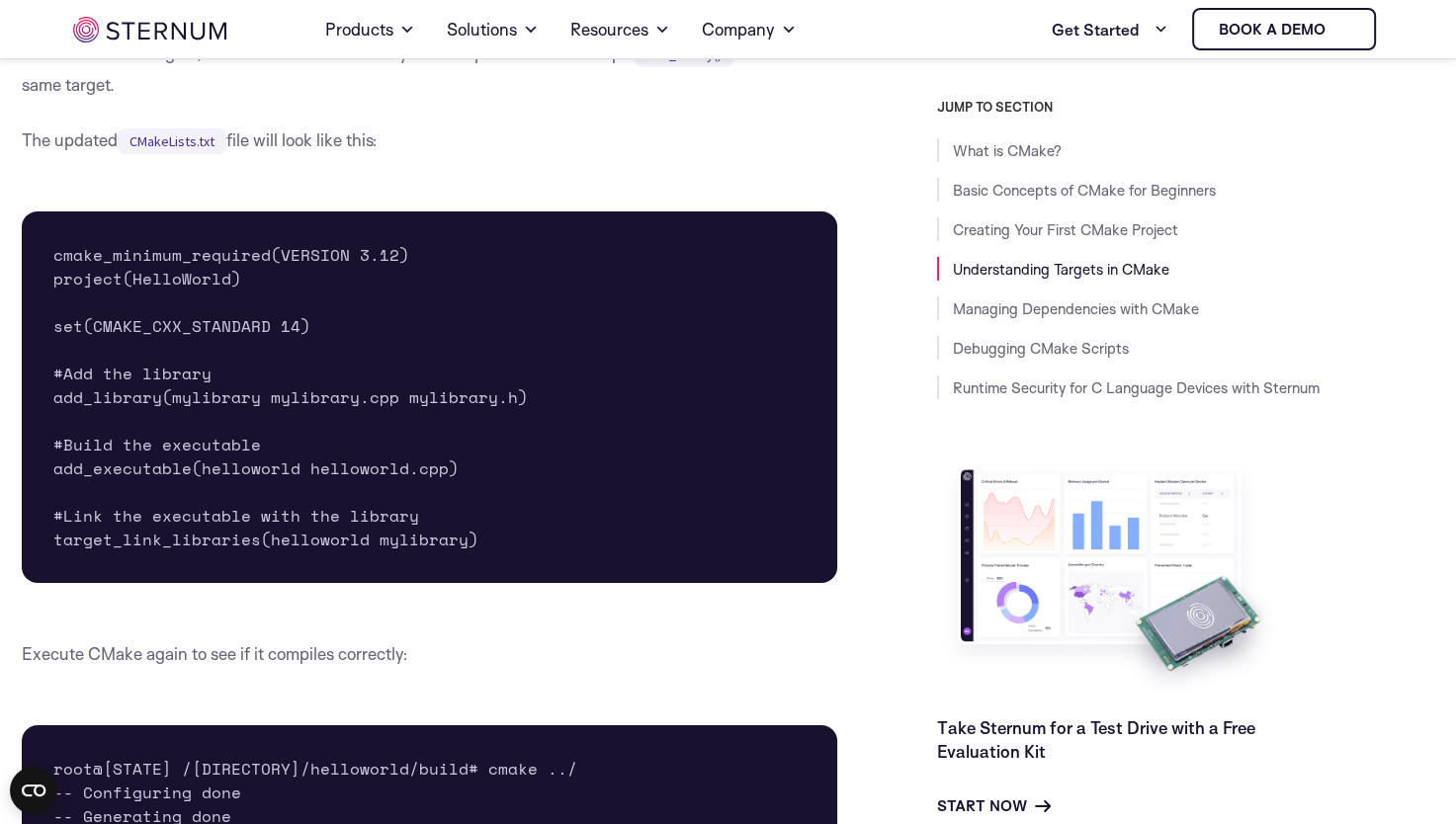 click on "The updated  CMakeLists.txt  file will look like this:" at bounding box center (430, 140) 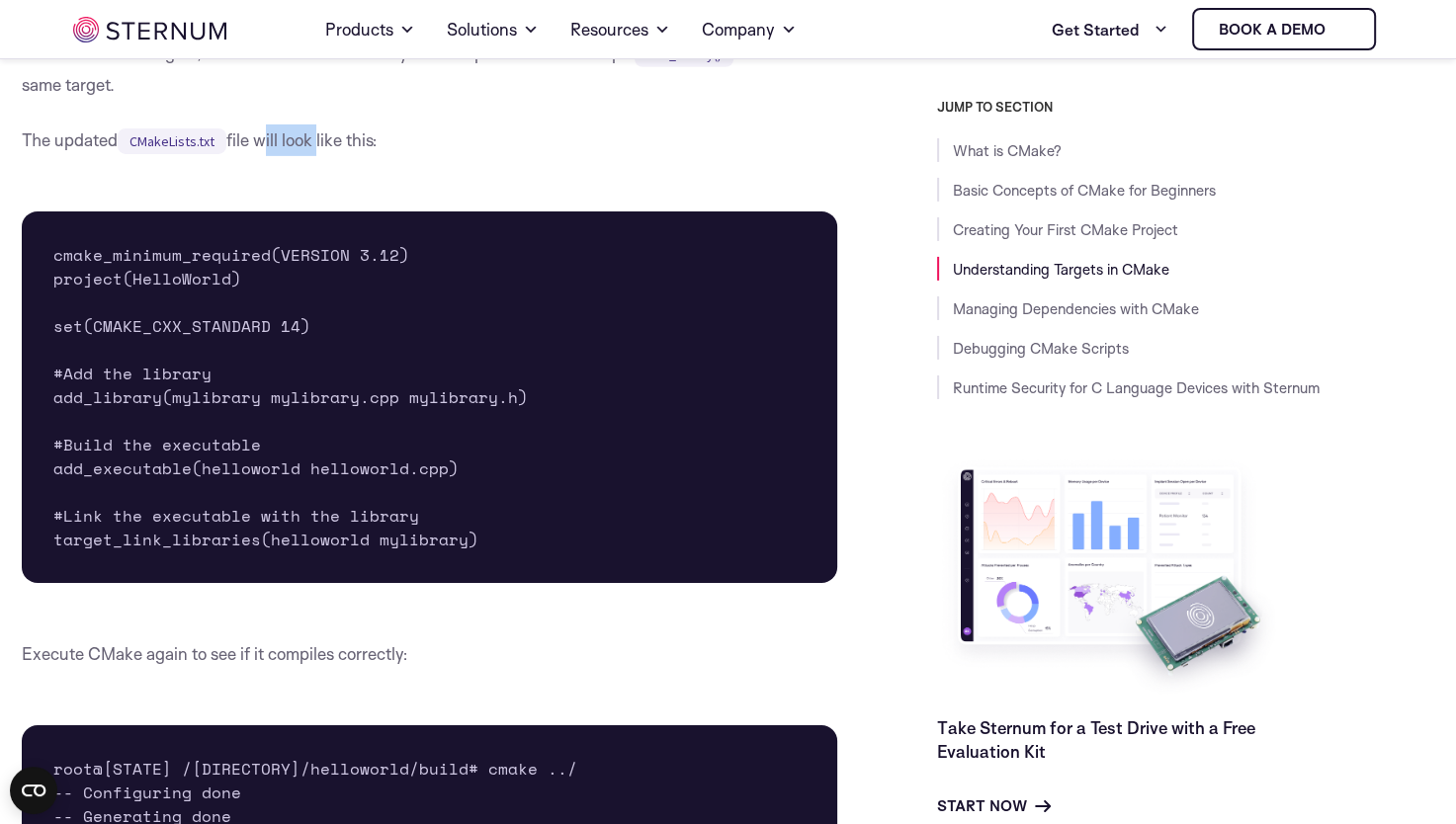 drag, startPoint x: 258, startPoint y: 196, endPoint x: 315, endPoint y: 194, distance: 57.035077 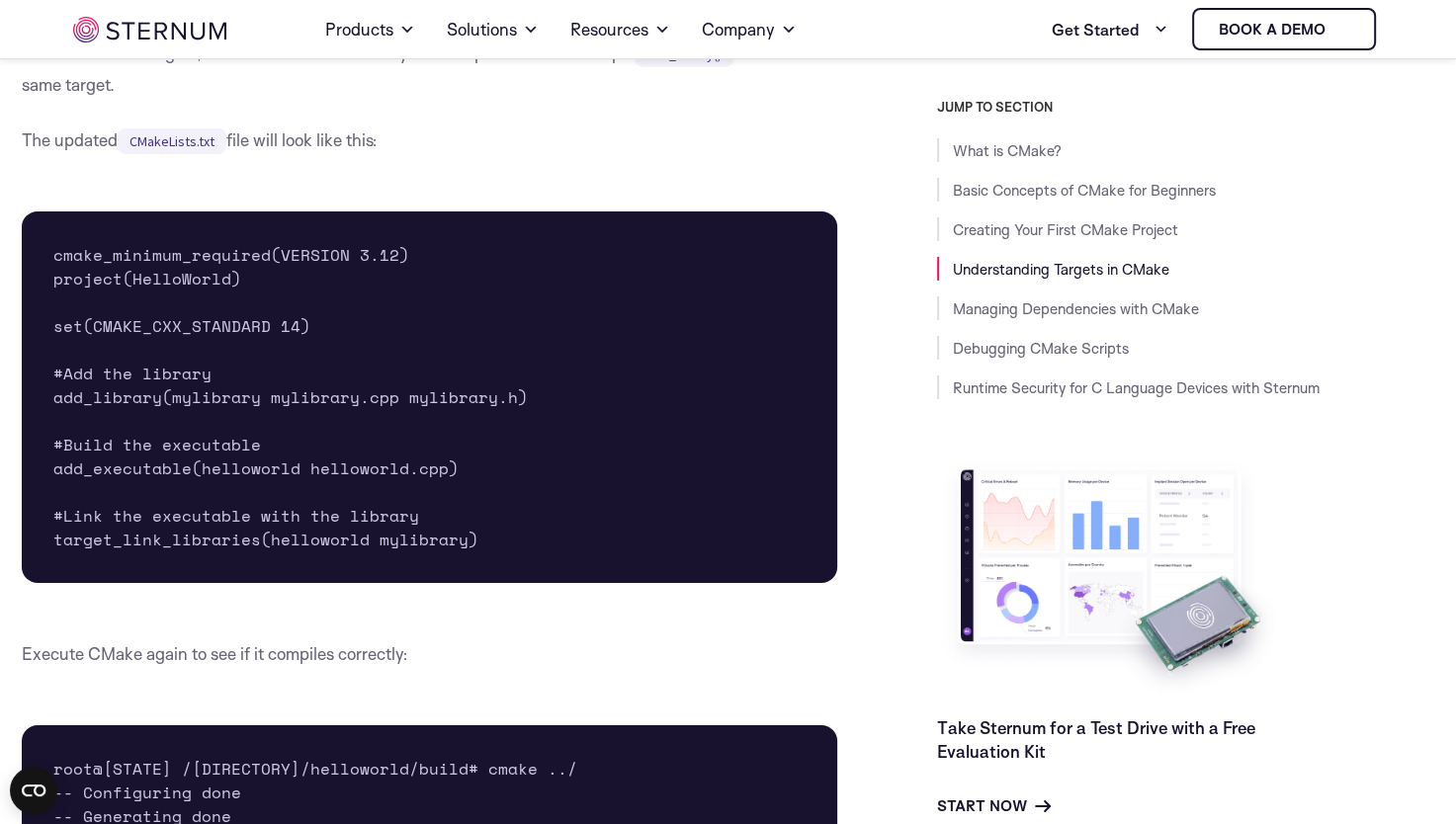 drag, startPoint x: 315, startPoint y: 194, endPoint x: 332, endPoint y: 196, distance: 17.117243 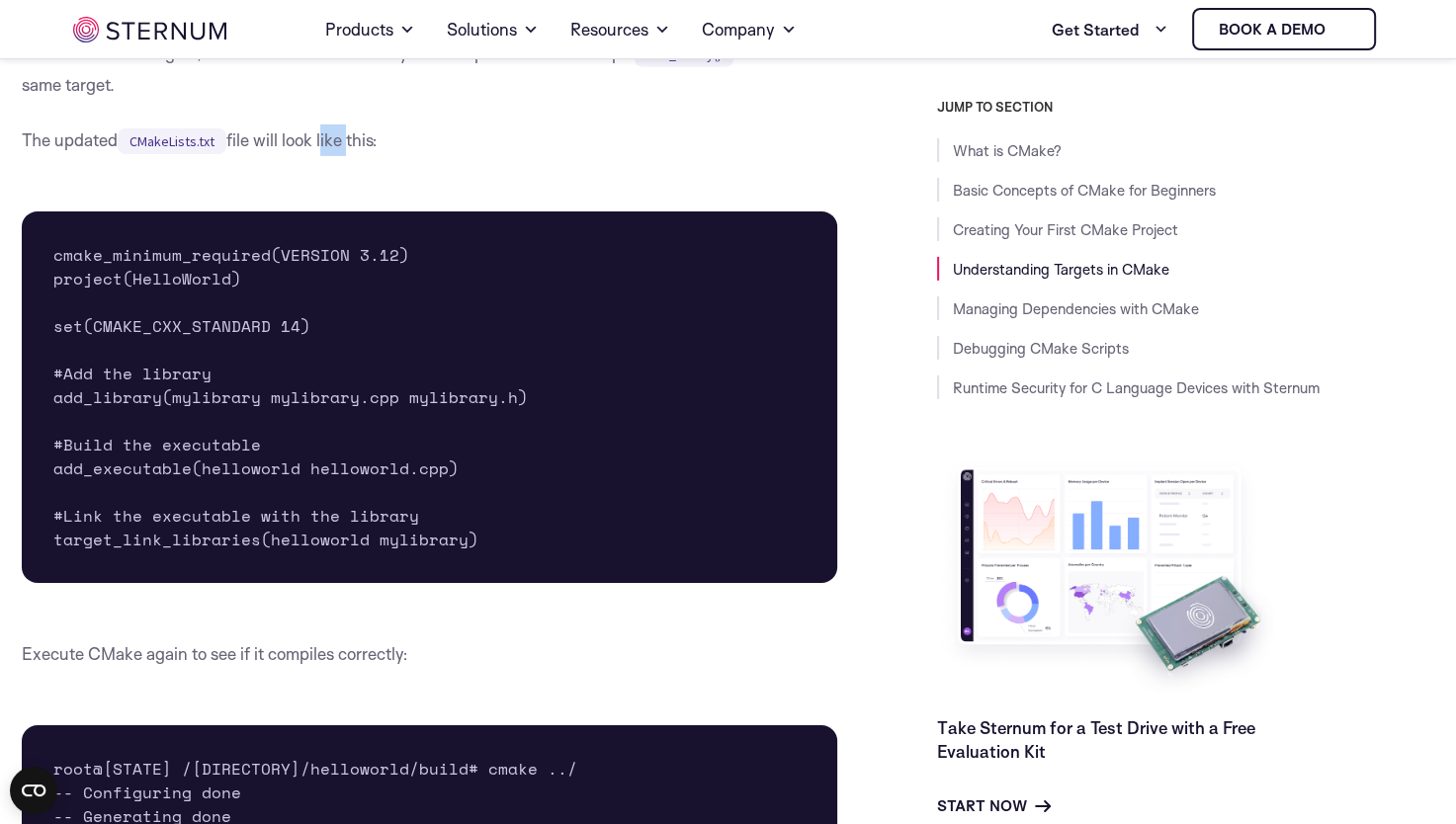 drag, startPoint x: 323, startPoint y: 194, endPoint x: 349, endPoint y: 195, distance: 26.019224 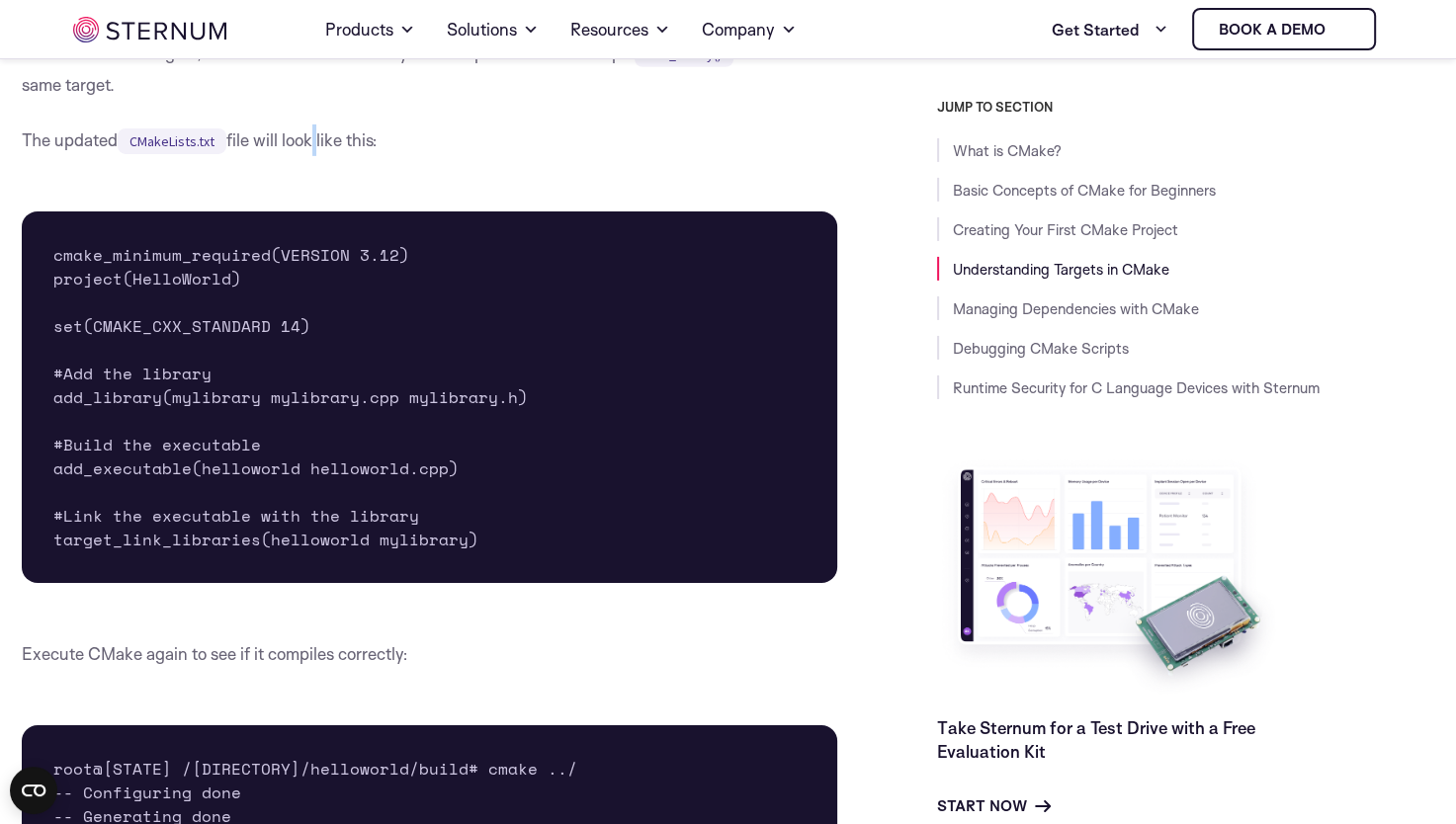 drag, startPoint x: 394, startPoint y: 196, endPoint x: 315, endPoint y: 193, distance: 79.05694 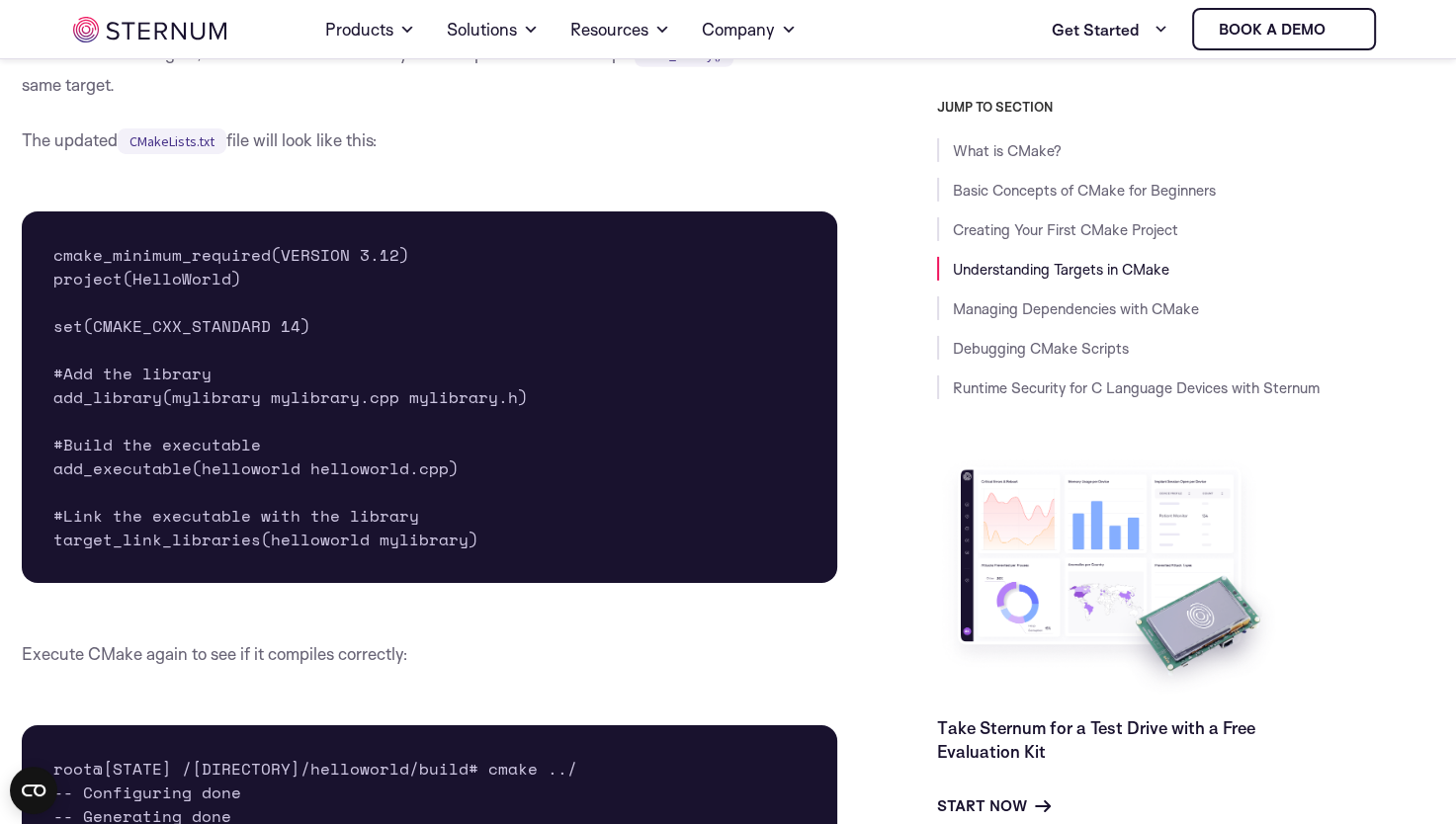 drag, startPoint x: 315, startPoint y: 193, endPoint x: 294, endPoint y: 196, distance: 21.213203 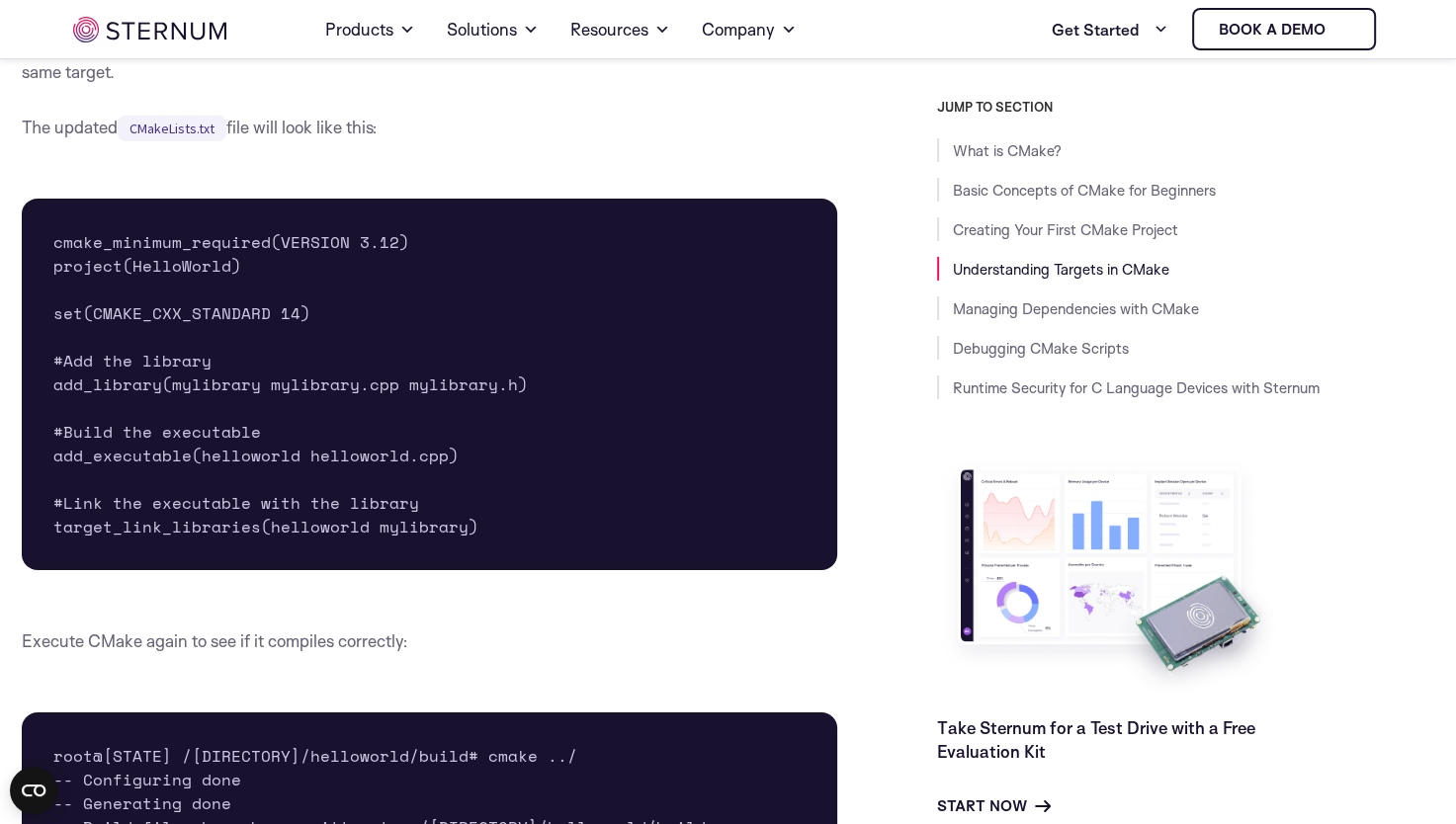 scroll, scrollTop: 6280, scrollLeft: 0, axis: vertical 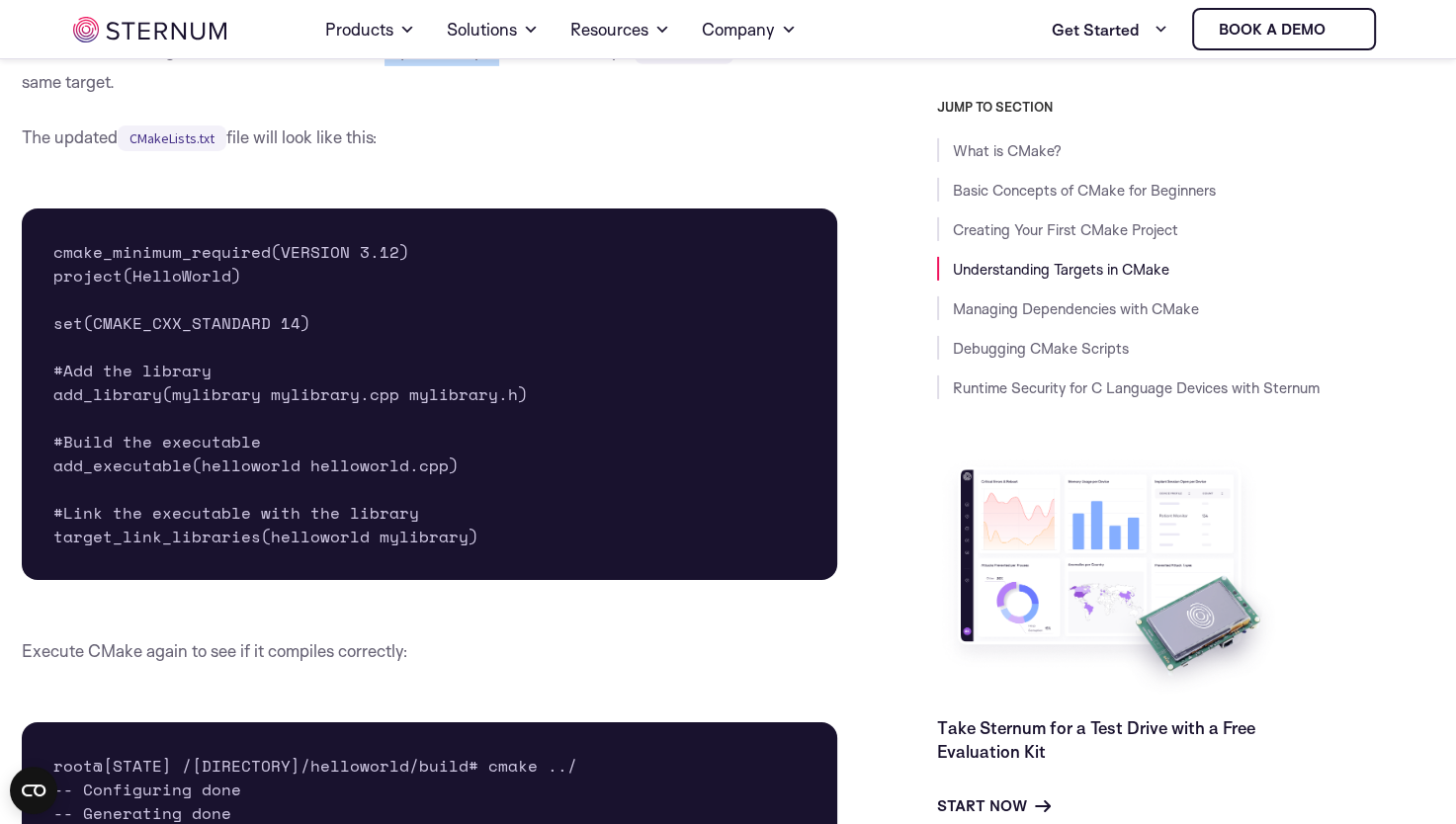 drag, startPoint x: 498, startPoint y: 109, endPoint x: 387, endPoint y: 109, distance: 111 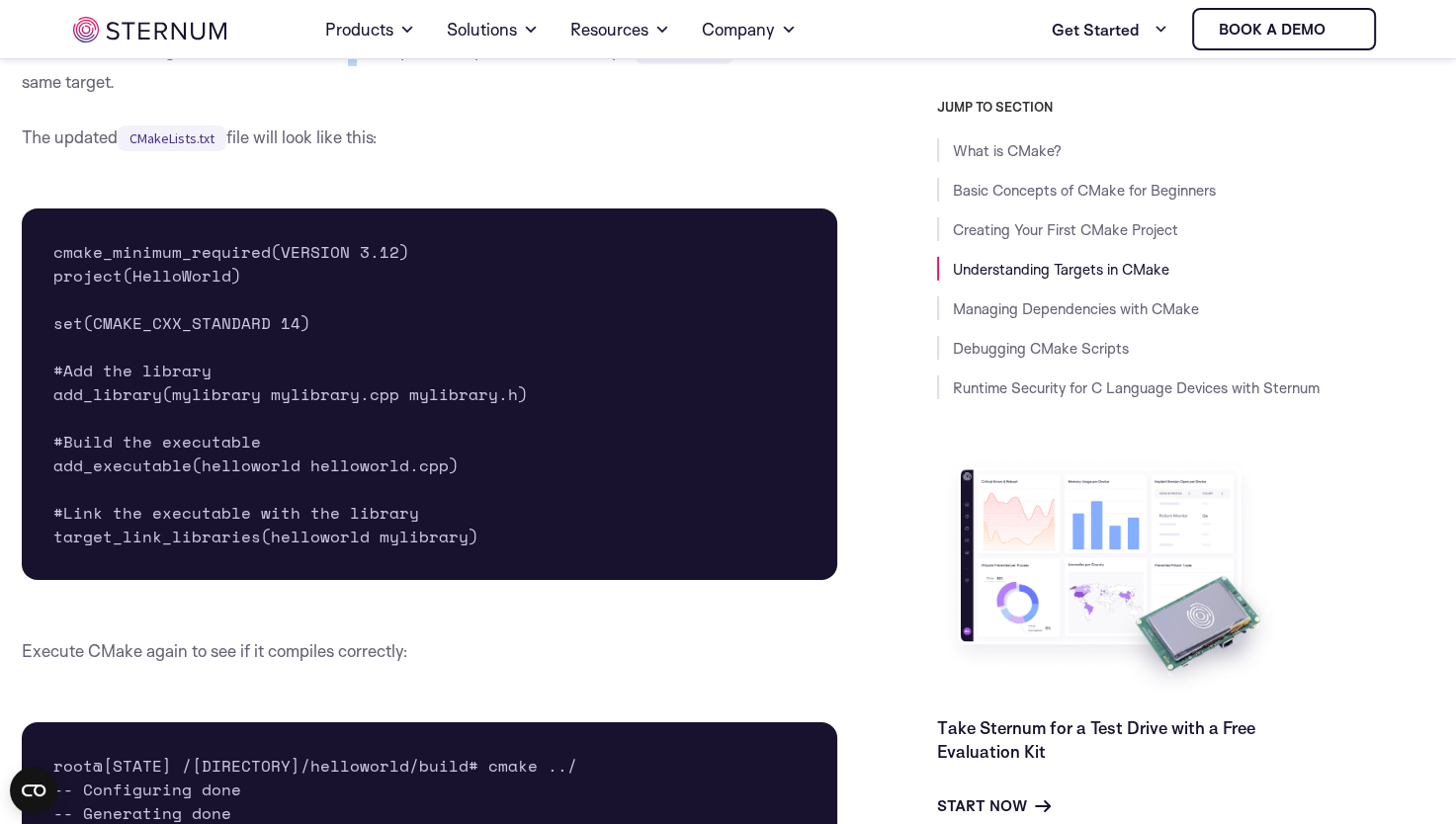 drag, startPoint x: 387, startPoint y: 109, endPoint x: 356, endPoint y: 107, distance: 31.06445 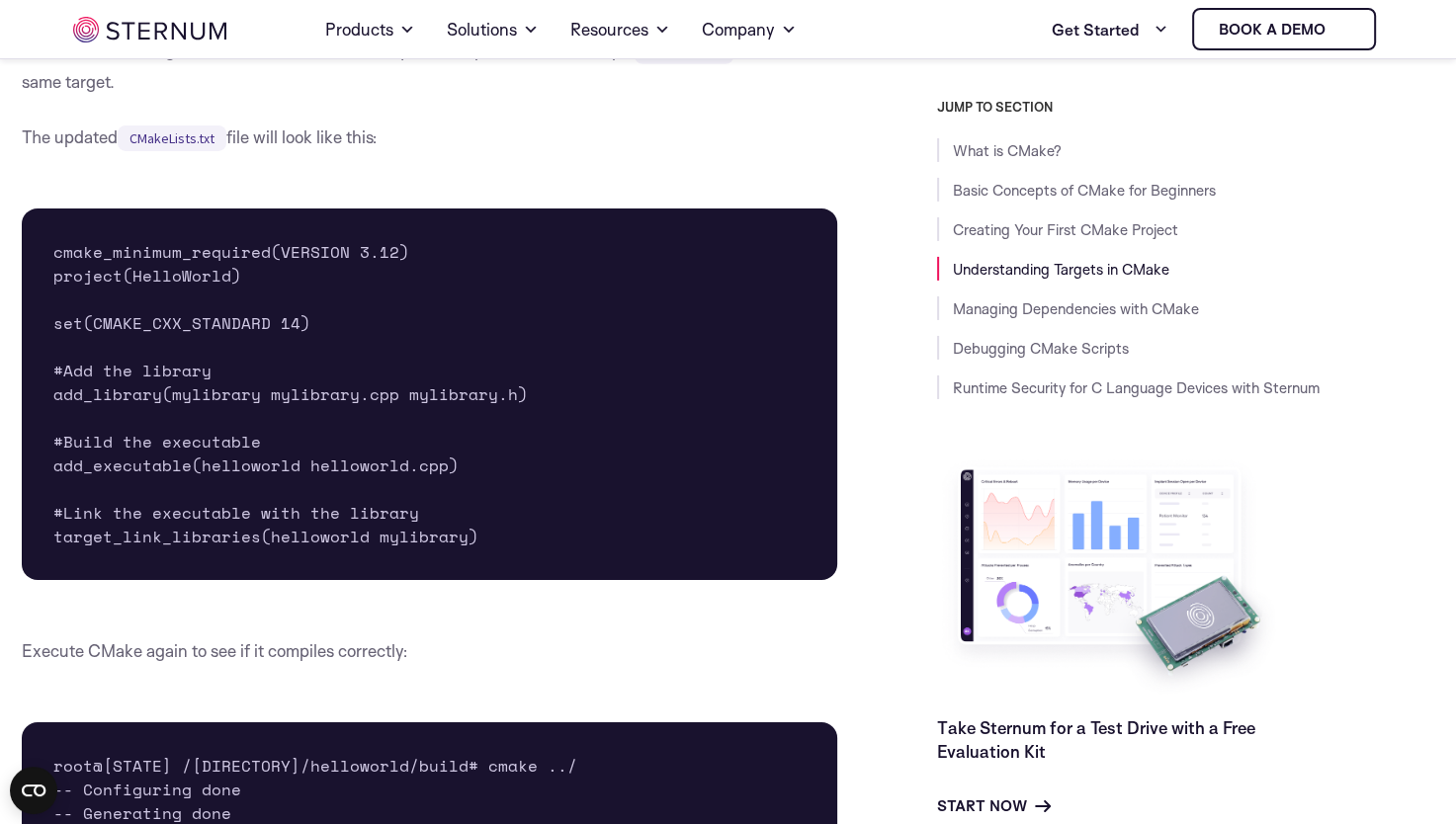 drag, startPoint x: 356, startPoint y: 107, endPoint x: 300, endPoint y: 105, distance: 56.035703 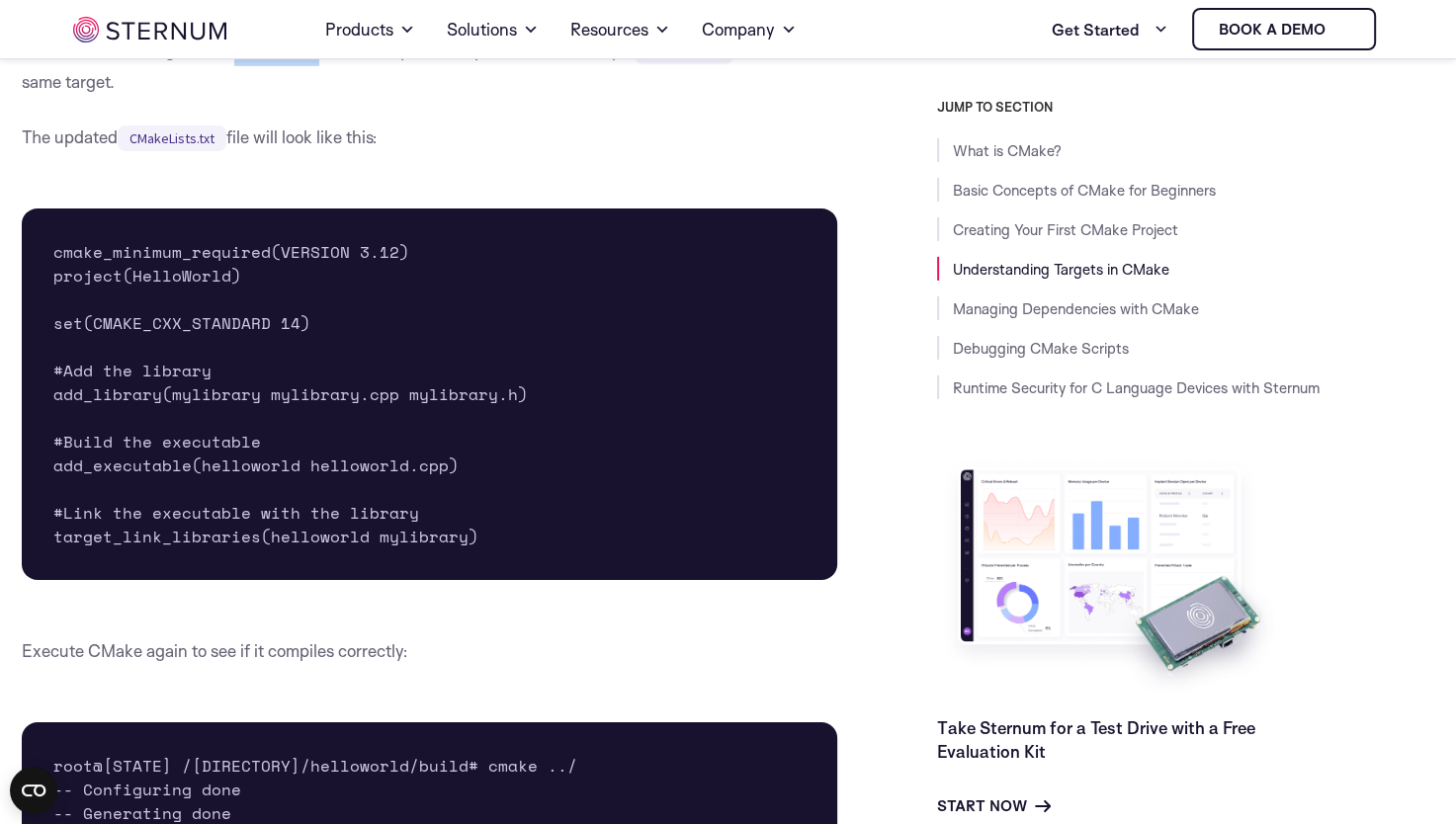 drag, startPoint x: 235, startPoint y: 105, endPoint x: 321, endPoint y: 116, distance: 86.70063 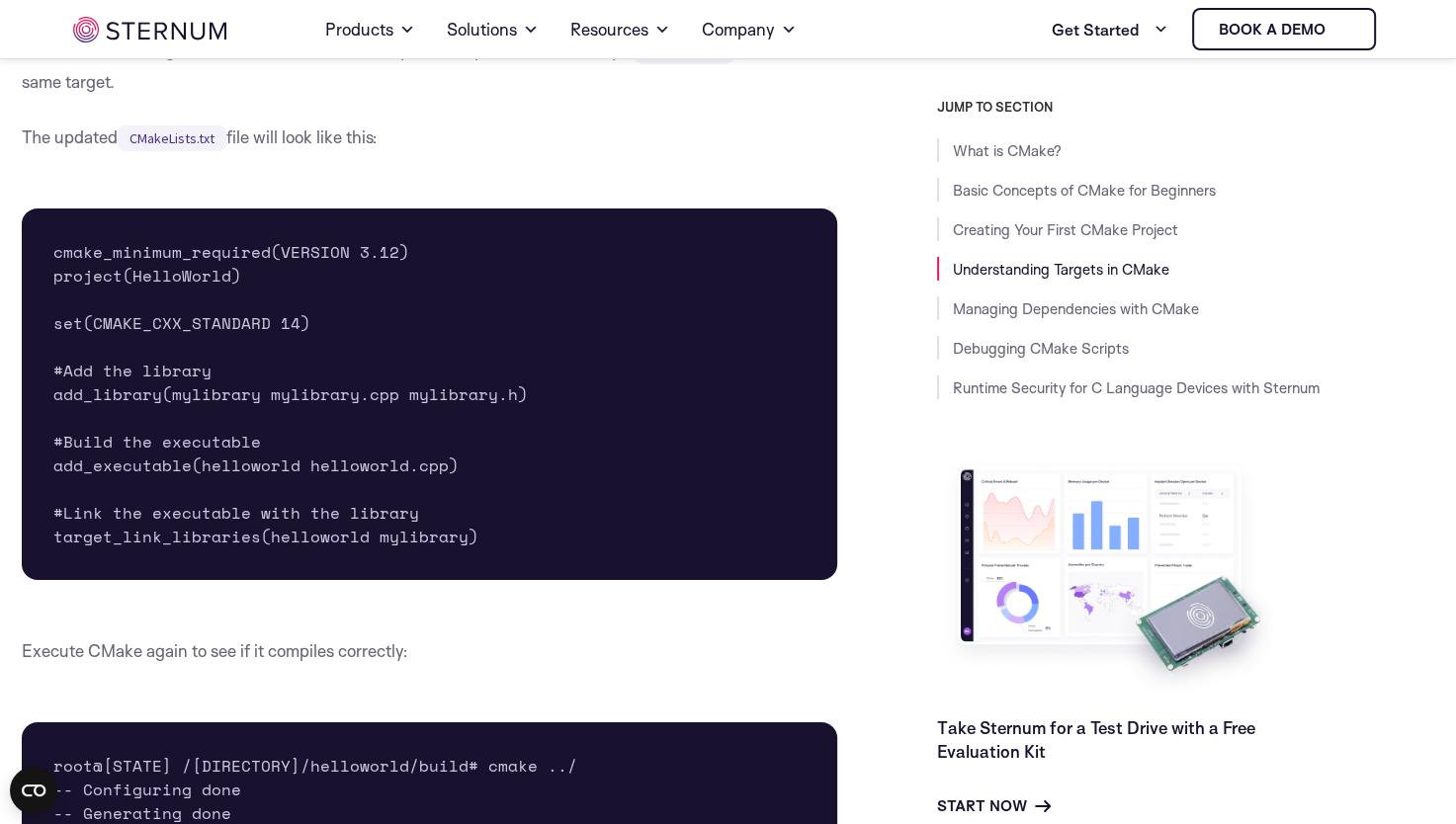 drag, startPoint x: 321, startPoint y: 116, endPoint x: 215, endPoint y: 119, distance: 106.042444 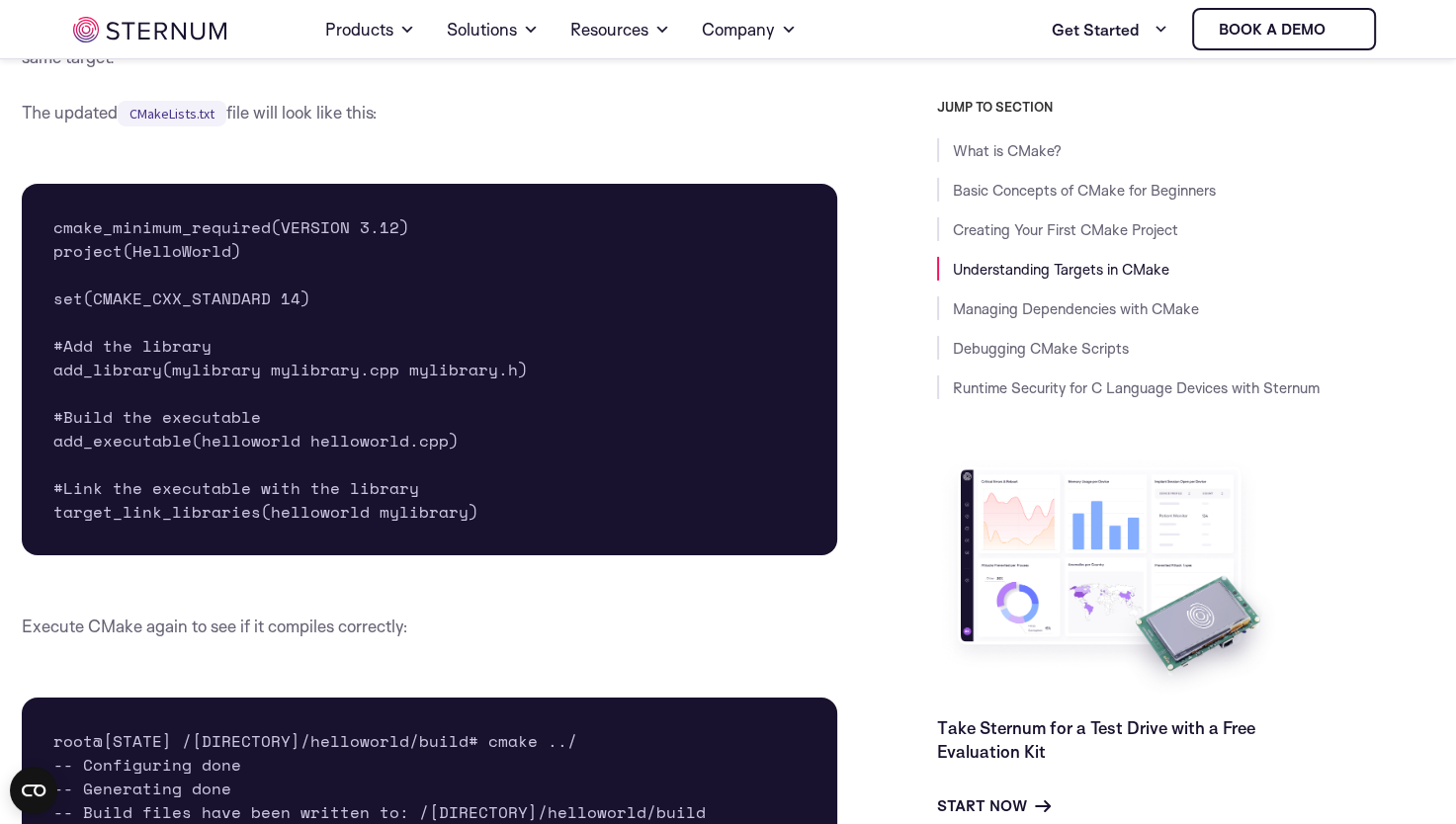 scroll, scrollTop: 6273, scrollLeft: 0, axis: vertical 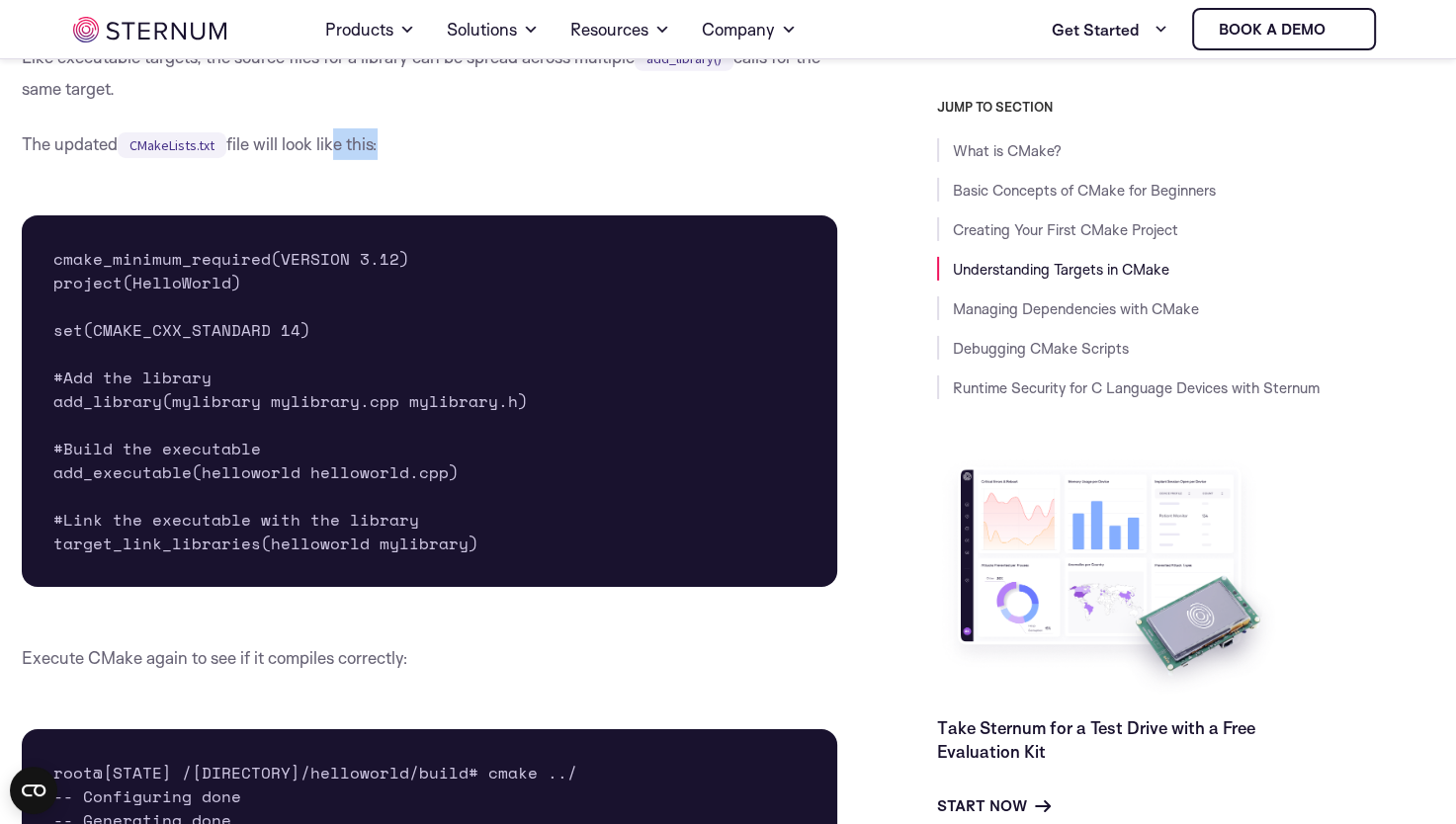 drag, startPoint x: 380, startPoint y: 202, endPoint x: 314, endPoint y: 202, distance: 66 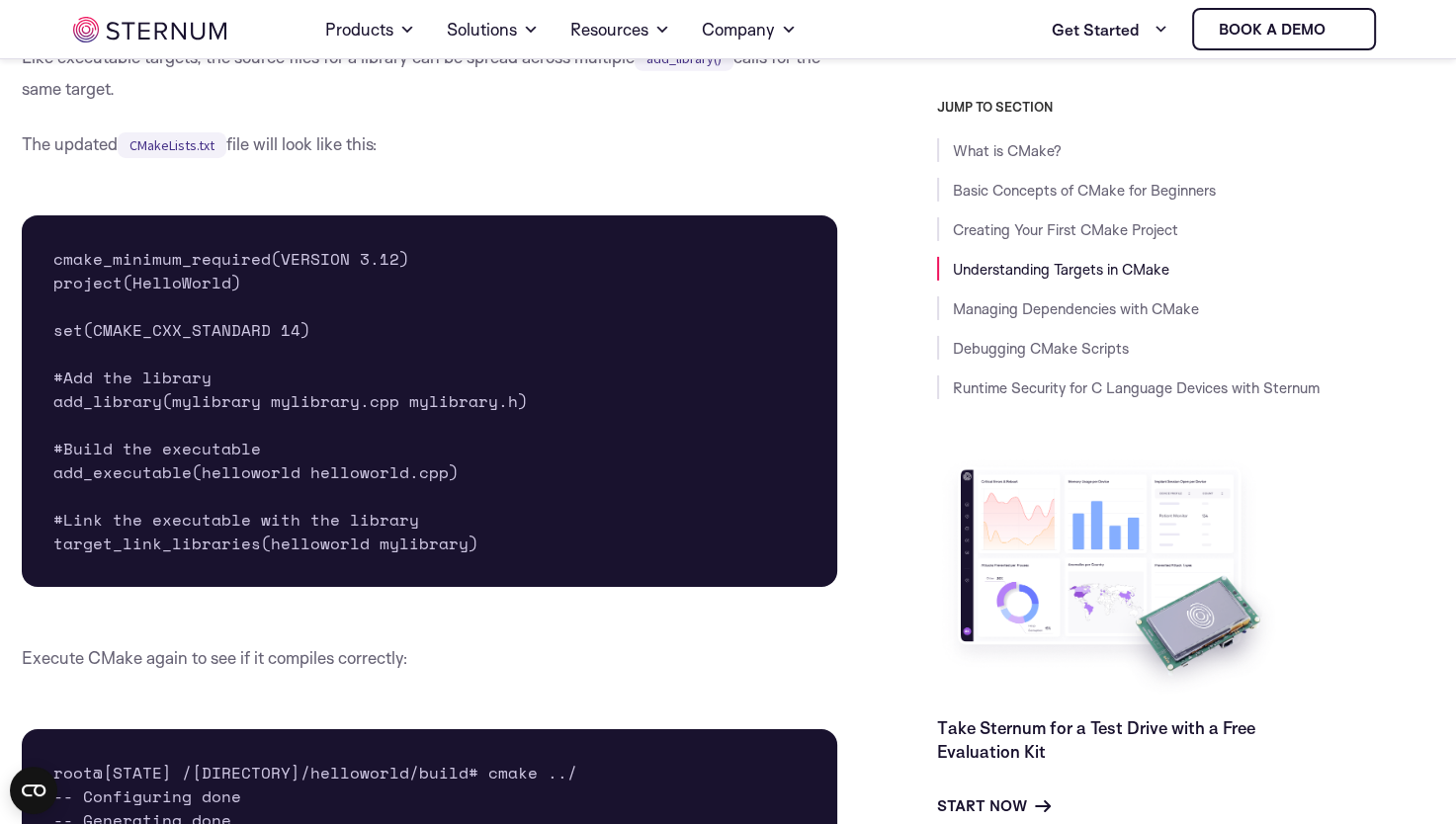 drag, startPoint x: 314, startPoint y: 202, endPoint x: 273, endPoint y: 199, distance: 41.10961 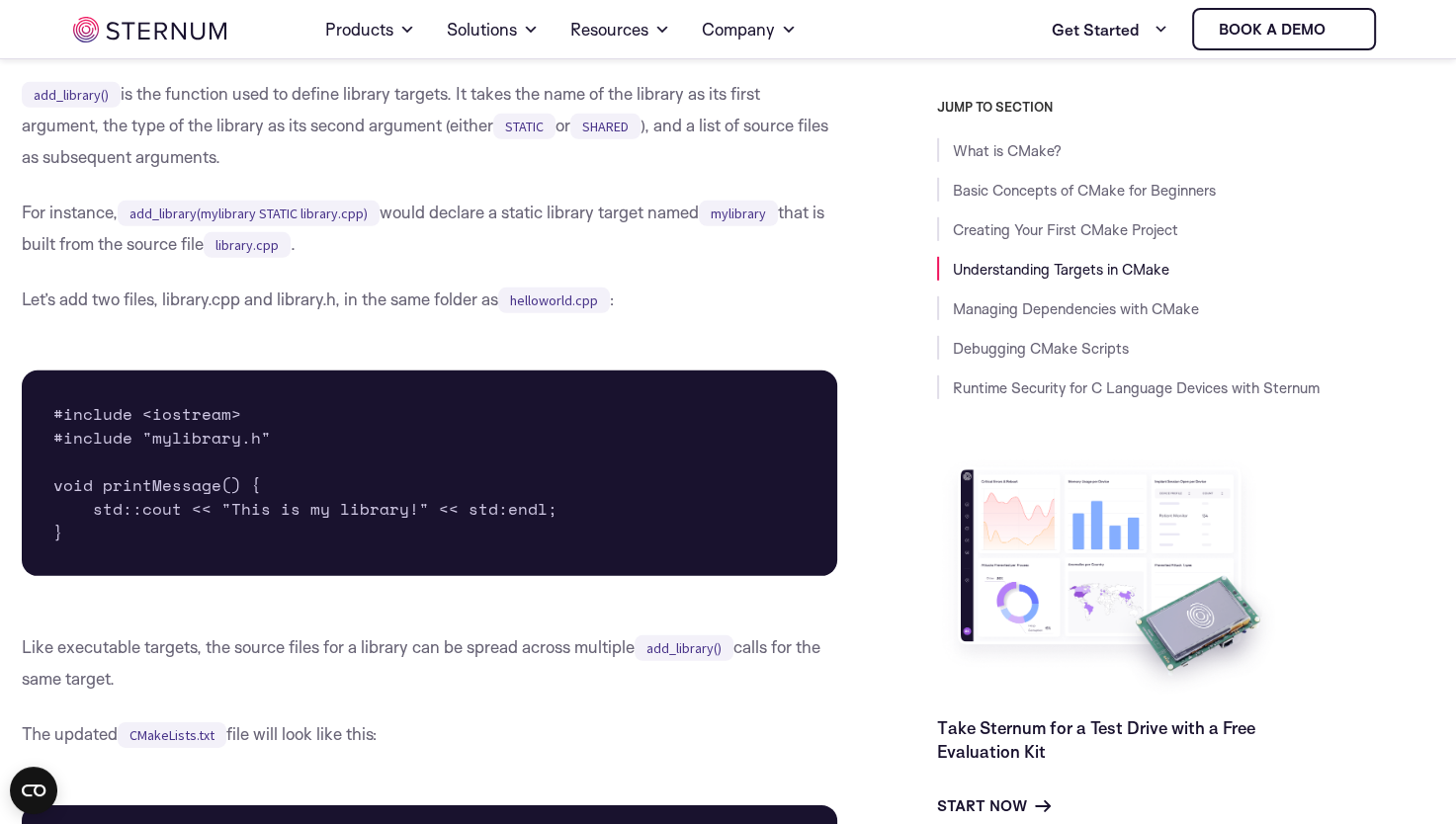 scroll, scrollTop: 5674, scrollLeft: 0, axis: vertical 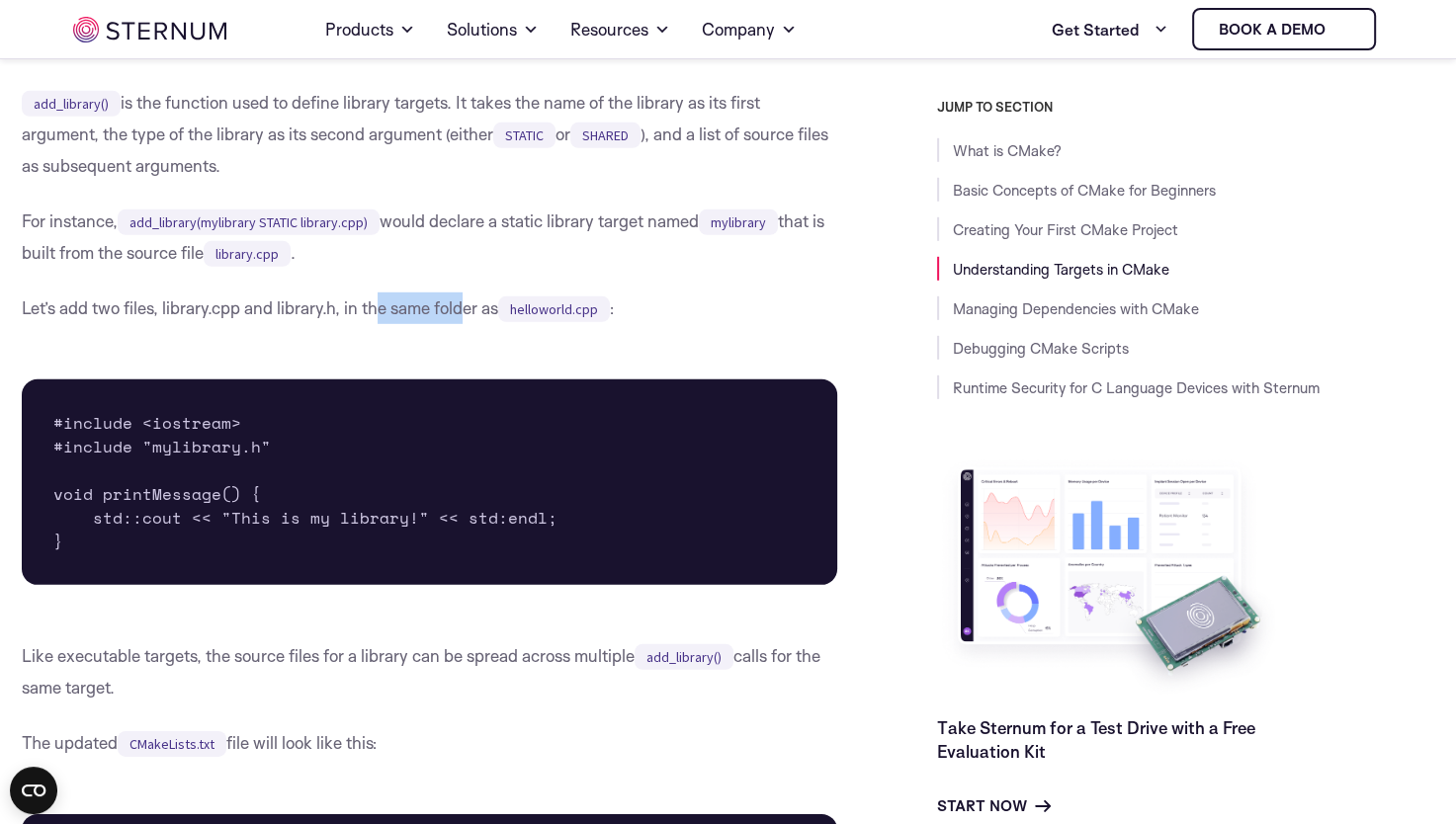 drag, startPoint x: 467, startPoint y: 363, endPoint x: 369, endPoint y: 367, distance: 98.0816 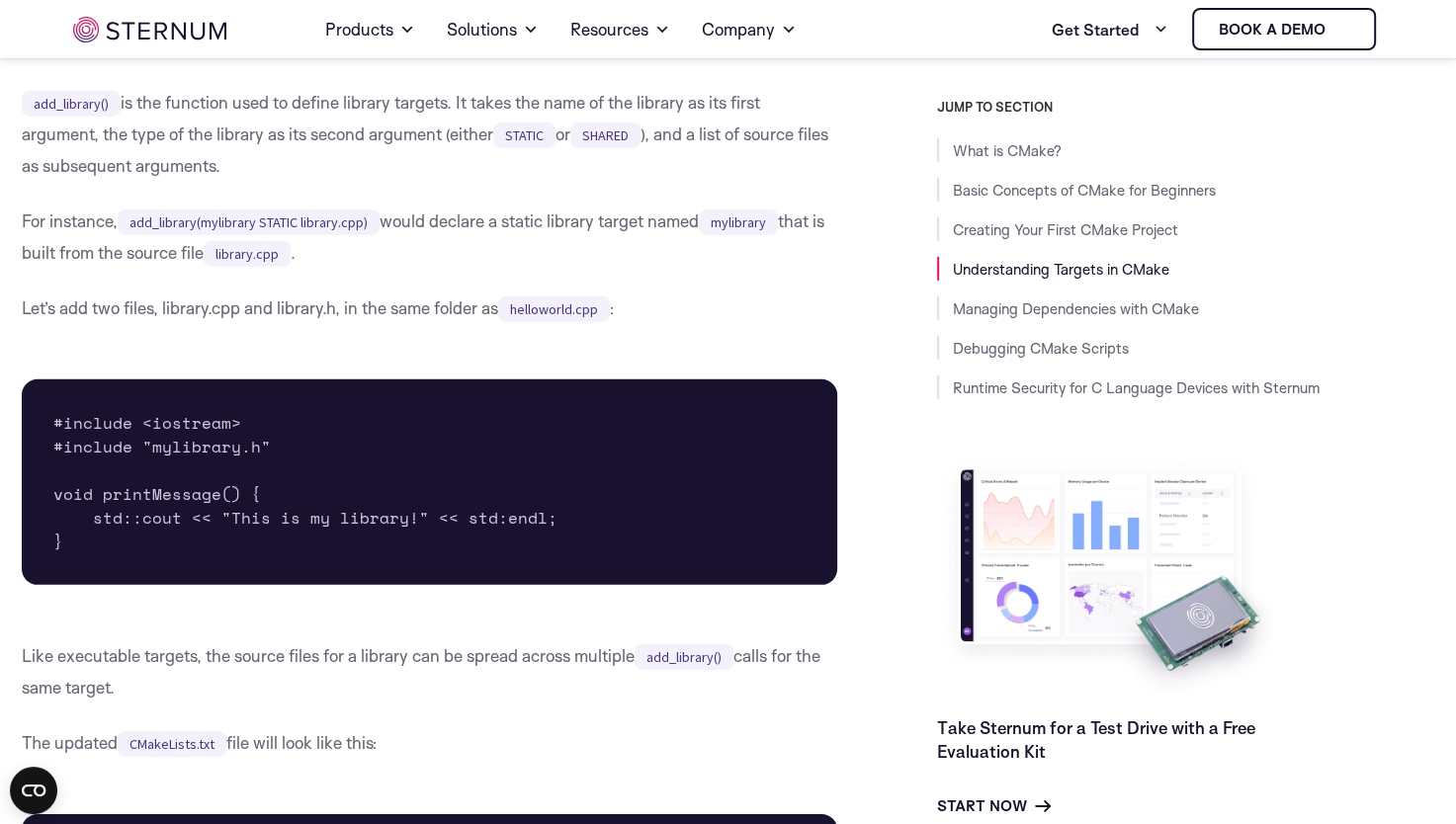 drag, startPoint x: 369, startPoint y: 367, endPoint x: 343, endPoint y: 368, distance: 26.019224 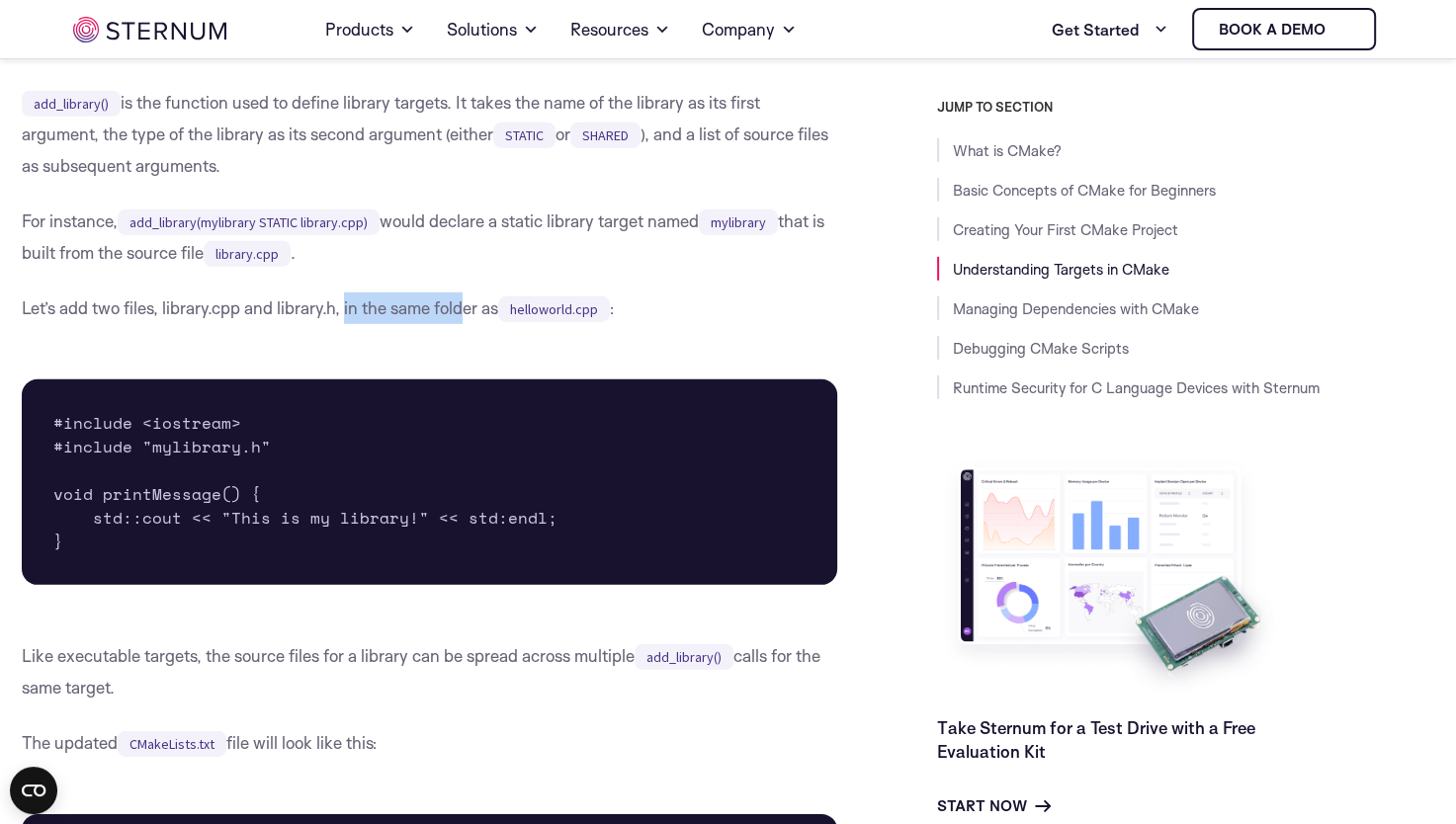 drag, startPoint x: 344, startPoint y: 362, endPoint x: 471, endPoint y: 368, distance: 127.14165 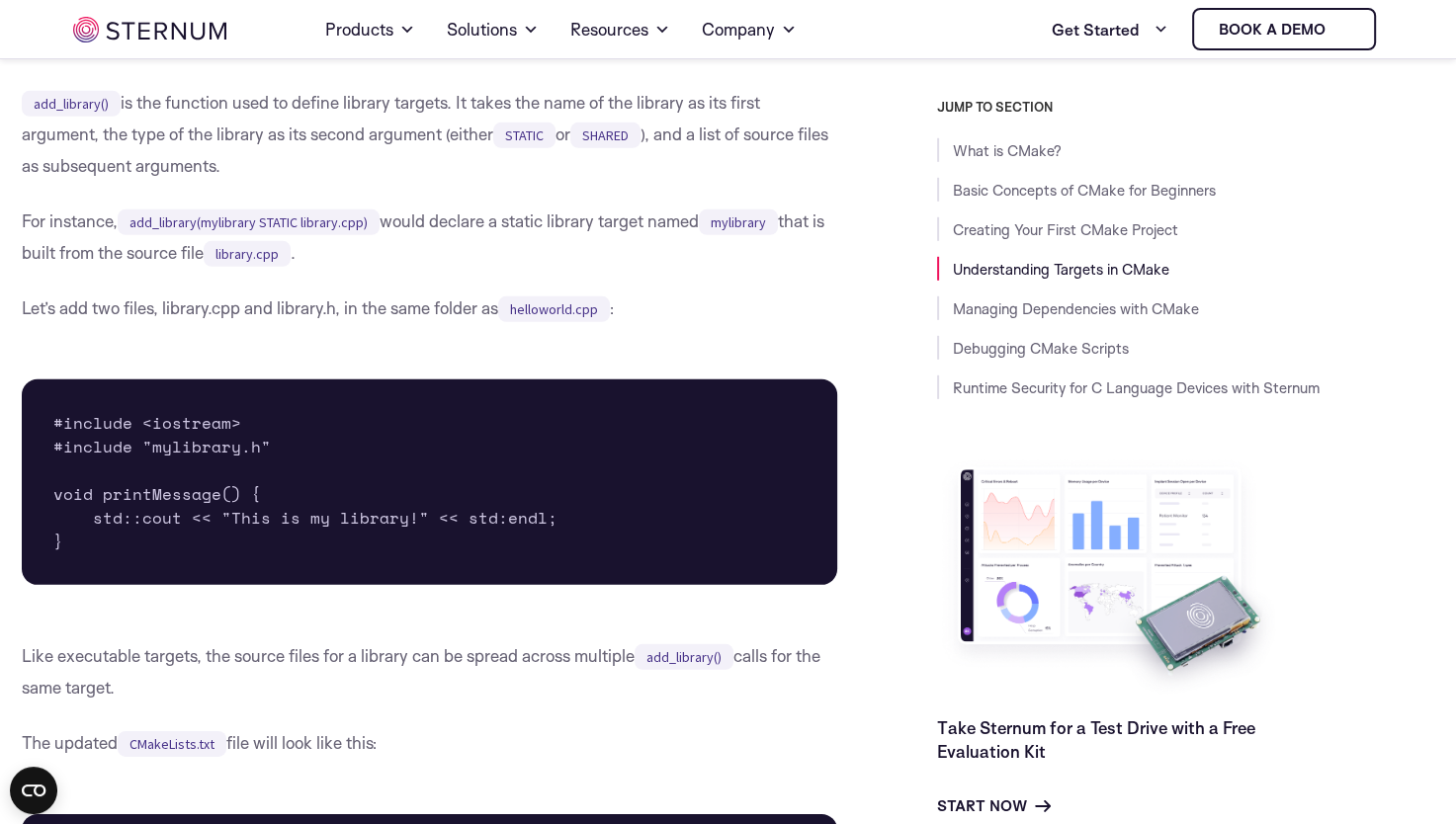 drag, startPoint x: 471, startPoint y: 368, endPoint x: 256, endPoint y: 382, distance: 215.45533 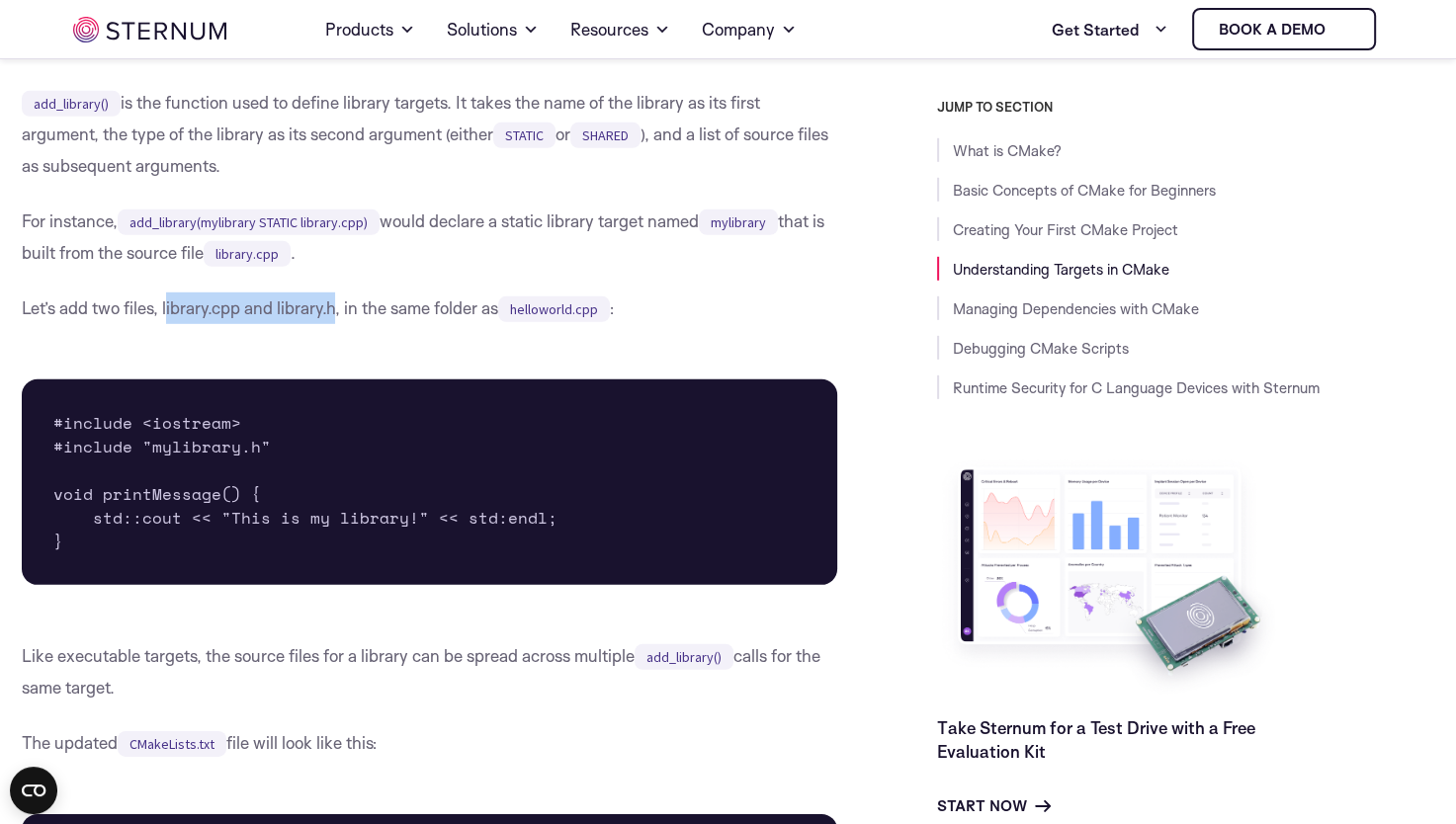 drag, startPoint x: 336, startPoint y: 367, endPoint x: 171, endPoint y: 364, distance: 165.02727 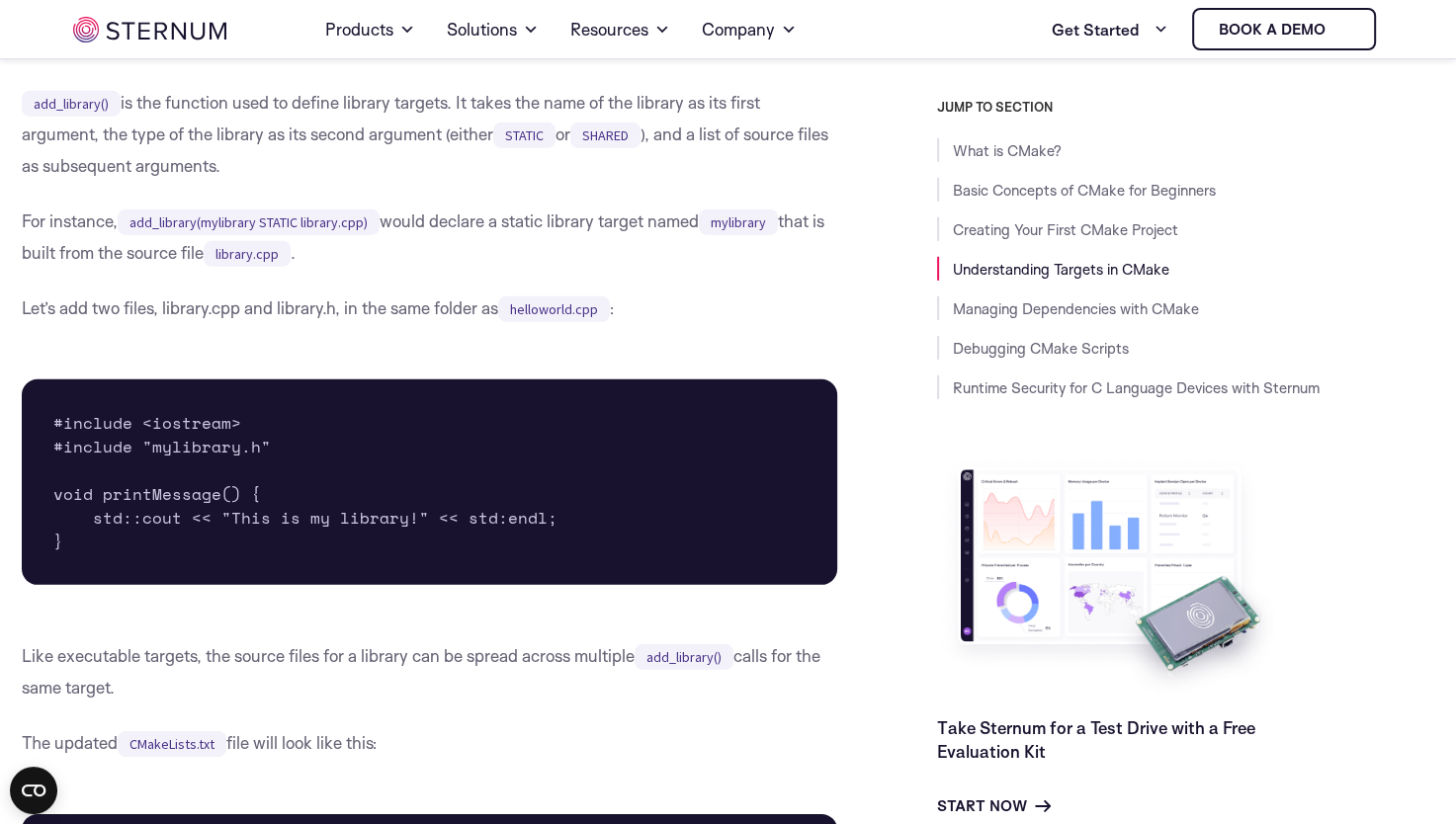 drag, startPoint x: 171, startPoint y: 364, endPoint x: 131, endPoint y: 367, distance: 40.112342 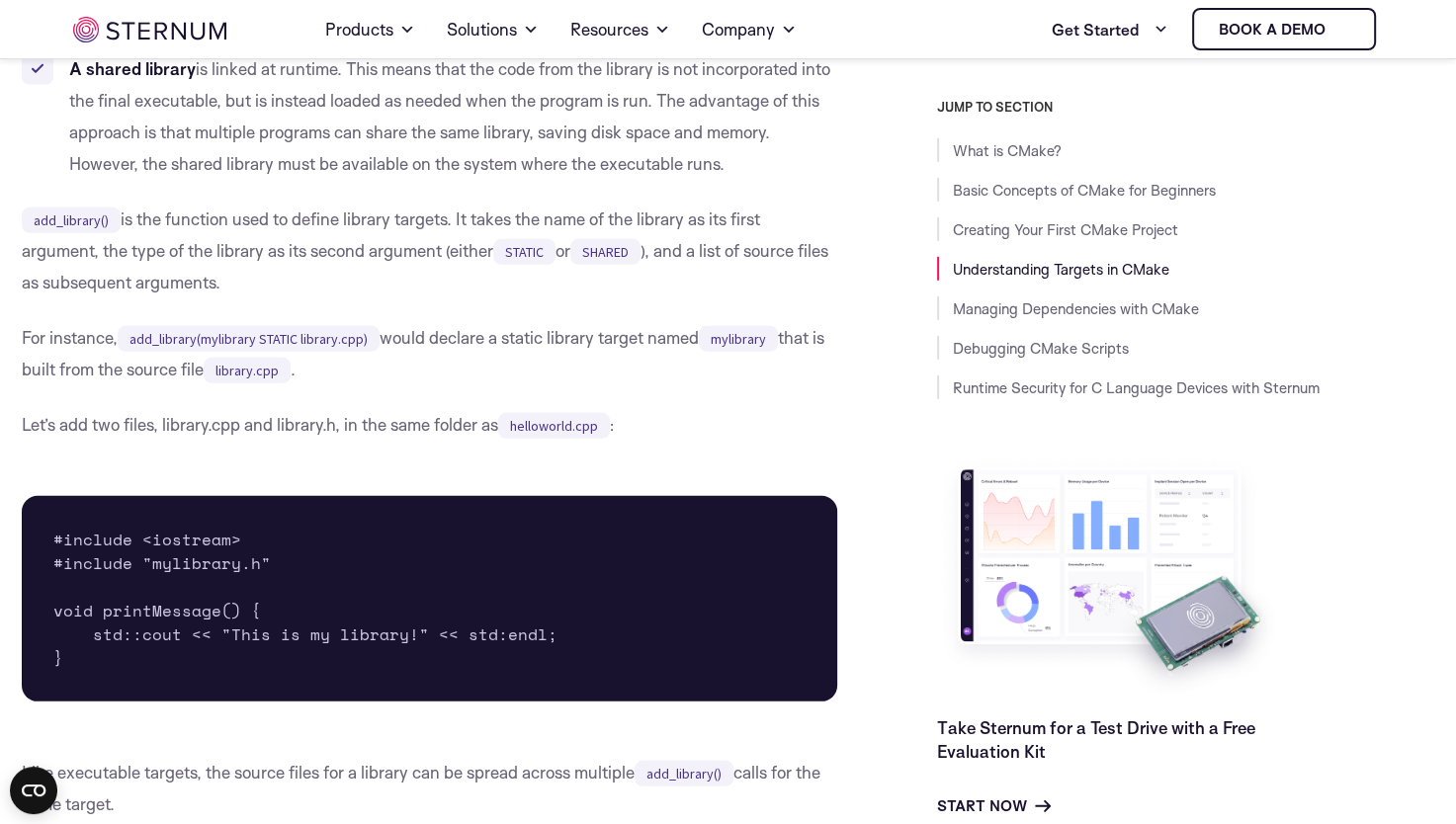scroll, scrollTop: 5556, scrollLeft: 0, axis: vertical 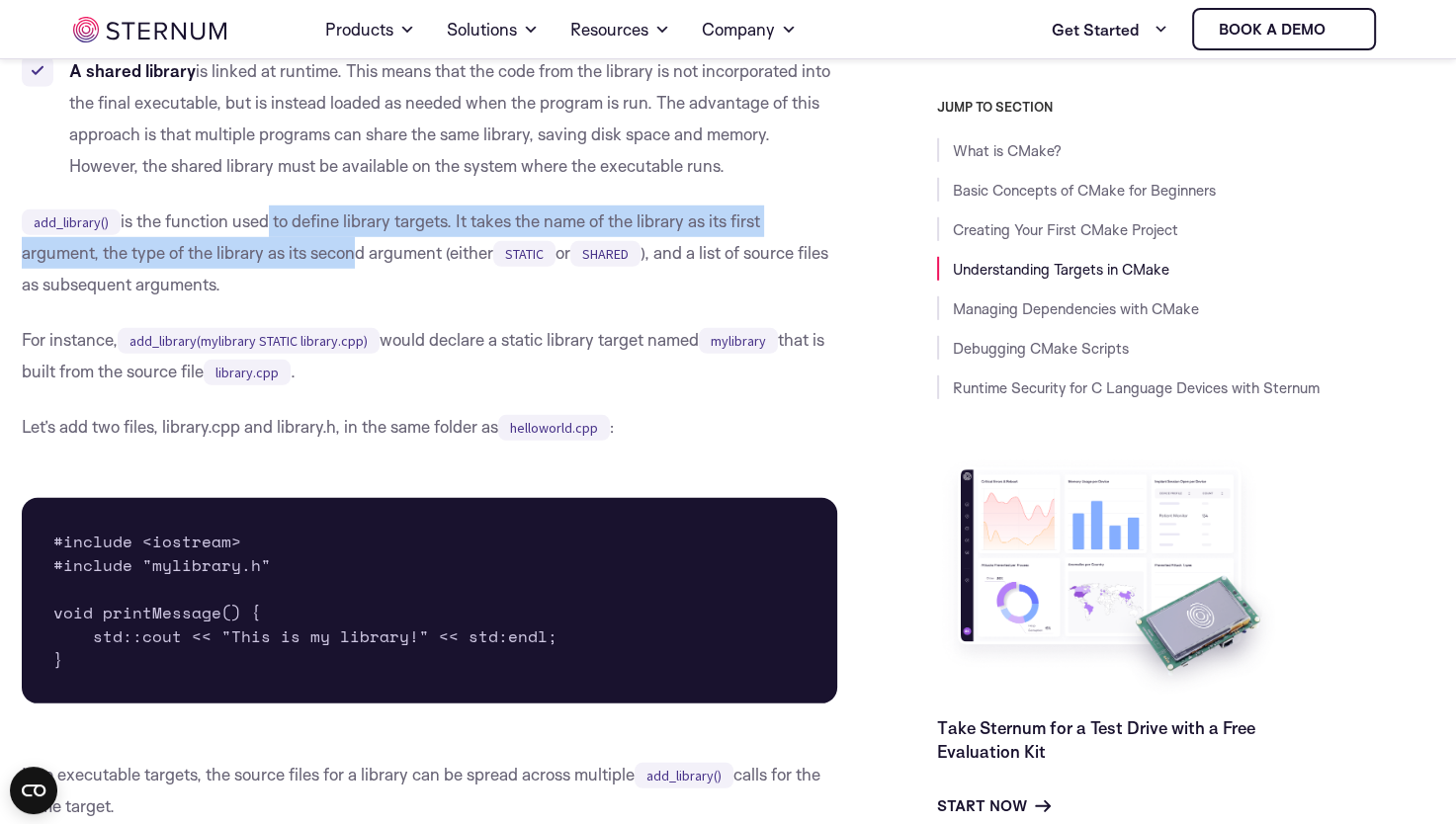 drag, startPoint x: 352, startPoint y: 304, endPoint x: 227, endPoint y: 275, distance: 128.3199 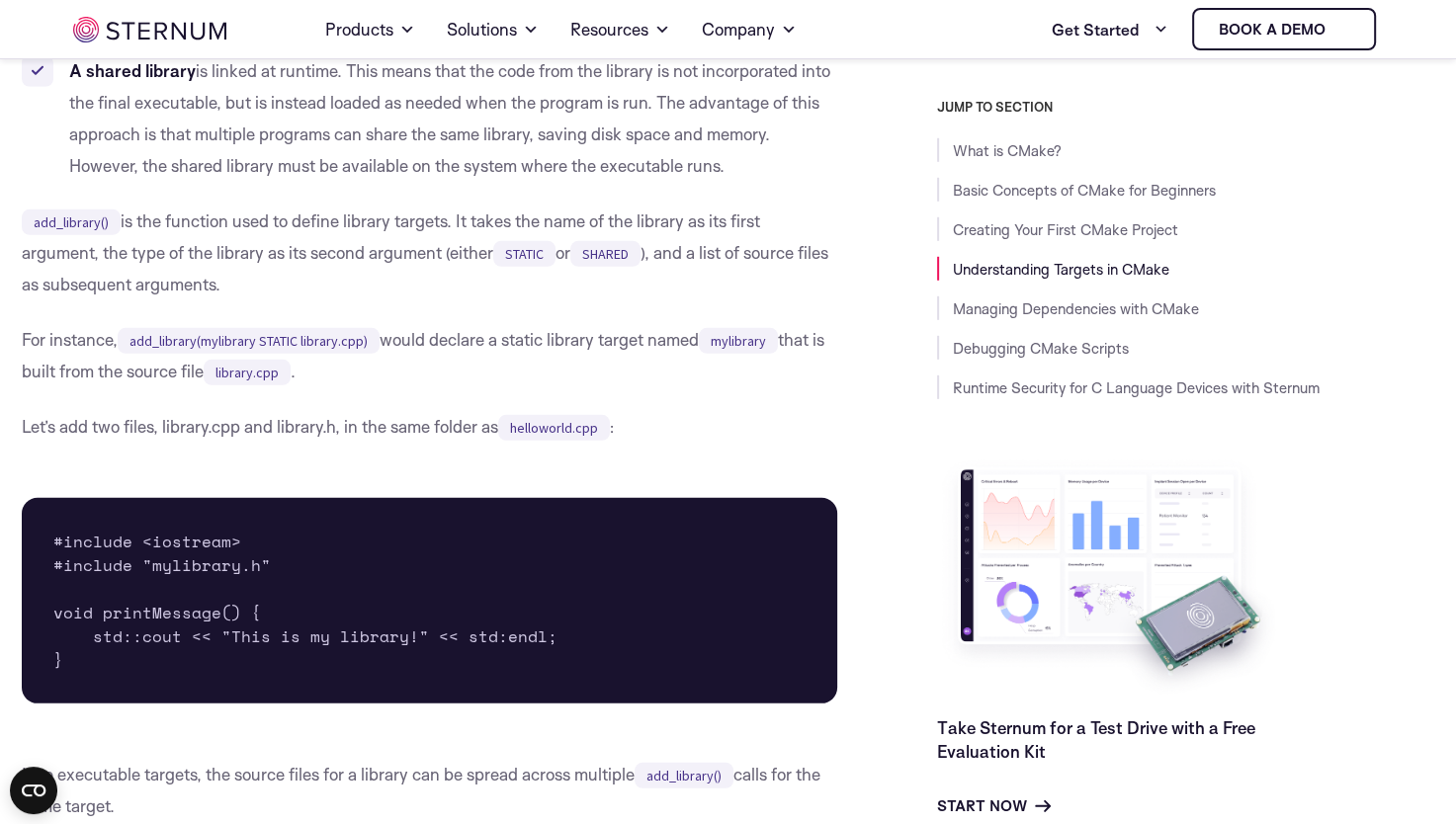 drag, startPoint x: 227, startPoint y: 275, endPoint x: 211, endPoint y: 275, distance: 16 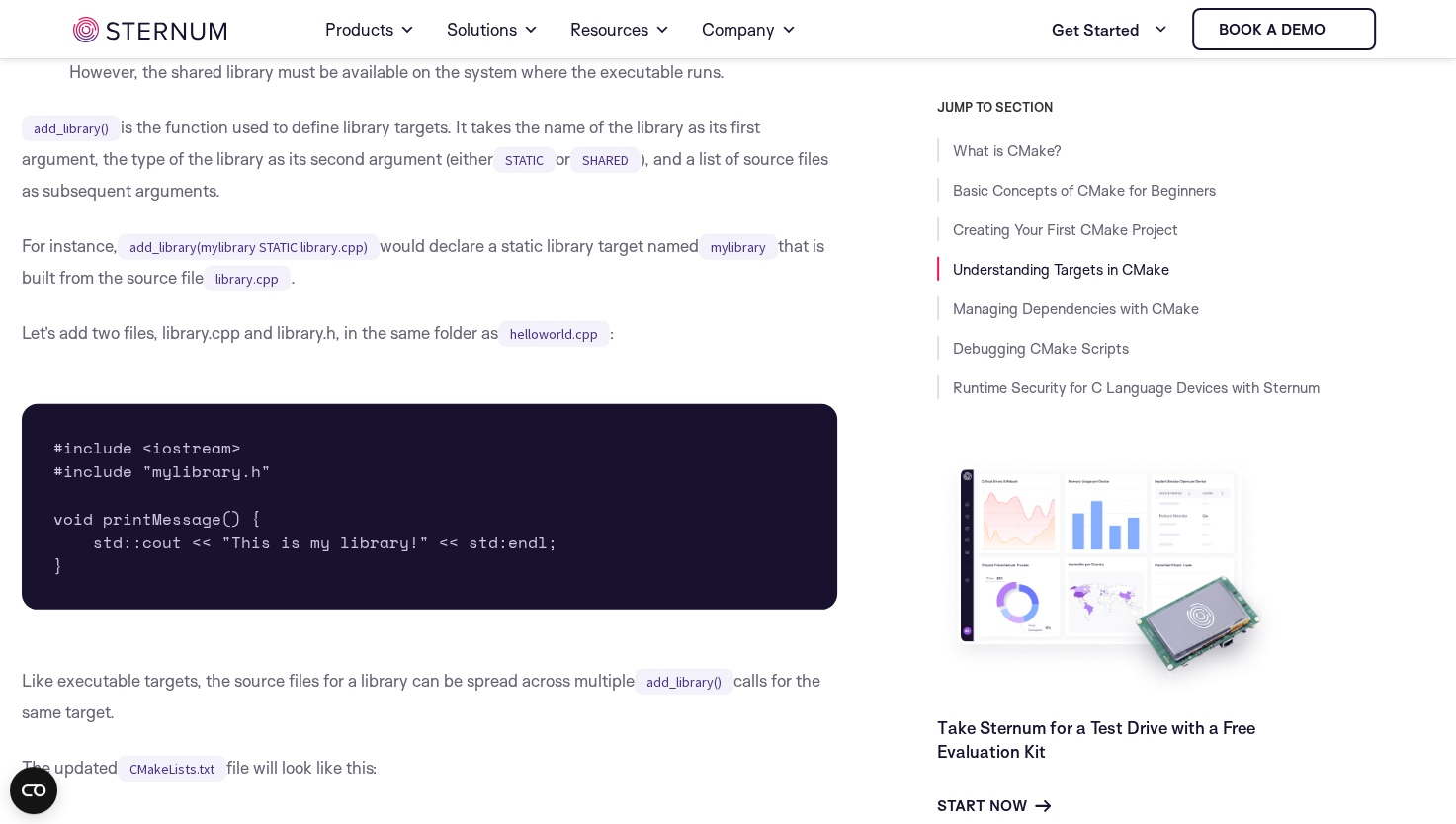 scroll, scrollTop: 5648, scrollLeft: 0, axis: vertical 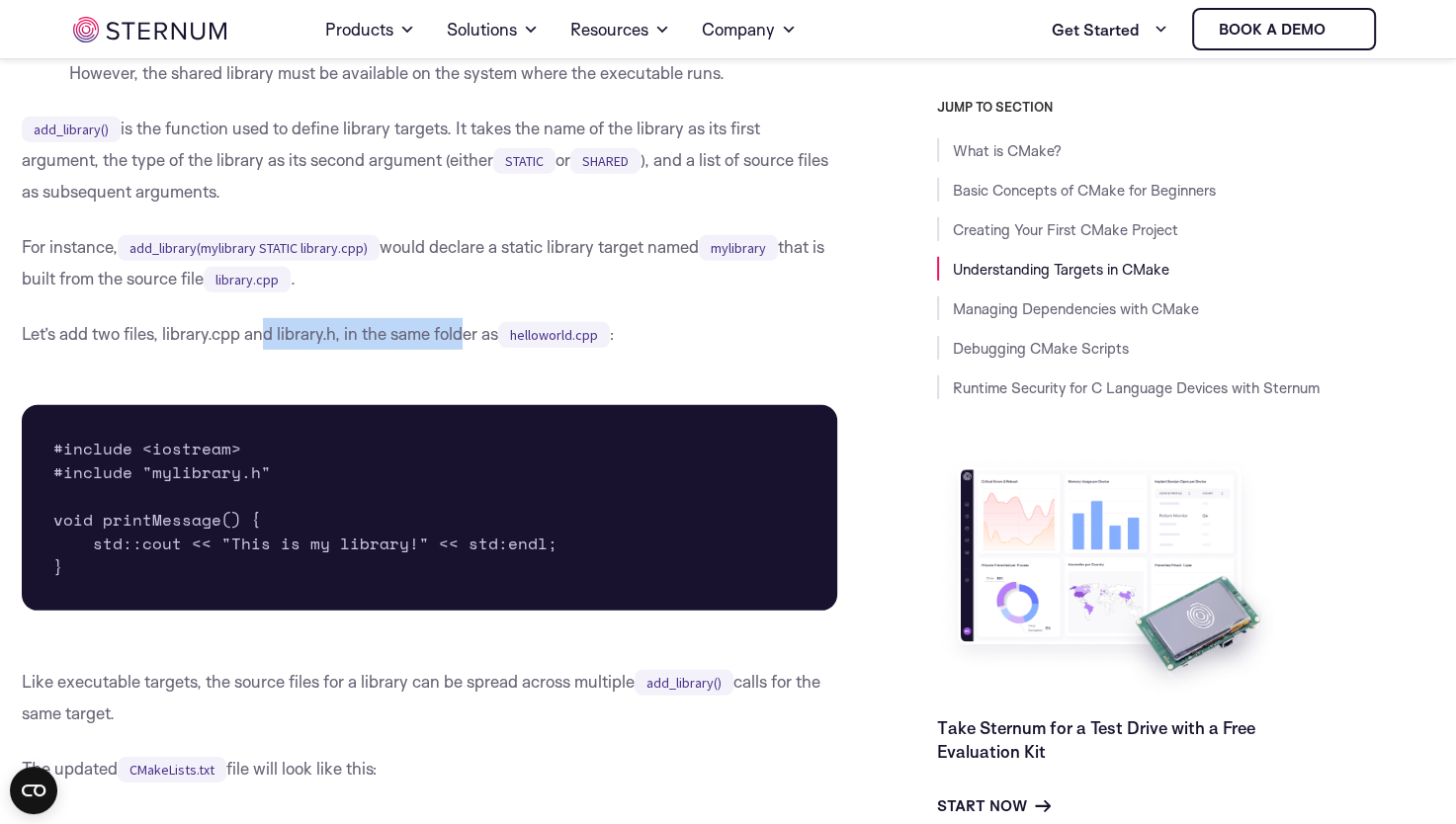 drag, startPoint x: 467, startPoint y: 389, endPoint x: 267, endPoint y: 381, distance: 200.15994 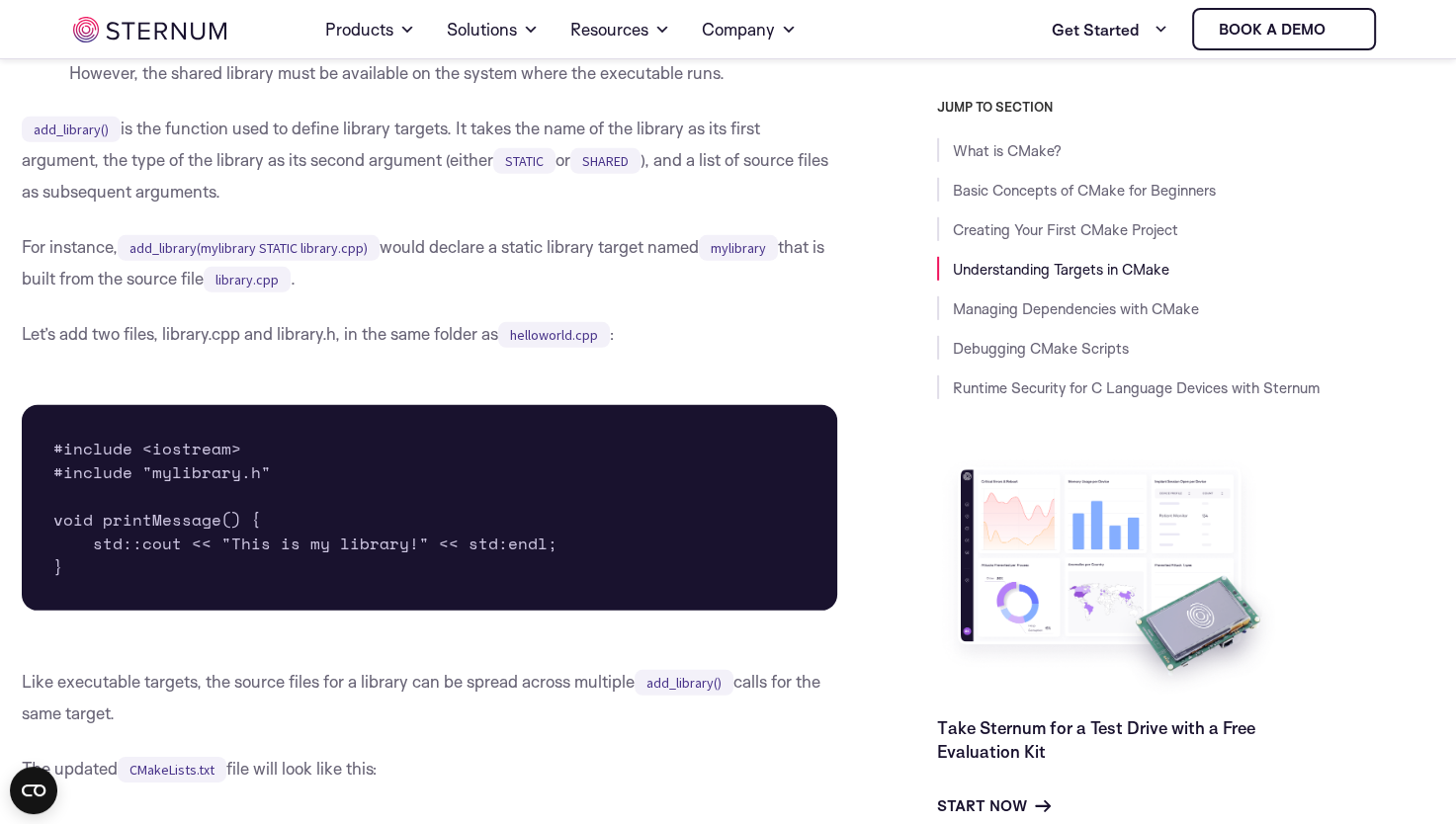 drag, startPoint x: 267, startPoint y: 381, endPoint x: 233, endPoint y: 383, distance: 34.058773 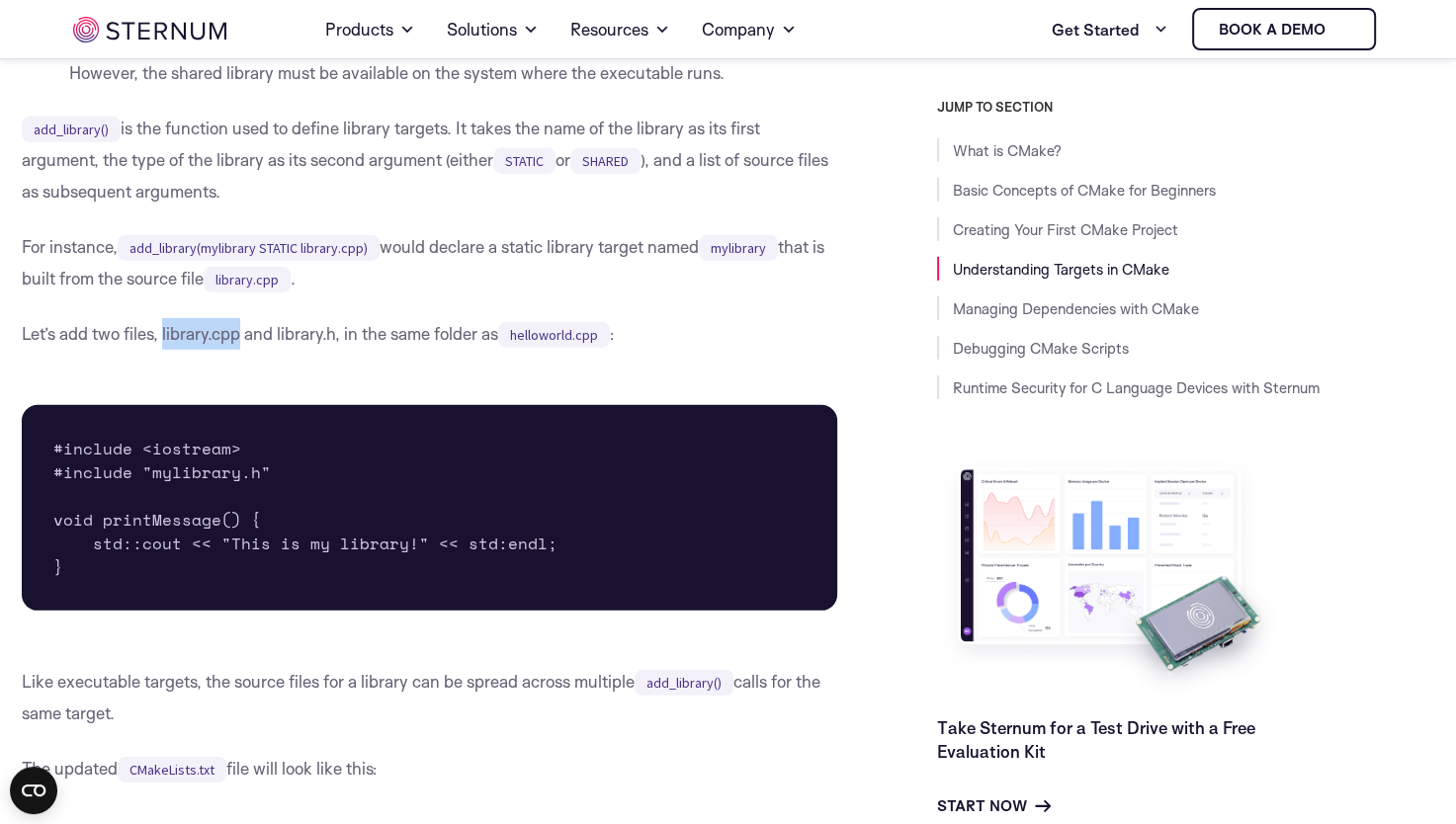 drag, startPoint x: 240, startPoint y: 391, endPoint x: 164, endPoint y: 386, distance: 76.1643 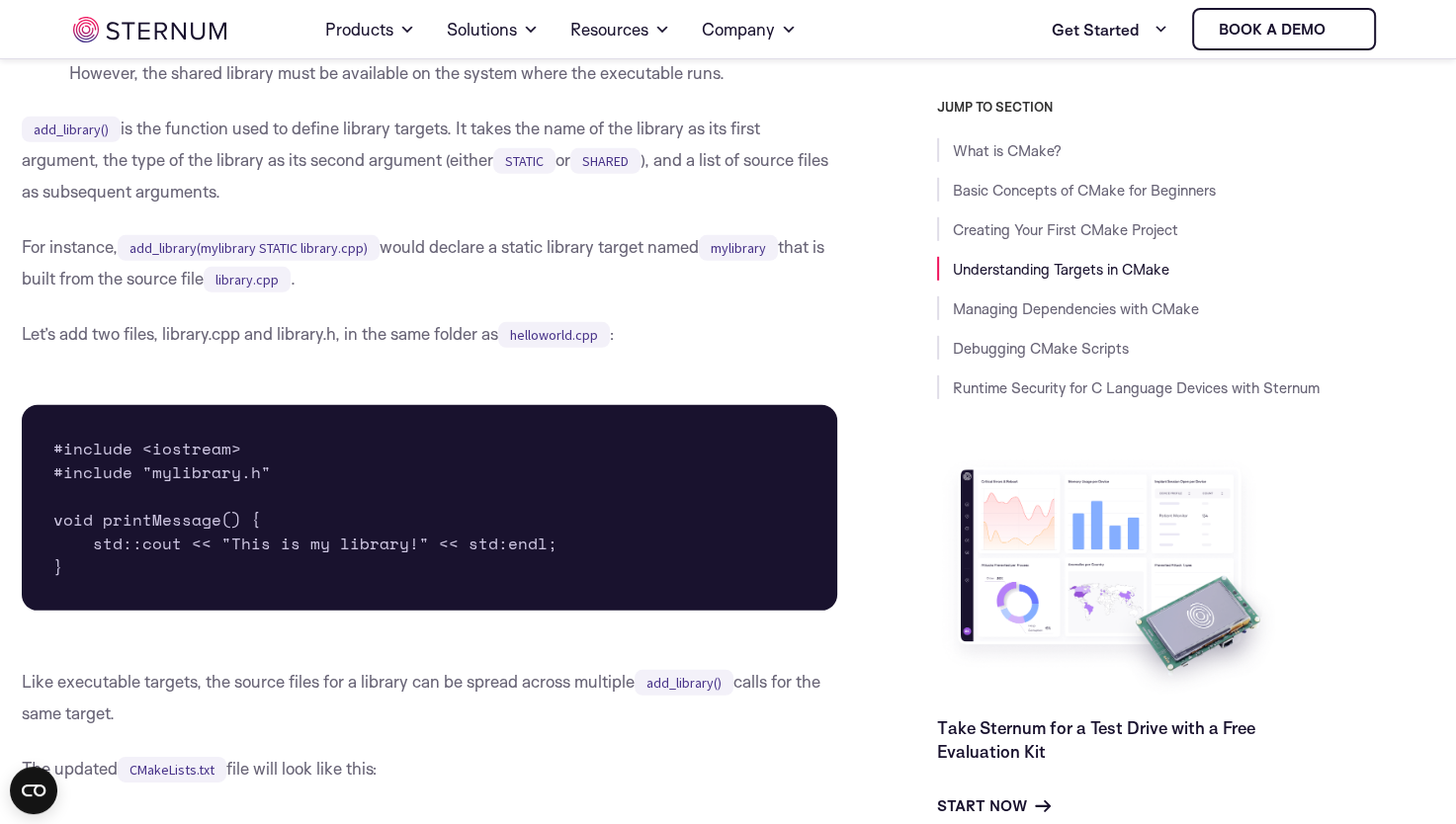 drag, startPoint x: 164, startPoint y: 386, endPoint x: 154, endPoint y: 389, distance: 10.440307 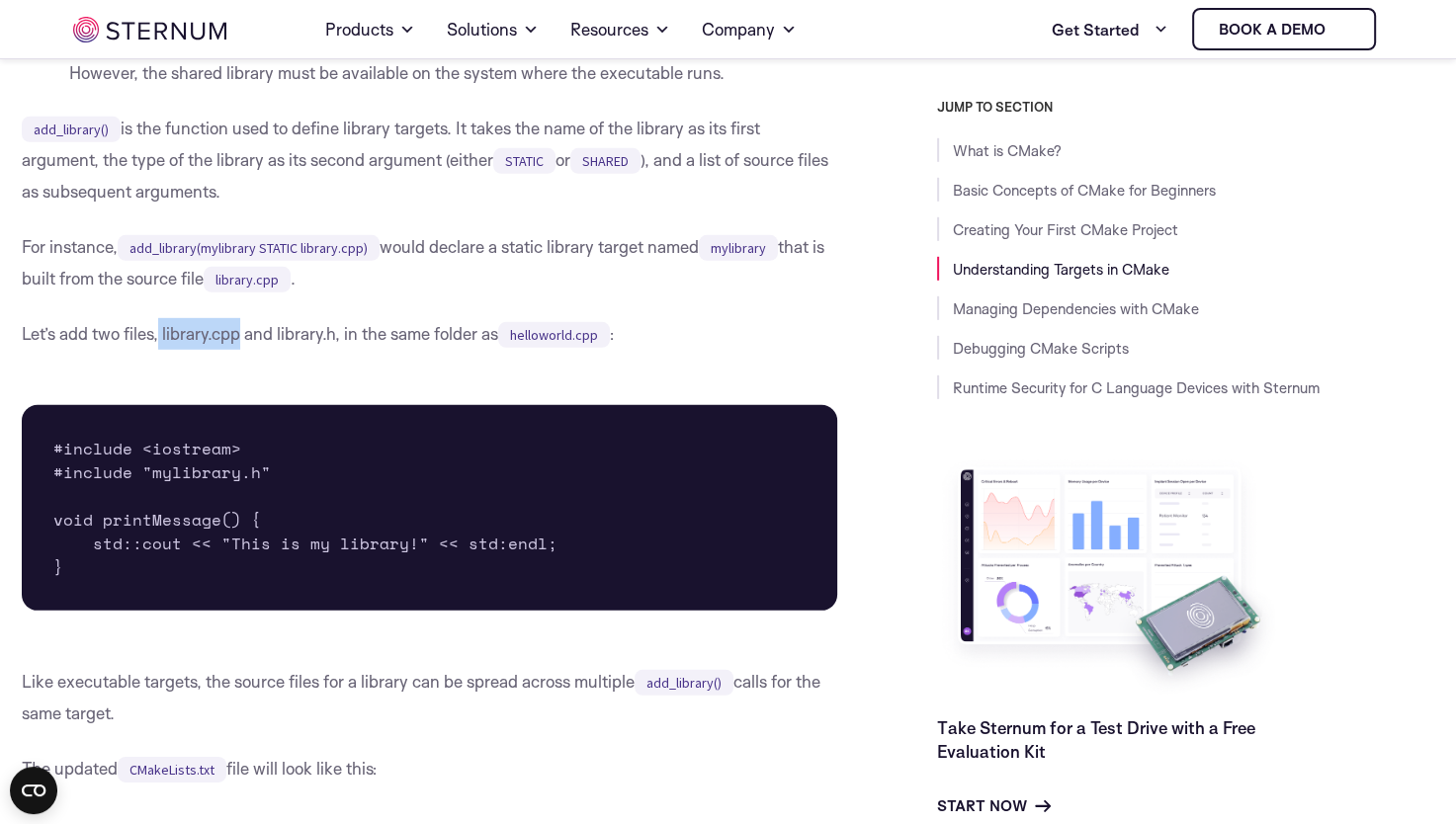 drag, startPoint x: 161, startPoint y: 389, endPoint x: 242, endPoint y: 384, distance: 81.1542 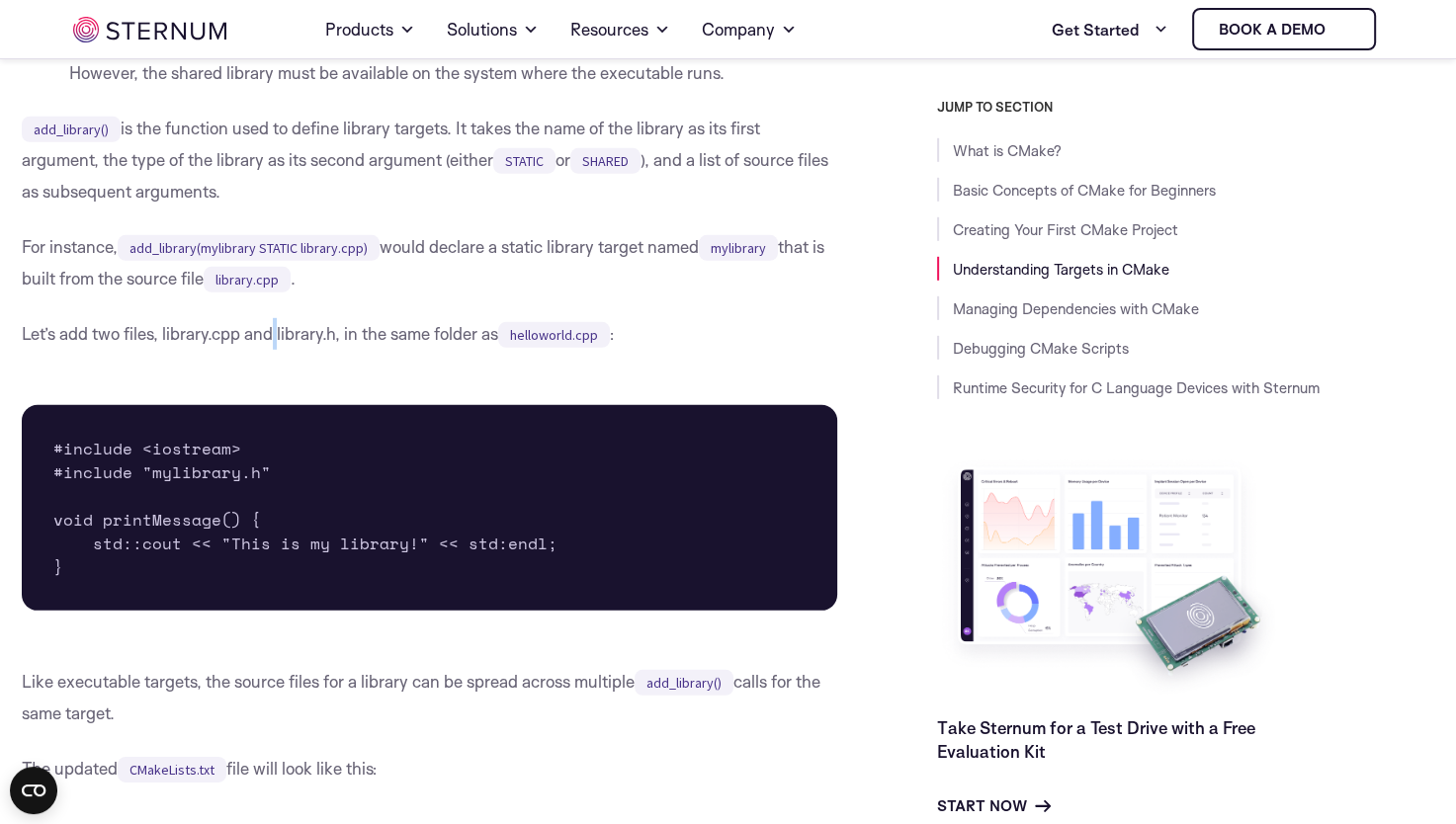 drag, startPoint x: 242, startPoint y: 384, endPoint x: 277, endPoint y: 397, distance: 37.336309 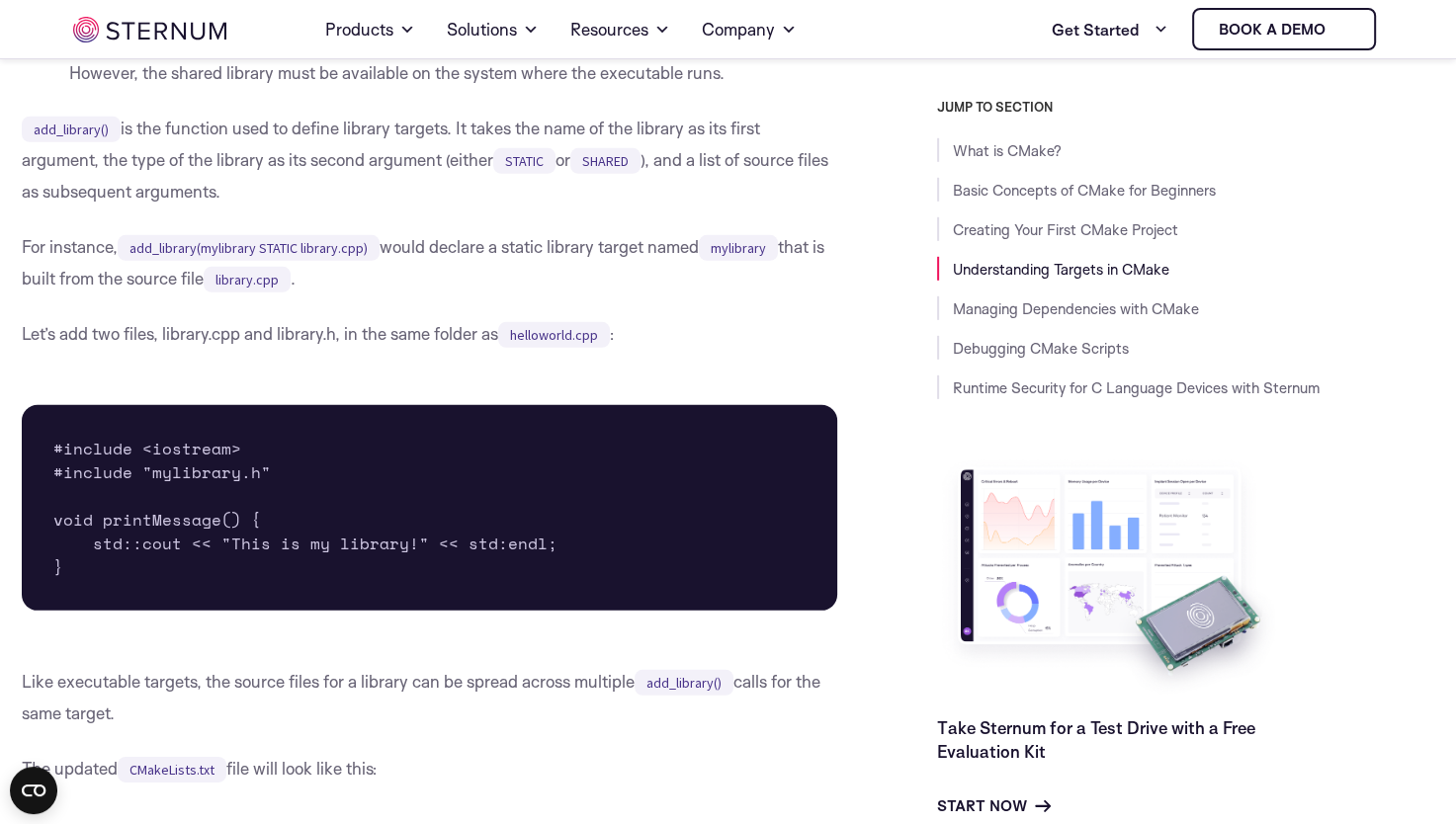 click on "Let’s add two files, library.cpp and library.h, in the same folder as  helloworld.cpp :" at bounding box center [430, 334] 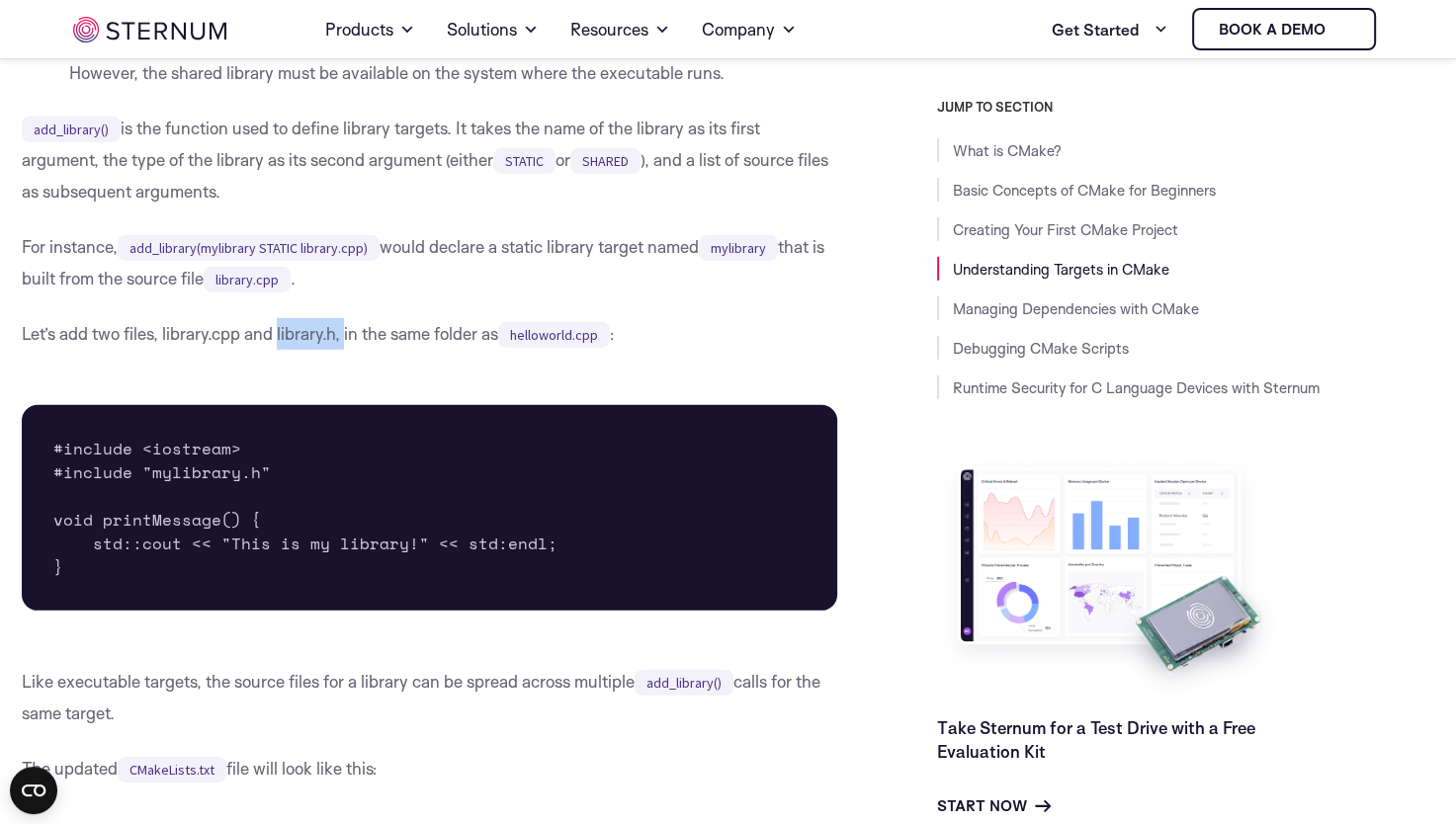 drag, startPoint x: 278, startPoint y: 389, endPoint x: 344, endPoint y: 389, distance: 66 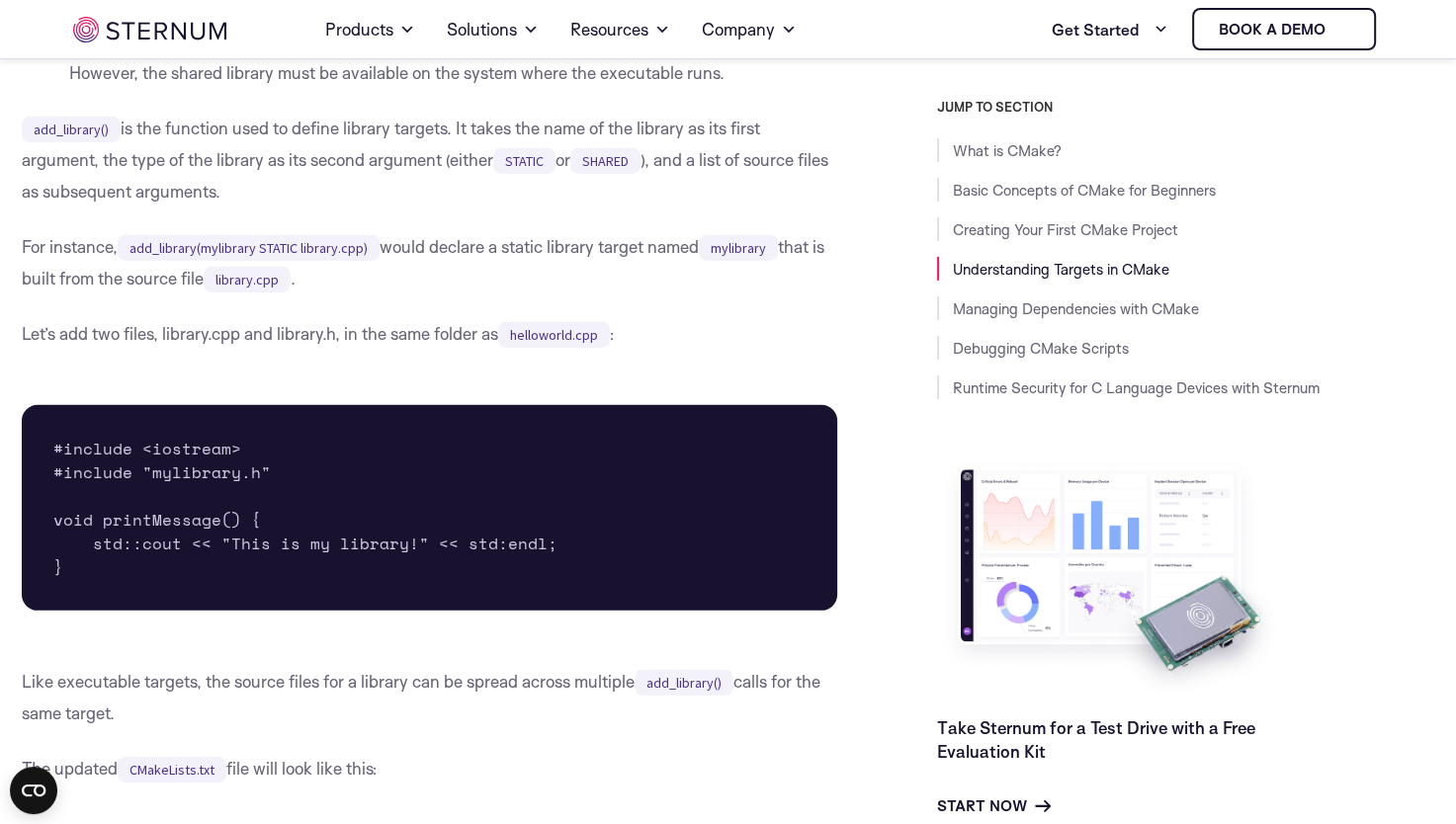 drag, startPoint x: 344, startPoint y: 389, endPoint x: 216, endPoint y: 398, distance: 128.31602 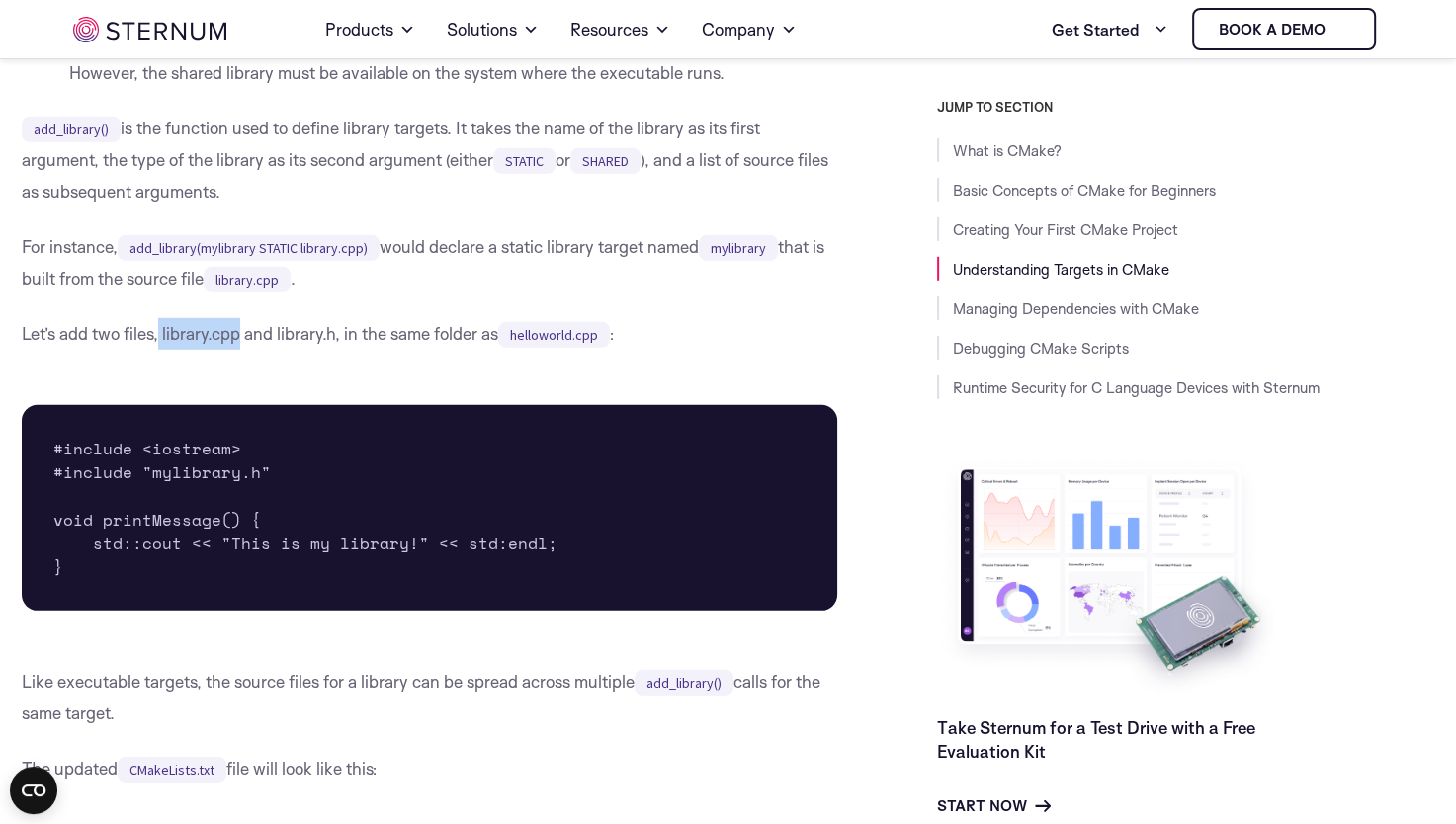 drag, startPoint x: 239, startPoint y: 391, endPoint x: 162, endPoint y: 393, distance: 77.02597 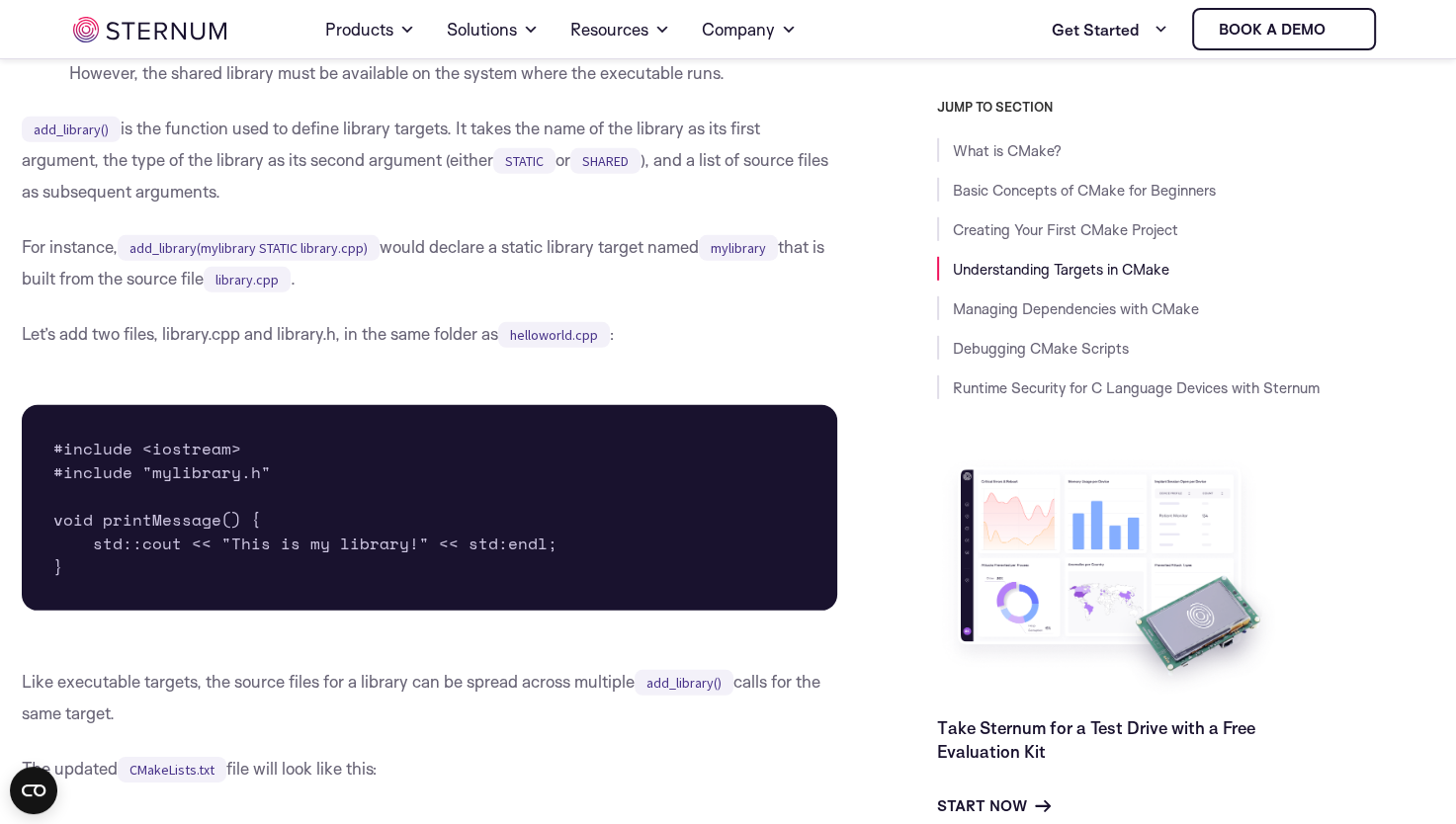 drag, startPoint x: 162, startPoint y: 393, endPoint x: 127, endPoint y: 390, distance: 35.128336 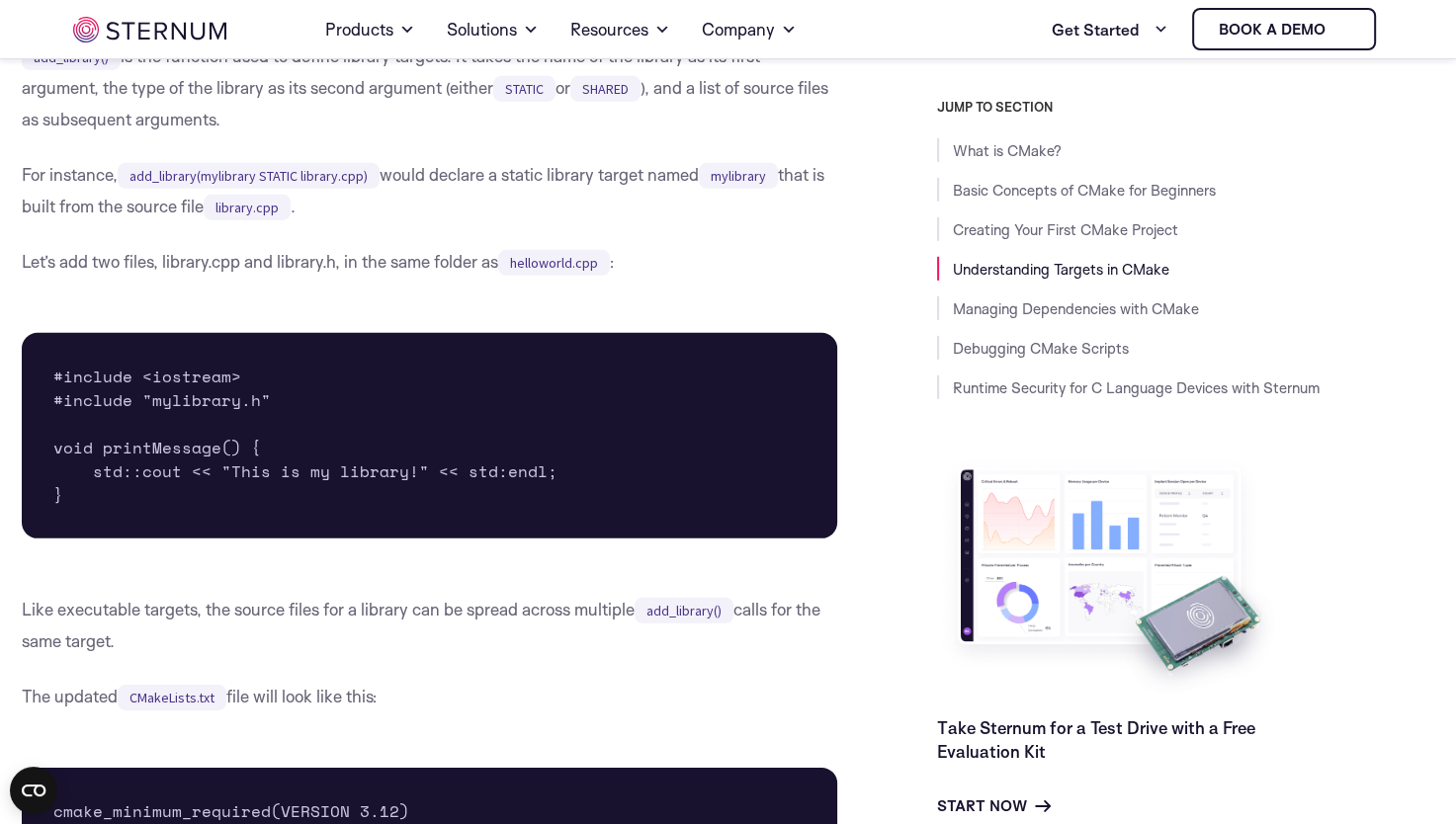 scroll, scrollTop: 5722, scrollLeft: 0, axis: vertical 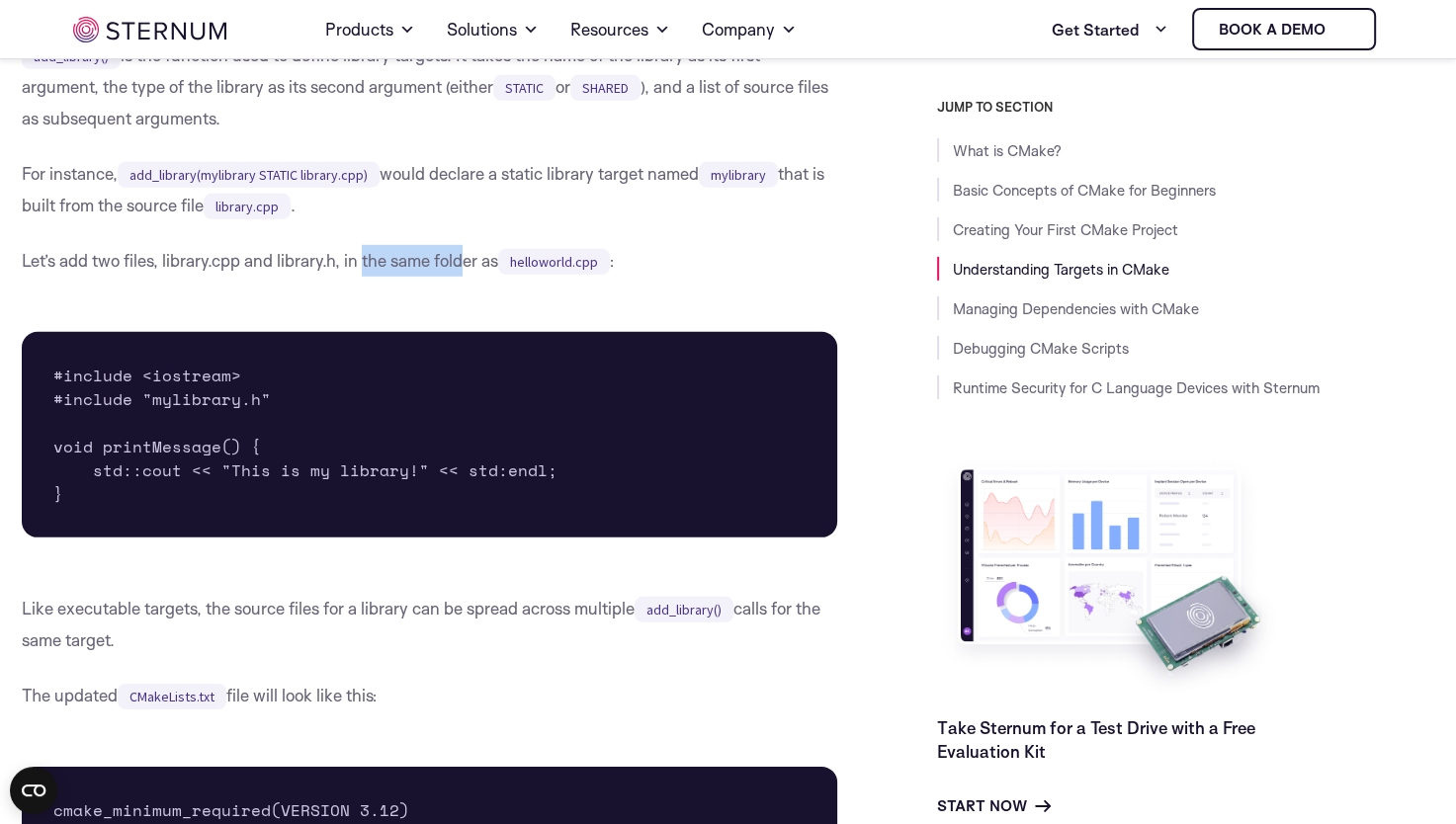 drag, startPoint x: 463, startPoint y: 318, endPoint x: 360, endPoint y: 329, distance: 103.58571 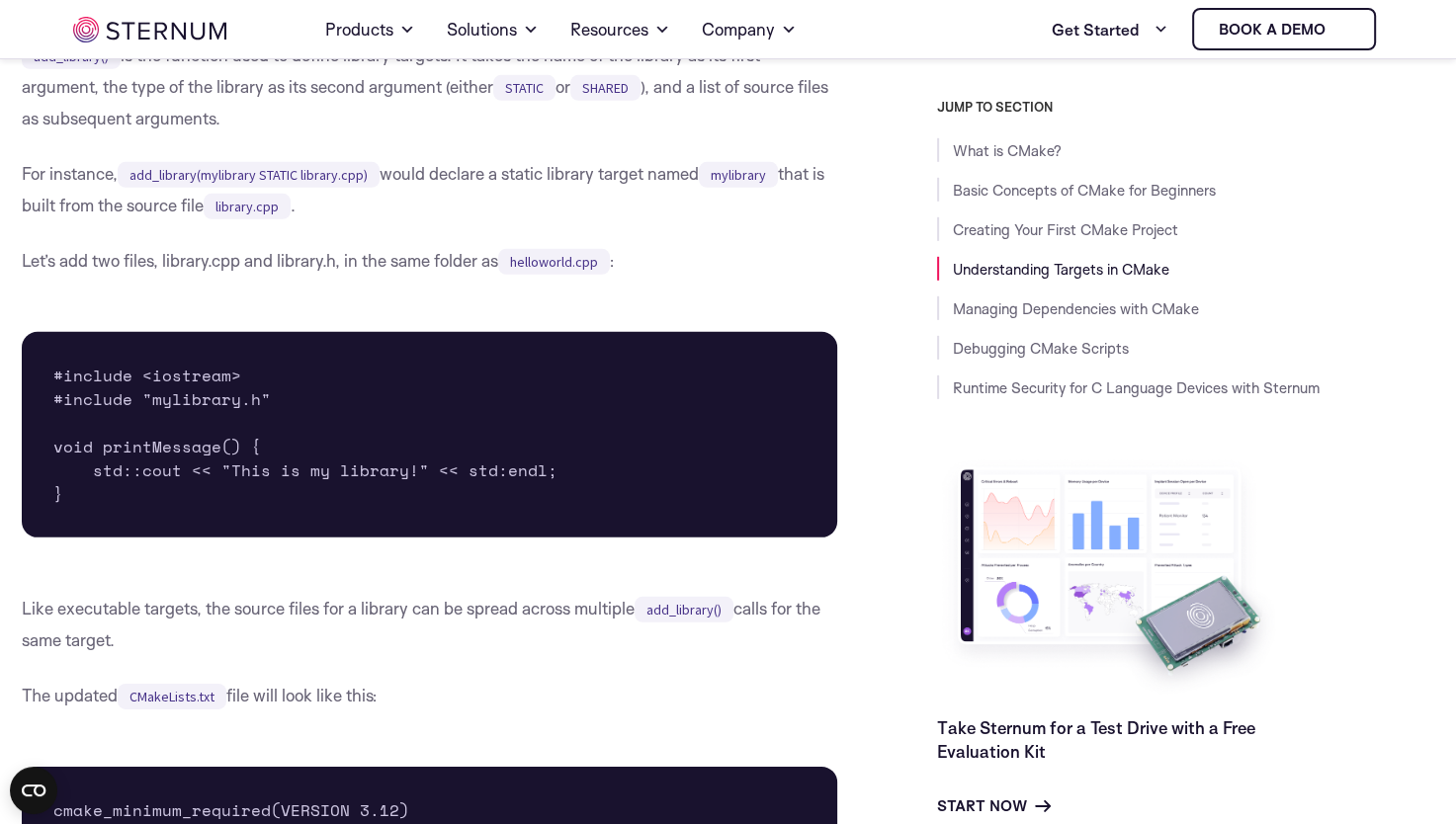 drag, startPoint x: 360, startPoint y: 329, endPoint x: 322, endPoint y: 319, distance: 39.293765 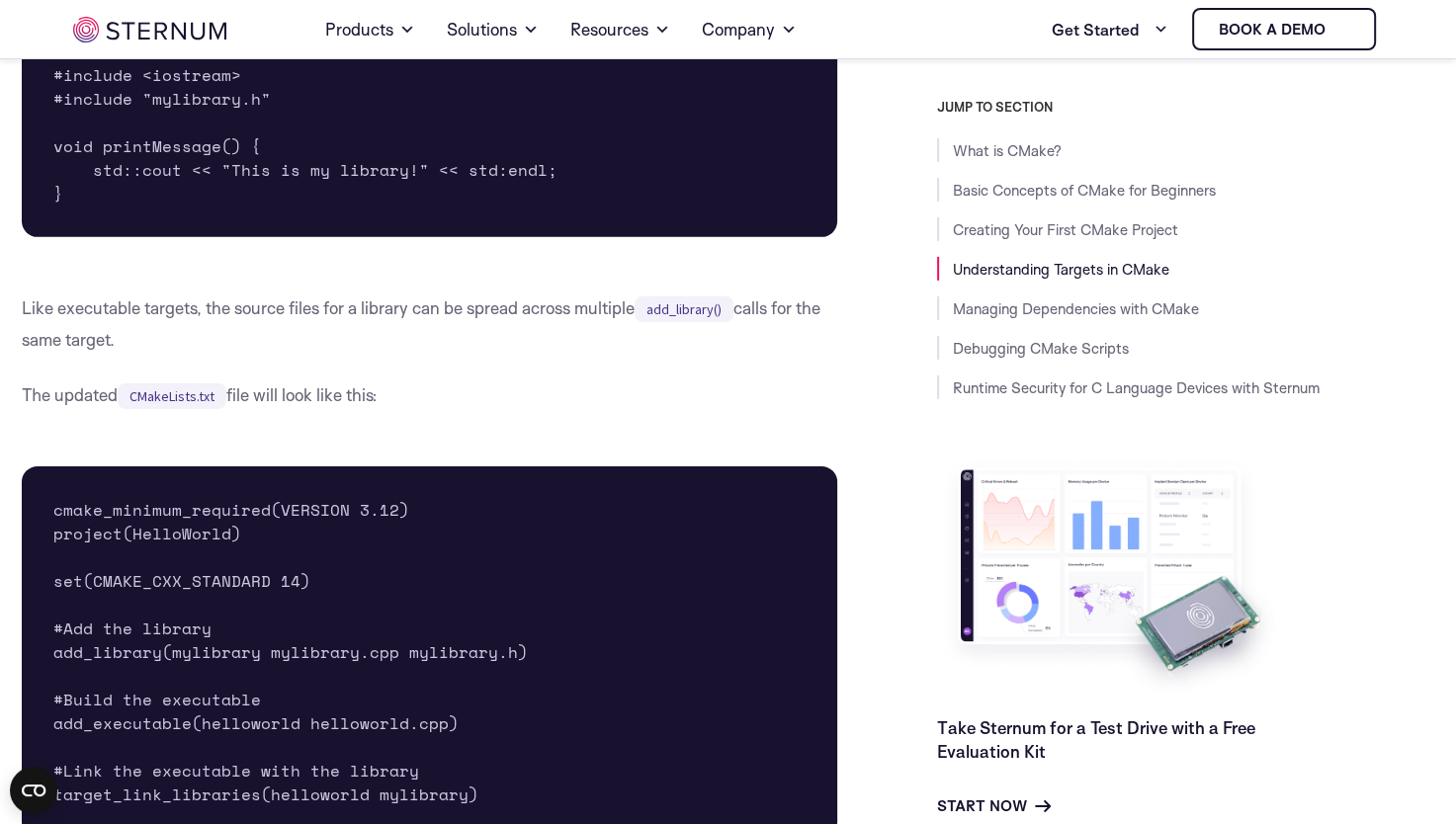 scroll, scrollTop: 6017, scrollLeft: 0, axis: vertical 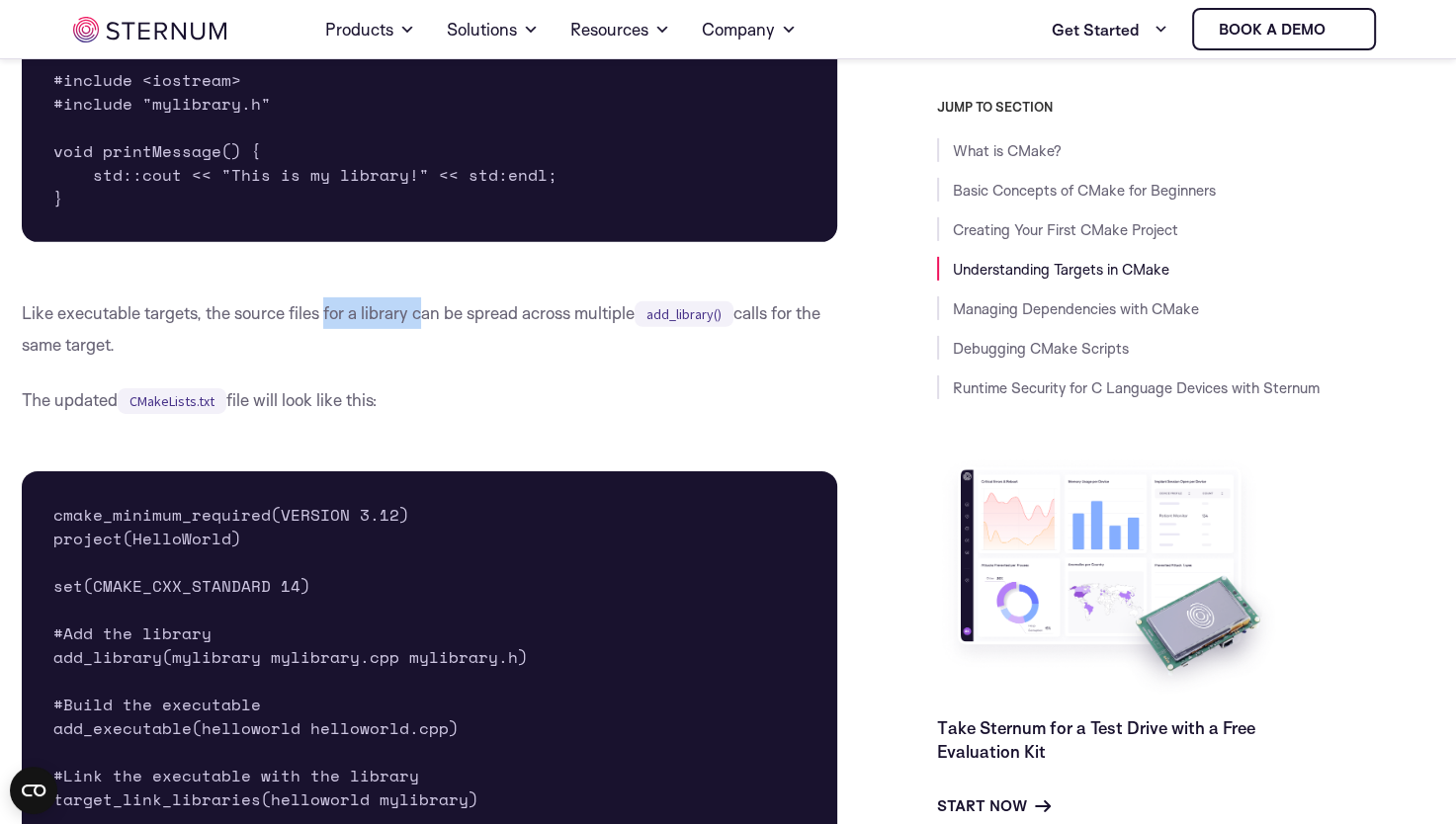 drag, startPoint x: 425, startPoint y: 364, endPoint x: 292, endPoint y: 375, distance: 133.45411 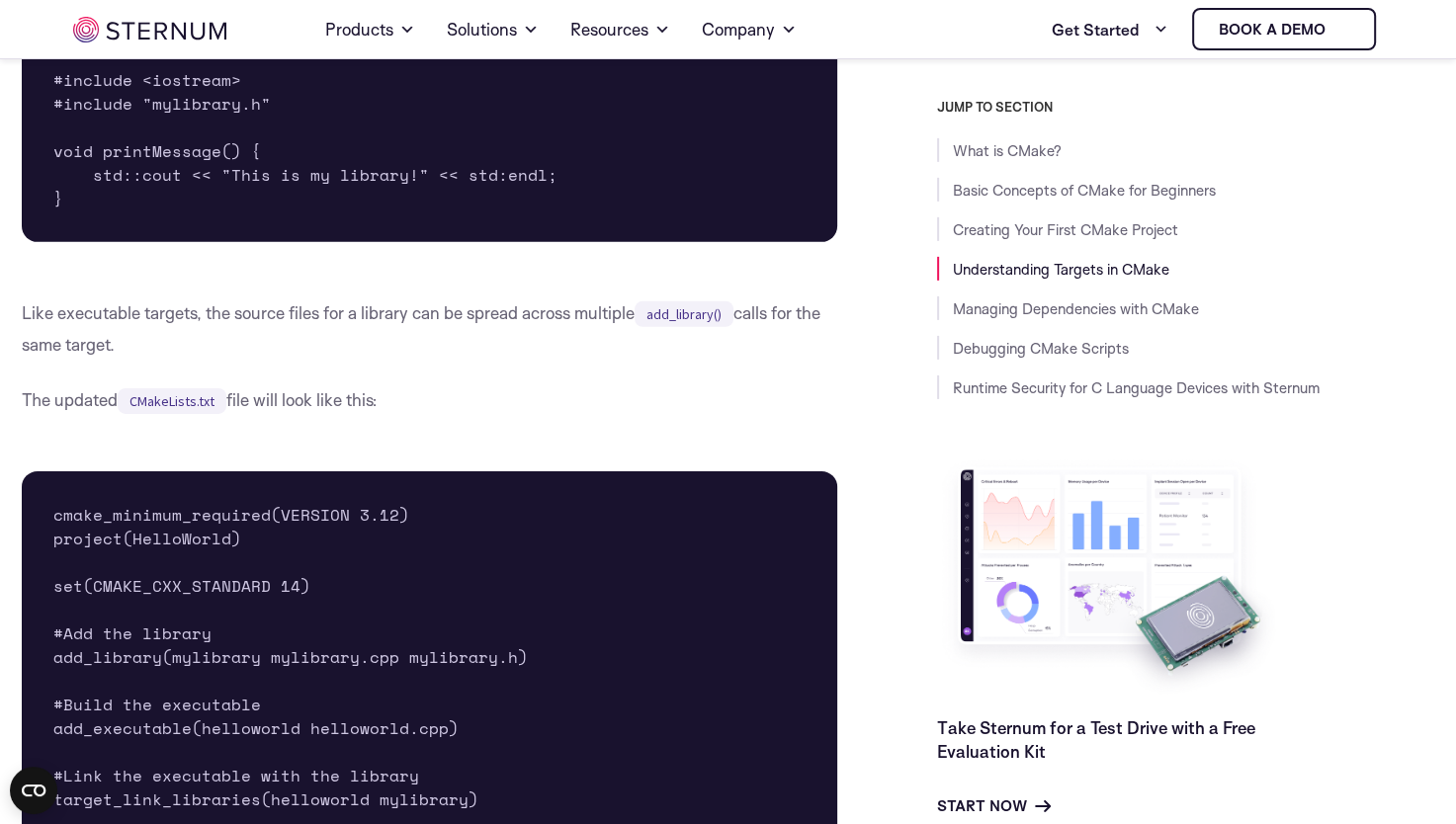 drag, startPoint x: 292, startPoint y: 375, endPoint x: 230, endPoint y: 371, distance: 62.1289 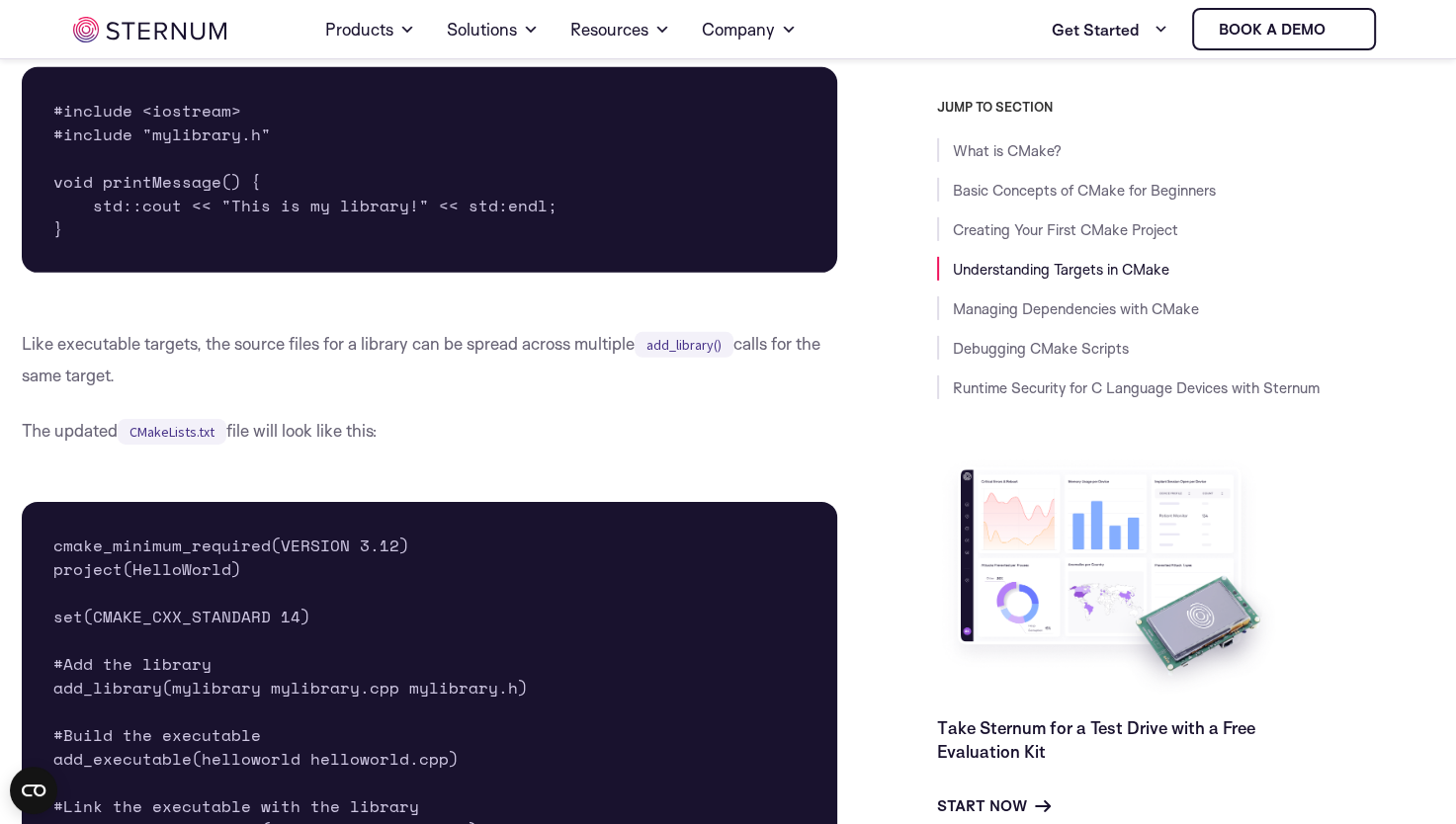 scroll, scrollTop: 6089, scrollLeft: 0, axis: vertical 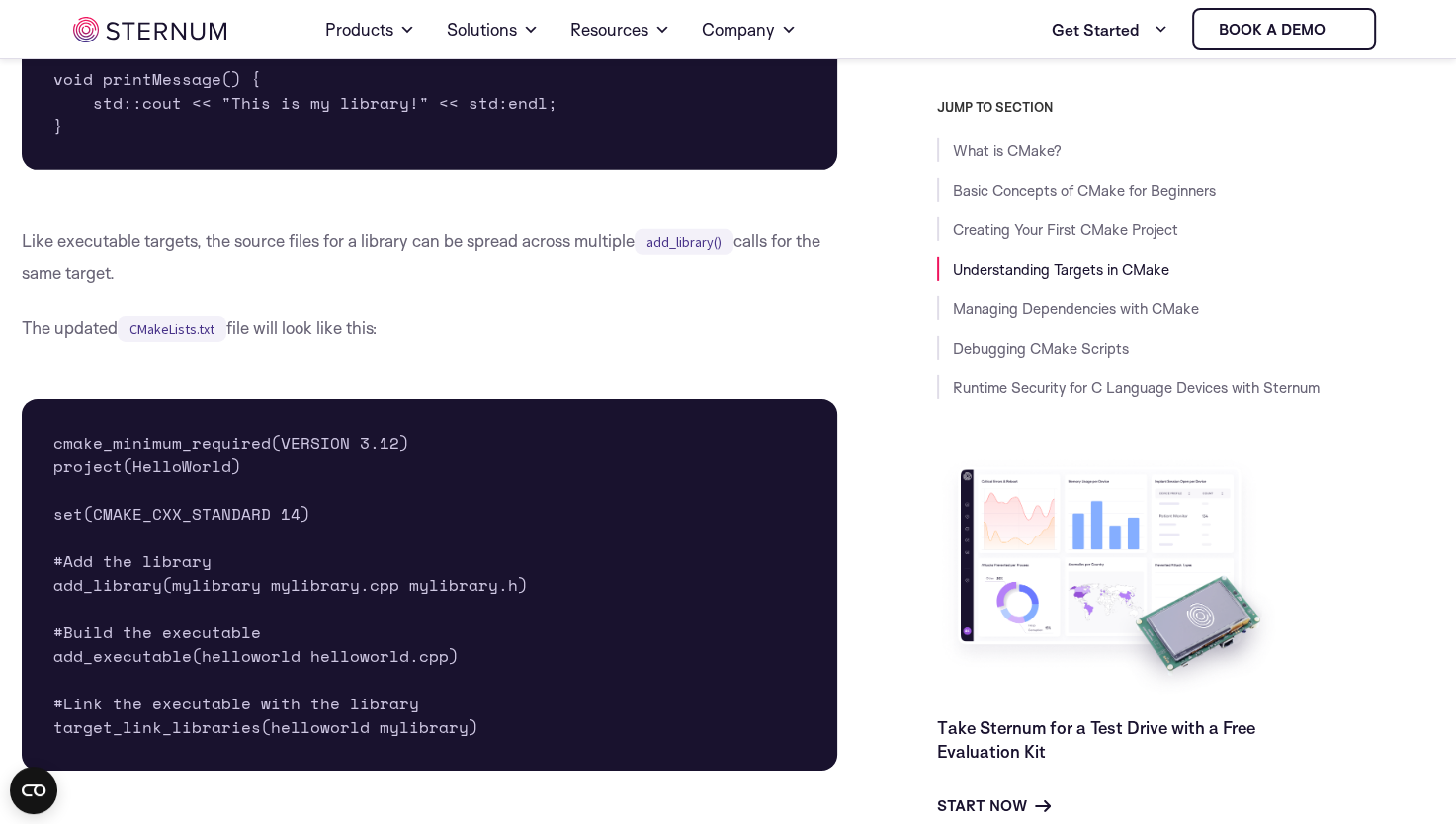 click on "Like executable targets, the source files for a library can be spread across multiple  add_library()  calls for the same target." at bounding box center [430, 257] 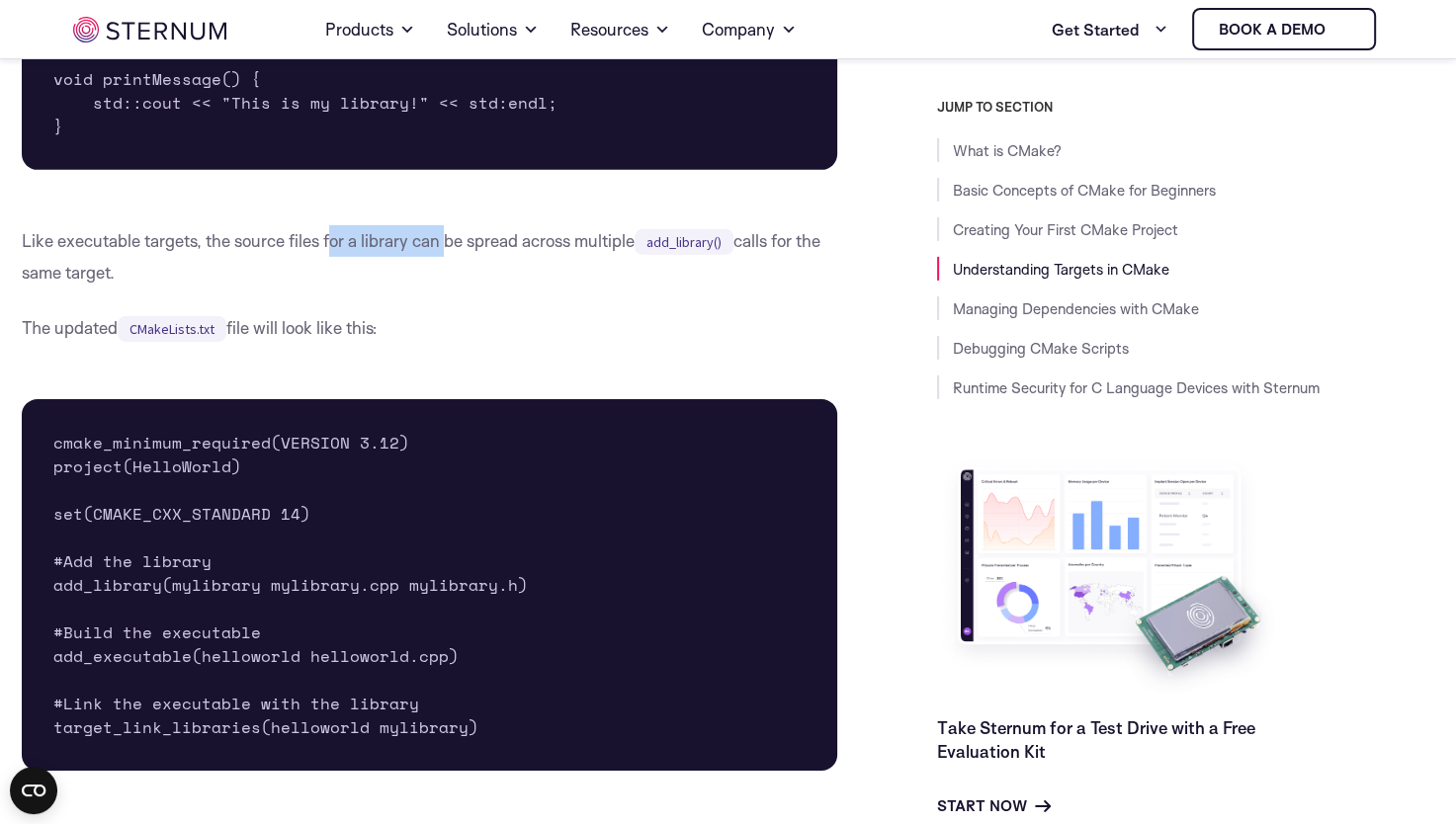 drag, startPoint x: 447, startPoint y: 298, endPoint x: 333, endPoint y: 301, distance: 114.03947 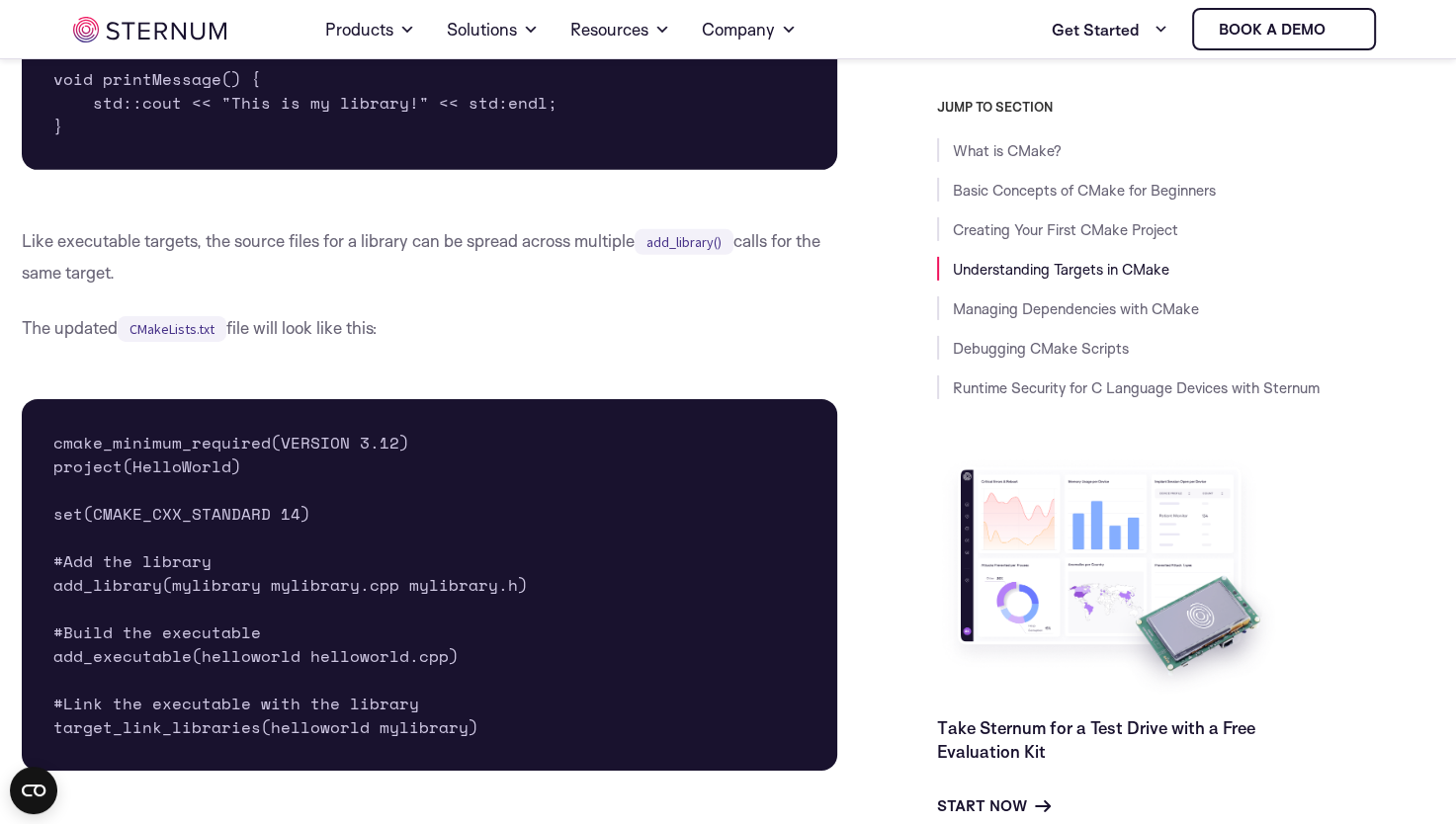 drag, startPoint x: 333, startPoint y: 301, endPoint x: 309, endPoint y: 304, distance: 24.186773 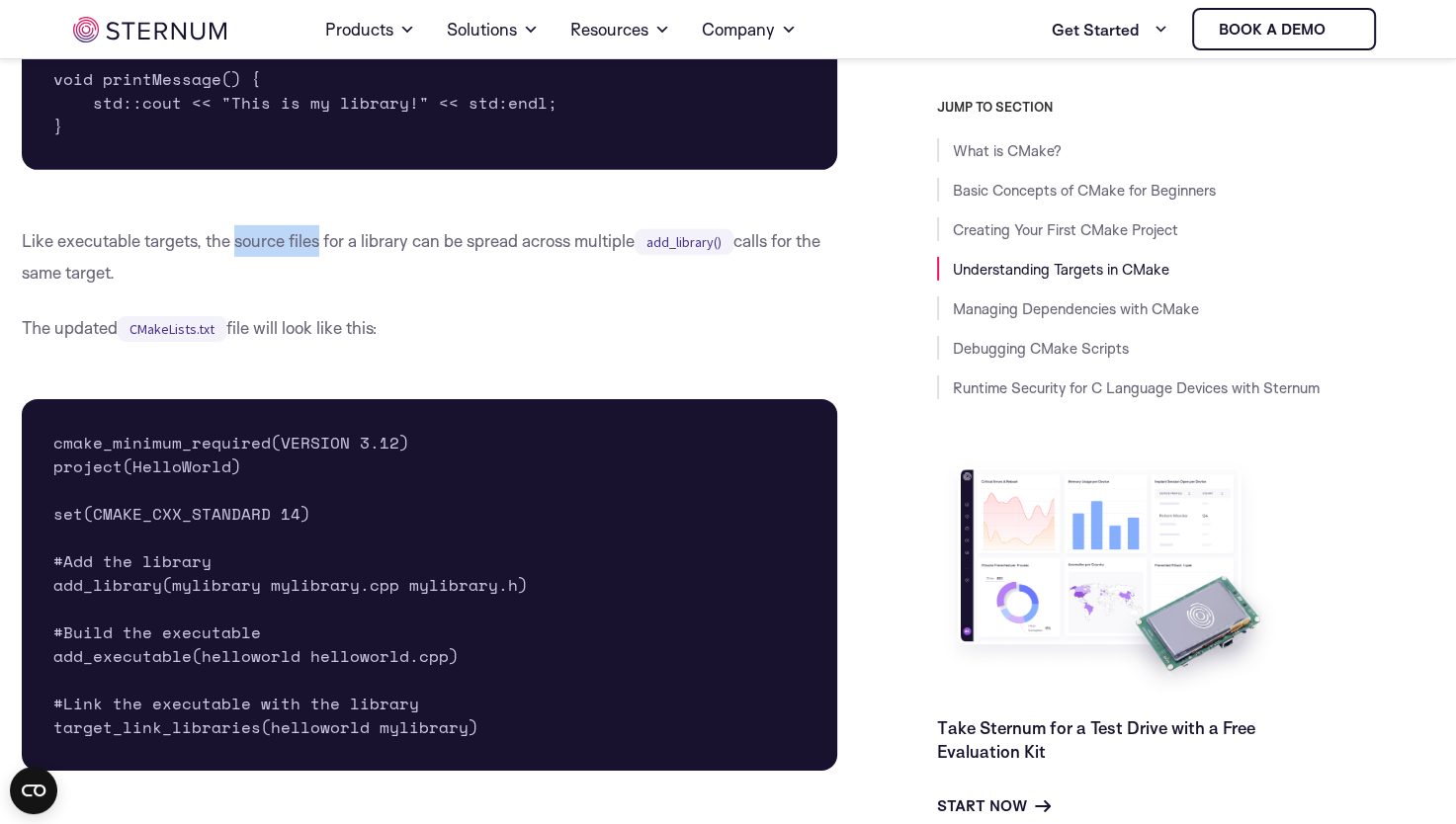 drag, startPoint x: 320, startPoint y: 297, endPoint x: 235, endPoint y: 299, distance: 85.023526 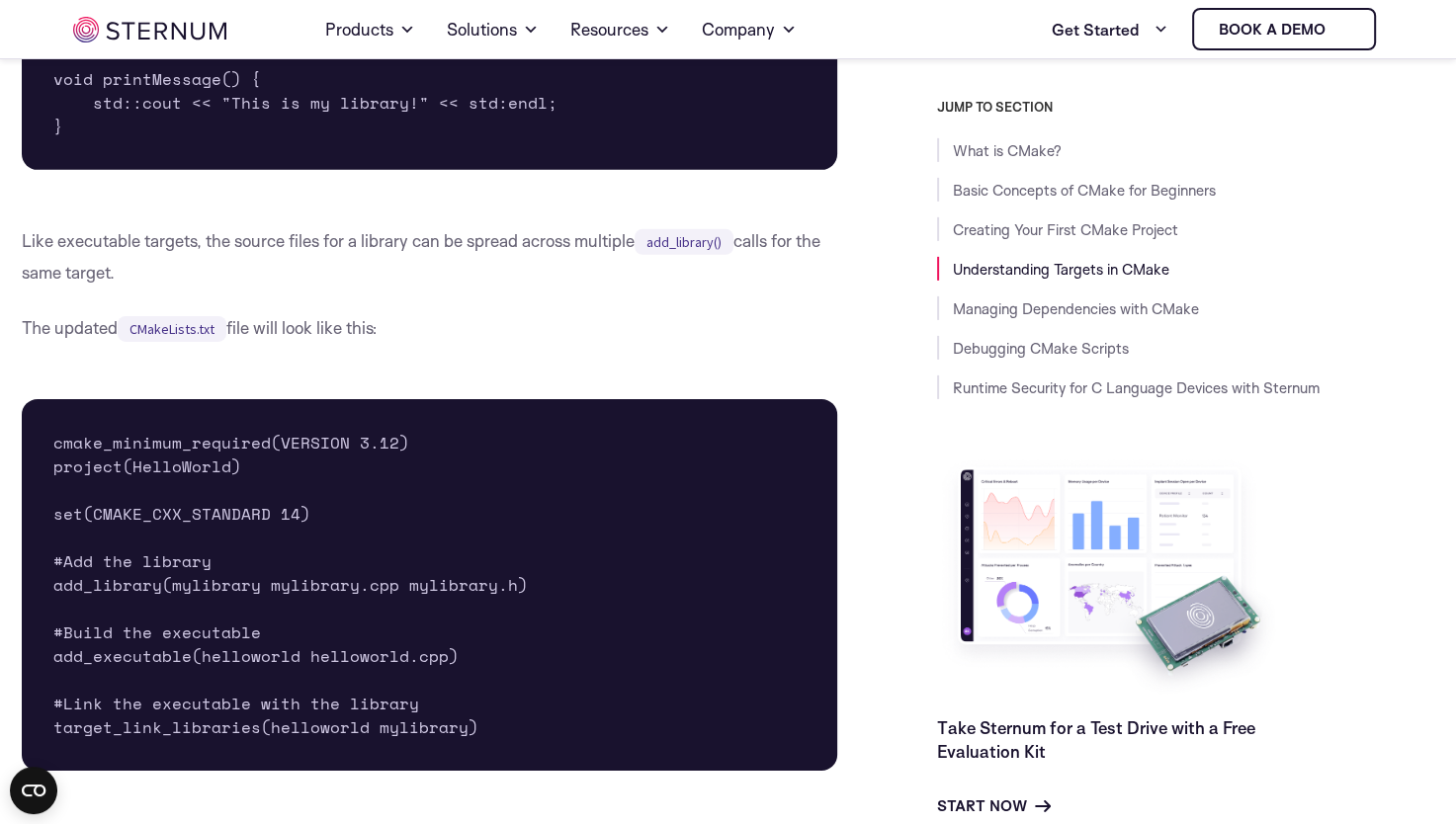 drag, startPoint x: 235, startPoint y: 299, endPoint x: 210, endPoint y: 301, distance: 25.079872 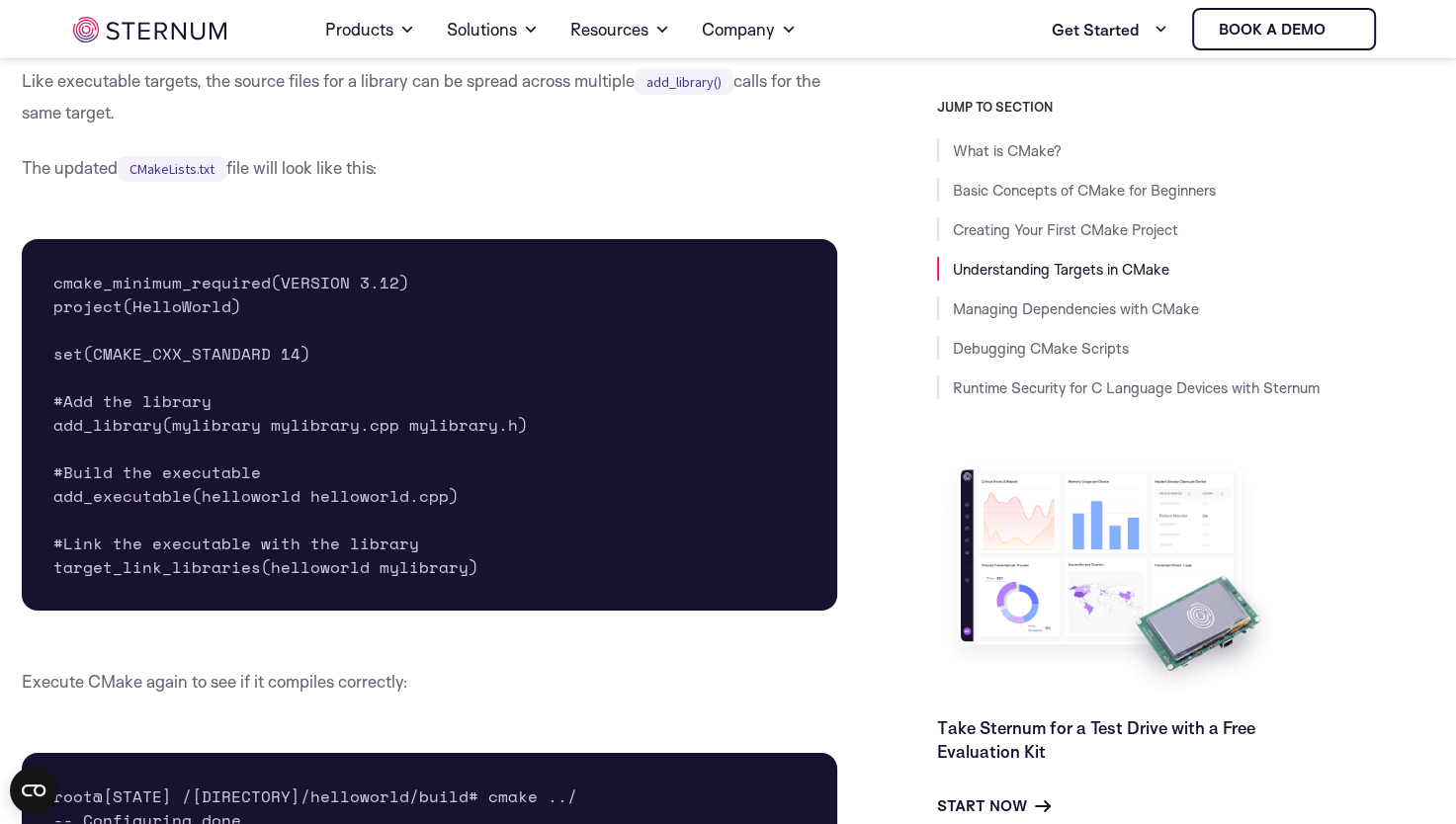 scroll, scrollTop: 6242, scrollLeft: 0, axis: vertical 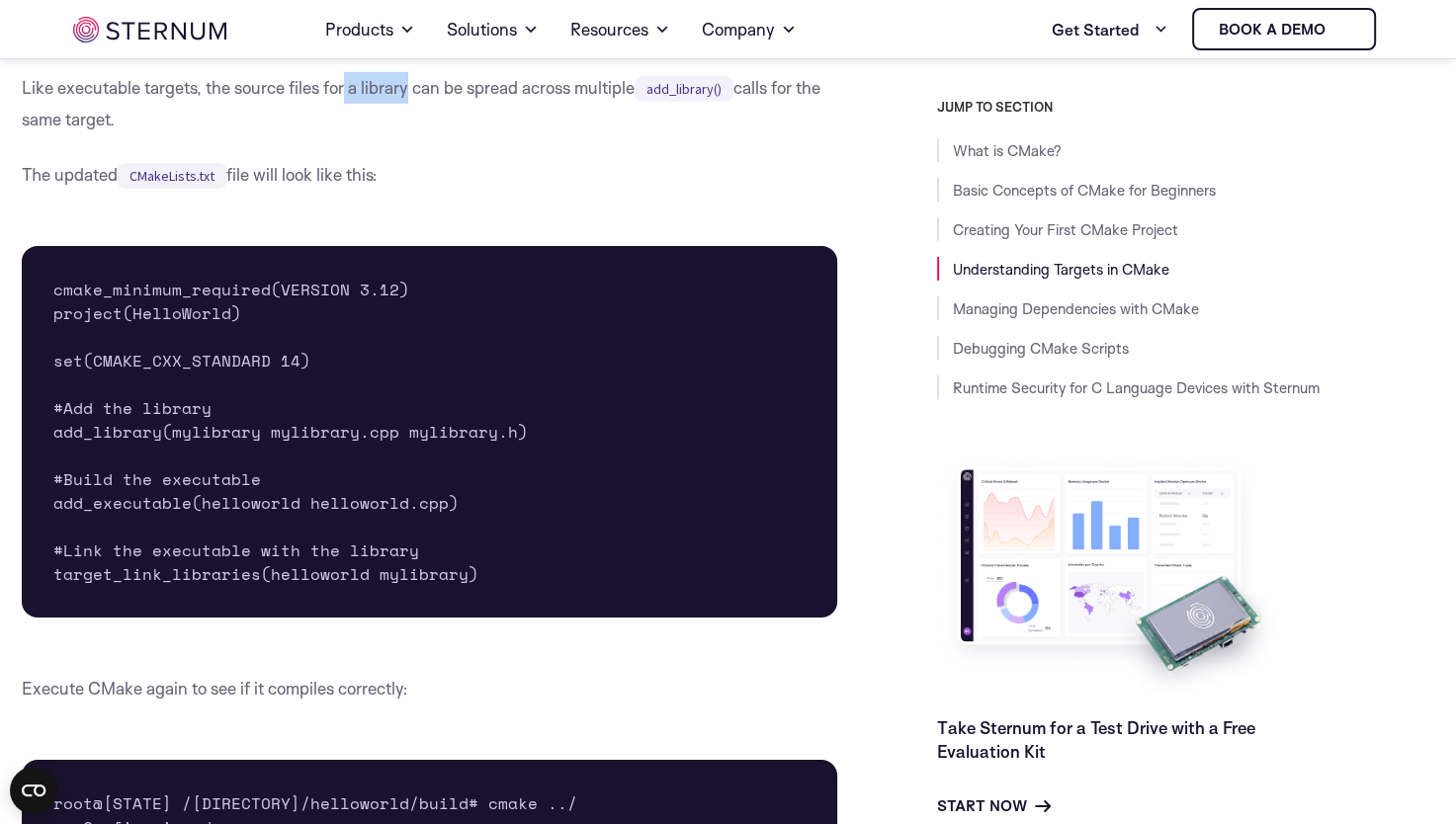 drag, startPoint x: 411, startPoint y: 143, endPoint x: 348, endPoint y: 142, distance: 63.00794 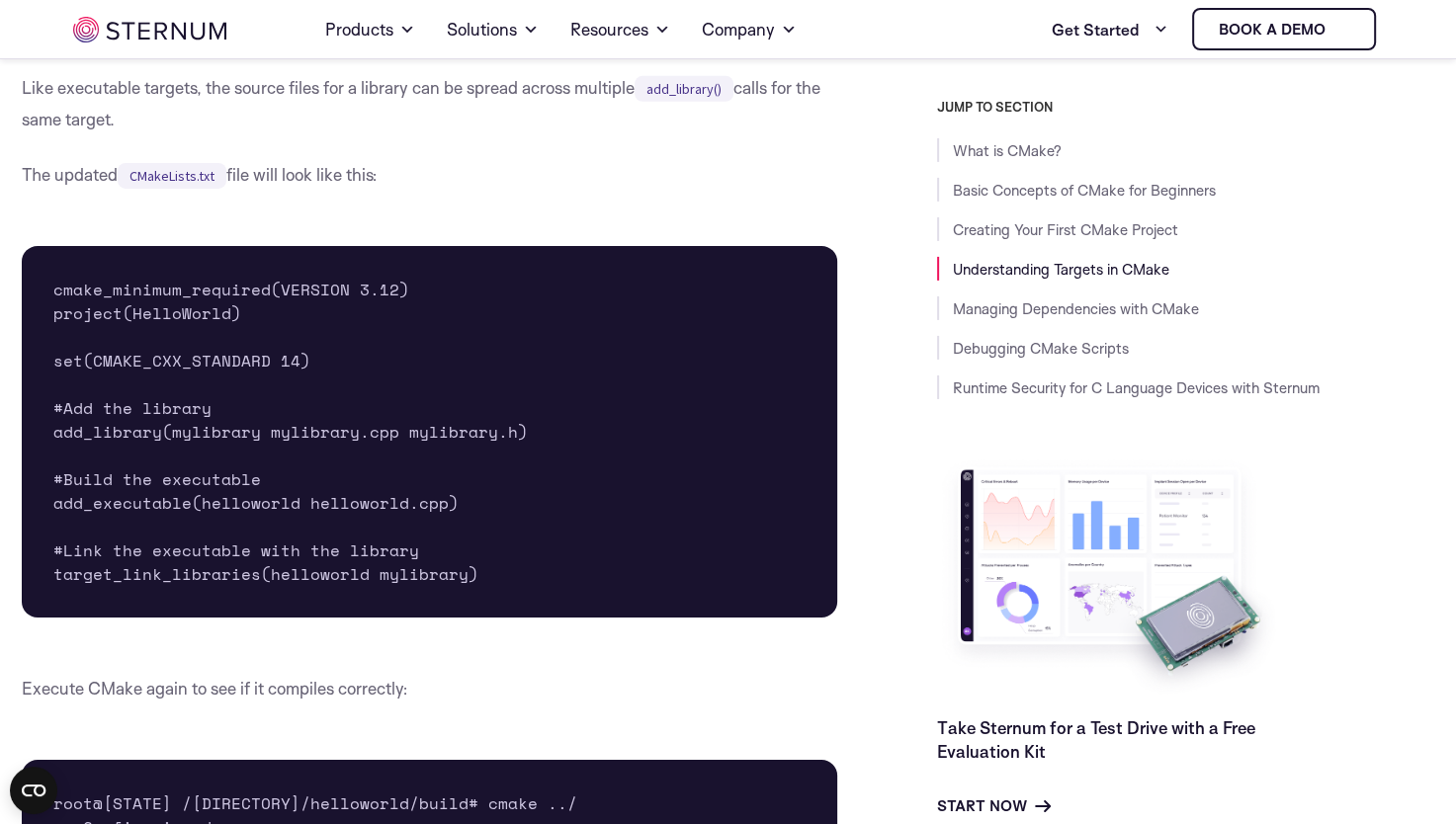 drag, startPoint x: 348, startPoint y: 142, endPoint x: 287, endPoint y: 135, distance: 61.40033 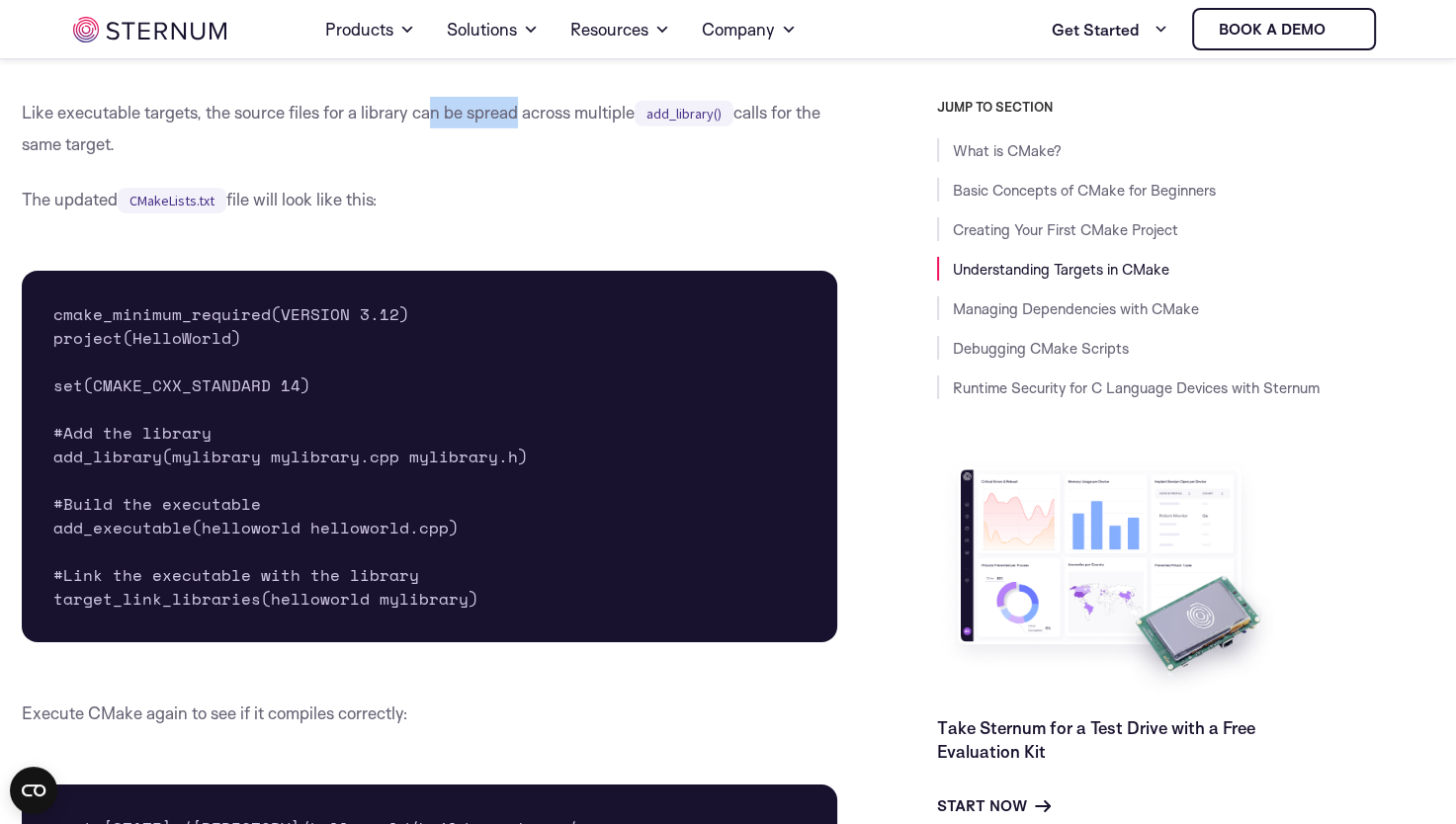 drag, startPoint x: 518, startPoint y: 163, endPoint x: 406, endPoint y: 164, distance: 112.004464 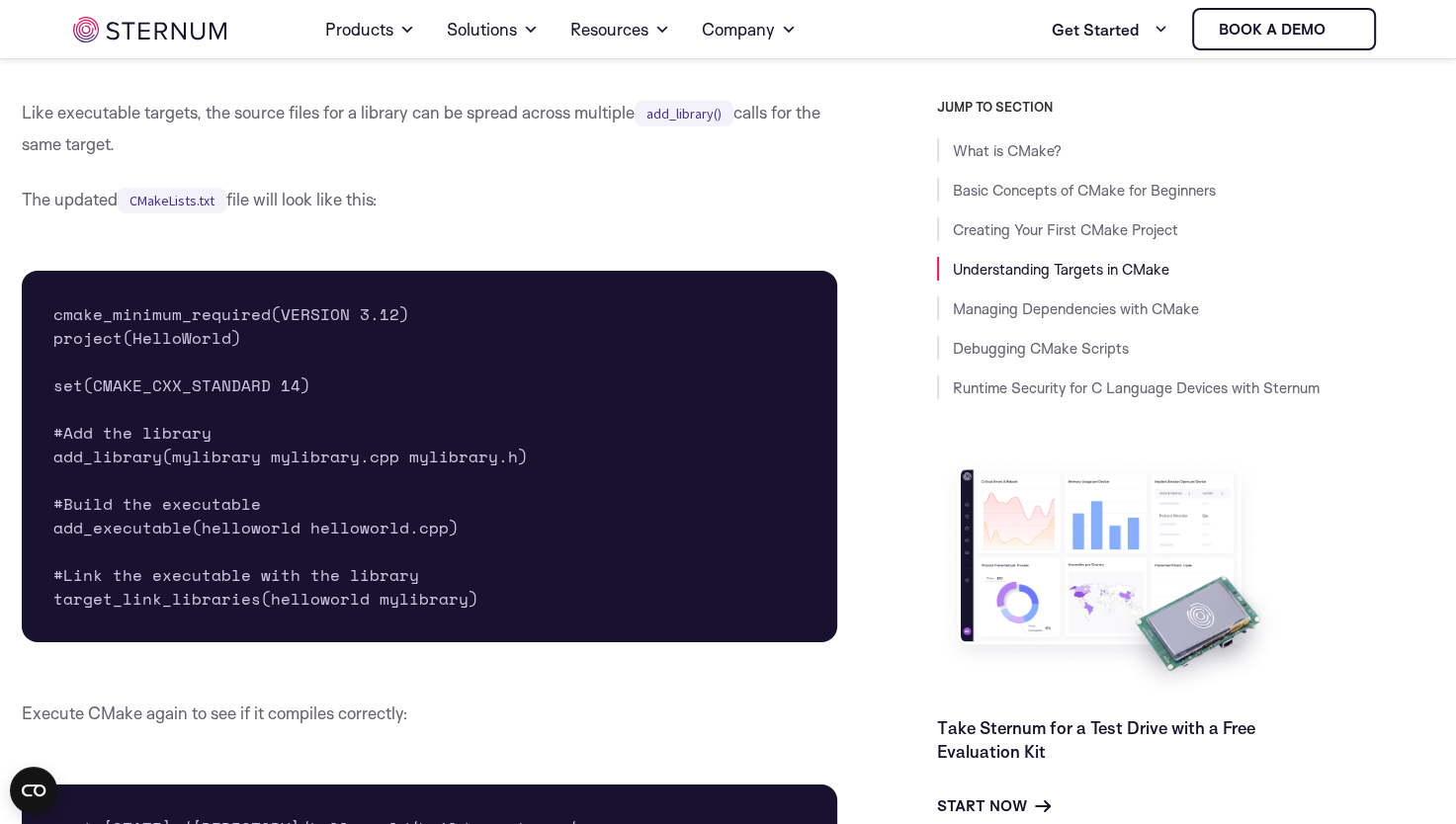 drag, startPoint x: 406, startPoint y: 164, endPoint x: 327, endPoint y: 163, distance: 79.00633 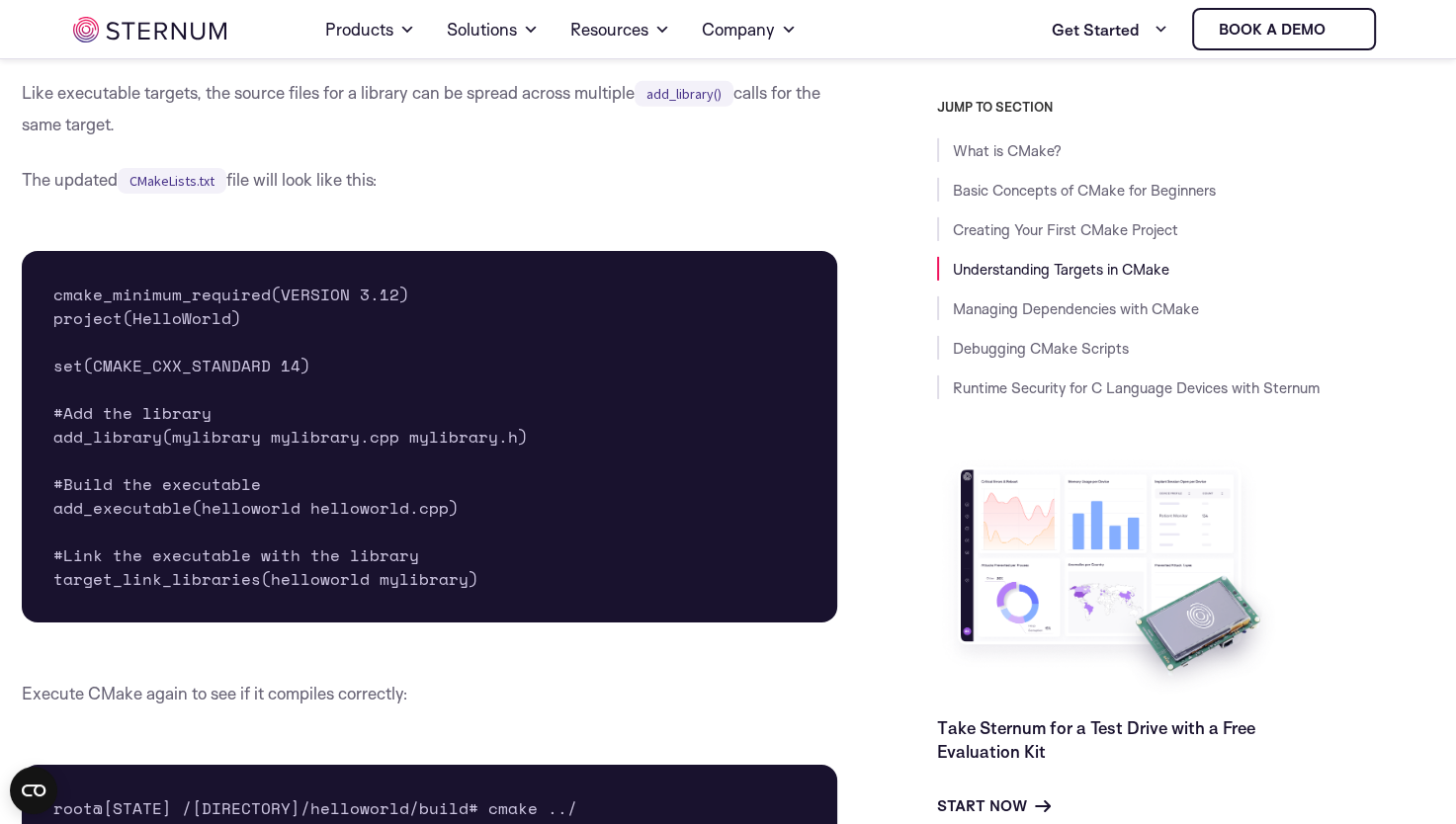 scroll, scrollTop: 6223, scrollLeft: 0, axis: vertical 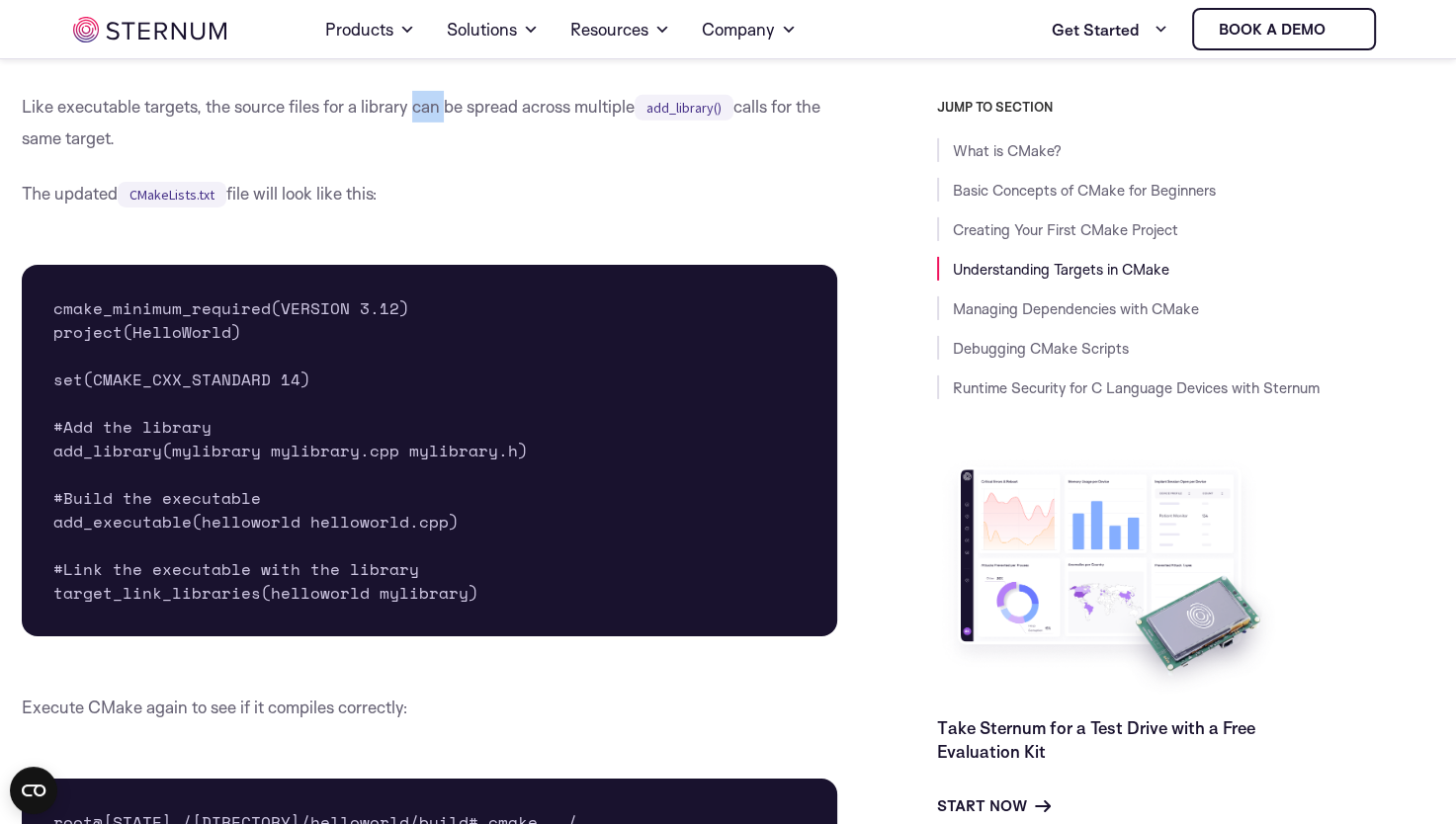 drag, startPoint x: 412, startPoint y: 163, endPoint x: 444, endPoint y: 162, distance: 32.01562 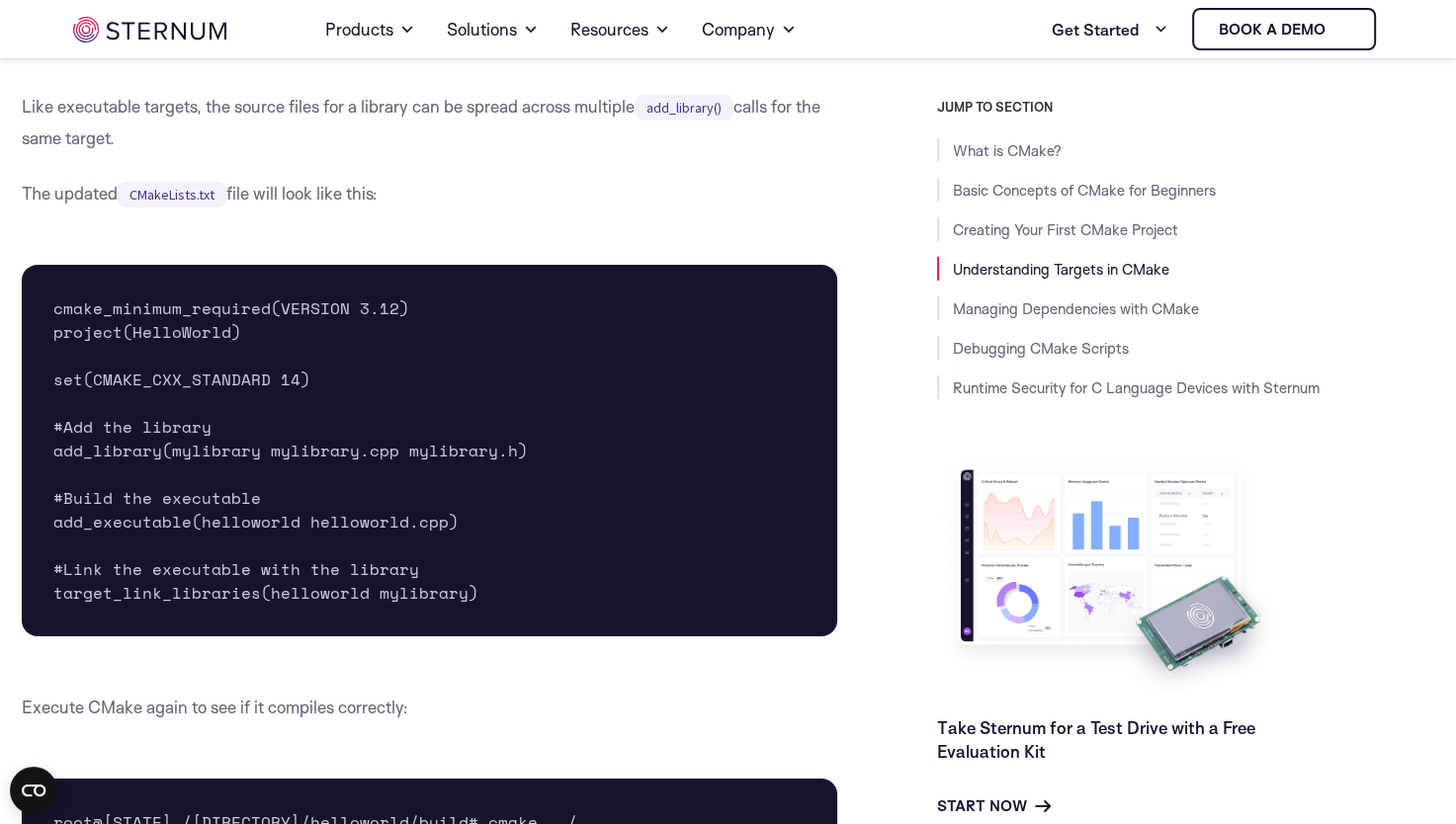 drag, startPoint x: 444, startPoint y: 162, endPoint x: 375, endPoint y: 161, distance: 69.00725 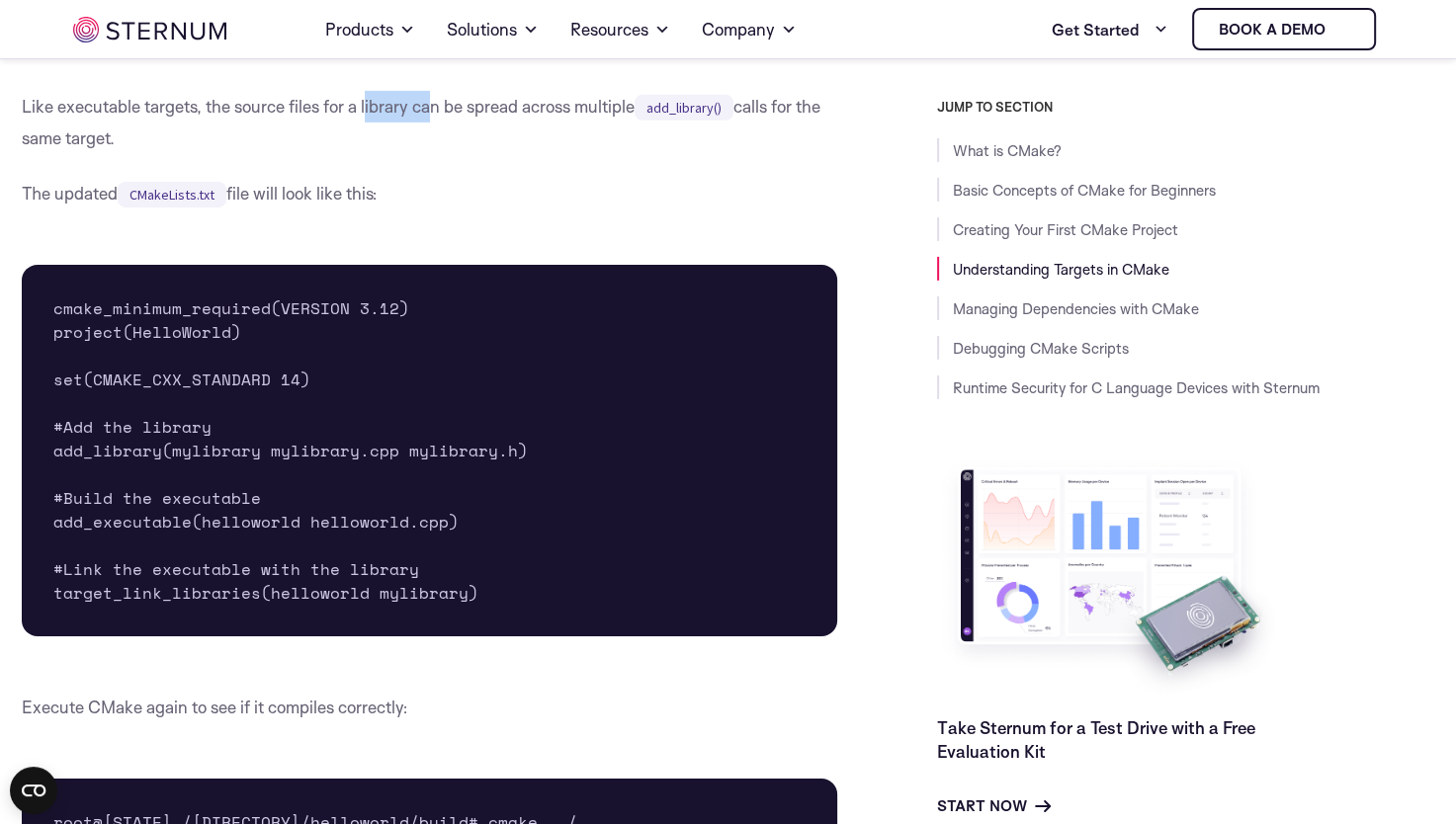 drag, startPoint x: 366, startPoint y: 161, endPoint x: 439, endPoint y: 163, distance: 73.02739 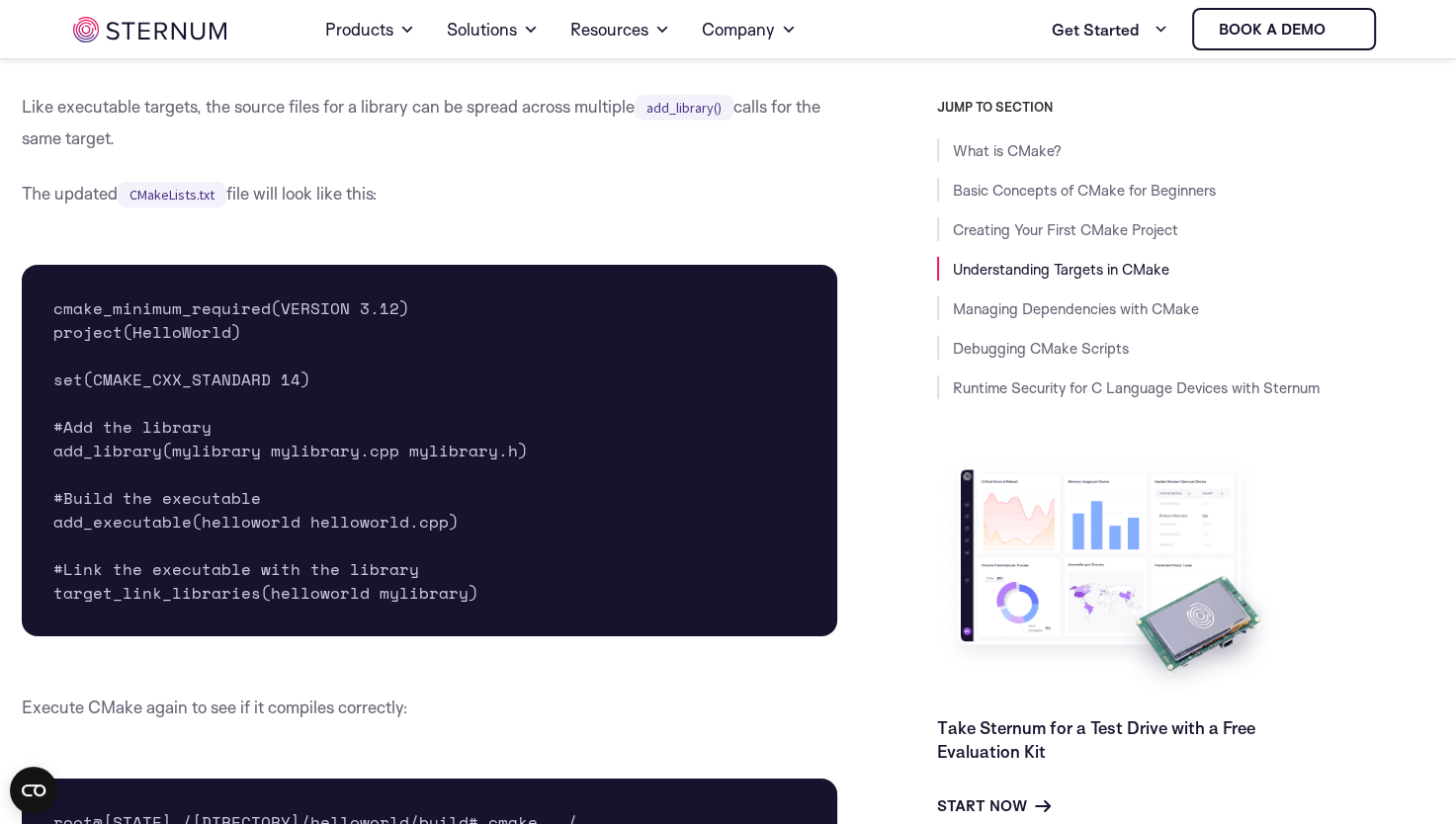 drag, startPoint x: 439, startPoint y: 163, endPoint x: 331, endPoint y: 172, distance: 108.374351 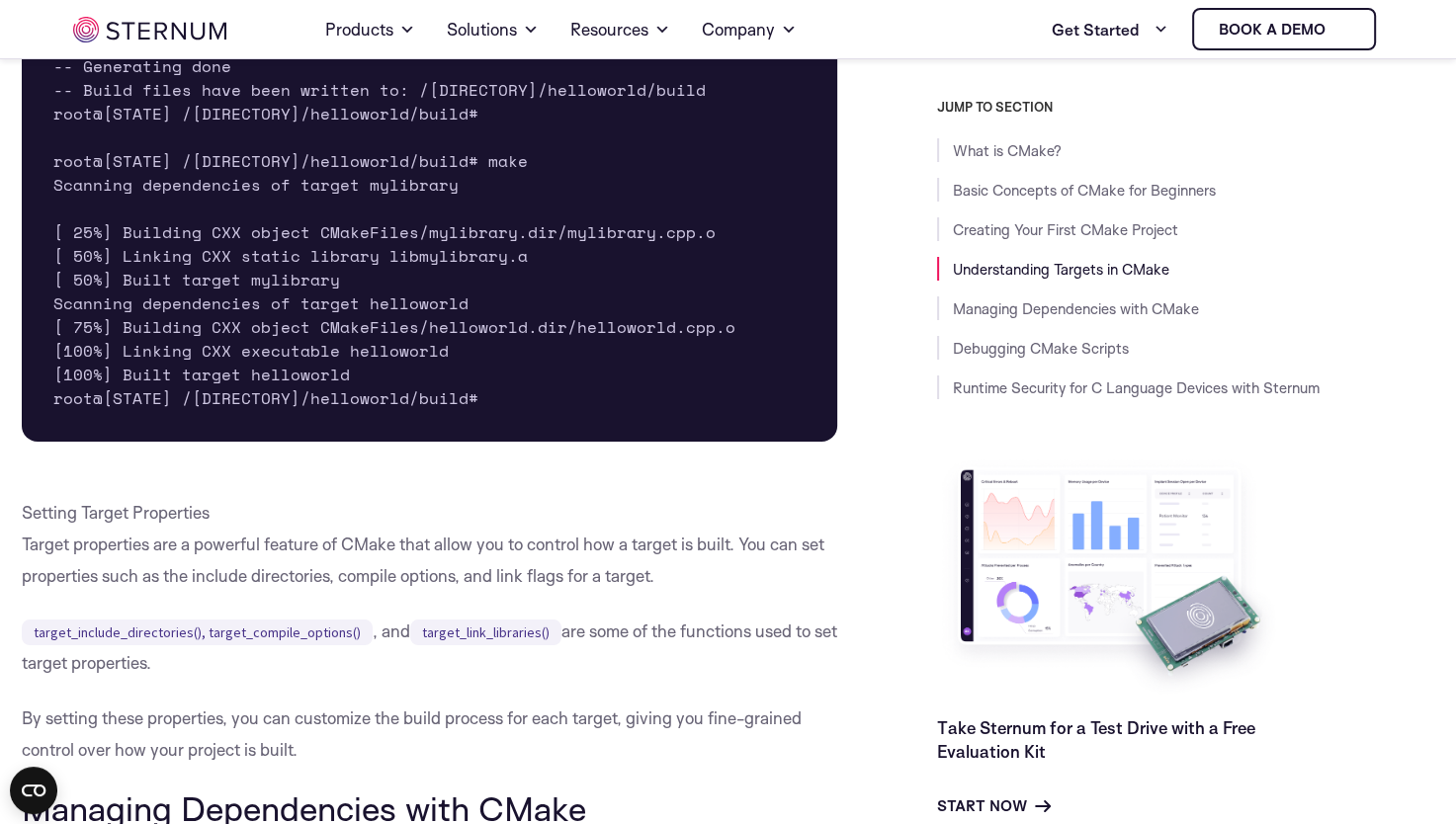 scroll, scrollTop: 7028, scrollLeft: 0, axis: vertical 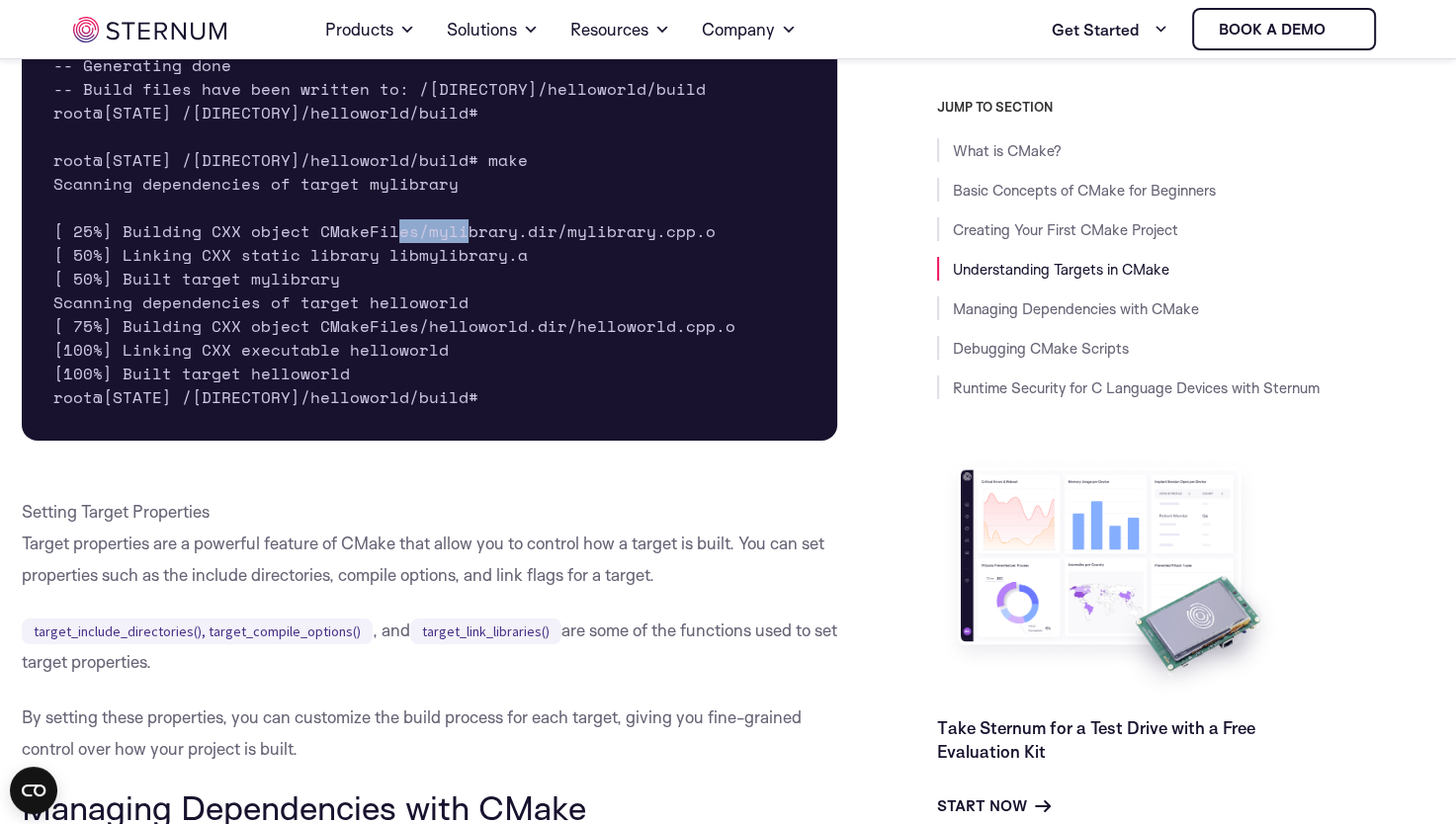 drag, startPoint x: 422, startPoint y: 286, endPoint x: 491, endPoint y: 285, distance: 69.00725 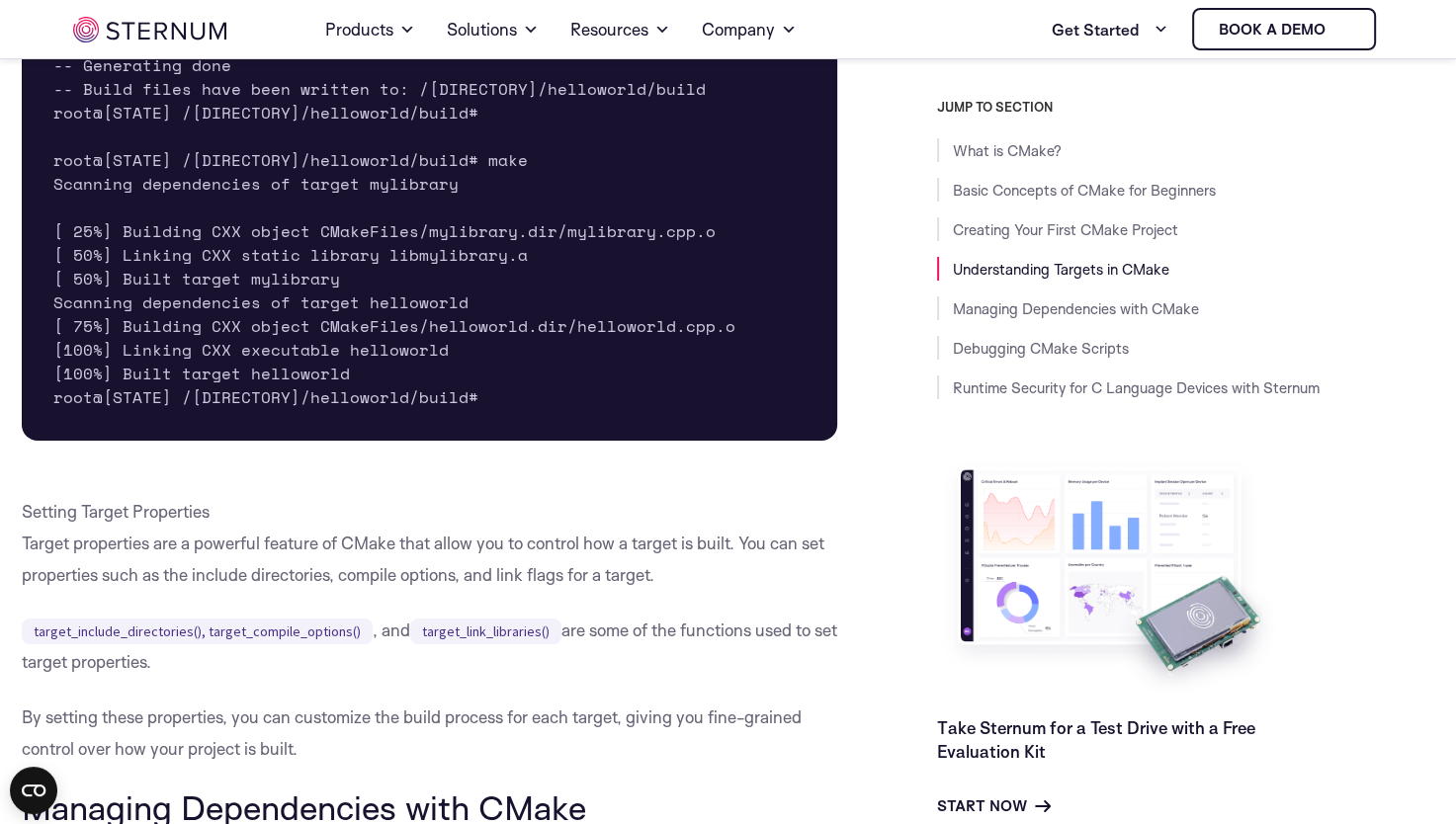 drag, startPoint x: 491, startPoint y: 285, endPoint x: 405, endPoint y: 302, distance: 87.66413 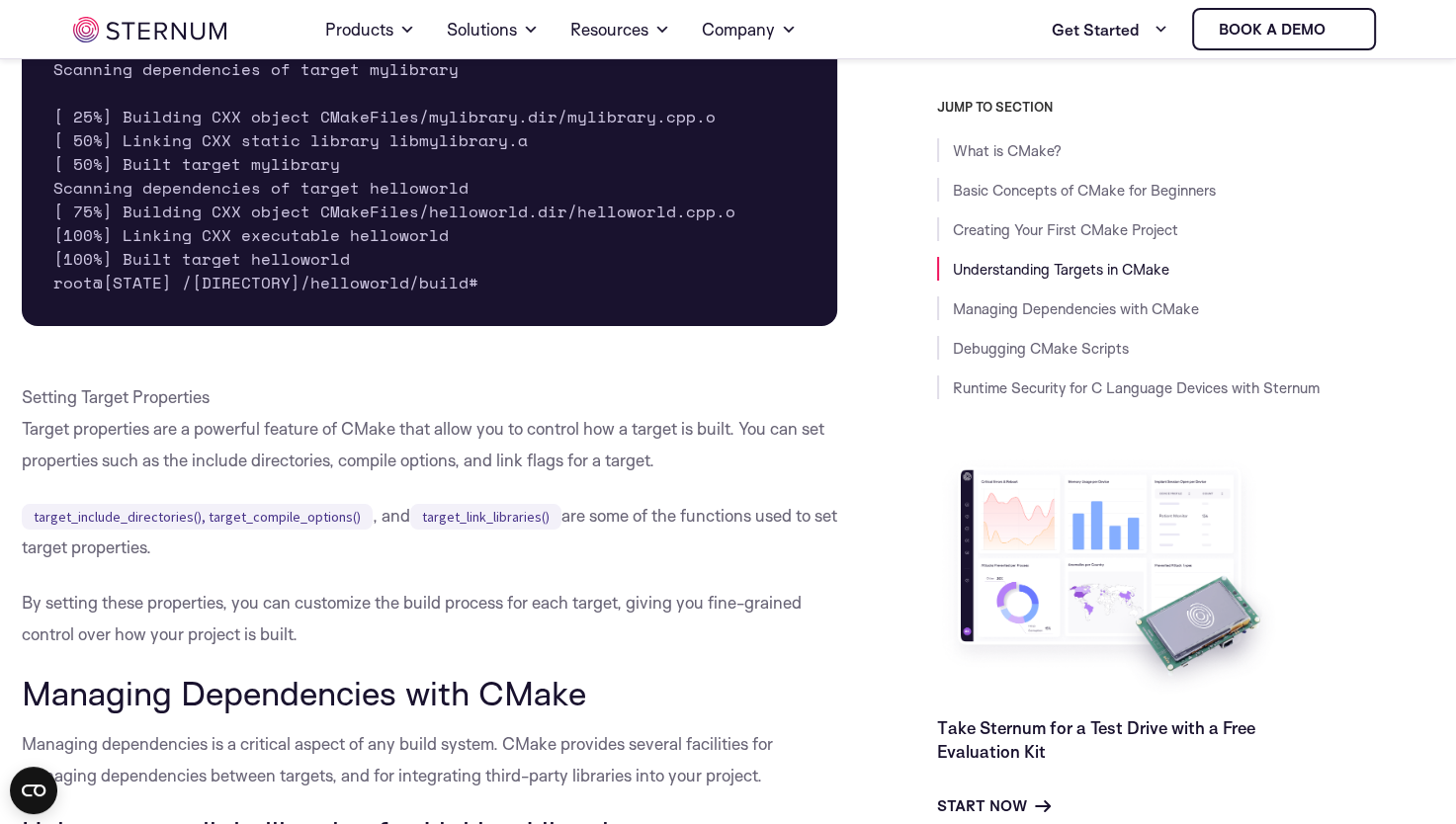 scroll, scrollTop: 7143, scrollLeft: 0, axis: vertical 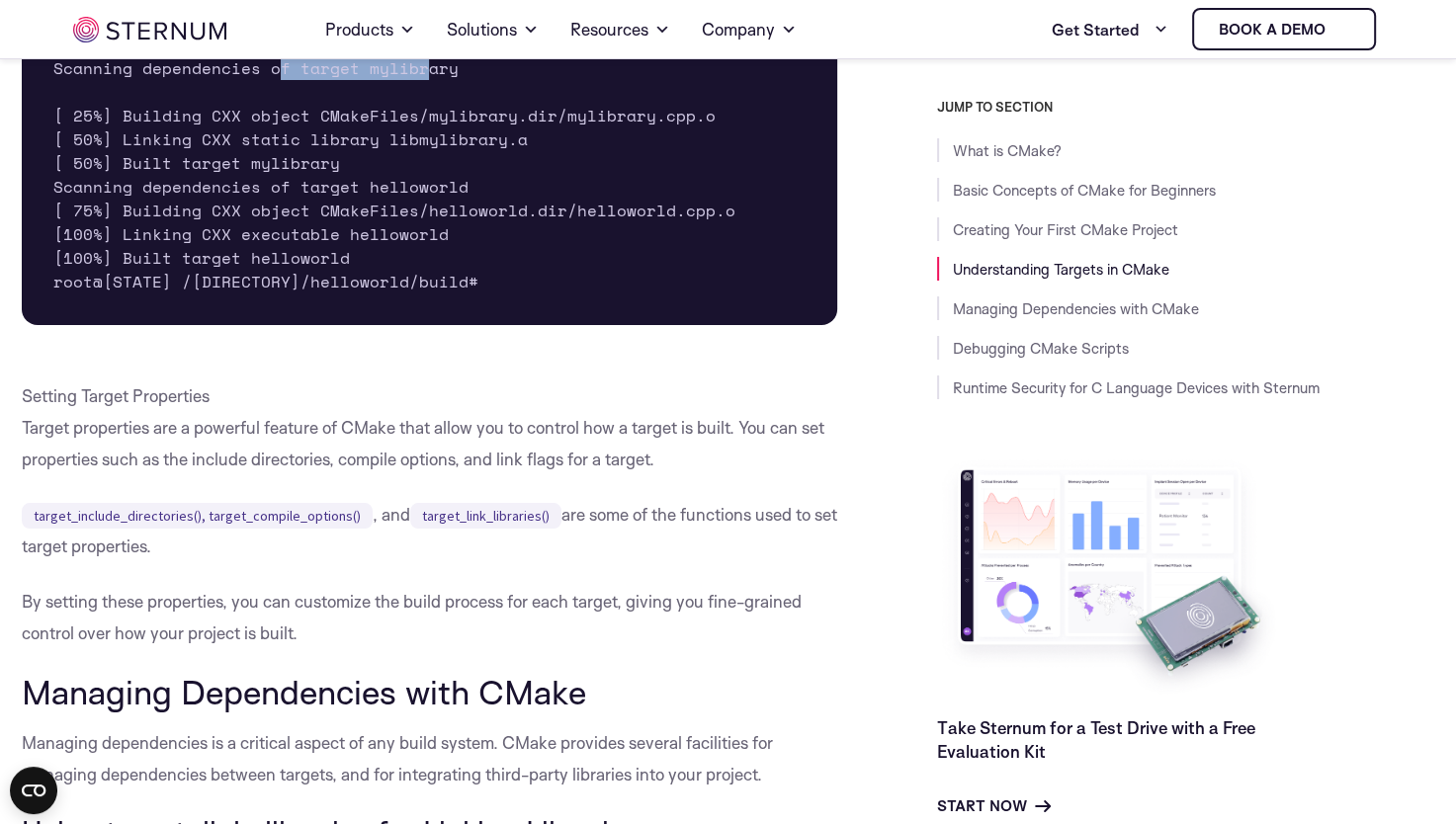 drag, startPoint x: 445, startPoint y: 125, endPoint x: 302, endPoint y: 121, distance: 143.05593 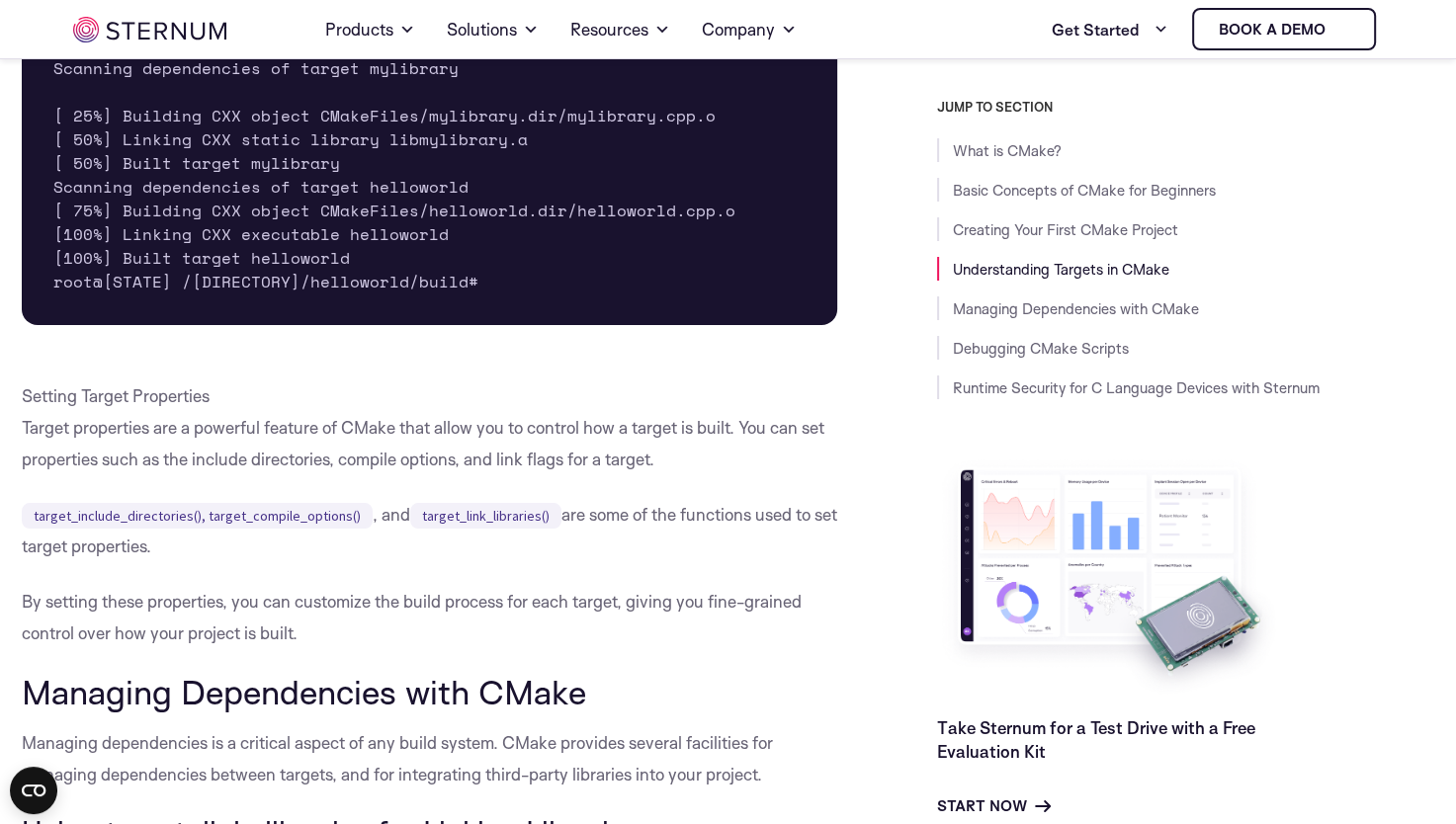 click on "root@[STATE] /[DIRECTORY]/helloworld/build# cmake ../
-- Configuring done
-- Generating done
-- Build files have been written to: /[DIRECTORY]/helloworld/build
root@[STATE] /[DIRECTORY]/helloworld/build#
root@[STATE] /[DIRECTORY]/helloworld/build# make
Scanning dependencies of target mylibrary
[ 25%] Building CXX object CMakeFiles/mylibrary.dir/mylibrary.cpp.o
[ 50%] Linking CXX static library libmylibrary.a
[ 50%] Built target mylibrary
Scanning dependencies of target helloworld
[ 75%] Building CXX object CMakeFiles/helloworld.dir/helloworld.cpp.o
[100%] Linking CXX executable helloworld
[100%] Built target helloworld
root@[STATE] /[DIRECTORY]/helloworld/build#" at bounding box center [430, 92] 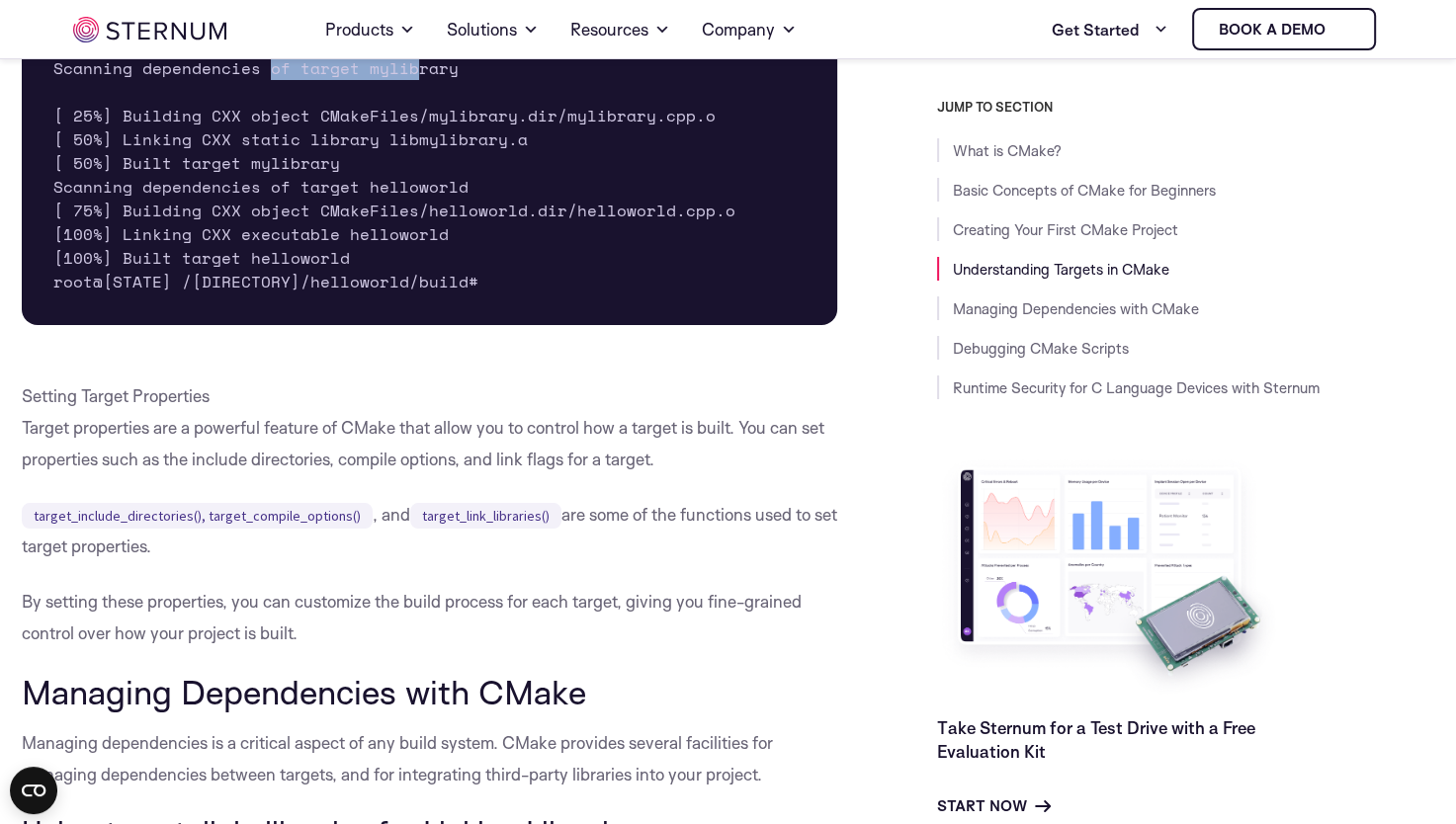 drag, startPoint x: 297, startPoint y: 124, endPoint x: 441, endPoint y: 126, distance: 144.01389 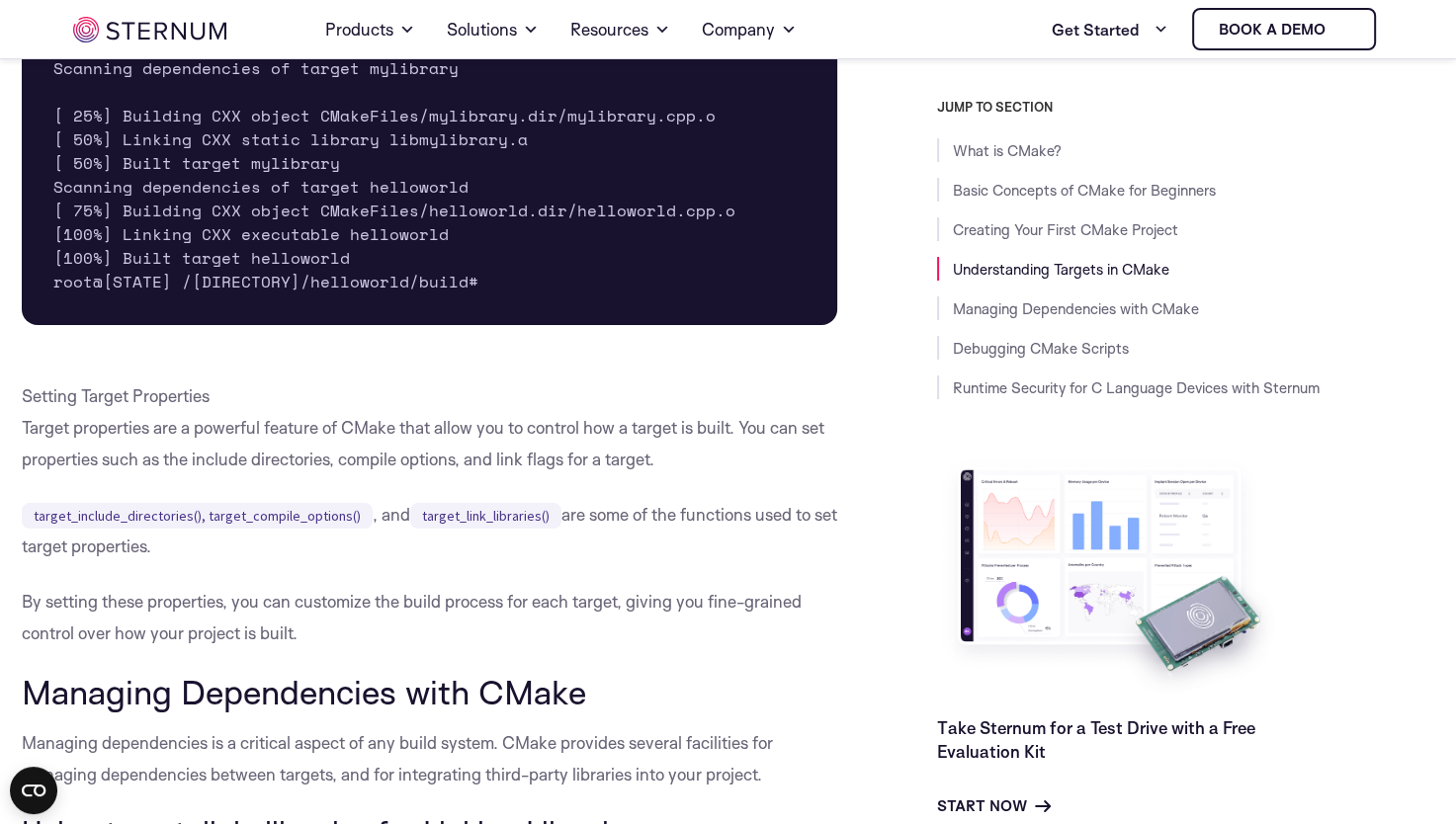 click on "root@[STATE] /[DIRECTORY]/helloworld/build# cmake ../
-- Configuring done
-- Generating done
-- Build files have been written to: /[DIRECTORY]/helloworld/build
root@[STATE] /[DIRECTORY]/helloworld/build#
root@[STATE] /[DIRECTORY]/helloworld/build# make
Scanning dependencies of target mylibrary
[ 25%] Building CXX object CMakeFiles/mylibrary.dir/mylibrary.cpp.o
[ 50%] Linking CXX static library libmylibrary.a
[ 50%] Built target mylibrary
Scanning dependencies of target helloworld
[ 75%] Building CXX object CMakeFiles/helloworld.dir/helloworld.cpp.o
[100%] Linking CXX executable helloworld
[100%] Built target helloworld
root@[STATE] /[DIRECTORY]/helloworld/build#" at bounding box center [430, 92] 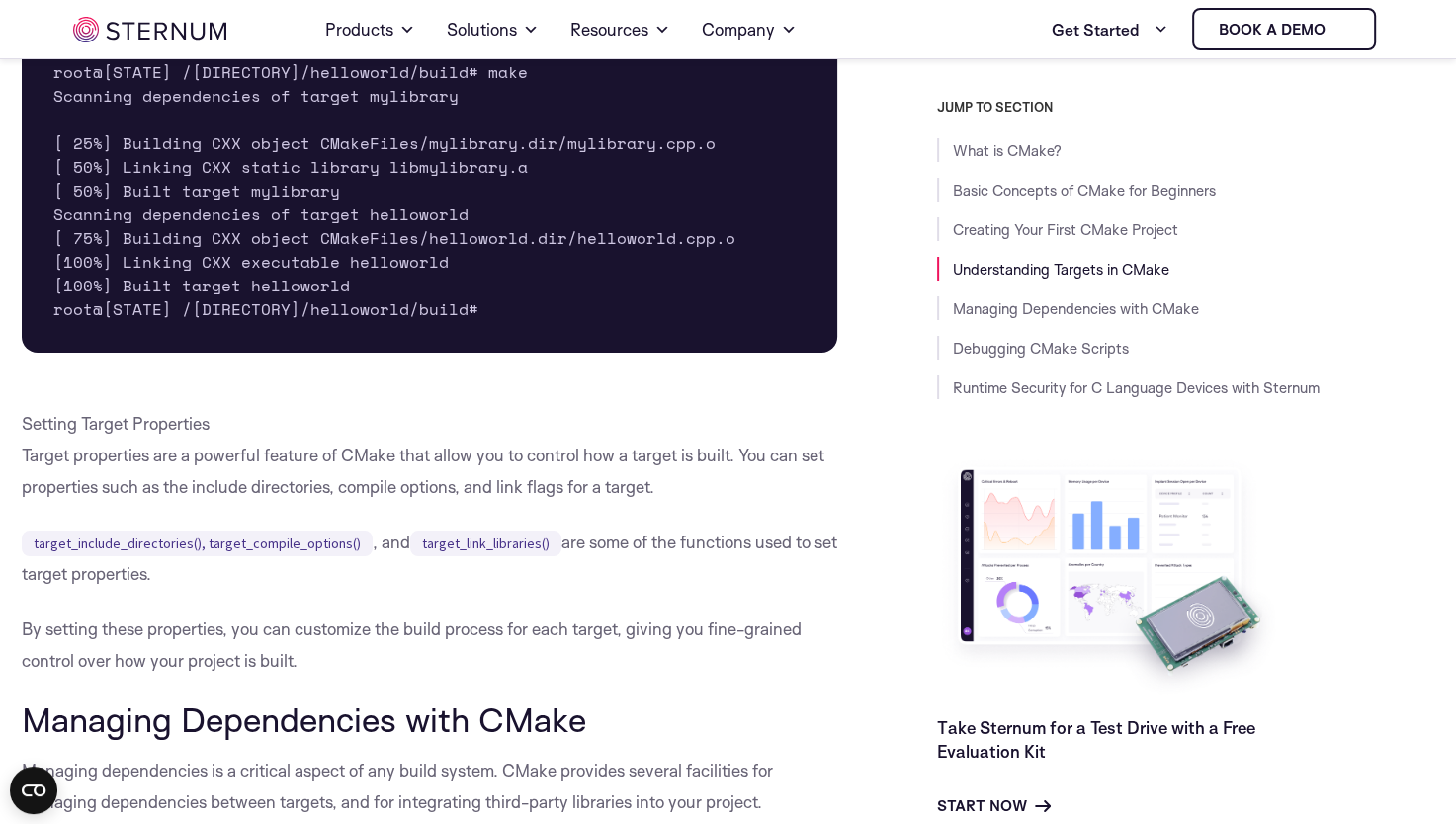 scroll, scrollTop: 7101, scrollLeft: 0, axis: vertical 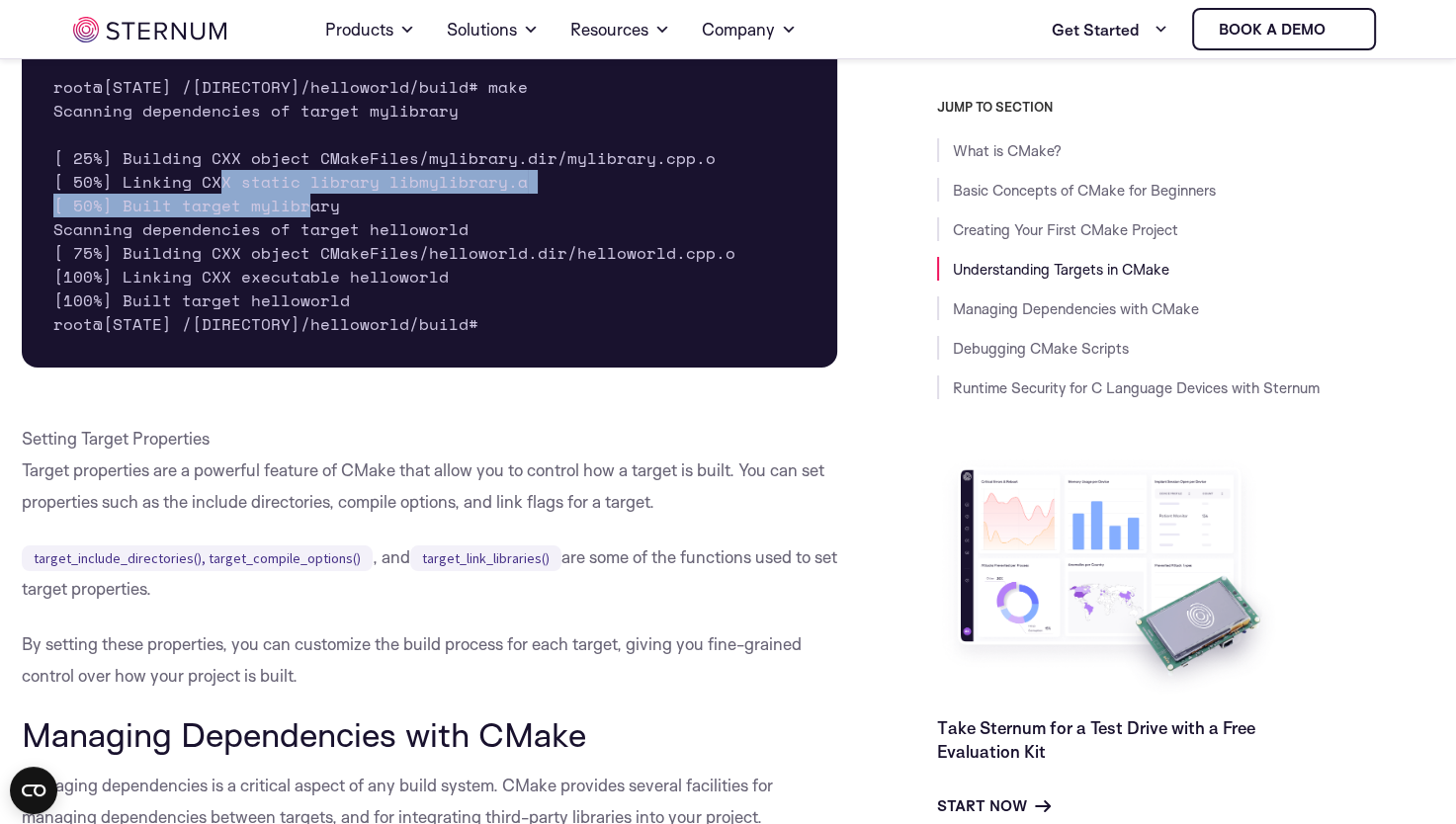 drag, startPoint x: 333, startPoint y: 257, endPoint x: 242, endPoint y: 225, distance: 96.462428 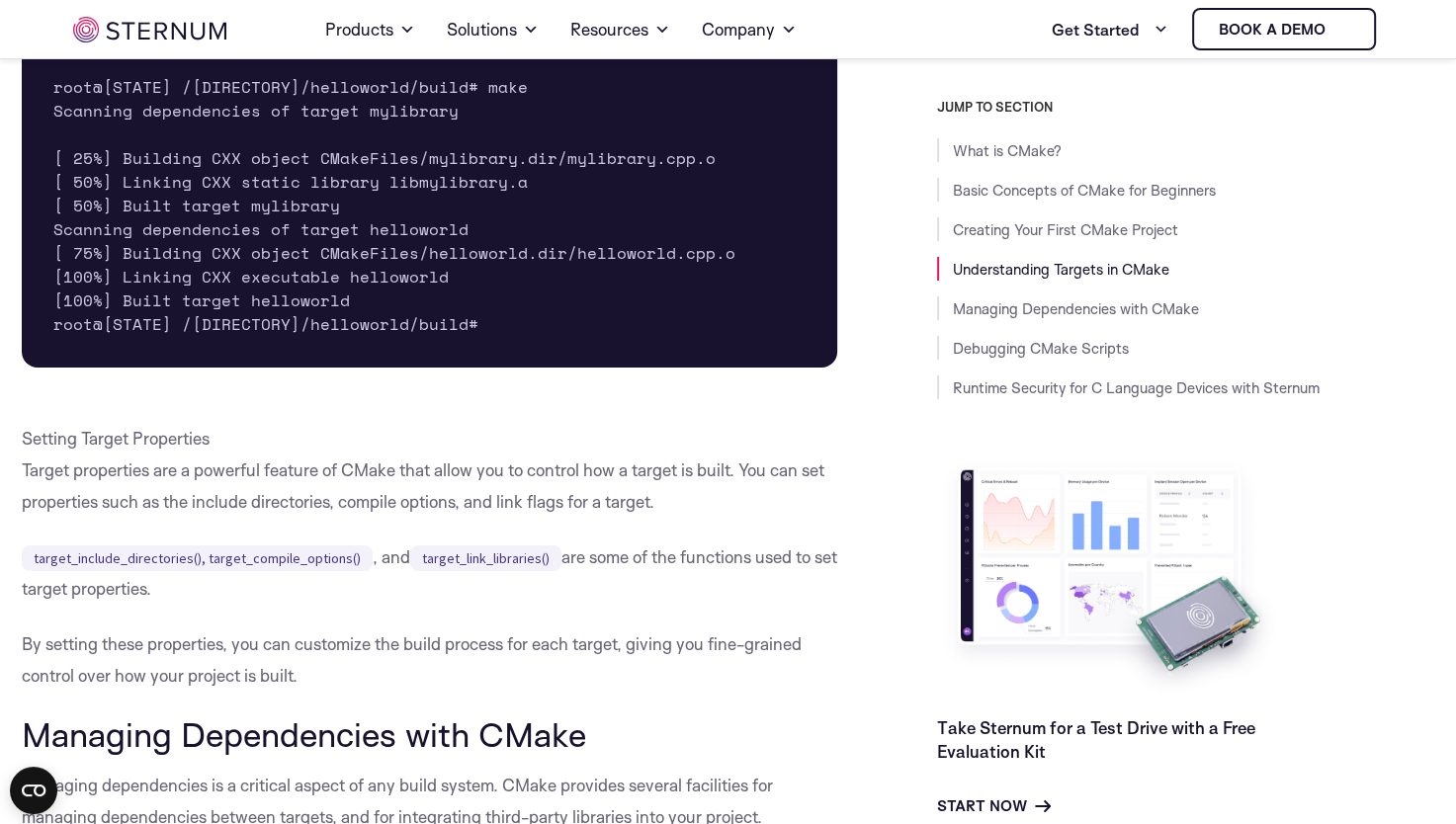 drag, startPoint x: 242, startPoint y: 225, endPoint x: 200, endPoint y: 231, distance: 42.426407 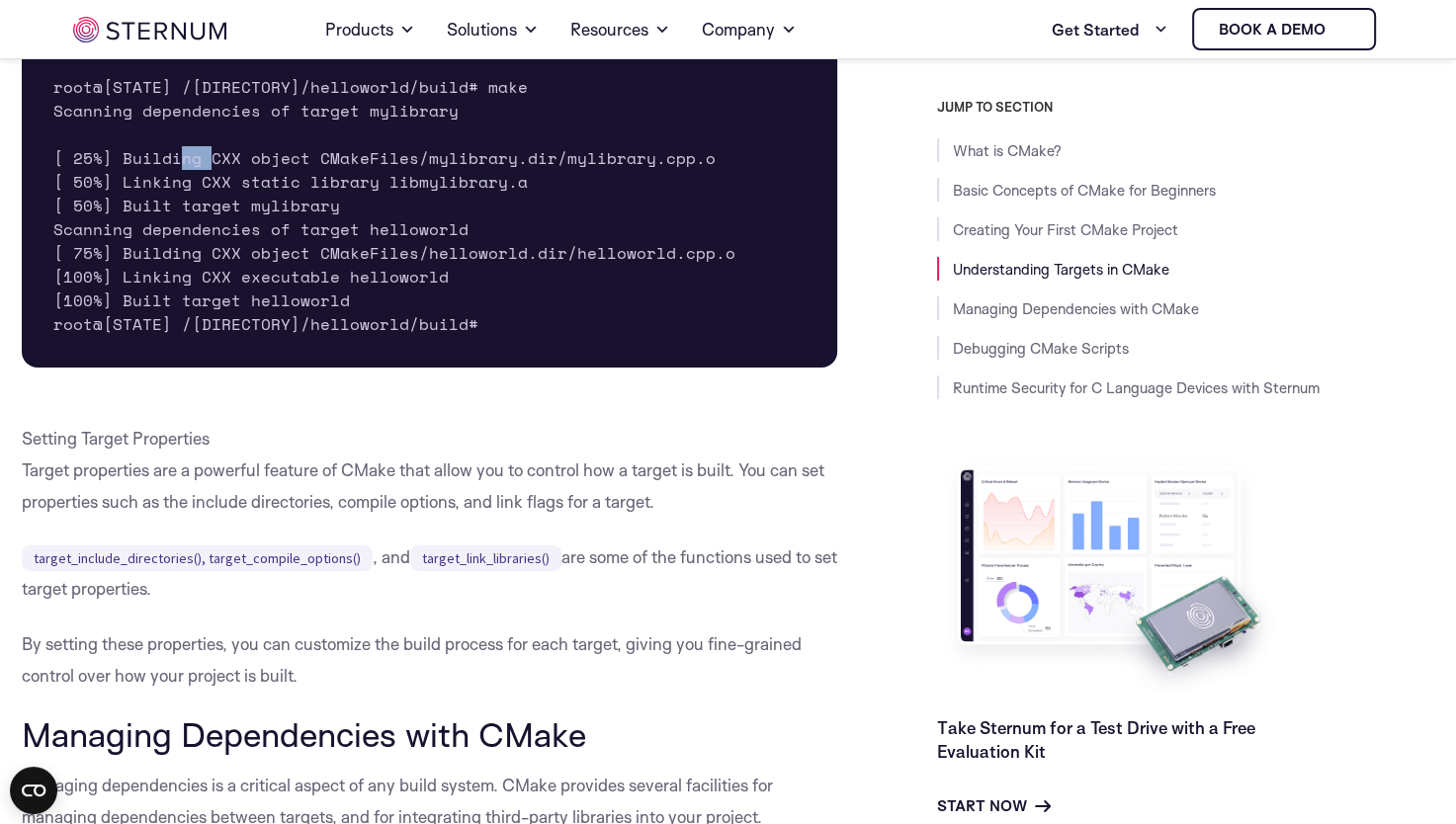 drag, startPoint x: 210, startPoint y: 211, endPoint x: 234, endPoint y: 215, distance: 24.33105 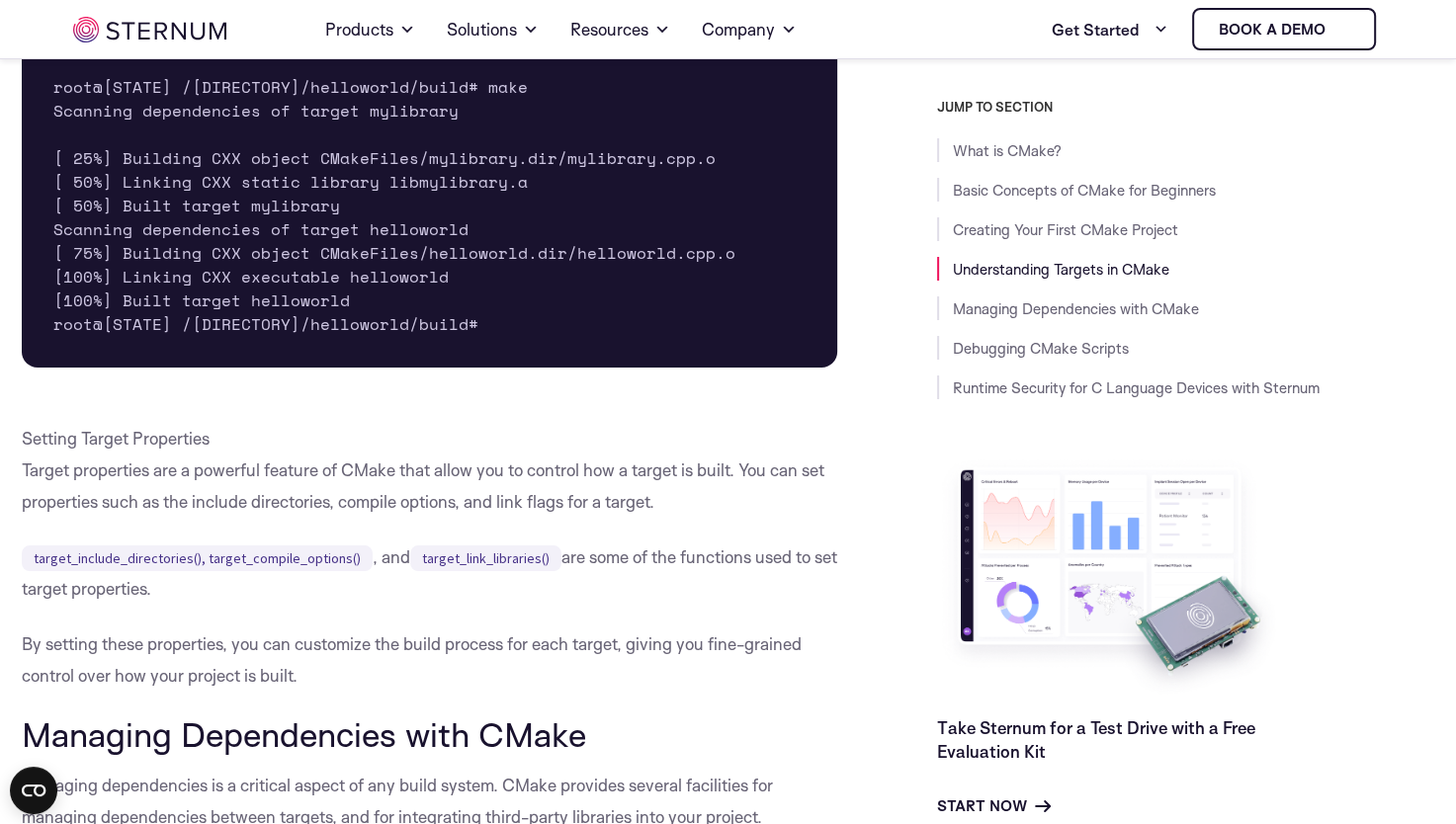 drag, startPoint x: 234, startPoint y: 215, endPoint x: 206, endPoint y: 236, distance: 35 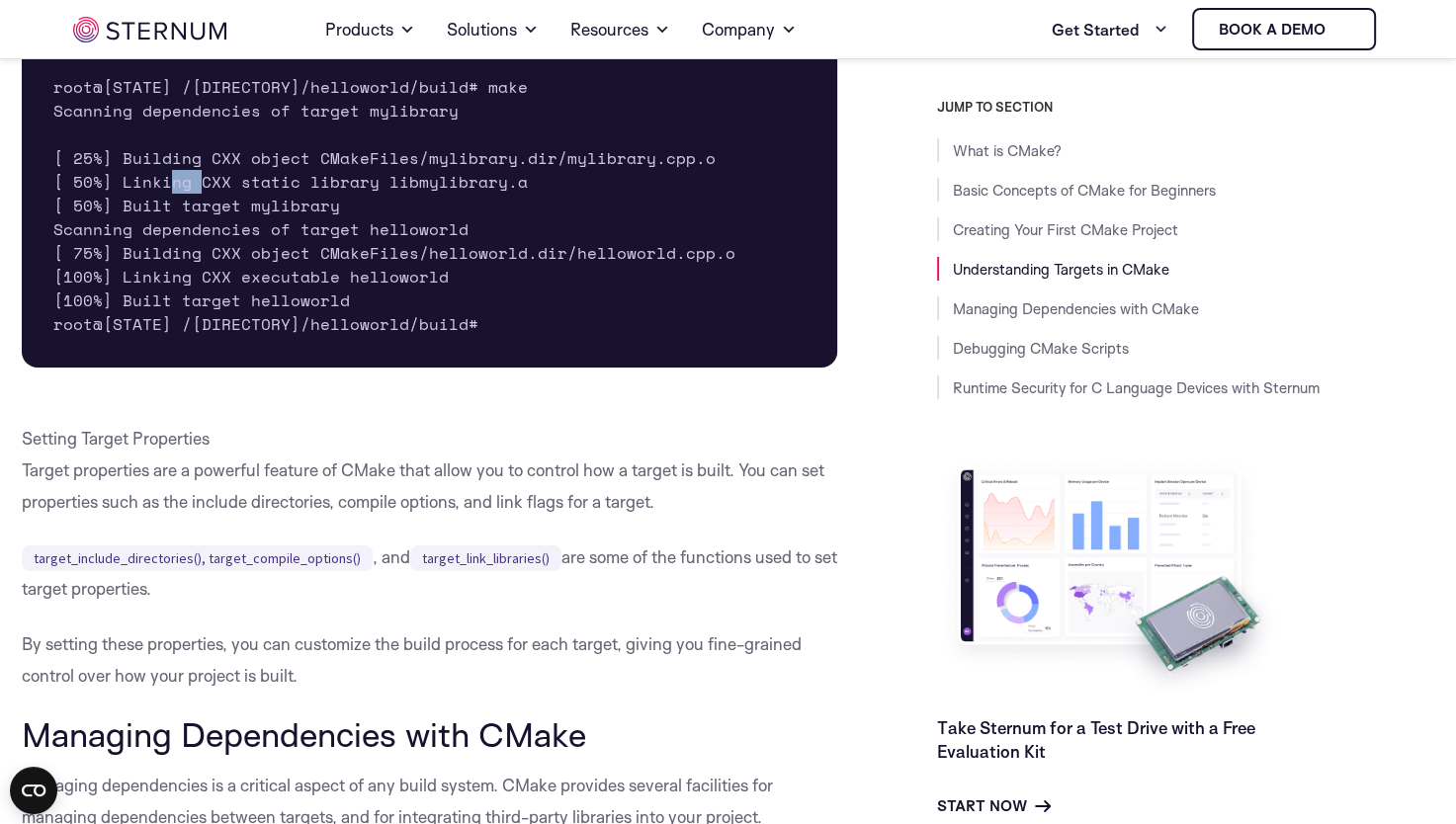 click on "root@[STATE] /[DIRECTORY]/helloworld/build# cmake ../
-- Configuring done
-- Generating done
-- Build files have been written to: /[DIRECTORY]/helloworld/build
root@[STATE] /[DIRECTORY]/helloworld/build#
root@[STATE] /[DIRECTORY]/helloworld/build# make
Scanning dependencies of target mylibrary
[ 25%] Building CXX object CMakeFiles/mylibrary.dir/mylibrary.cpp.o
[ 50%] Linking CXX static library libmylibrary.a
[ 50%] Built target mylibrary
Scanning dependencies of target helloworld
[ 75%] Building CXX object CMakeFiles/helloworld.dir/helloworld.cpp.o
[100%] Linking CXX executable helloworld
[100%] Built target helloworld
root@[STATE] /[DIRECTORY]/helloworld/build#" at bounding box center [430, 134] 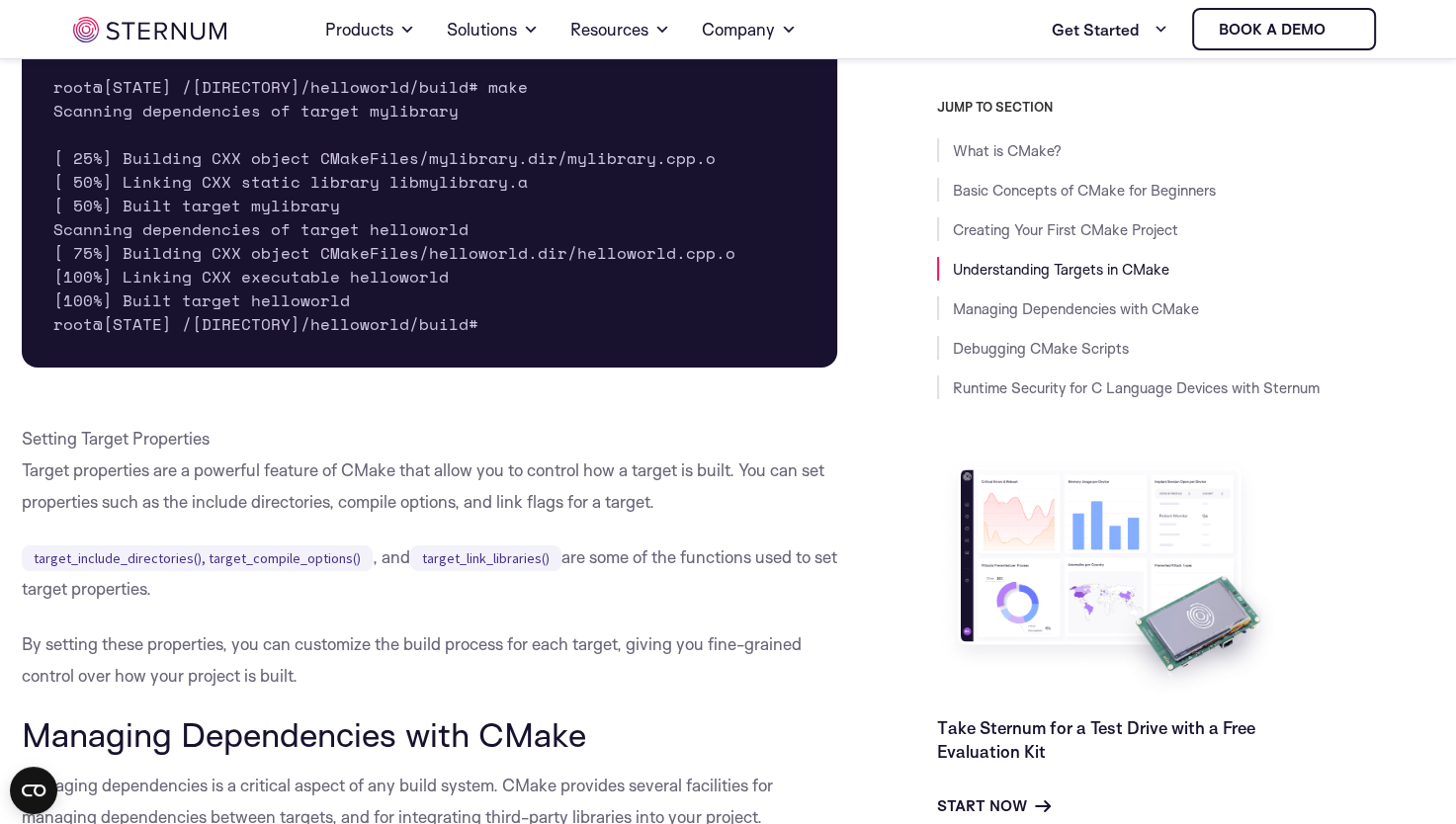 drag, startPoint x: 206, startPoint y: 236, endPoint x: 169, endPoint y: 239, distance: 37.12142 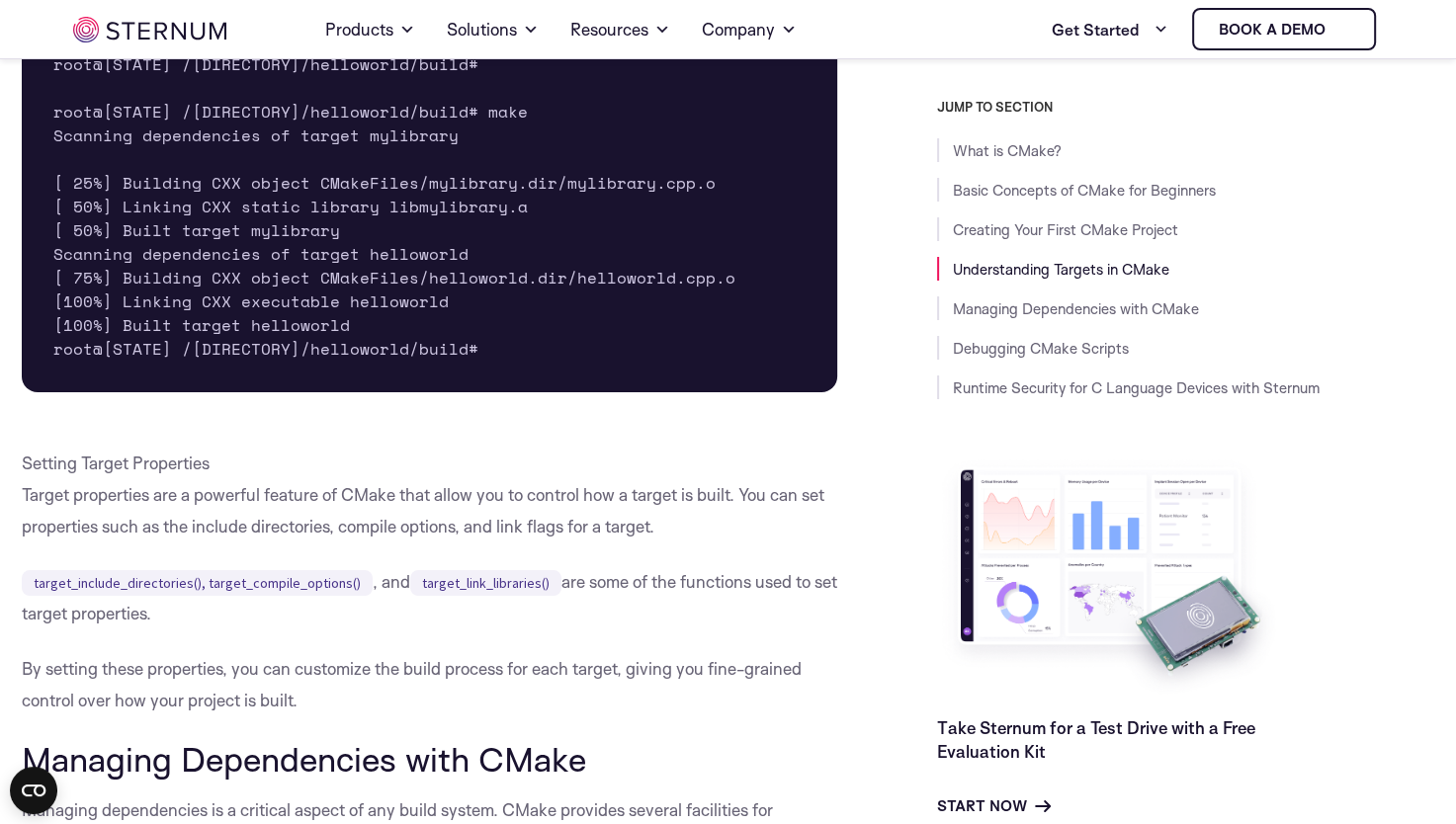 scroll, scrollTop: 7075, scrollLeft: 0, axis: vertical 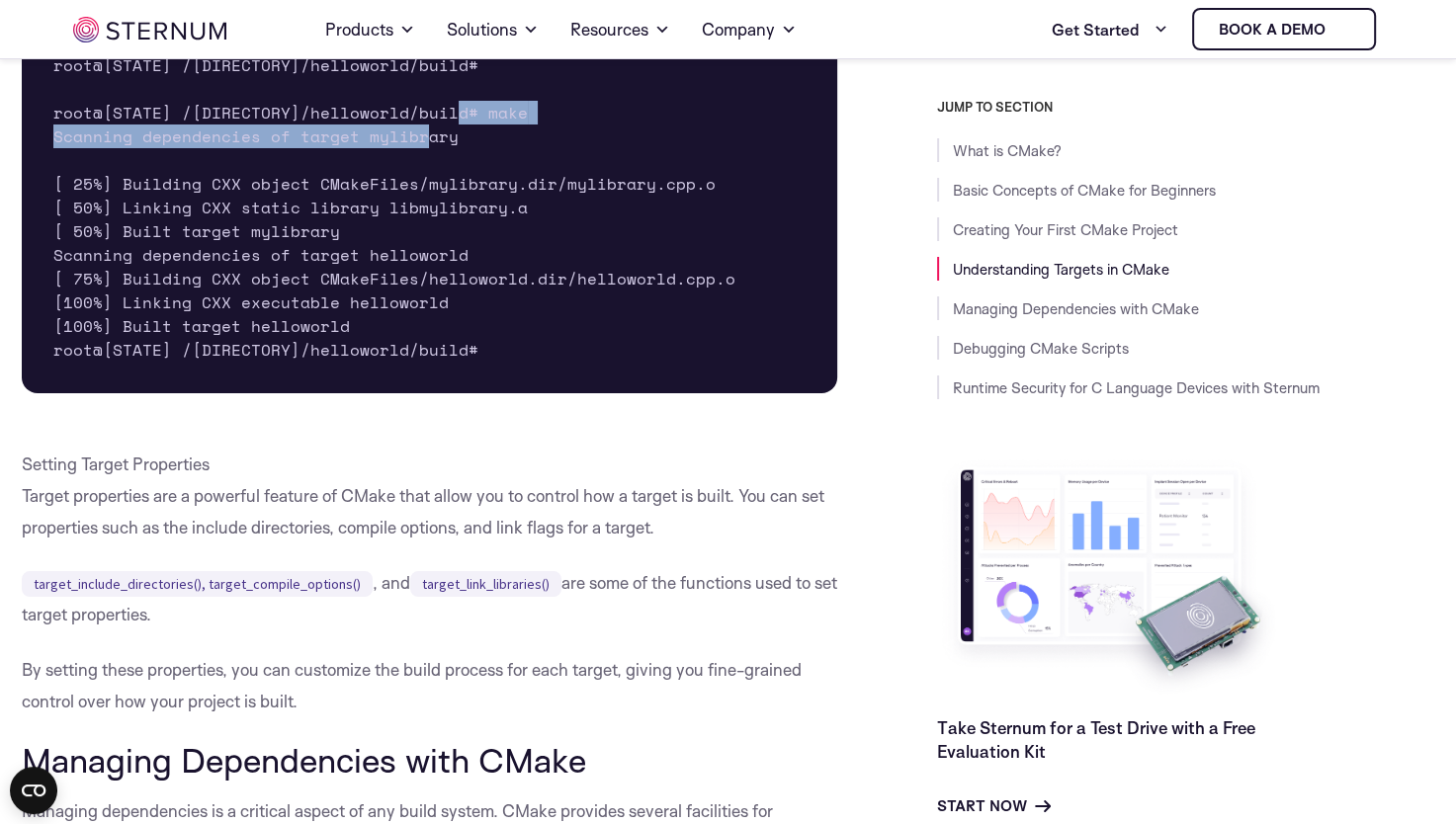drag, startPoint x: 451, startPoint y: 191, endPoint x: 468, endPoint y: 165, distance: 31.06445 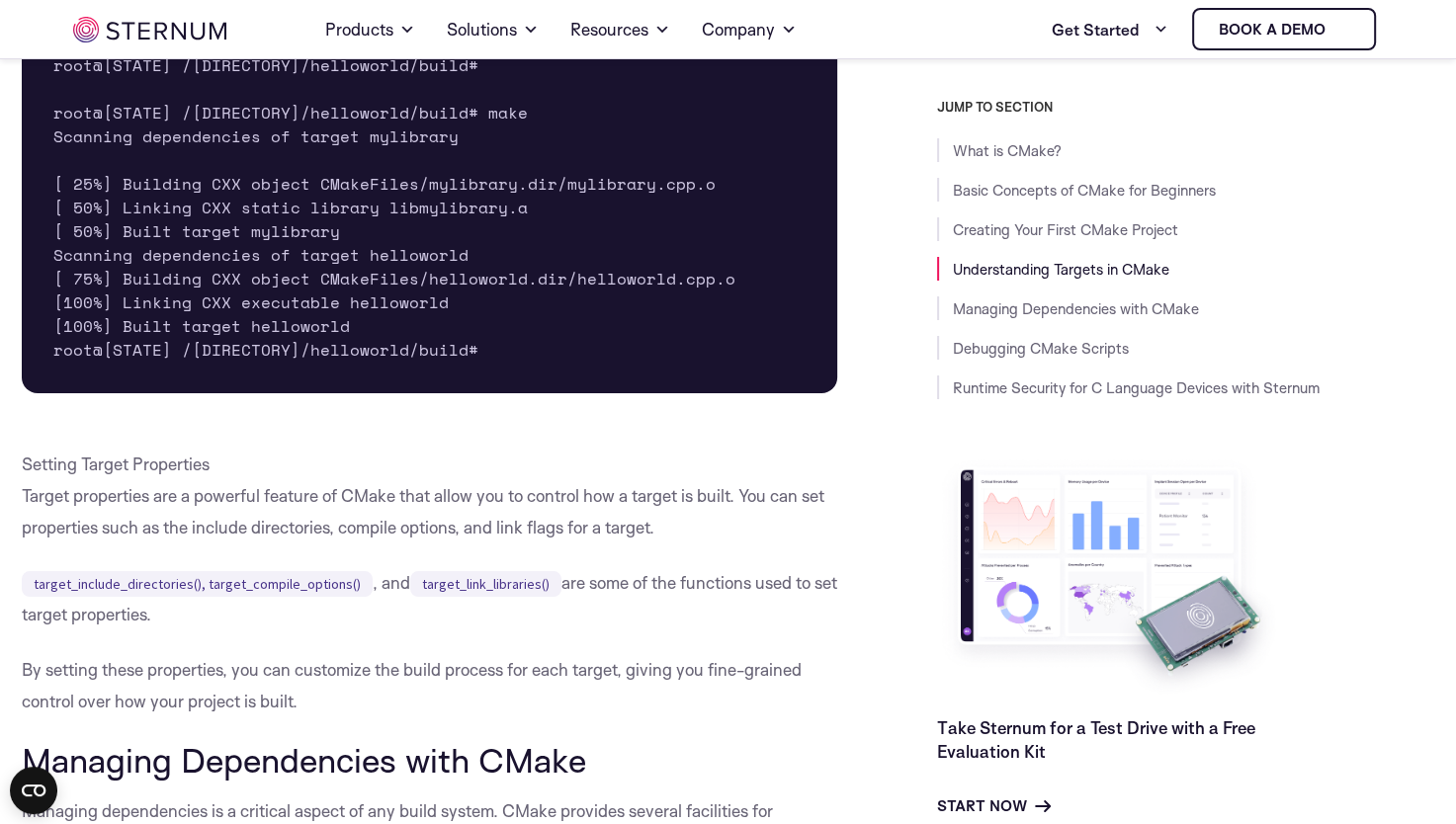 drag, startPoint x: 468, startPoint y: 165, endPoint x: 430, endPoint y: 167, distance: 38.052595 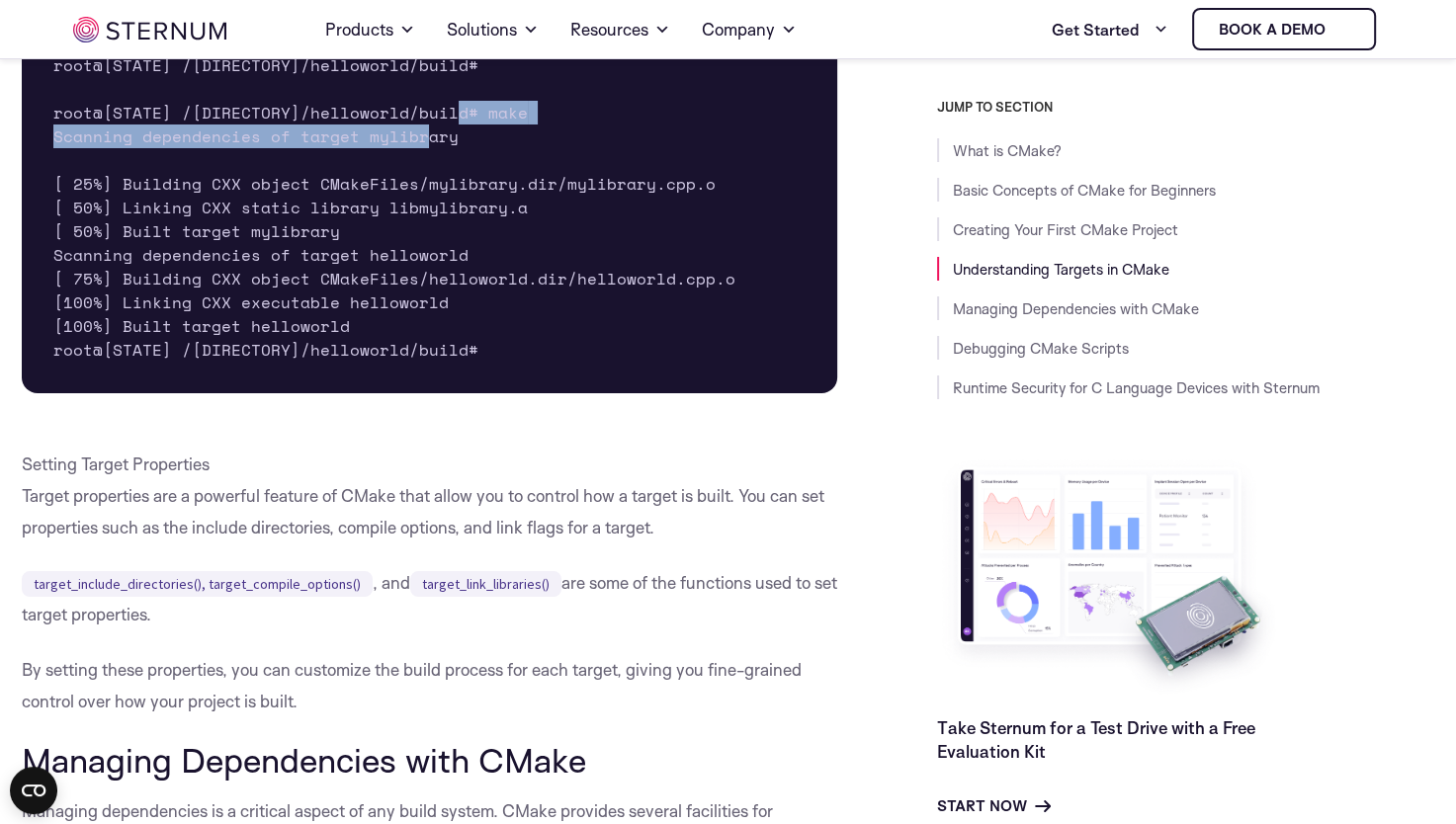 drag, startPoint x: 470, startPoint y: 168, endPoint x: 449, endPoint y: 198, distance: 36.619667 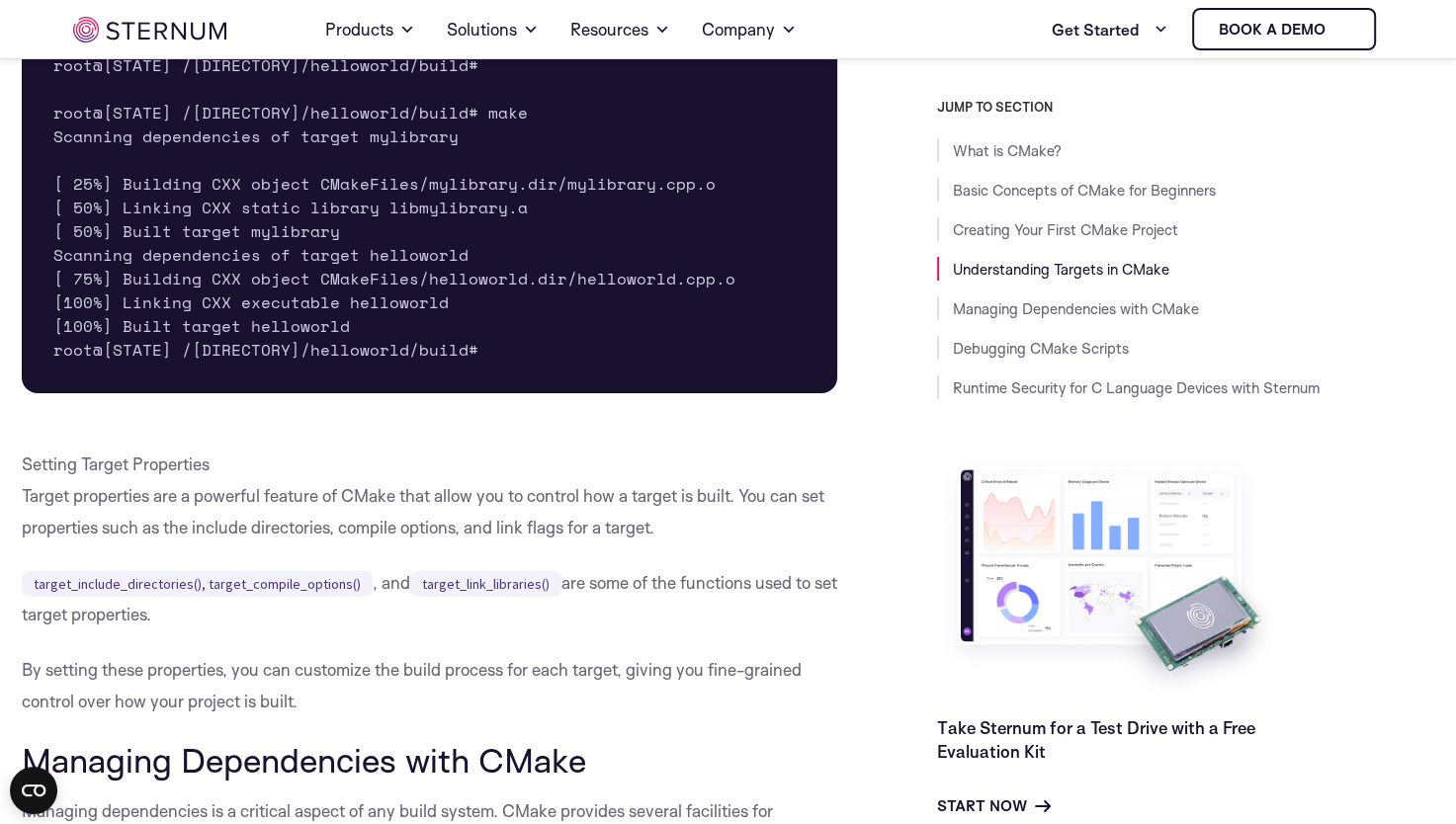 drag, startPoint x: 449, startPoint y: 198, endPoint x: 372, endPoint y: 157, distance: 87.23531 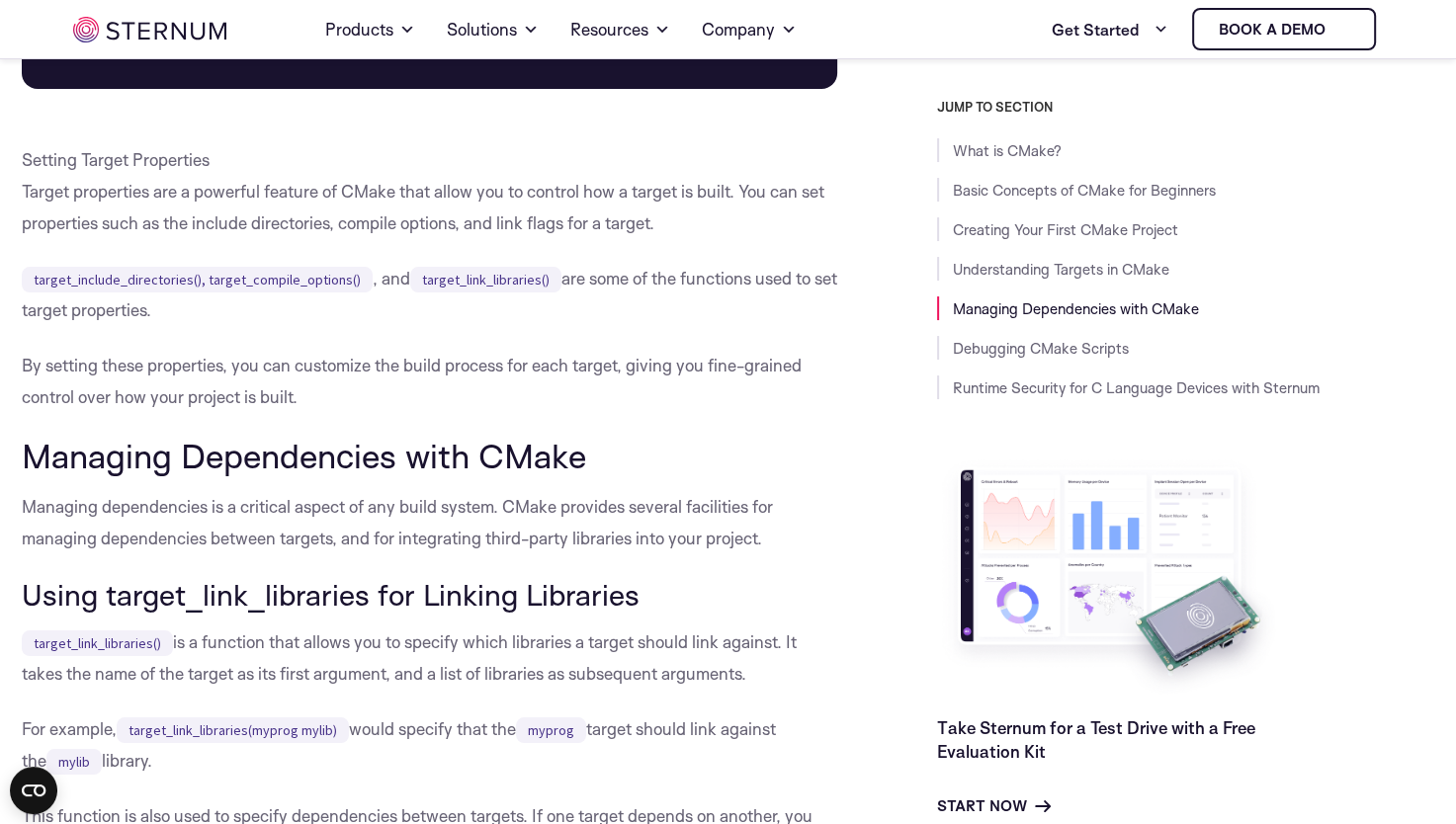 scroll, scrollTop: 7426, scrollLeft: 0, axis: vertical 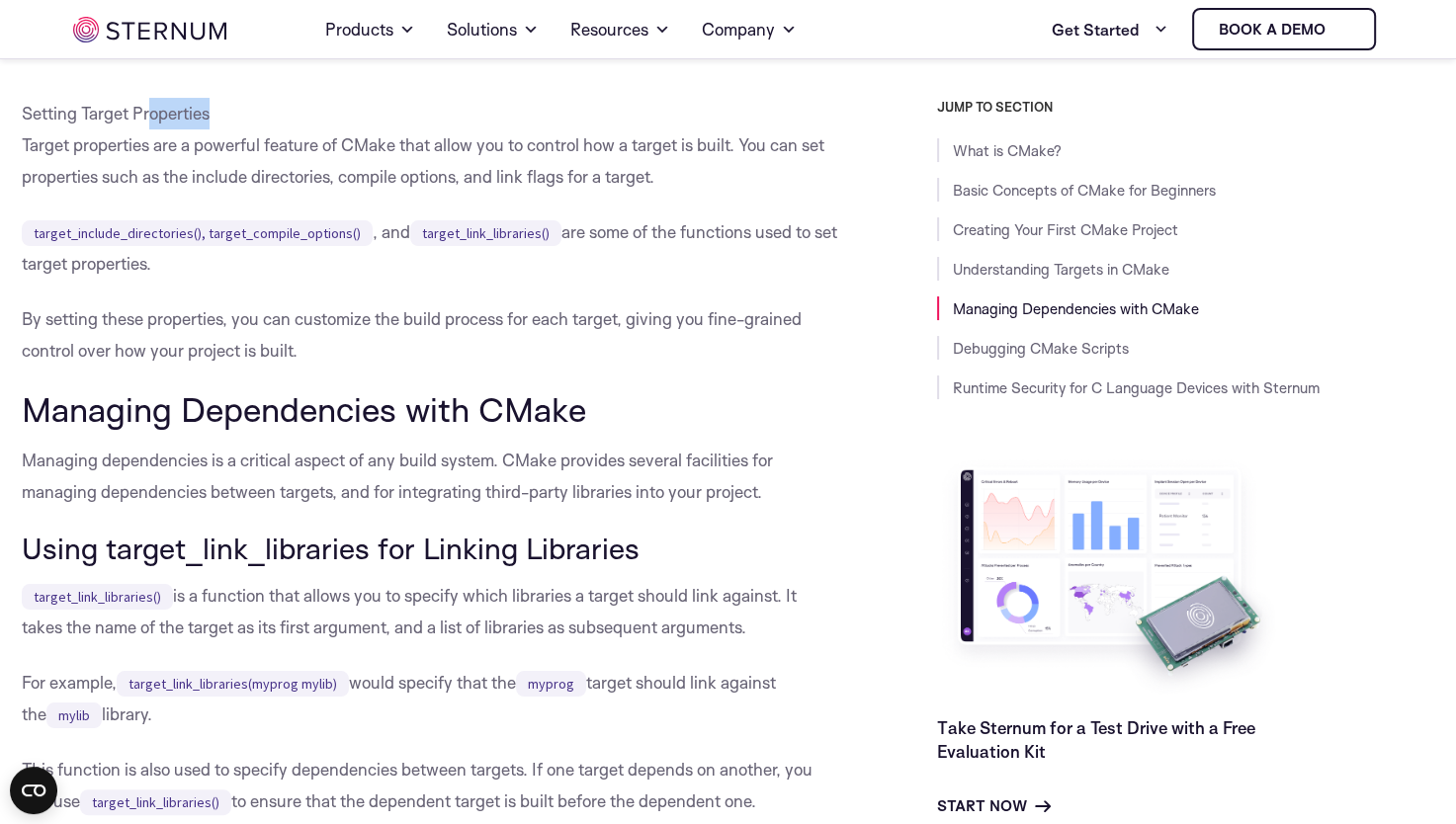 drag, startPoint x: 207, startPoint y: 170, endPoint x: 137, endPoint y: 176, distance: 70.256672 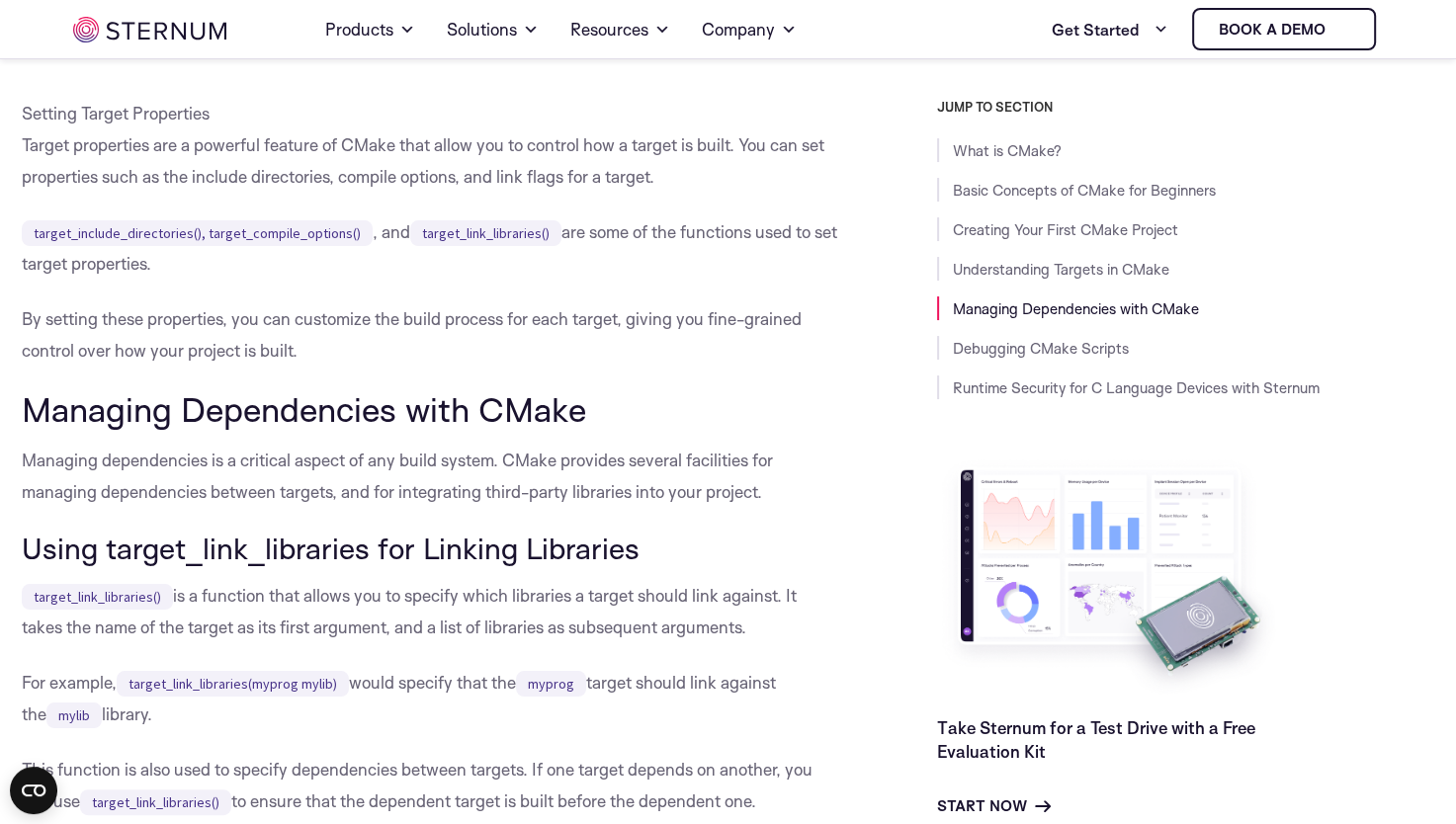 drag, startPoint x: 137, startPoint y: 176, endPoint x: 111, endPoint y: 175, distance: 26.019224 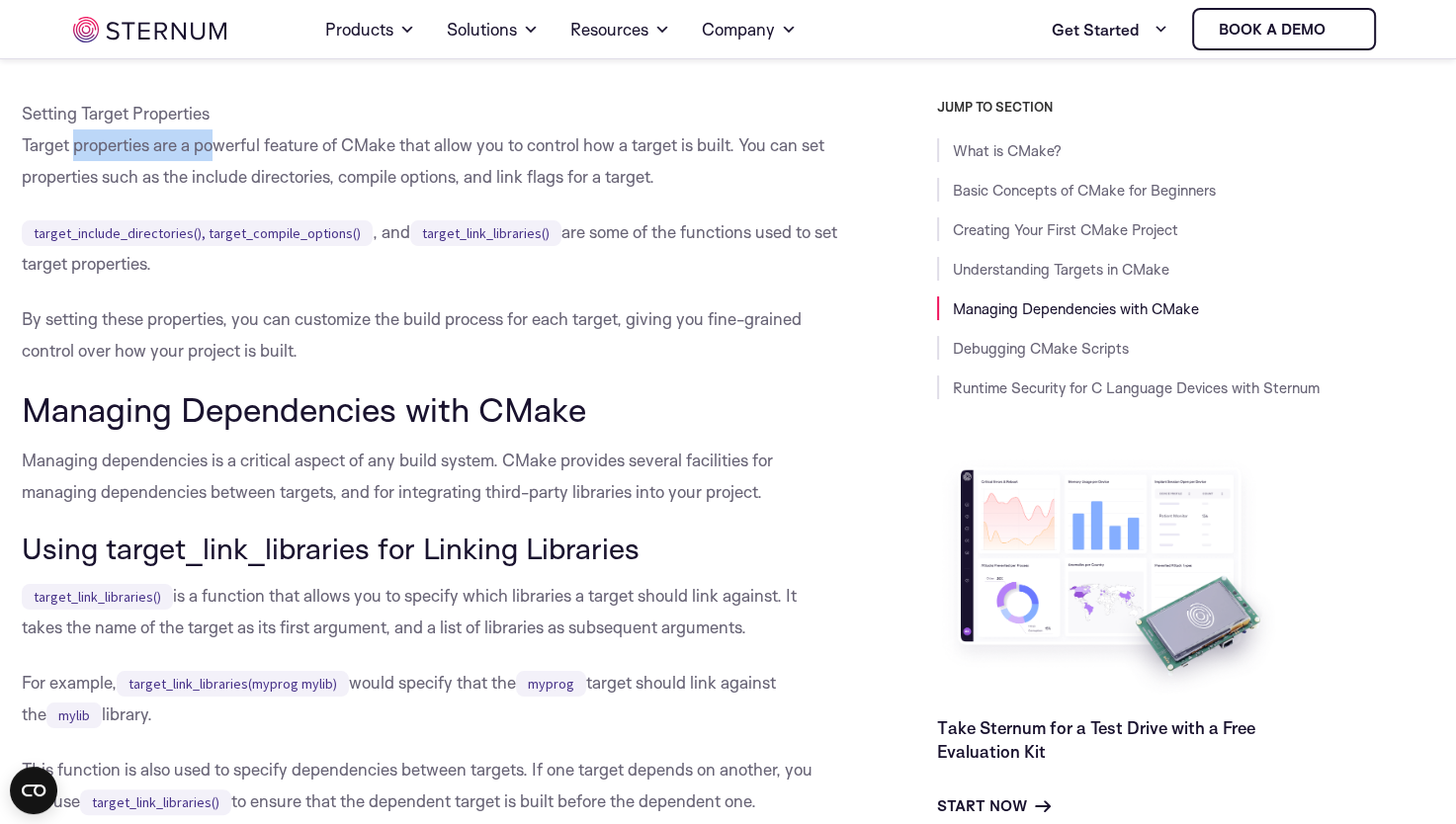 drag, startPoint x: 75, startPoint y: 201, endPoint x: 235, endPoint y: 205, distance: 160.04999 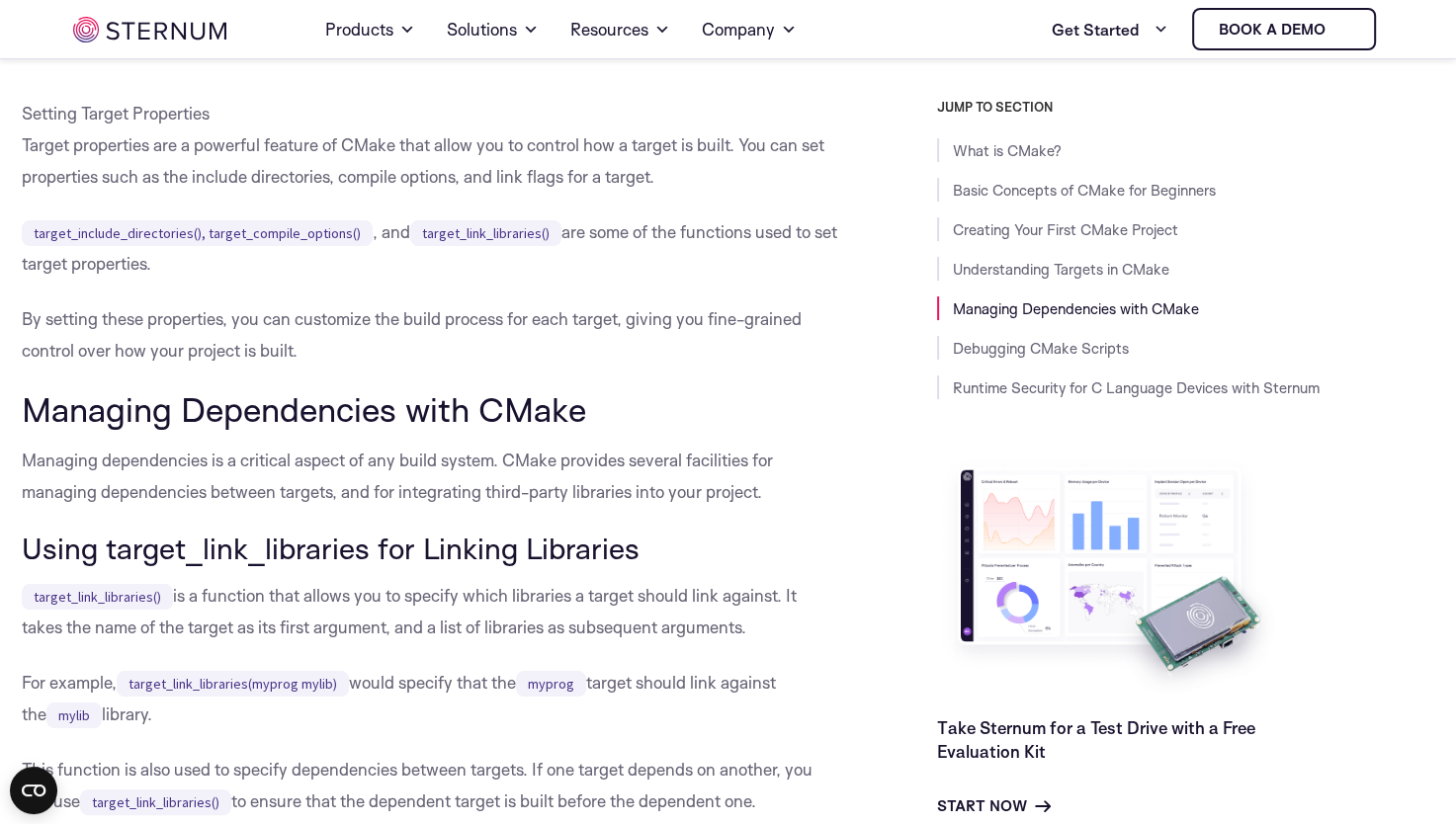 drag, startPoint x: 235, startPoint y: 205, endPoint x: 249, endPoint y: 204, distance: 14.035669 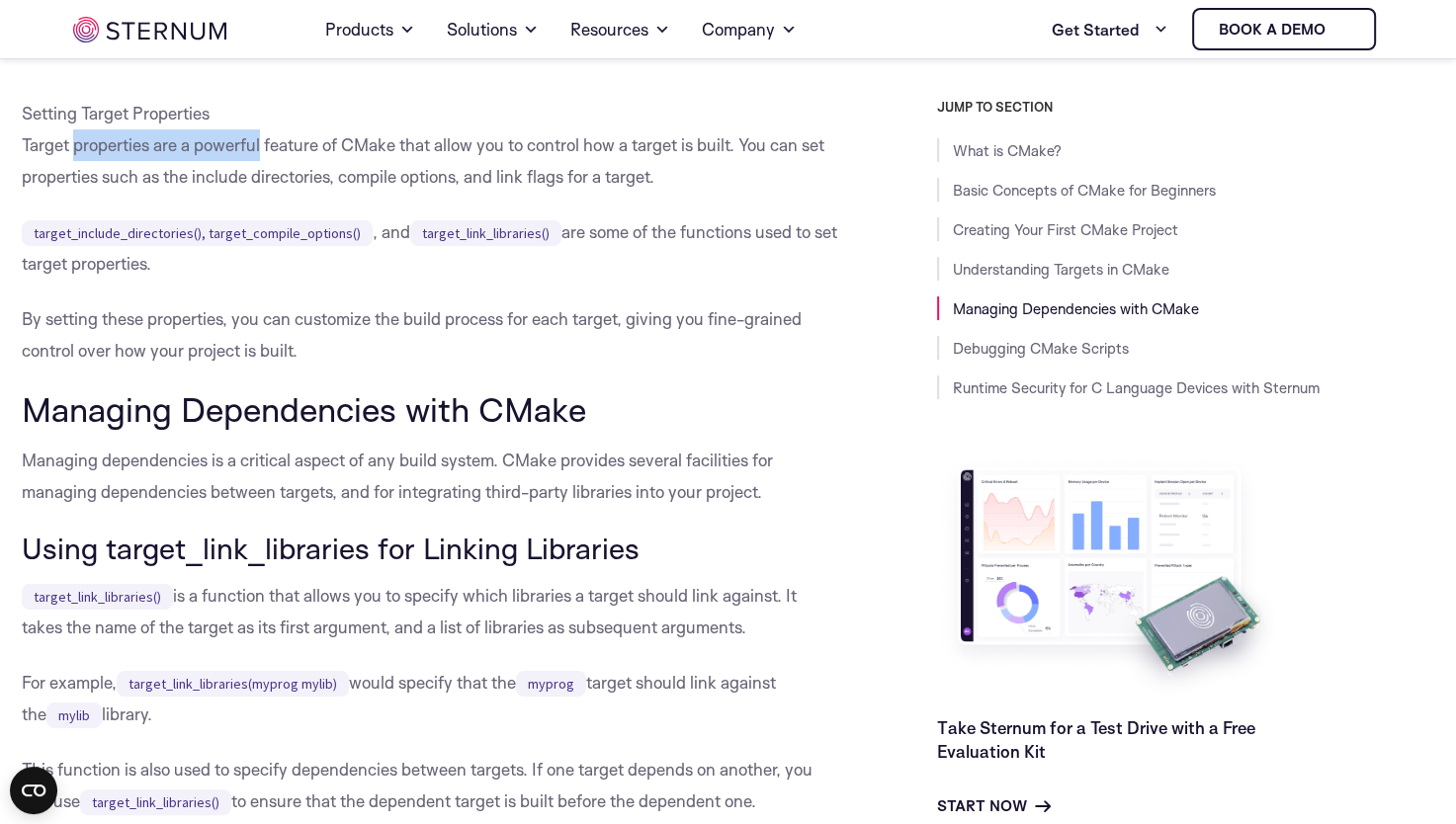 drag, startPoint x: 260, startPoint y: 200, endPoint x: 75, endPoint y: 206, distance: 185.09727 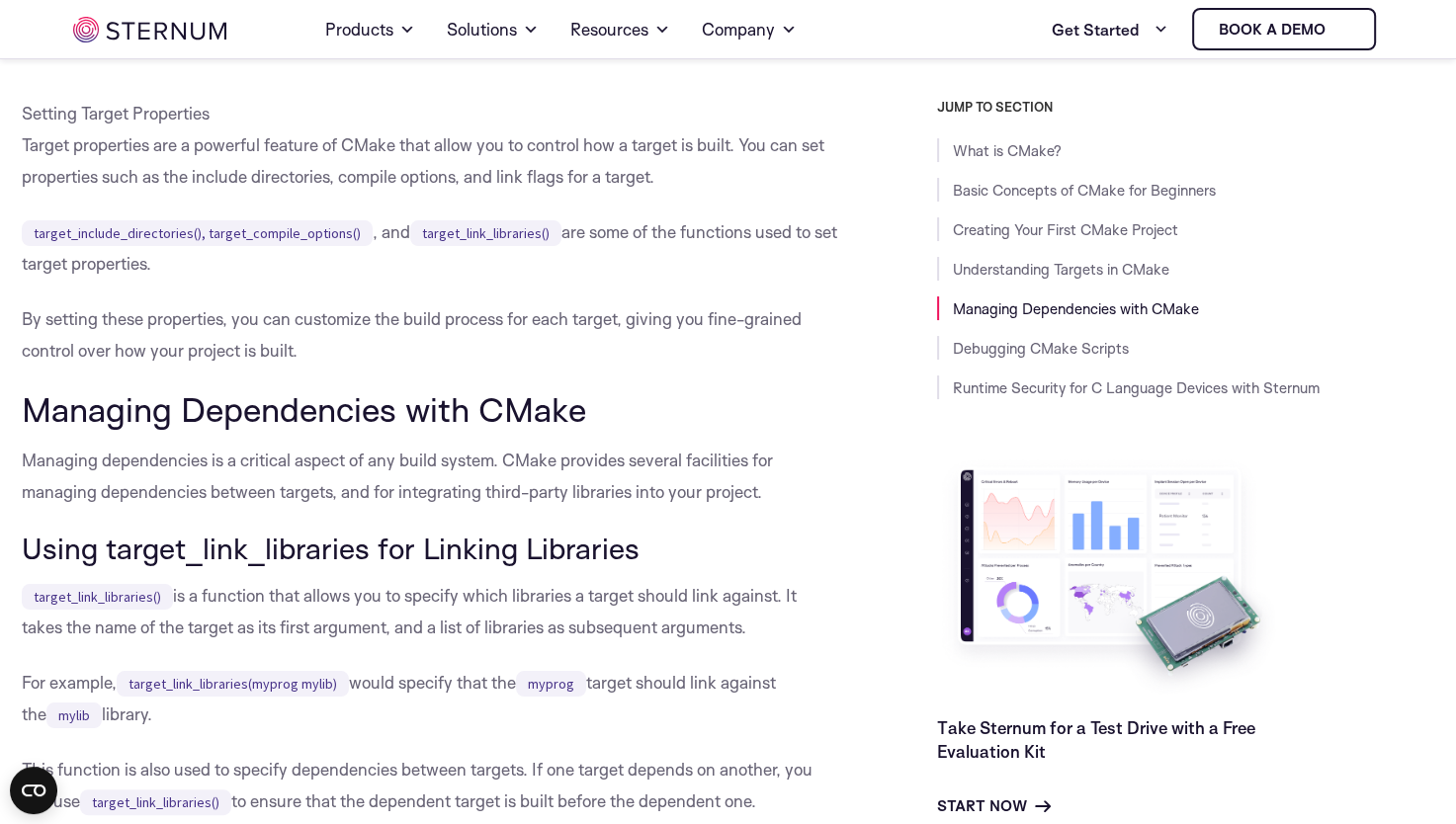 drag, startPoint x: 75, startPoint y: 206, endPoint x: 63, endPoint y: 206, distance: 12 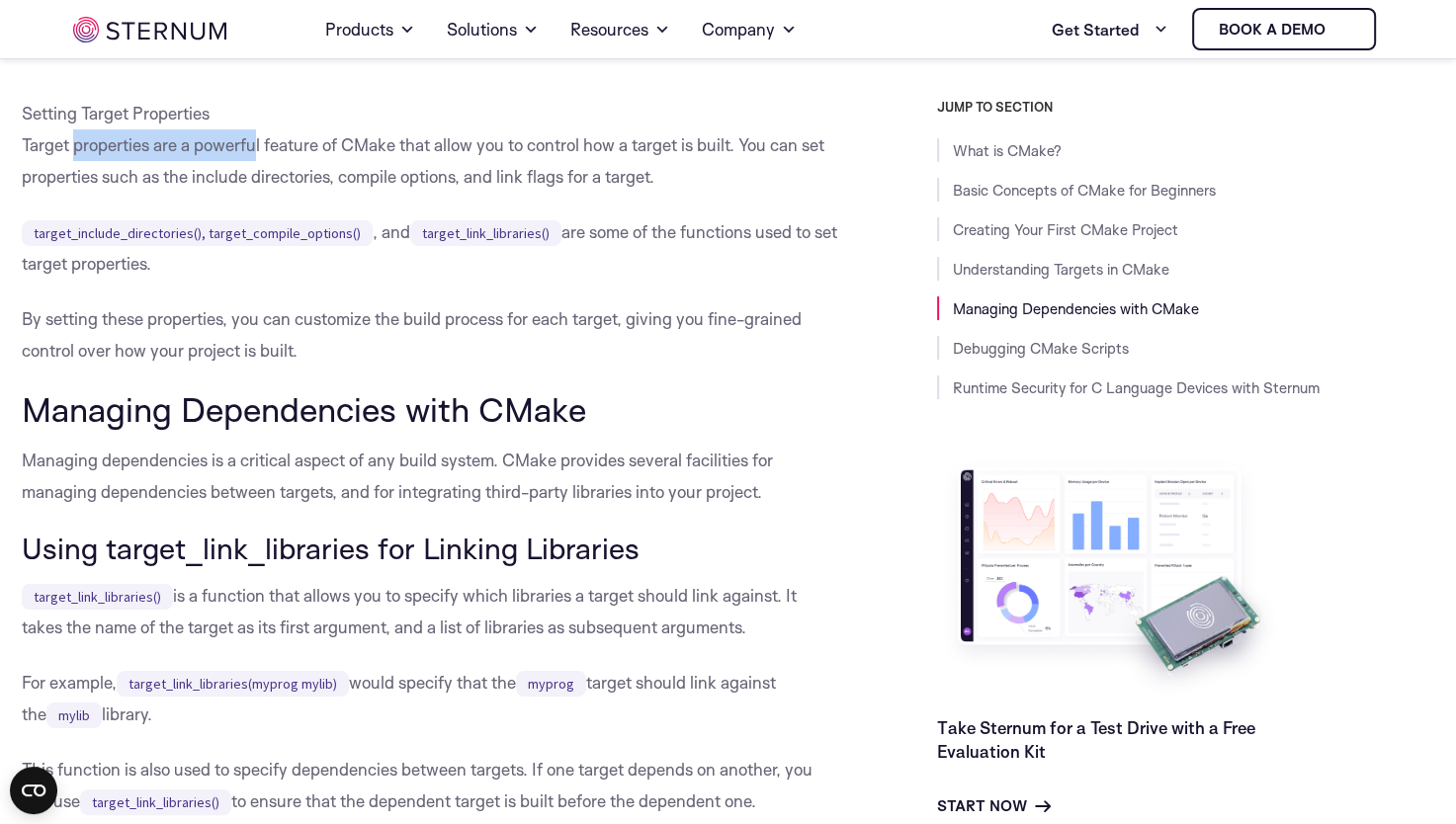 drag, startPoint x: 73, startPoint y: 201, endPoint x: 257, endPoint y: 200, distance: 184.00272 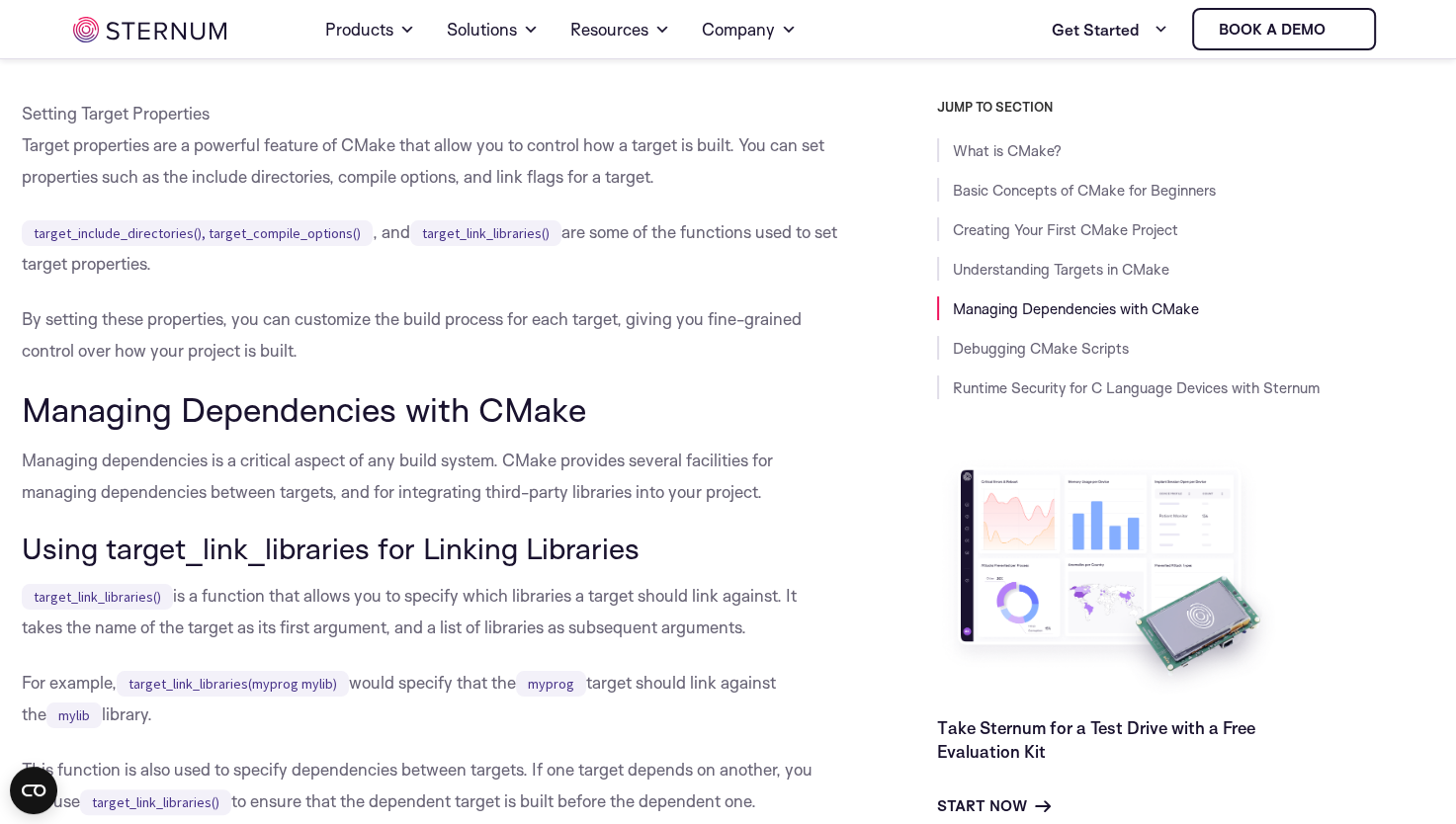 drag, startPoint x: 257, startPoint y: 200, endPoint x: 268, endPoint y: 200, distance: 11 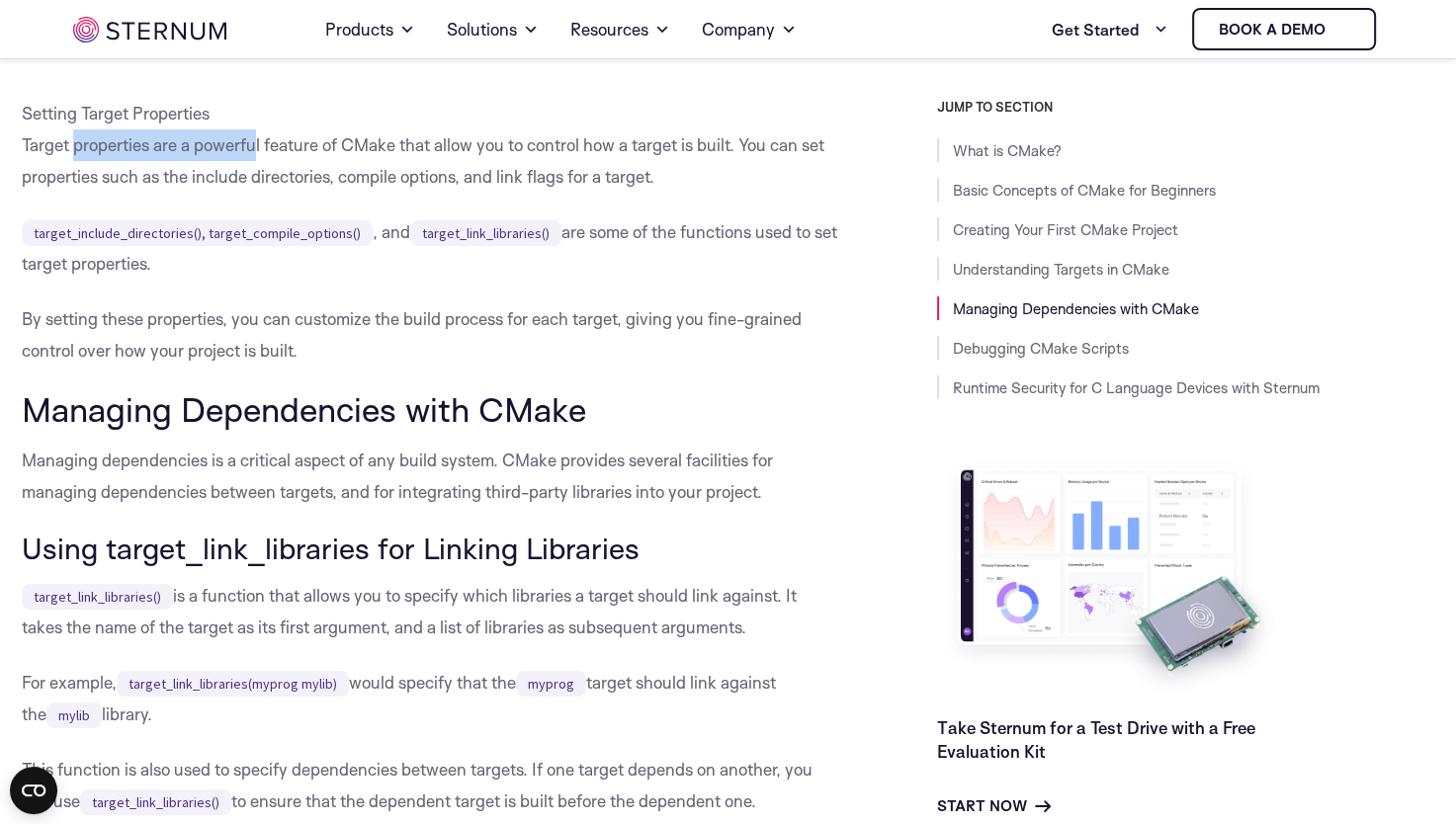 drag, startPoint x: 258, startPoint y: 198, endPoint x: 75, endPoint y: 207, distance: 183.22118 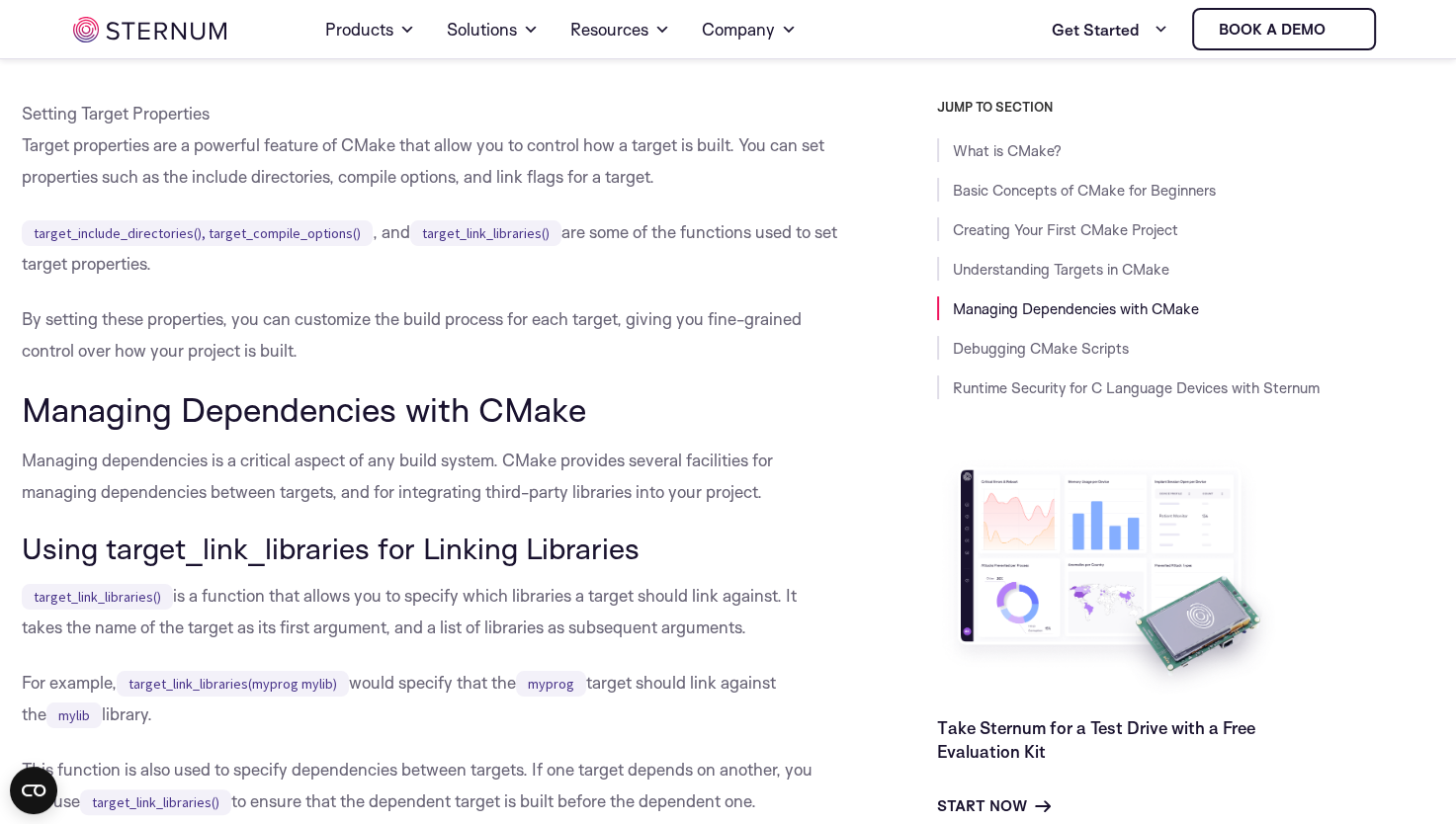 drag, startPoint x: 75, startPoint y: 207, endPoint x: 50, endPoint y: 197, distance: 26.926 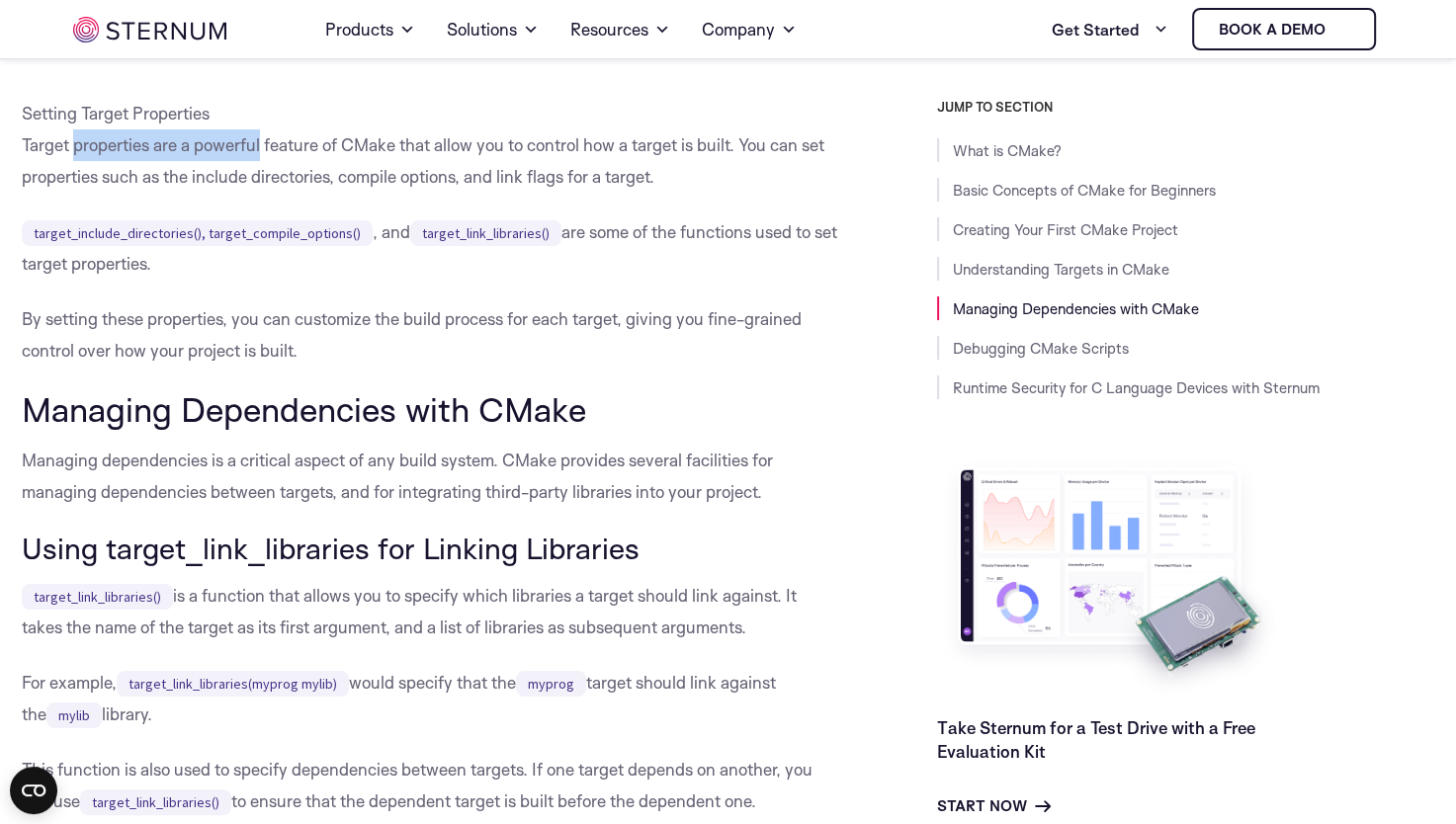 drag, startPoint x: 76, startPoint y: 200, endPoint x: 263, endPoint y: 199, distance: 187.00267 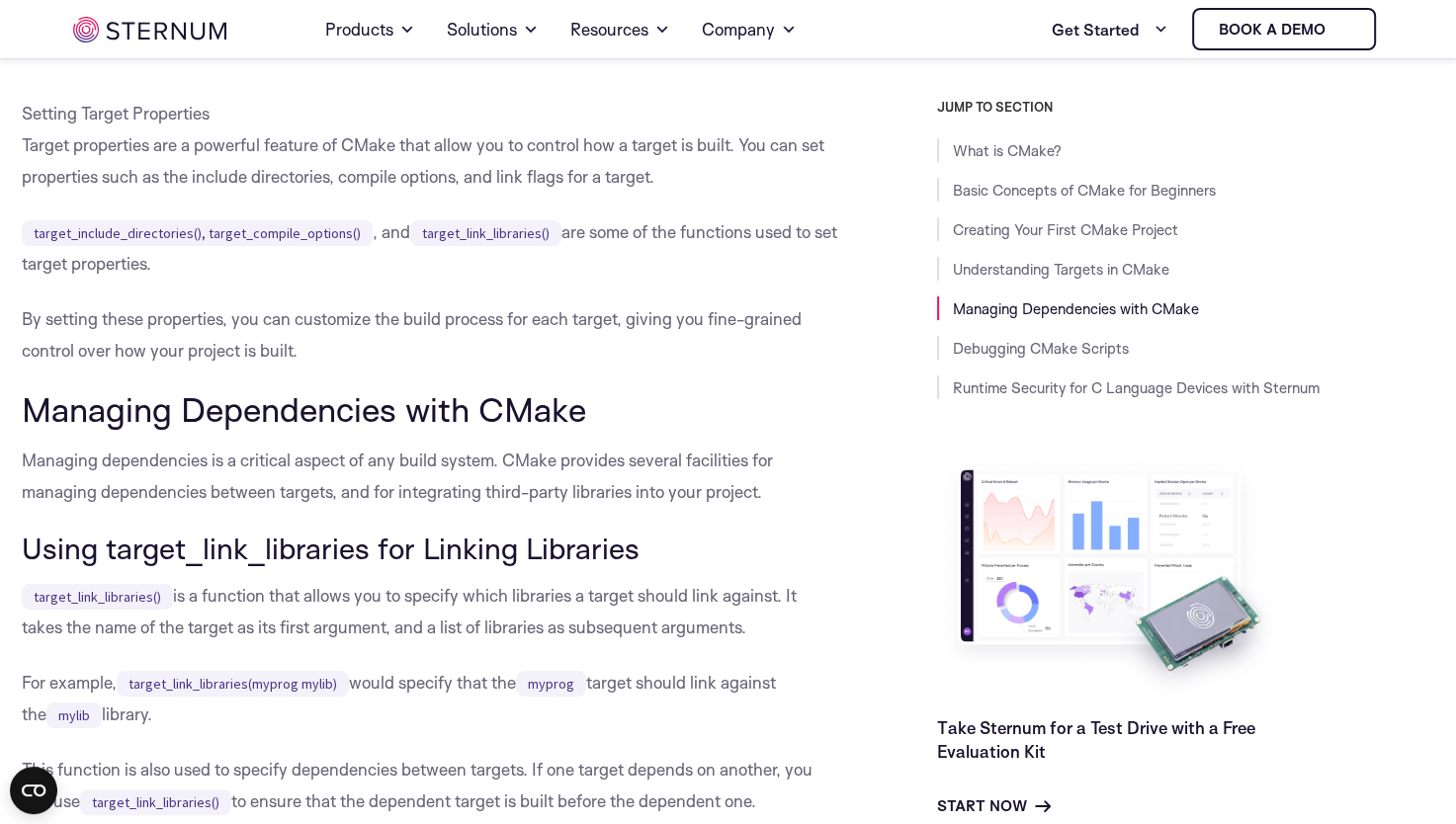 click on "Setting Target Properties Target properties are a powerful feature of CMake that allow you to control how a target is built. You can set properties such as the include directories, compile options, and link flags for a target." at bounding box center (430, 145) 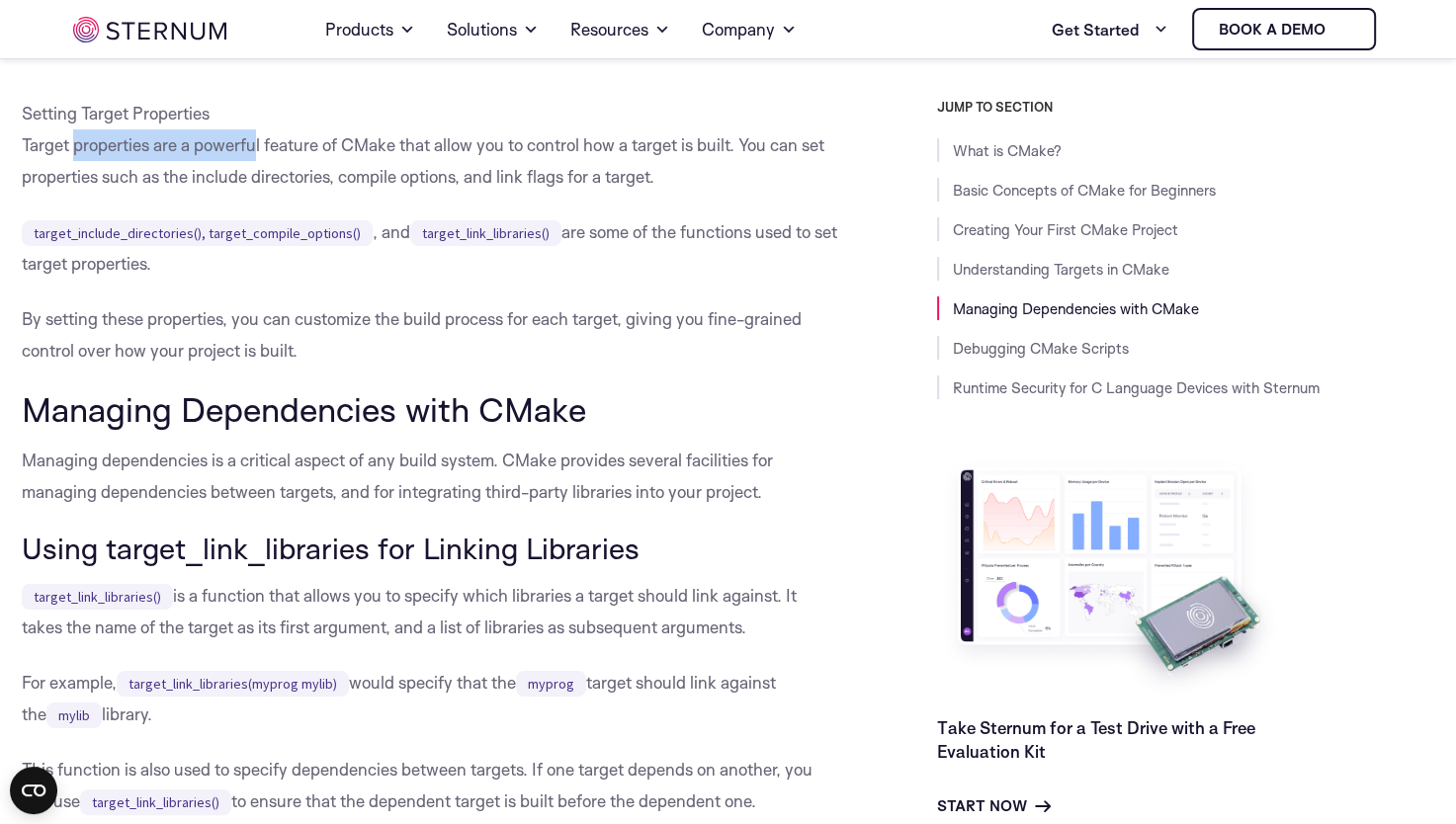 drag, startPoint x: 259, startPoint y: 200, endPoint x: 76, endPoint y: 211, distance: 183.3303 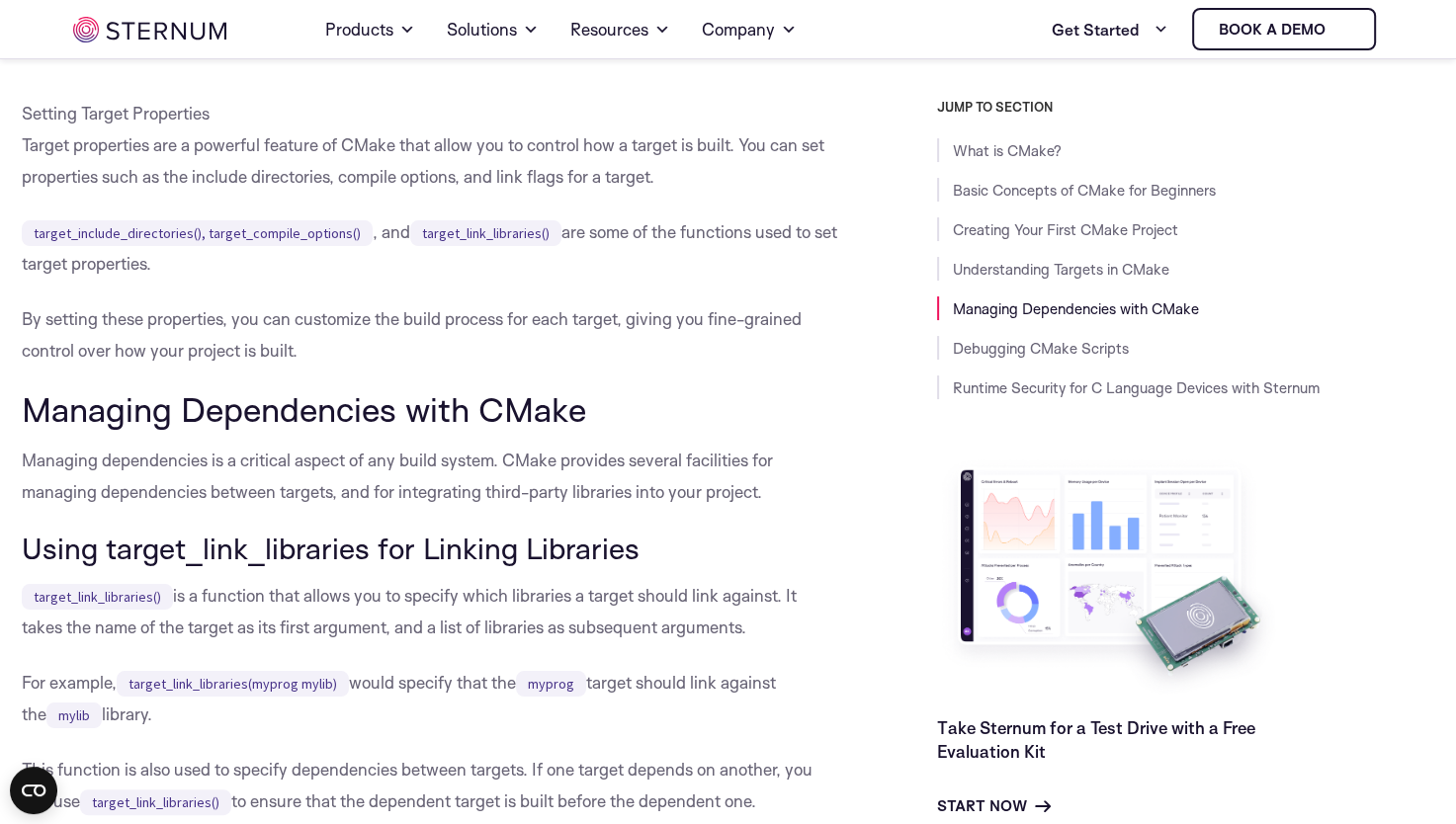 drag, startPoint x: 76, startPoint y: 211, endPoint x: 52, endPoint y: 201, distance: 26 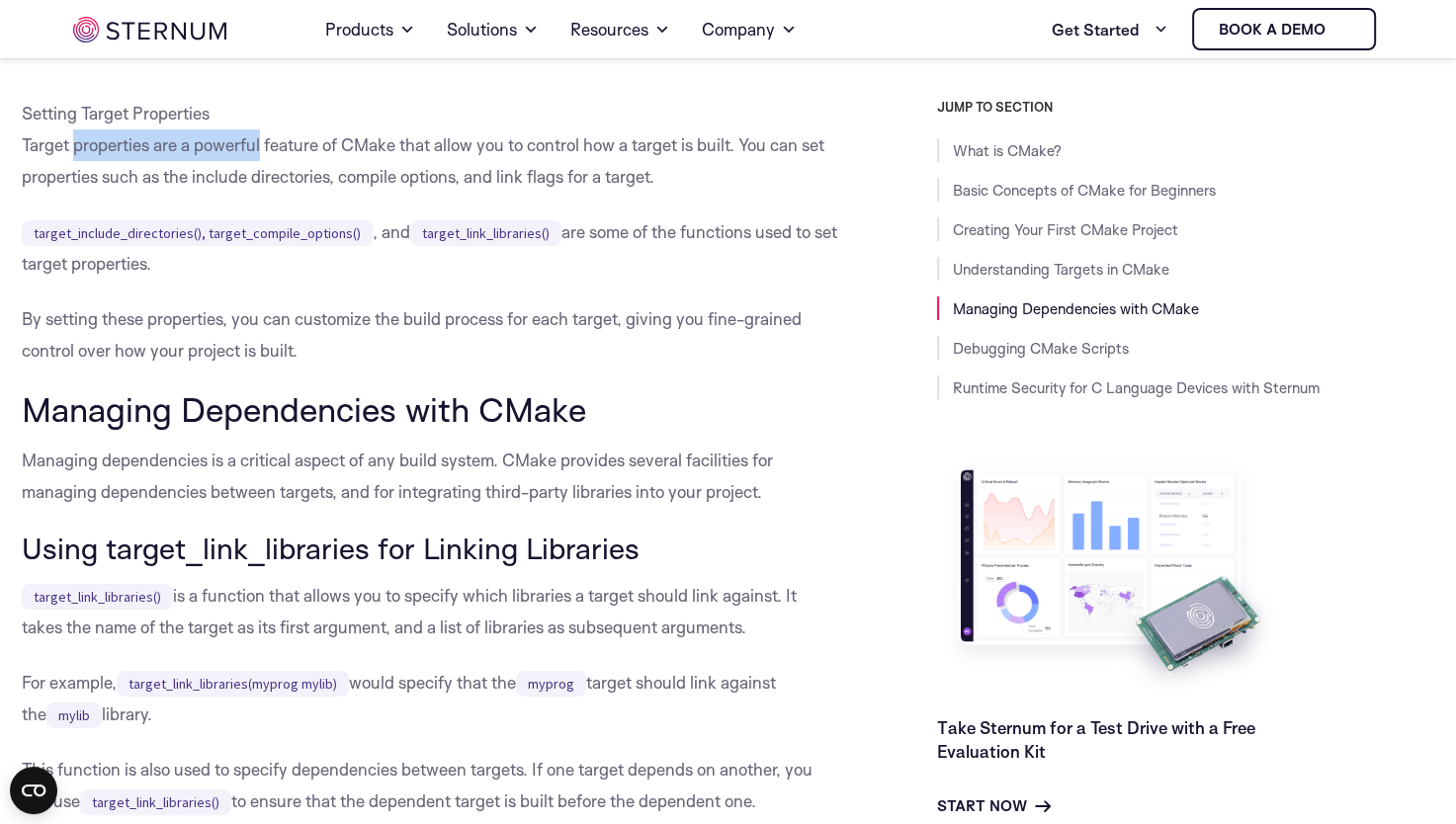 drag, startPoint x: 74, startPoint y: 203, endPoint x: 262, endPoint y: 200, distance: 188.02393 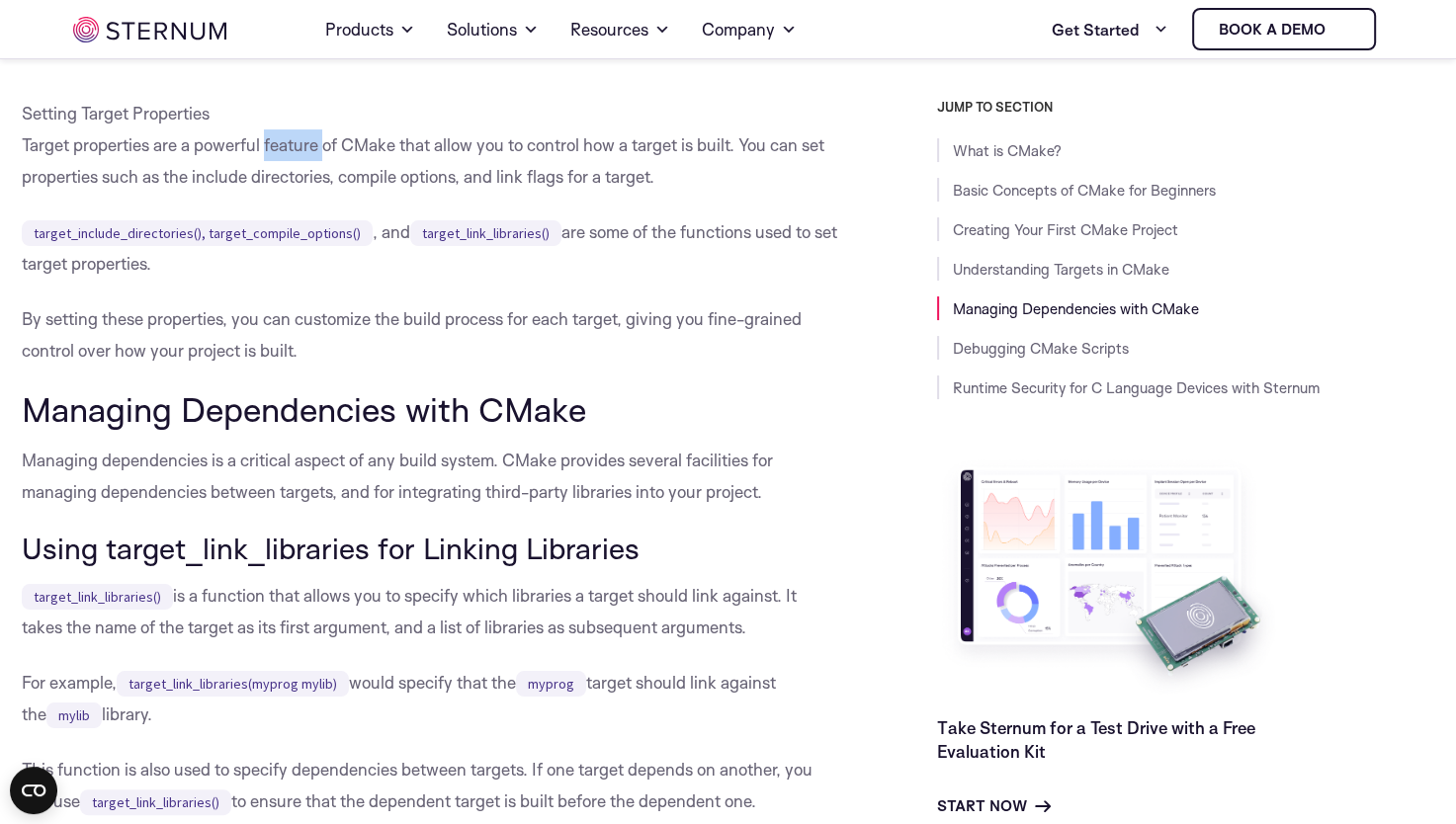 drag, startPoint x: 262, startPoint y: 200, endPoint x: 326, endPoint y: 200, distance: 64 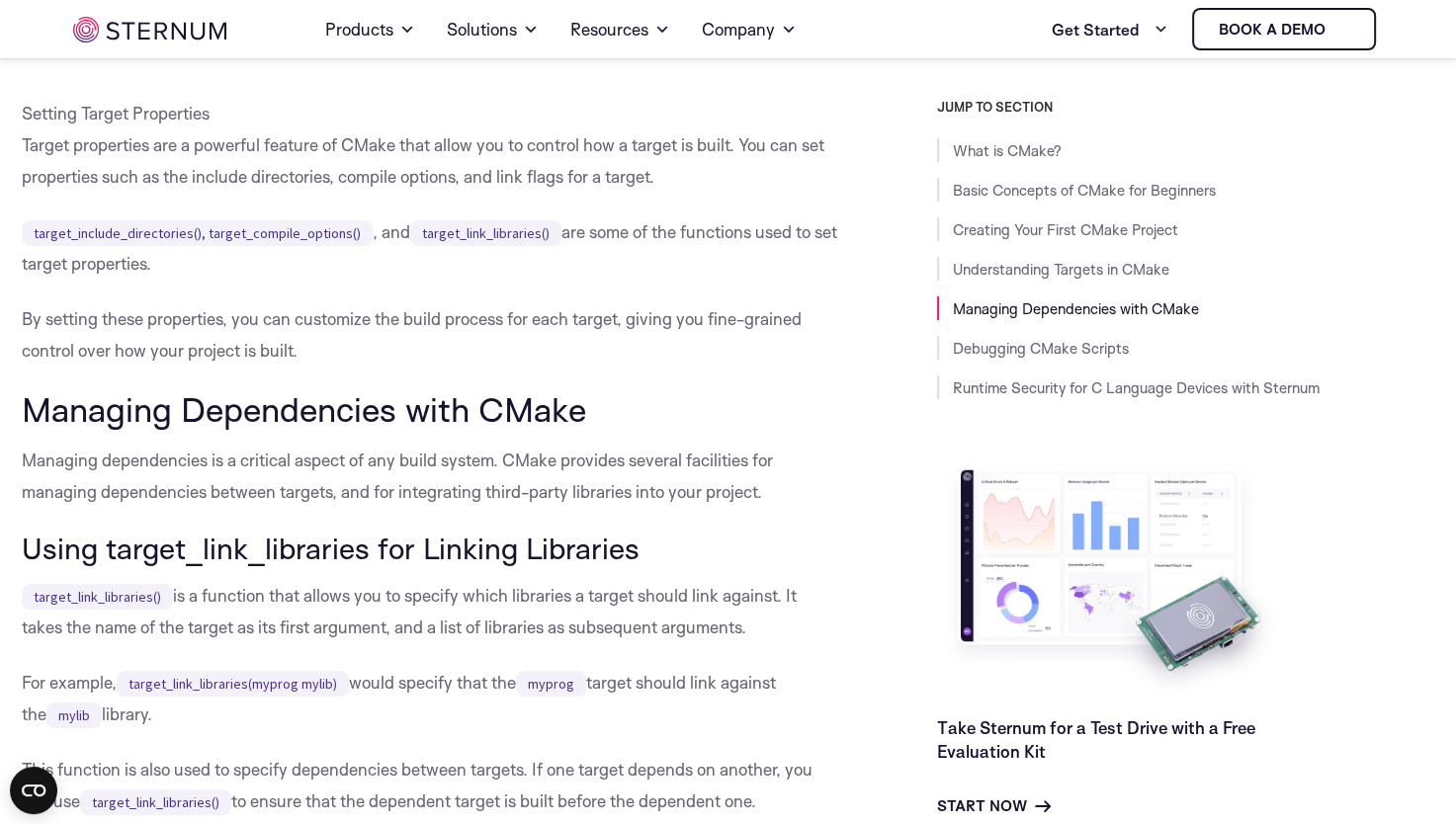 drag, startPoint x: 326, startPoint y: 200, endPoint x: 266, endPoint y: 228, distance: 66.21178 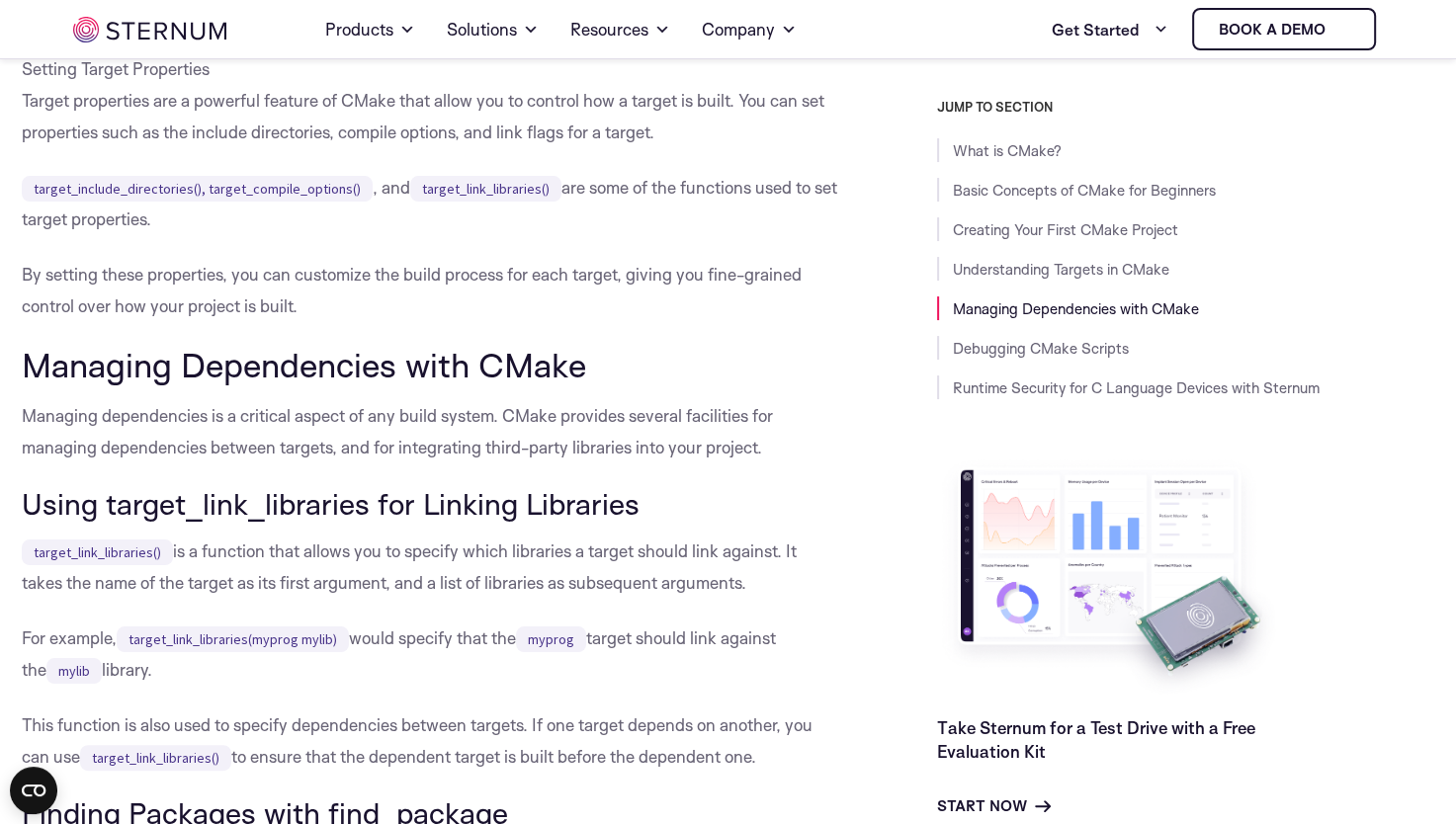 scroll, scrollTop: 7583, scrollLeft: 0, axis: vertical 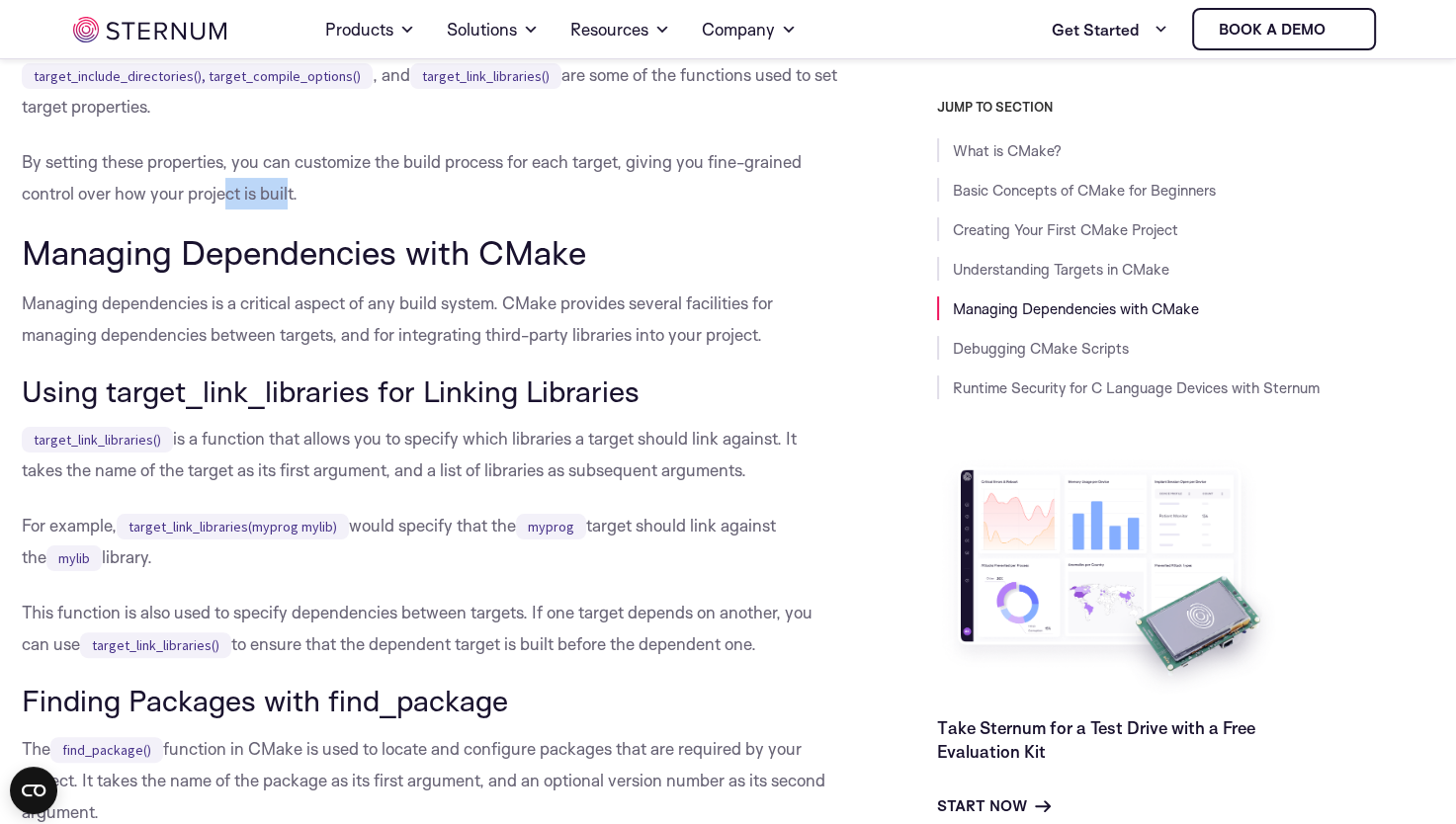 drag, startPoint x: 286, startPoint y: 251, endPoint x: 222, endPoint y: 251, distance: 64 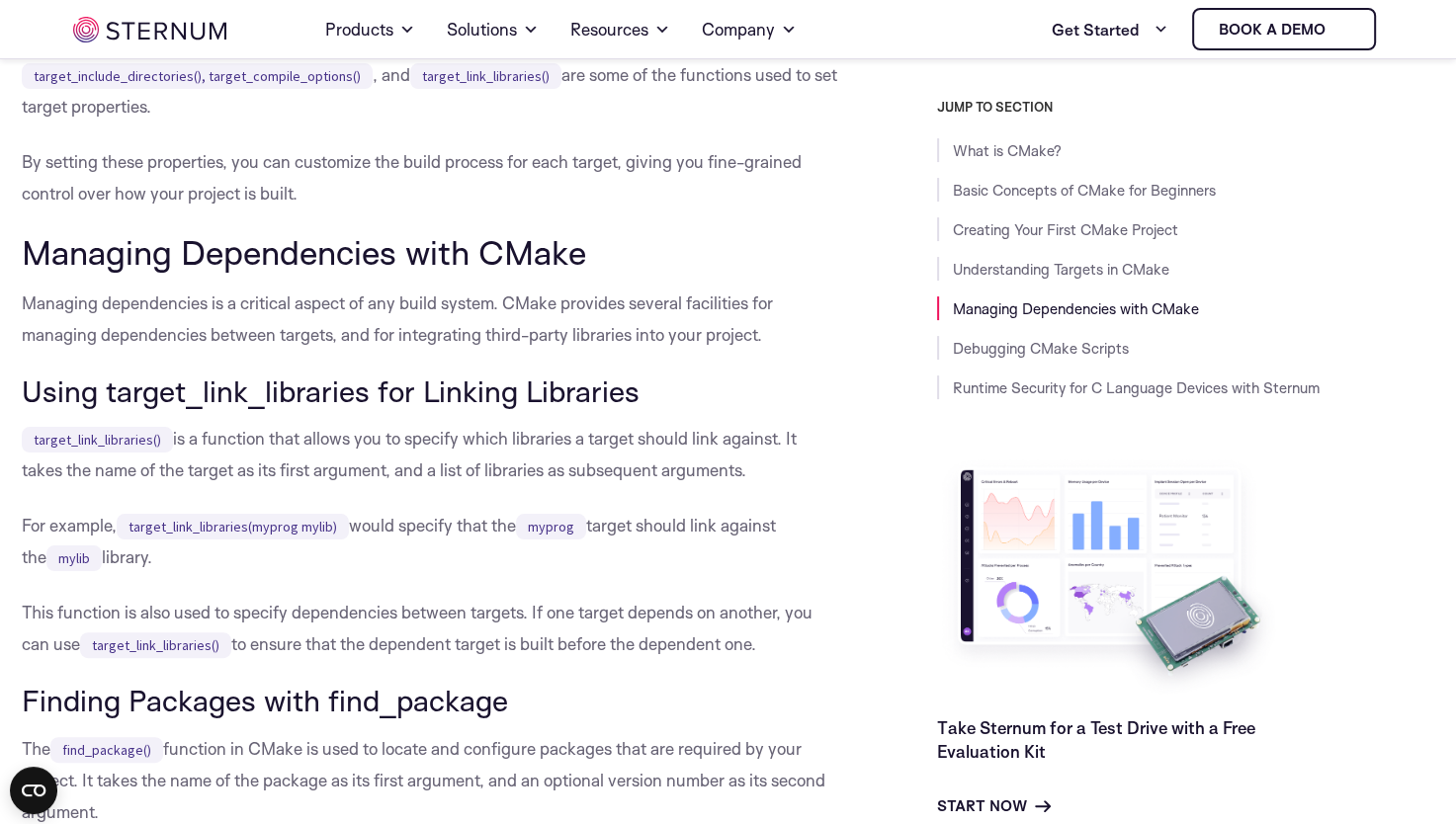 drag, startPoint x: 222, startPoint y: 251, endPoint x: 191, endPoint y: 255, distance: 31.257 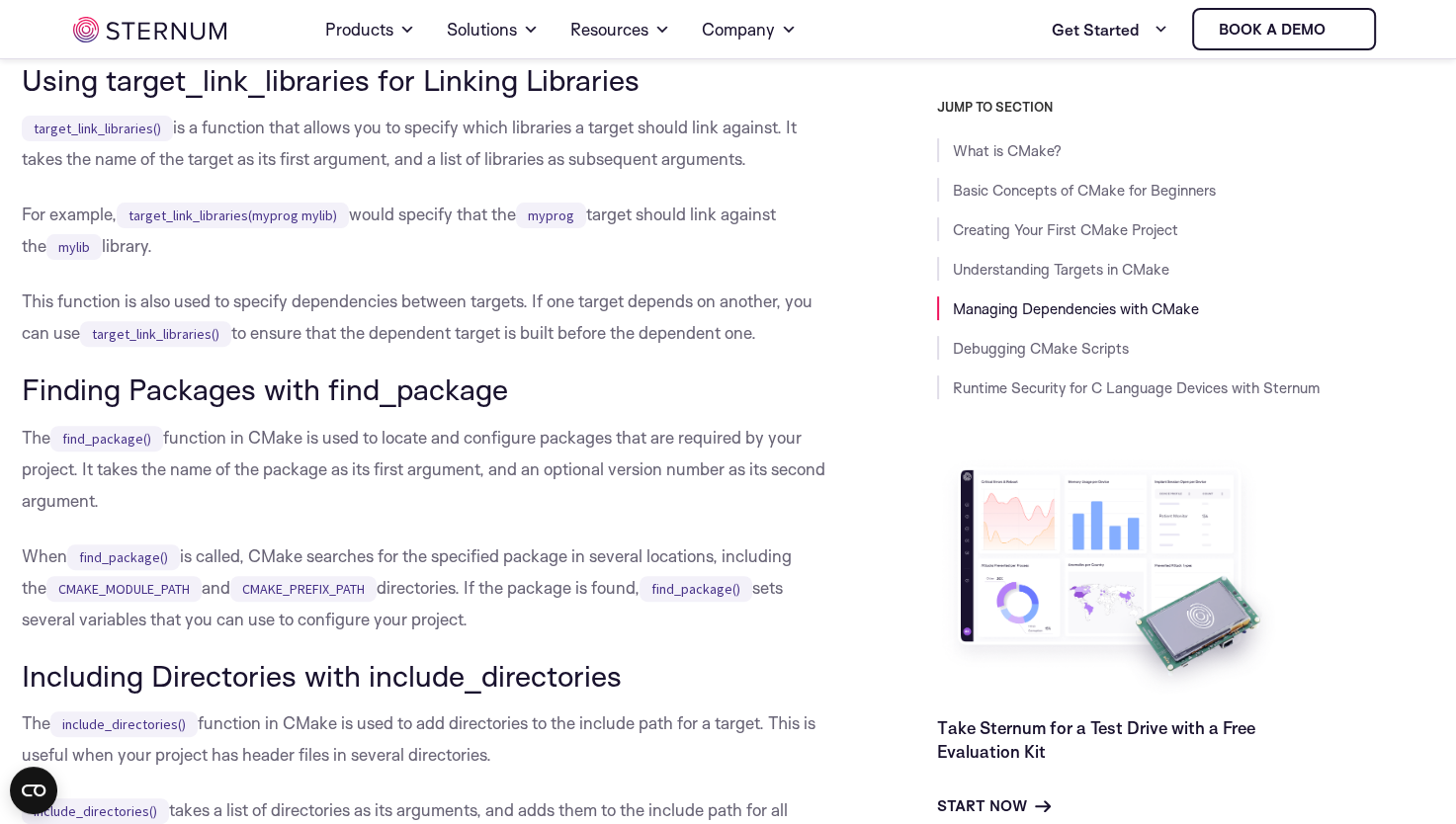 scroll, scrollTop: 7892, scrollLeft: 0, axis: vertical 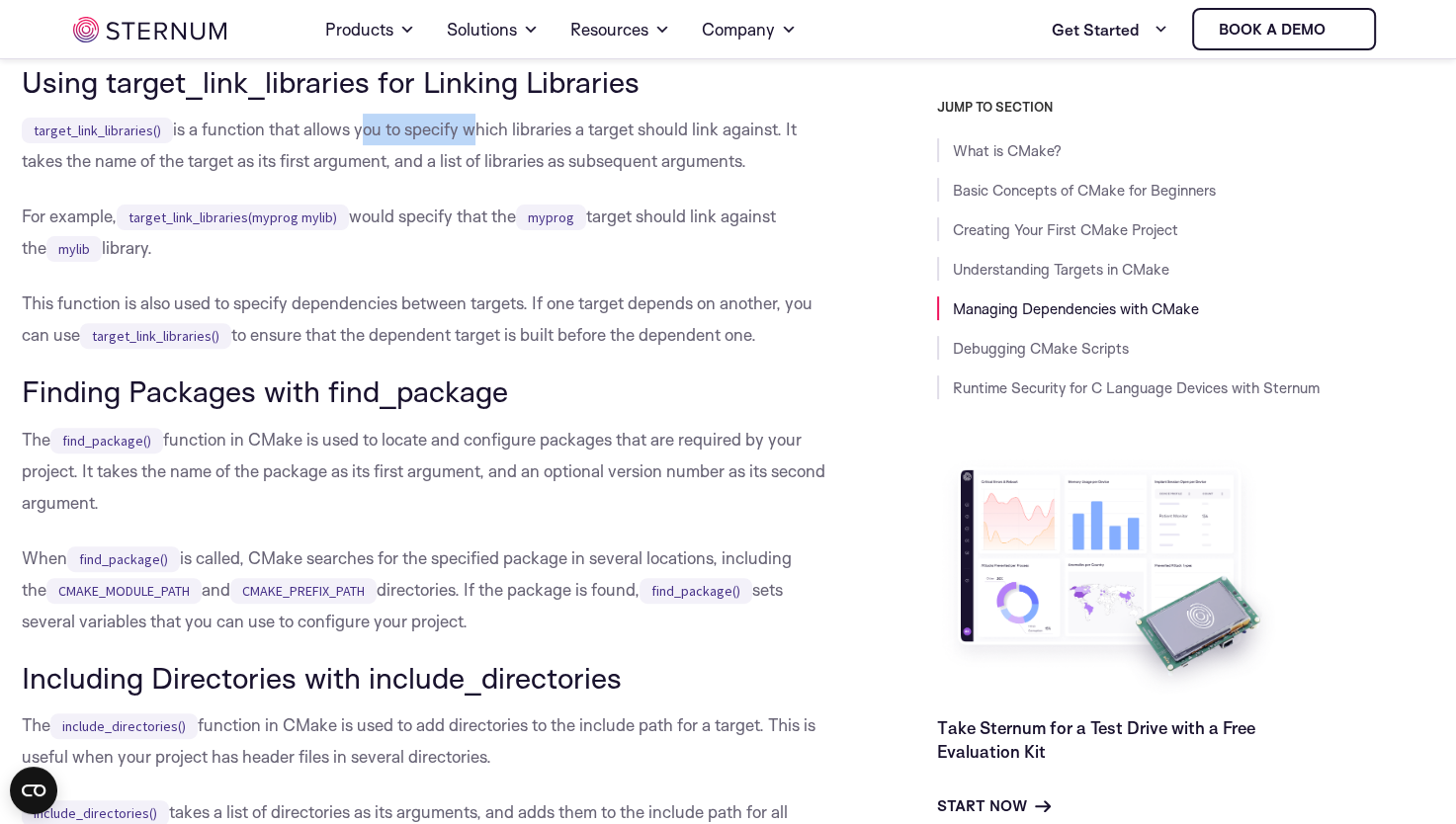 drag, startPoint x: 464, startPoint y: 183, endPoint x: 351, endPoint y: 183, distance: 113 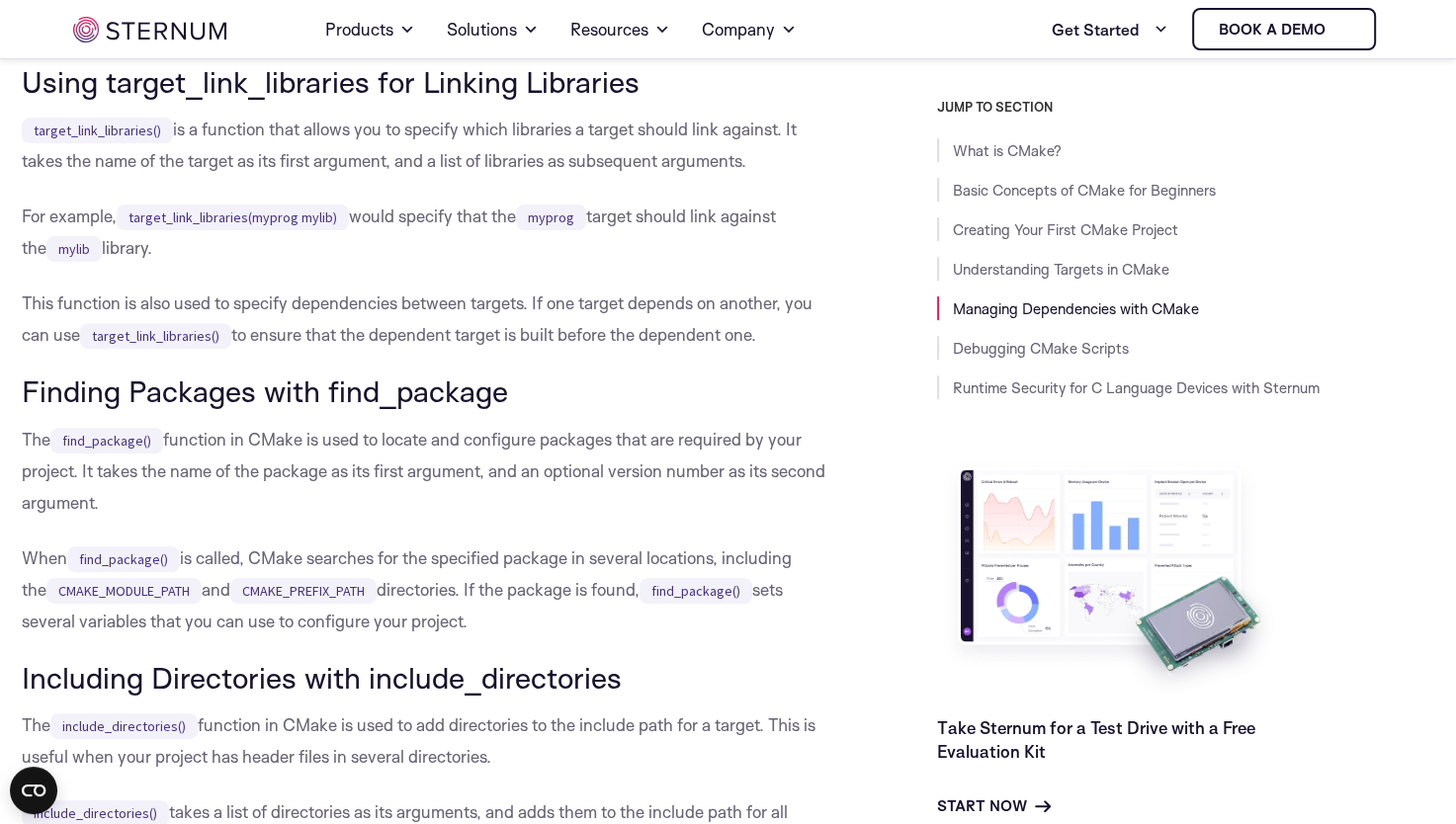 drag, startPoint x: 351, startPoint y: 183, endPoint x: 328, endPoint y: 183, distance: 23 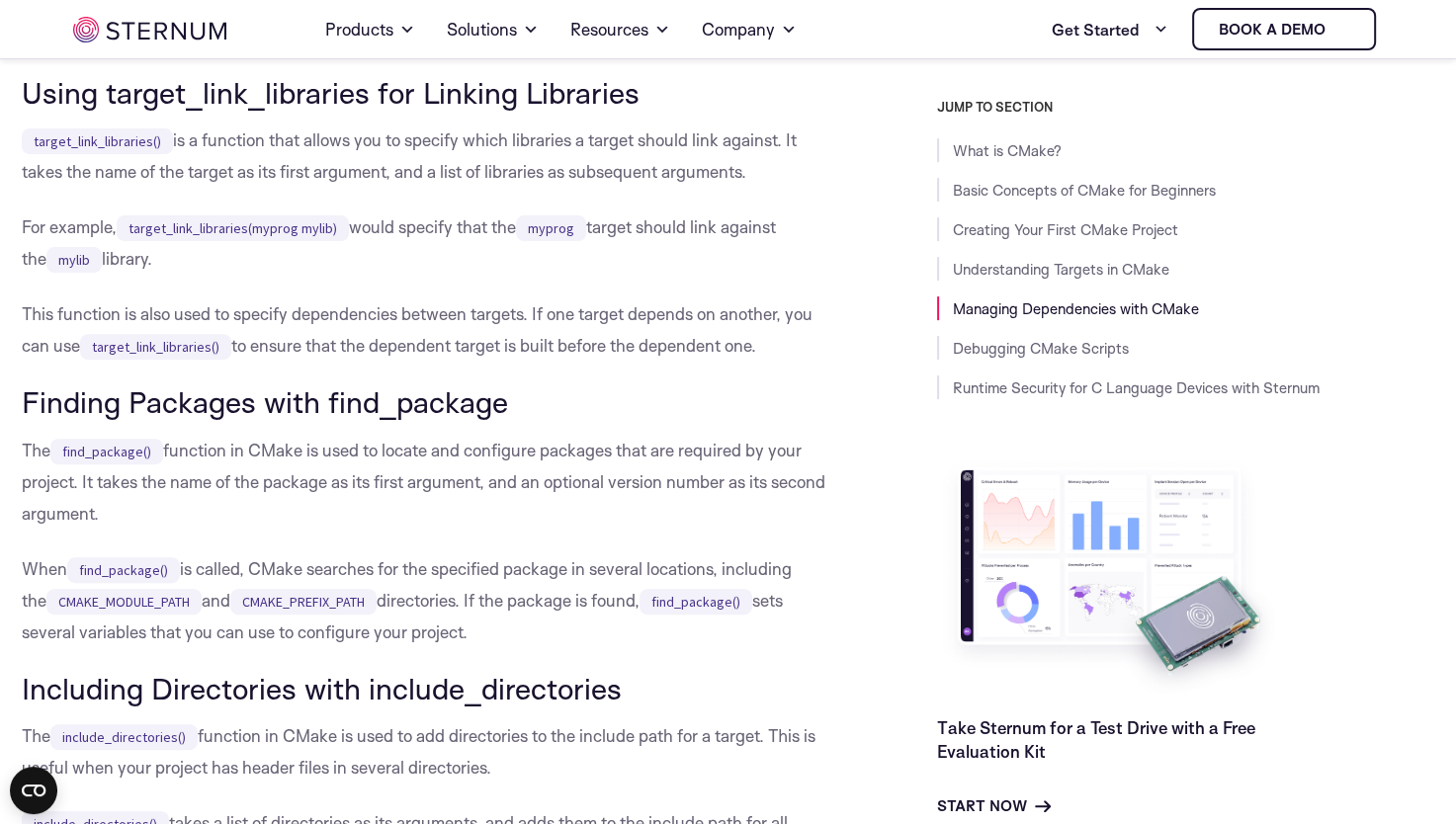 scroll, scrollTop: 7876, scrollLeft: 0, axis: vertical 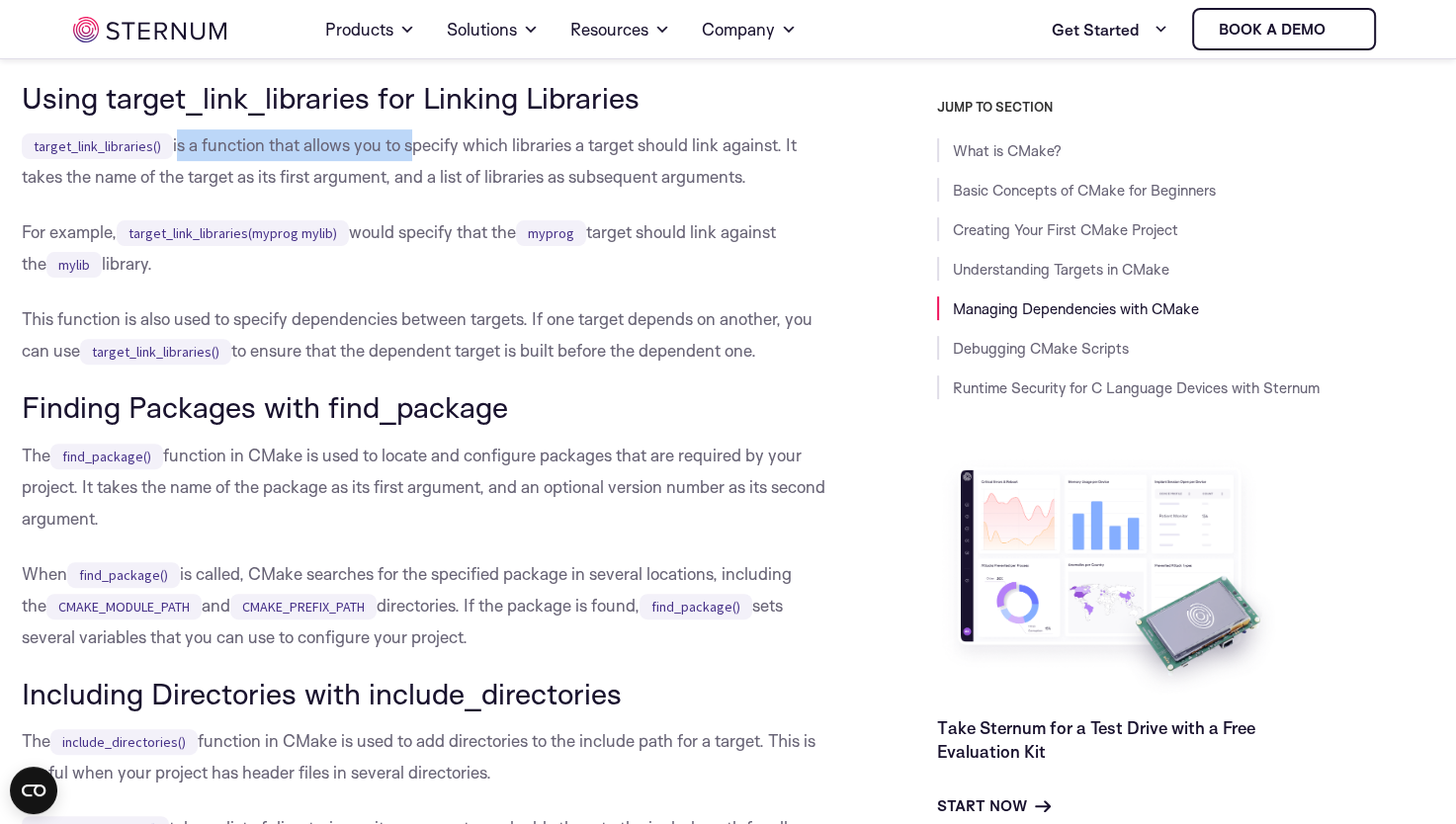 drag, startPoint x: 173, startPoint y: 198, endPoint x: 501, endPoint y: 227, distance: 329.27952 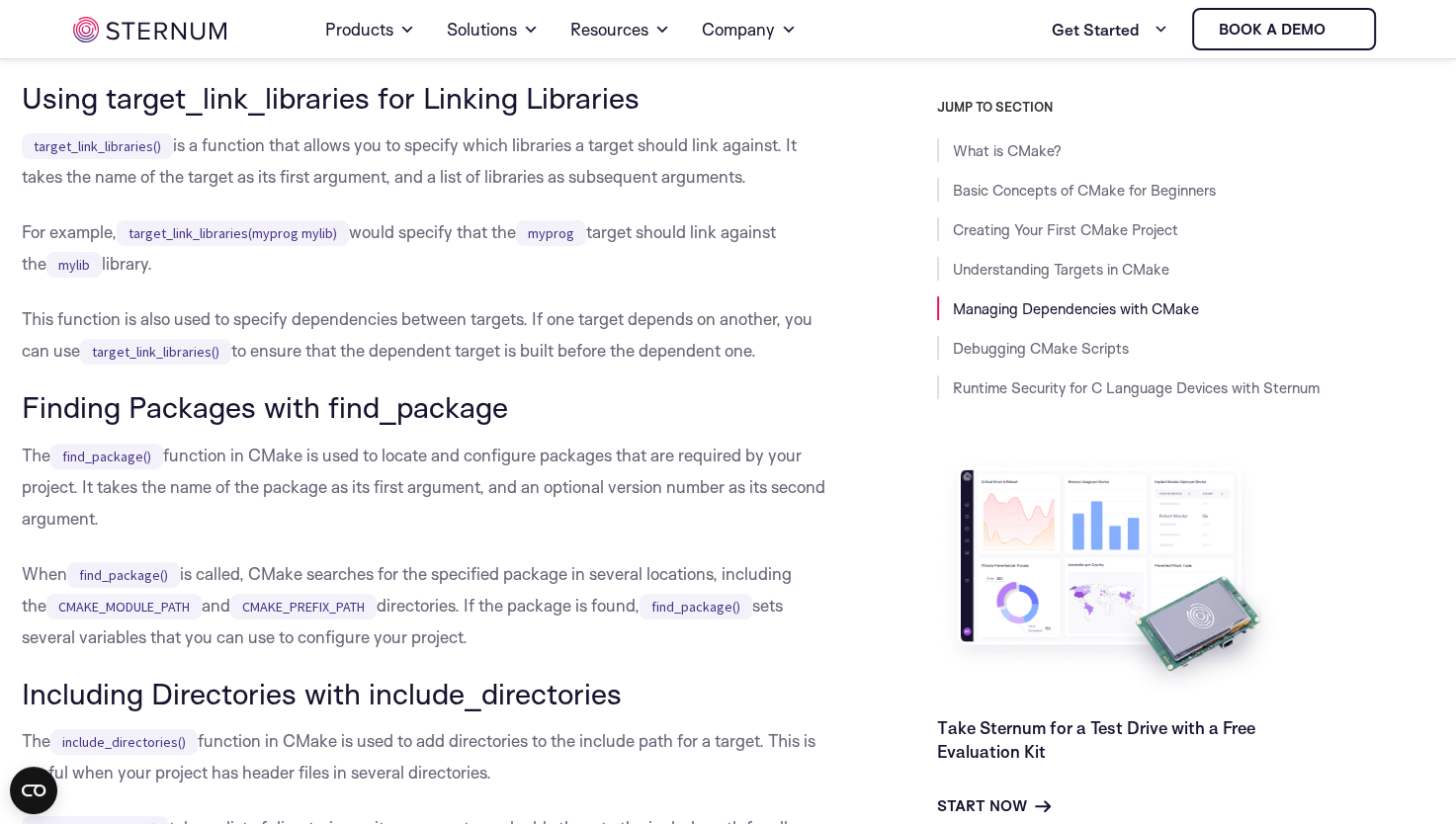 drag, startPoint x: 501, startPoint y: 227, endPoint x: 447, endPoint y: 248, distance: 57.939624 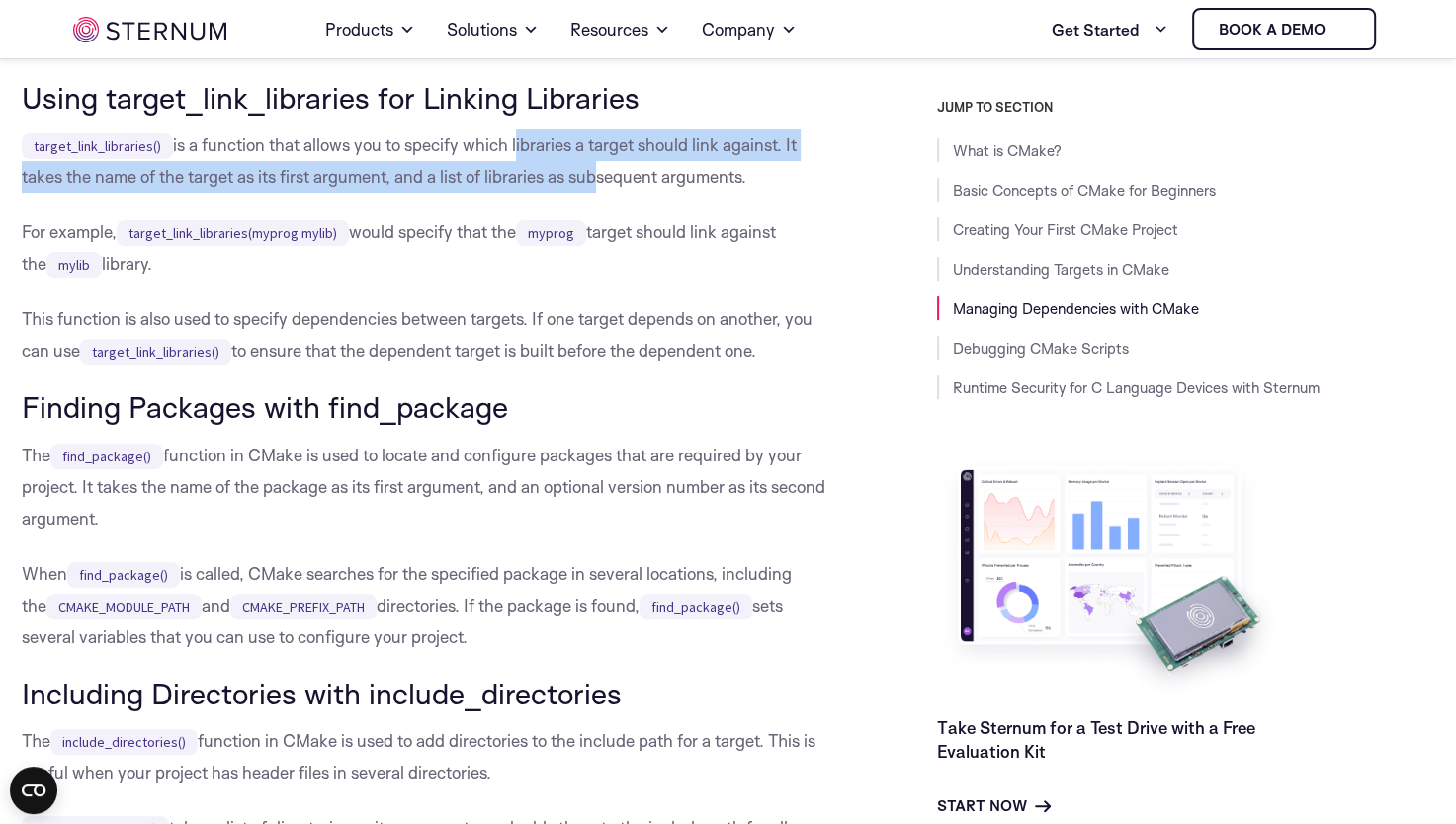 drag, startPoint x: 593, startPoint y: 226, endPoint x: 515, endPoint y: 204, distance: 81.0432 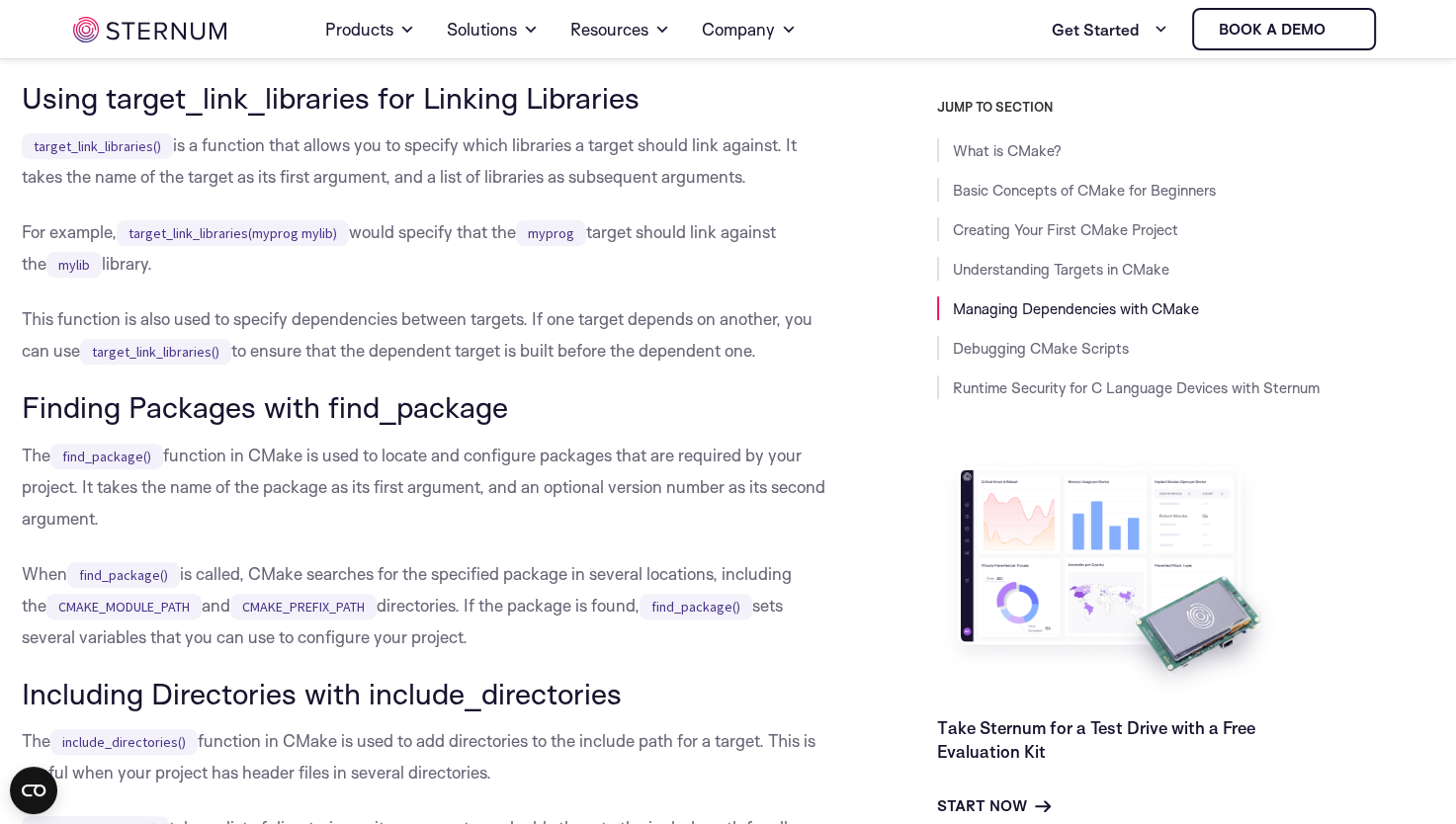 drag, startPoint x: 515, startPoint y: 204, endPoint x: 501, endPoint y: 204, distance: 14 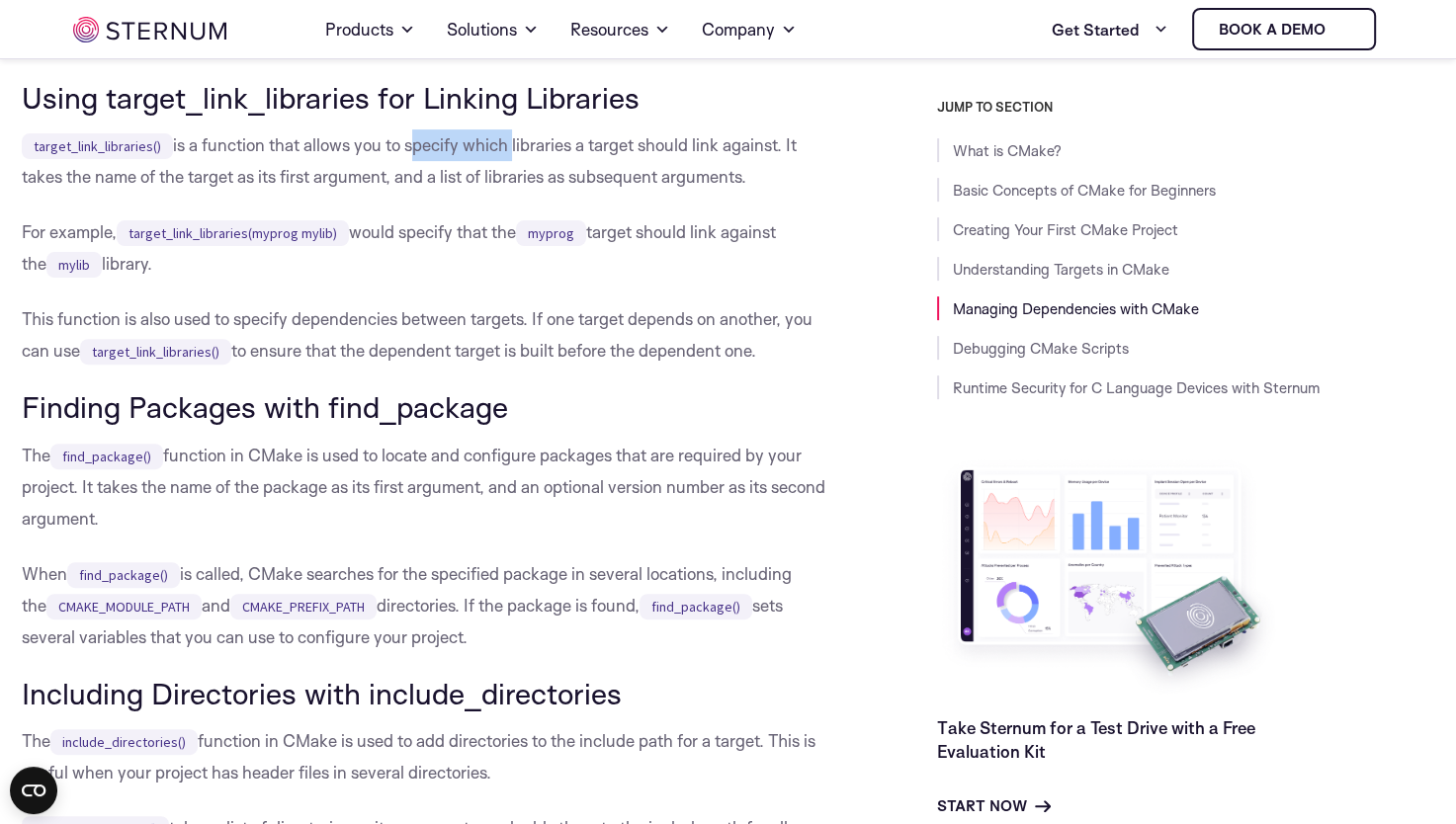 drag, startPoint x: 508, startPoint y: 200, endPoint x: 407, endPoint y: 202, distance: 101.0198 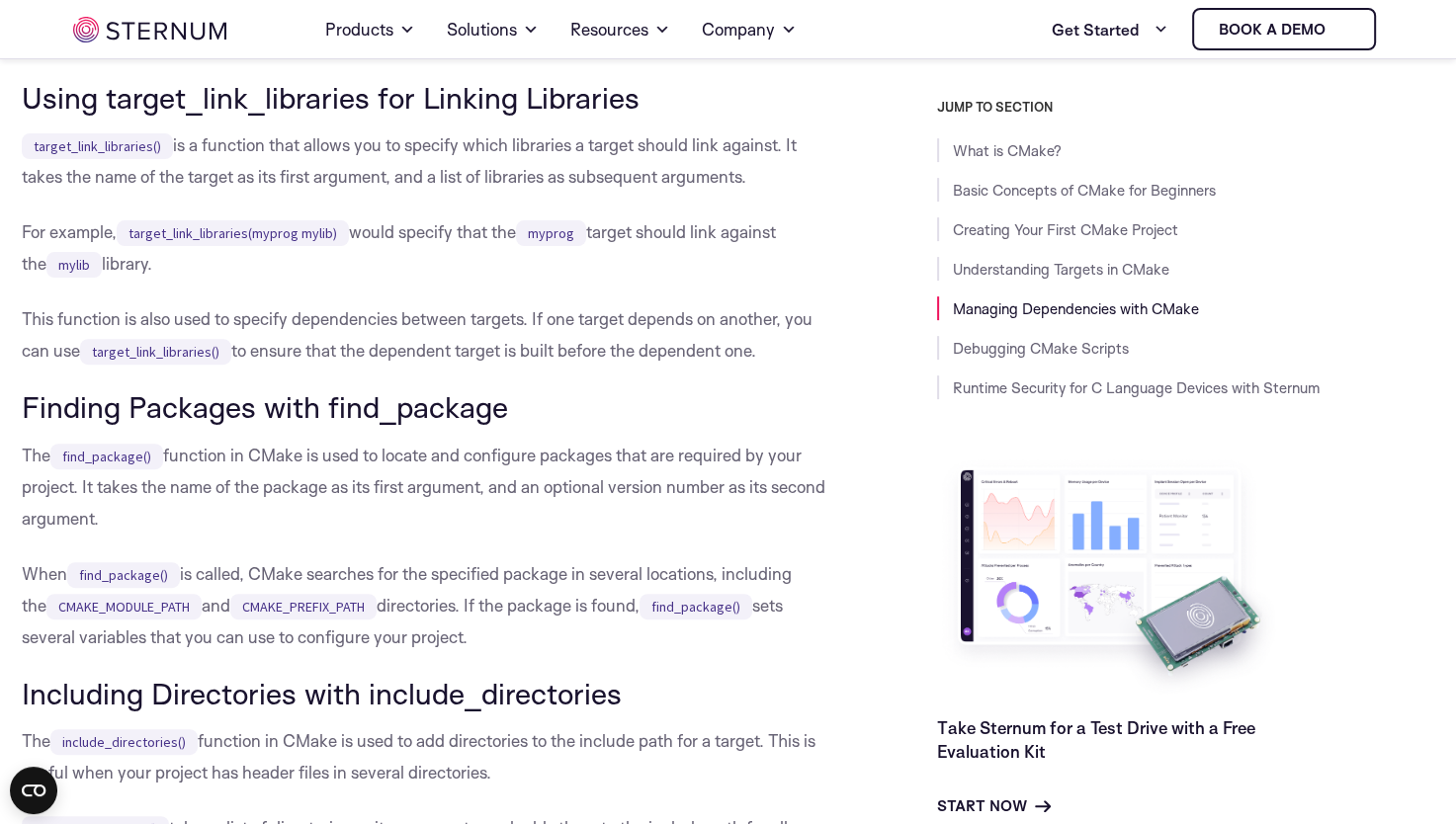 drag, startPoint x: 407, startPoint y: 202, endPoint x: 395, endPoint y: 204, distance: 12.165525 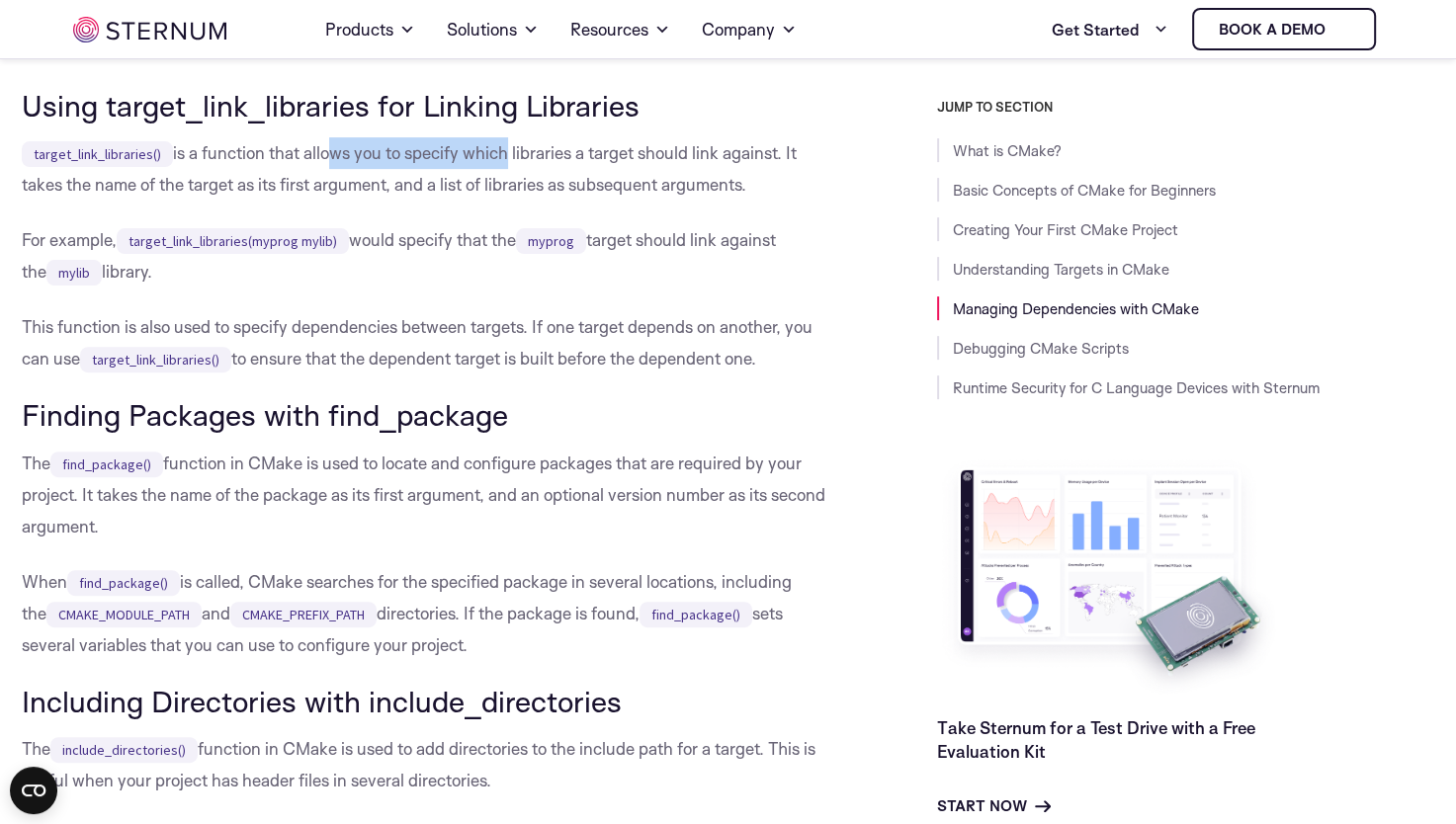 drag, startPoint x: 324, startPoint y: 209, endPoint x: 534, endPoint y: 200, distance: 210.19277 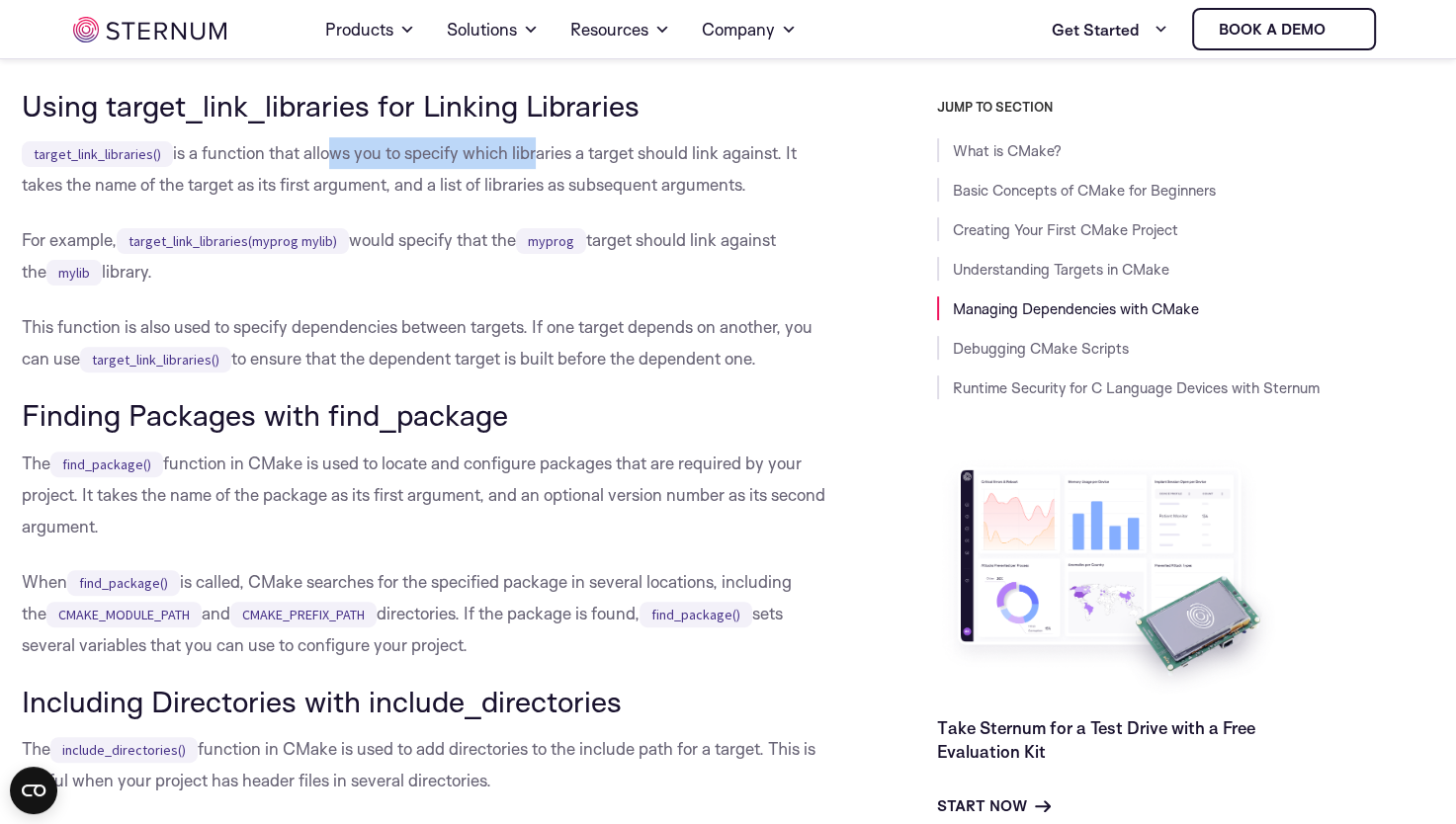 drag, startPoint x: 534, startPoint y: 200, endPoint x: 496, endPoint y: 222, distance: 43.908997 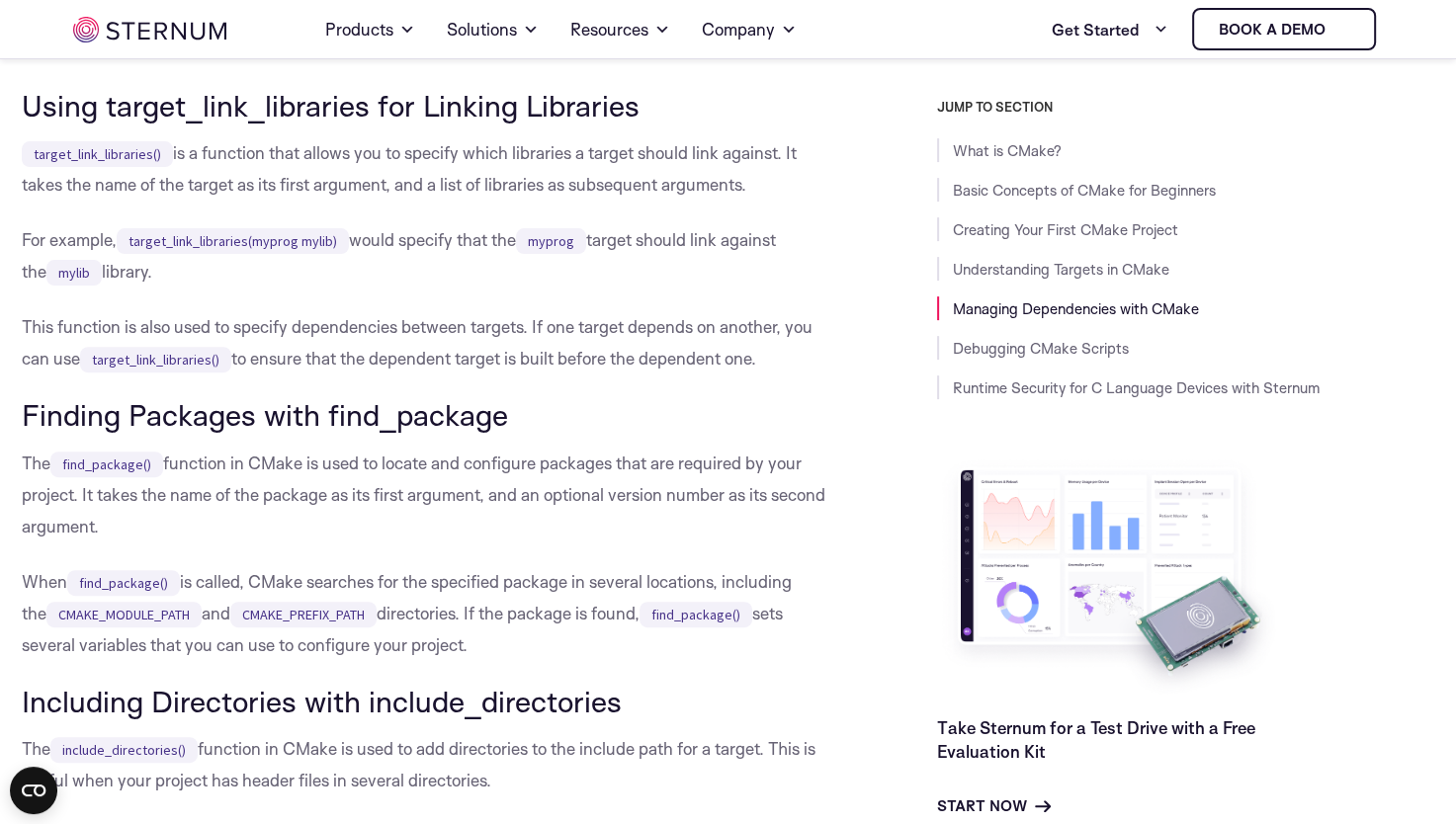 click on "target_link_libraries()  is a function that allows you to specify which libraries a target should link against. It takes the name of the target as its first argument, and a list of libraries as subsequent arguments." at bounding box center (430, 169) 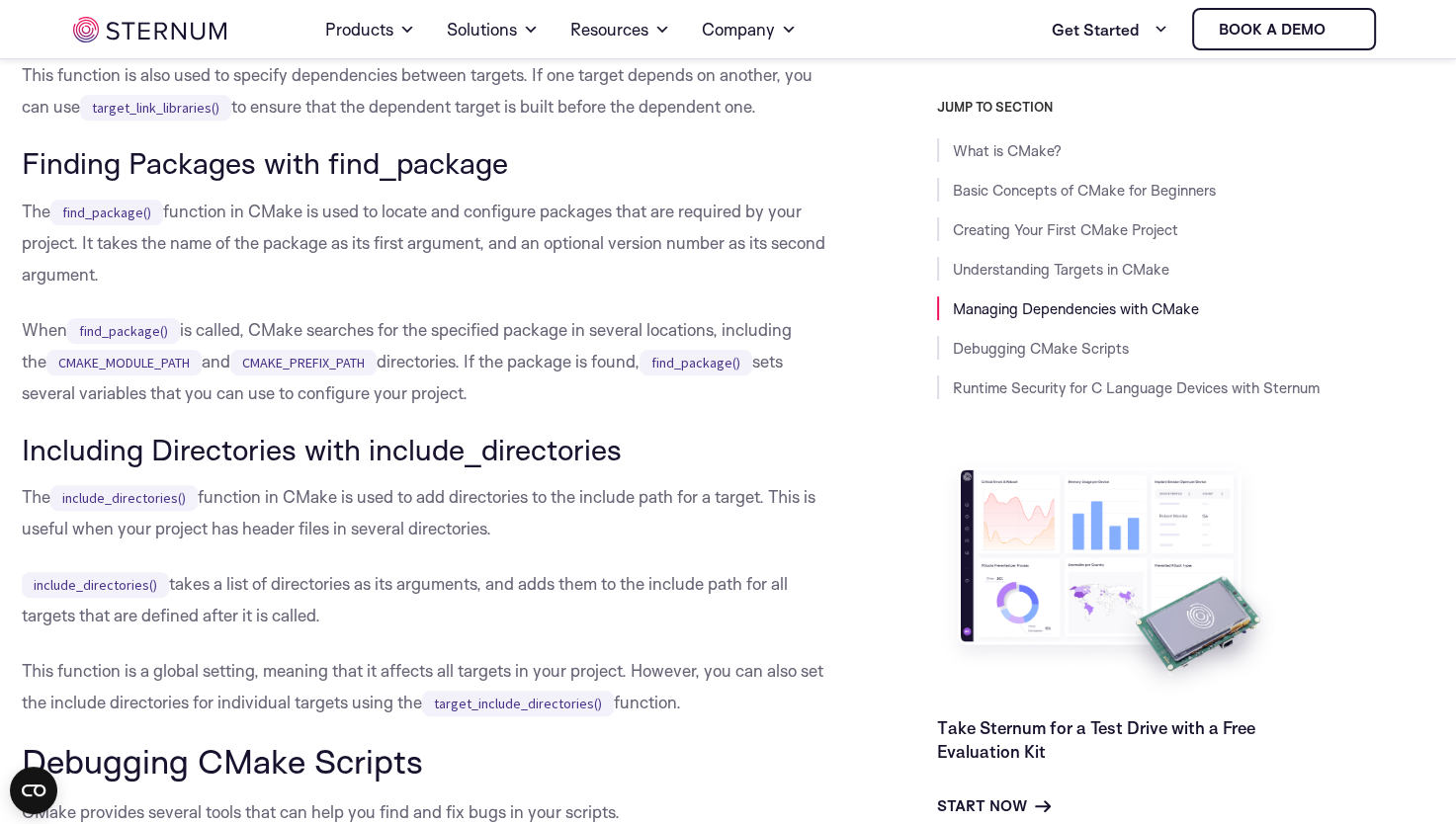scroll, scrollTop: 8121, scrollLeft: 0, axis: vertical 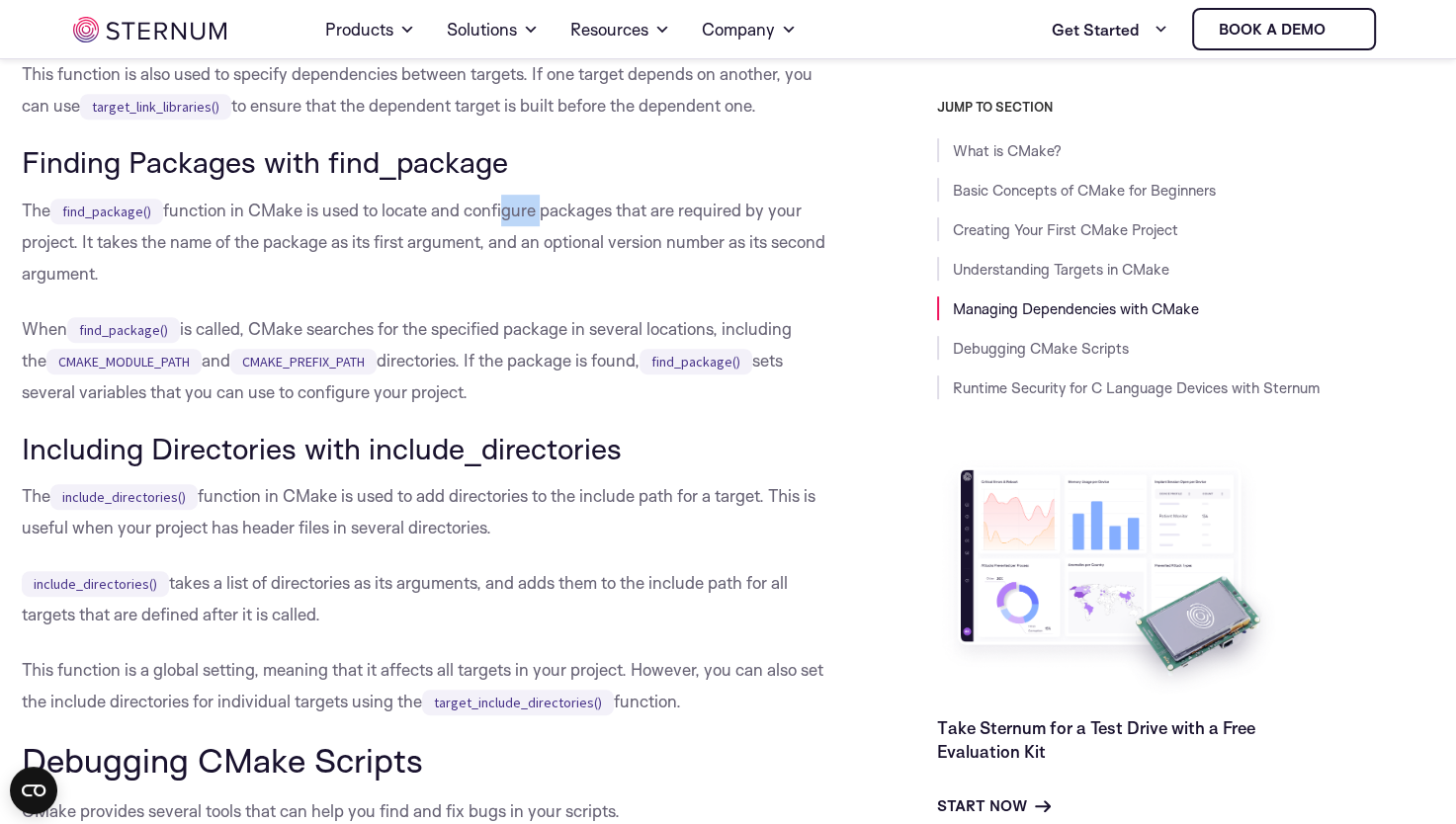 drag, startPoint x: 542, startPoint y: 268, endPoint x: 501, endPoint y: 269, distance: 41.01219 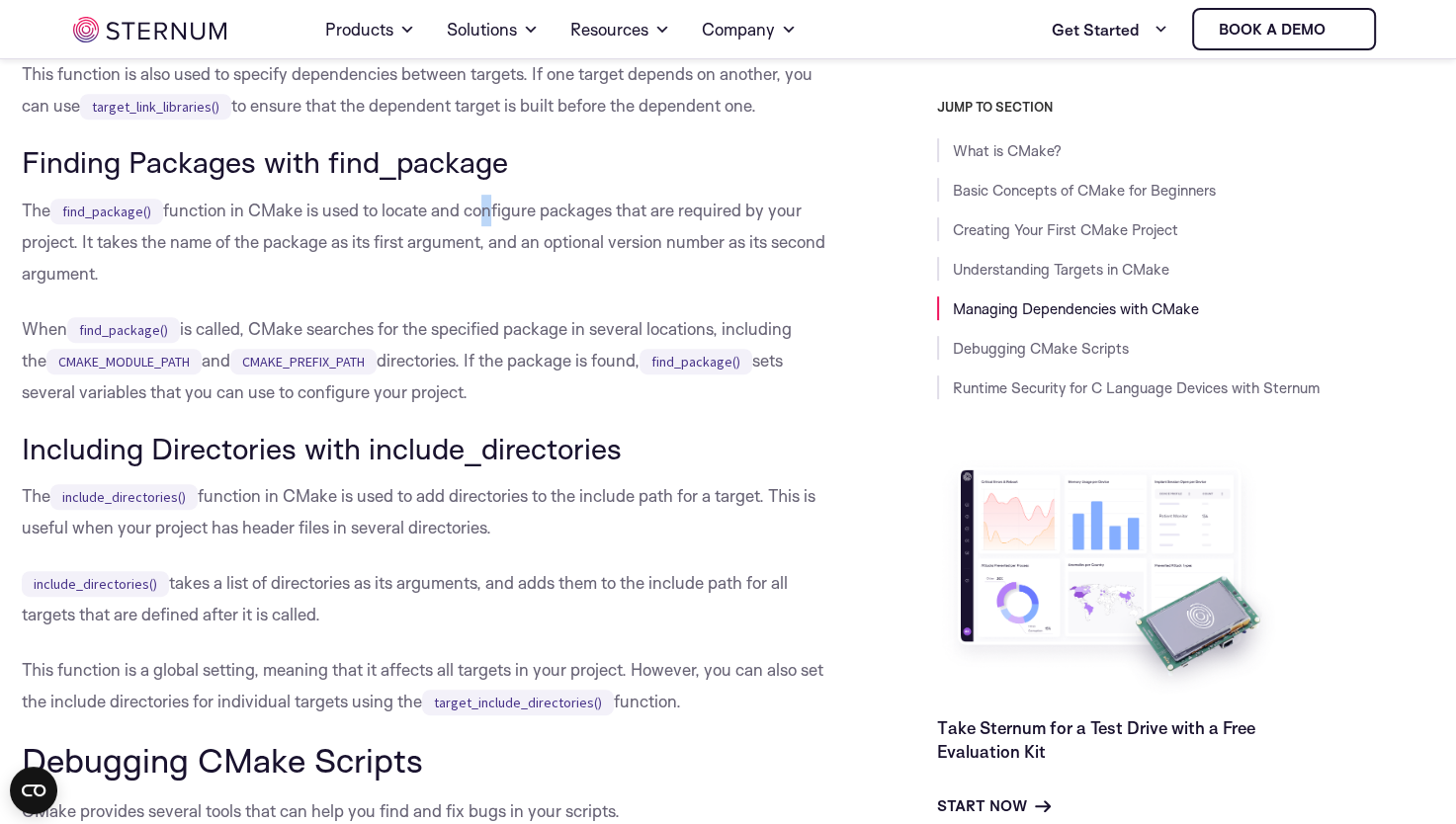 drag, startPoint x: 501, startPoint y: 269, endPoint x: 486, endPoint y: 269, distance: 15 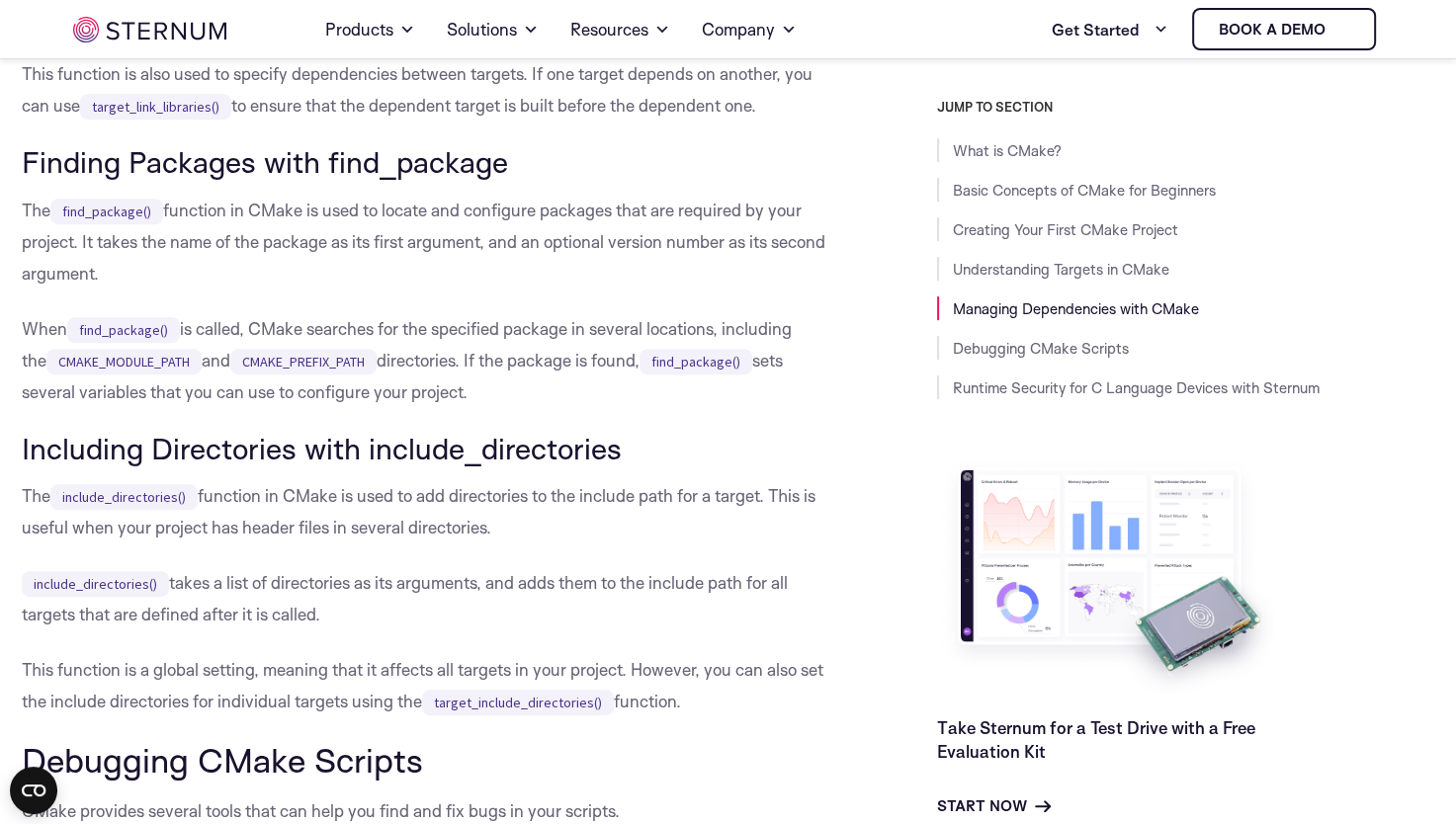 drag, startPoint x: 486, startPoint y: 269, endPoint x: 467, endPoint y: 266, distance: 19.23538 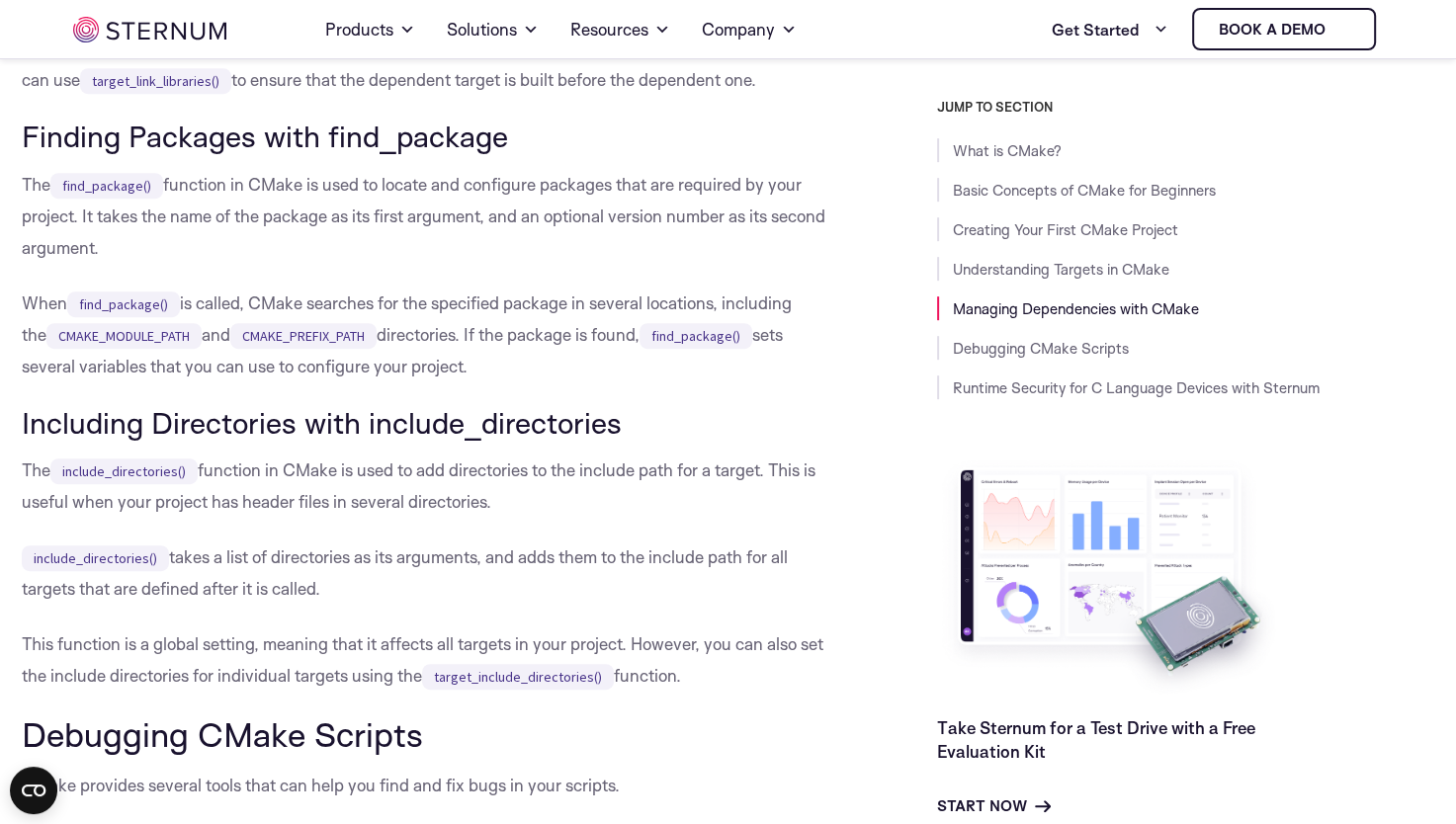 scroll, scrollTop: 8116, scrollLeft: 0, axis: vertical 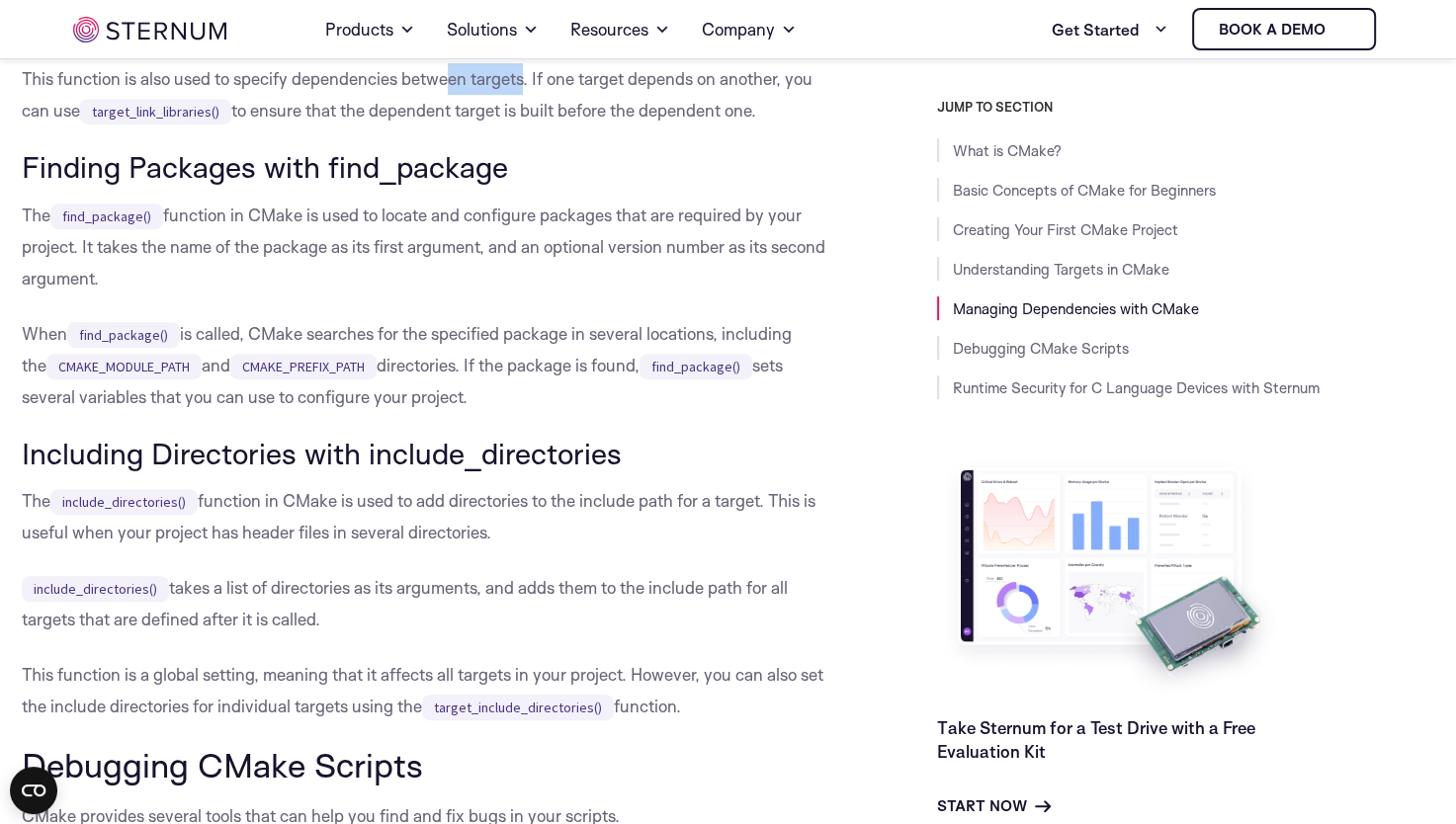 drag, startPoint x: 526, startPoint y: 136, endPoint x: 415, endPoint y: 135, distance: 111.0045 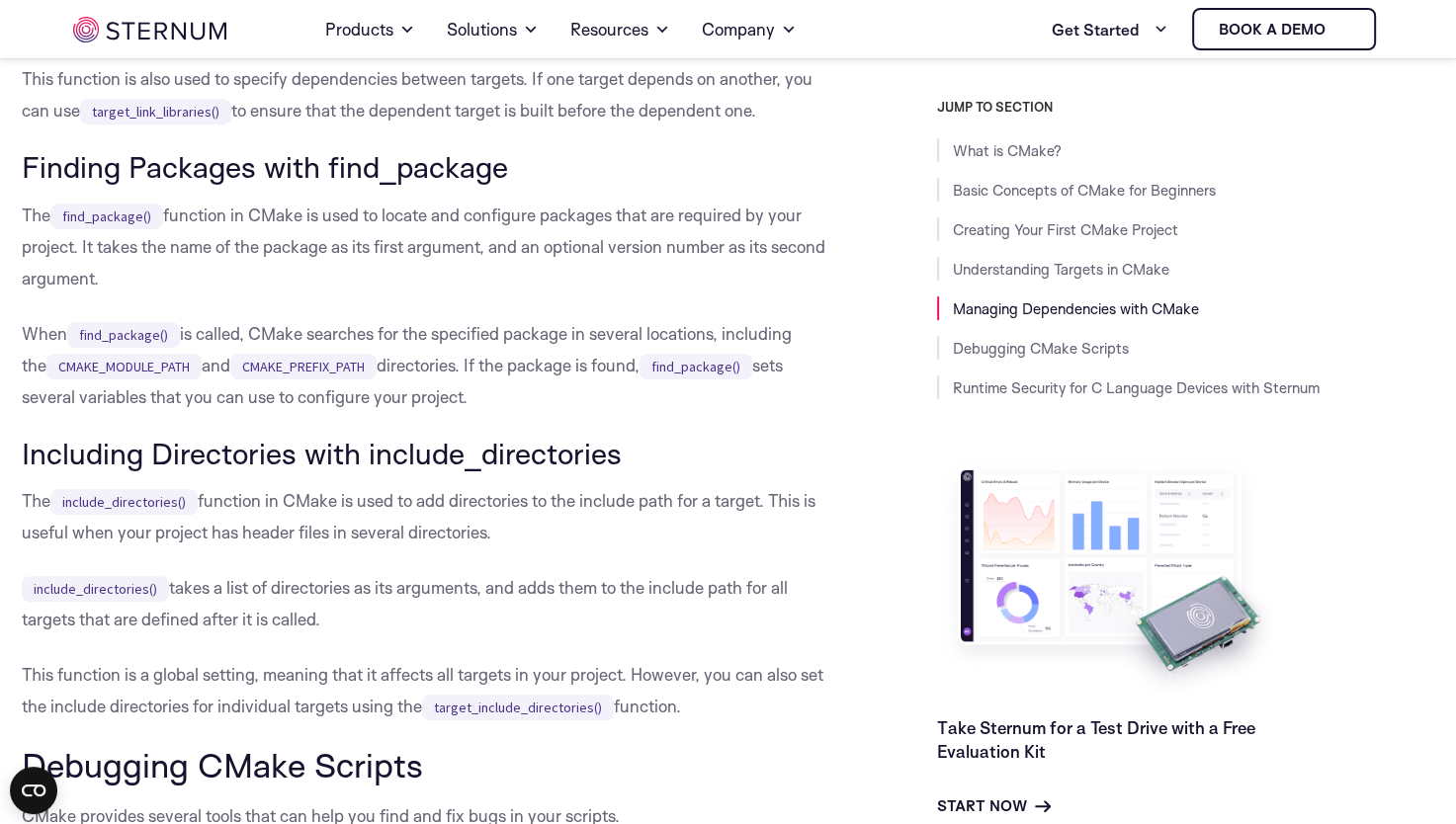 drag, startPoint x: 415, startPoint y: 135, endPoint x: 390, endPoint y: 137, distance: 25.079872 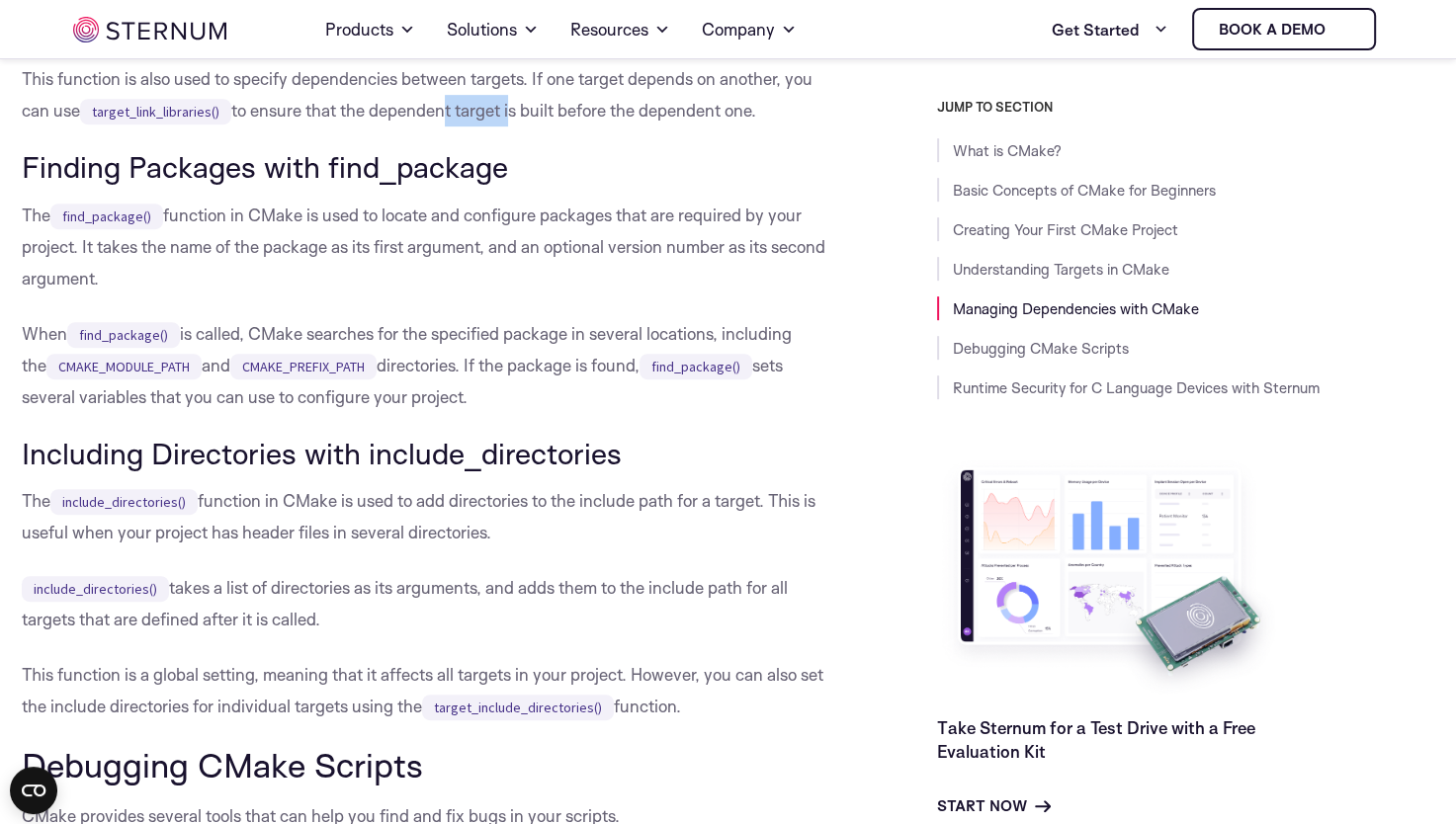 drag, startPoint x: 514, startPoint y: 169, endPoint x: 393, endPoint y: 170, distance: 121.0041 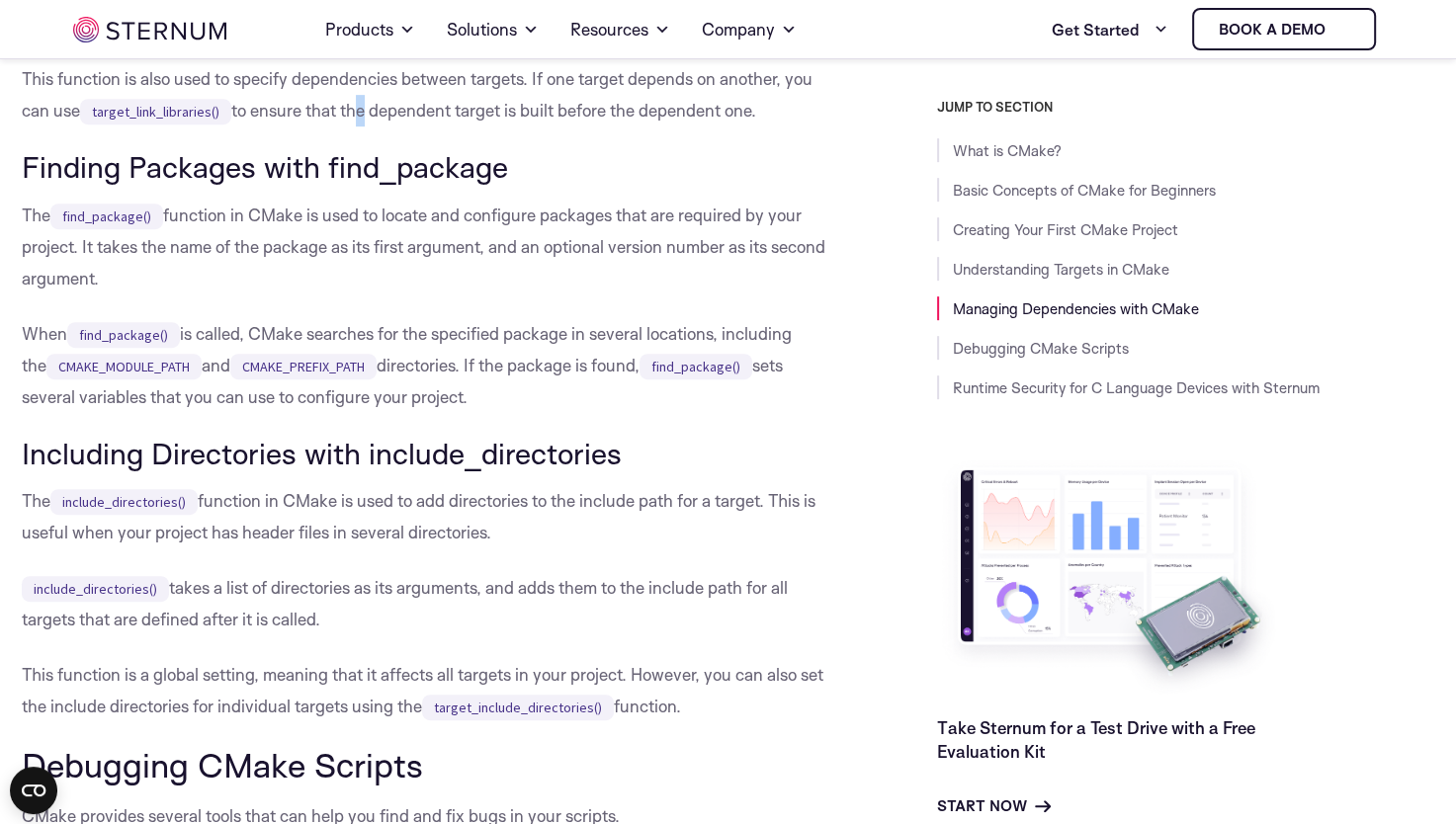 drag, startPoint x: 393, startPoint y: 170, endPoint x: 358, endPoint y: 168, distance: 35.0571 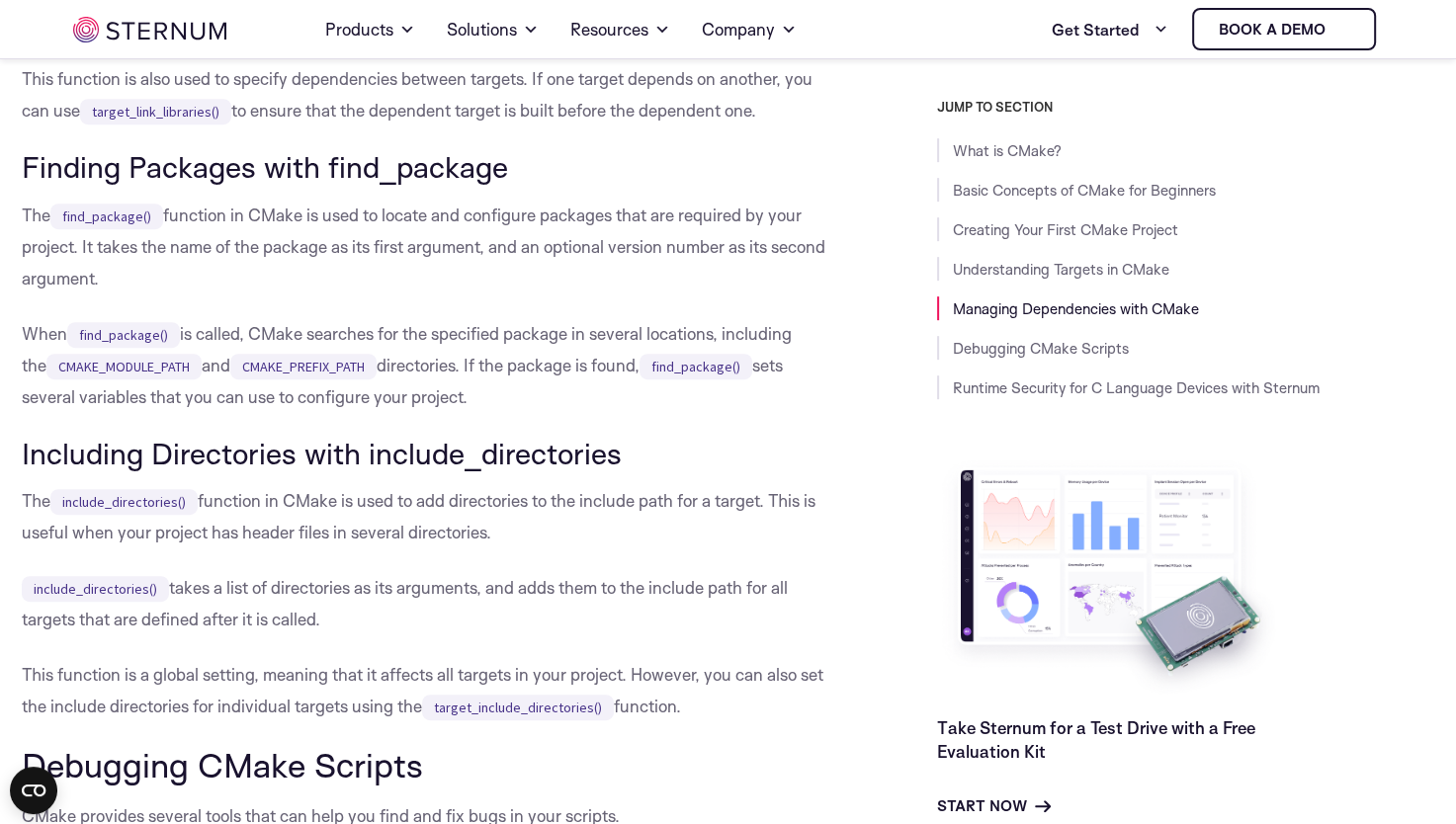 drag, startPoint x: 358, startPoint y: 168, endPoint x: 333, endPoint y: 166, distance: 25.079872 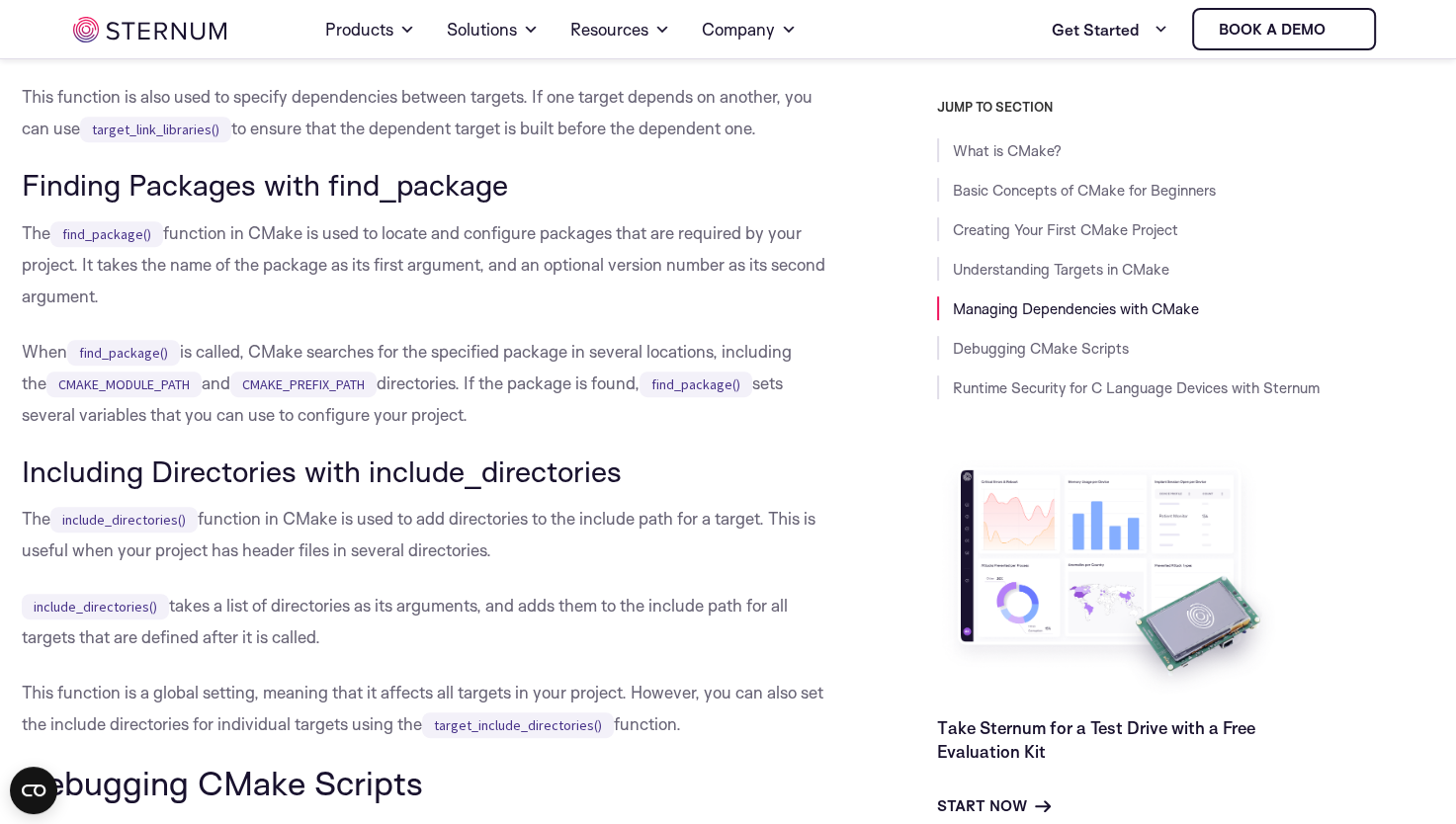 scroll, scrollTop: 8091, scrollLeft: 0, axis: vertical 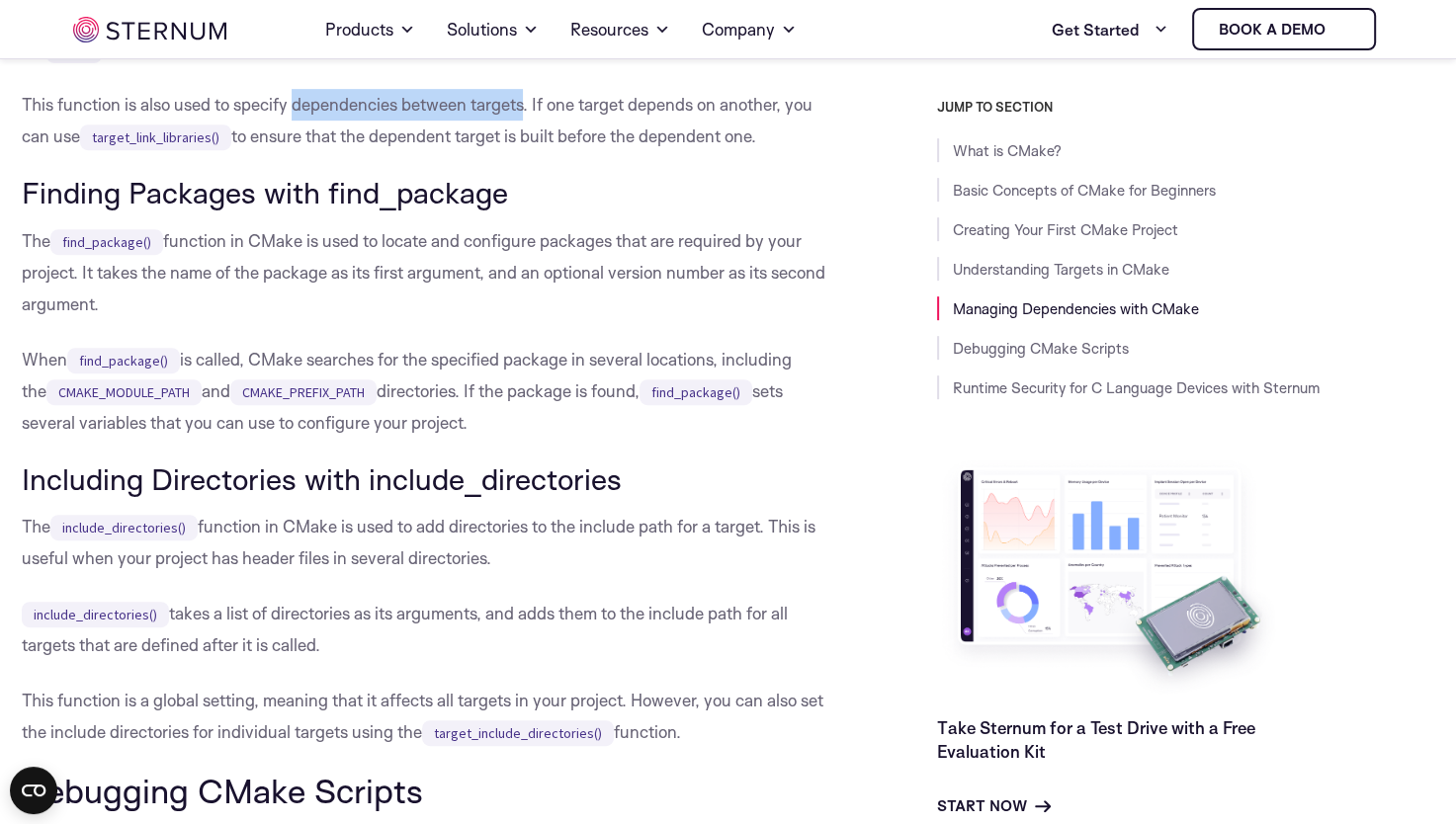 drag, startPoint x: 299, startPoint y: 160, endPoint x: 526, endPoint y: 158, distance: 227.0088 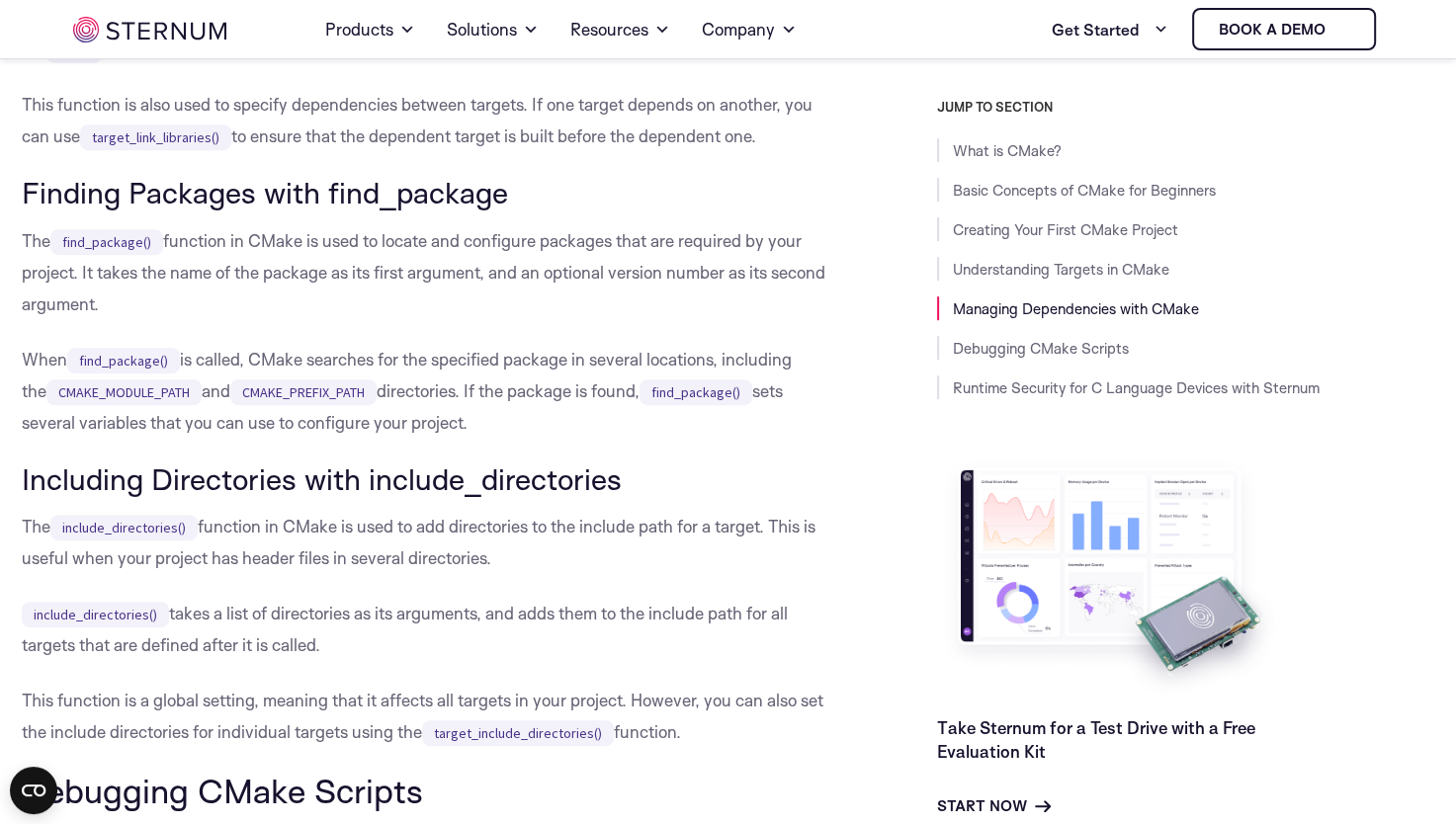 drag, startPoint x: 526, startPoint y: 158, endPoint x: 579, endPoint y: 178, distance: 56.64804 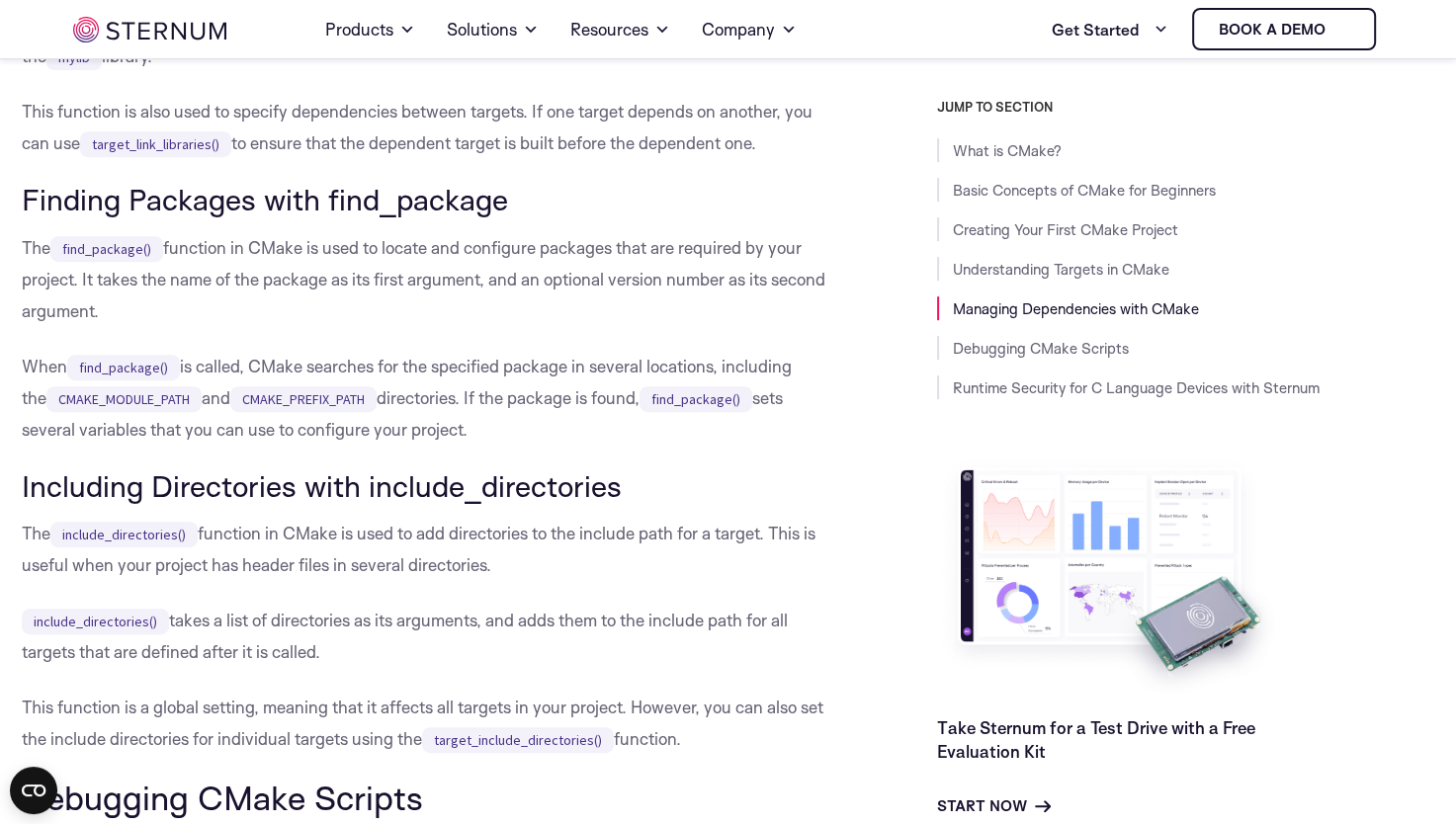 scroll, scrollTop: 8135, scrollLeft: 0, axis: vertical 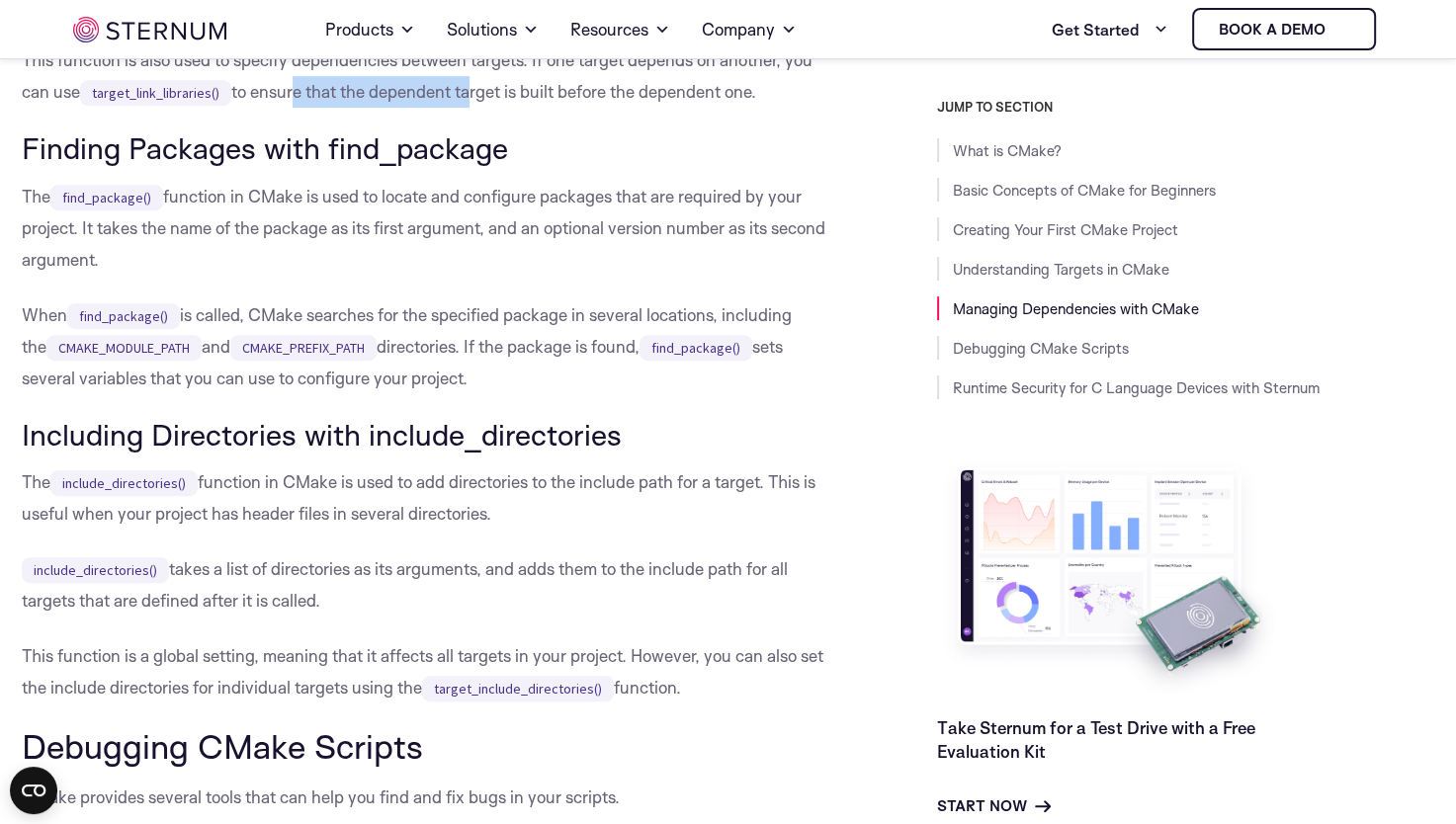 drag, startPoint x: 290, startPoint y: 142, endPoint x: 469, endPoint y: 140, distance: 179.01117 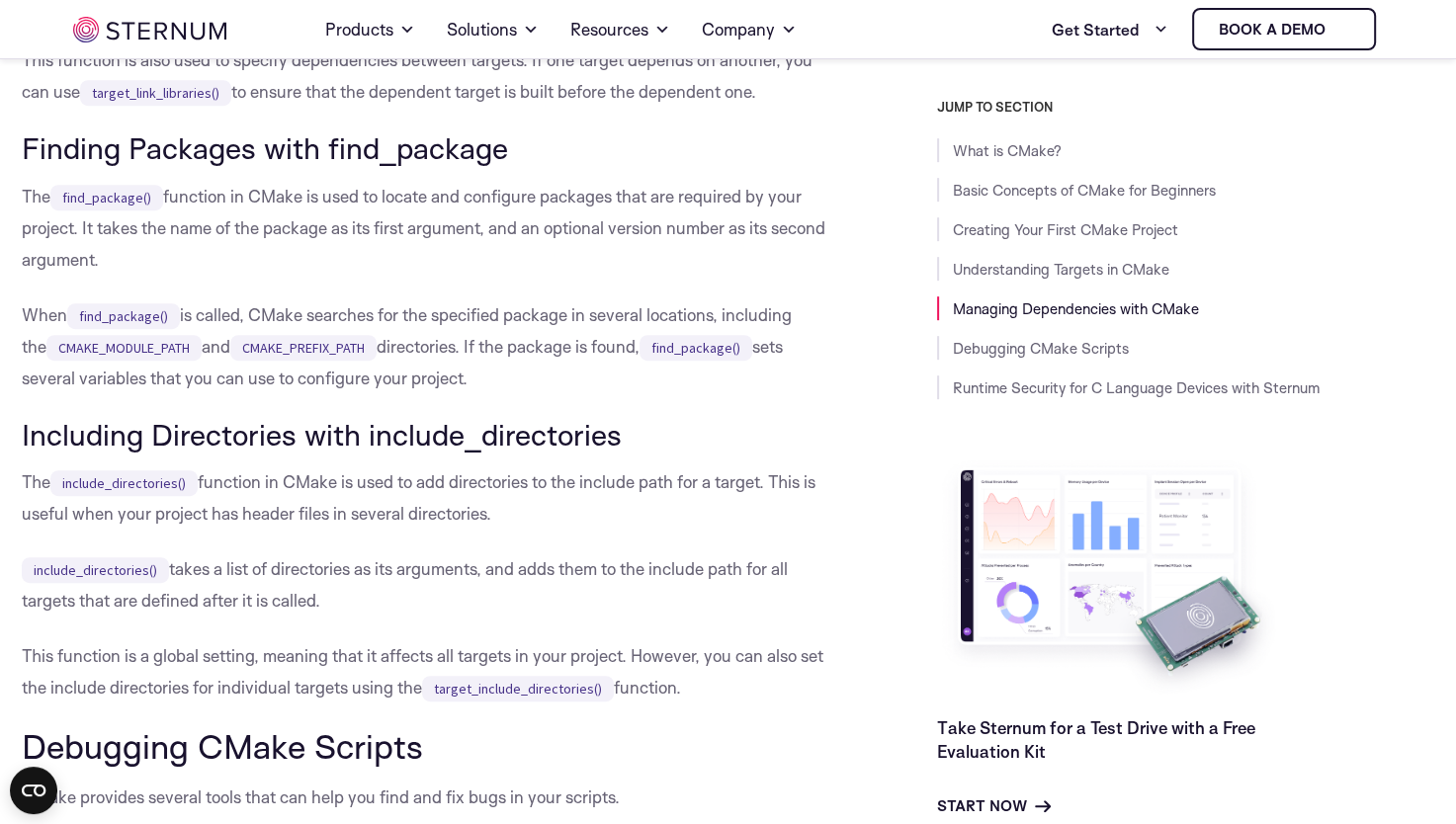 drag, startPoint x: 469, startPoint y: 140, endPoint x: 484, endPoint y: 140, distance: 15 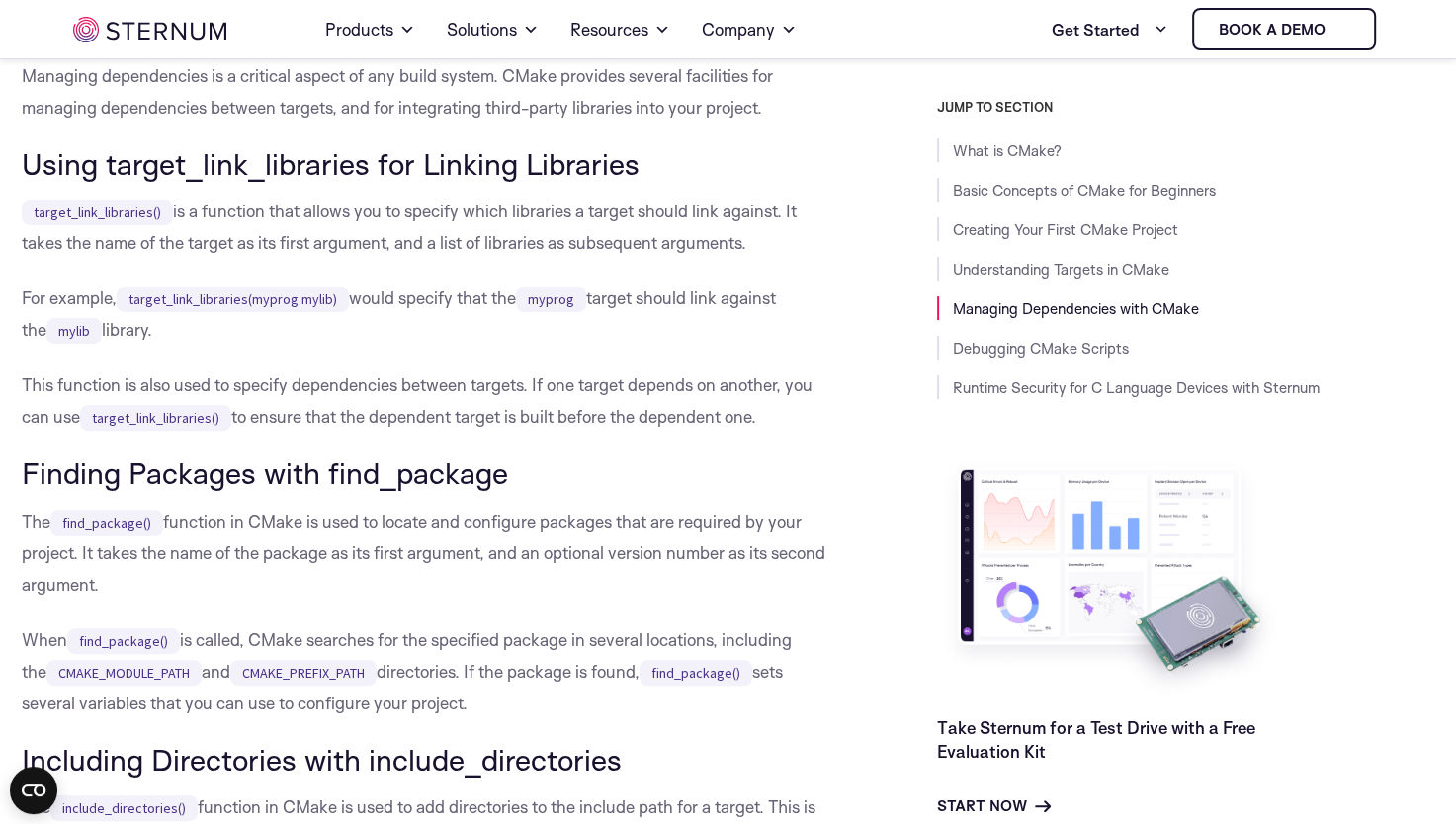 scroll, scrollTop: 7845, scrollLeft: 0, axis: vertical 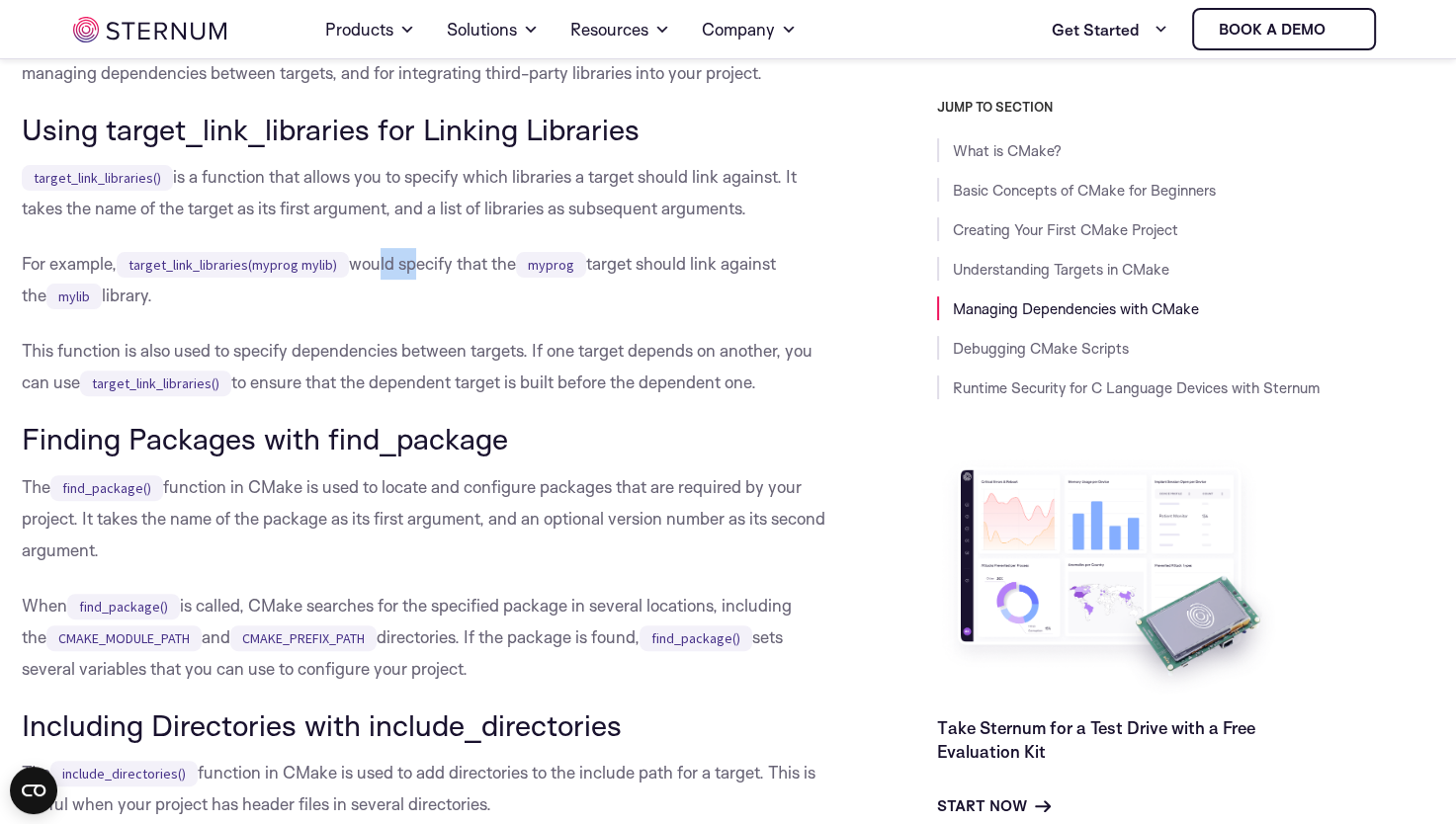 drag, startPoint x: 378, startPoint y: 320, endPoint x: 416, endPoint y: 322, distance: 38.052595 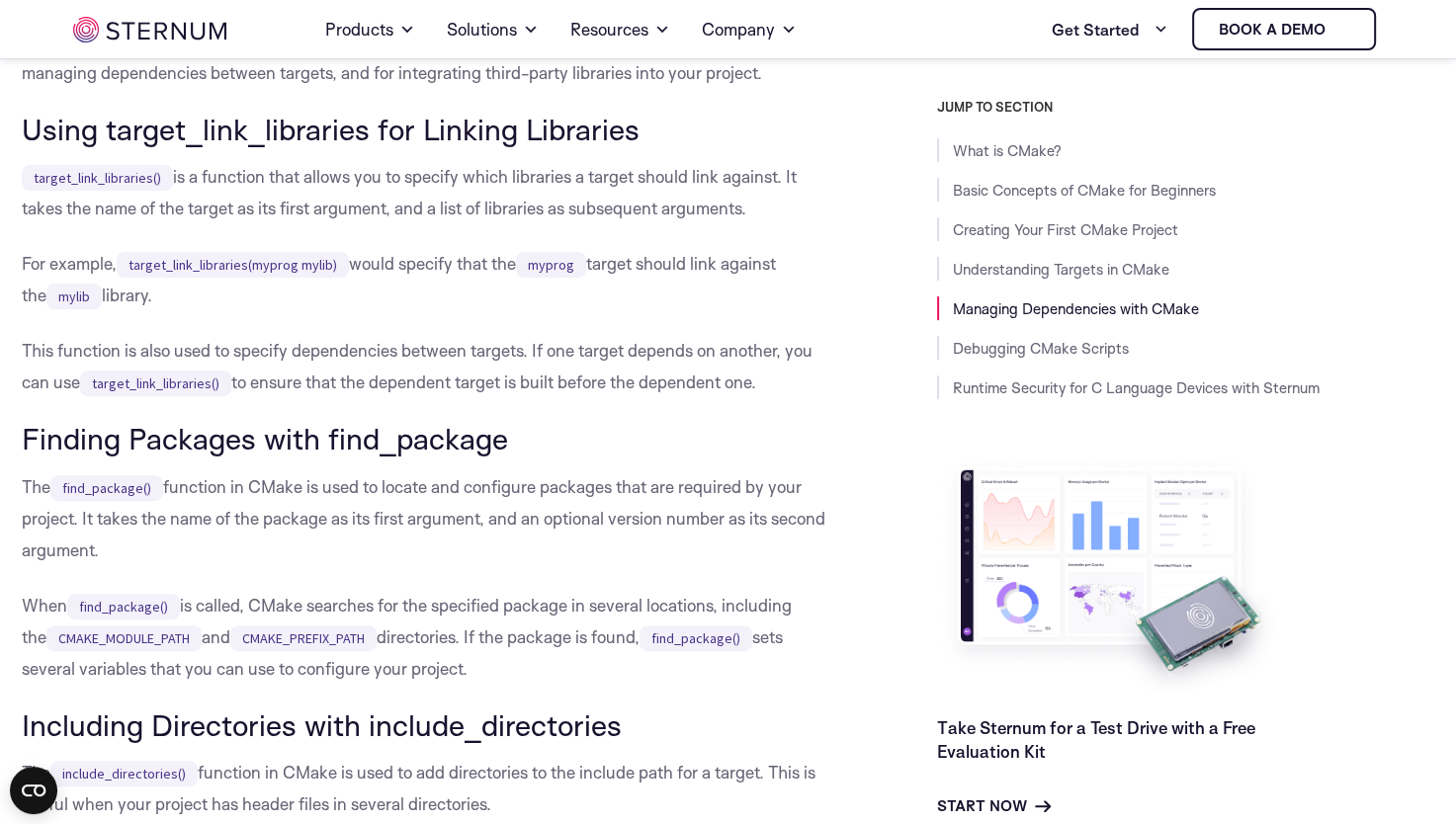 drag, startPoint x: 416, startPoint y: 322, endPoint x: 428, endPoint y: 322, distance: 12 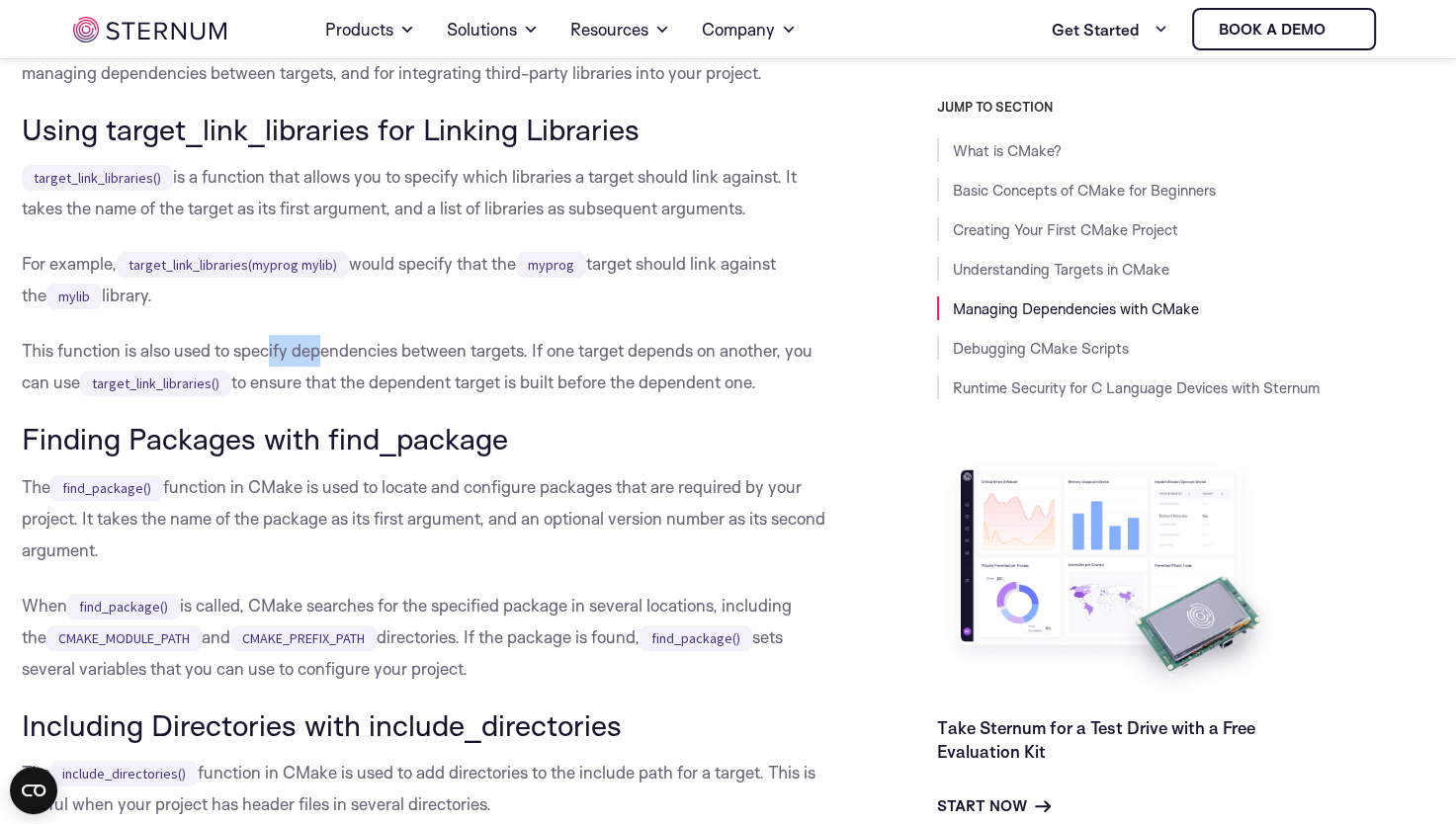 drag, startPoint x: 272, startPoint y: 401, endPoint x: 399, endPoint y: 397, distance: 127.063 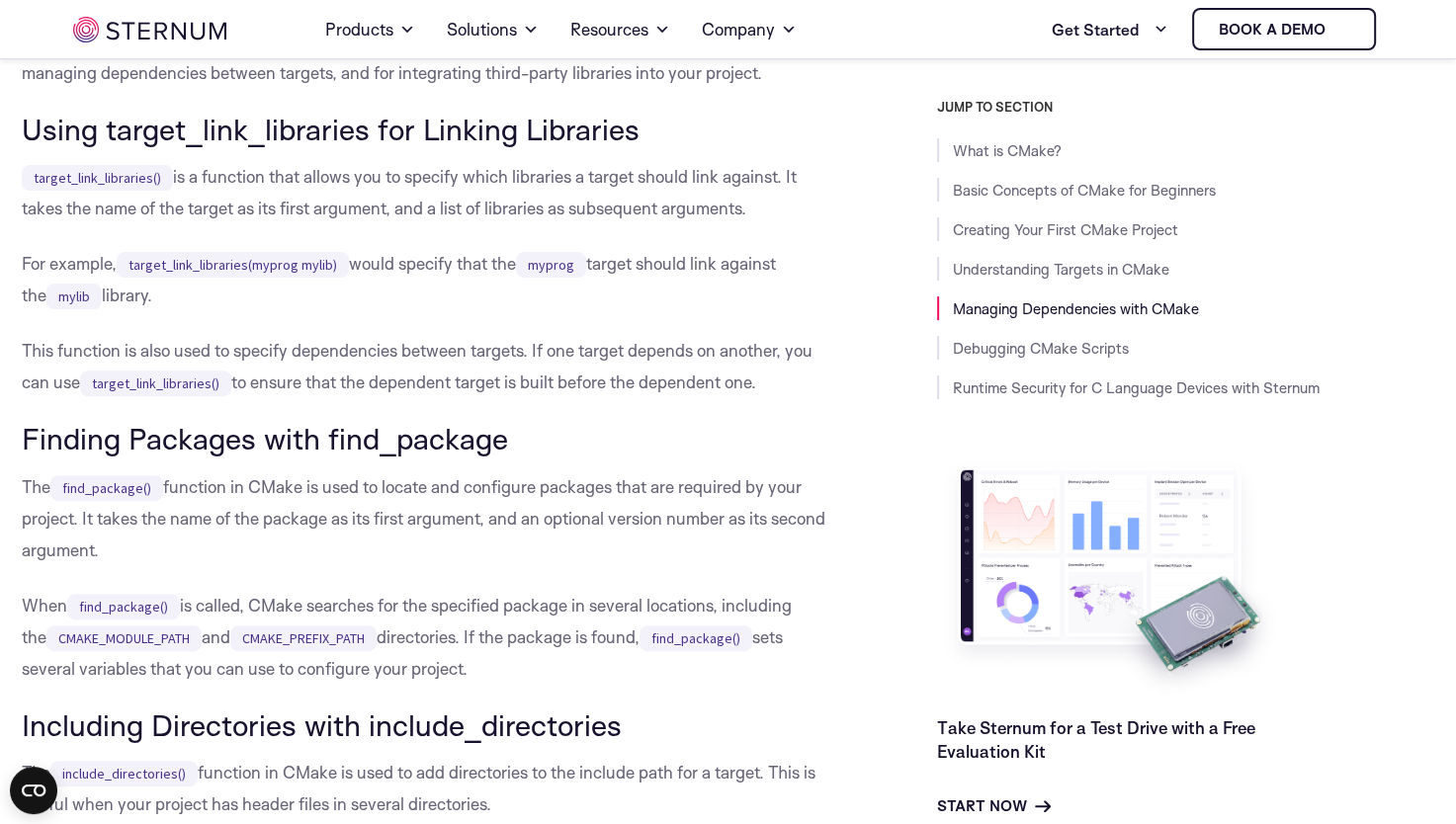 drag, startPoint x: 399, startPoint y: 397, endPoint x: 435, endPoint y: 399, distance: 36.05551 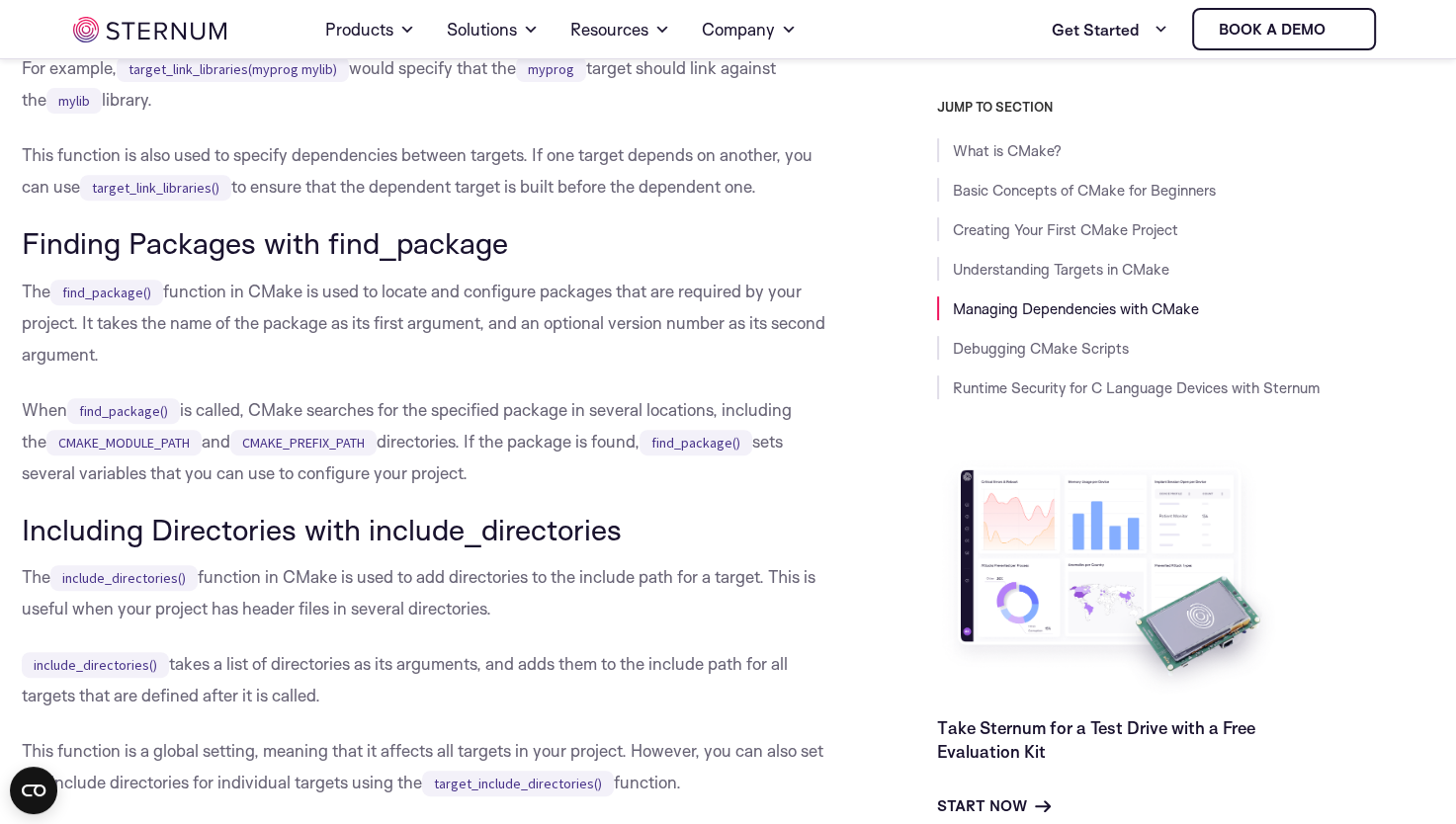 scroll, scrollTop: 8029, scrollLeft: 0, axis: vertical 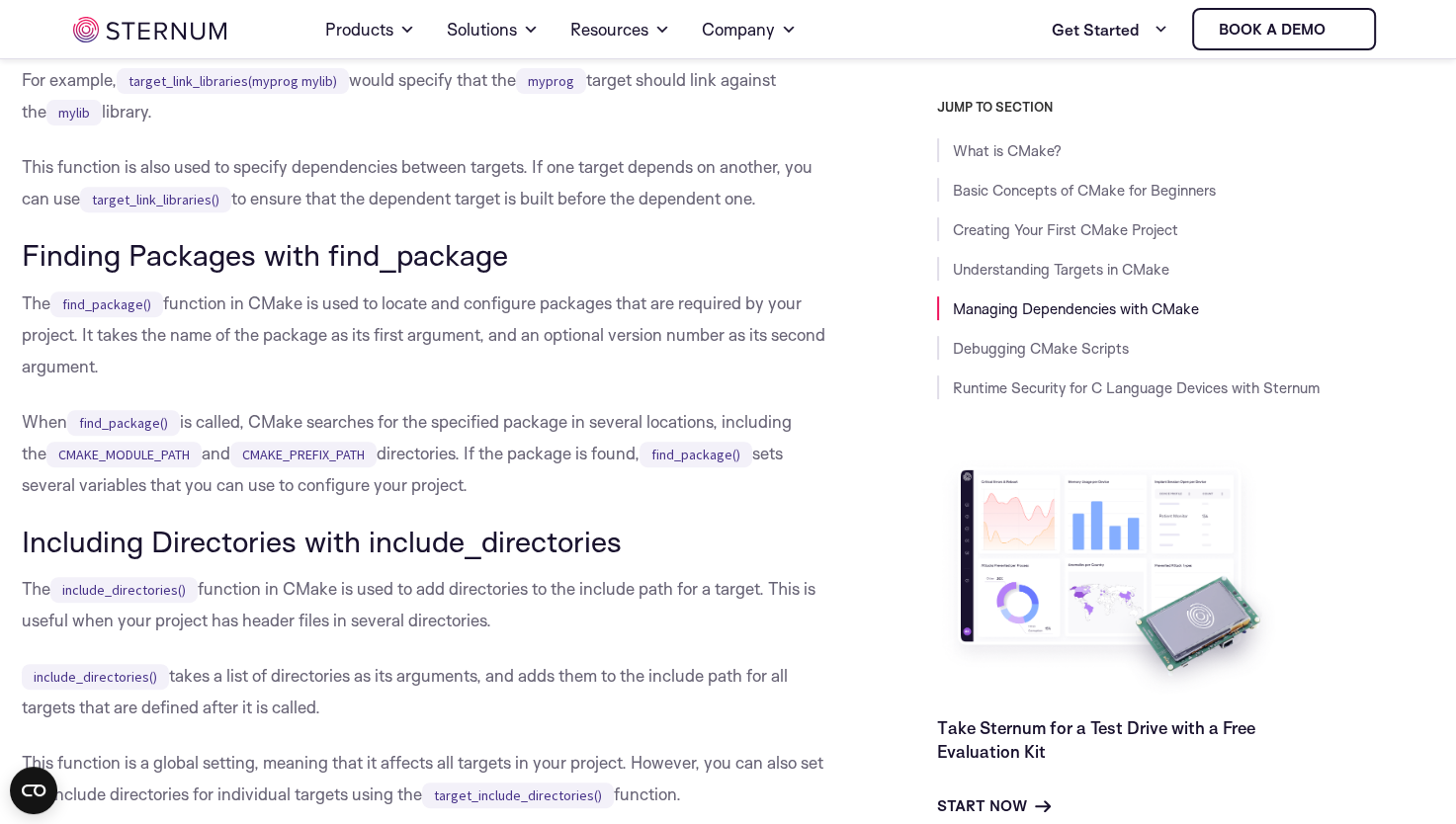 click on "Finding Packages with find_package" at bounding box center (430, 255) 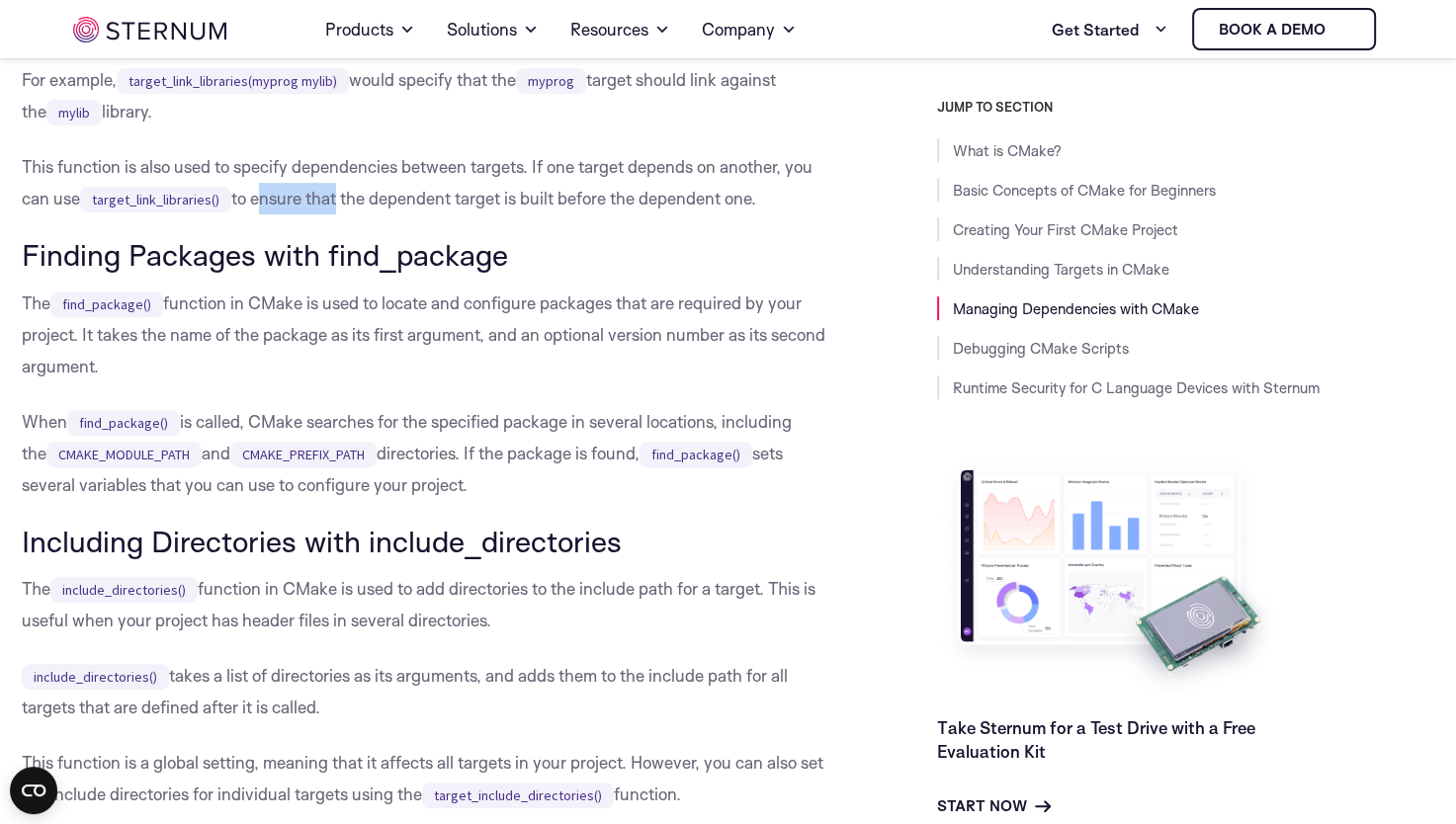 drag, startPoint x: 256, startPoint y: 251, endPoint x: 388, endPoint y: 251, distance: 132 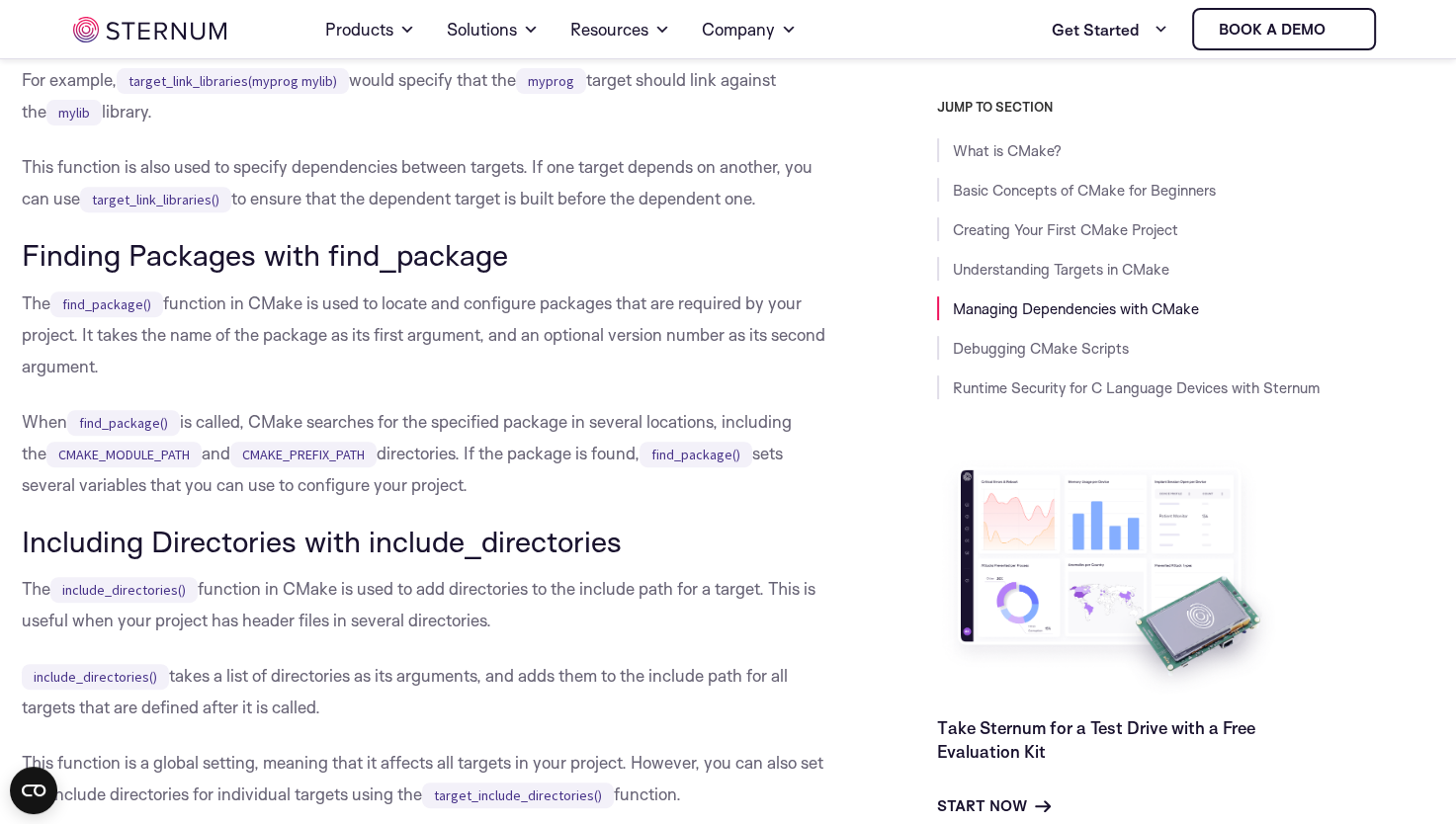 drag, startPoint x: 388, startPoint y: 251, endPoint x: 456, endPoint y: 261, distance: 68.73136 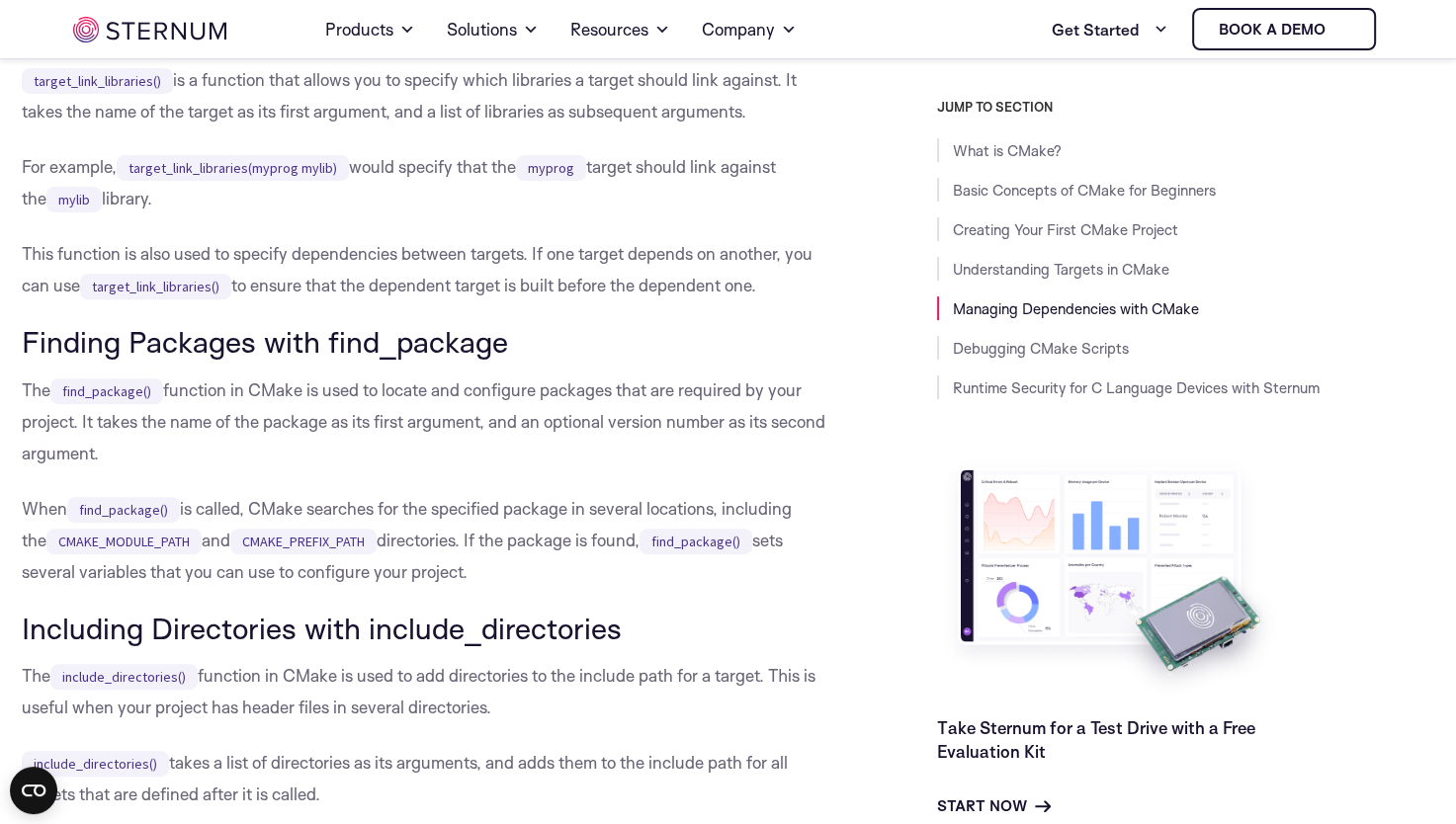 scroll, scrollTop: 8008, scrollLeft: 0, axis: vertical 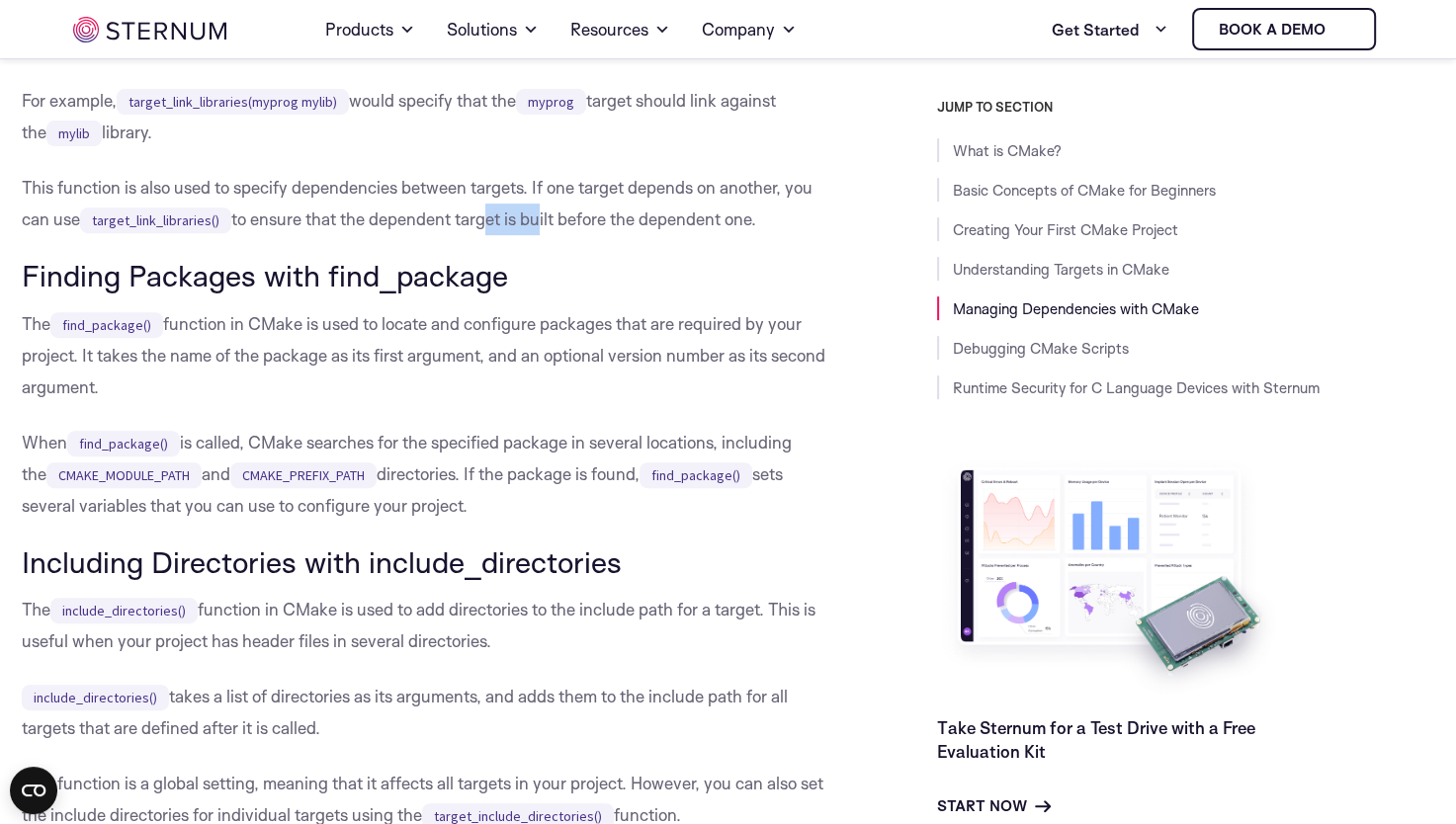 drag, startPoint x: 536, startPoint y: 280, endPoint x: 467, endPoint y: 280, distance: 69 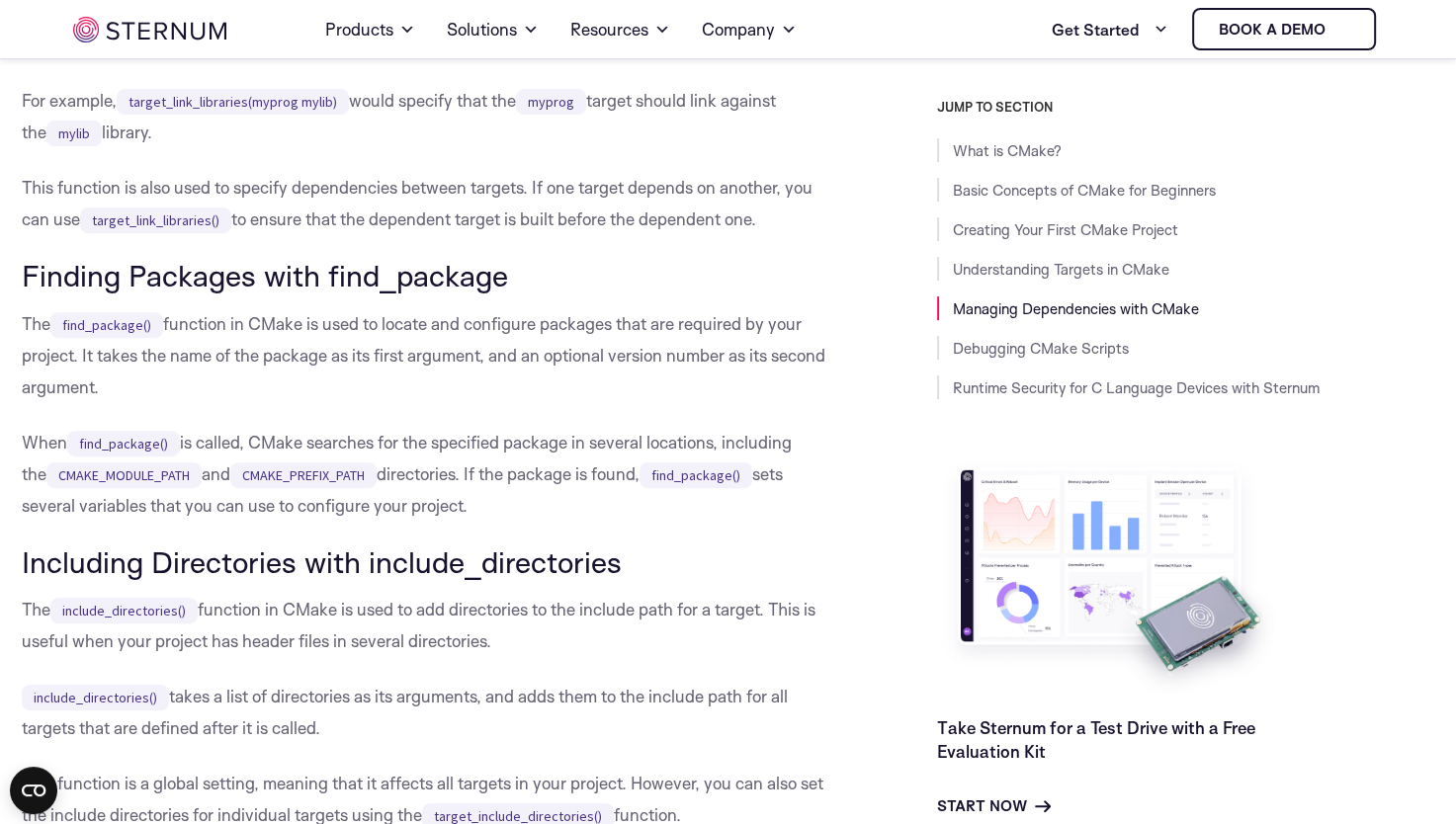 drag, startPoint x: 467, startPoint y: 280, endPoint x: 426, endPoint y: 288, distance: 41.773197 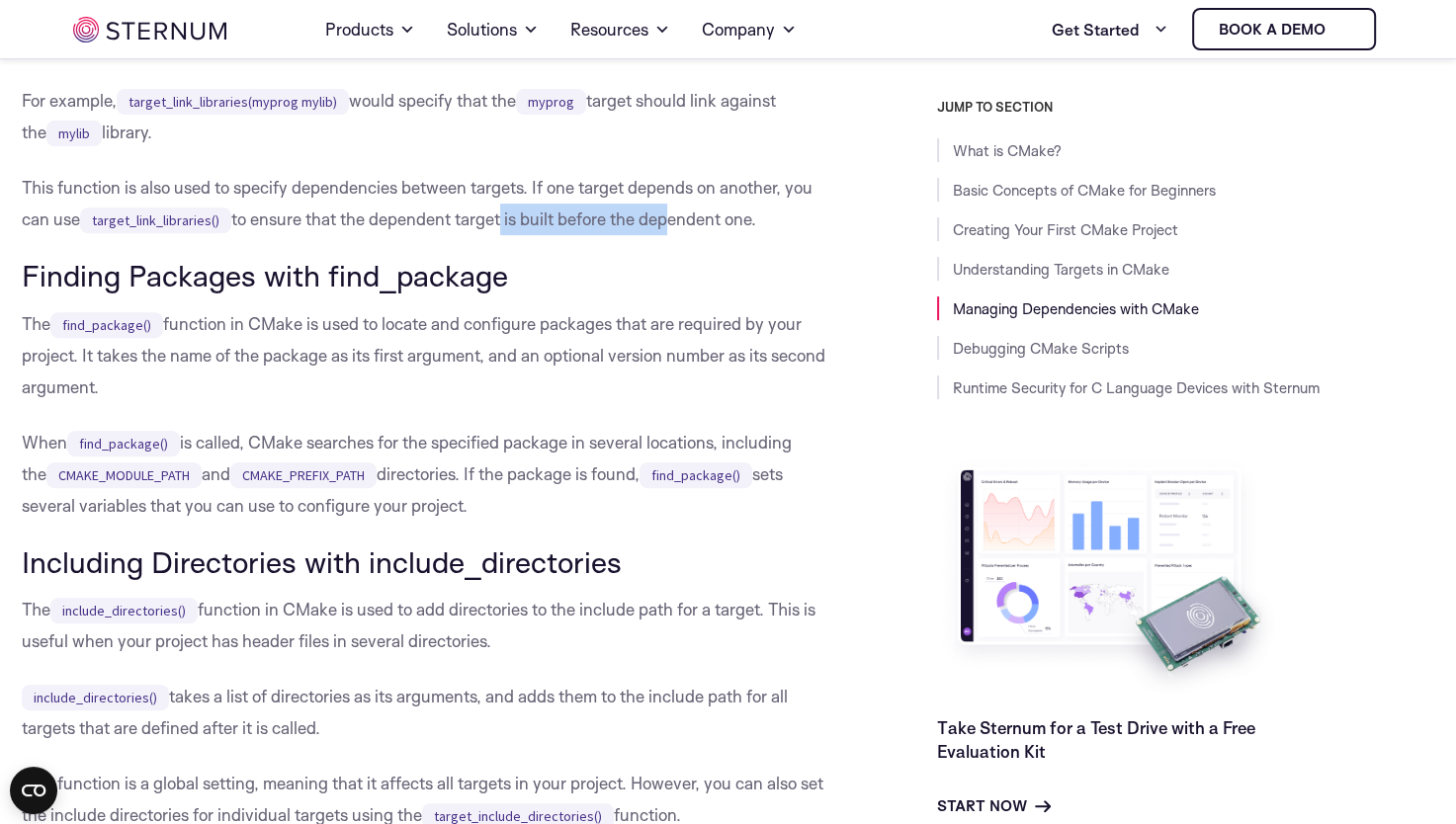 drag, startPoint x: 663, startPoint y: 278, endPoint x: 499, endPoint y: 287, distance: 164.24677 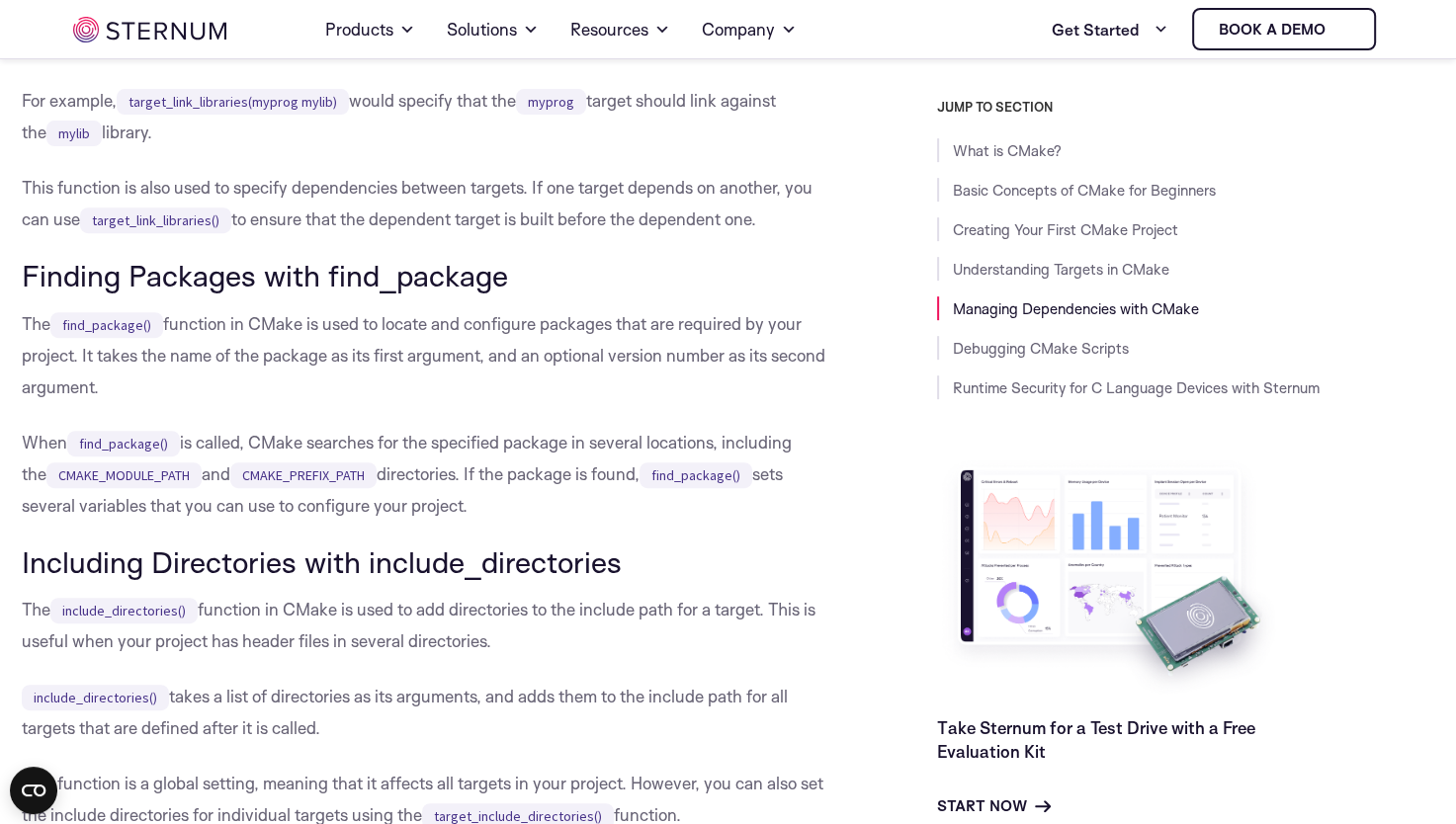 drag, startPoint x: 499, startPoint y: 287, endPoint x: 476, endPoint y: 288, distance: 23.021729 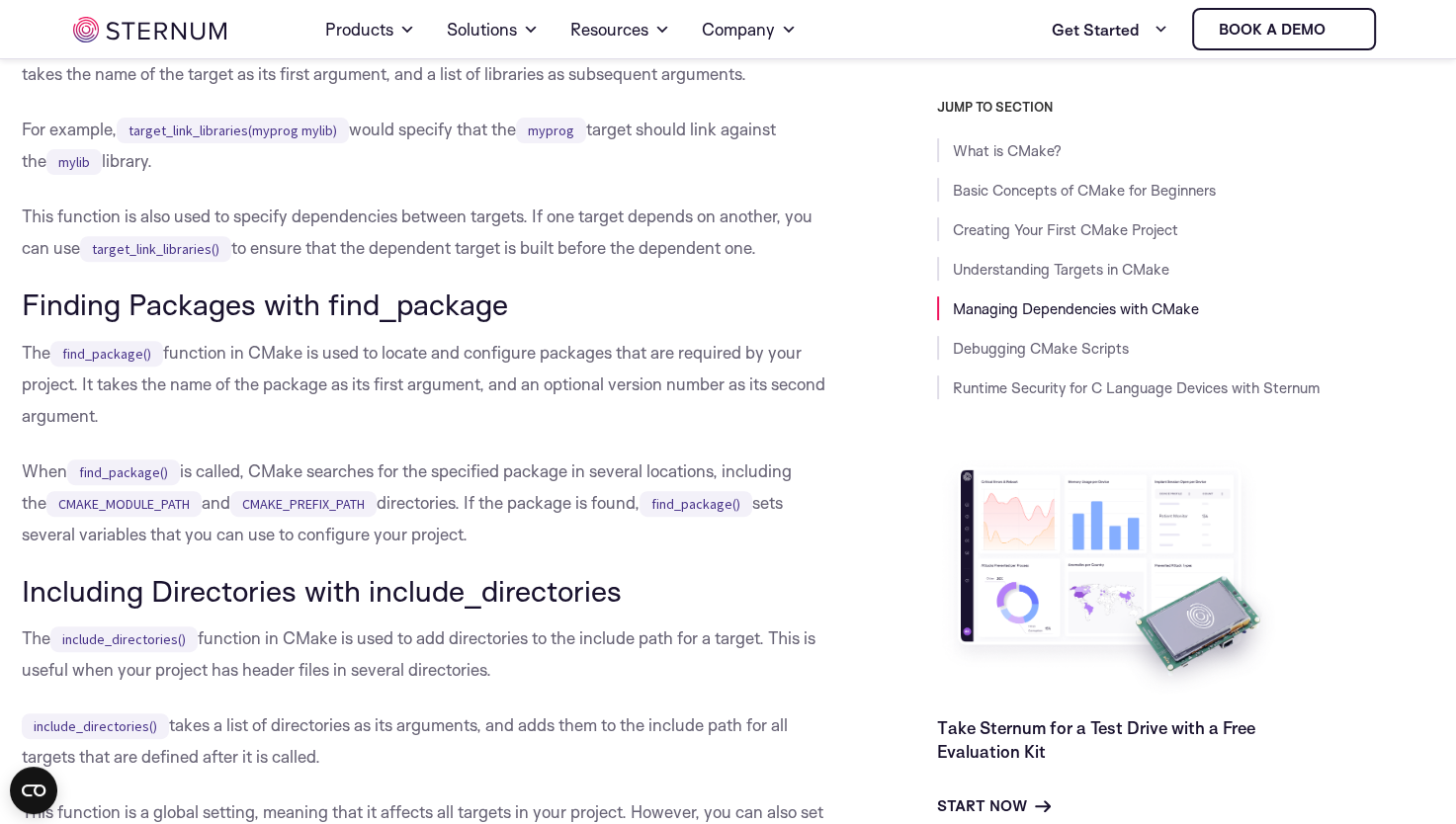 scroll, scrollTop: 7980, scrollLeft: 0, axis: vertical 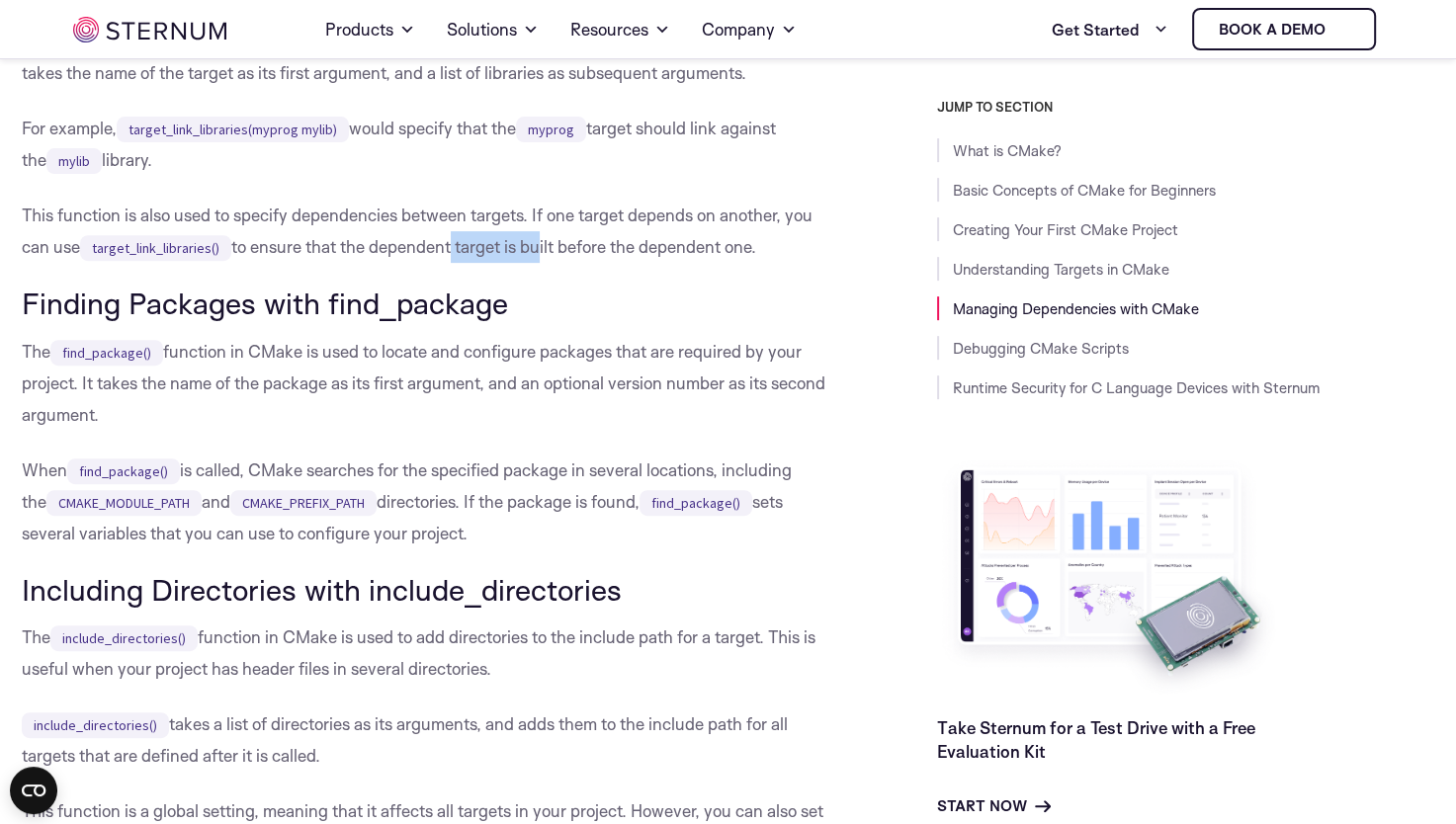 drag, startPoint x: 539, startPoint y: 302, endPoint x: 431, endPoint y: 314, distance: 108.66462 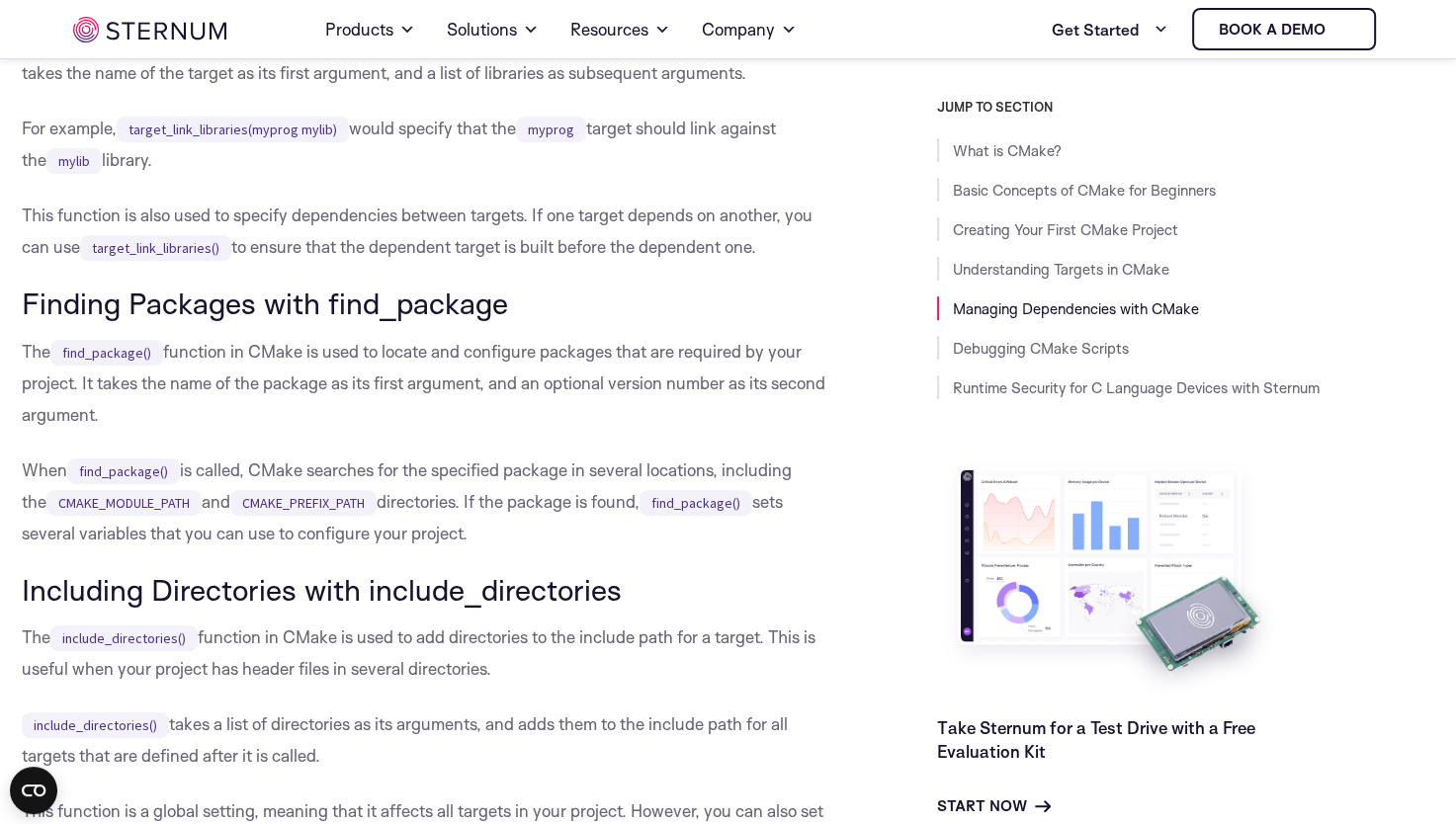 drag, startPoint x: 431, startPoint y: 314, endPoint x: 411, endPoint y: 314, distance: 20 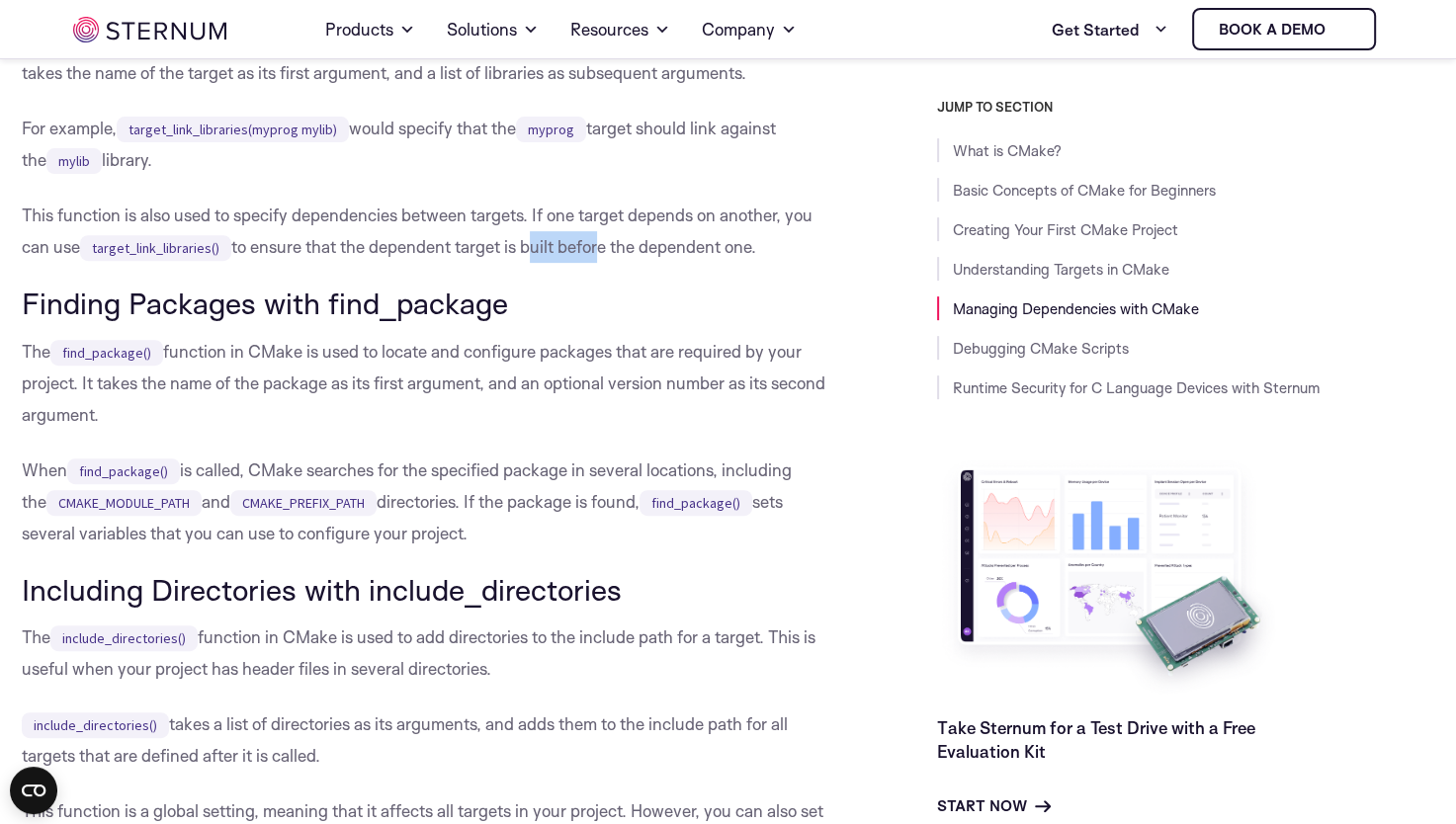 drag, startPoint x: 599, startPoint y: 302, endPoint x: 485, endPoint y: 302, distance: 114 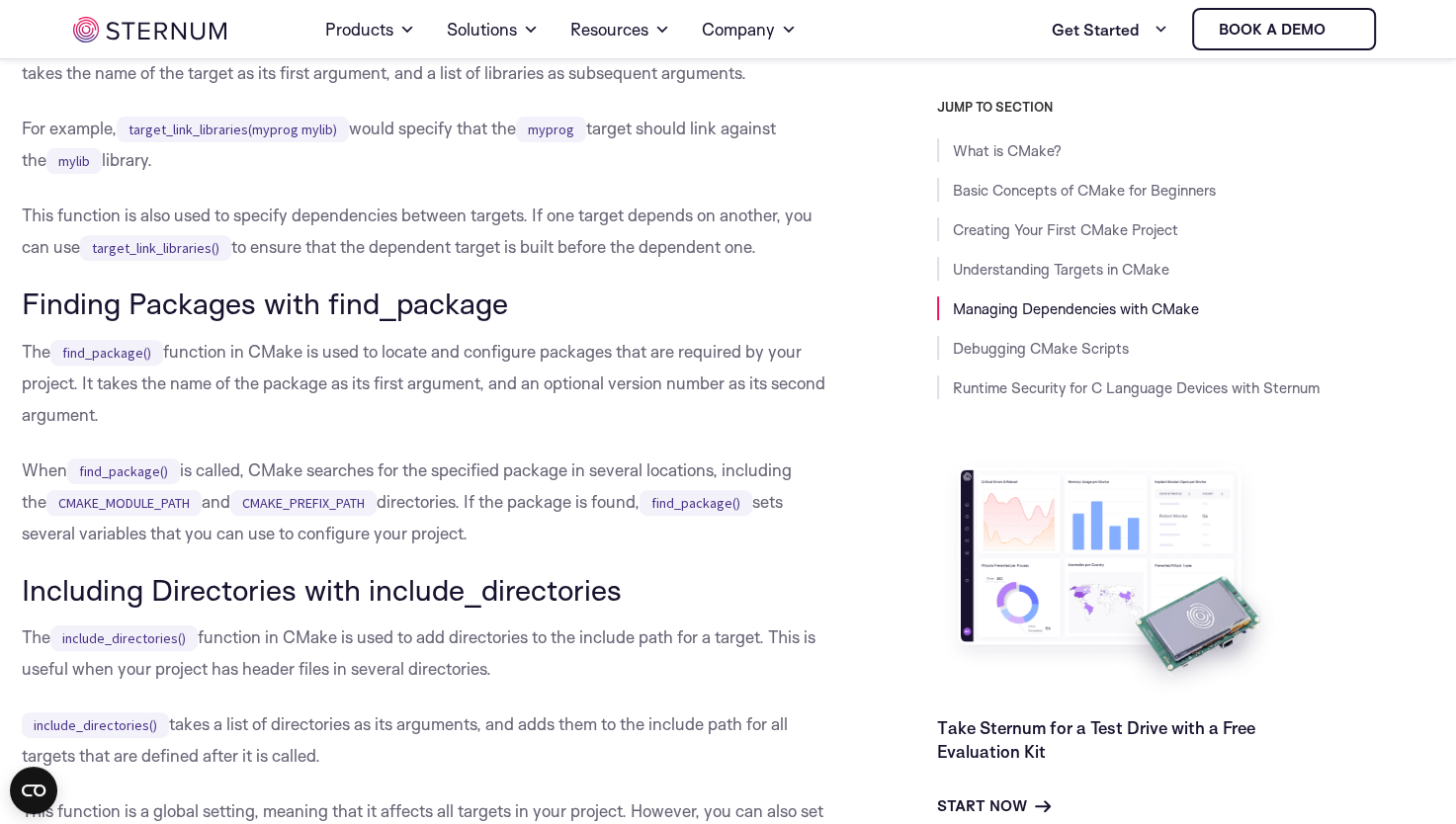 drag, startPoint x: 485, startPoint y: 302, endPoint x: 440, endPoint y: 306, distance: 45.177428 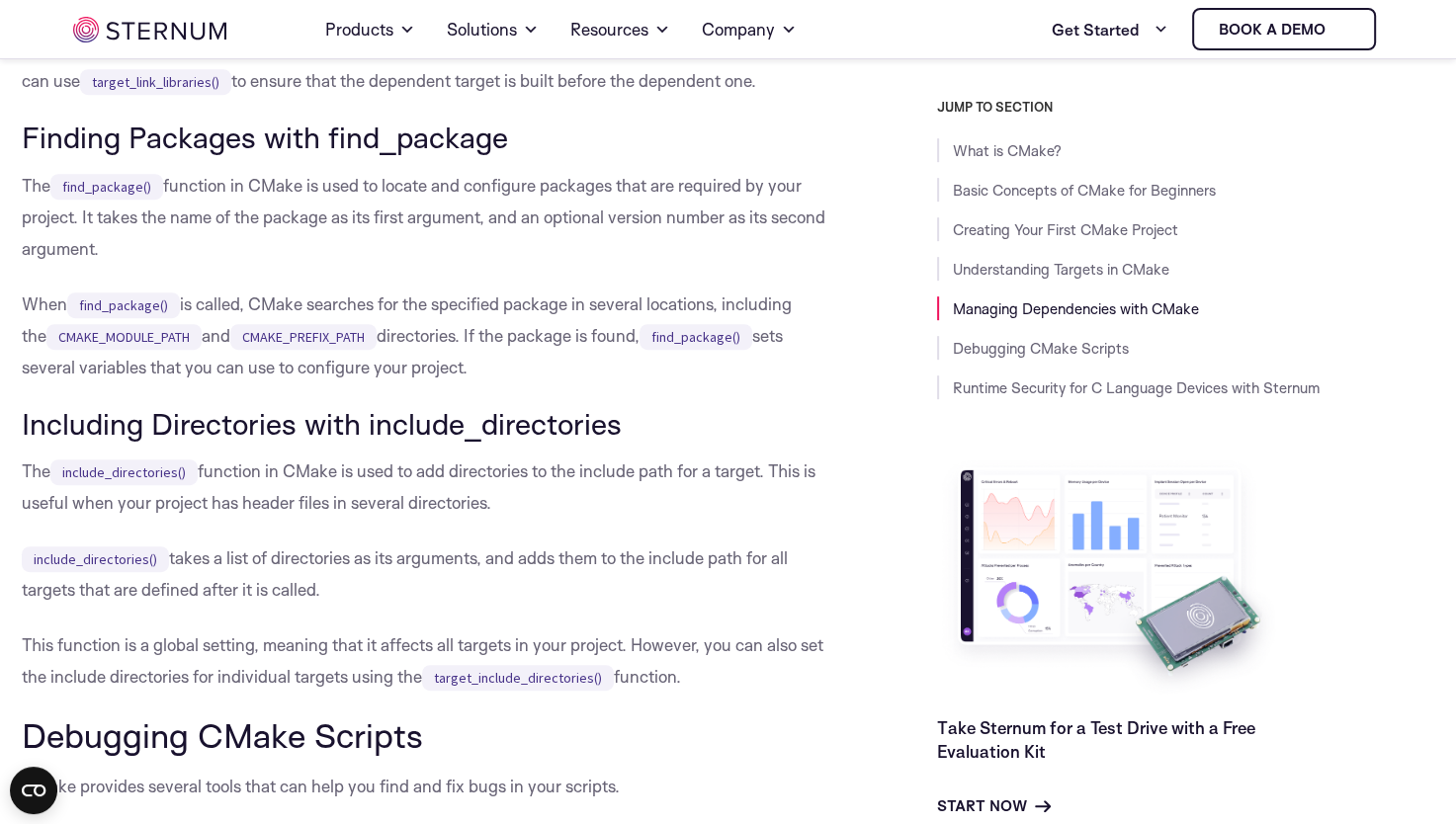 scroll, scrollTop: 8155, scrollLeft: 0, axis: vertical 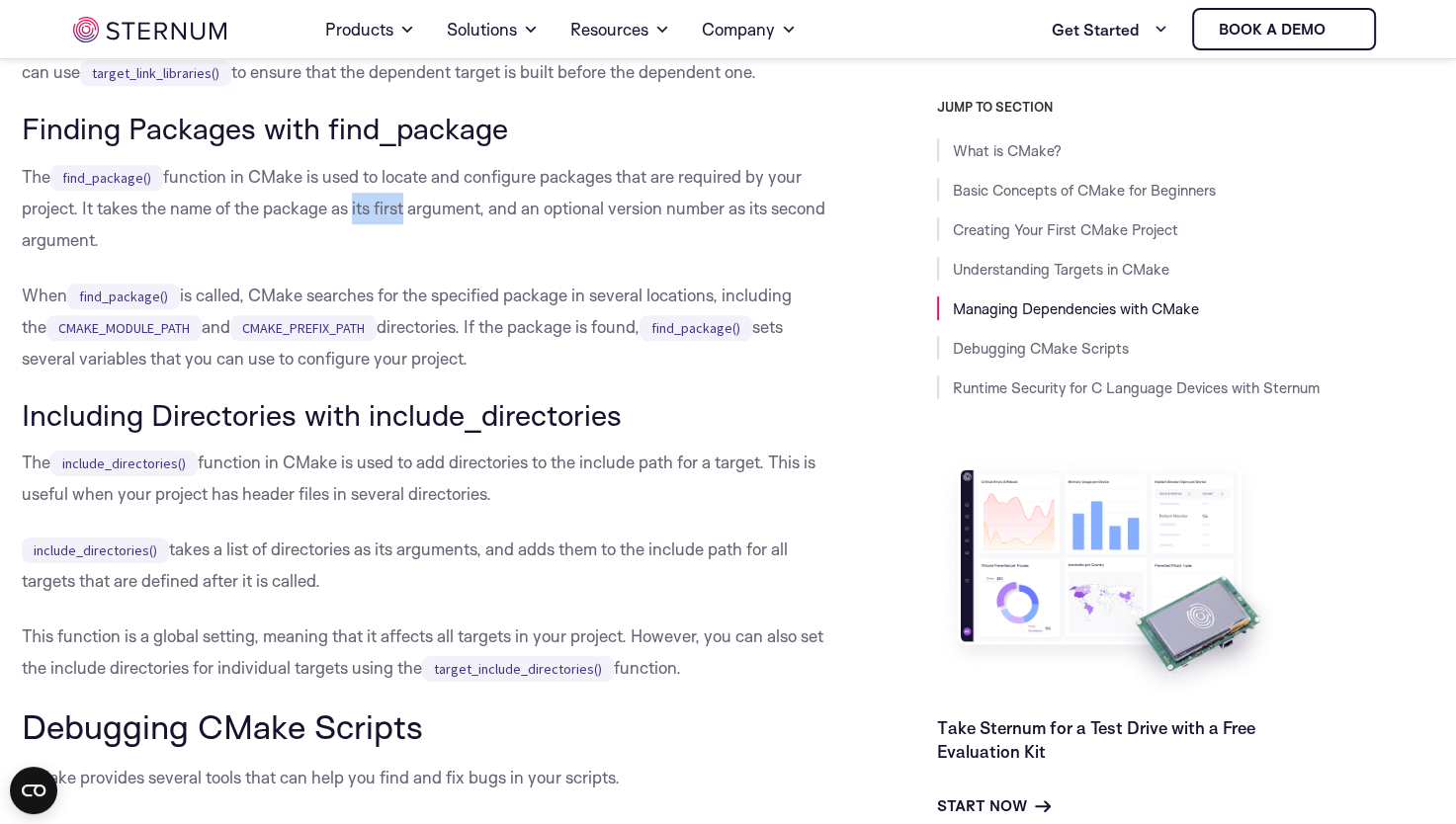 drag, startPoint x: 399, startPoint y: 260, endPoint x: 346, endPoint y: 263, distance: 53.08484 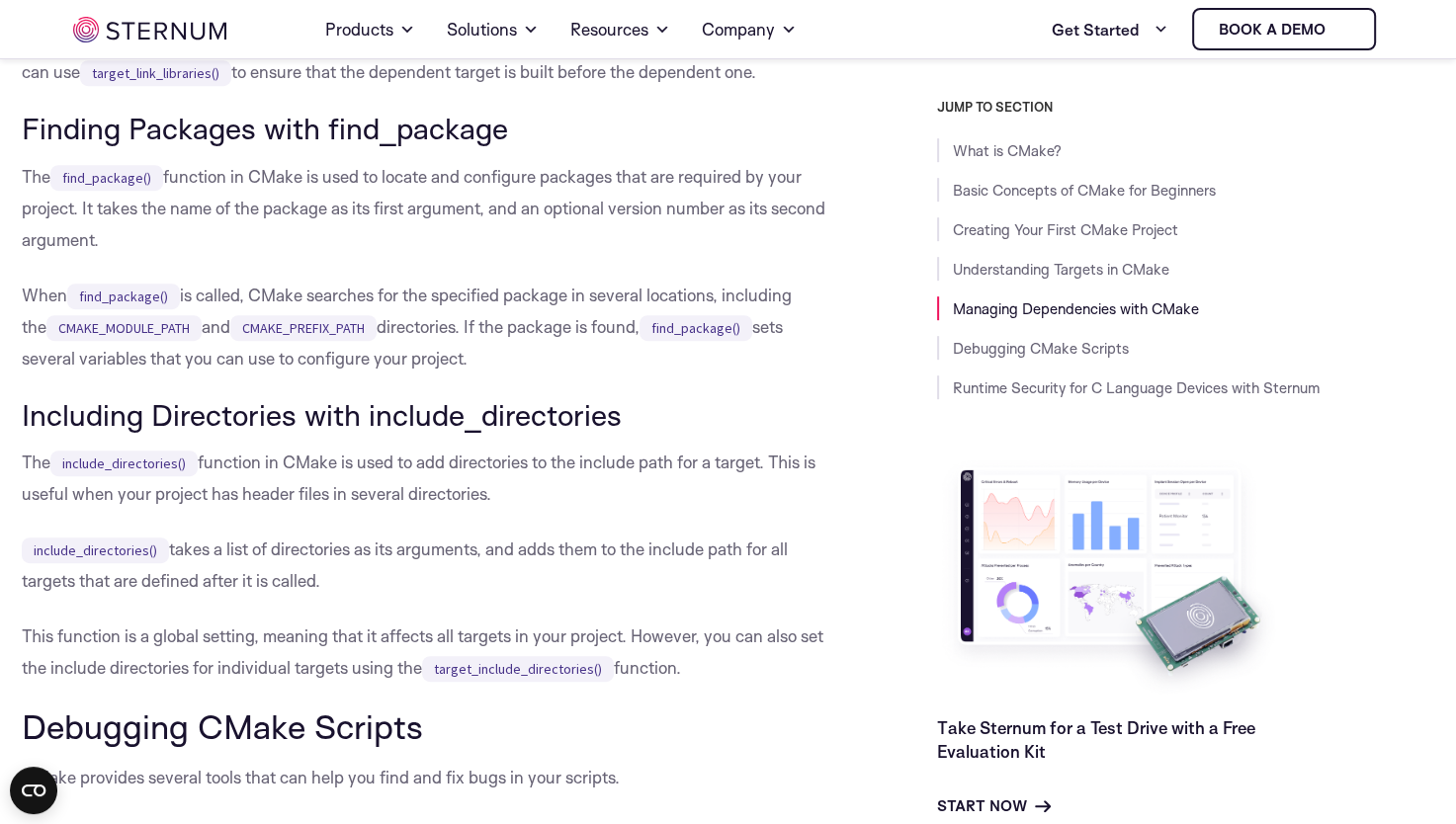 drag, startPoint x: 346, startPoint y: 263, endPoint x: 332, endPoint y: 262, distance: 14.035669 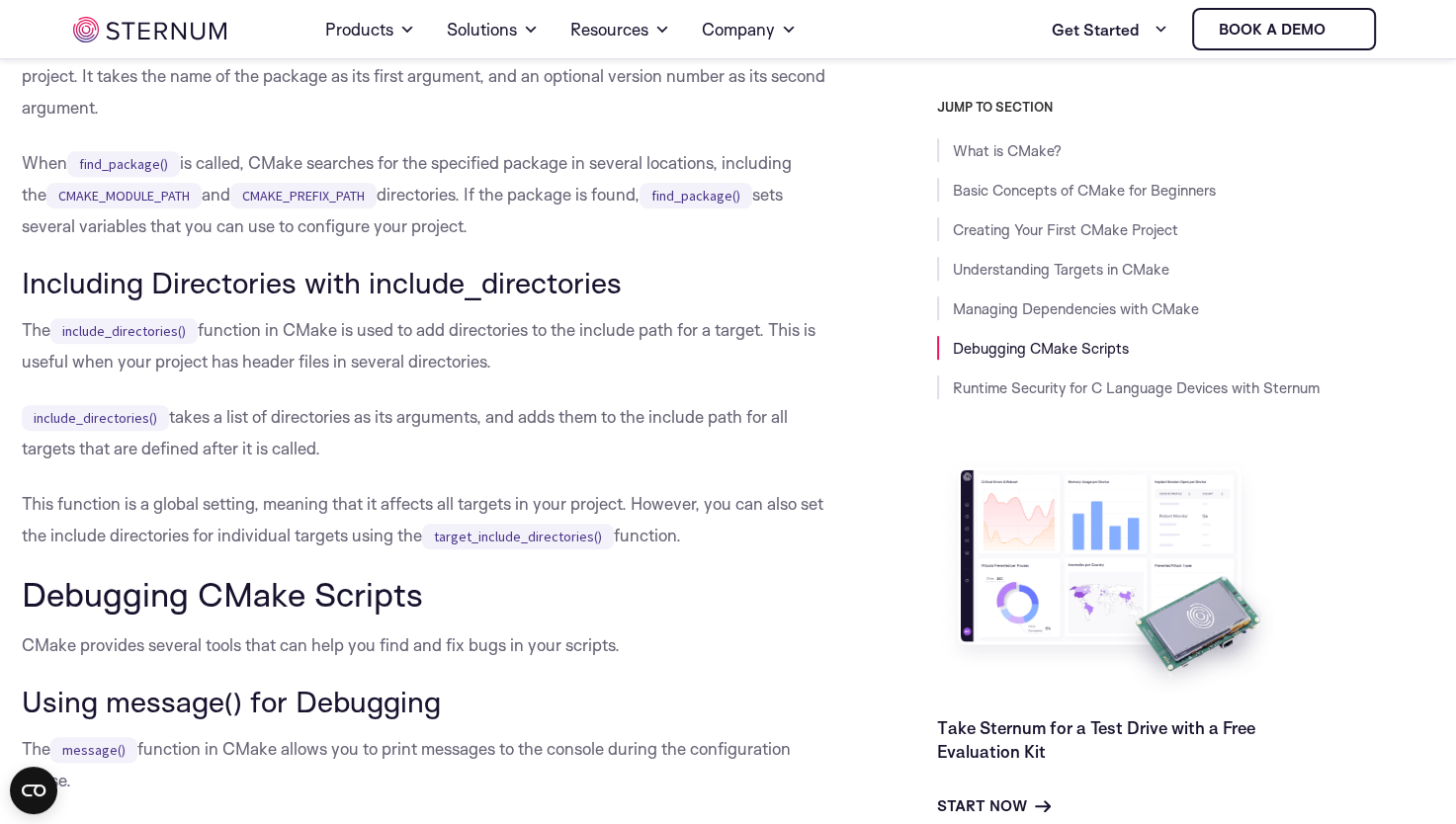 scroll, scrollTop: 8300, scrollLeft: 0, axis: vertical 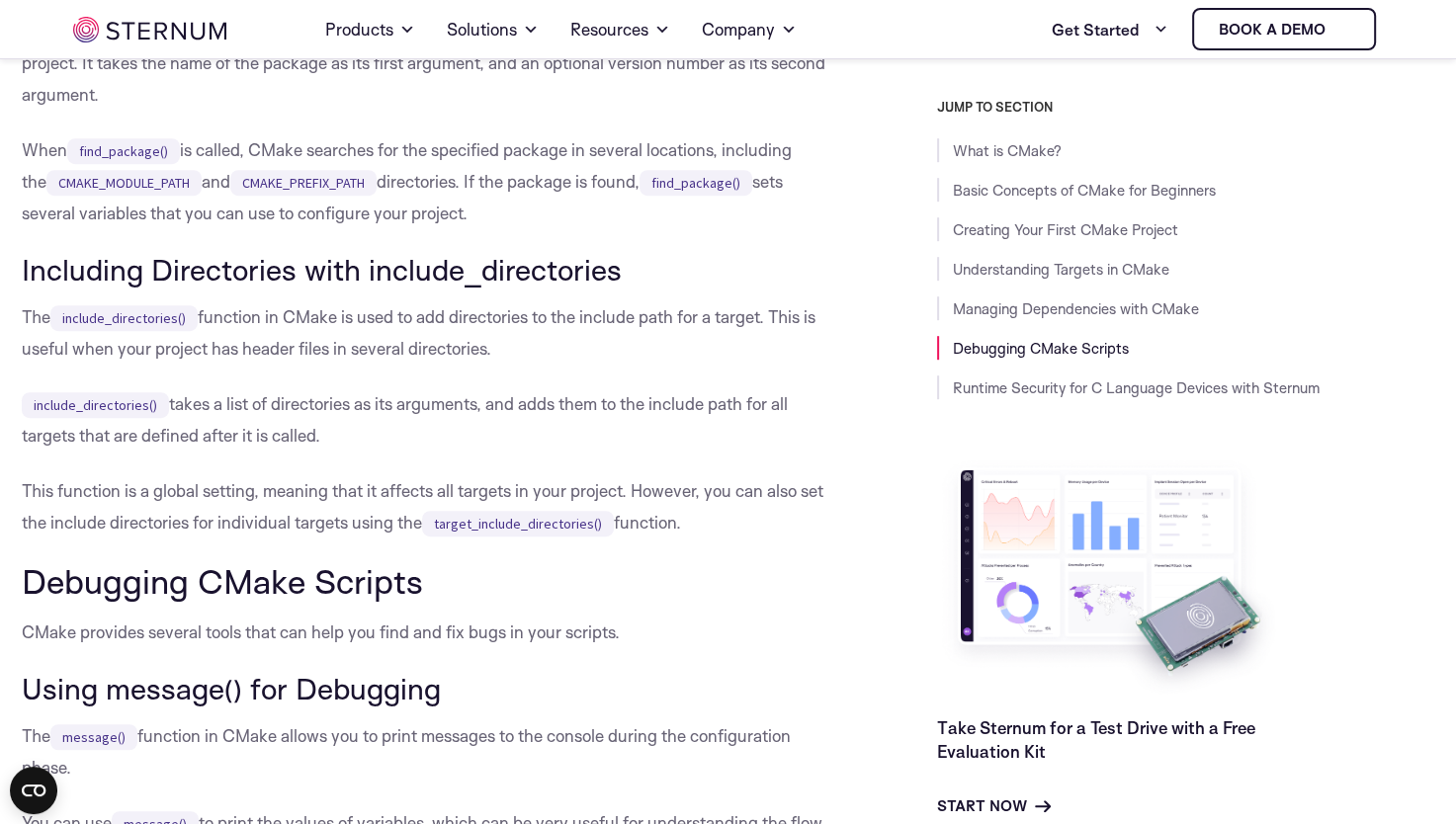 click on "When  find_package()  is called, CMake searches for the specified package in several locations, including the  CMAKE_MODULE_PATH  and  CMAKE_PREFIX_PATH  directories. If the package is found,  find_package()  sets several variables that you can use to configure your project." at bounding box center [430, 182] 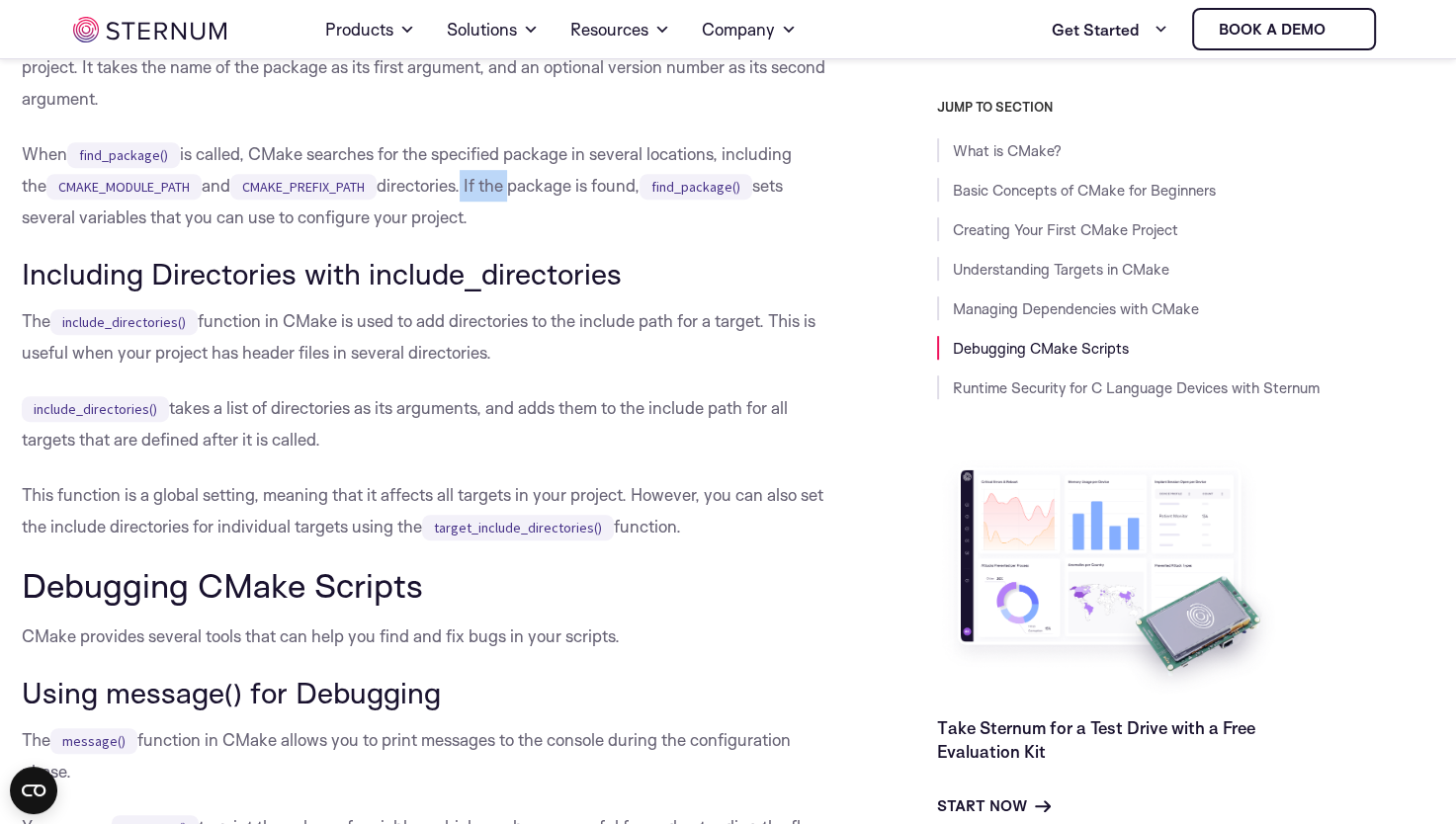 drag, startPoint x: 451, startPoint y: 239, endPoint x: 516, endPoint y: 230, distance: 65.62012 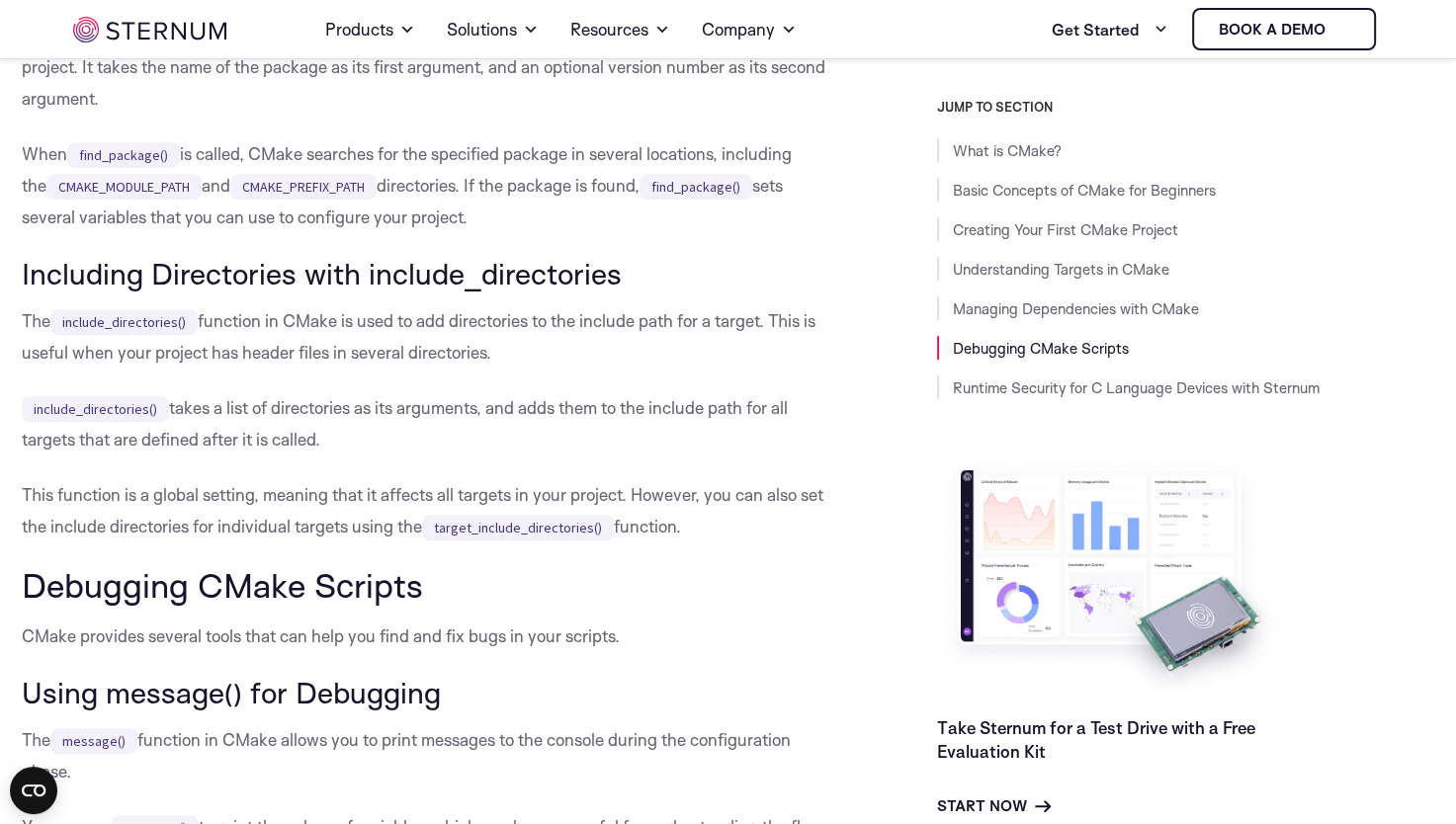 drag, startPoint x: 516, startPoint y: 230, endPoint x: 532, endPoint y: 230, distance: 16 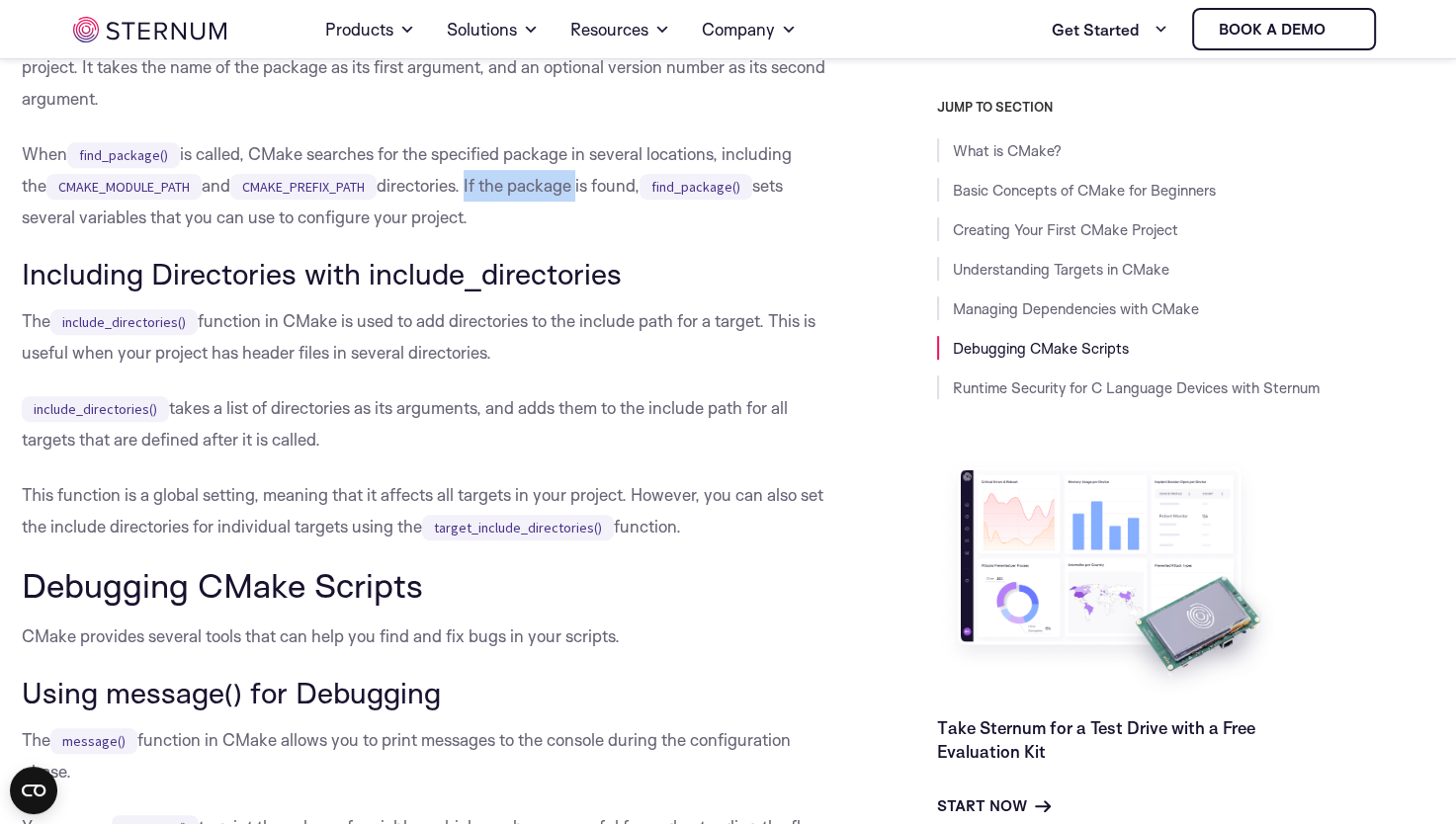 drag, startPoint x: 566, startPoint y: 240, endPoint x: 455, endPoint y: 241, distance: 111.004504 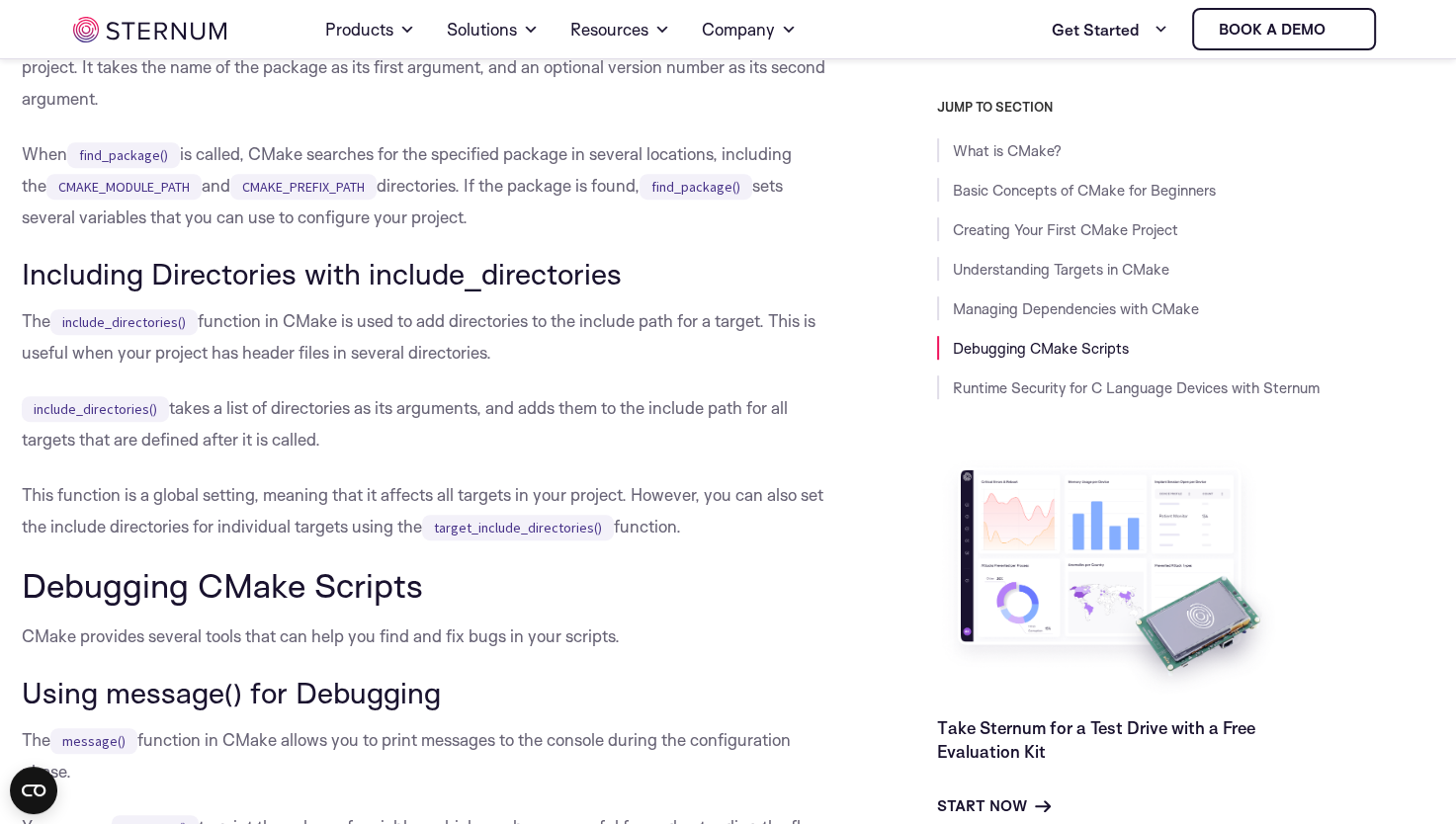 drag, startPoint x: 455, startPoint y: 241, endPoint x: 415, endPoint y: 238, distance: 40.112342 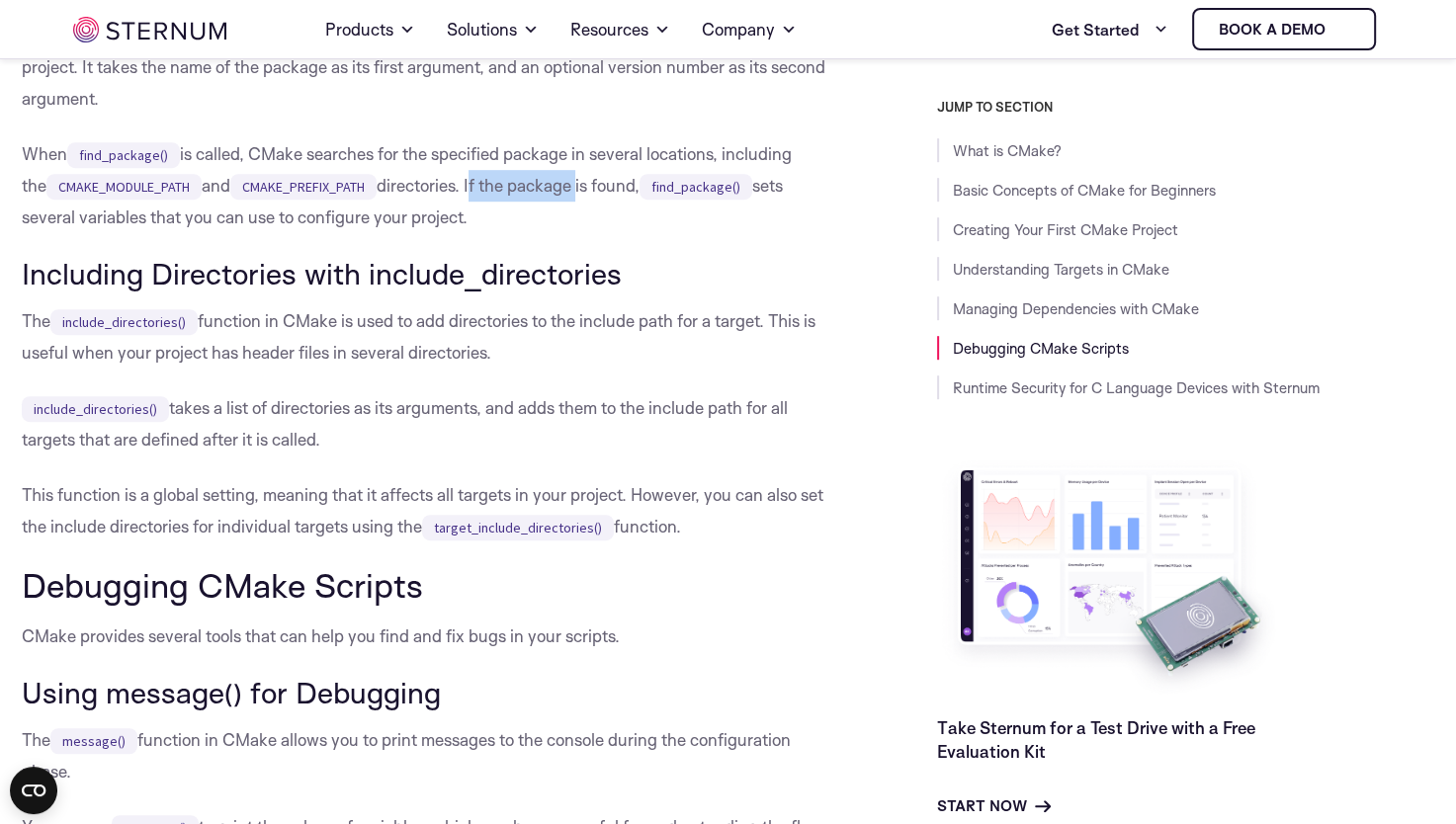 drag, startPoint x: 459, startPoint y: 239, endPoint x: 566, endPoint y: 241, distance: 107.01869 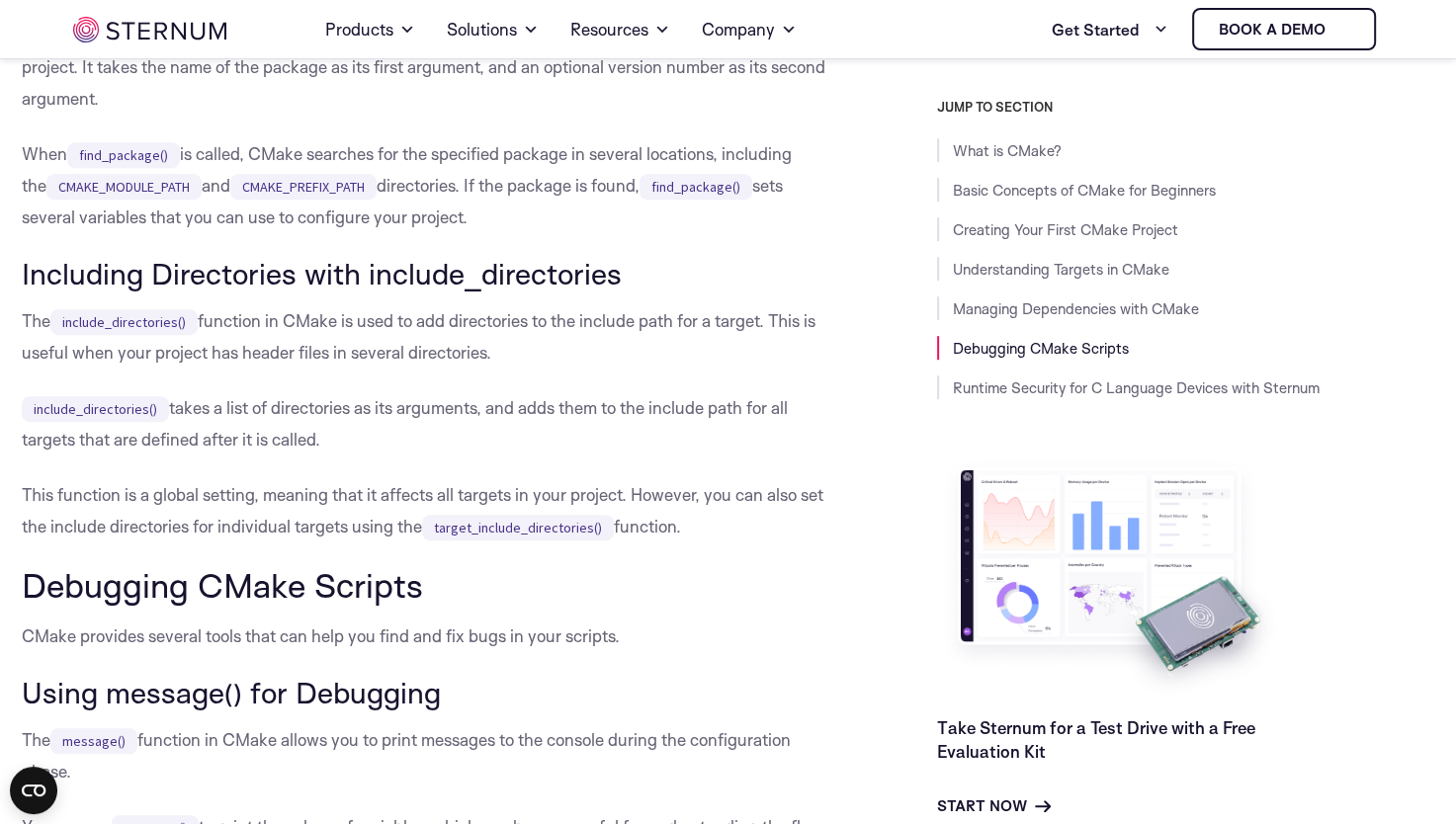 drag, startPoint x: 566, startPoint y: 241, endPoint x: 581, endPoint y: 239, distance: 15.132746 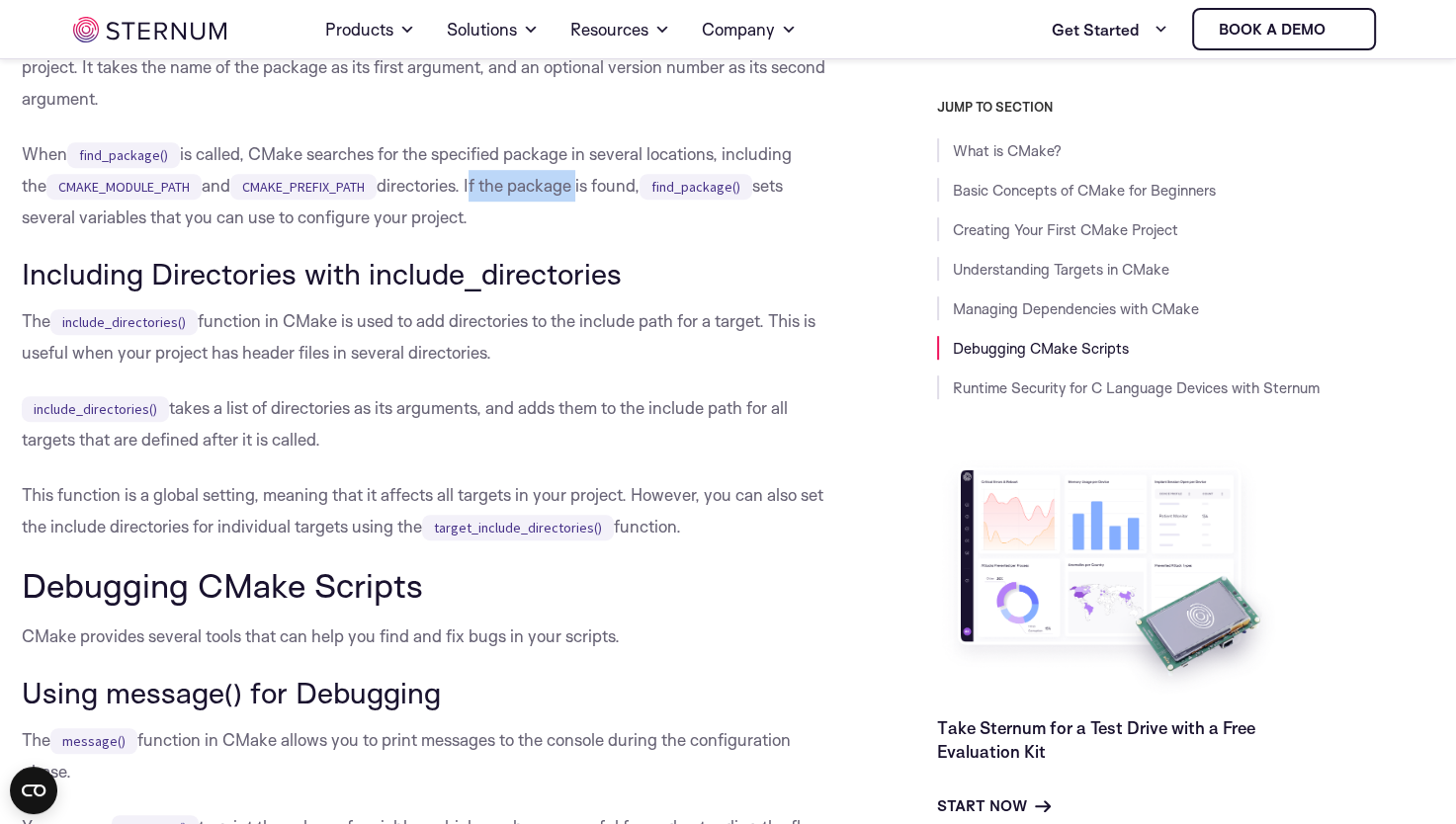 drag, startPoint x: 565, startPoint y: 241, endPoint x: 459, endPoint y: 242, distance: 106.00472 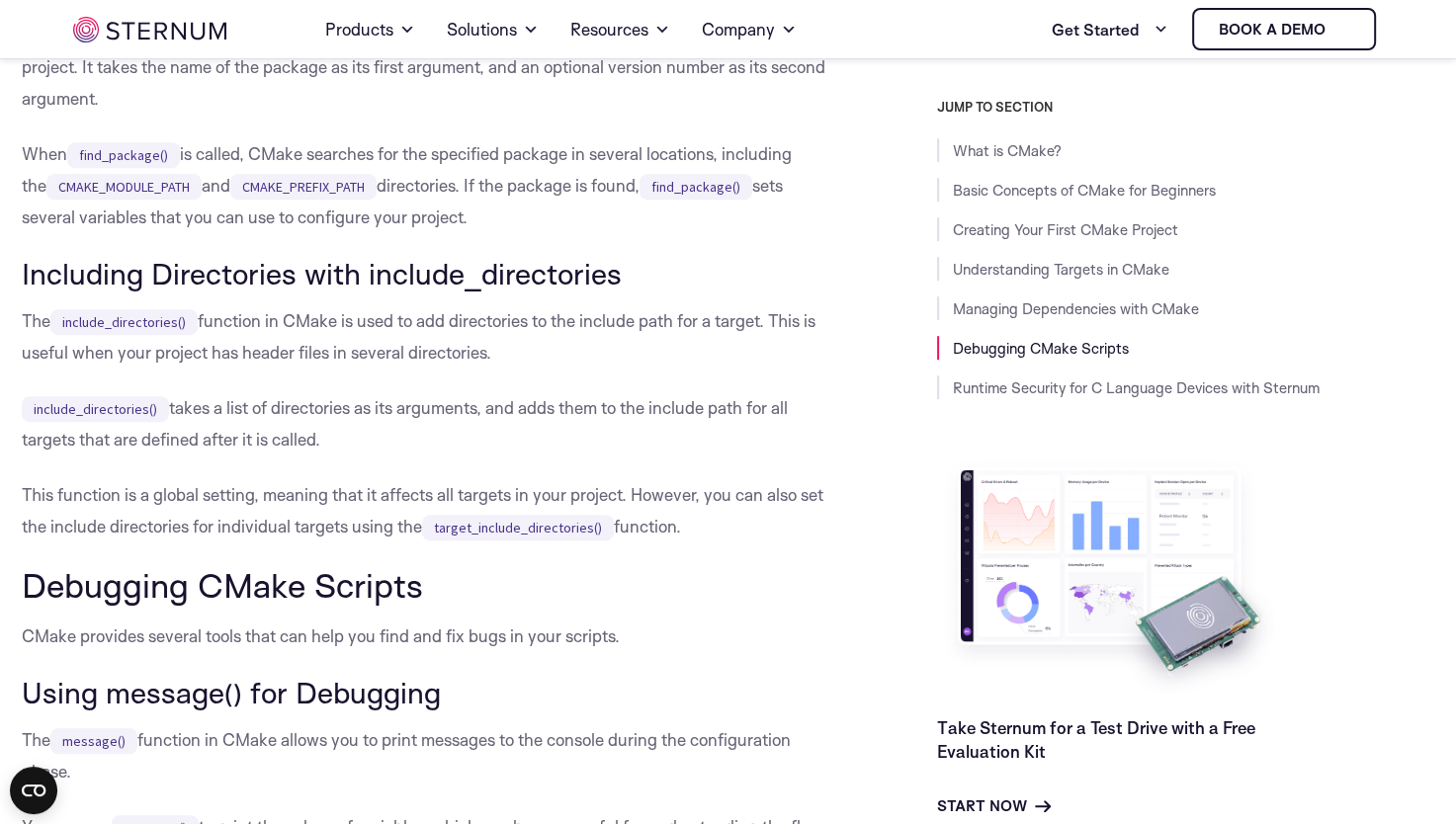 drag, startPoint x: 459, startPoint y: 242, endPoint x: 435, endPoint y: 242, distance: 24 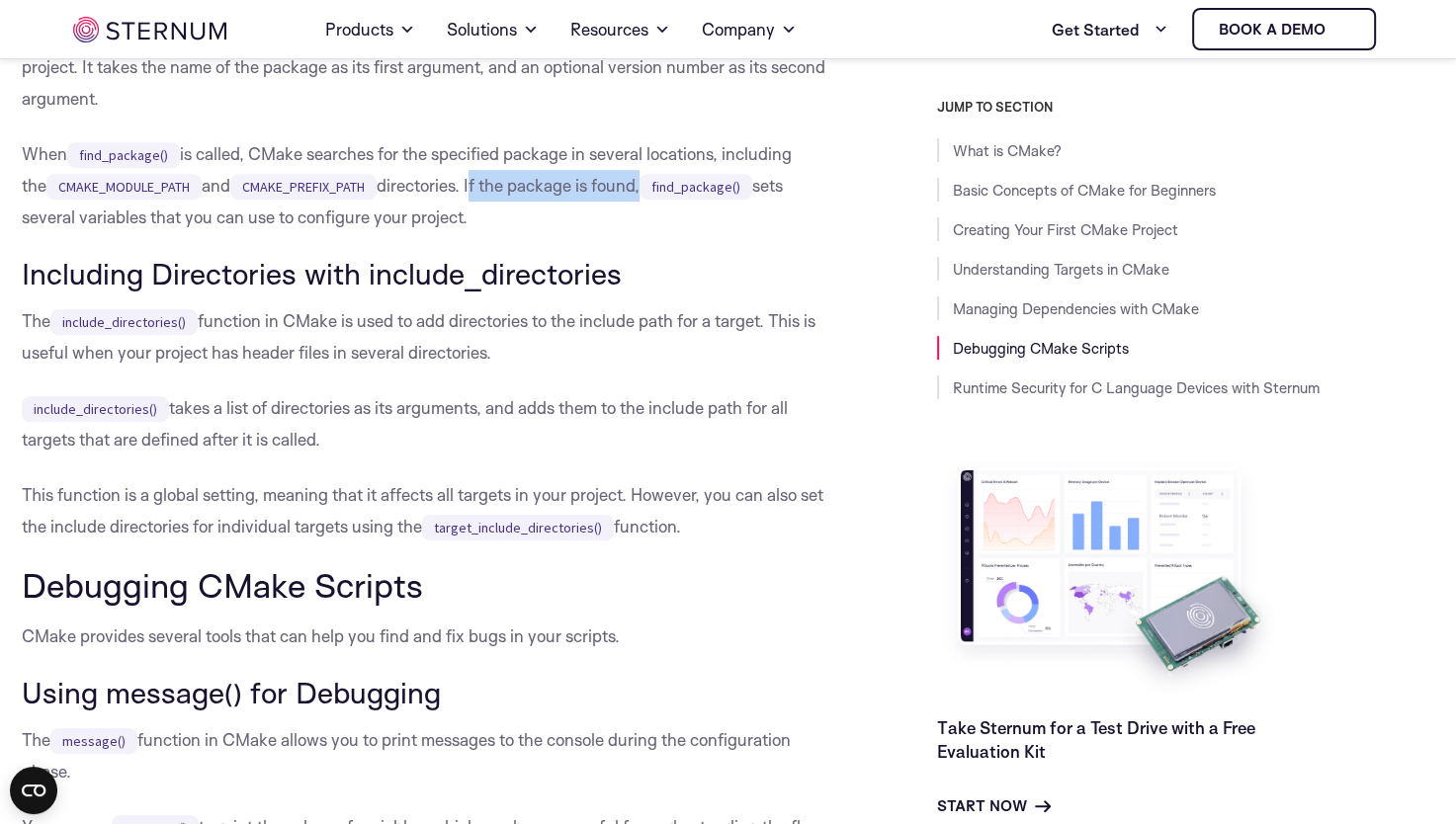 drag, startPoint x: 461, startPoint y: 238, endPoint x: 631, endPoint y: 247, distance: 170.2381 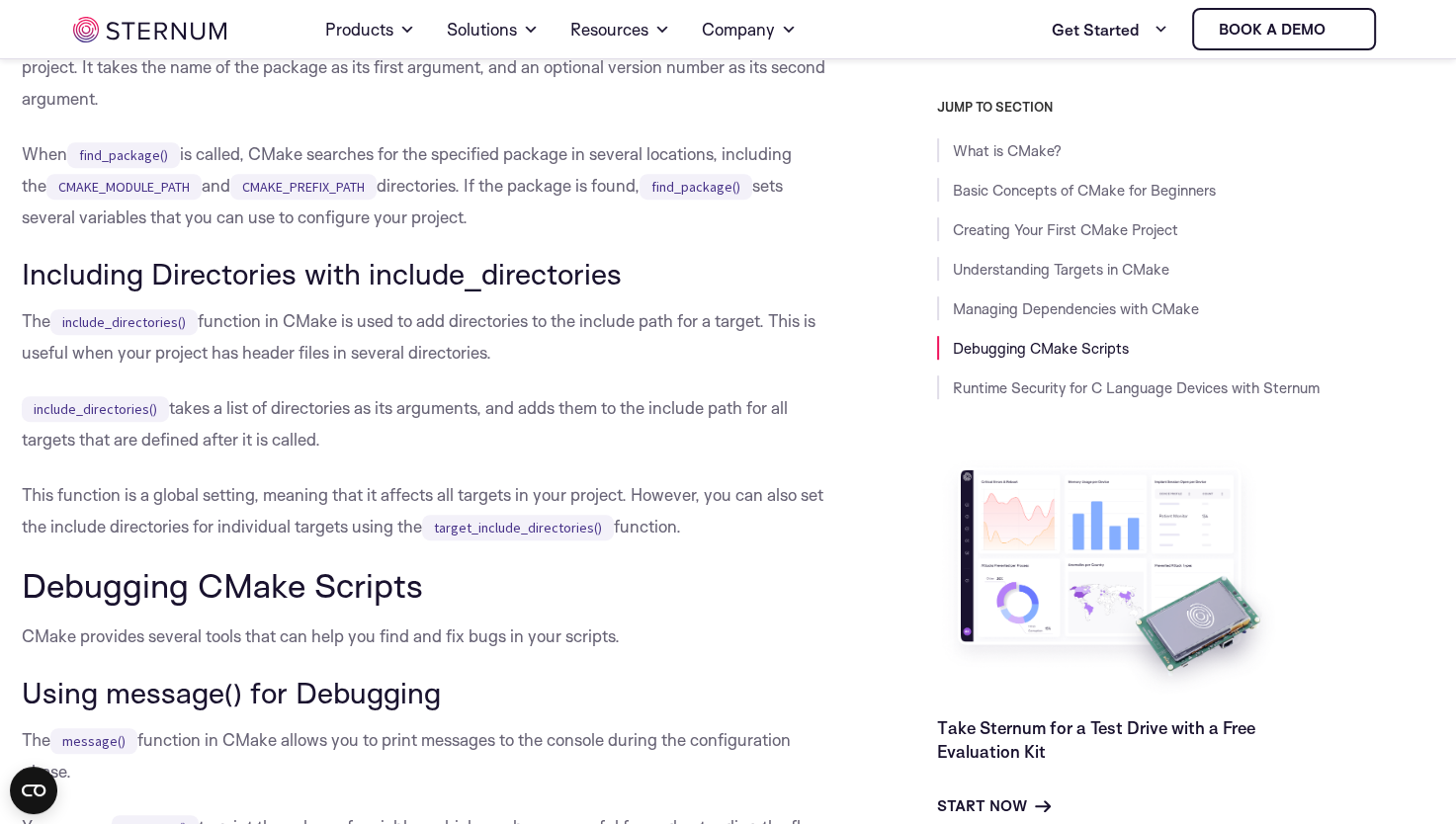 click on "When  find_package()  is called, CMake searches for the specified package in several locations, including the  CMAKE_MODULE_PATH  and  CMAKE_PREFIX_PATH  directories. If the package is found,  find_package()  sets several variables that you can use to configure your project." at bounding box center [430, 186] 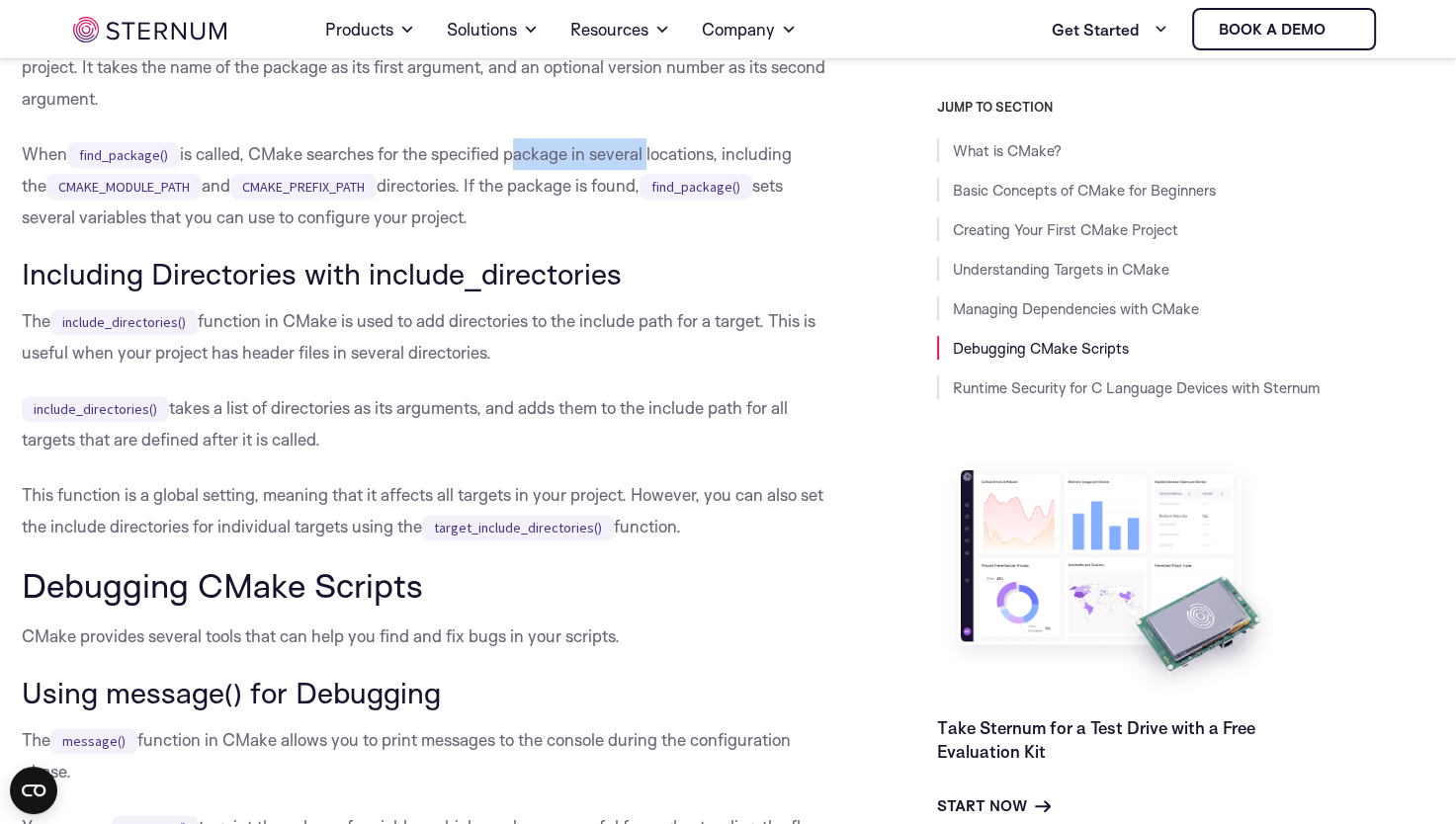 drag, startPoint x: 510, startPoint y: 208, endPoint x: 648, endPoint y: 204, distance: 138.05796 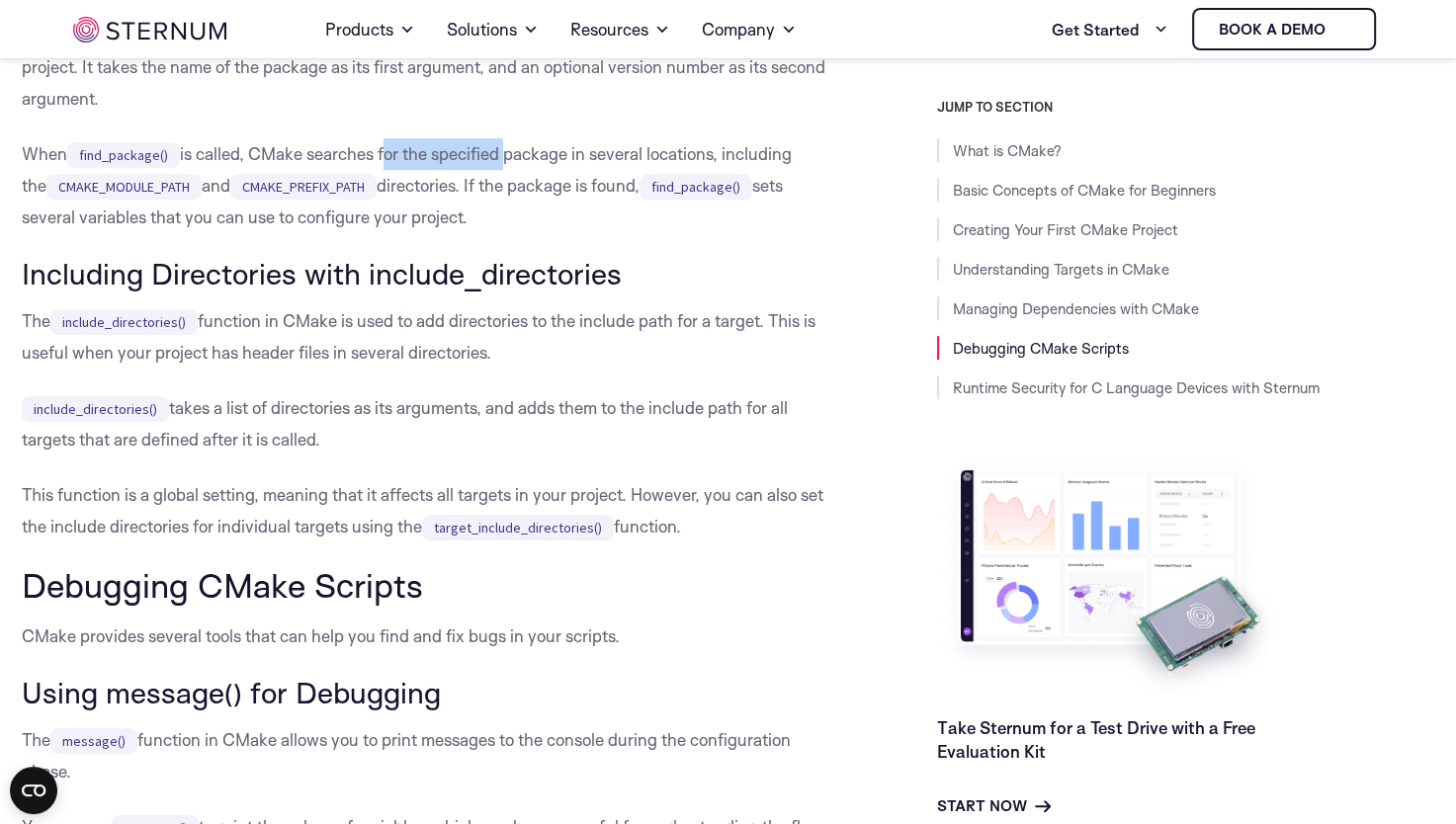 drag, startPoint x: 648, startPoint y: 204, endPoint x: 384, endPoint y: 208, distance: 264.0303 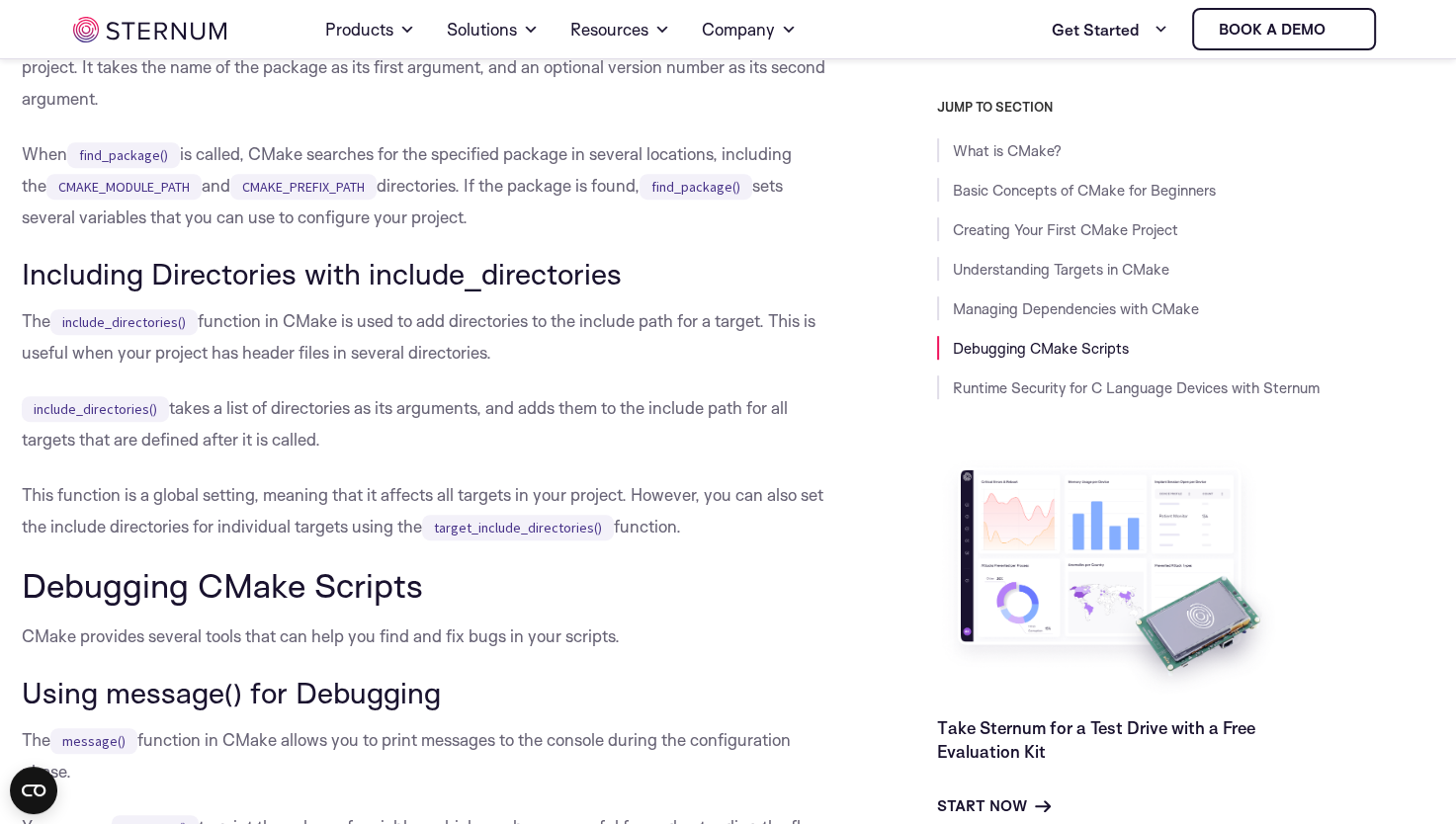 drag, startPoint x: 384, startPoint y: 208, endPoint x: 372, endPoint y: 209, distance: 12.0415946 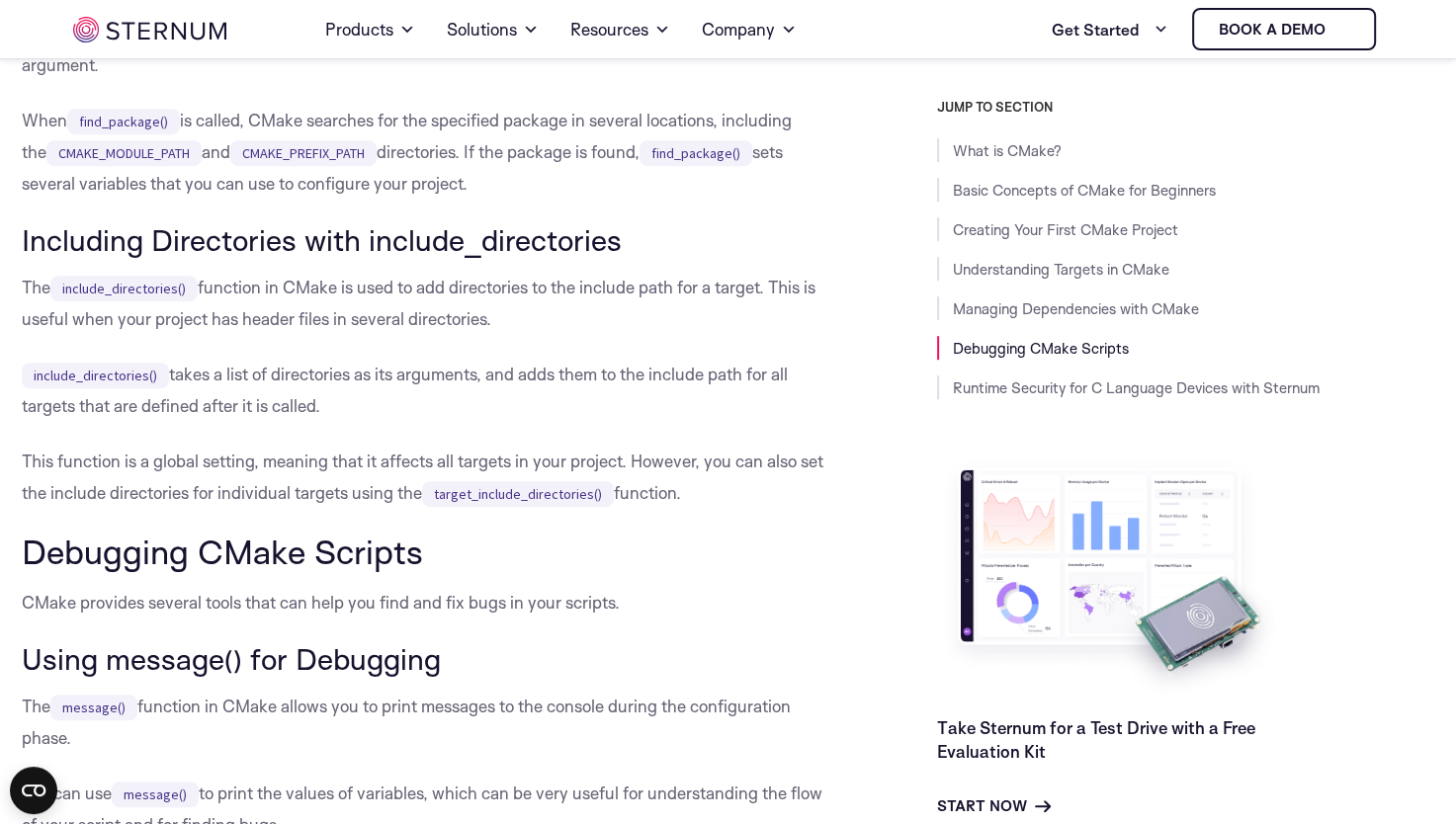 scroll, scrollTop: 8310, scrollLeft: 0, axis: vertical 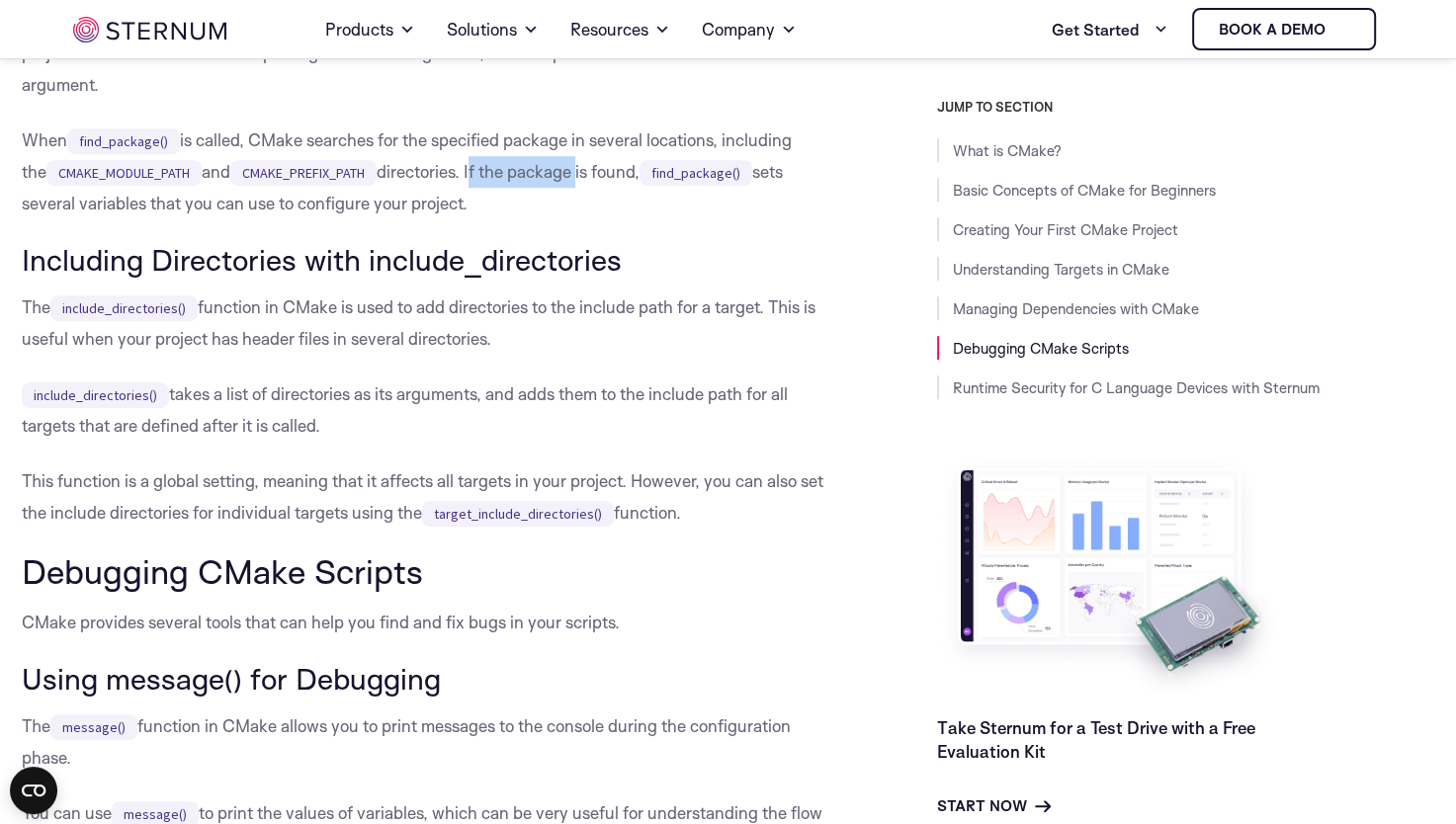 drag, startPoint x: 460, startPoint y: 223, endPoint x: 567, endPoint y: 220, distance: 107.042048 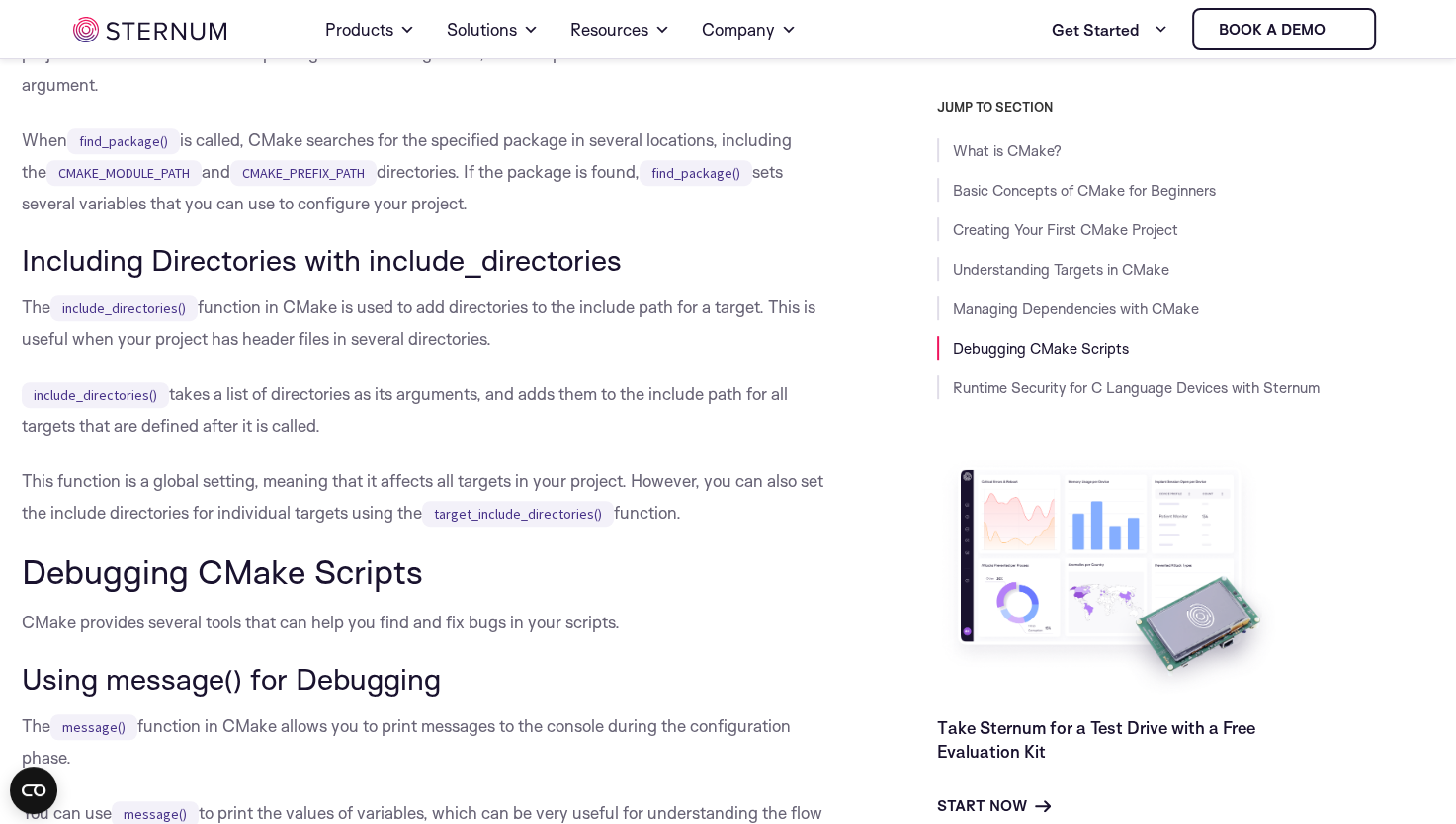 click on "When  find_package()  is called, CMake searches for the specified package in several locations, including the  CMAKE_MODULE_PATH  and  CMAKE_PREFIX_PATH  directories. If the package is found,  find_package()  sets several variables that you can use to configure your project." at bounding box center [430, 172] 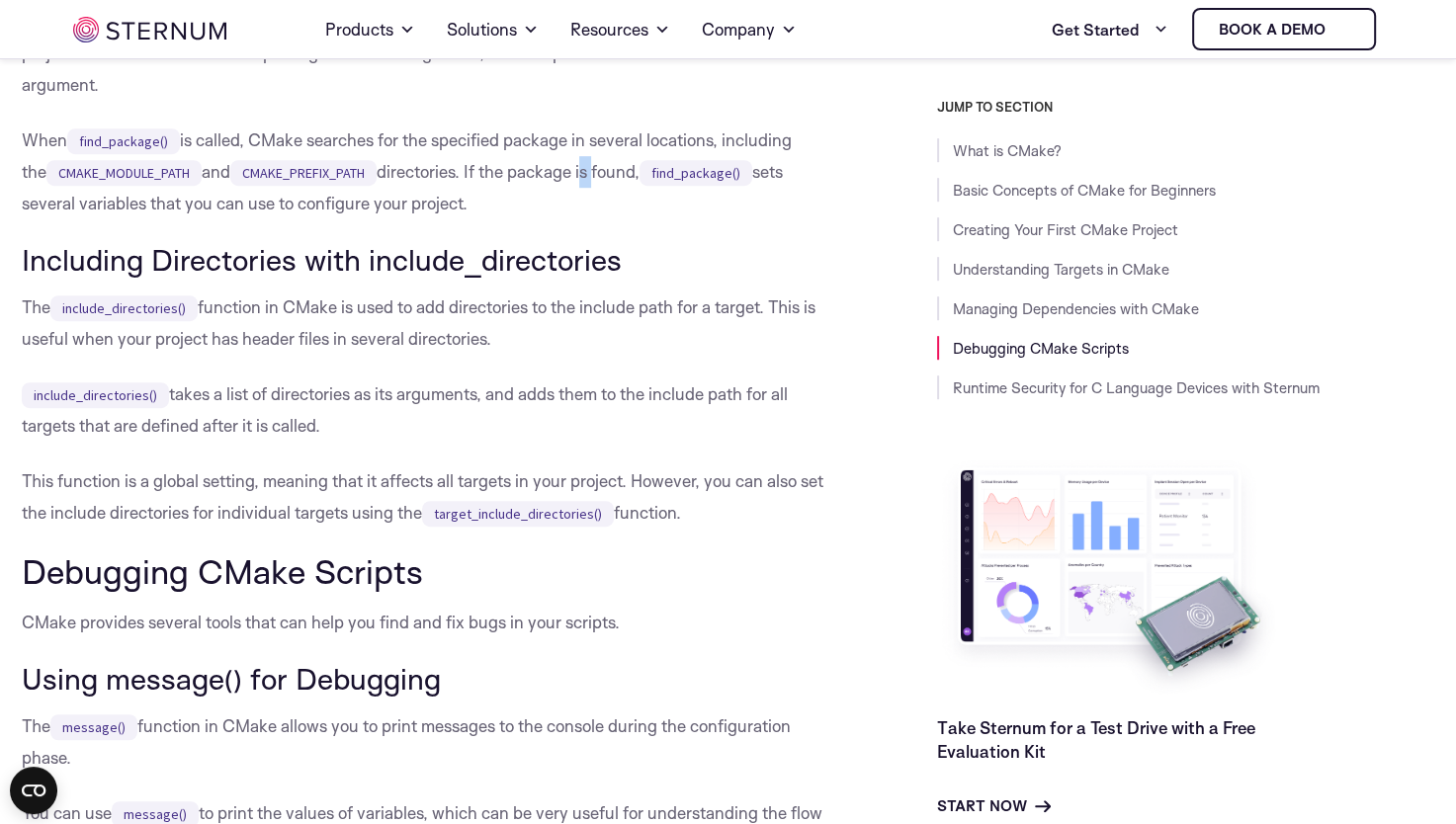 click on "When  find_package()  is called, CMake searches for the specified package in several locations, including the  CMAKE_MODULE_PATH  and  CMAKE_PREFIX_PATH  directories. If the package is found,  find_package()  sets several variables that you can use to configure your project." at bounding box center [430, 172] 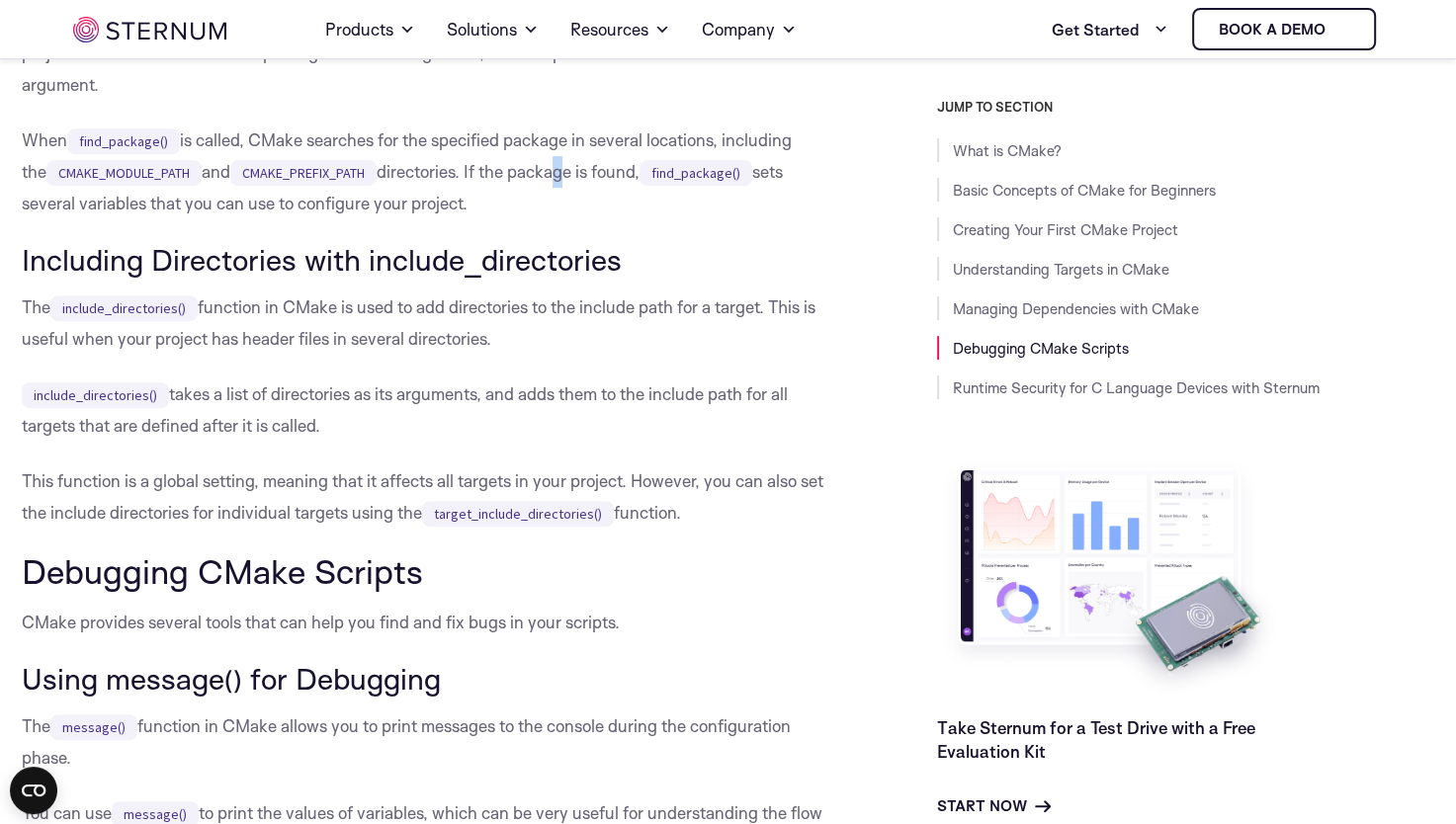 drag, startPoint x: 574, startPoint y: 227, endPoint x: 545, endPoint y: 227, distance: 29 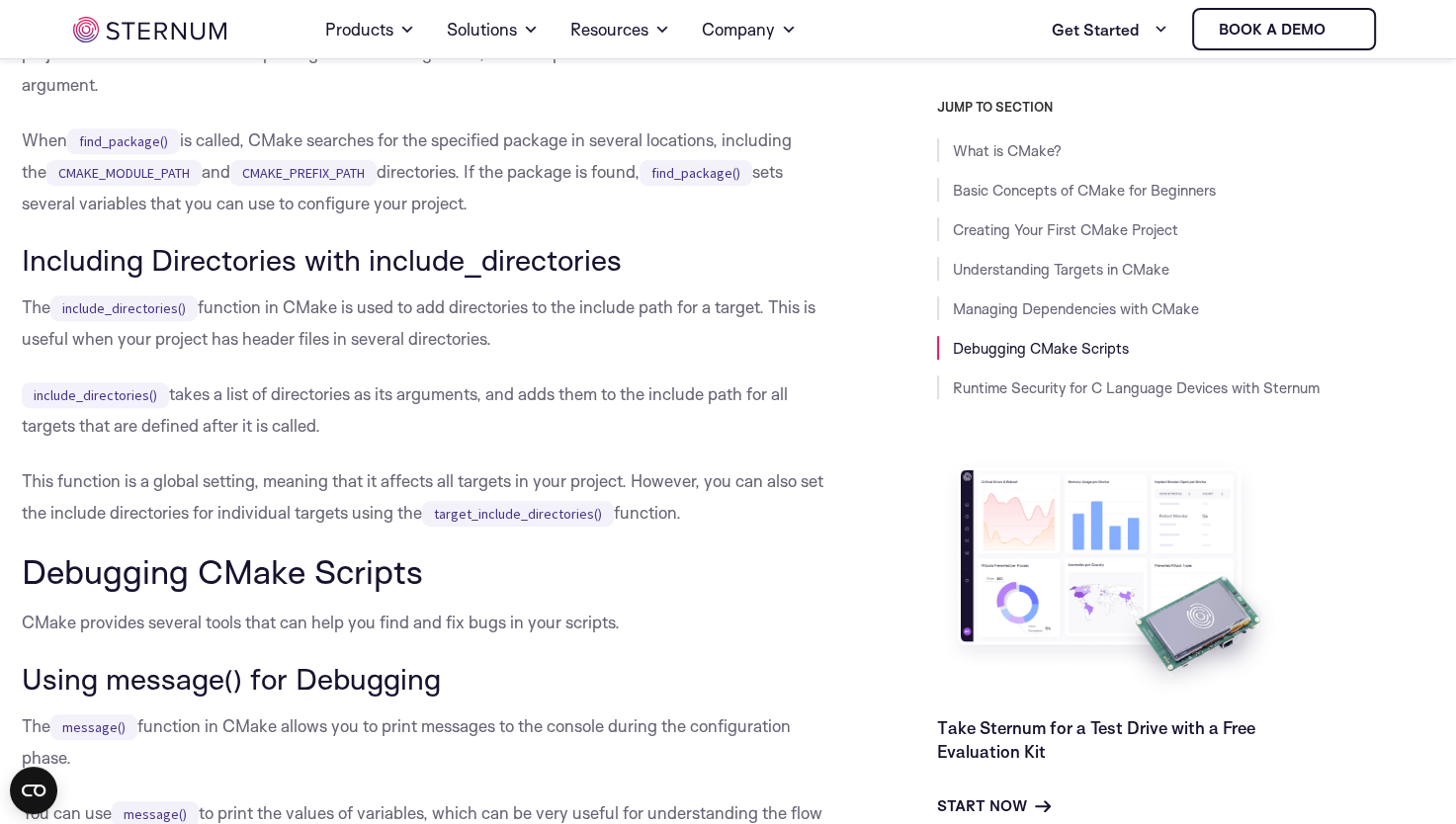 drag, startPoint x: 545, startPoint y: 227, endPoint x: 481, endPoint y: 229, distance: 64.03124 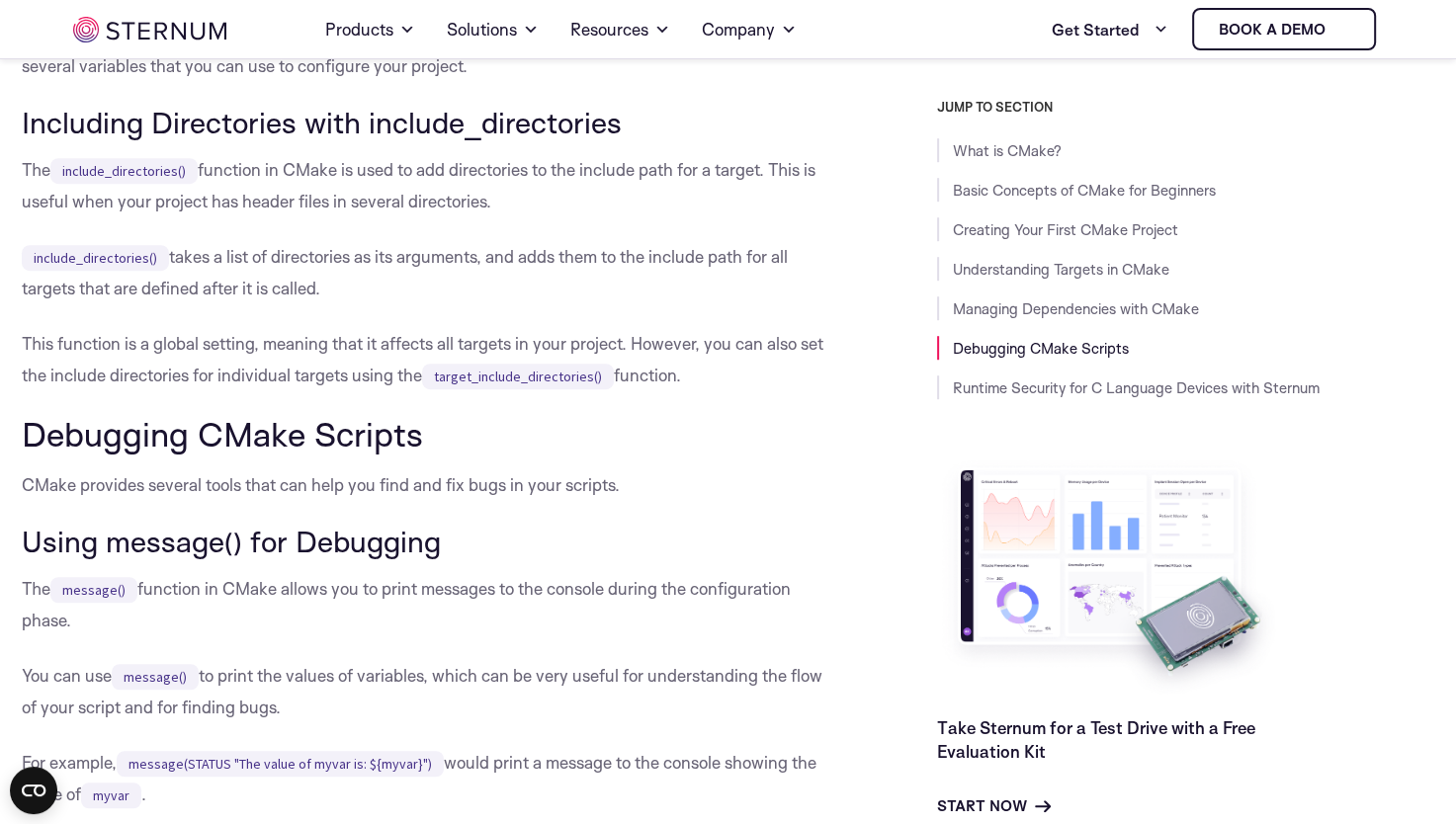 scroll, scrollTop: 8485, scrollLeft: 0, axis: vertical 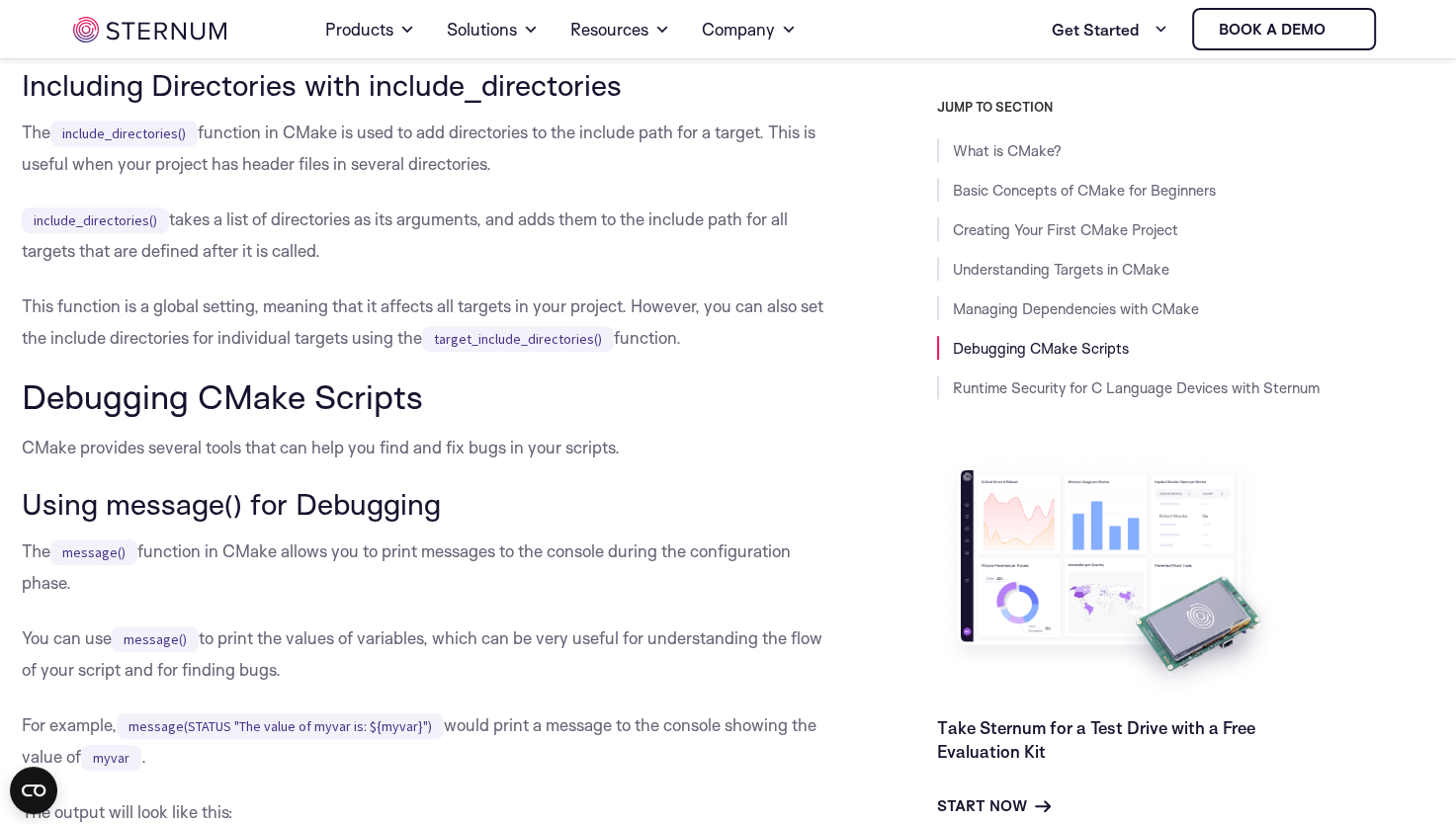 click on "include_directories()  takes a list of directories as its arguments, and adds them to the include path for all targets that are defined after it is called." at bounding box center (430, 235) 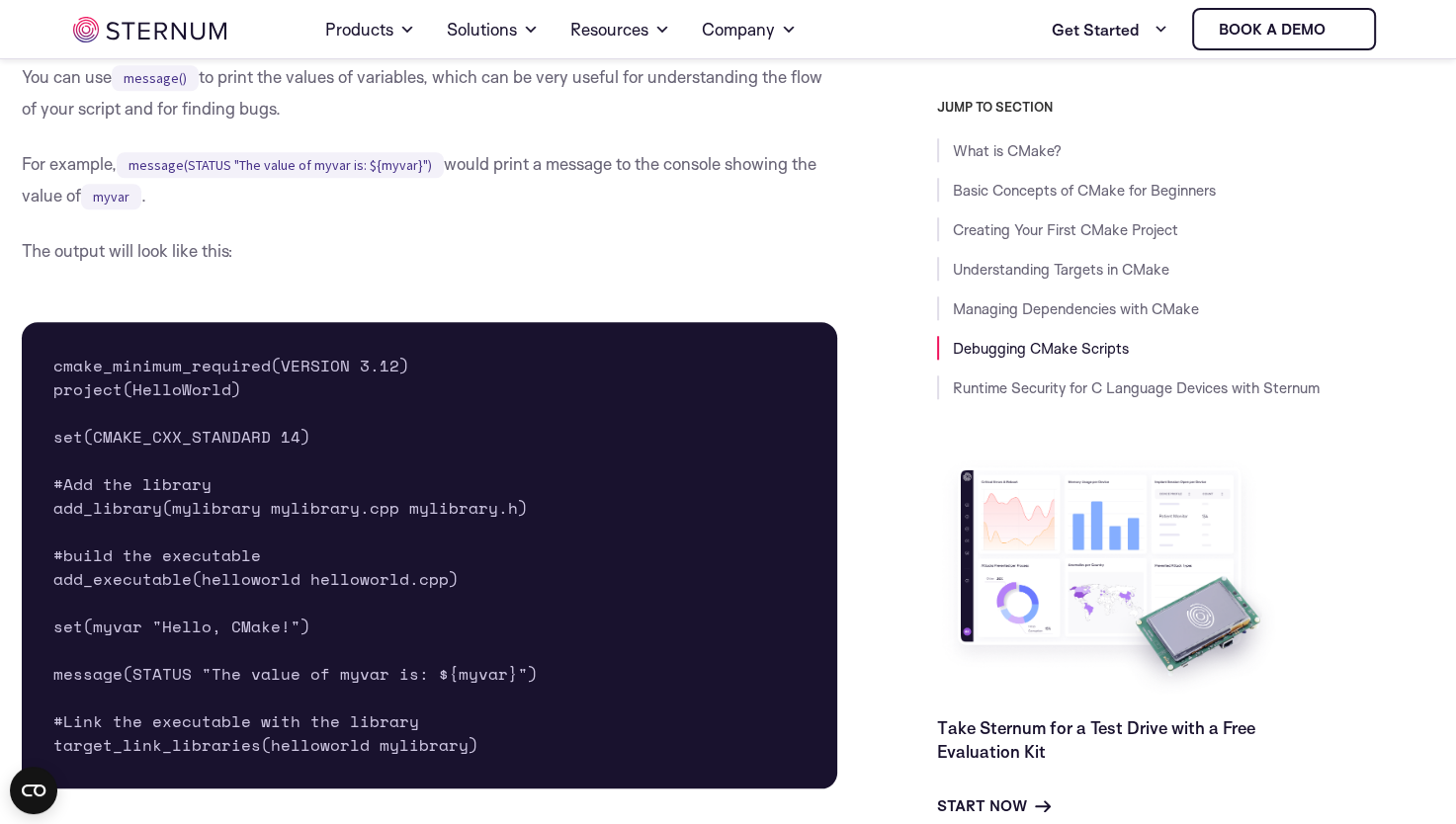 scroll, scrollTop: 9049, scrollLeft: 0, axis: vertical 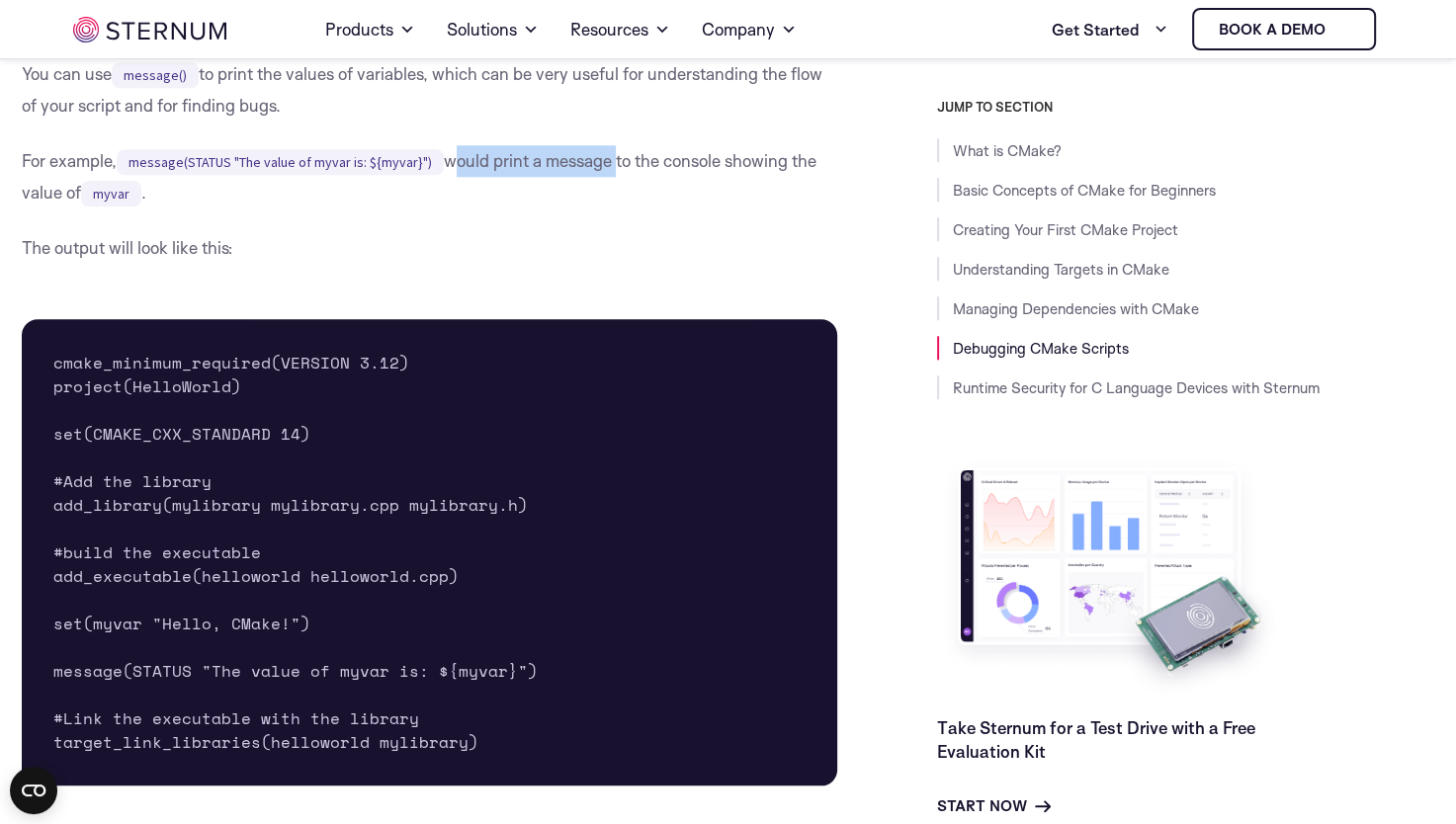 drag, startPoint x: 444, startPoint y: 217, endPoint x: 667, endPoint y: 215, distance: 223.00897 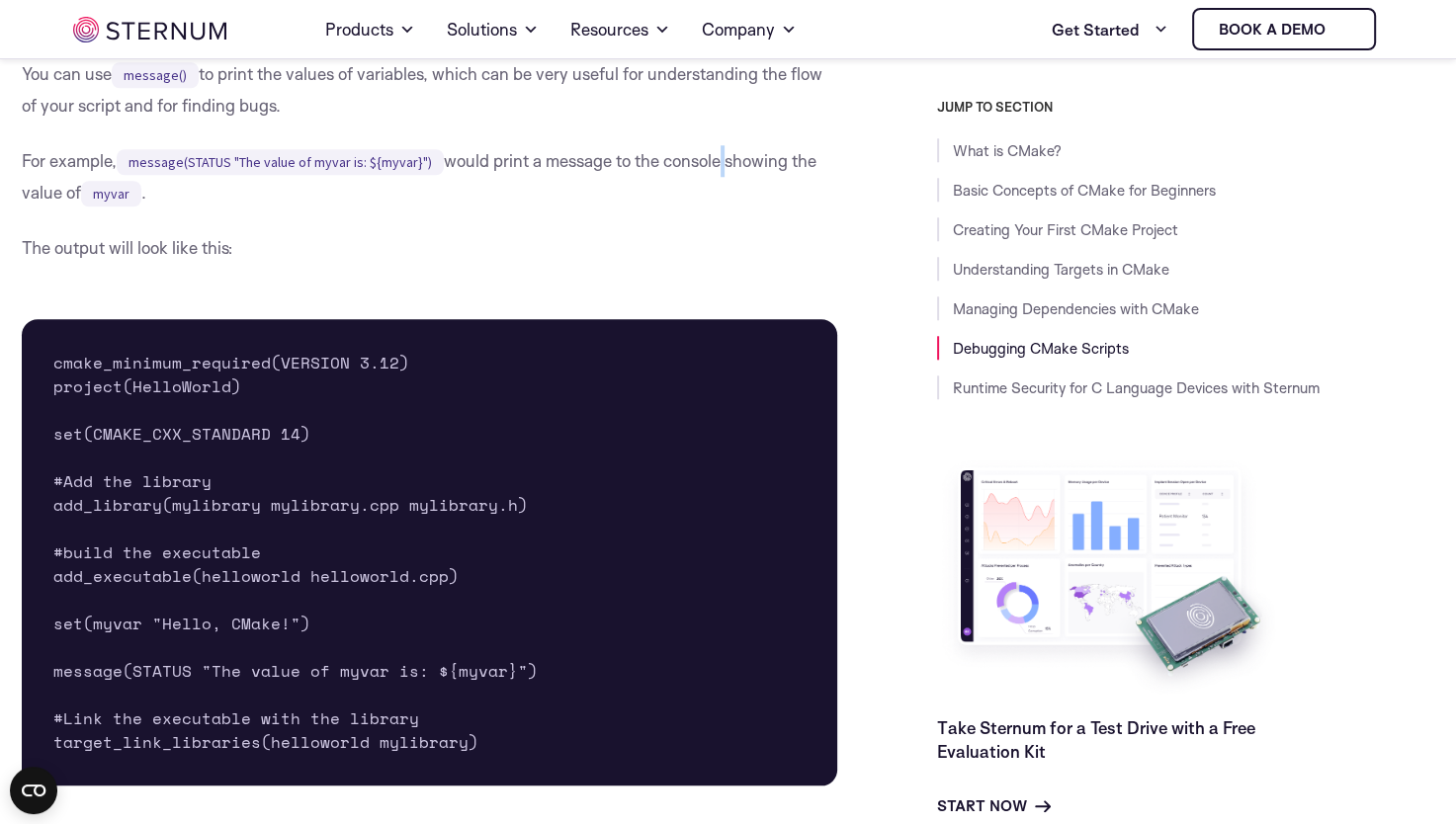 drag, startPoint x: 667, startPoint y: 215, endPoint x: 721, endPoint y: 219, distance: 54.147945 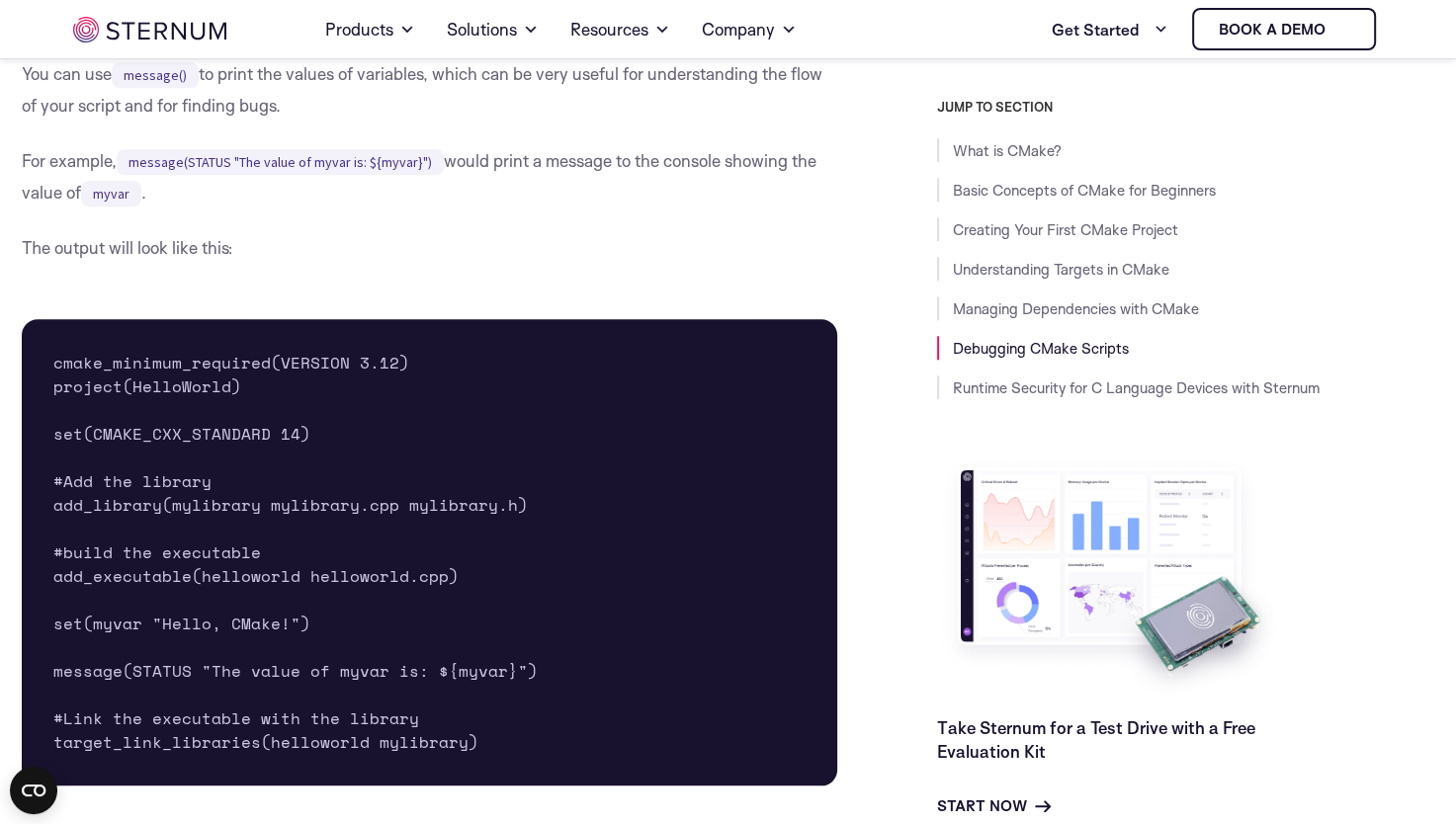 drag, startPoint x: 555, startPoint y: 252, endPoint x: 613, endPoint y: 231, distance: 61.684682 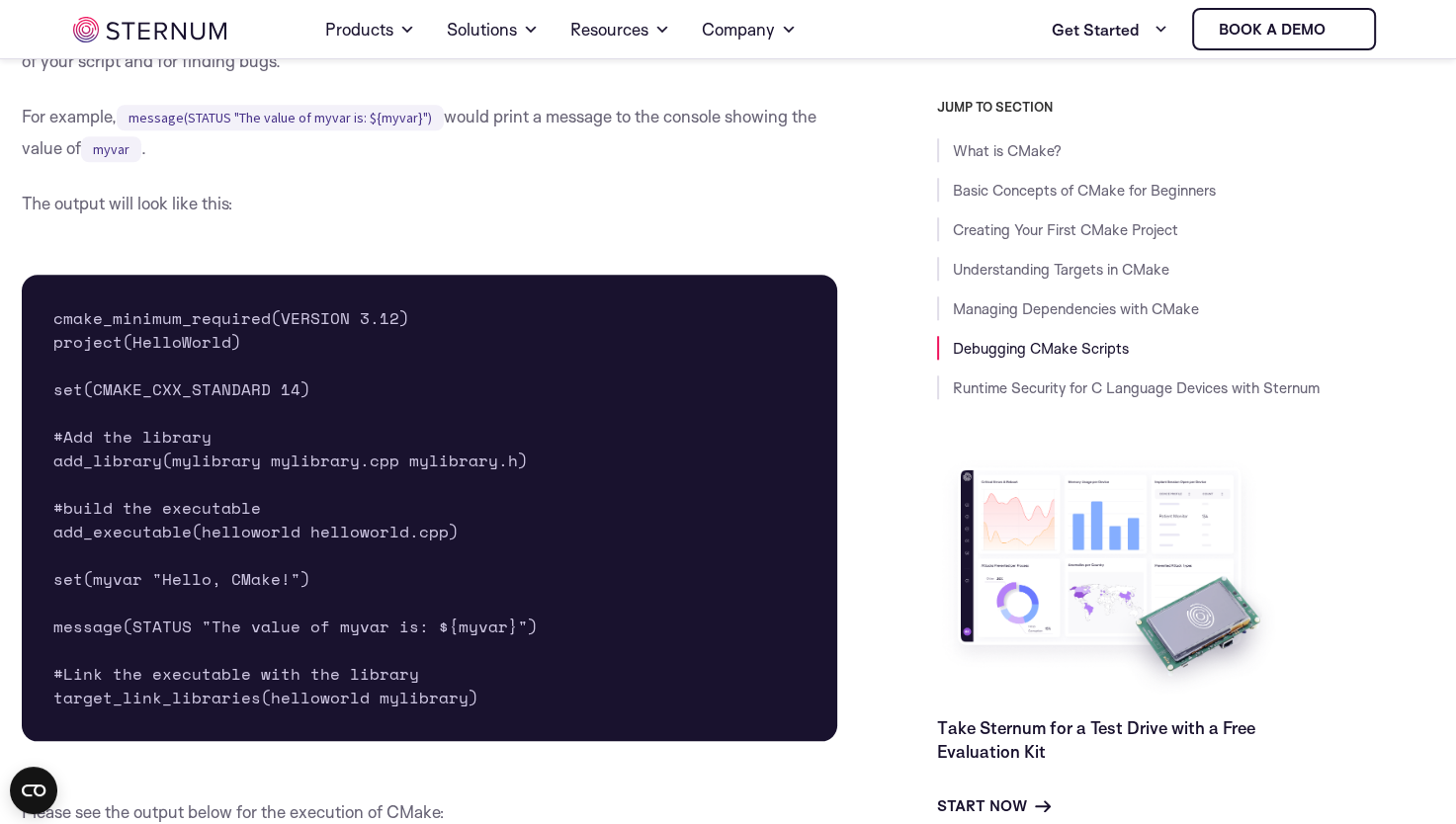 scroll, scrollTop: 9093, scrollLeft: 0, axis: vertical 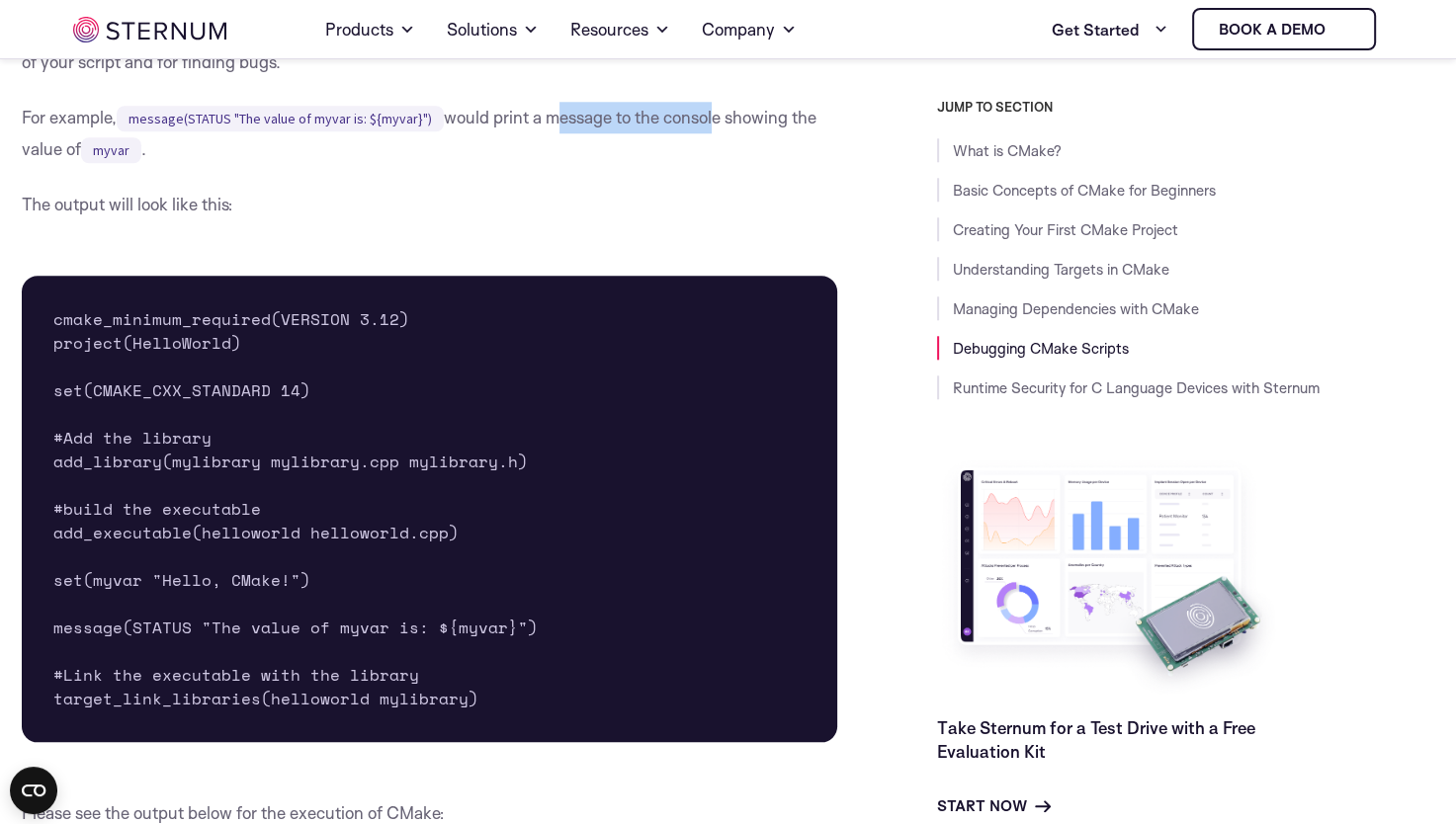 drag, startPoint x: 548, startPoint y: 172, endPoint x: 721, endPoint y: 184, distance: 173.41569 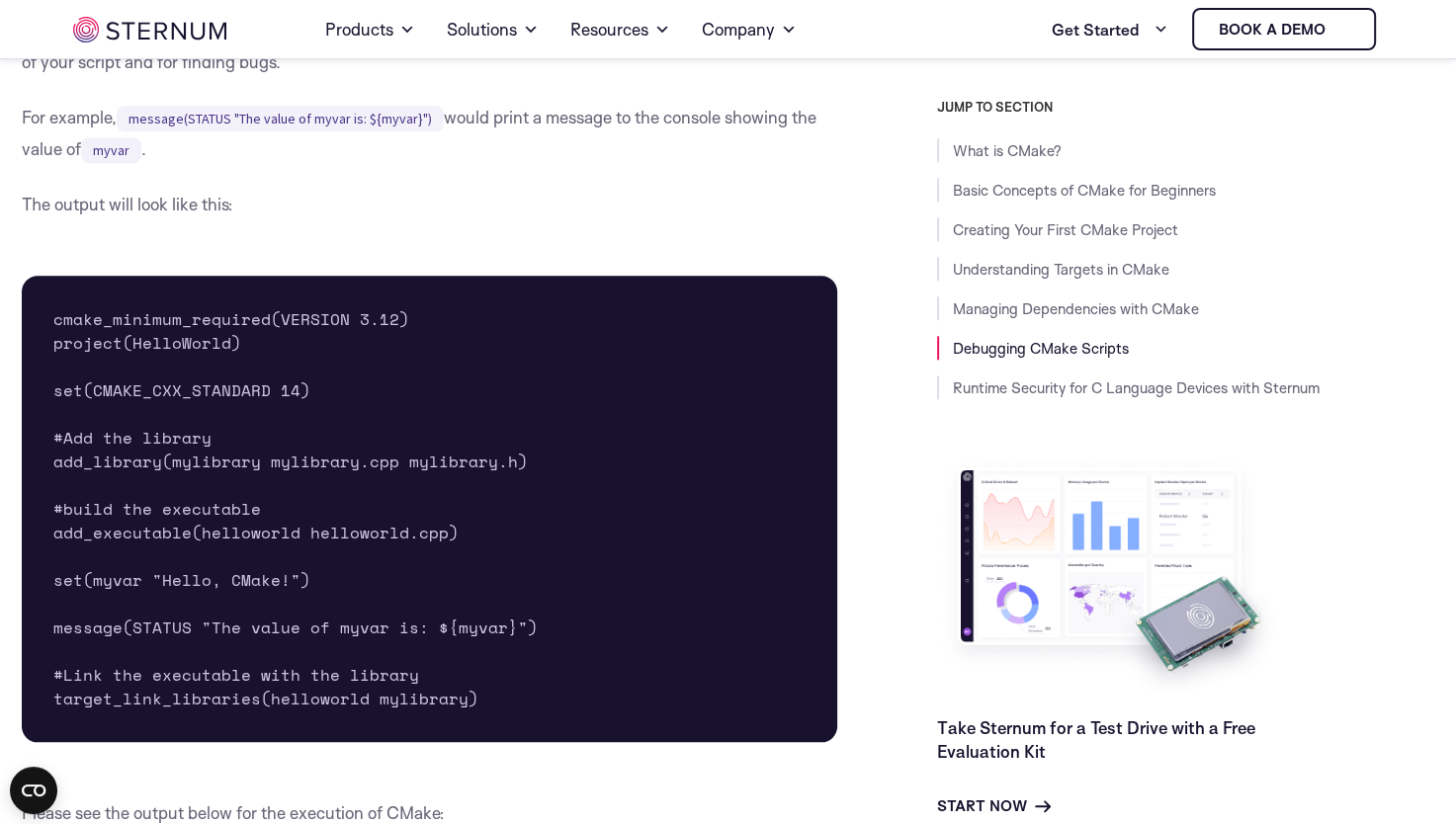 drag, startPoint x: 721, startPoint y: 184, endPoint x: 499, endPoint y: 179, distance: 222.0563 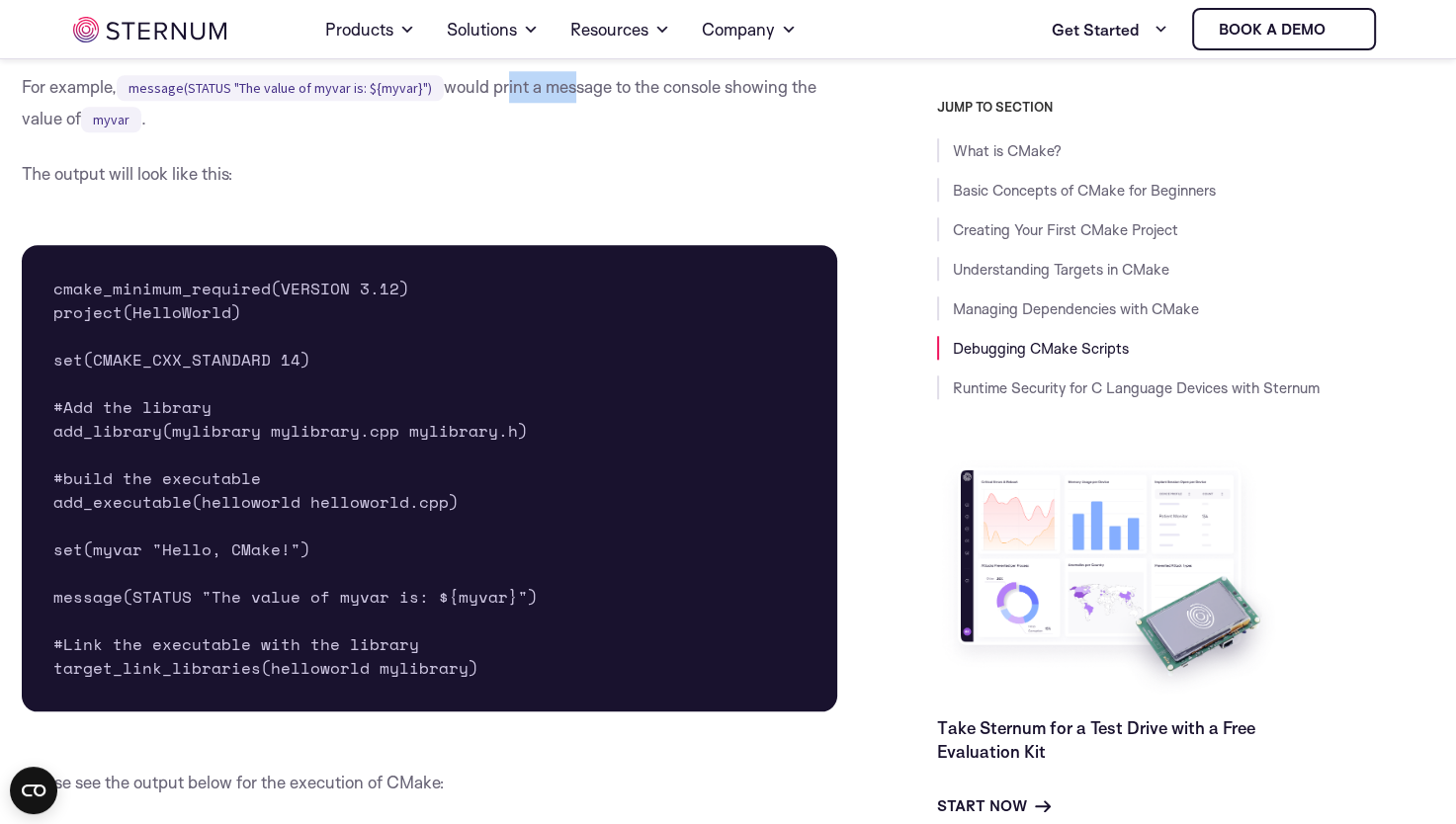 drag, startPoint x: 498, startPoint y: 144, endPoint x: 569, endPoint y: 144, distance: 71 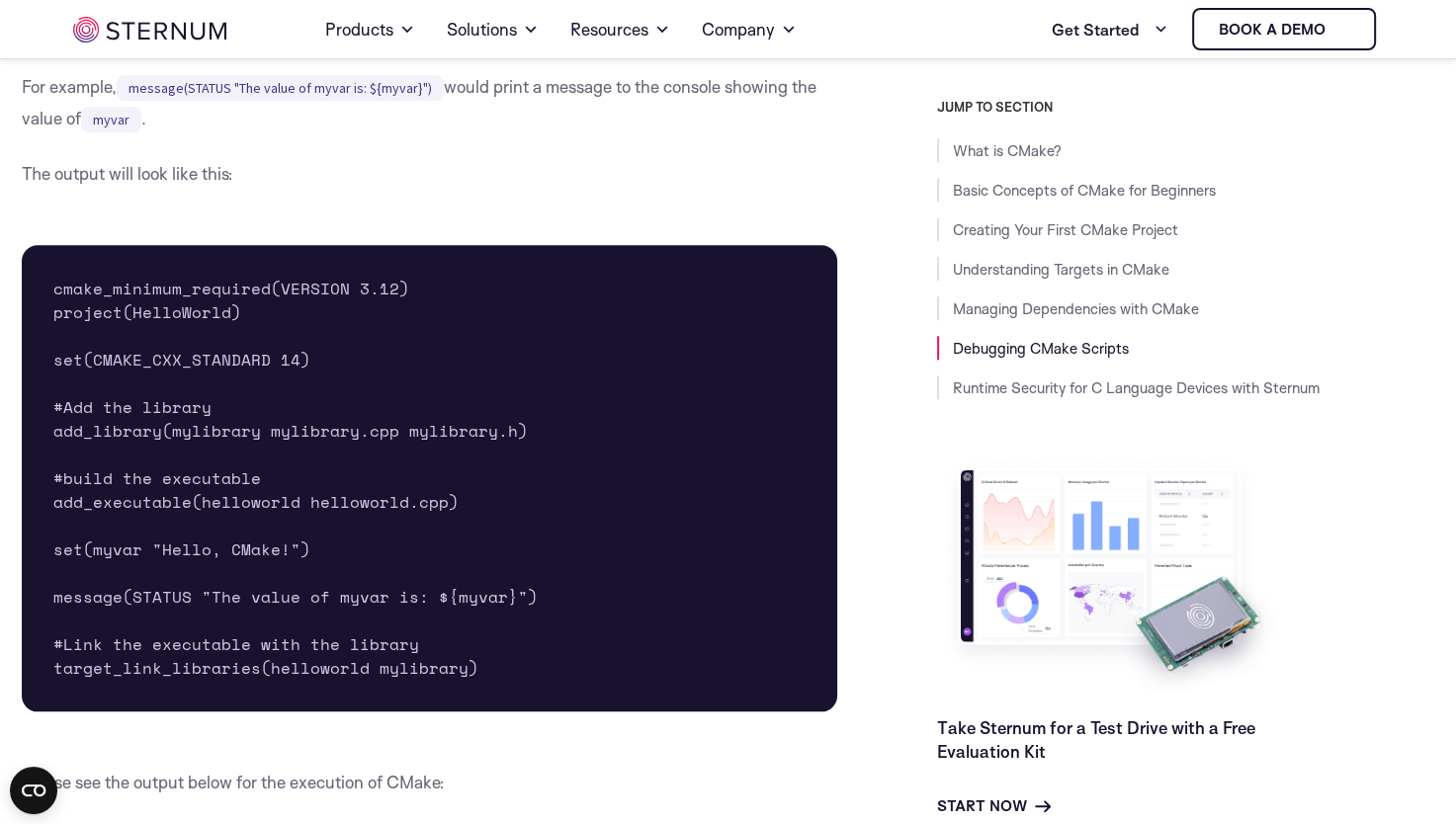 drag, startPoint x: 569, startPoint y: 144, endPoint x: 465, endPoint y: 143, distance: 104.004808 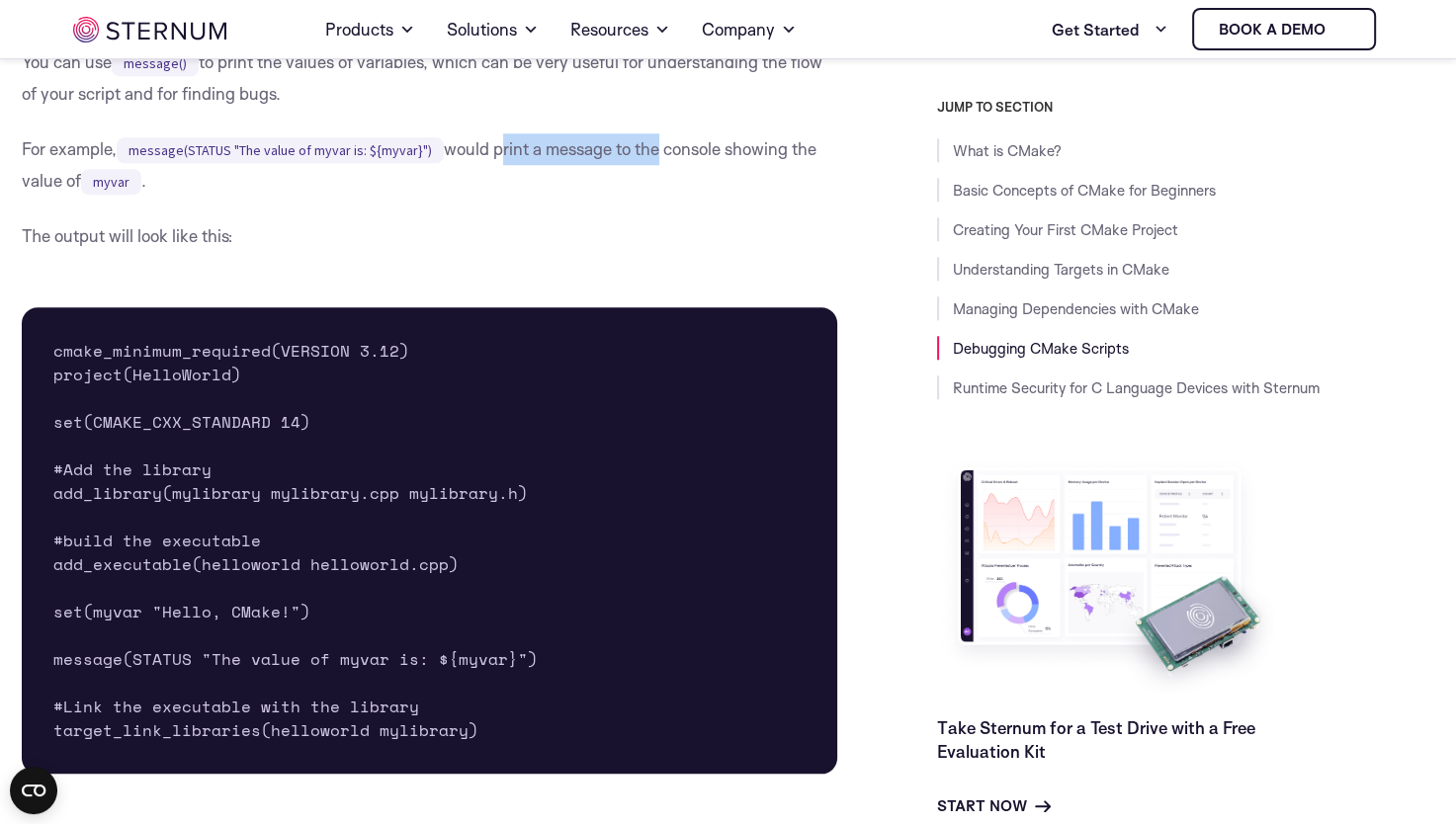 drag, startPoint x: 494, startPoint y: 207, endPoint x: 649, endPoint y: 213, distance: 155.11609 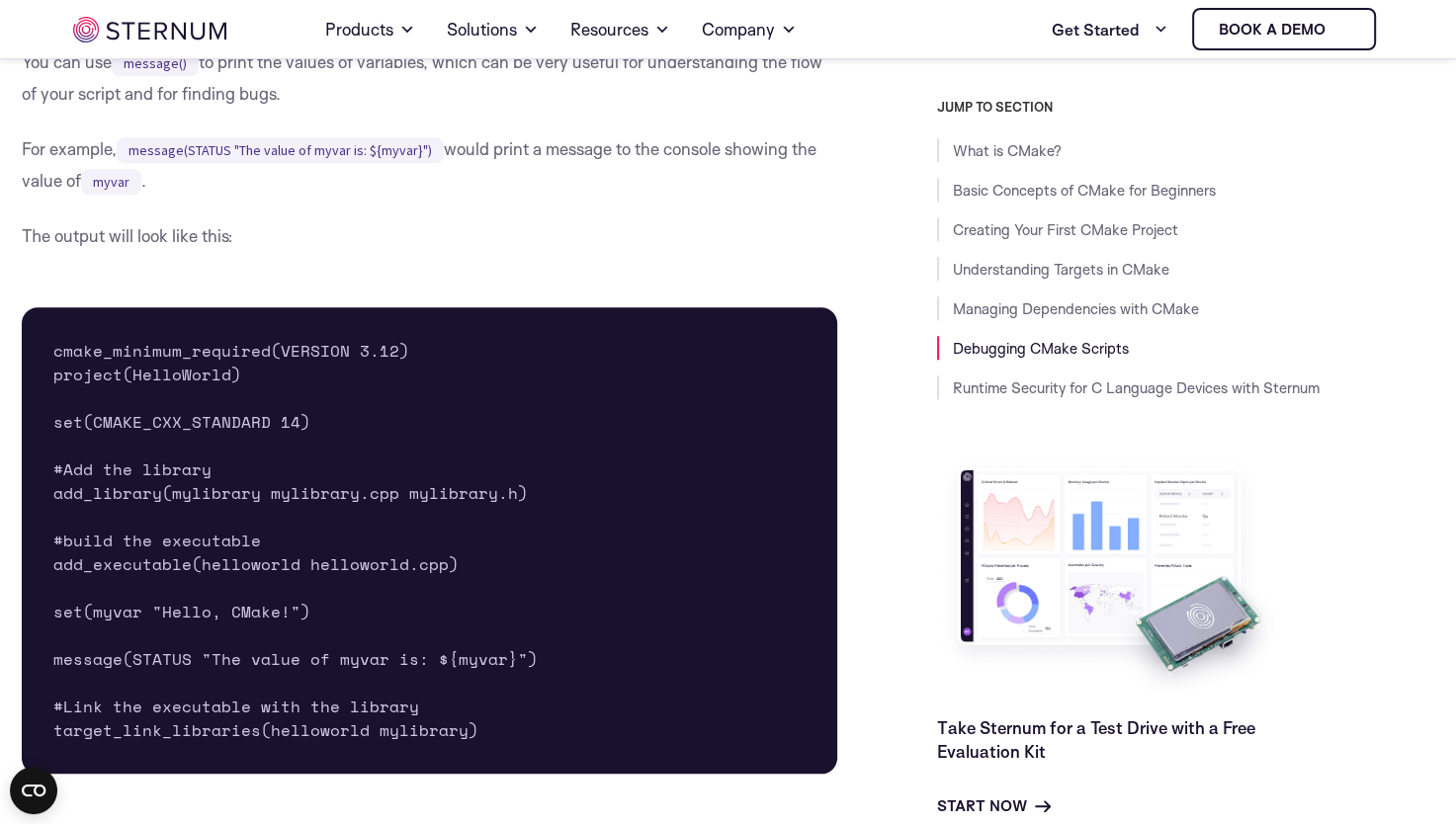 click on "For example,  message(STATUS "The value of myvar is: ${myvar}")  would print a message to the console showing the value of  myvar ." at bounding box center (430, 165) 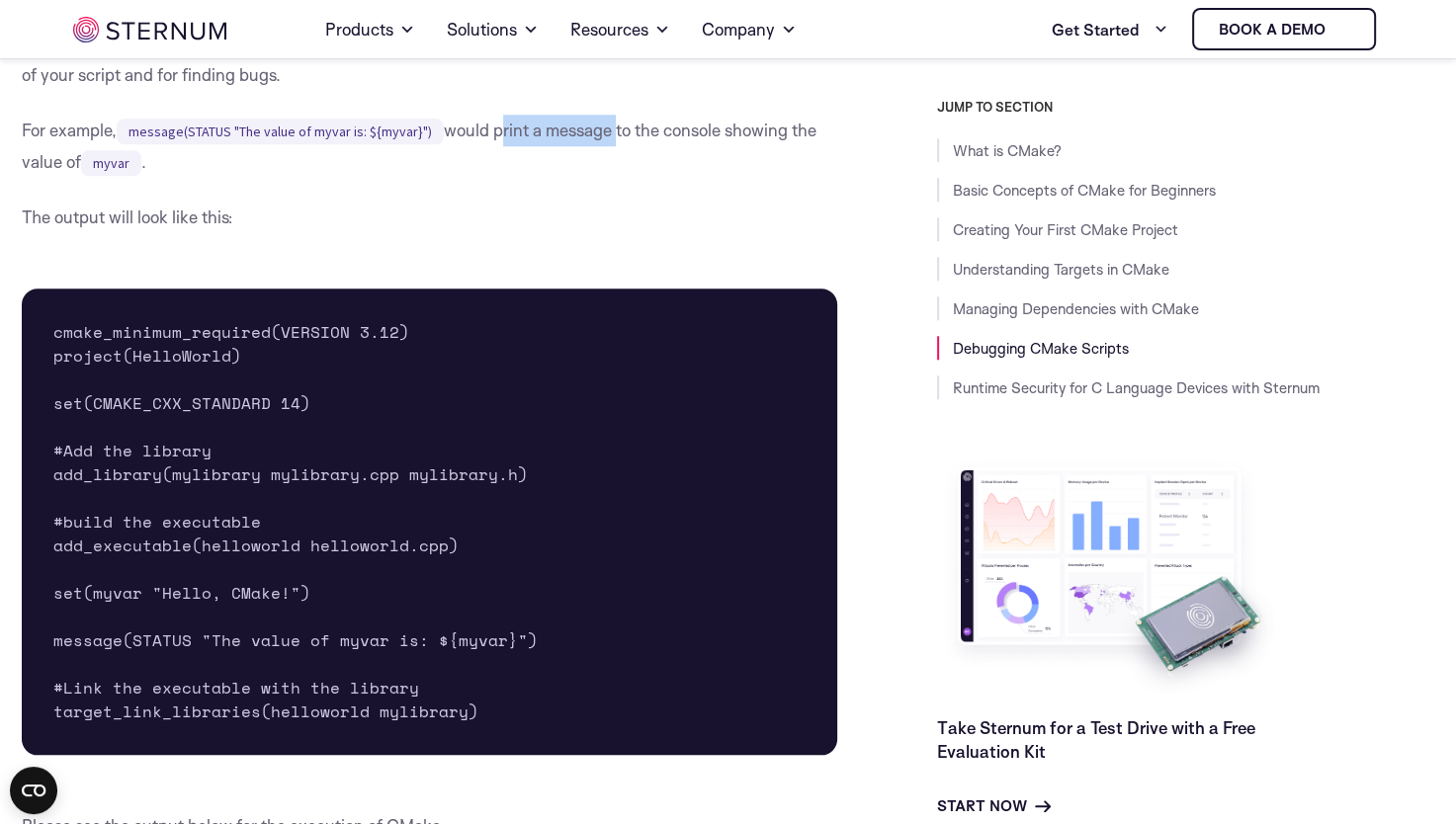 drag, startPoint x: 496, startPoint y: 187, endPoint x: 650, endPoint y: 190, distance: 154.02922 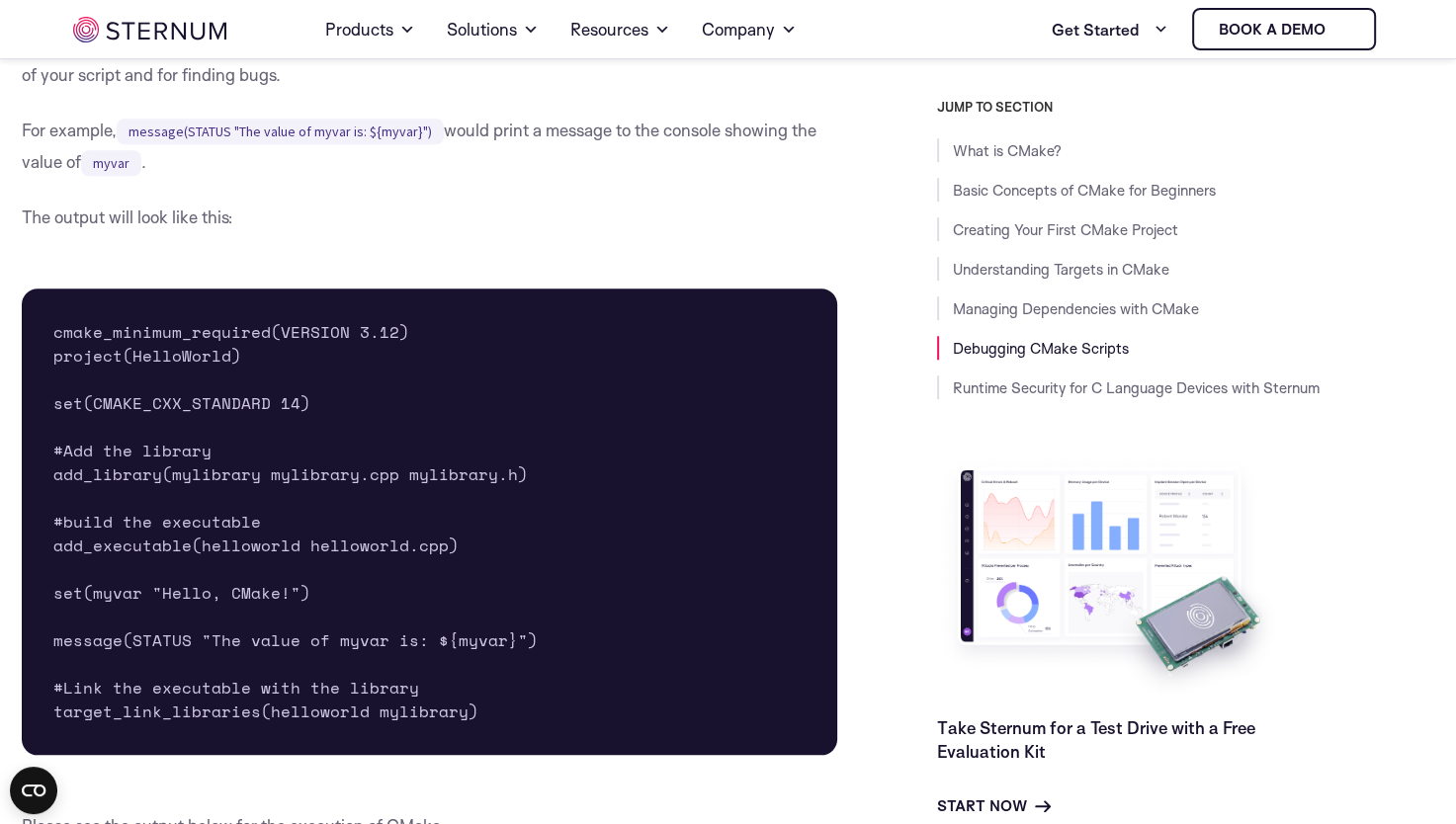 drag, startPoint x: 650, startPoint y: 190, endPoint x: 666, endPoint y: 190, distance: 16 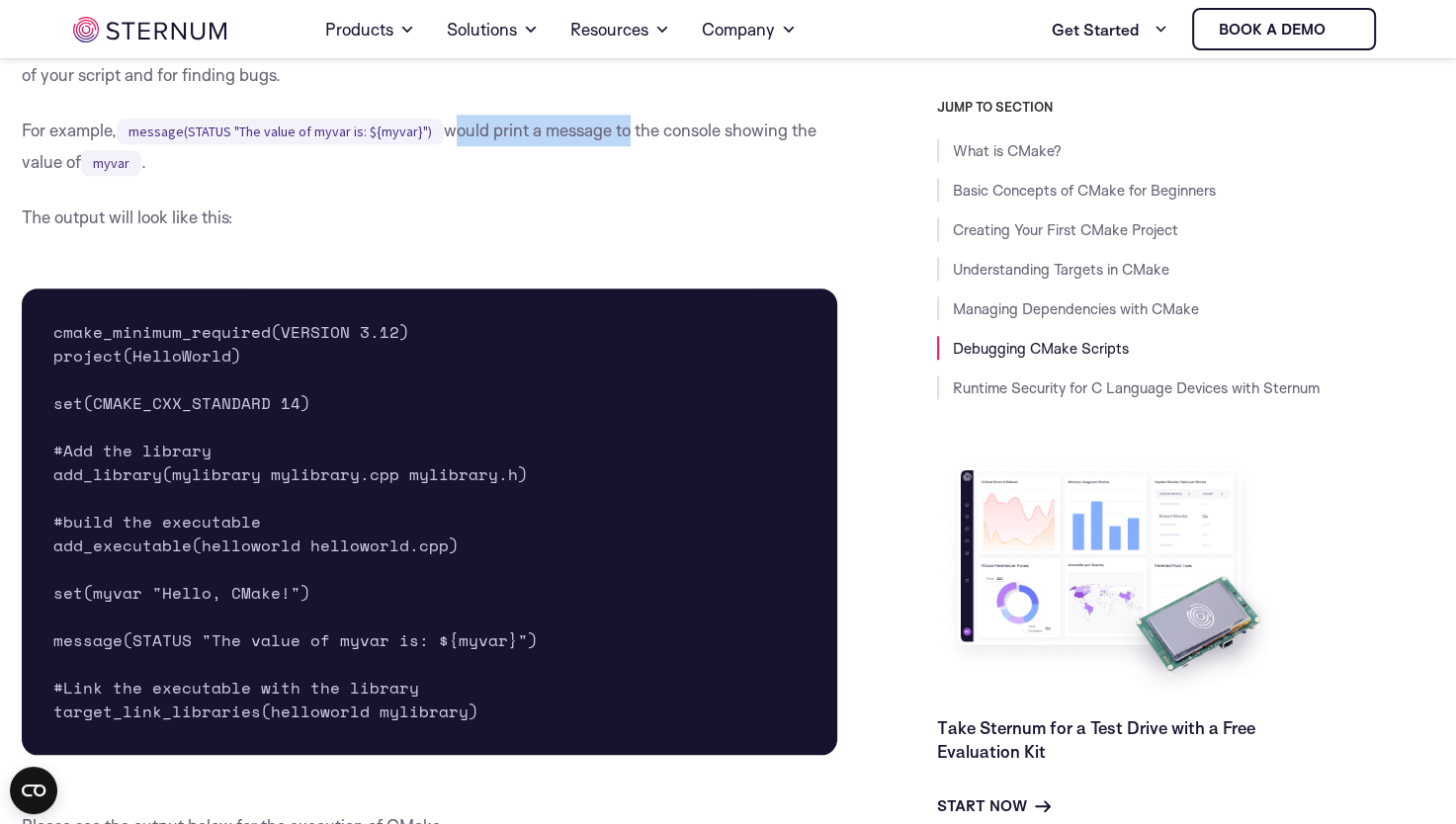 drag, startPoint x: 449, startPoint y: 188, endPoint x: 633, endPoint y: 175, distance: 184.45867 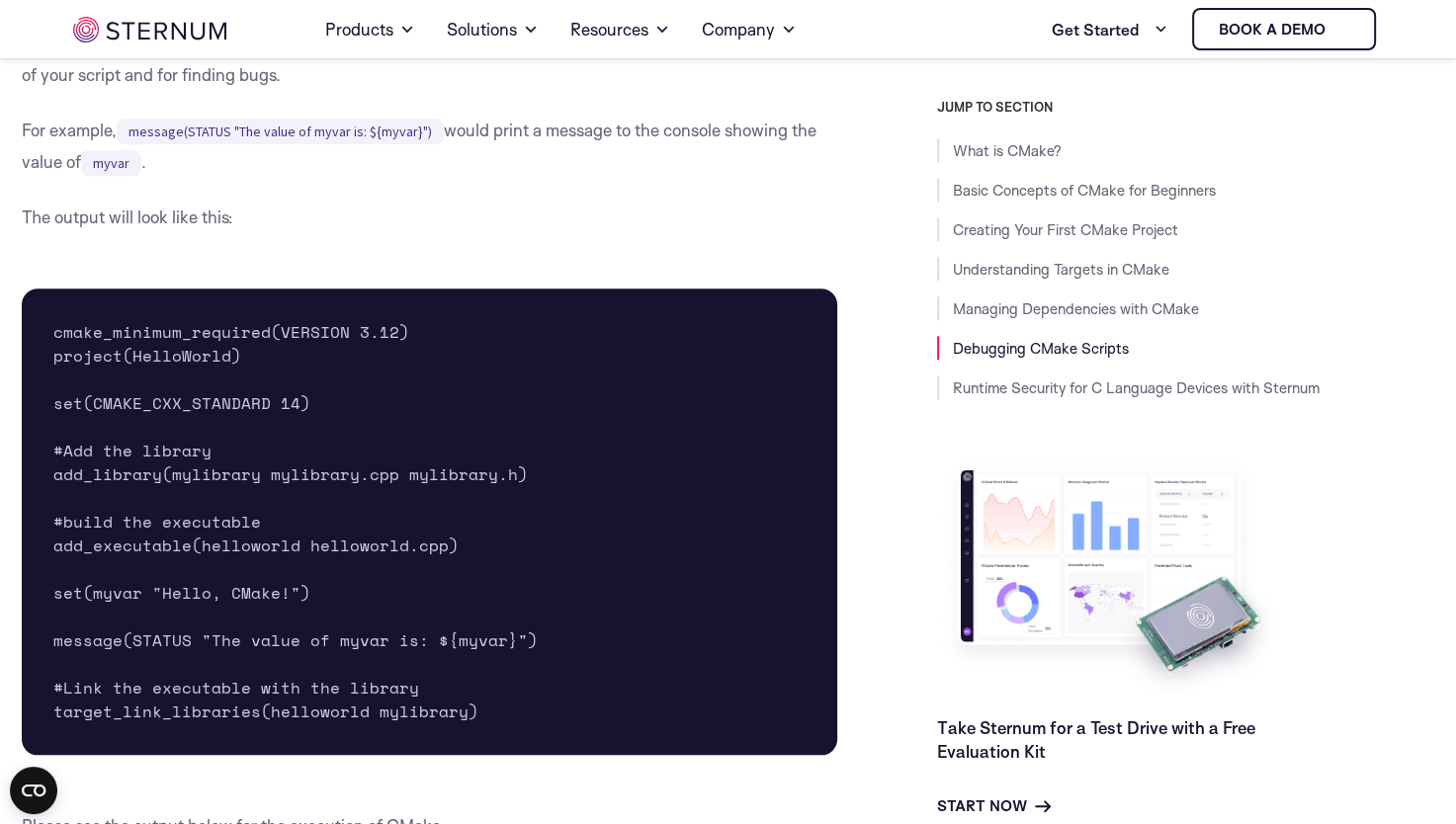 drag, startPoint x: 633, startPoint y: 175, endPoint x: 656, endPoint y: 184, distance: 24.698178 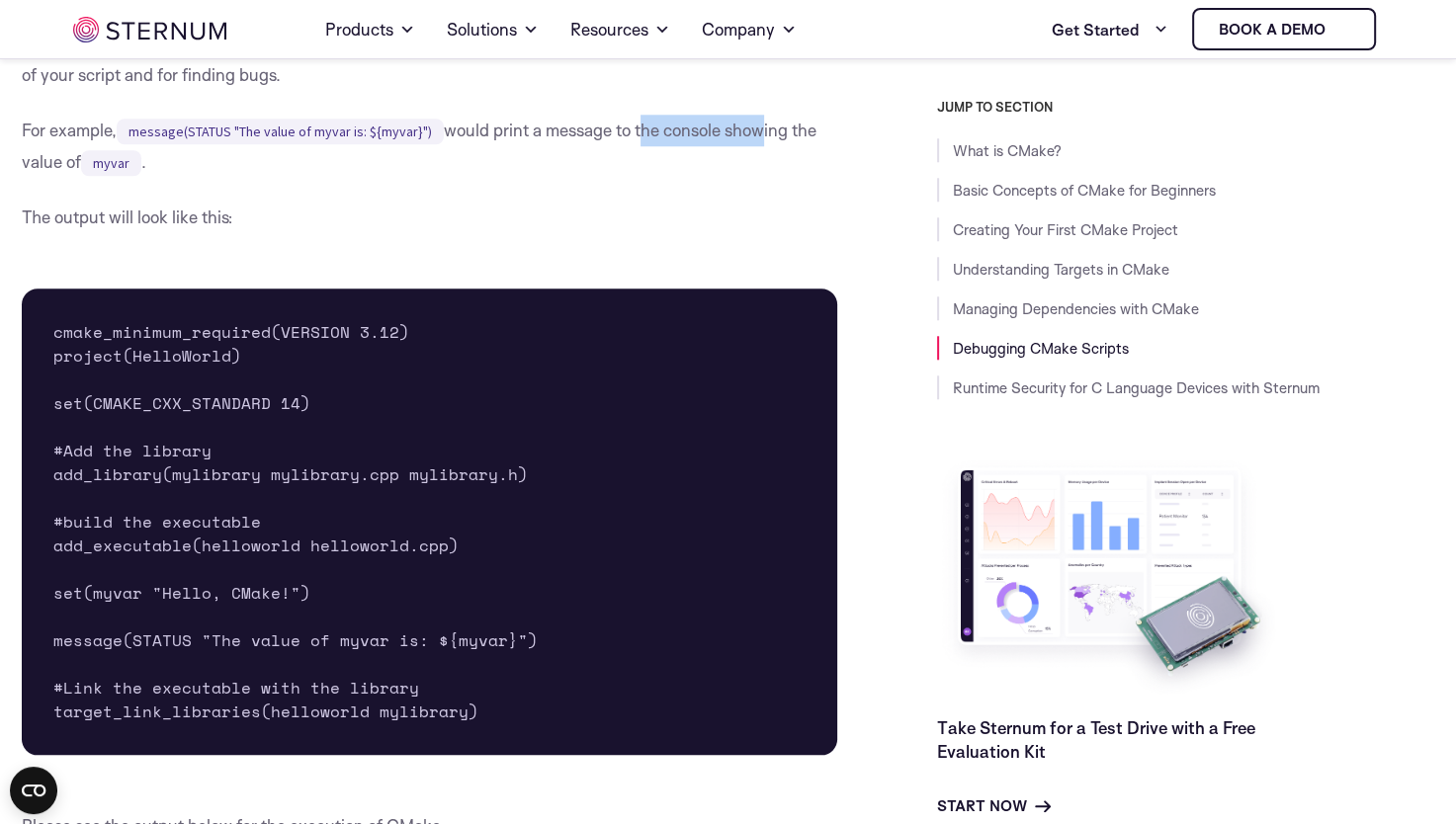 drag, startPoint x: 641, startPoint y: 184, endPoint x: 764, endPoint y: 175, distance: 123.32883 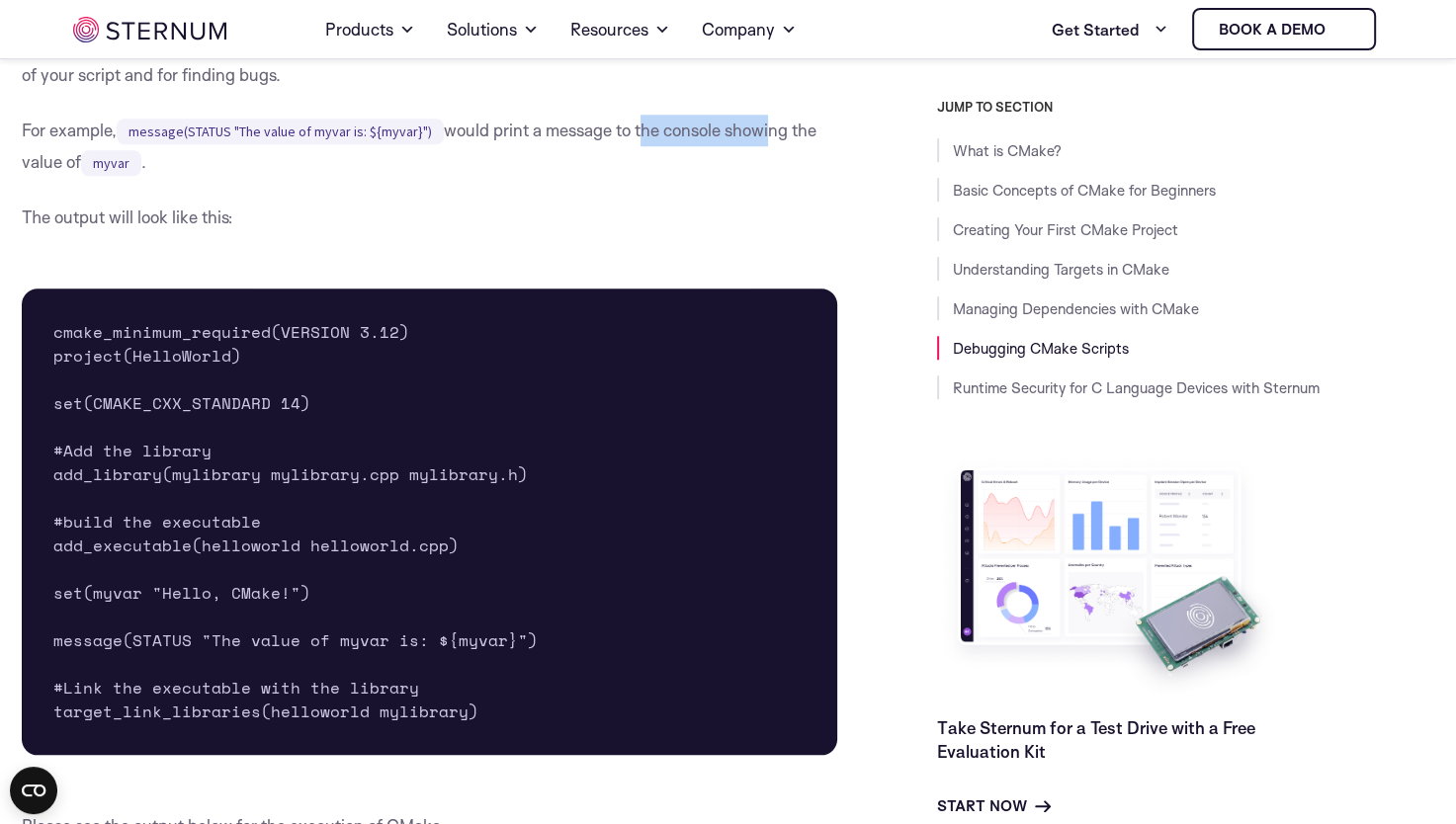 drag, startPoint x: 764, startPoint y: 175, endPoint x: 654, endPoint y: 196, distance: 111.986606 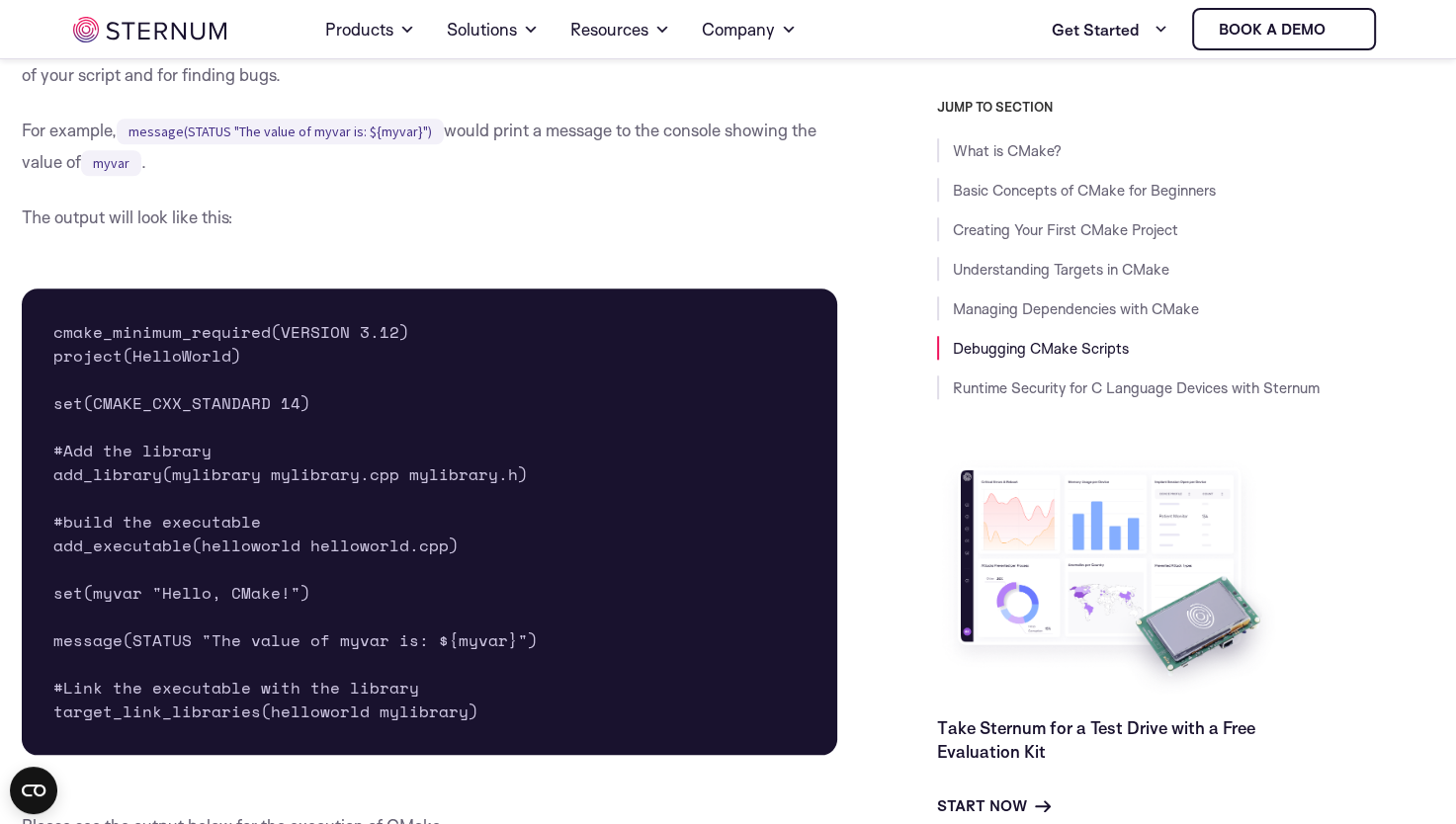 click on "For example,  message(STATUS "The value of myvar is: ${myvar}")  would print a message to the console showing the value of  myvar ." at bounding box center (430, 146) 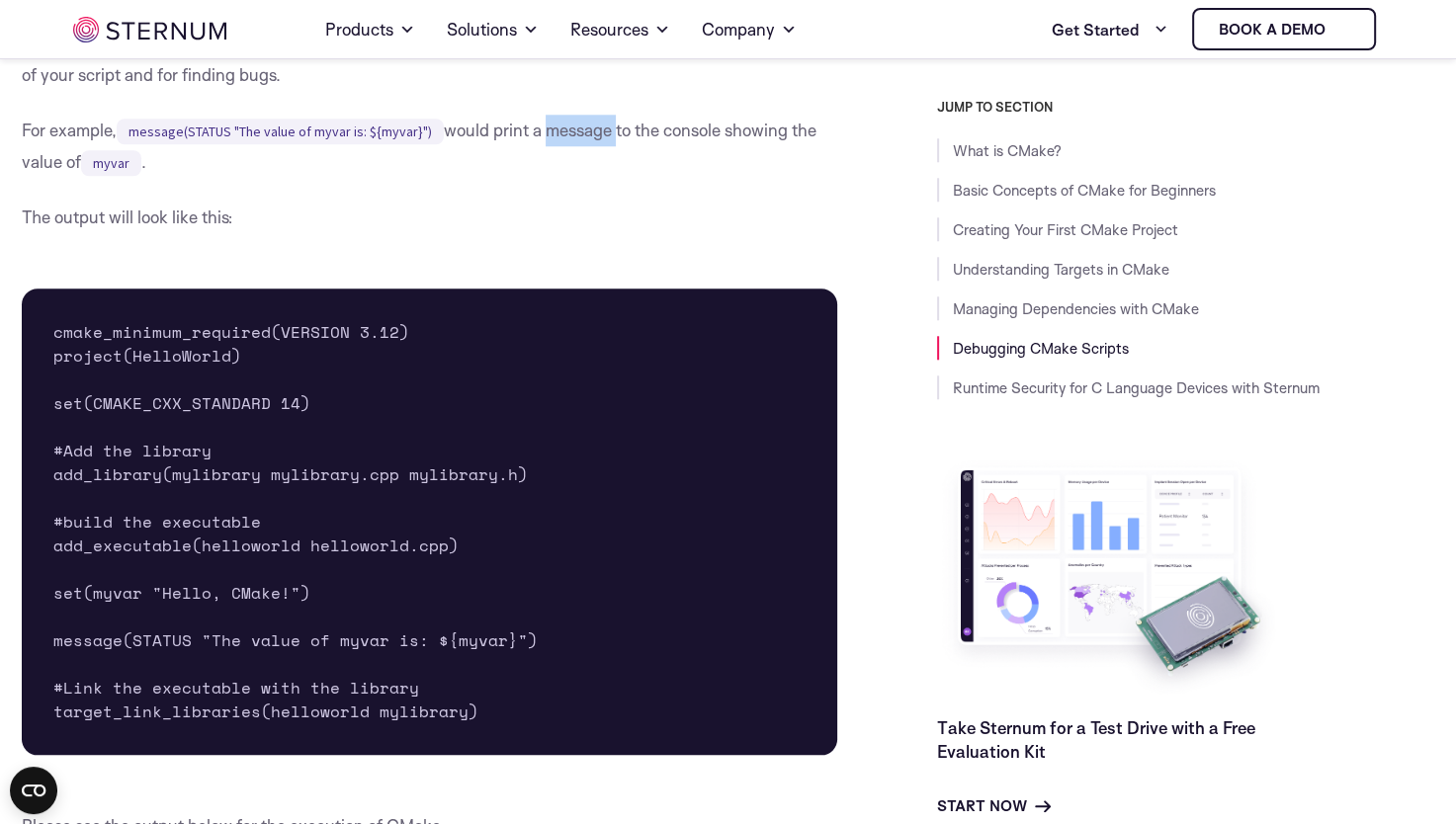 drag, startPoint x: 610, startPoint y: 188, endPoint x: 542, endPoint y: 189, distance: 68.00735 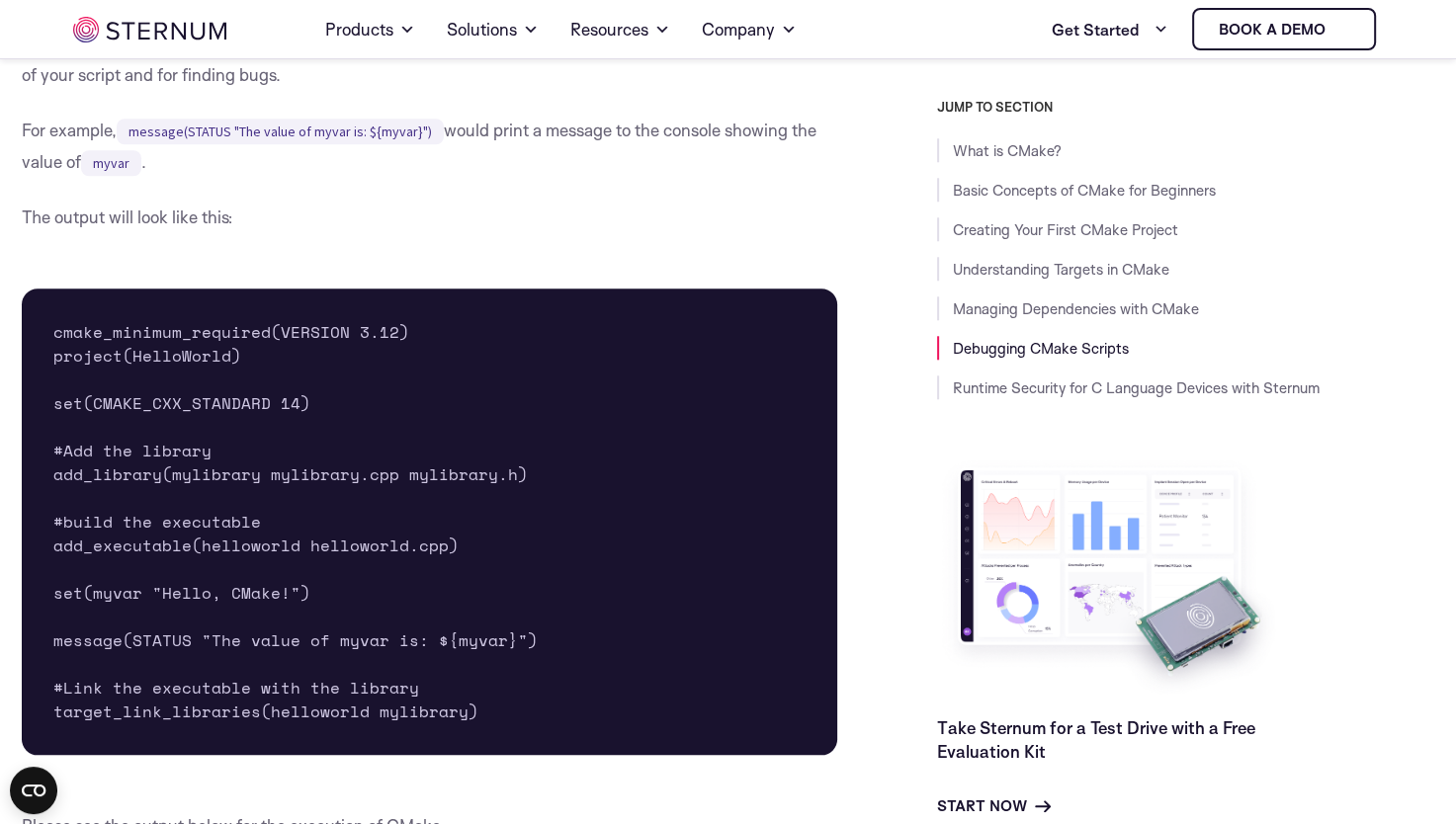 drag, startPoint x: 542, startPoint y: 189, endPoint x: 518, endPoint y: 192, distance: 24.186773 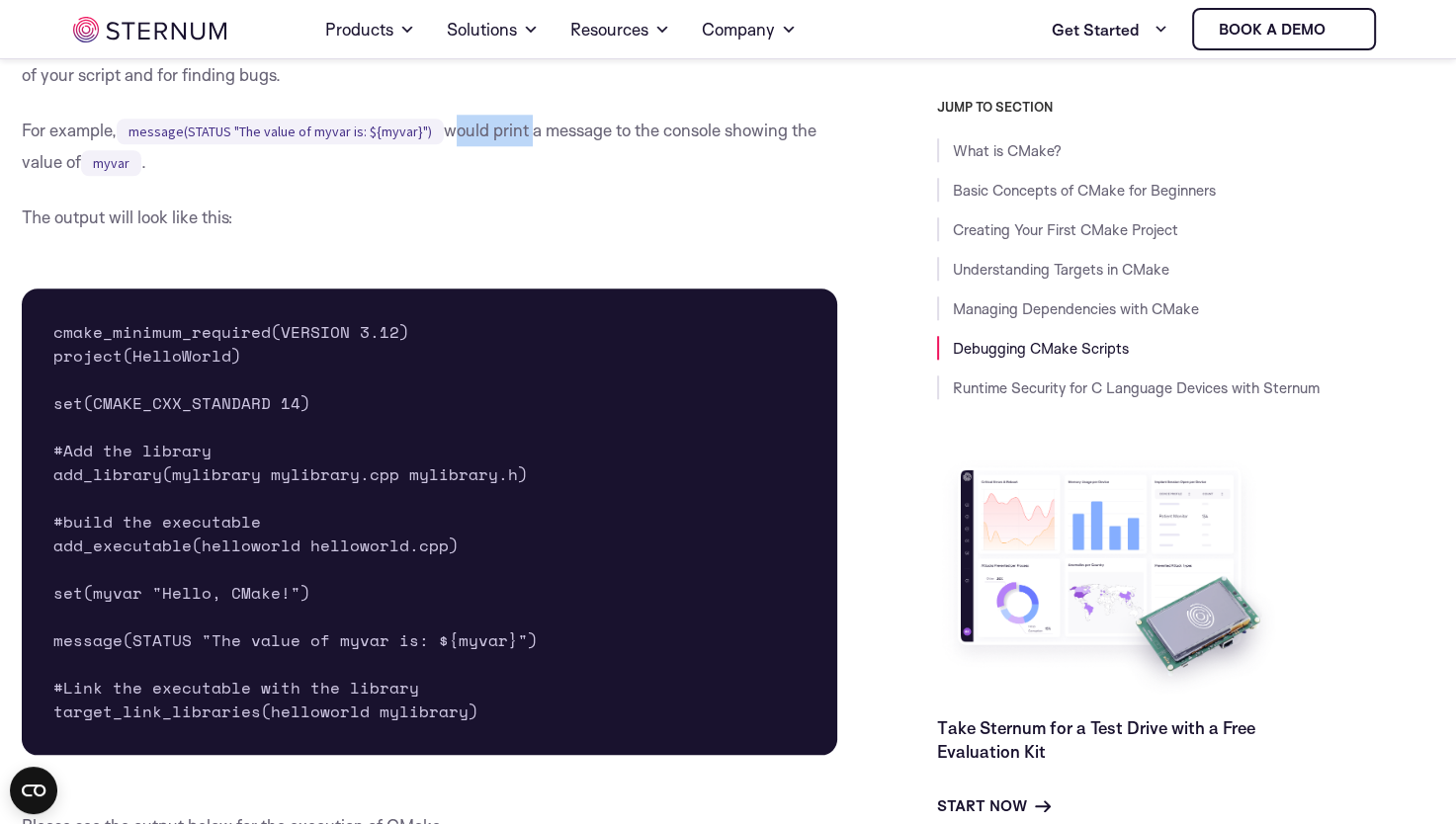 drag, startPoint x: 446, startPoint y: 186, endPoint x: 545, endPoint y: 187, distance: 99.005 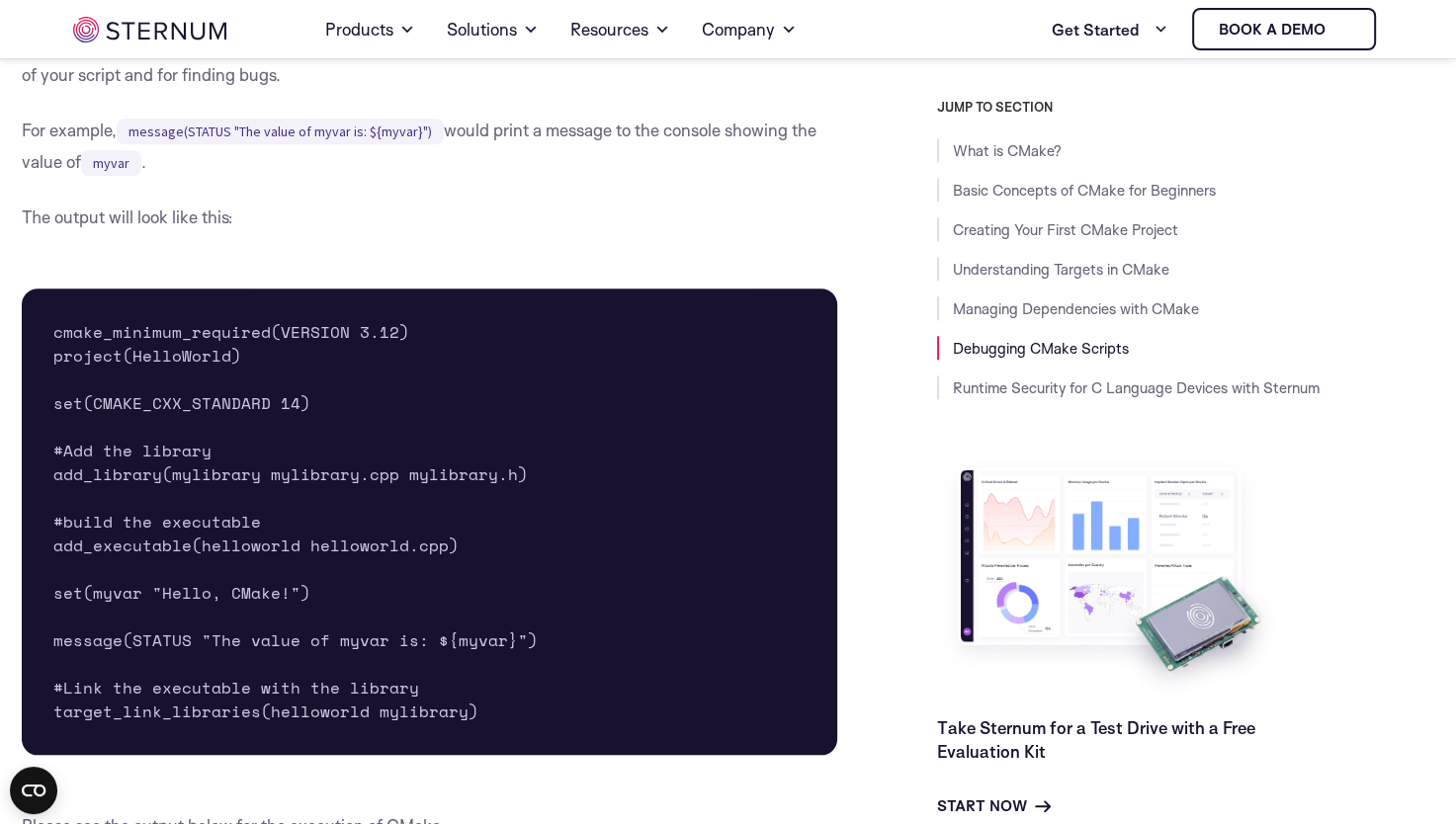drag, startPoint x: 545, startPoint y: 187, endPoint x: 586, endPoint y: 185, distance: 41.048752 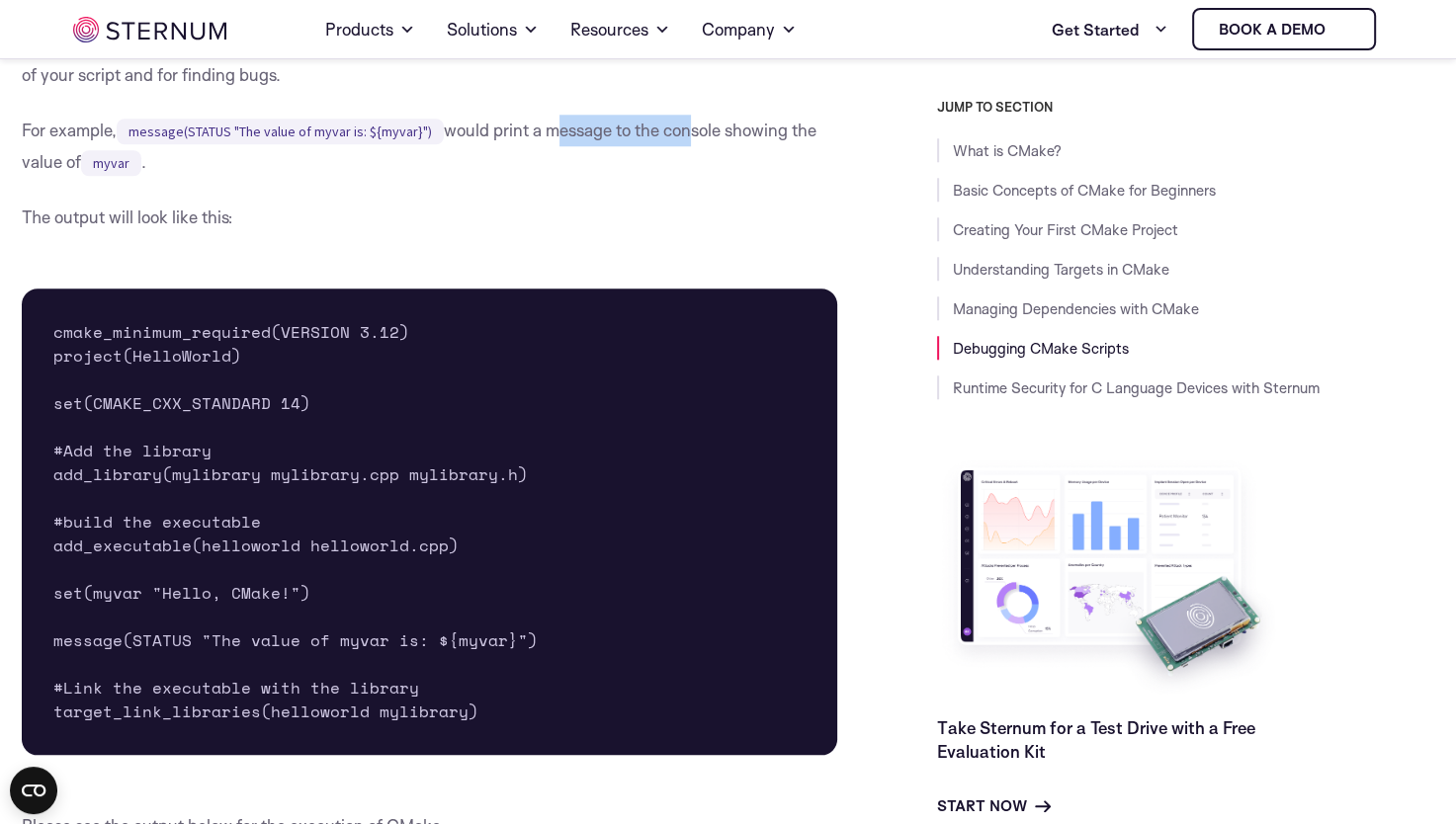 drag, startPoint x: 547, startPoint y: 188, endPoint x: 687, endPoint y: 182, distance: 140.12851 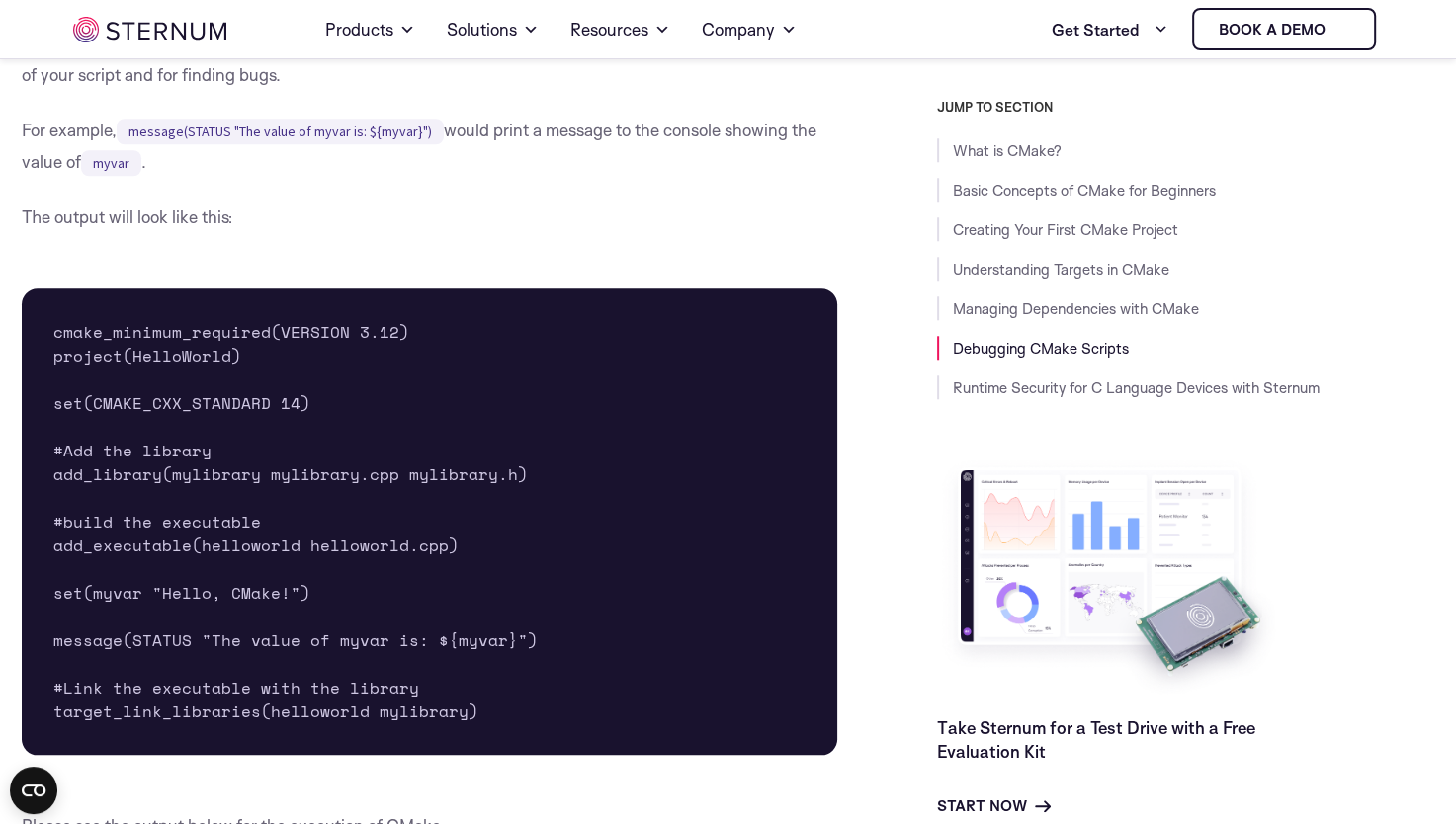 drag, startPoint x: 687, startPoint y: 182, endPoint x: 720, endPoint y: 179, distance: 33.13608 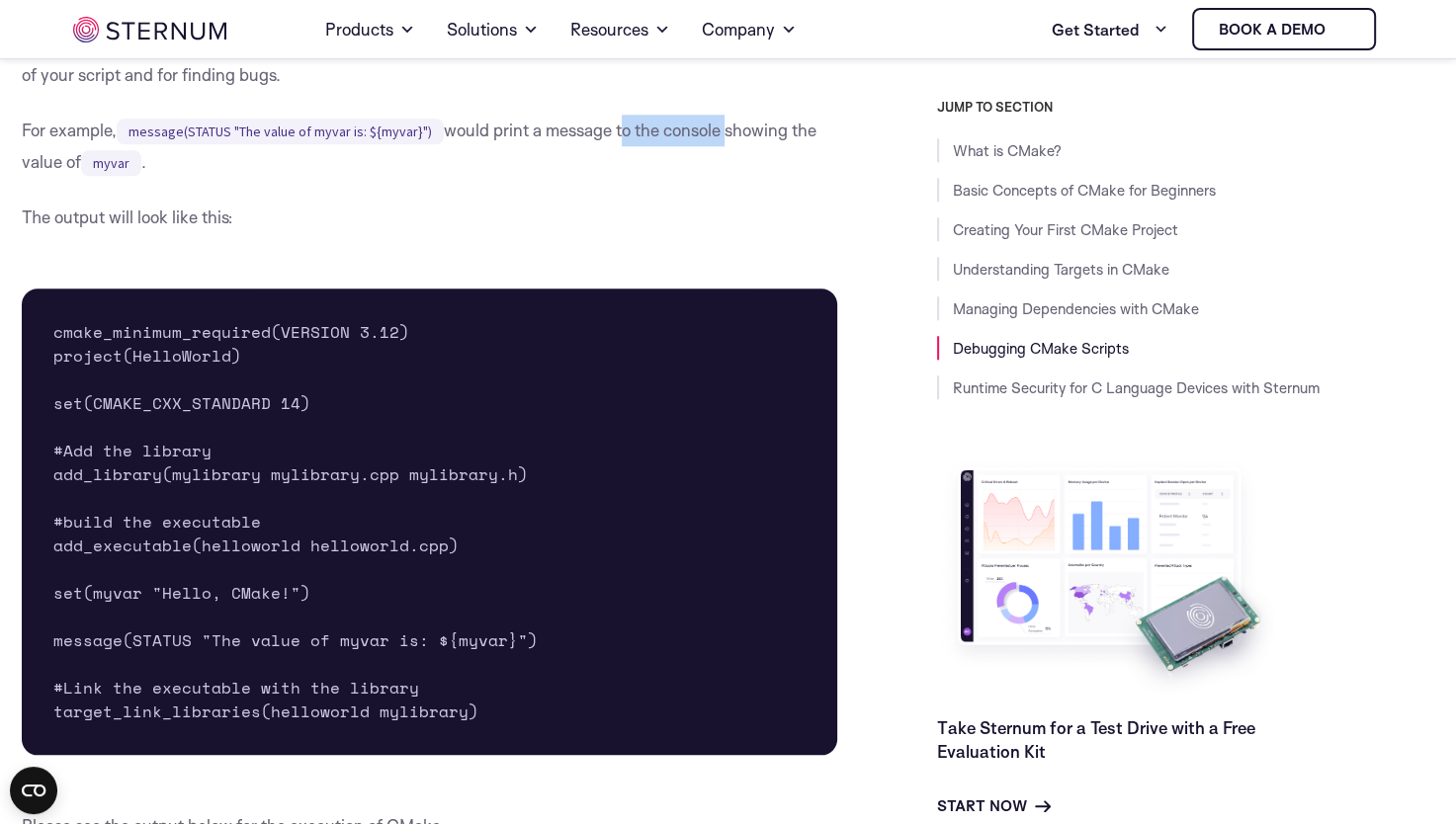 drag, startPoint x: 721, startPoint y: 190, endPoint x: 621, endPoint y: 188, distance: 100.02 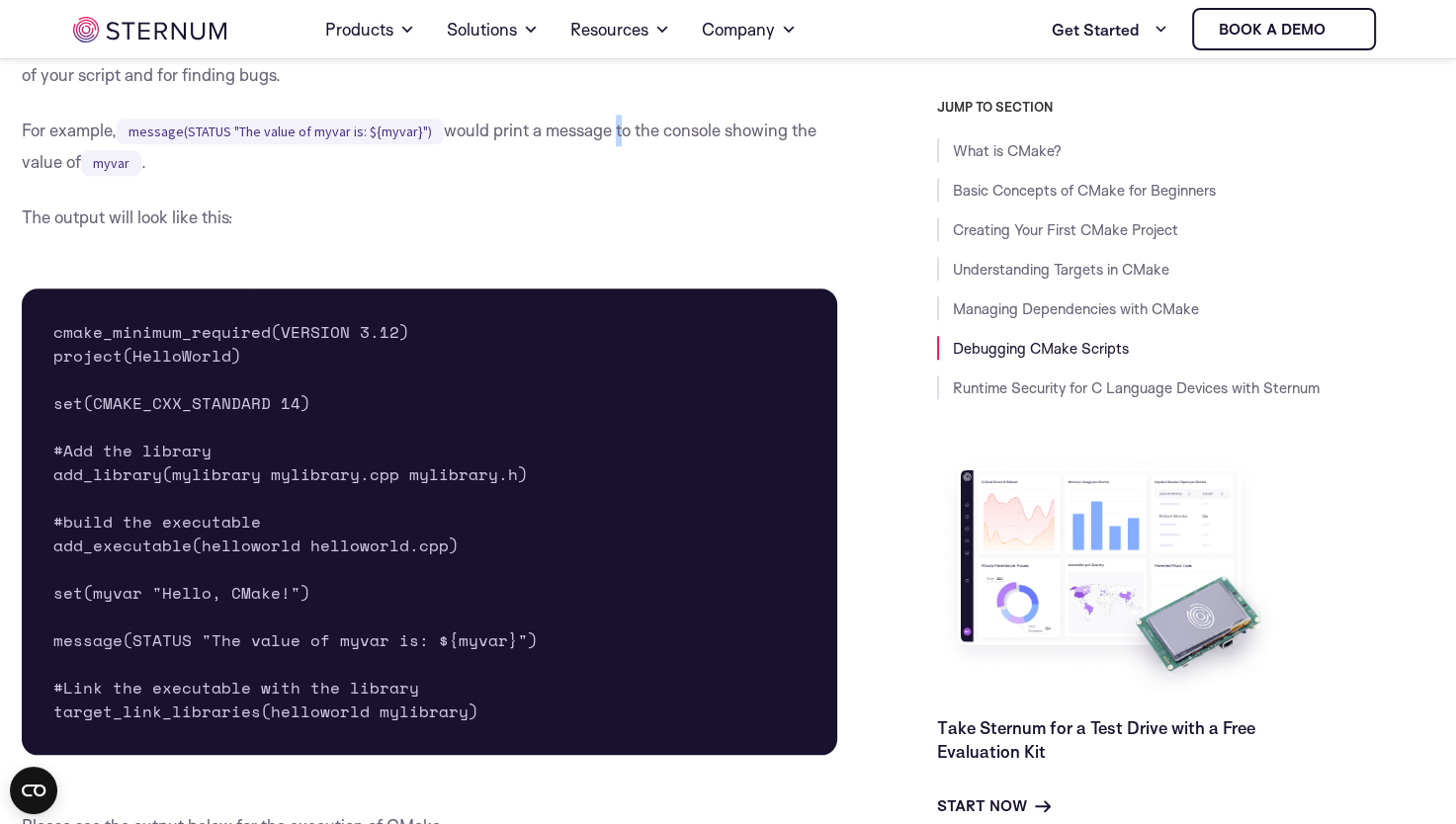 click on "For example,  message(STATUS "The value of myvar is: ${myvar}")  would print a message to the console showing the value of  myvar ." at bounding box center (430, 146) 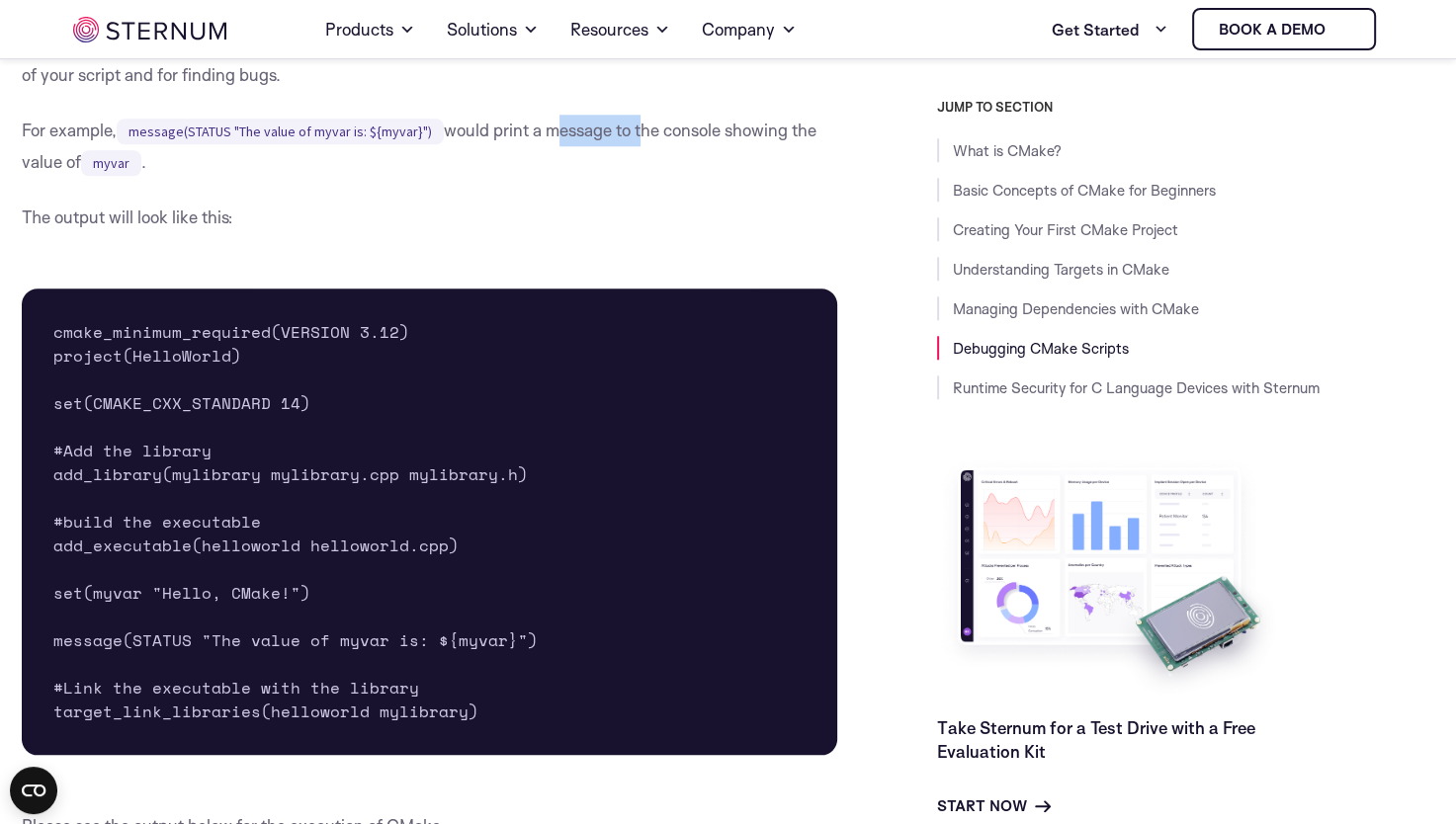 drag, startPoint x: 553, startPoint y: 189, endPoint x: 645, endPoint y: 188, distance: 92.00543 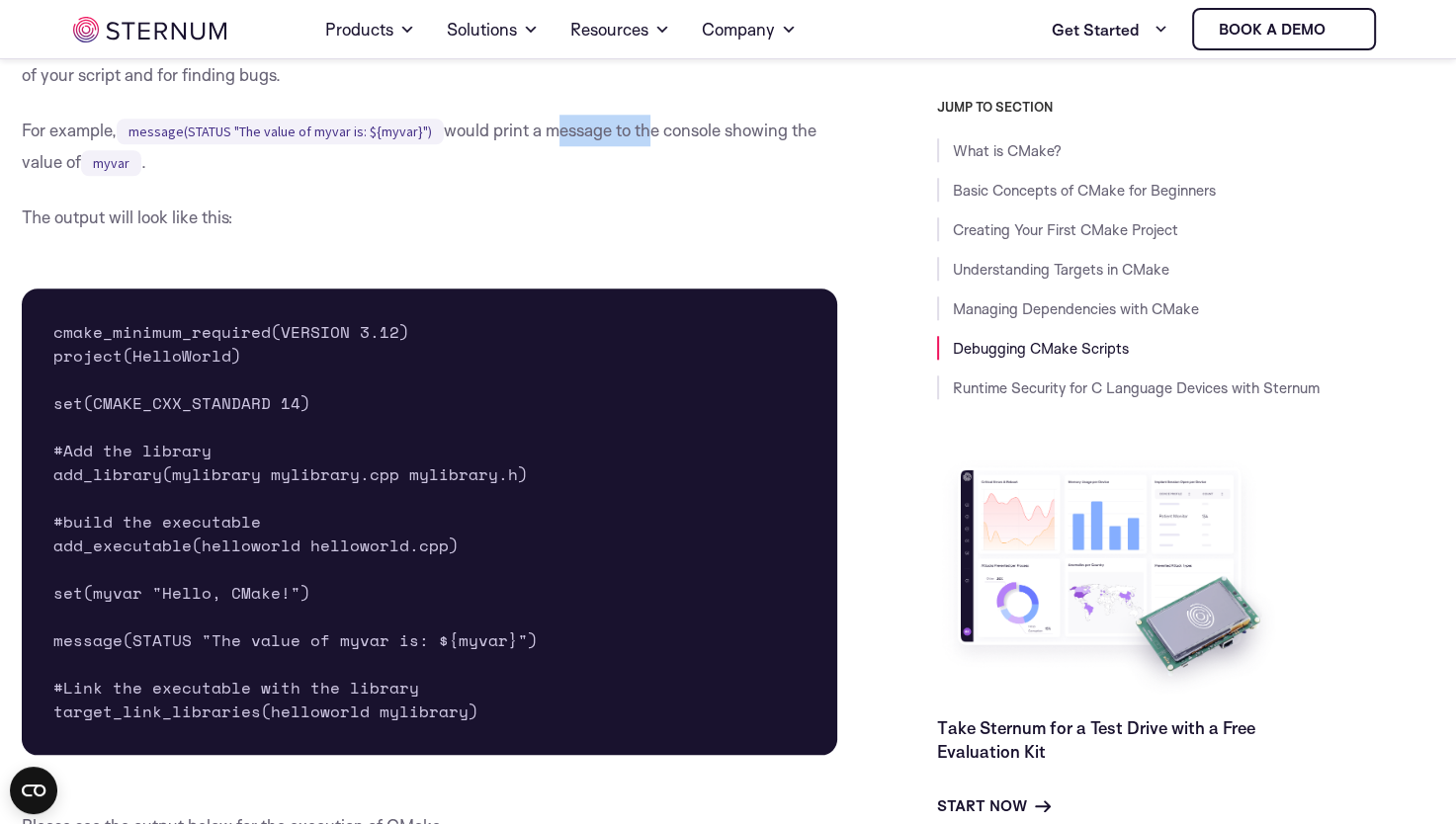 drag, startPoint x: 645, startPoint y: 188, endPoint x: 547, endPoint y: 200, distance: 98.73196 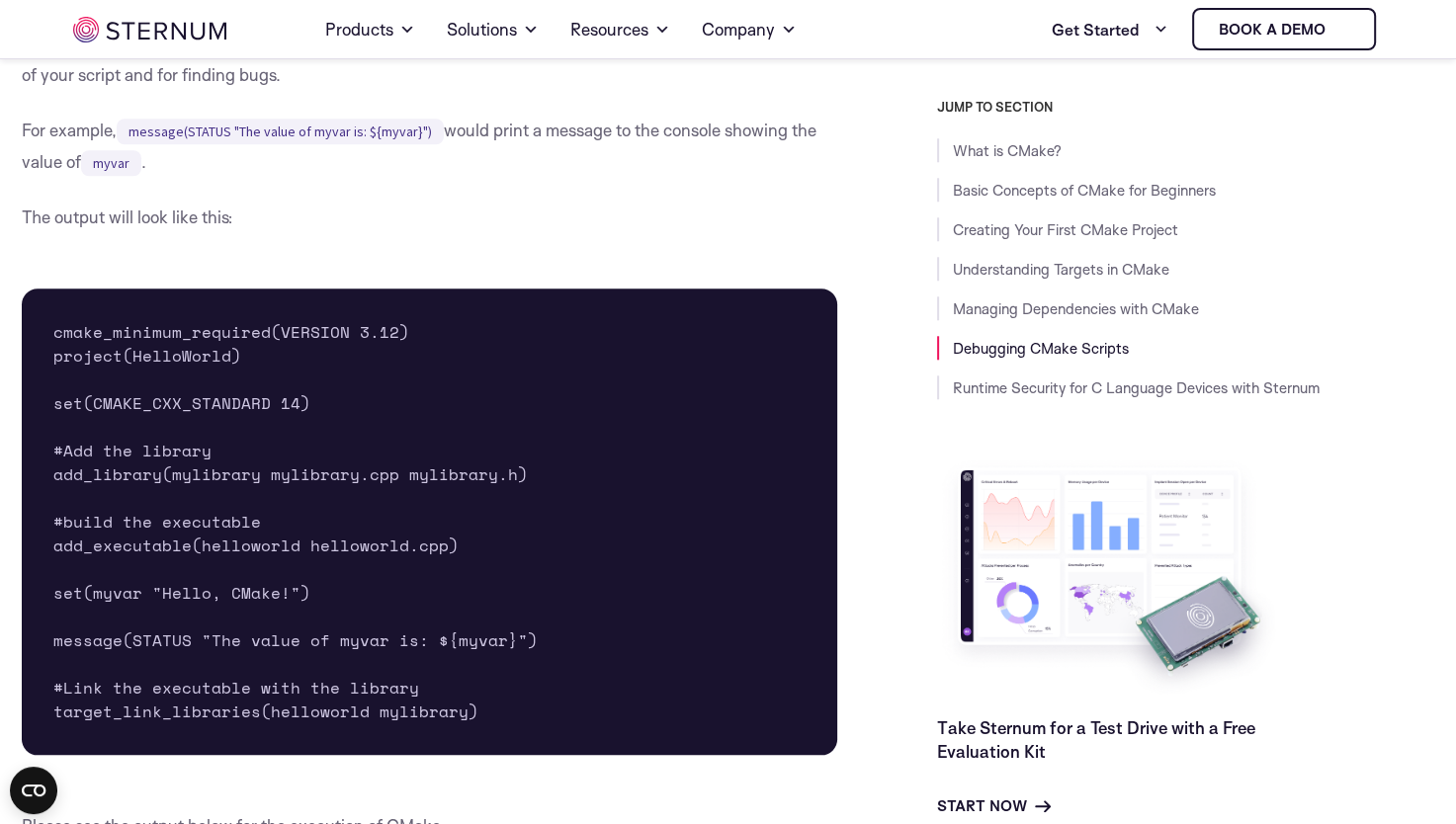 click on "For example,  message(STATUS "The value of myvar is: ${myvar}")  would print a message to the console showing the value of  myvar ." at bounding box center (430, 146) 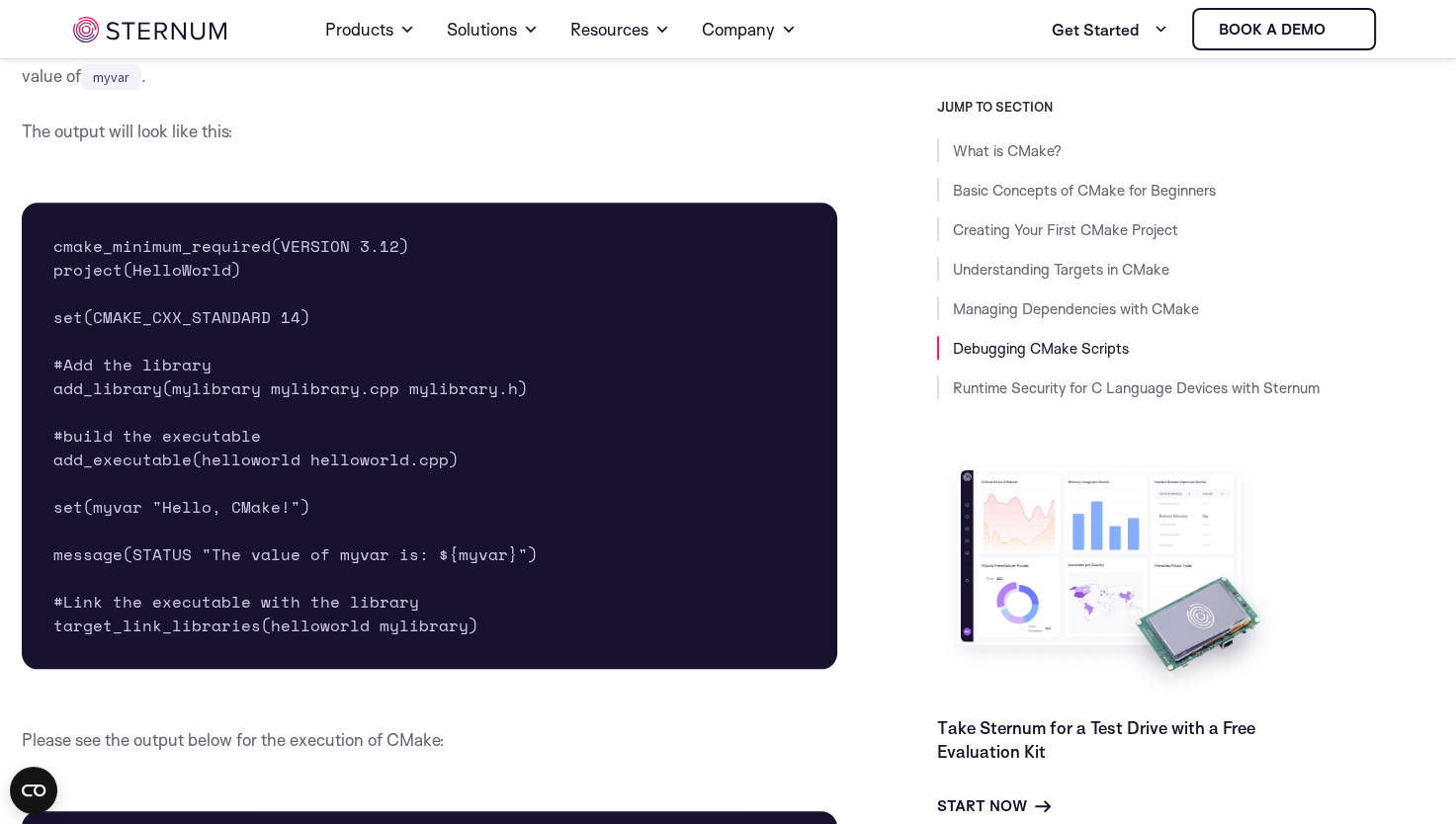 scroll, scrollTop: 9150, scrollLeft: 0, axis: vertical 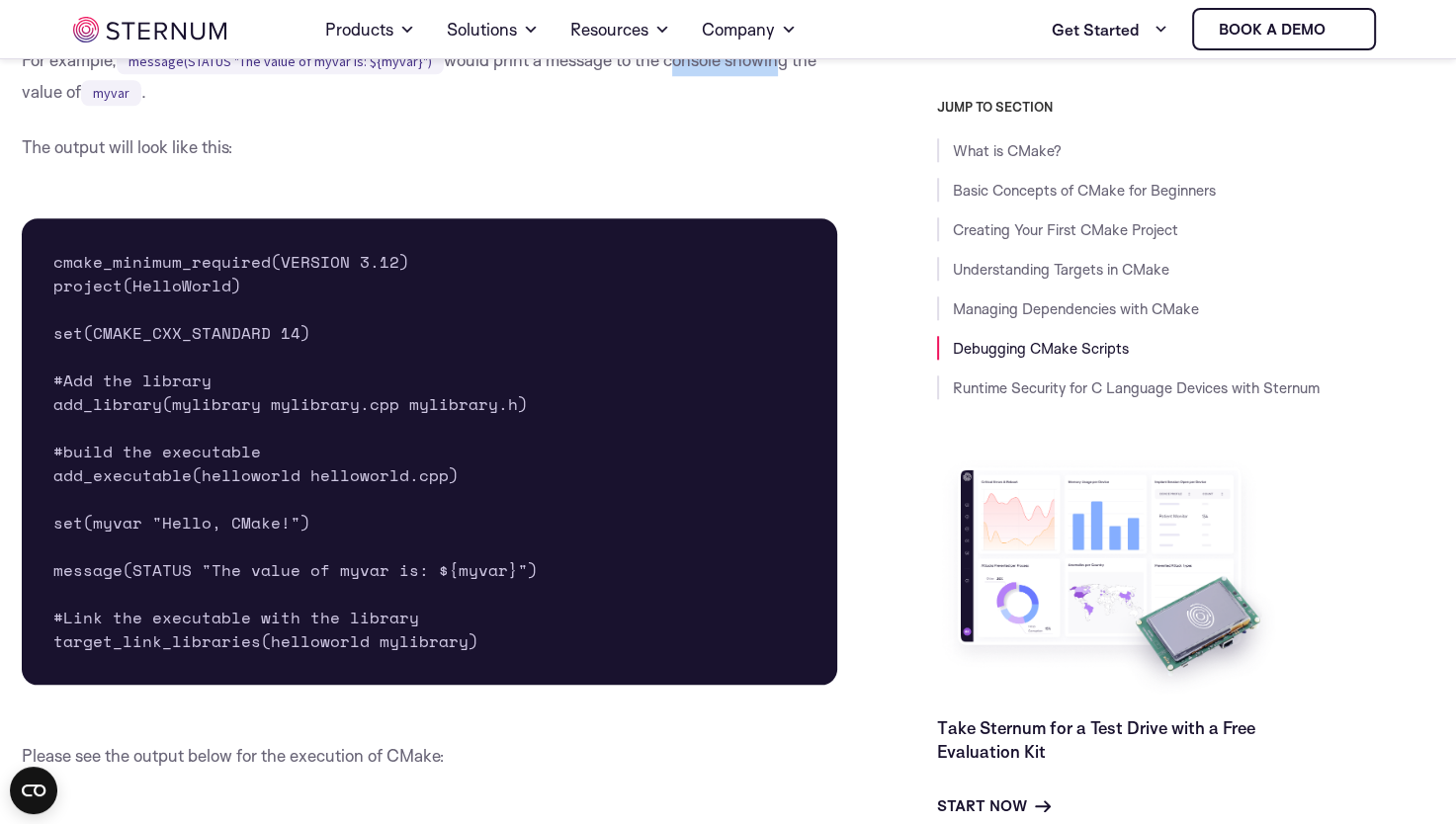 drag, startPoint x: 671, startPoint y: 116, endPoint x: 775, endPoint y: 105, distance: 104.580113 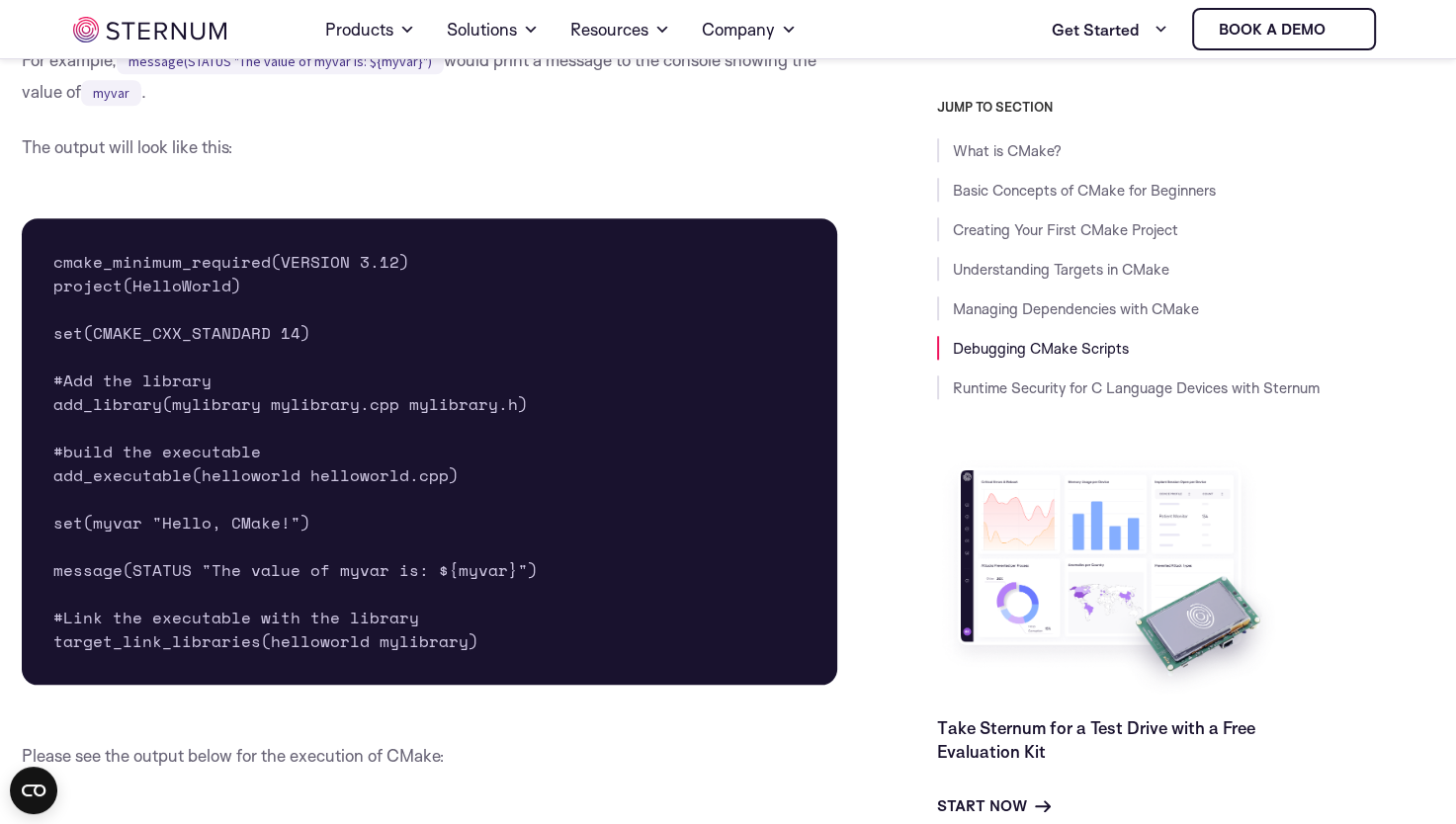drag, startPoint x: 775, startPoint y: 105, endPoint x: 628, endPoint y: 113, distance: 147.21753 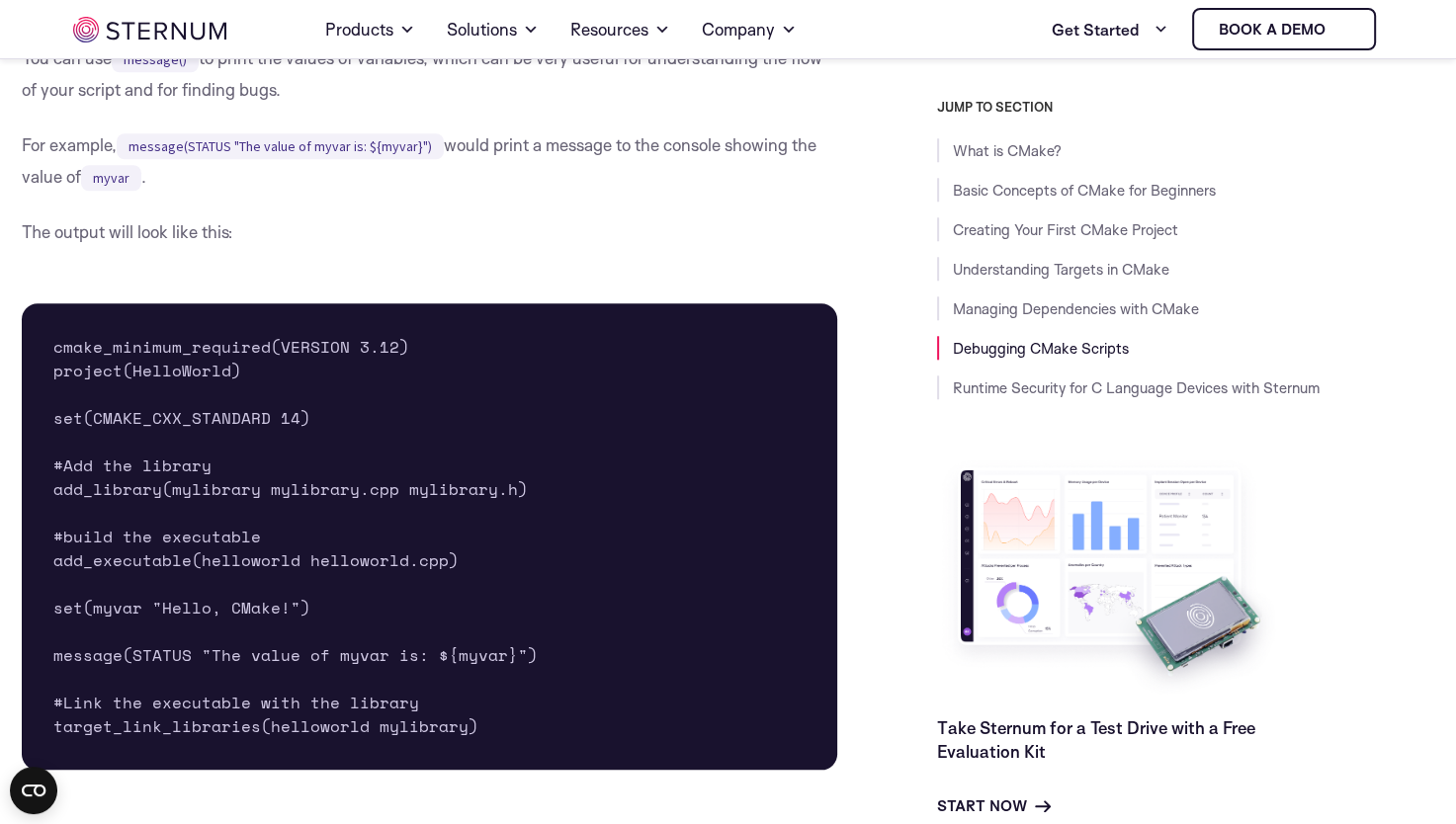 scroll, scrollTop: 9063, scrollLeft: 0, axis: vertical 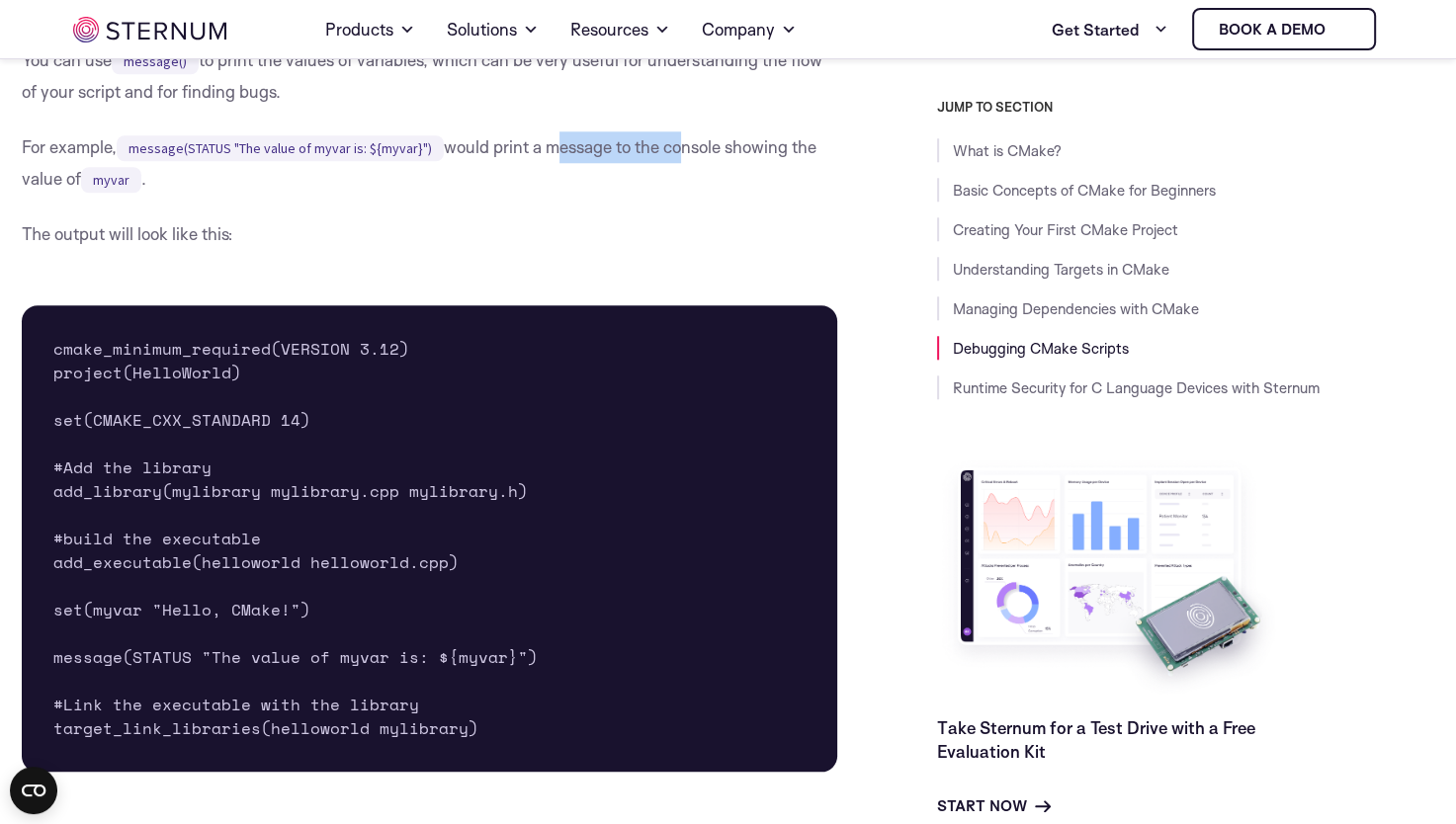 drag, startPoint x: 549, startPoint y: 205, endPoint x: 680, endPoint y: 205, distance: 131 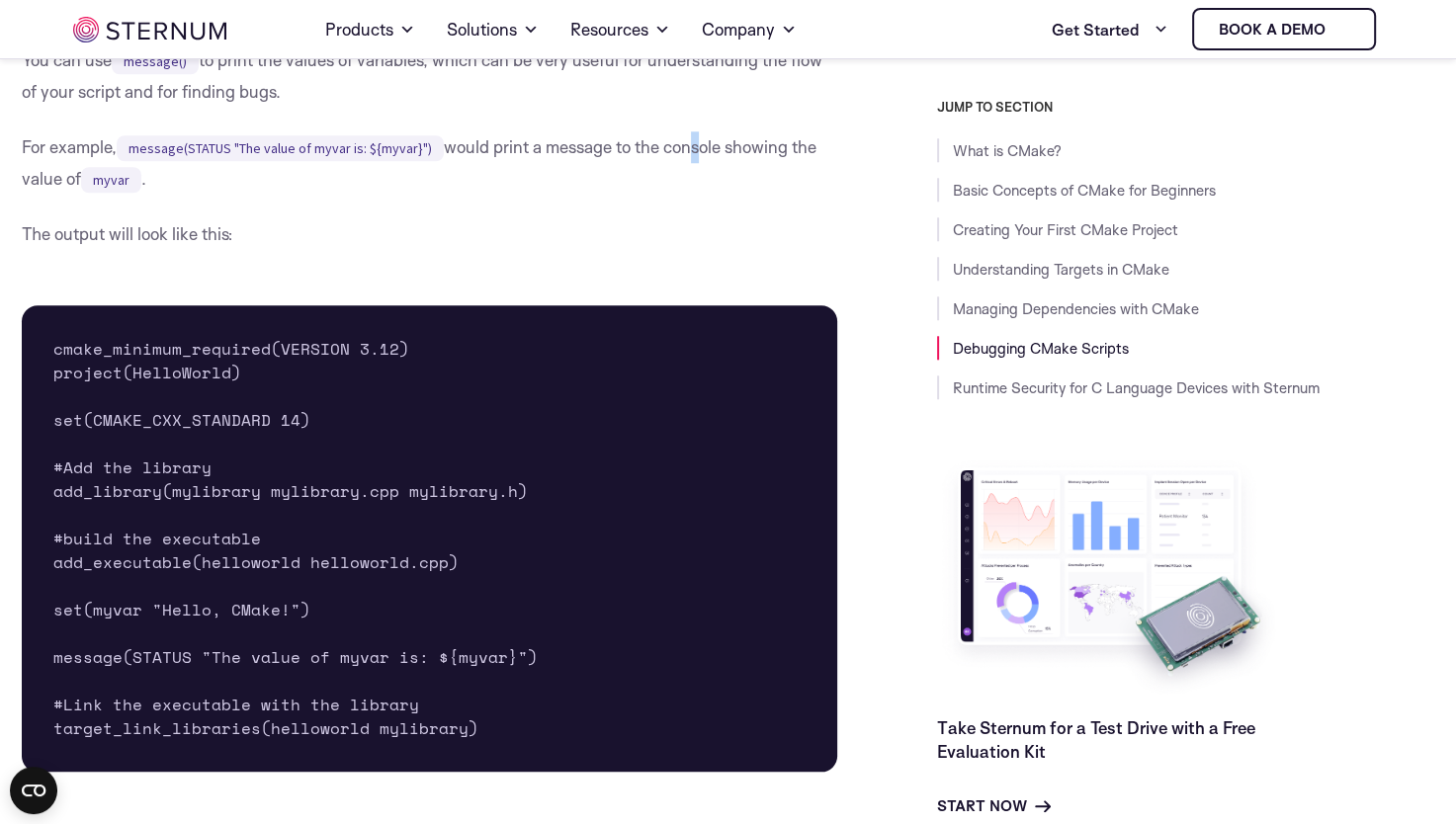 drag, startPoint x: 680, startPoint y: 205, endPoint x: 691, endPoint y: 206, distance: 11.045361 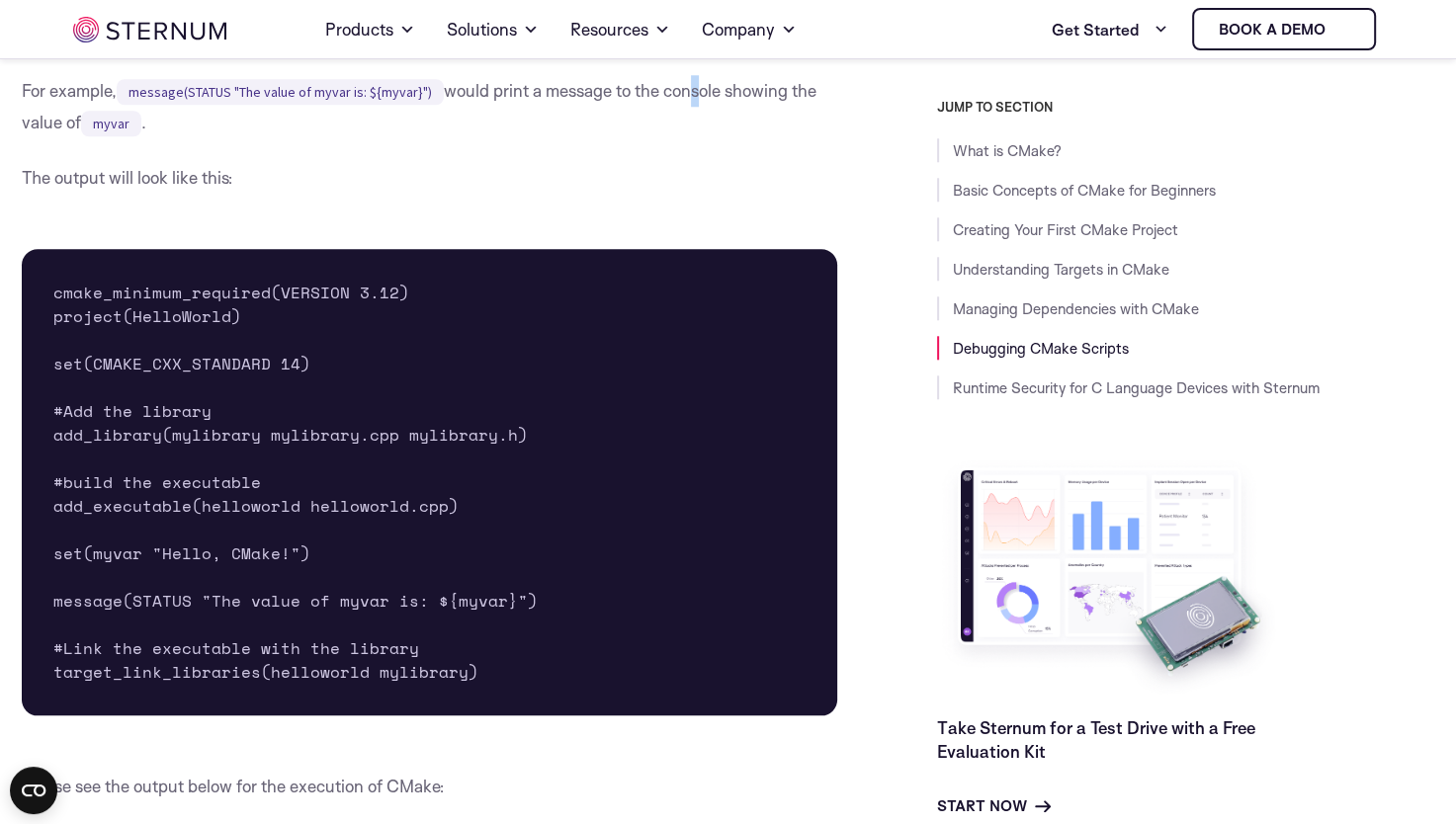 scroll, scrollTop: 9120, scrollLeft: 0, axis: vertical 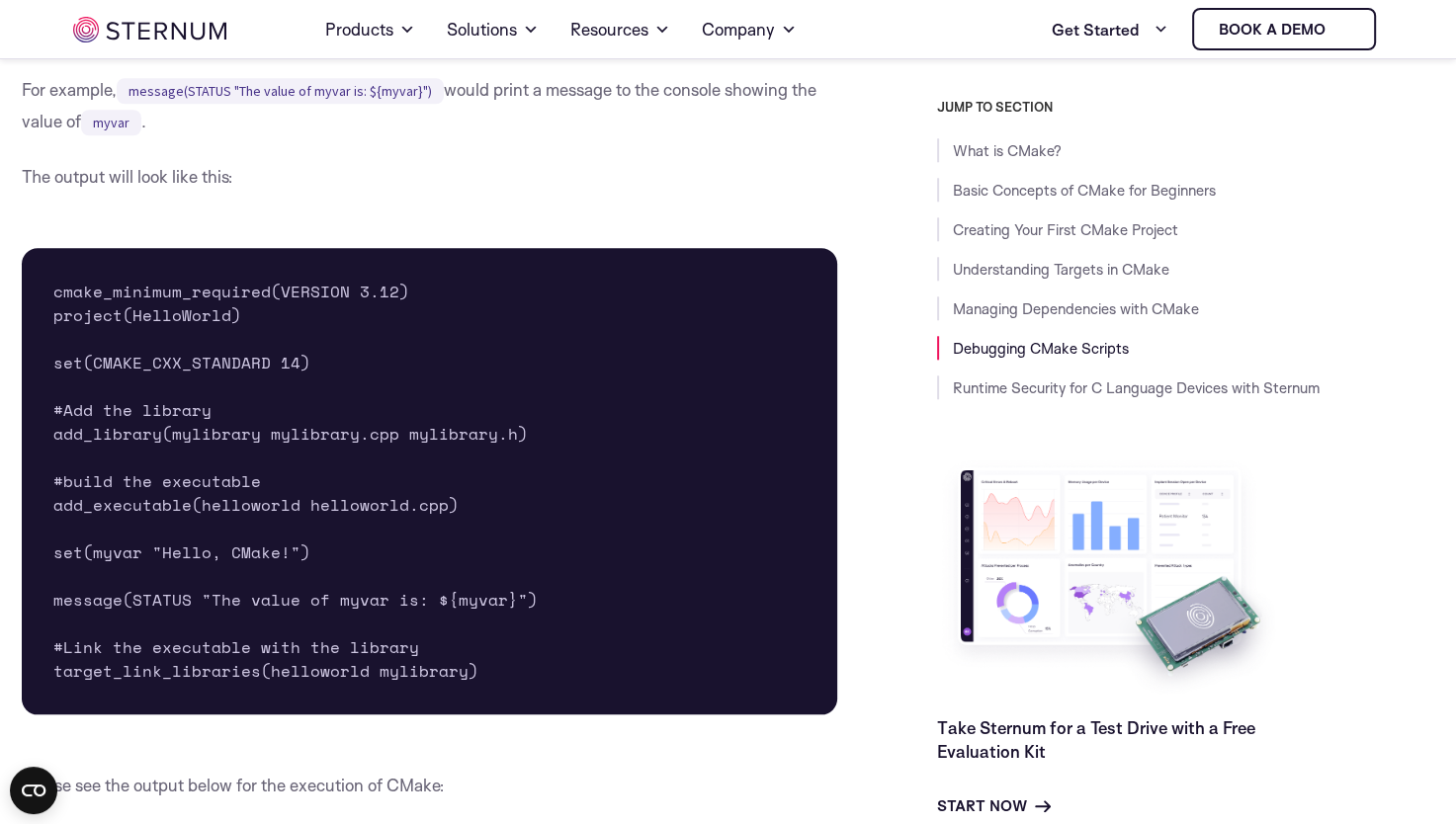 drag, startPoint x: 691, startPoint y: 206, endPoint x: 588, endPoint y: 145, distance: 119.70798 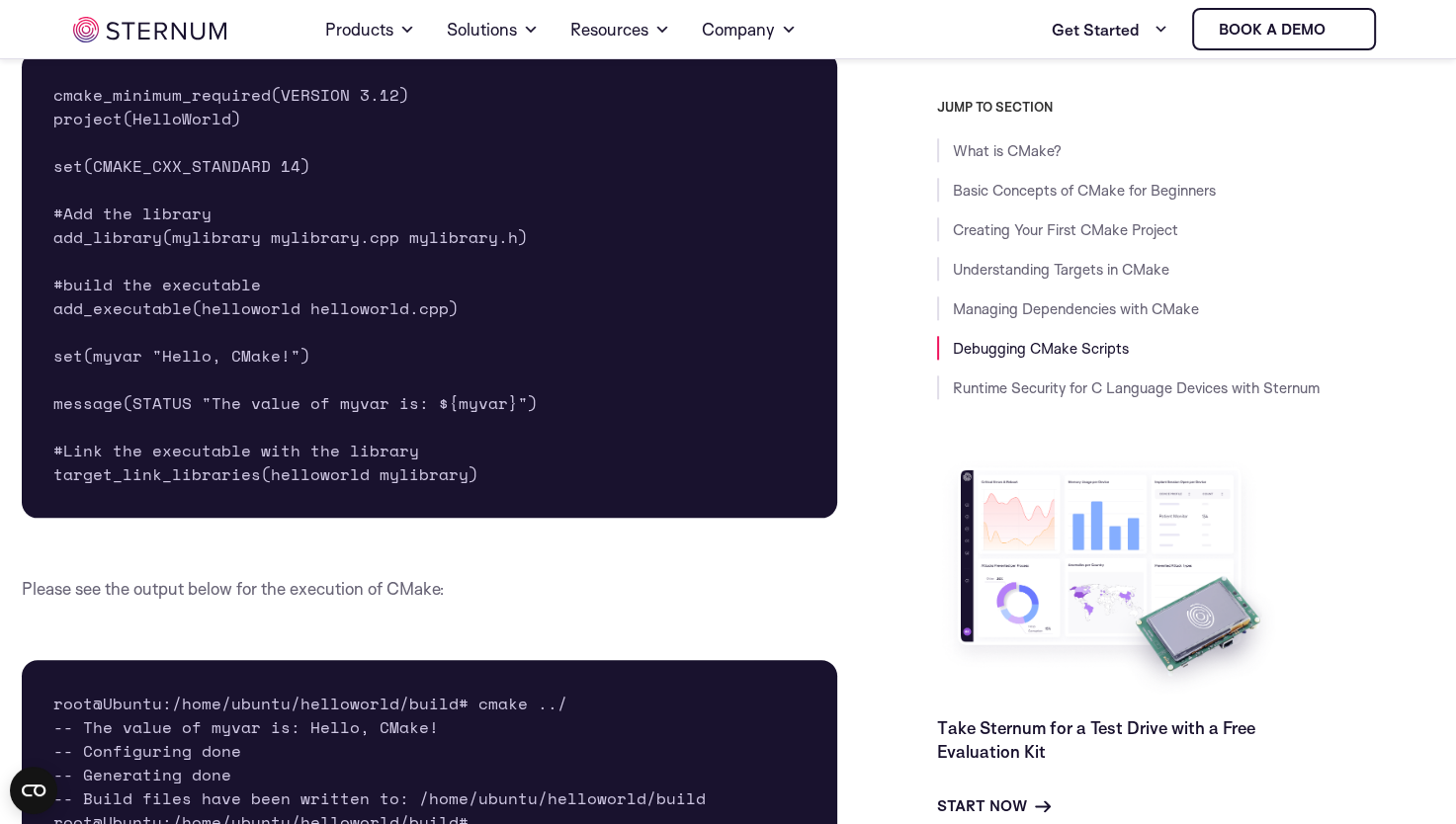 scroll, scrollTop: 9368, scrollLeft: 0, axis: vertical 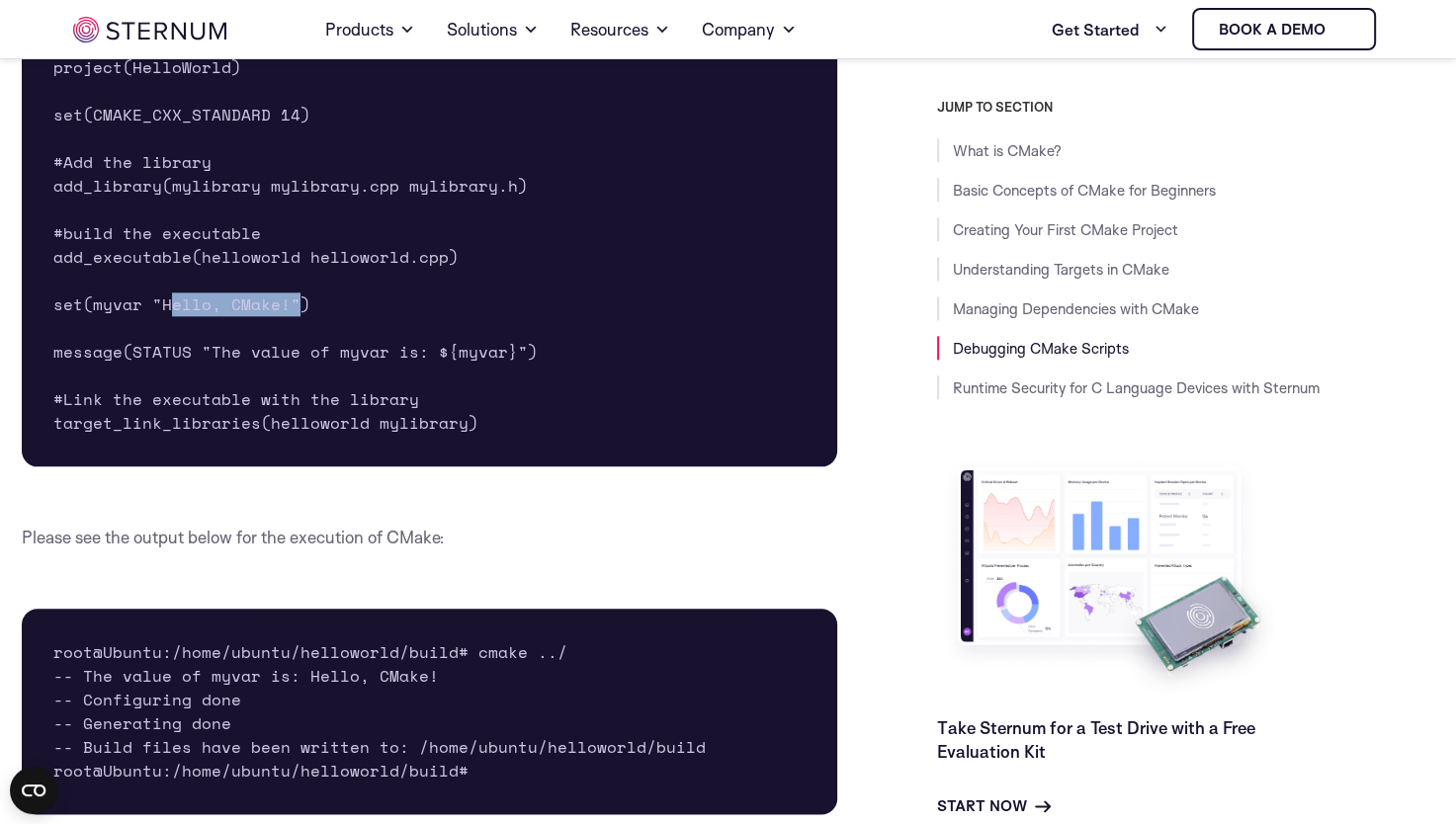 drag, startPoint x: 297, startPoint y: 360, endPoint x: 167, endPoint y: 366, distance: 130.13839 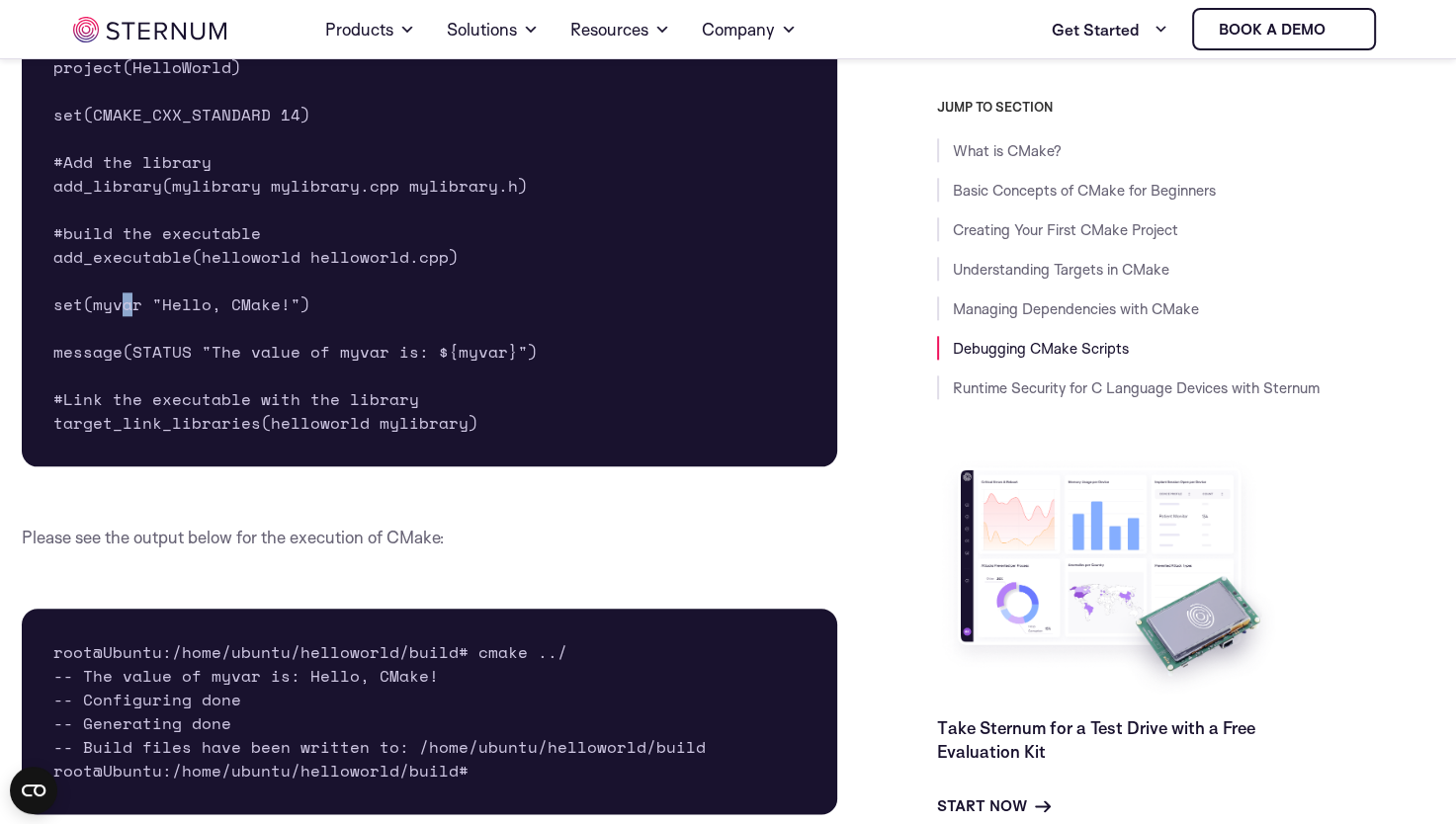 drag, startPoint x: 167, startPoint y: 366, endPoint x: 127, endPoint y: 365, distance: 40.0125 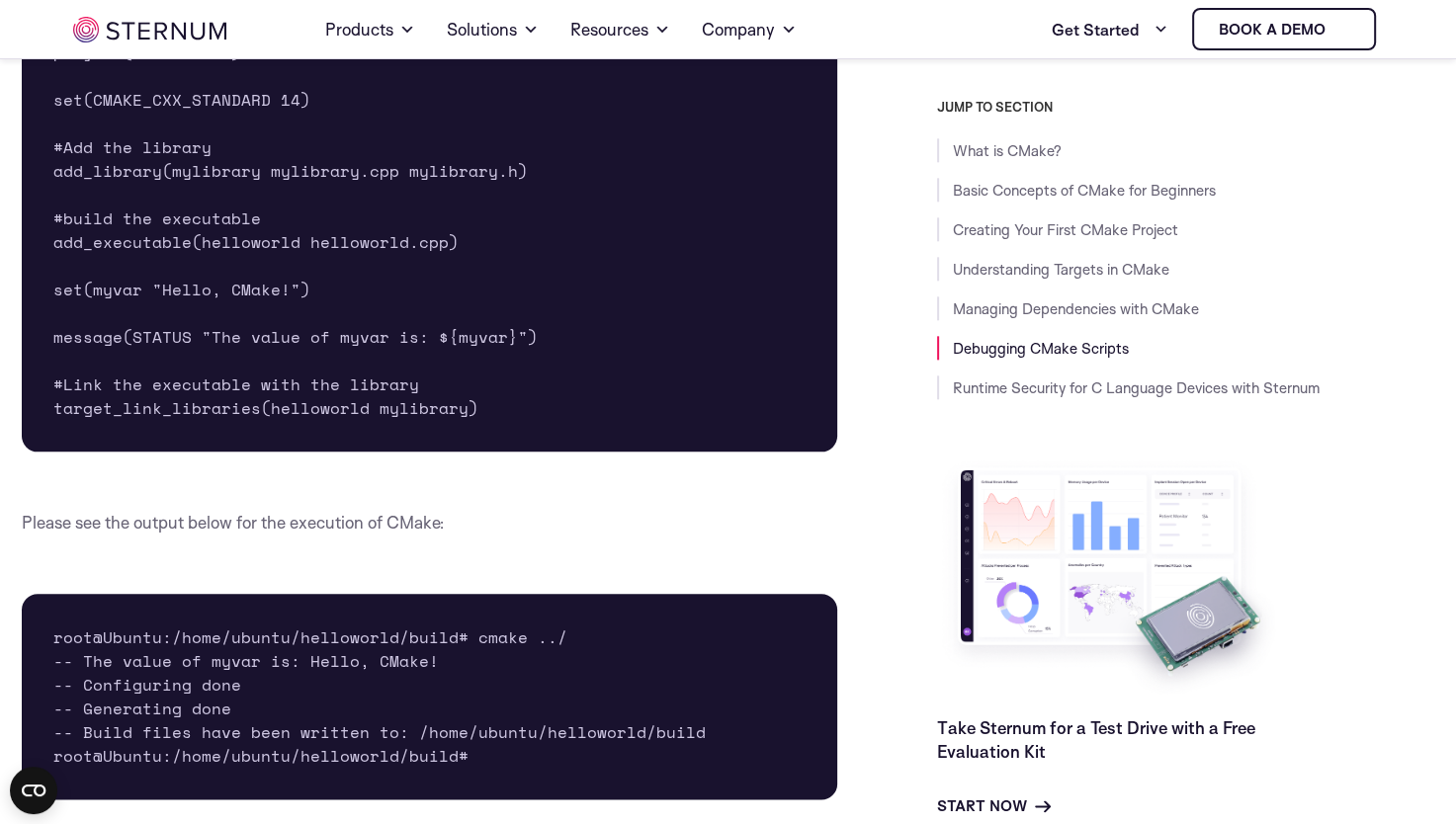 drag, startPoint x: 127, startPoint y: 365, endPoint x: 198, endPoint y: 368, distance: 71.06335 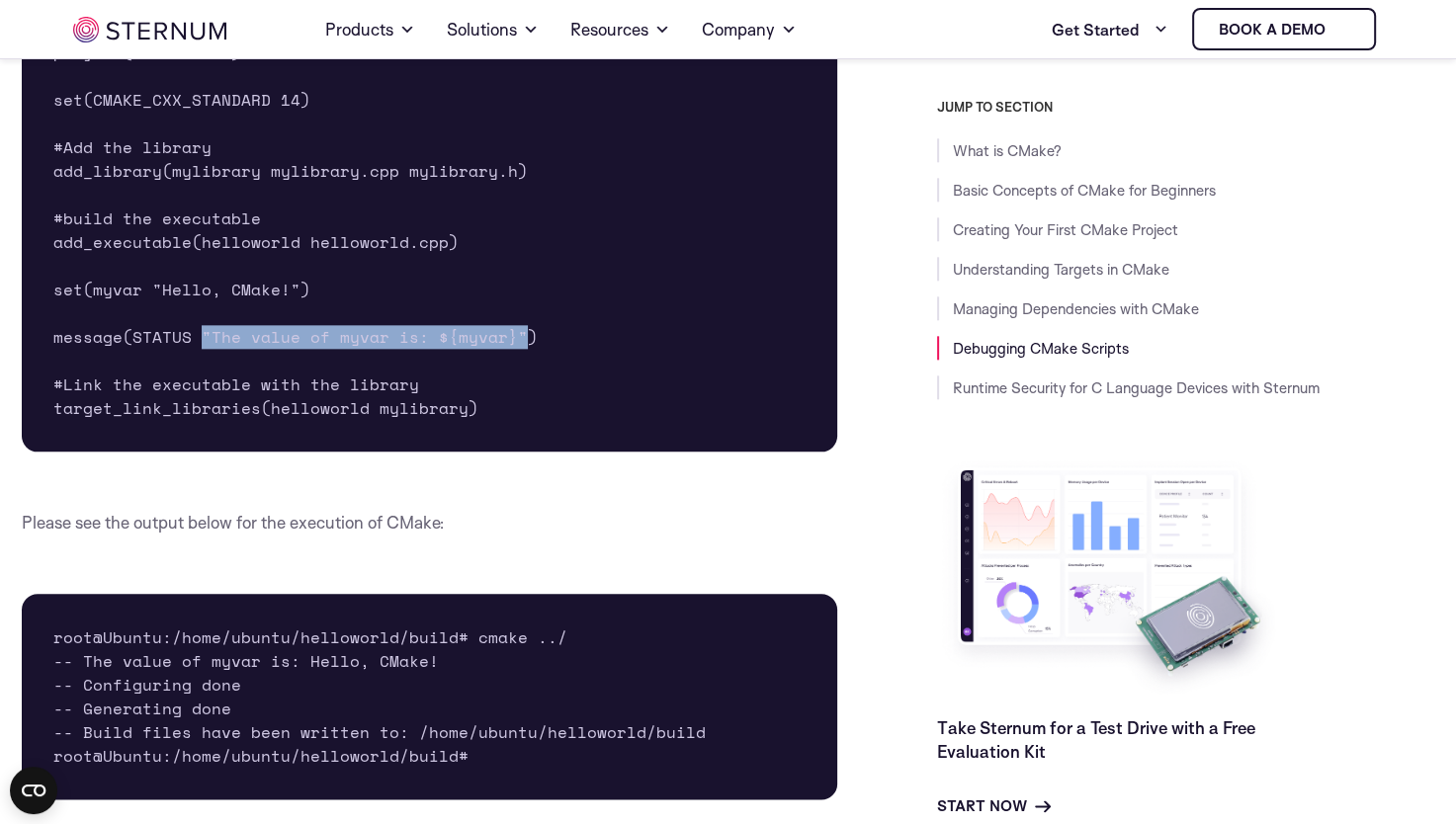 drag, startPoint x: 194, startPoint y: 390, endPoint x: 517, endPoint y: 389, distance: 323.00155 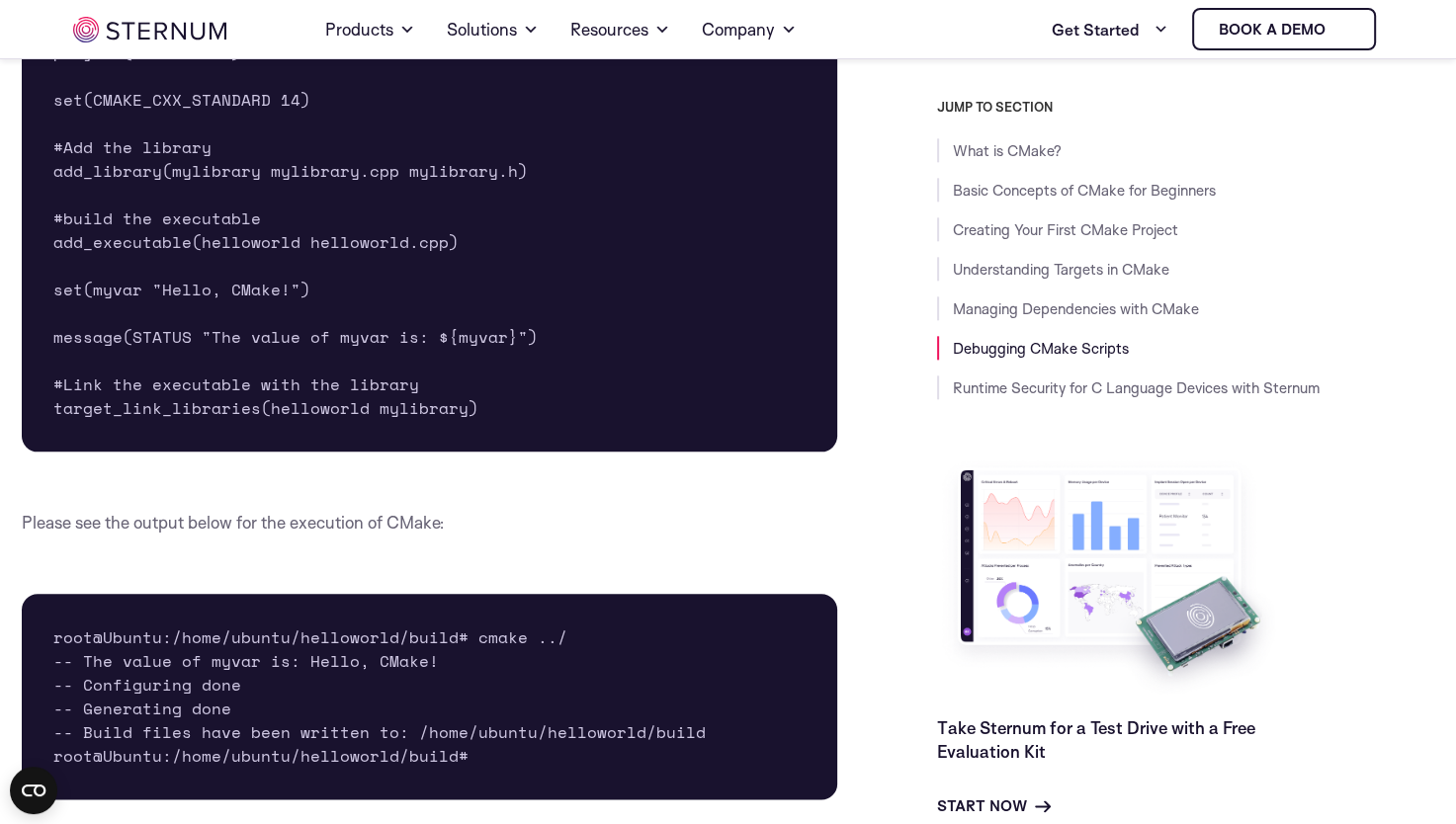 drag, startPoint x: 517, startPoint y: 389, endPoint x: 296, endPoint y: 409, distance: 221.90313 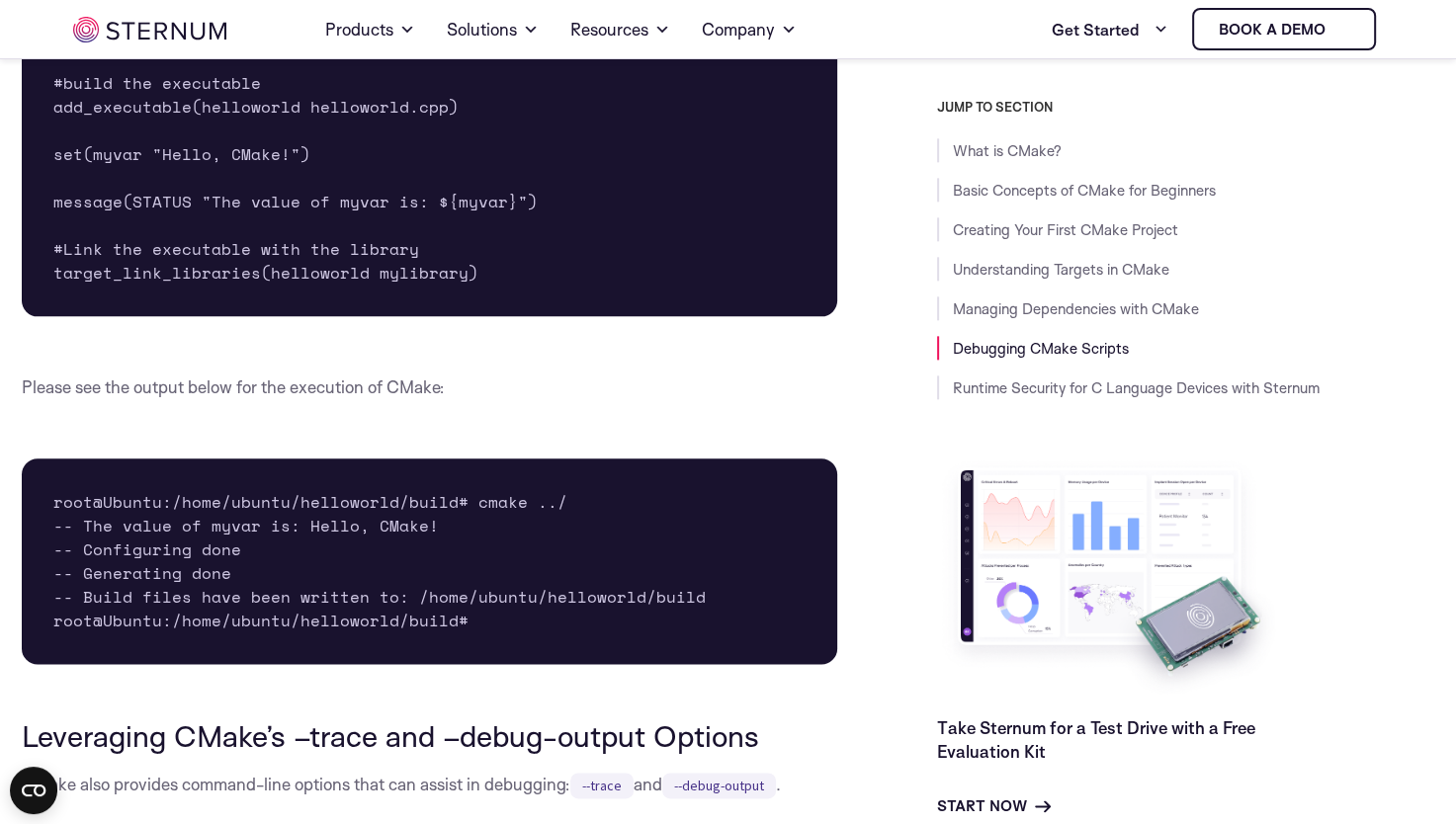 scroll, scrollTop: 9493, scrollLeft: 0, axis: vertical 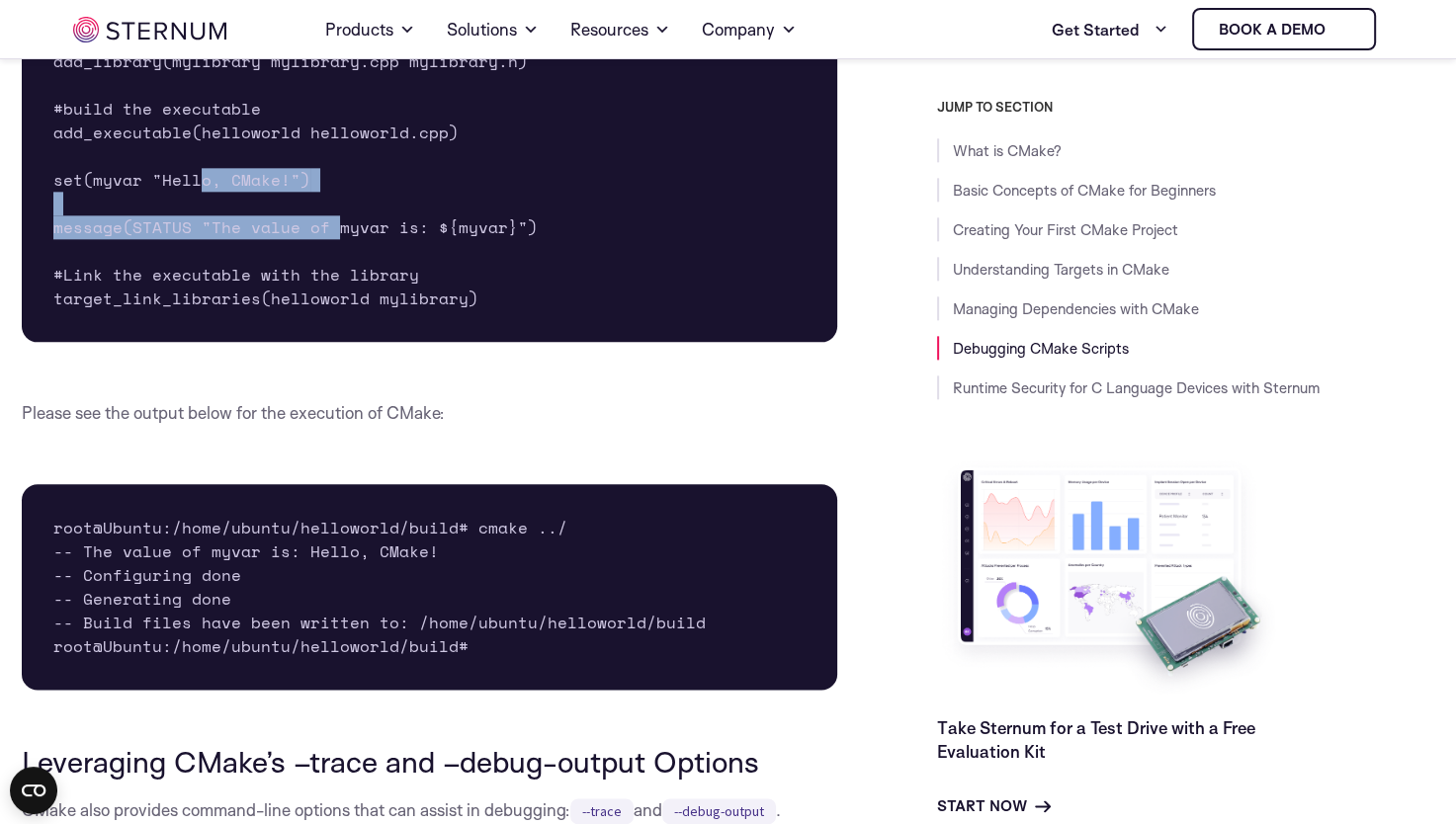 drag, startPoint x: 329, startPoint y: 282, endPoint x: 206, endPoint y: 168, distance: 167.7051 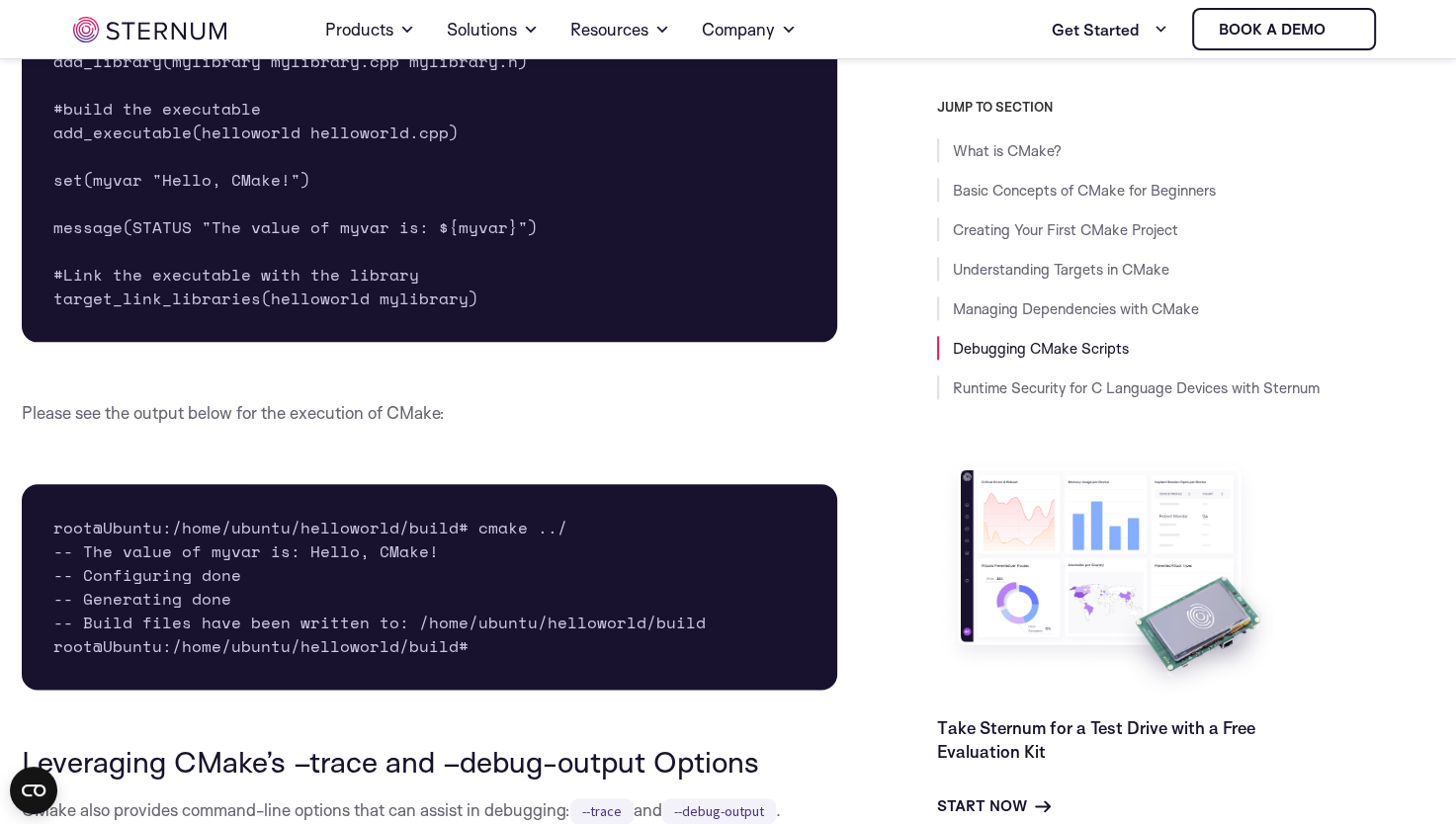 drag, startPoint x: 206, startPoint y: 168, endPoint x: 148, endPoint y: 152, distance: 60.166436 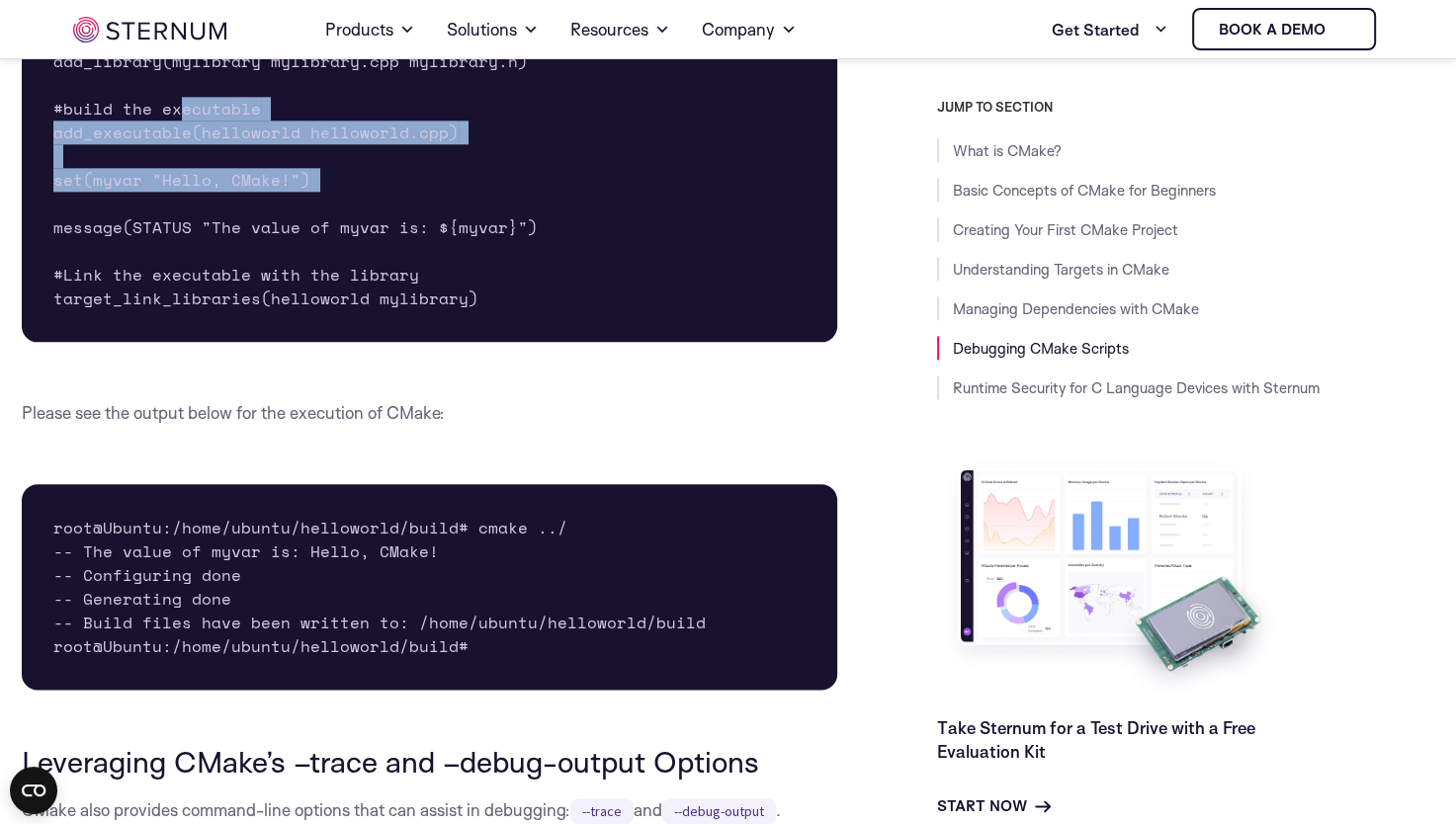 drag, startPoint x: 182, startPoint y: 168, endPoint x: 285, endPoint y: 254, distance: 134.1827 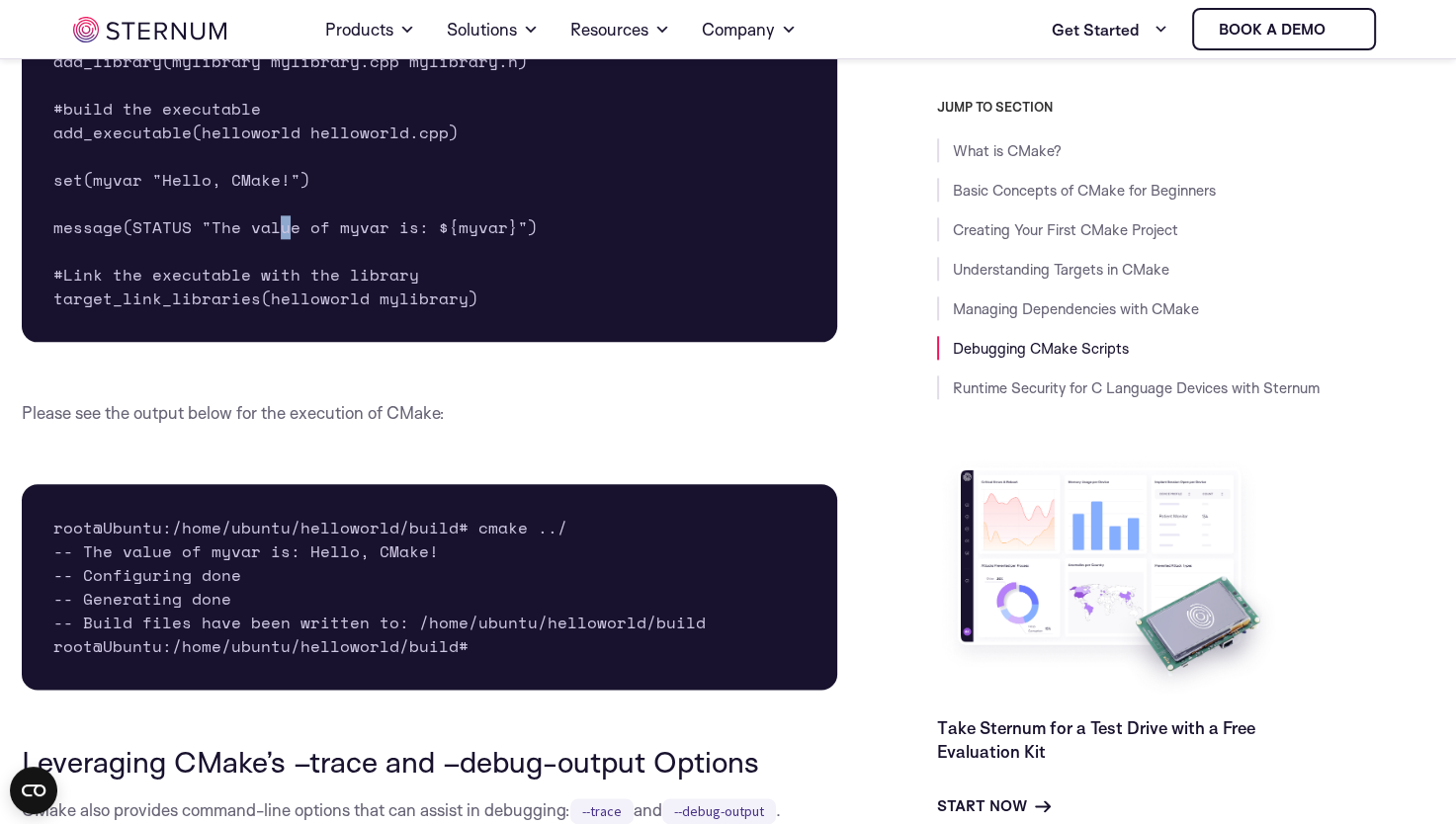 drag, startPoint x: 285, startPoint y: 254, endPoint x: 281, endPoint y: 289, distance: 35.22783 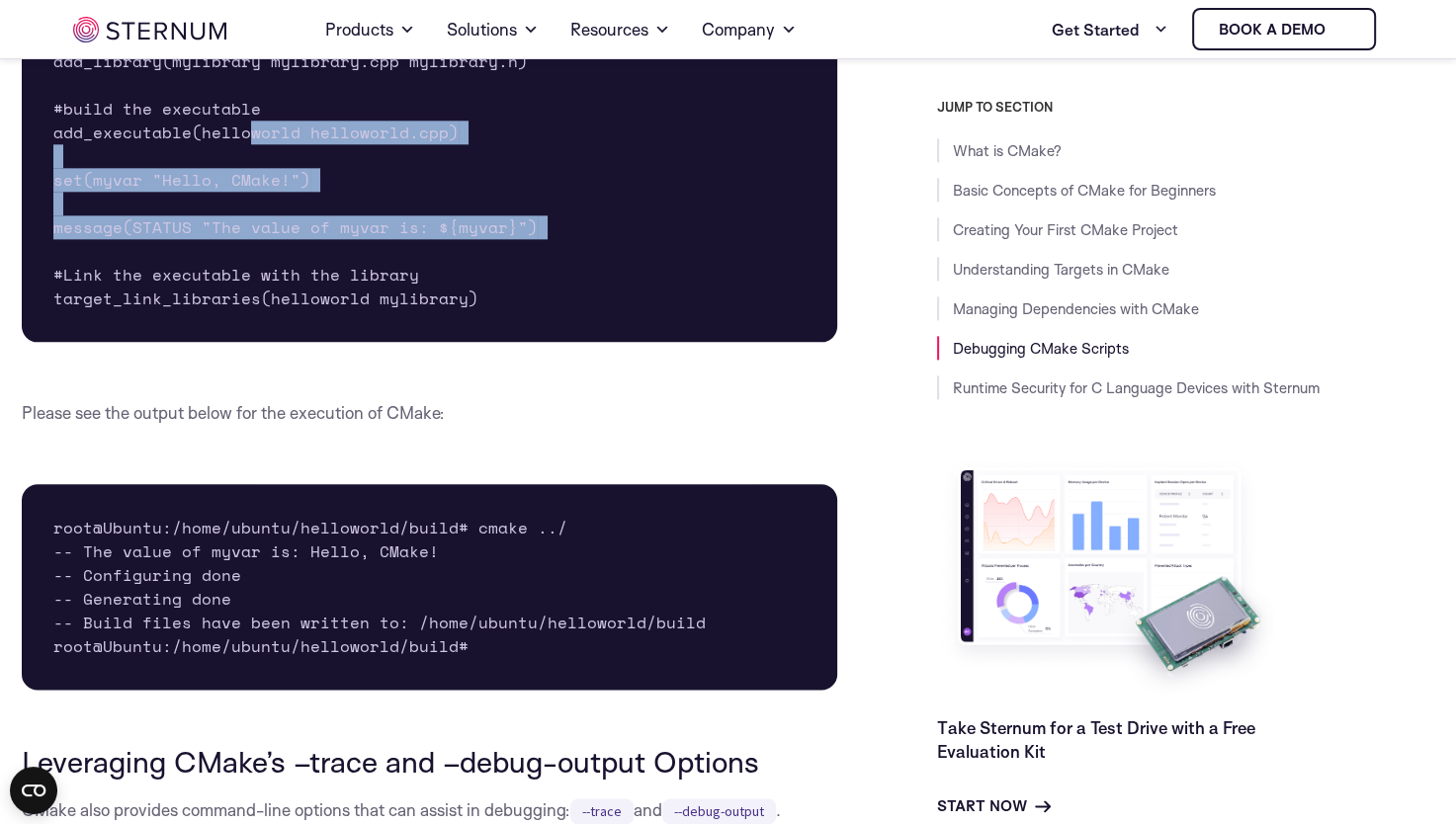 drag, startPoint x: 281, startPoint y: 289, endPoint x: 241, endPoint y: 185, distance: 111.427106 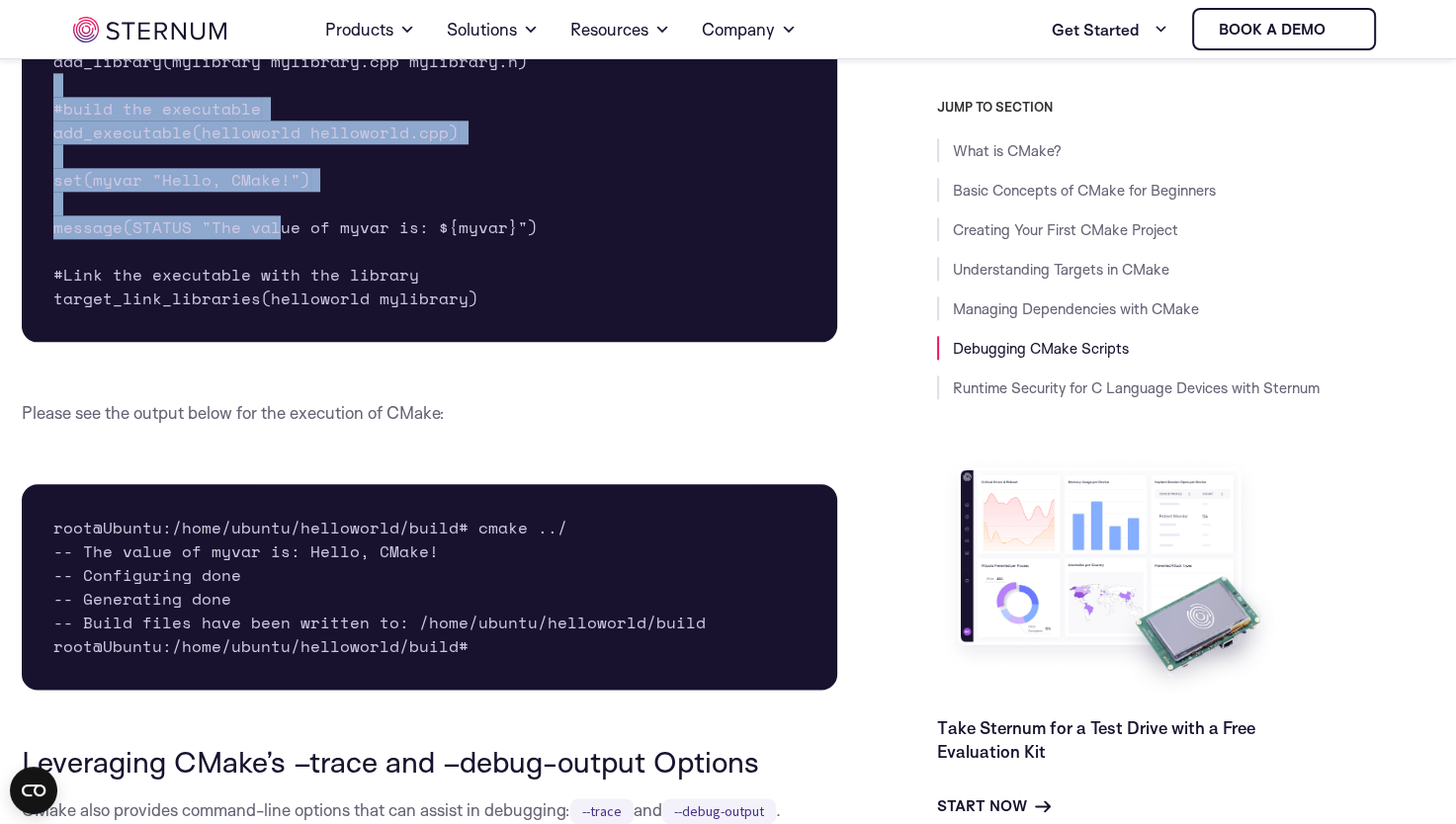 drag, startPoint x: 241, startPoint y: 185, endPoint x: 285, endPoint y: 299, distance: 122.1966 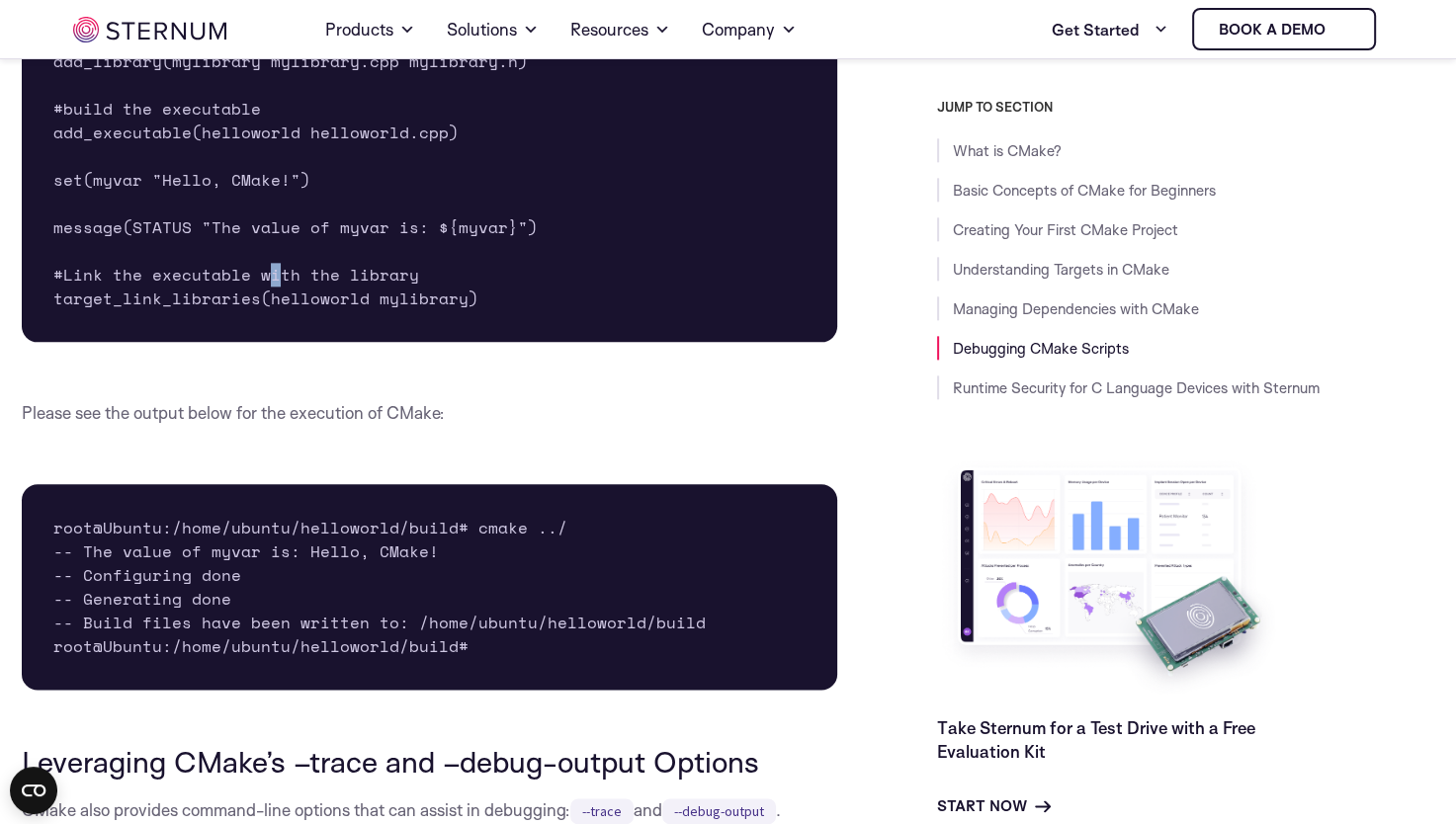 drag, startPoint x: 285, startPoint y: 299, endPoint x: 272, endPoint y: 322, distance: 26.41969 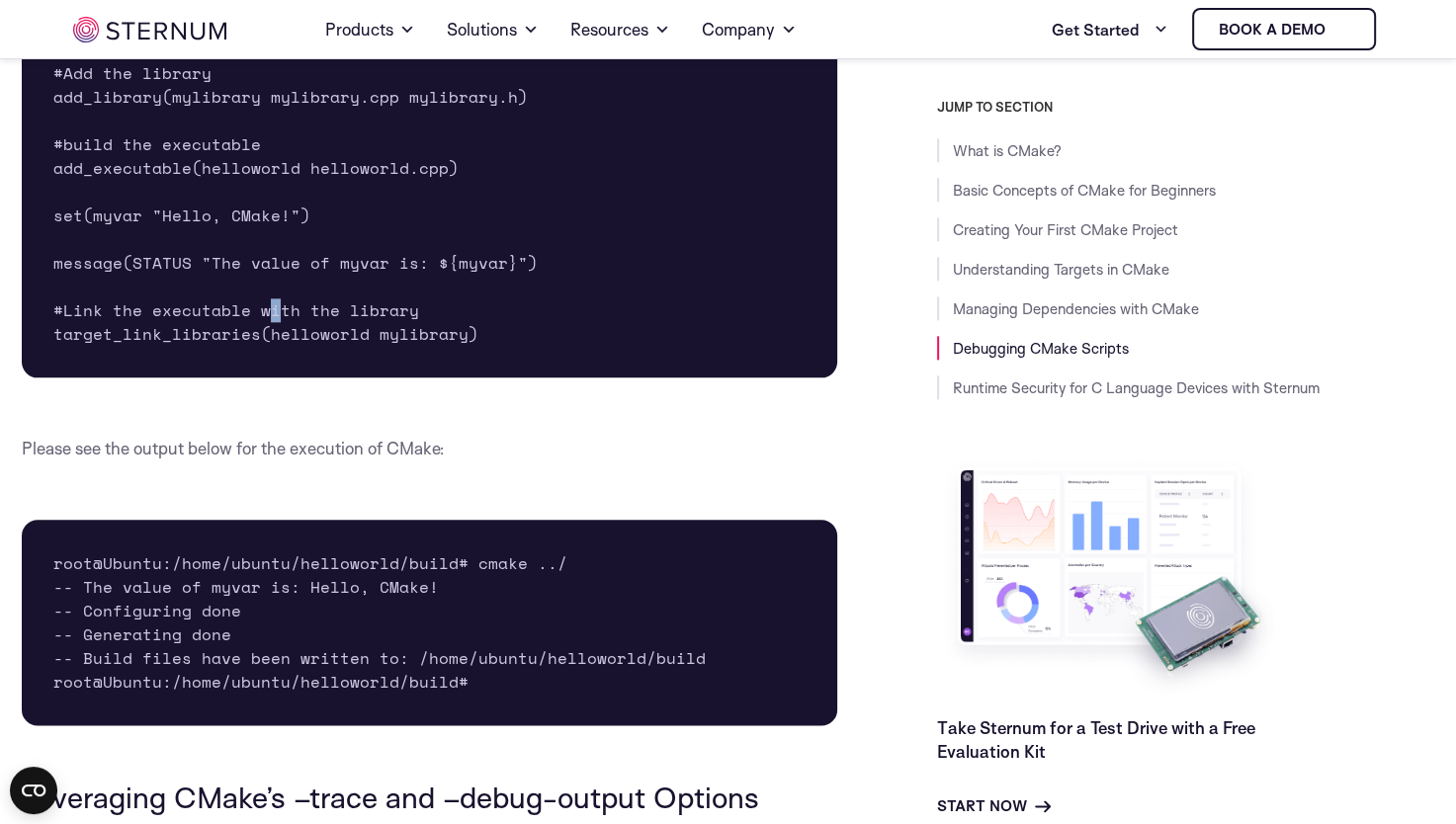 scroll, scrollTop: 9426, scrollLeft: 0, axis: vertical 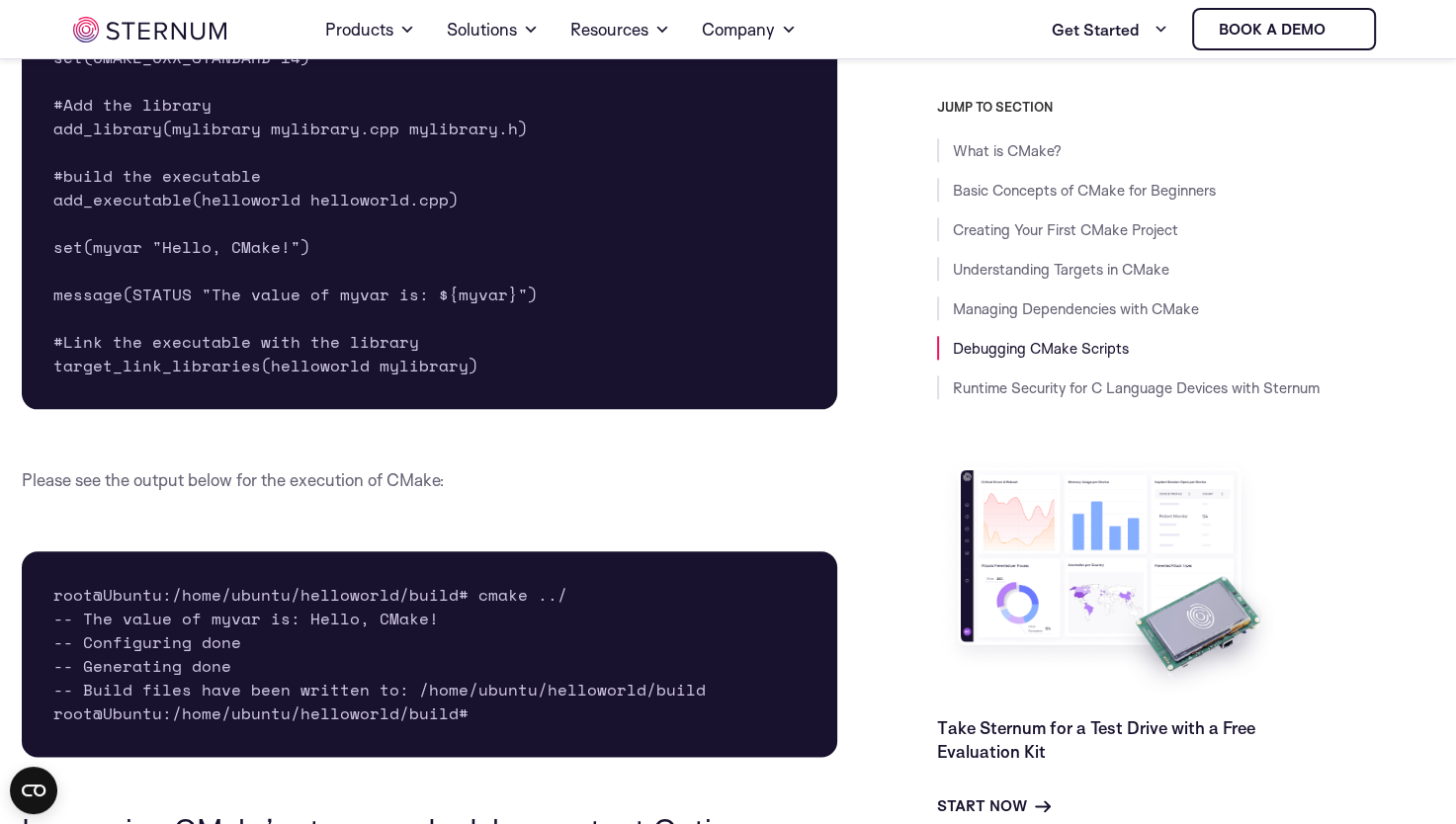 click on "cmake_minimum_required(VERSION 3.12)
project(HelloWorld)
set(CMAKE_CXX_STANDARD 14)
#Add the library
add_library(mylibrary mylibrary.cpp mylibrary.h)
#build the executable
add_executable(helloworld helloworld.cpp)
set(myvar "Hello, CMake!")
message(STATUS "The value of myvar is: ${myvar}")
#Link the executable with the library
target_link_libraries(helloworld mylibrary)" at bounding box center (430, 176) 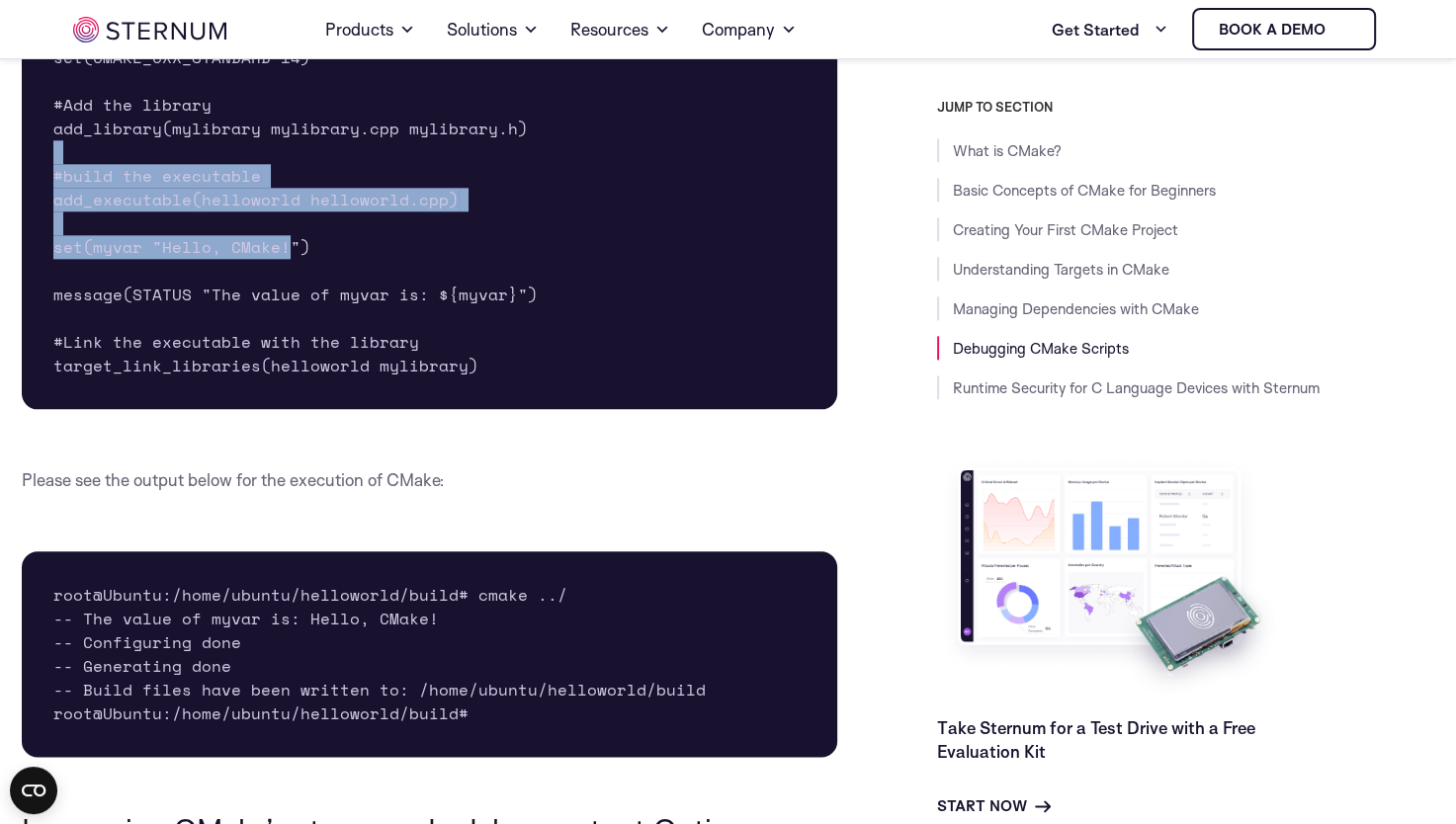 drag, startPoint x: 289, startPoint y: 301, endPoint x: 164, endPoint y: 197, distance: 162.60689 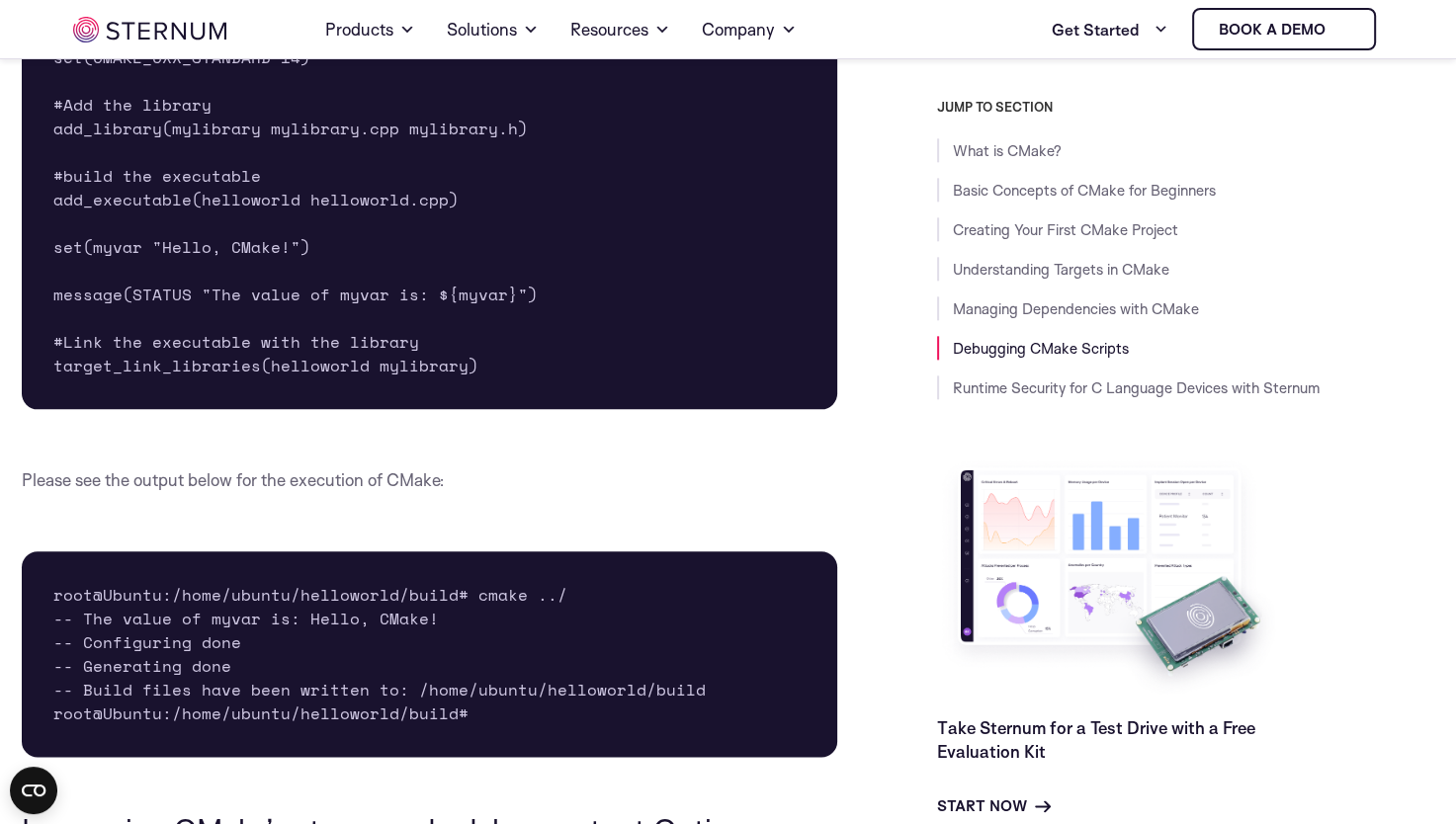 drag, startPoint x: 164, startPoint y: 197, endPoint x: 134, endPoint y: 183, distance: 33.105891 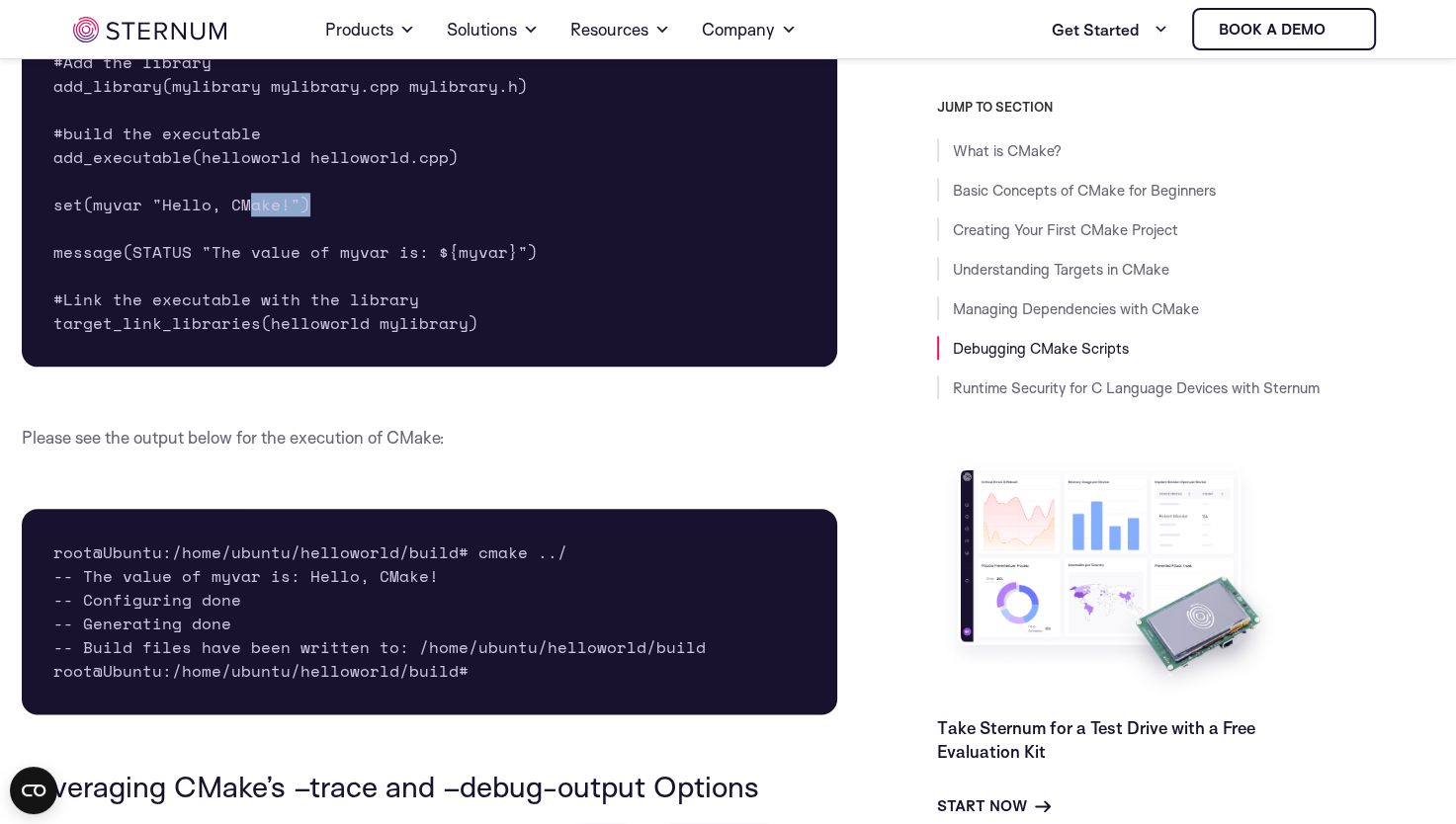 drag, startPoint x: 300, startPoint y: 261, endPoint x: 242, endPoint y: 254, distance: 58.420887 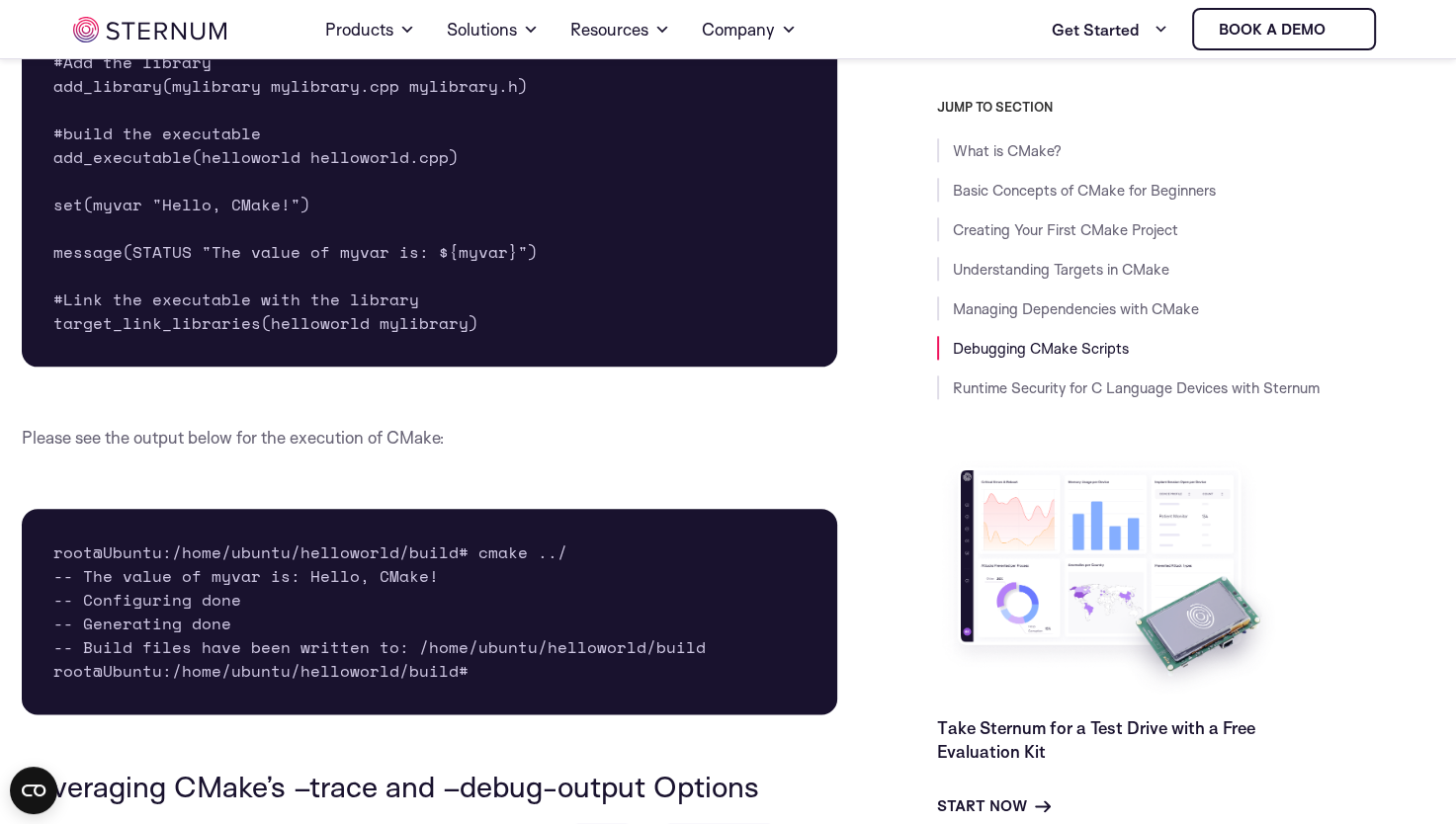 drag, startPoint x: 242, startPoint y: 254, endPoint x: 209, endPoint y: 256, distance: 33.060551 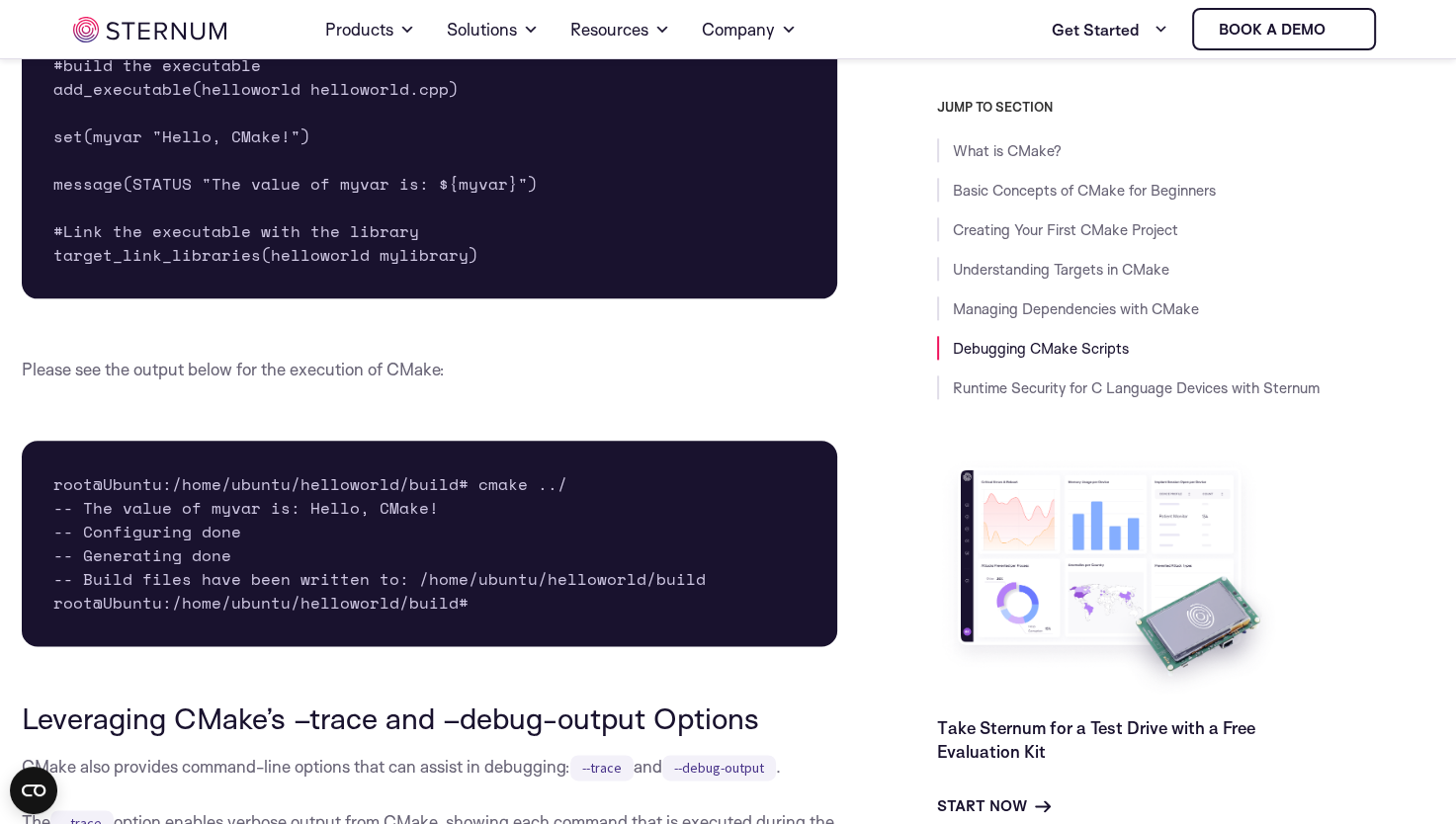 scroll, scrollTop: 9655, scrollLeft: 0, axis: vertical 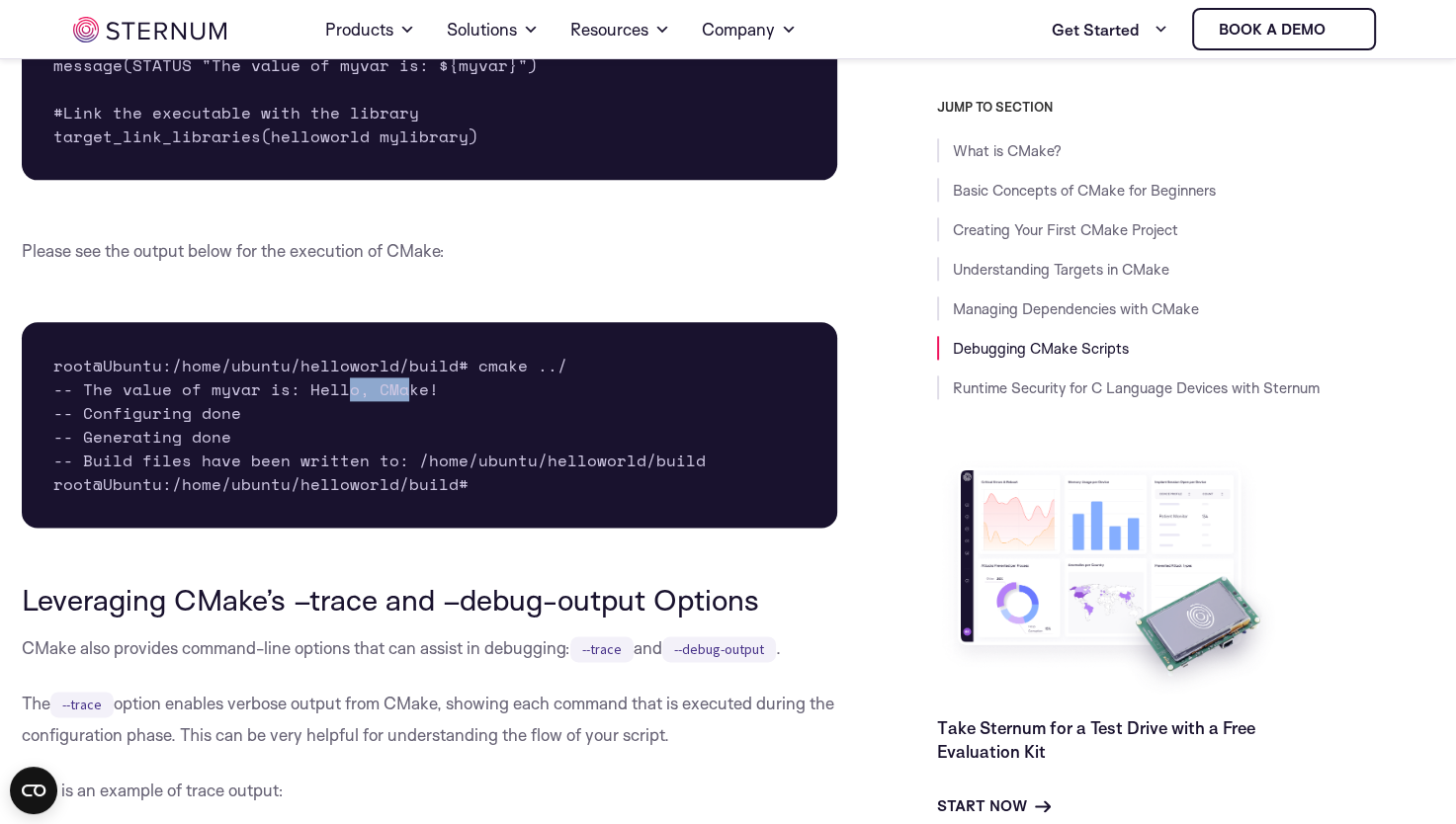 drag, startPoint x: 340, startPoint y: 446, endPoint x: 401, endPoint y: 448, distance: 61.03278 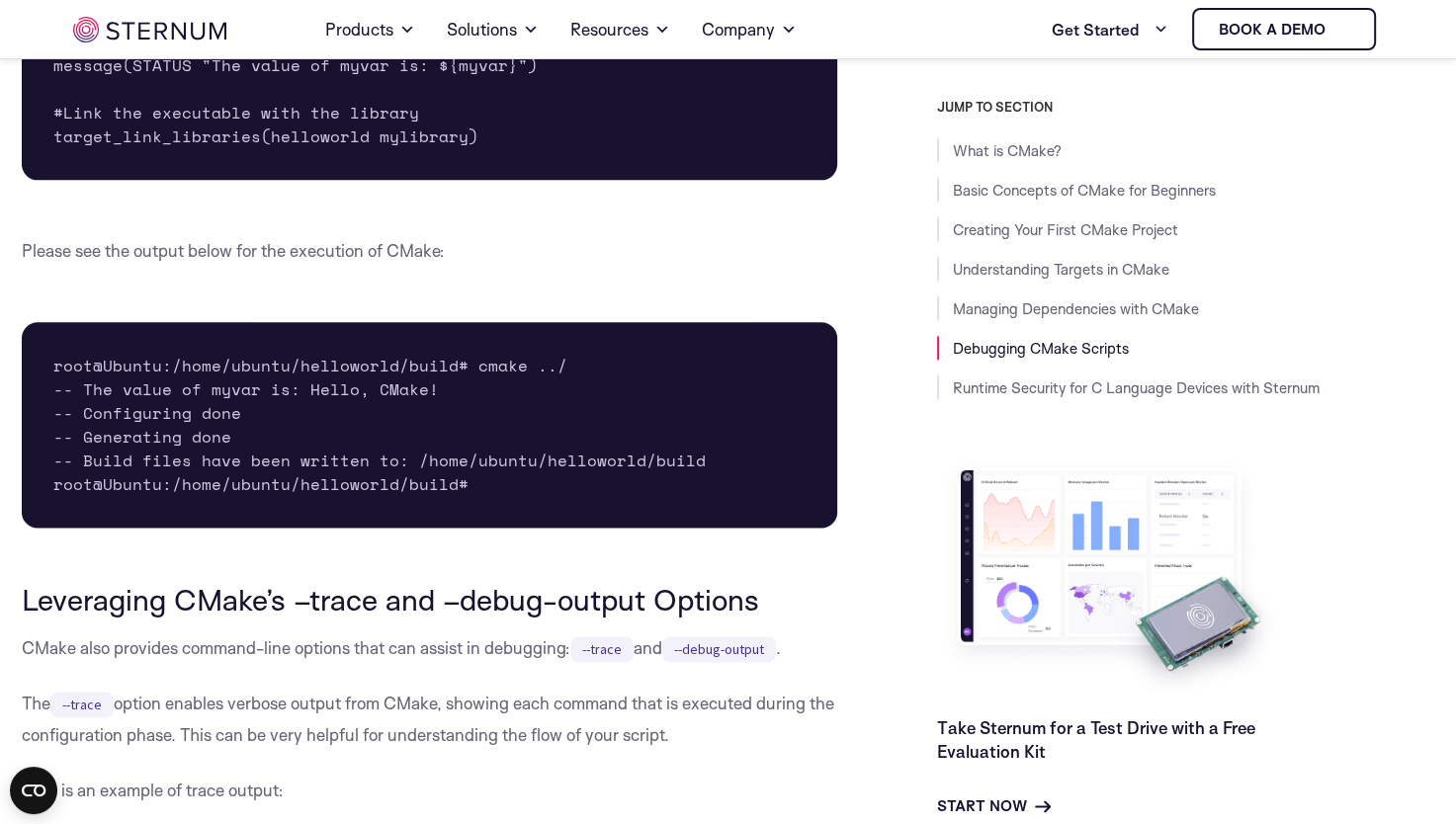 drag, startPoint x: 401, startPoint y: 448, endPoint x: 294, endPoint y: 468, distance: 108.8531 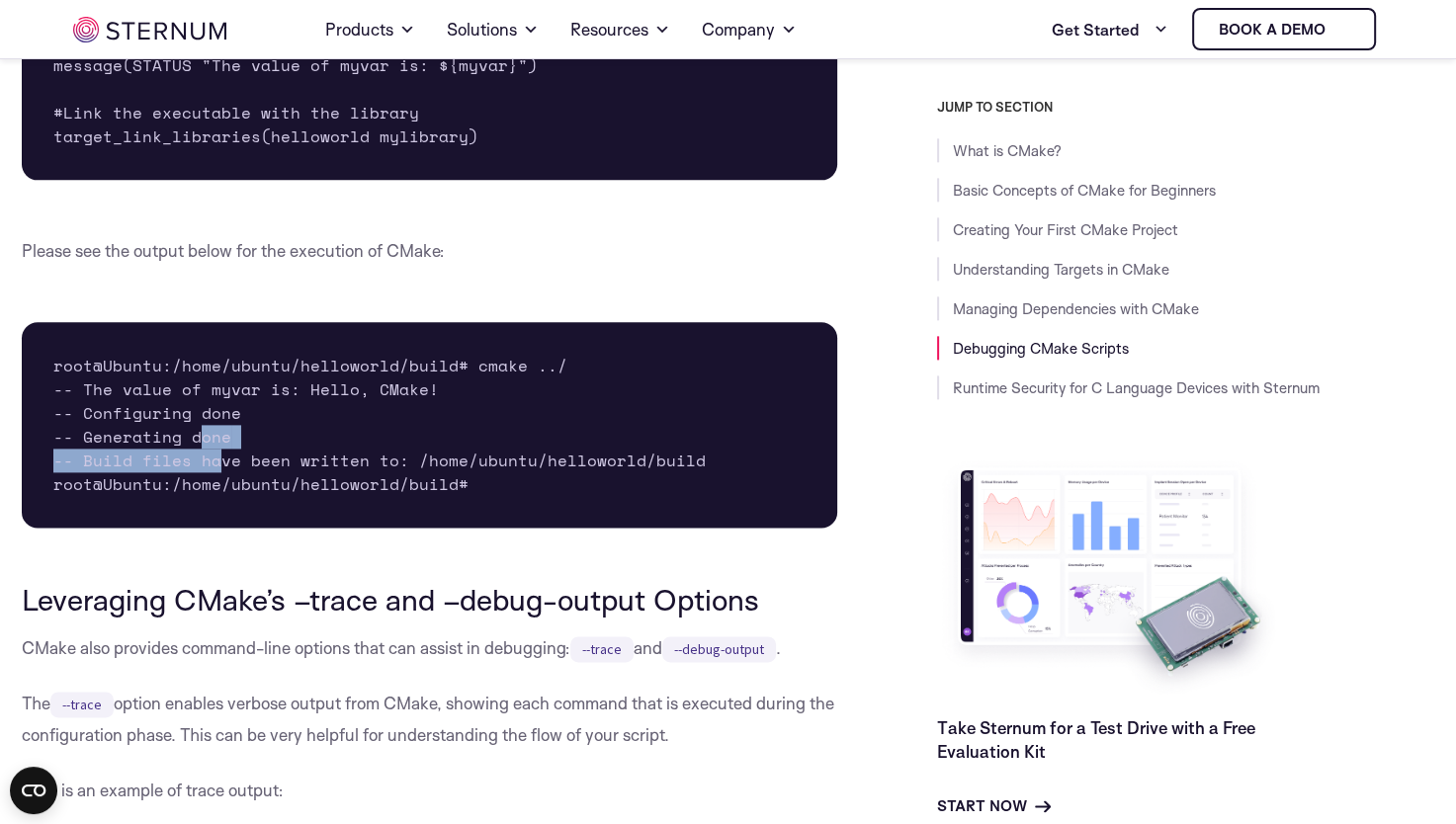 drag, startPoint x: 215, startPoint y: 516, endPoint x: 194, endPoint y: 492, distance: 31.89044 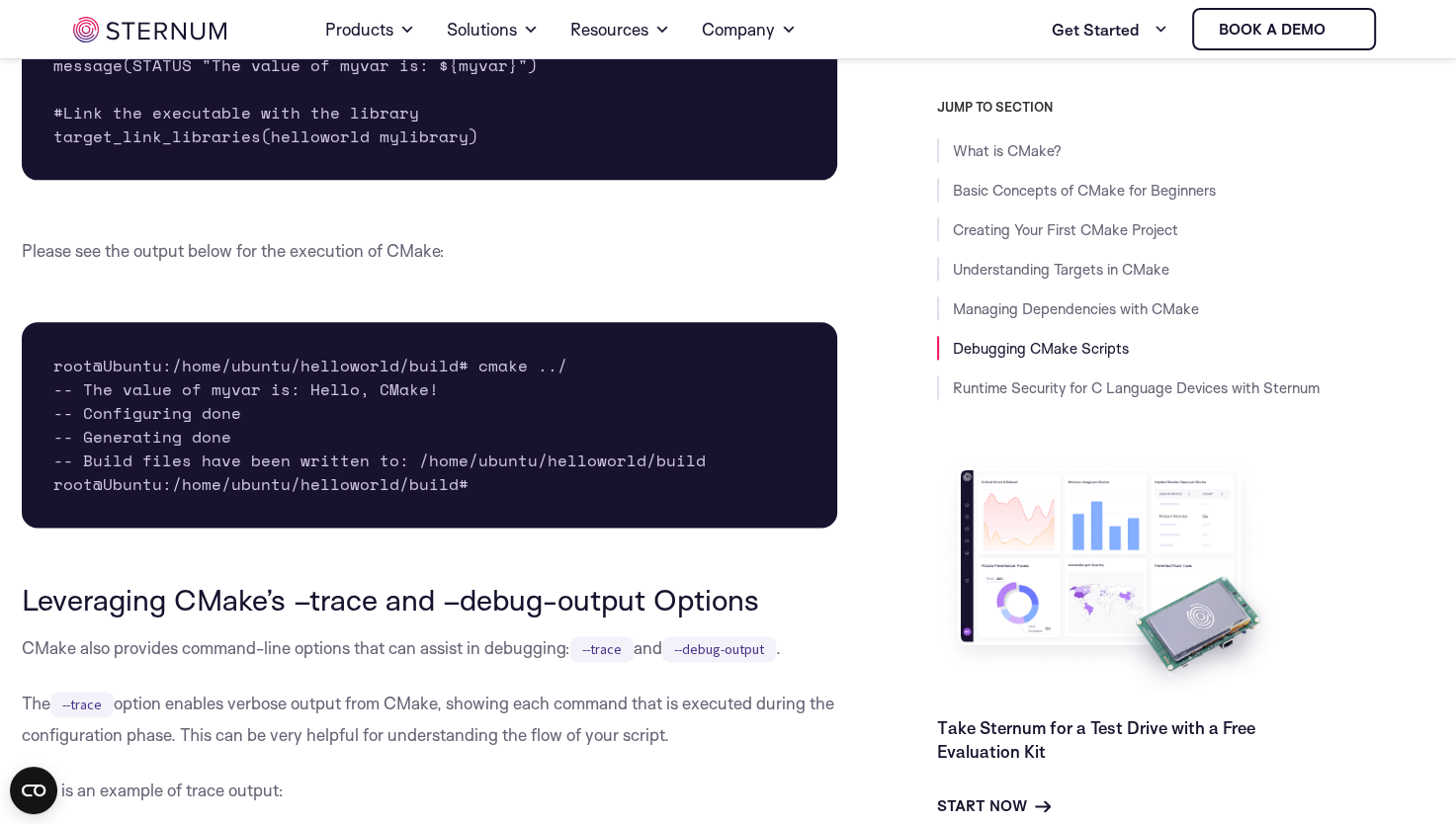 drag, startPoint x: 194, startPoint y: 492, endPoint x: 162, endPoint y: 478, distance: 34.928498 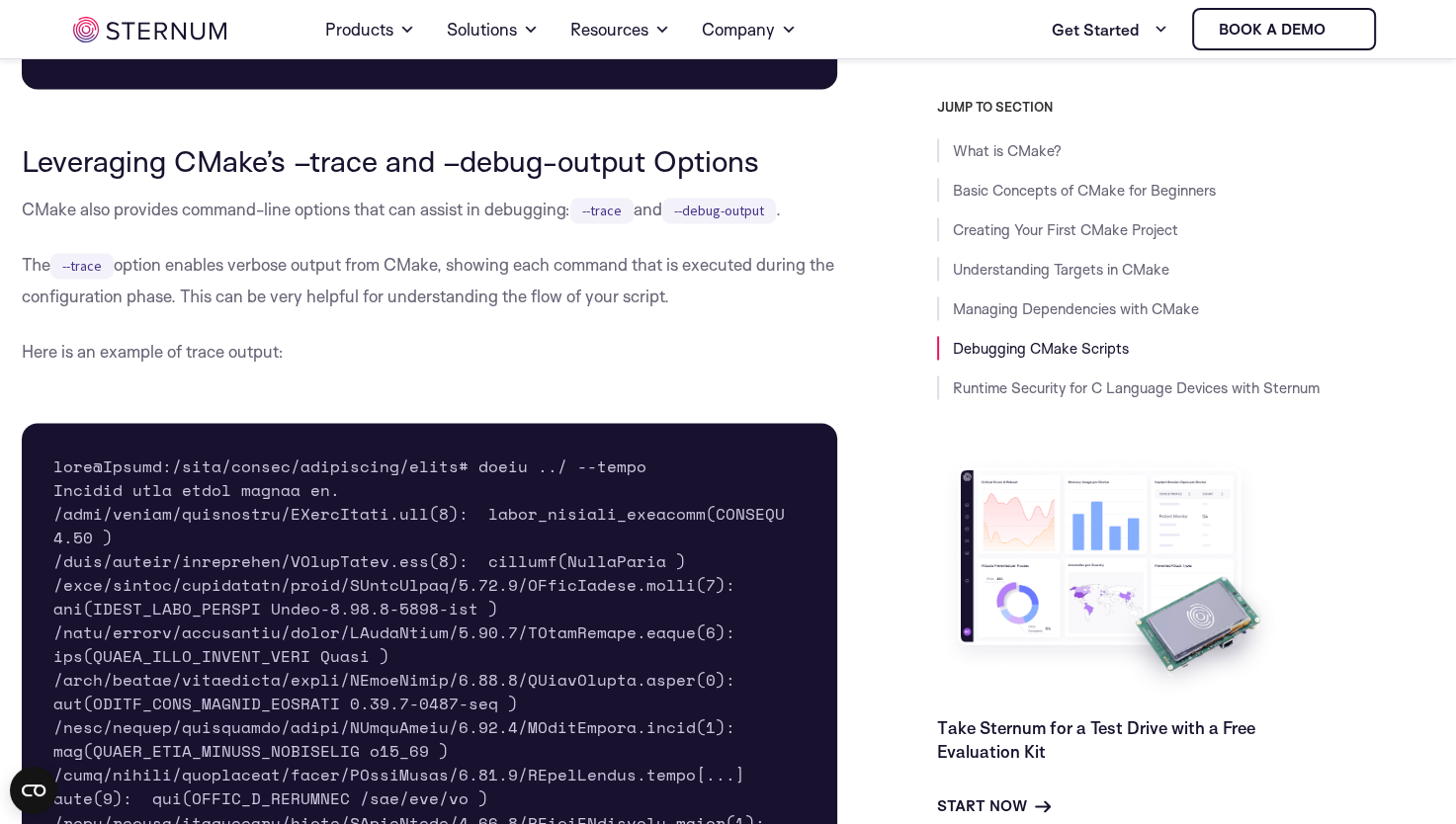 scroll, scrollTop: 10104, scrollLeft: 0, axis: vertical 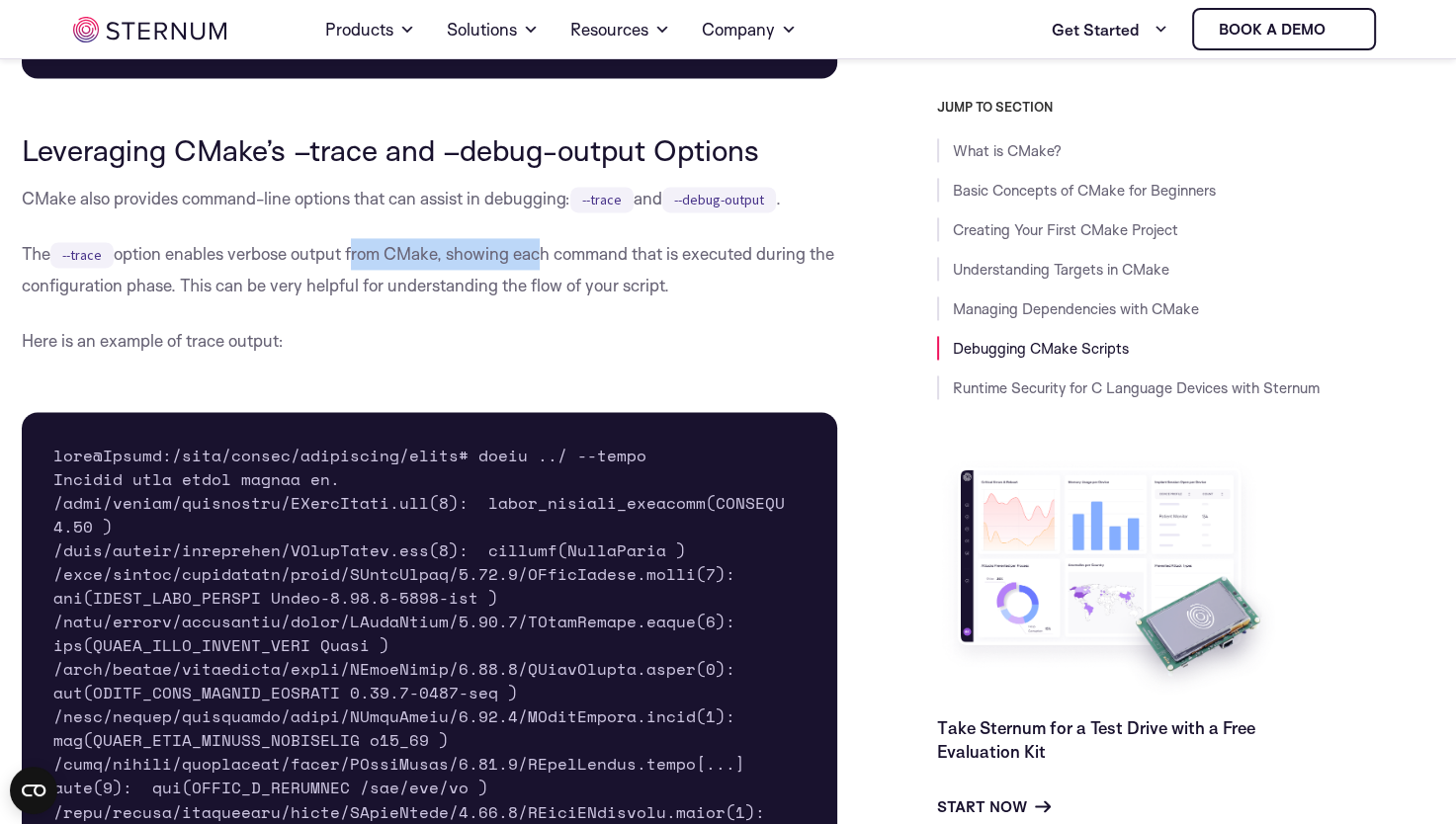 drag, startPoint x: 355, startPoint y: 302, endPoint x: 552, endPoint y: 322, distance: 198.0126 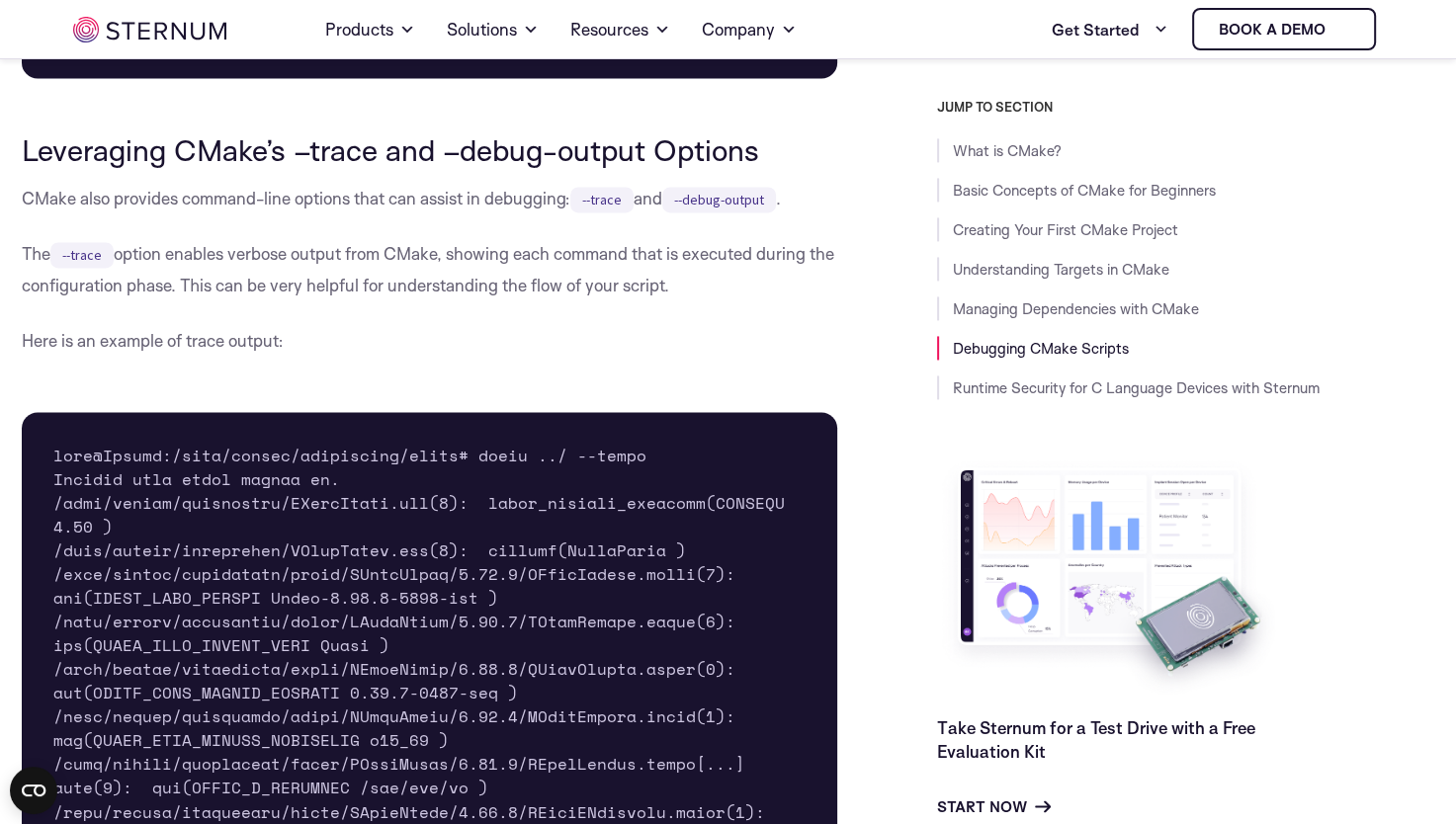 drag, startPoint x: 552, startPoint y: 322, endPoint x: 520, endPoint y: 327, distance: 32.38827 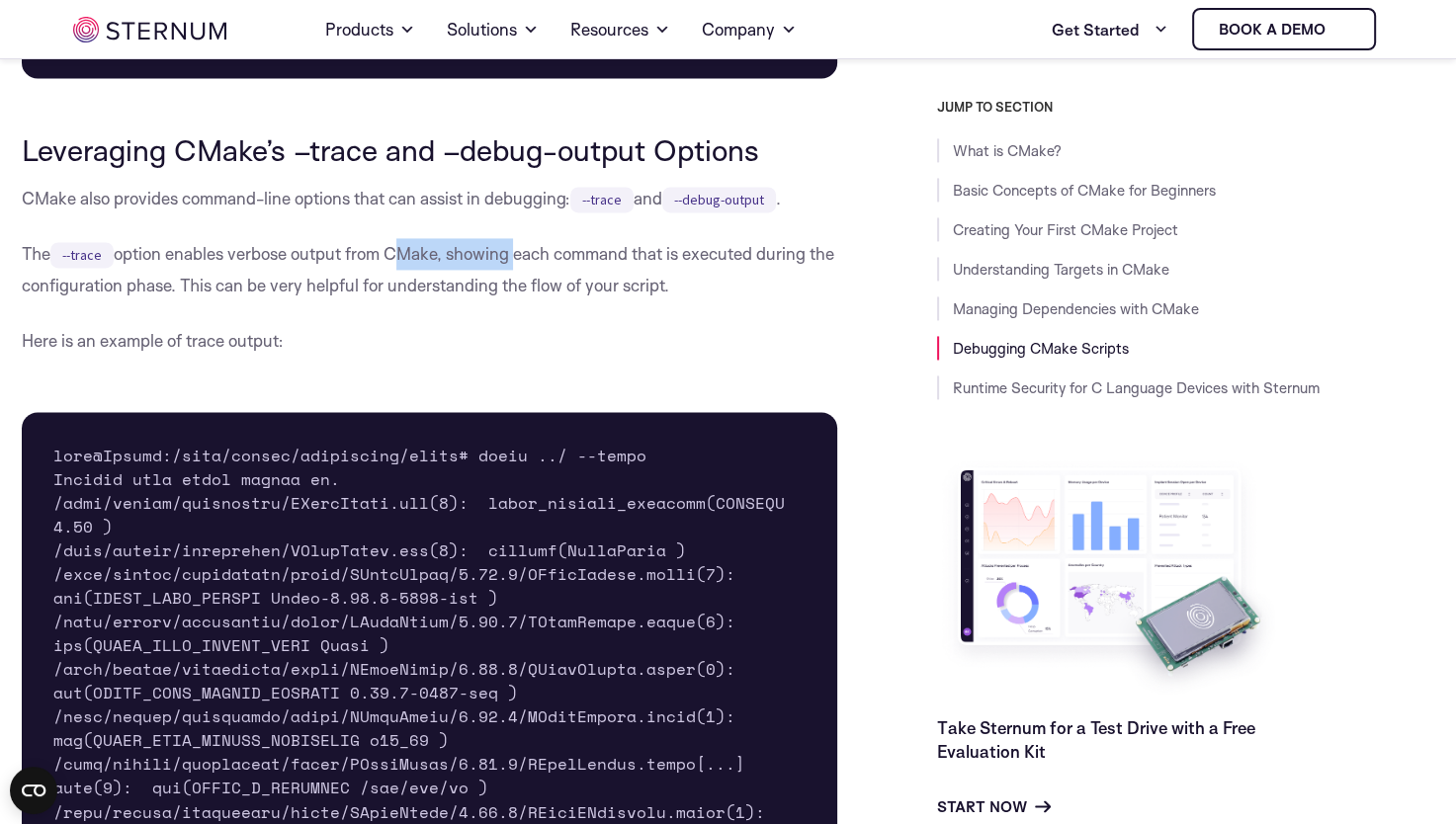 drag, startPoint x: 514, startPoint y: 306, endPoint x: 395, endPoint y: 302, distance: 119.06721 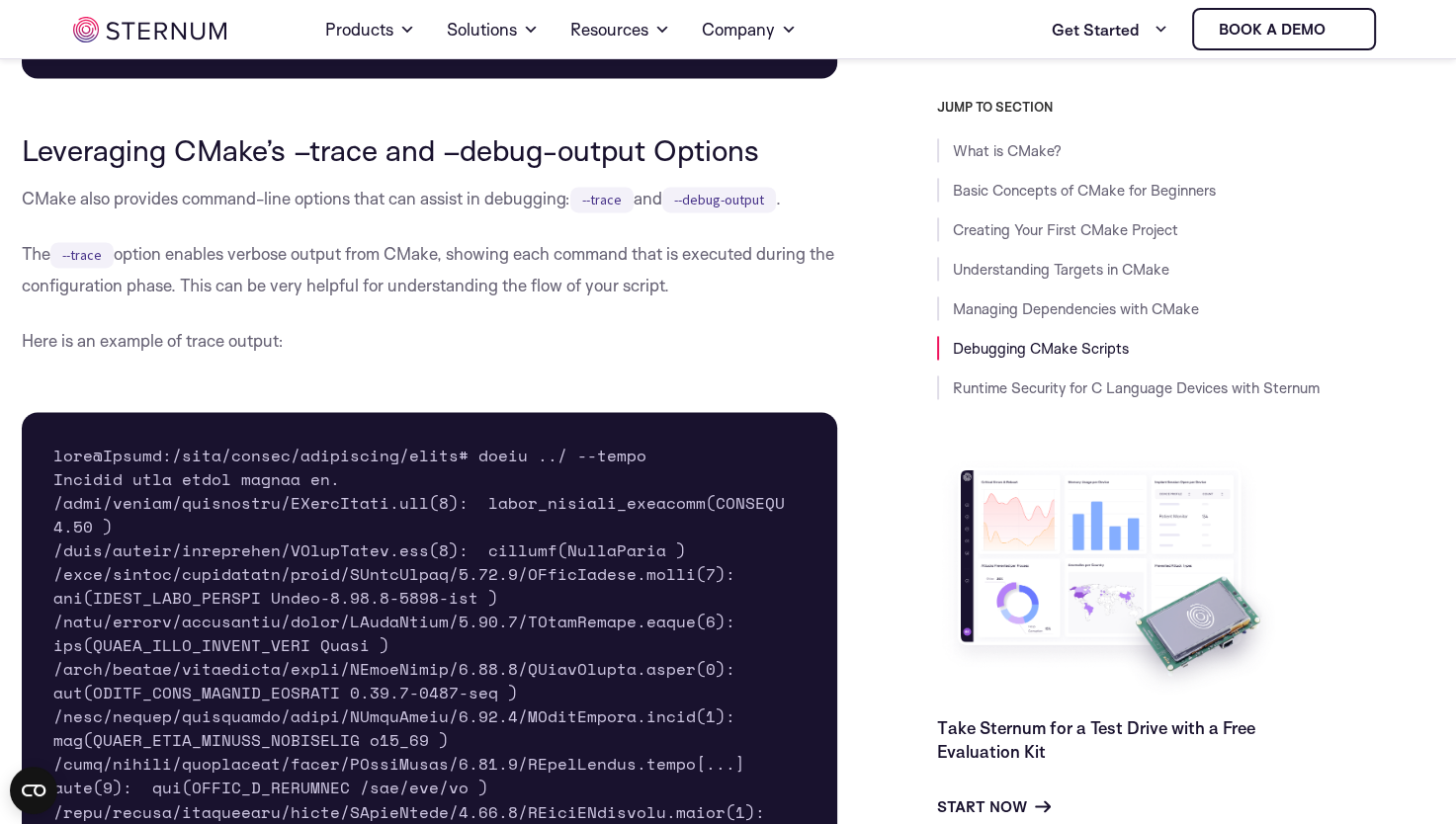 click on "The  --trace  option enables verbose output from CMake, showing each command that is executed during the configuration phase. This can be very helpful for understanding the flow of your script." at bounding box center (430, 270) 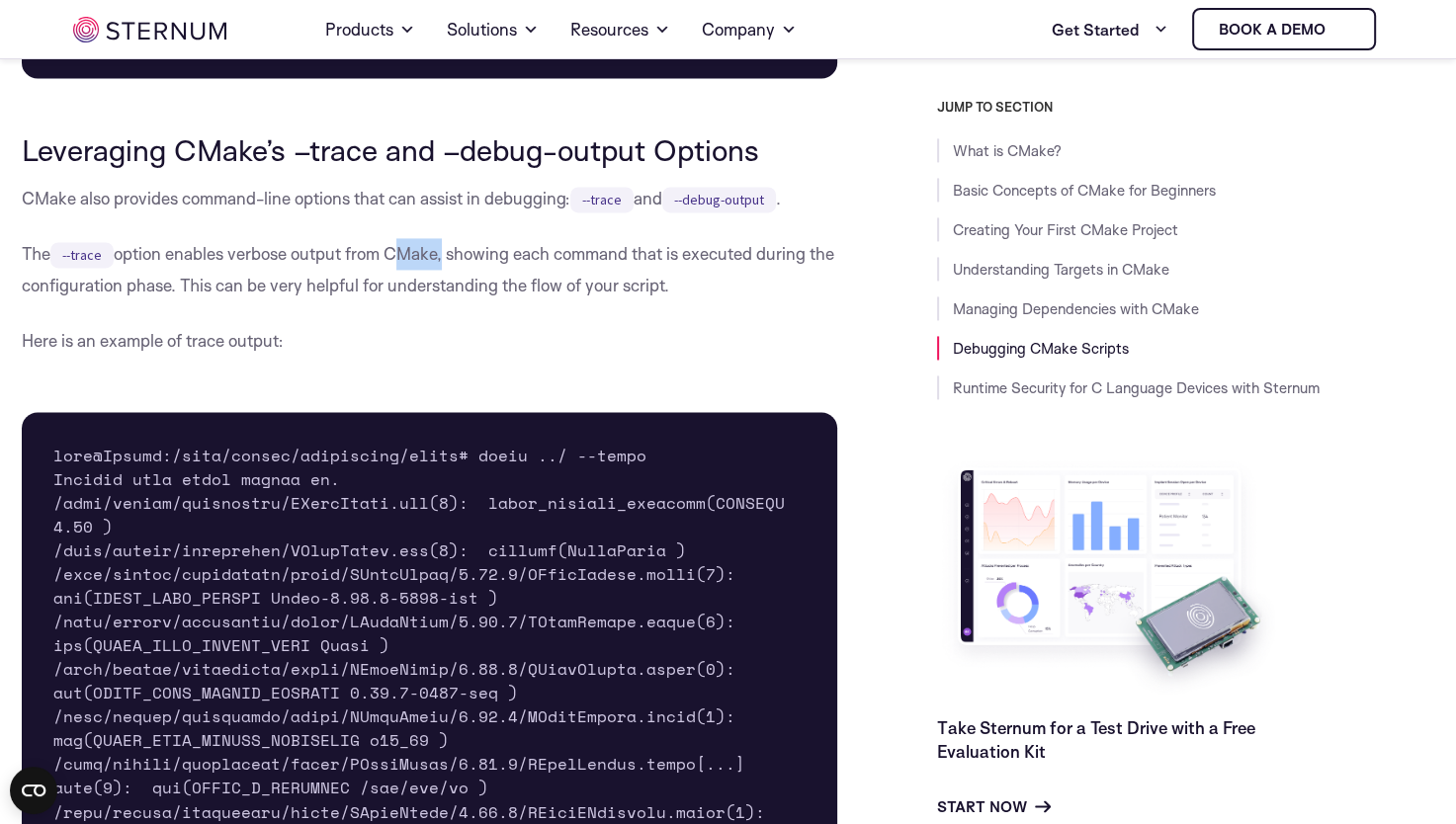click on "The  --trace  option enables verbose output from CMake, showing each command that is executed during the configuration phase. This can be very helpful for understanding the flow of your script." at bounding box center [430, 270] 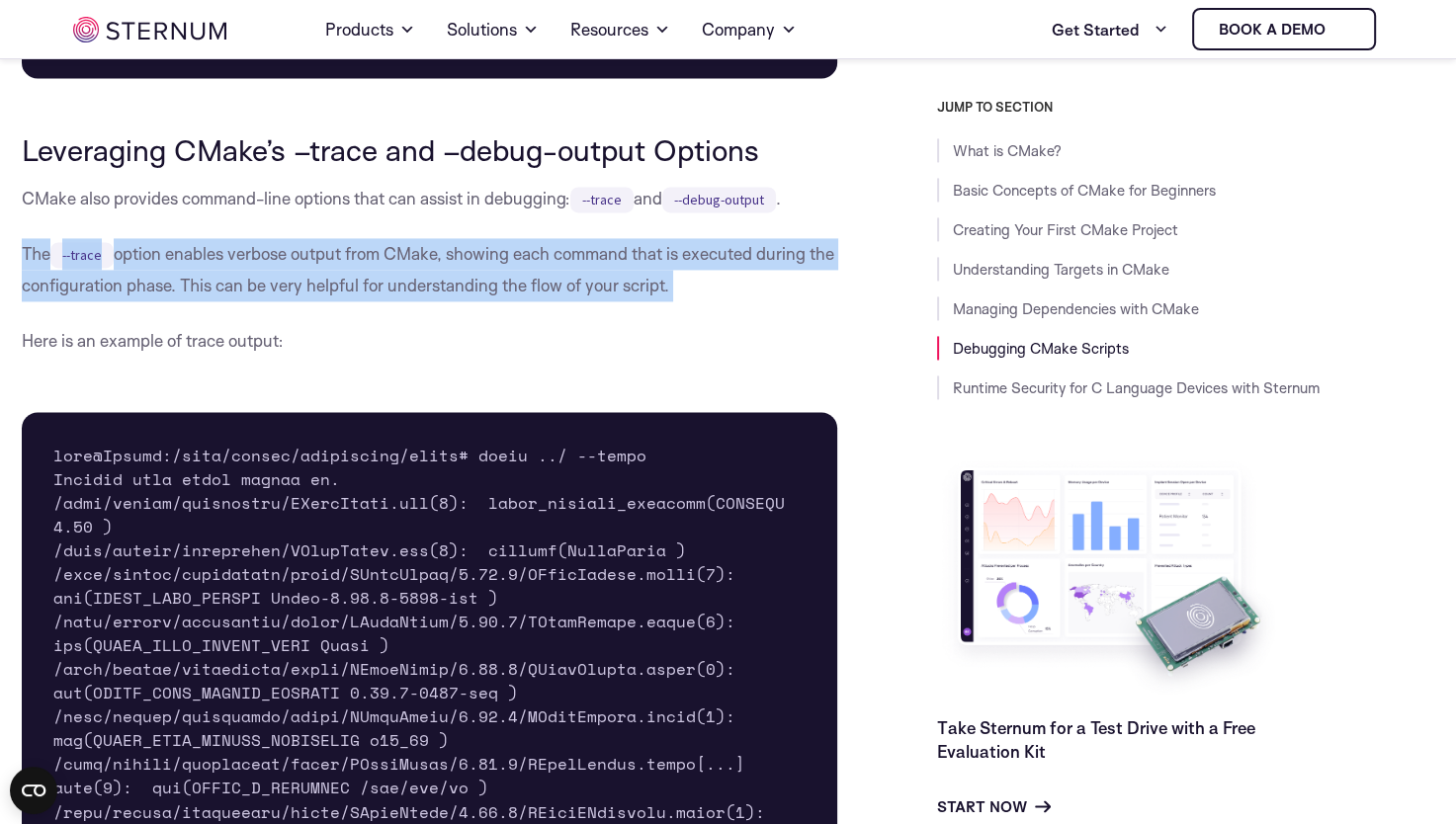 click on "The  --trace  option enables verbose output from CMake, showing each command that is executed during the configuration phase. This can be very helpful for understanding the flow of your script." at bounding box center [430, 270] 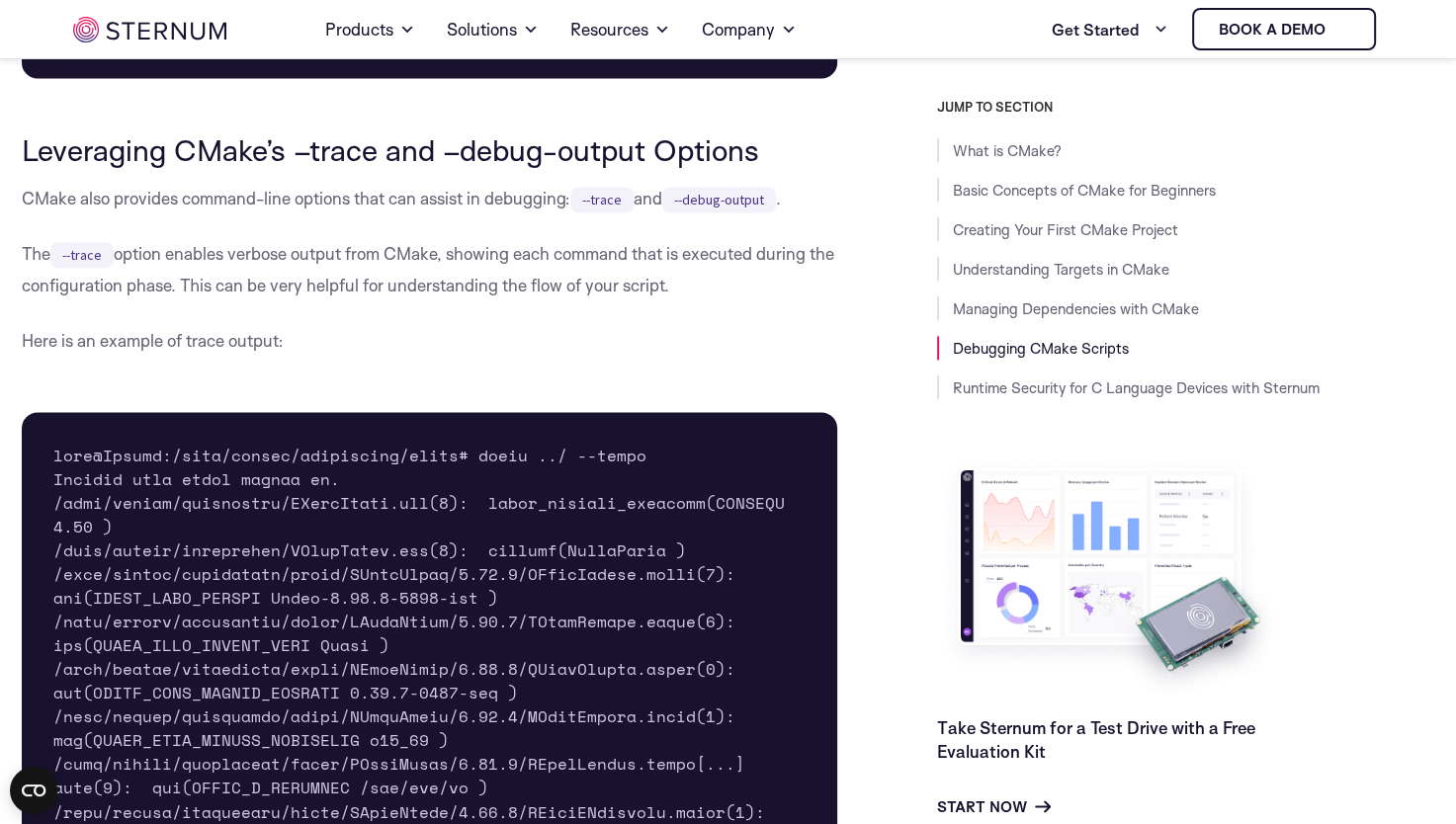 click on "CMake also provides command-line options that can assist in debugging:  --trace  and  --debug-output ." at bounding box center (430, 199) 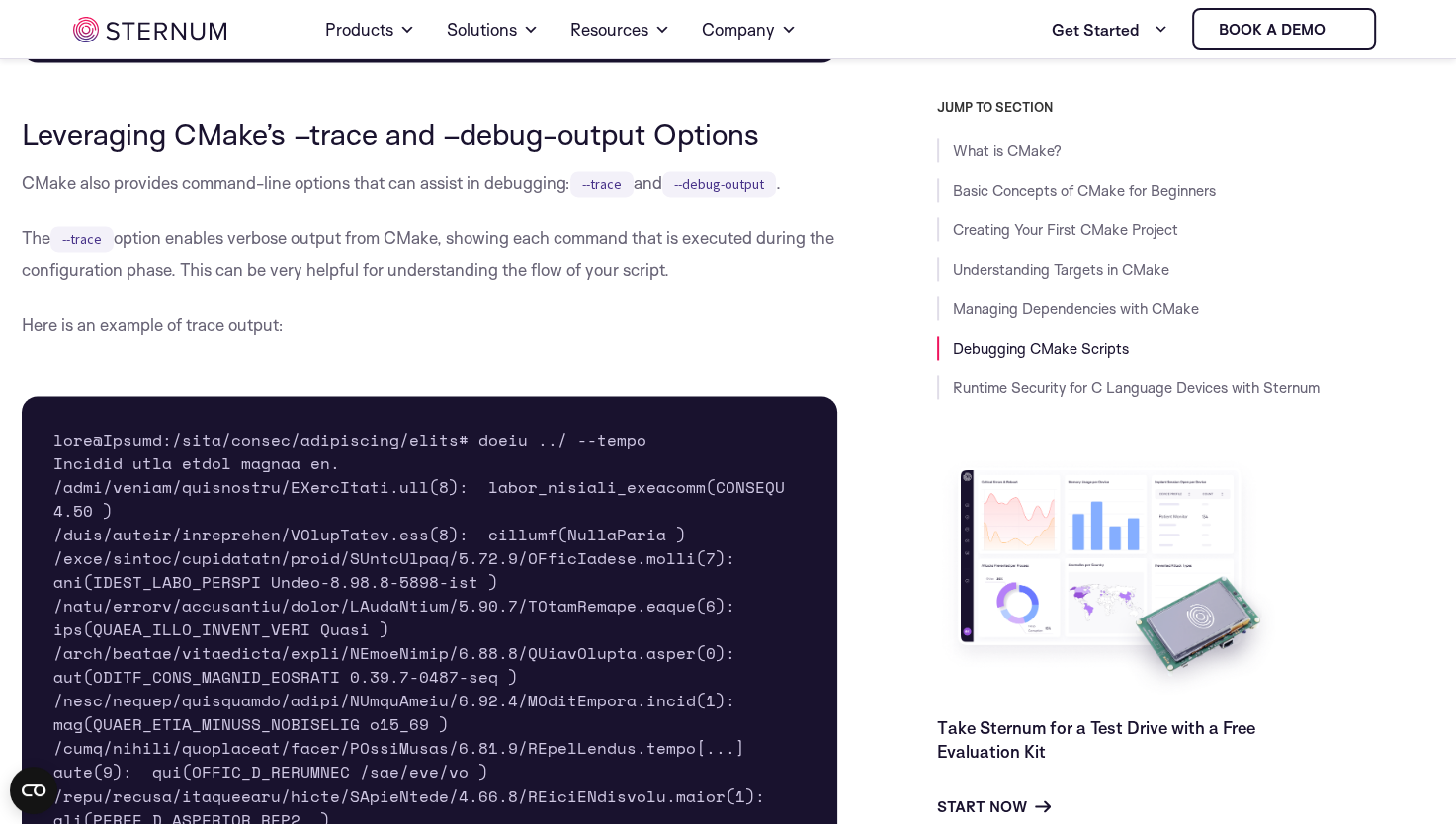 scroll, scrollTop: 10078, scrollLeft: 0, axis: vertical 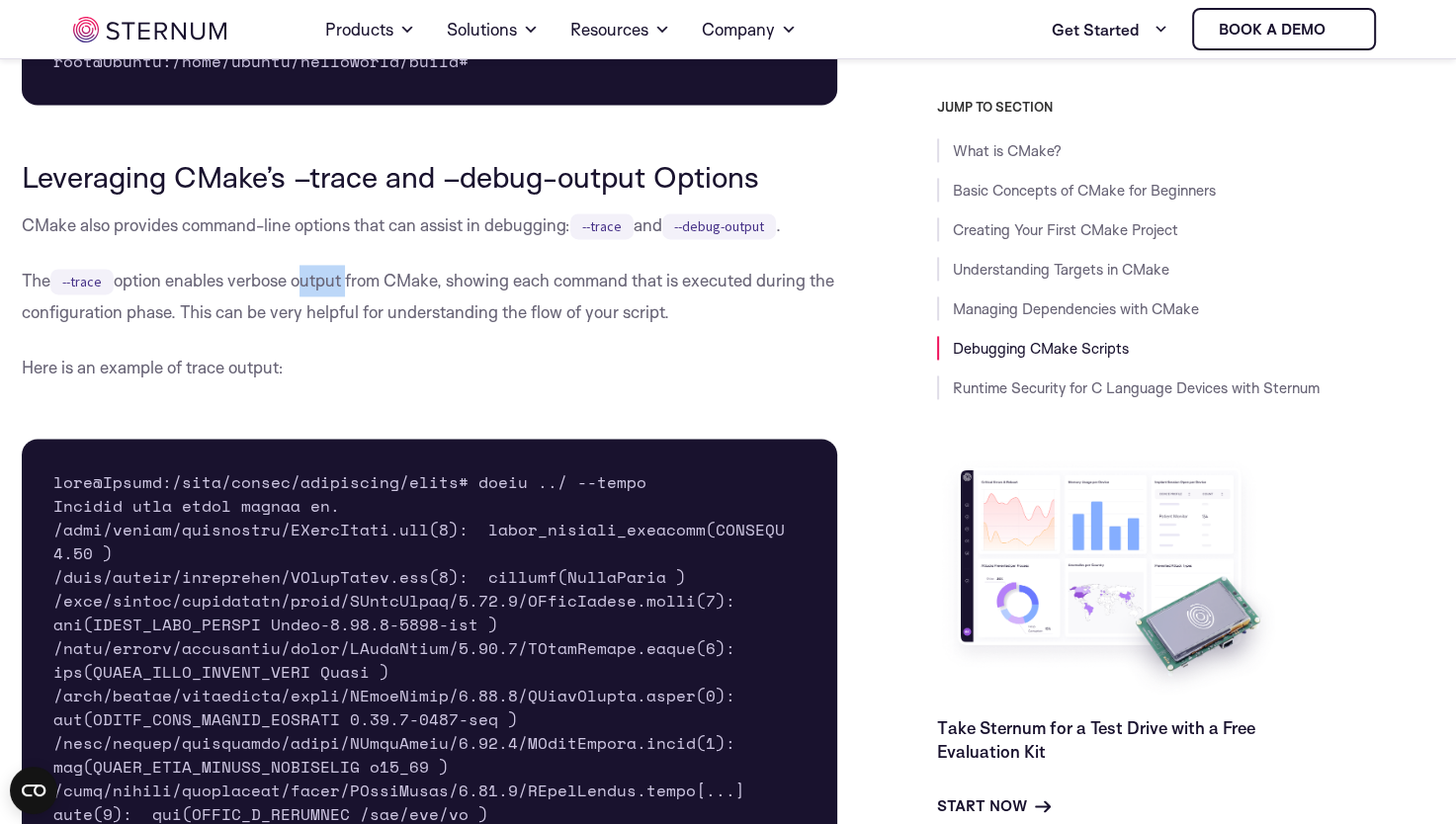 drag, startPoint x: 300, startPoint y: 336, endPoint x: 348, endPoint y: 337, distance: 48.010416 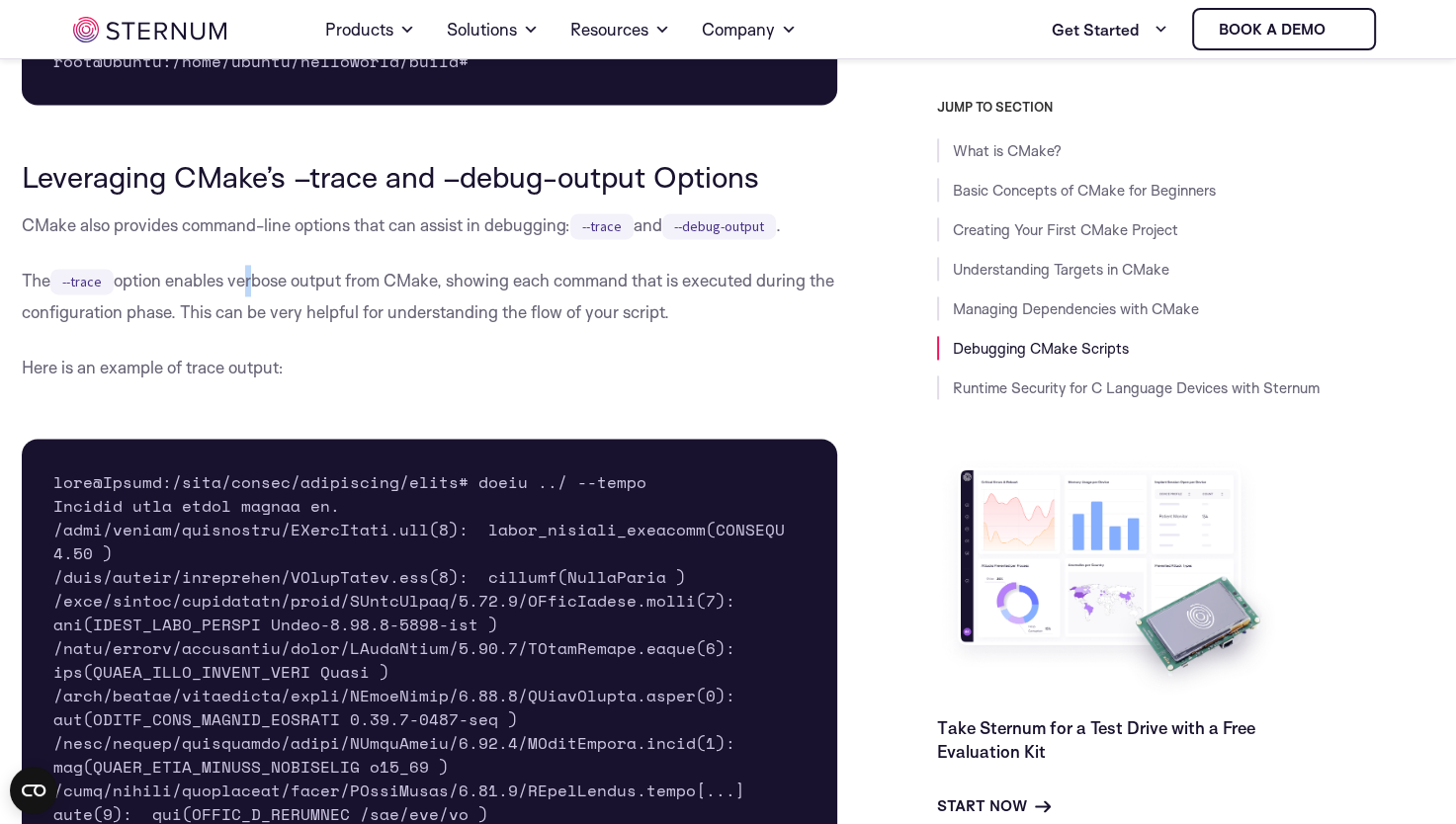 drag, startPoint x: 348, startPoint y: 337, endPoint x: 248, endPoint y: 335, distance: 100.02 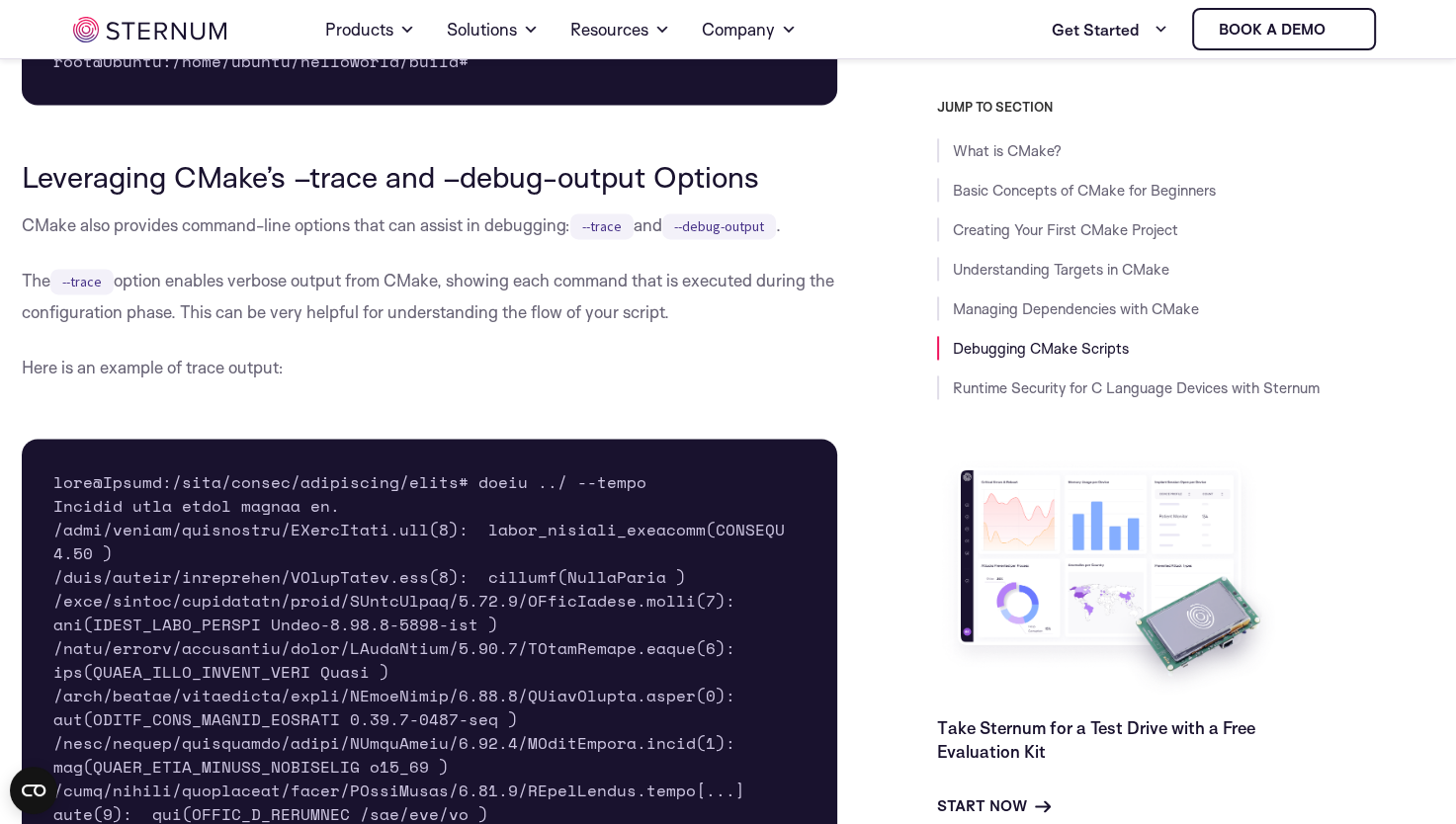 drag, startPoint x: 248, startPoint y: 335, endPoint x: 269, endPoint y: 335, distance: 21 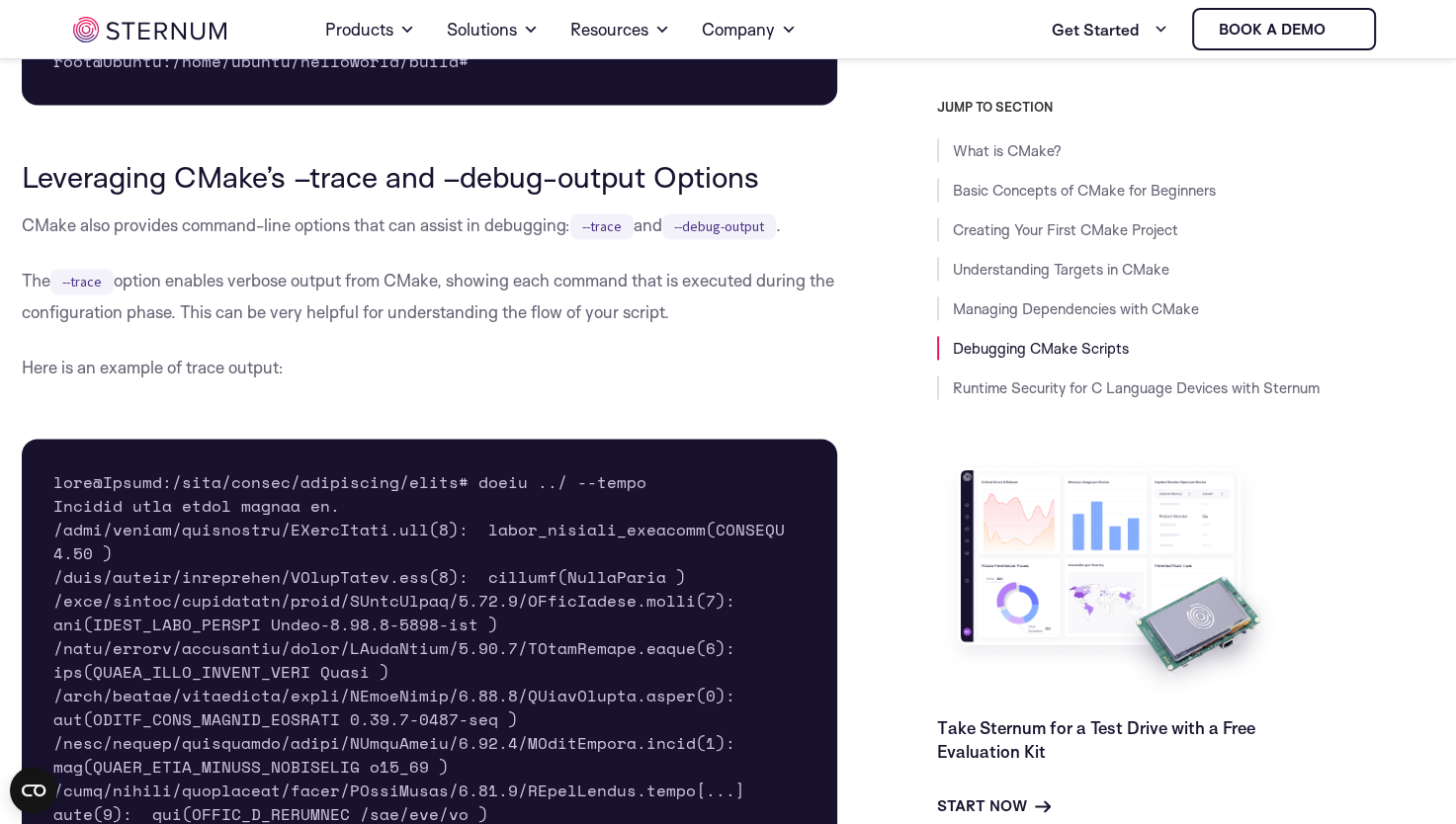 click on "The  --trace  option enables verbose output from CMake, showing each command that is executed during the configuration phase. This can be very helpful for understanding the flow of your script." at bounding box center (430, 296) 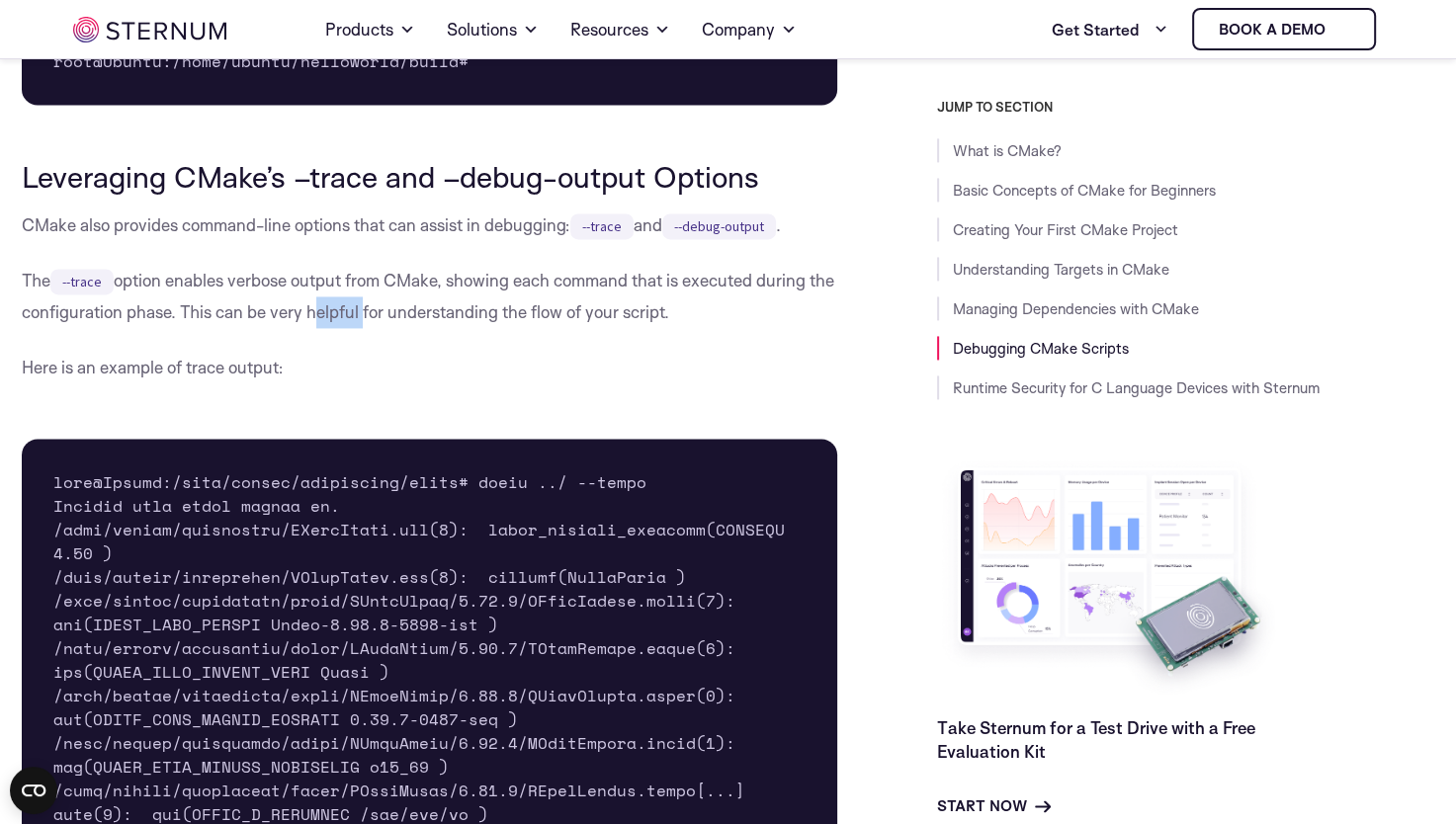 click on "The  --trace  option enables verbose output from CMake, showing each command that is executed during the configuration phase. This can be very helpful for understanding the flow of your script." at bounding box center [430, 296] 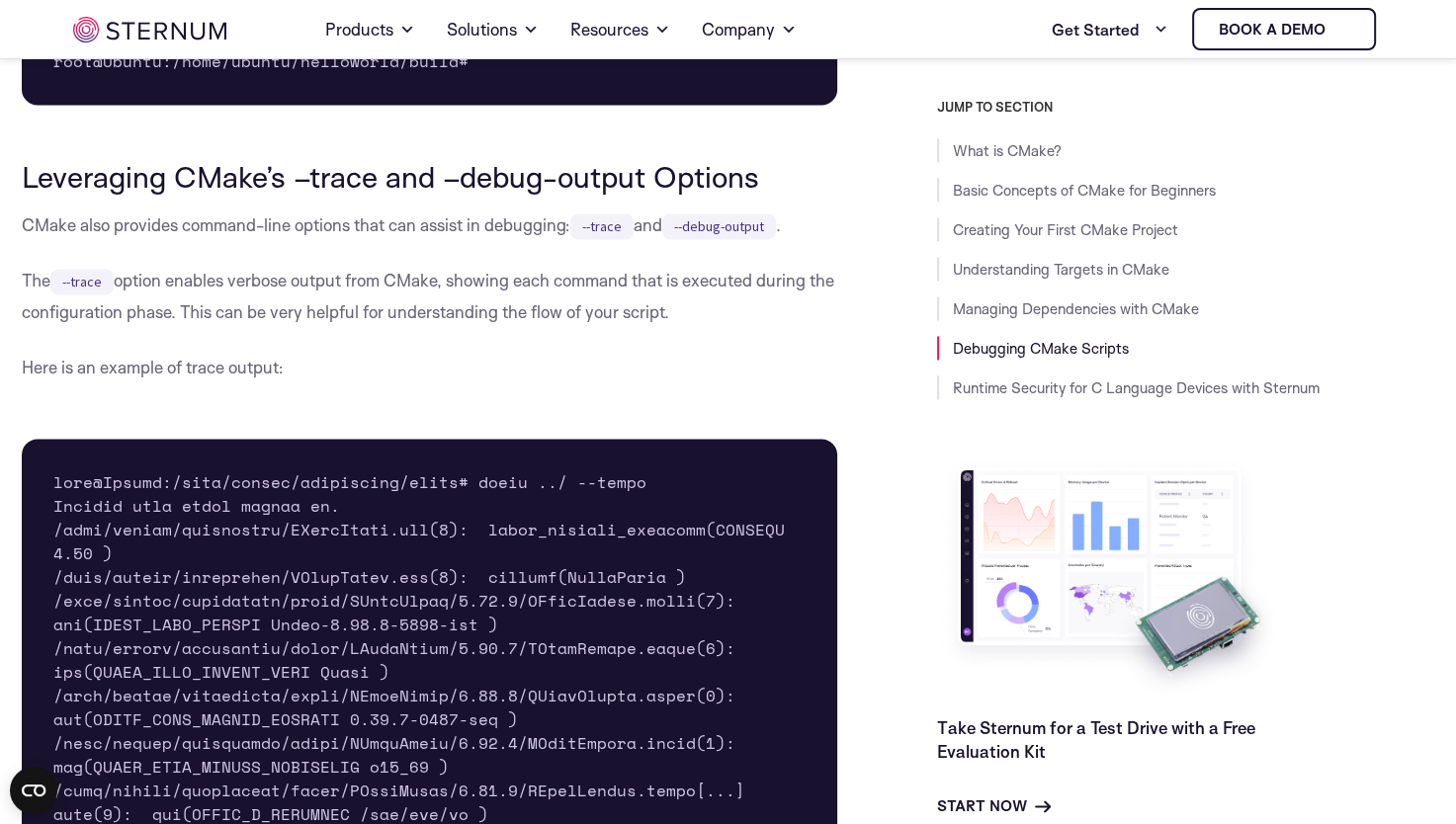 click on "The  --trace  option enables verbose output from CMake, showing each command that is executed during the configuration phase. This can be very helpful for understanding the flow of your script." at bounding box center (430, 296) 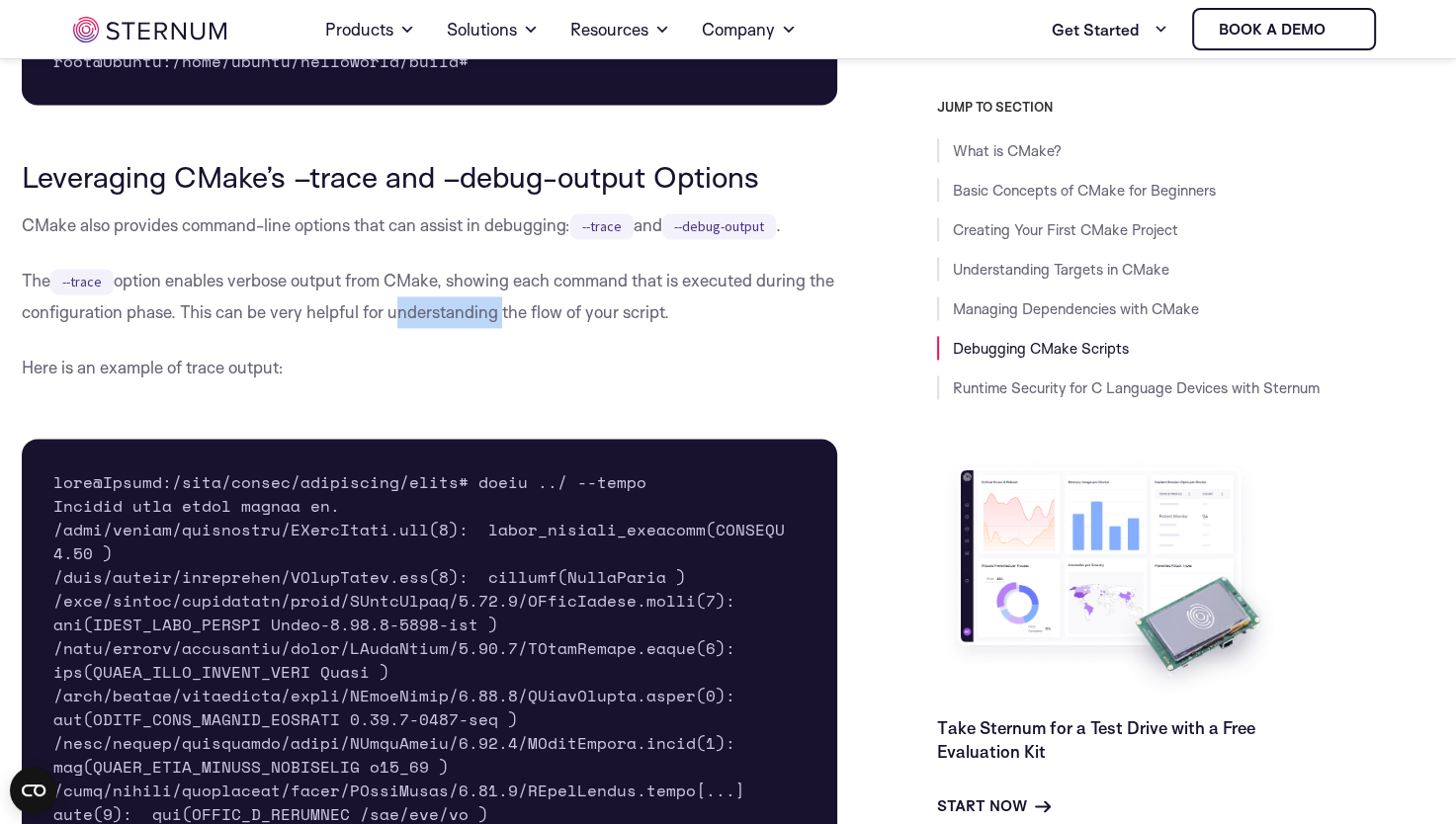 click on "The  --trace  option enables verbose output from CMake, showing each command that is executed during the configuration phase. This can be very helpful for understanding the flow of your script." at bounding box center [430, 296] 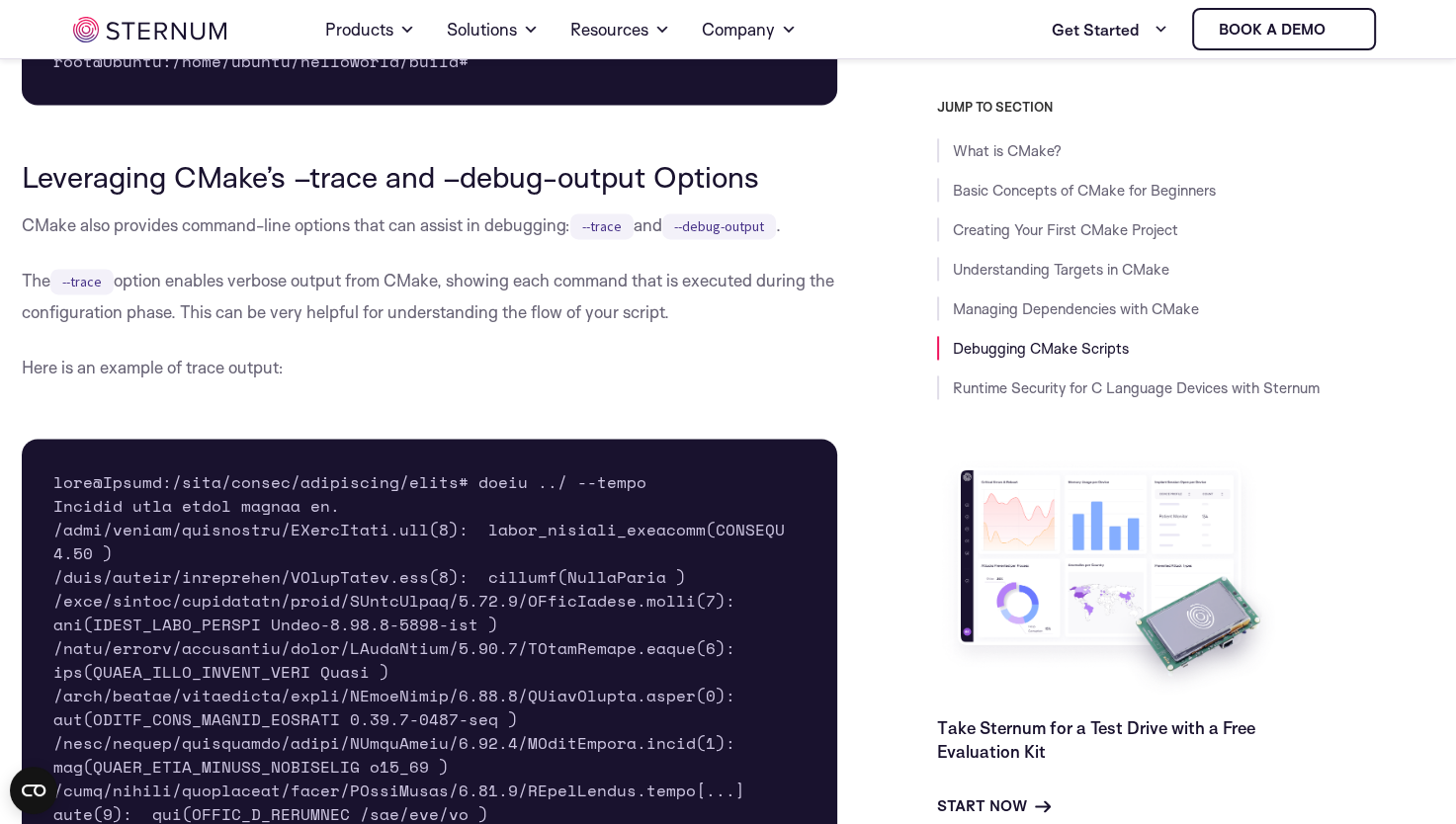 drag, startPoint x: 462, startPoint y: 366, endPoint x: 331, endPoint y: 363, distance: 131.03435 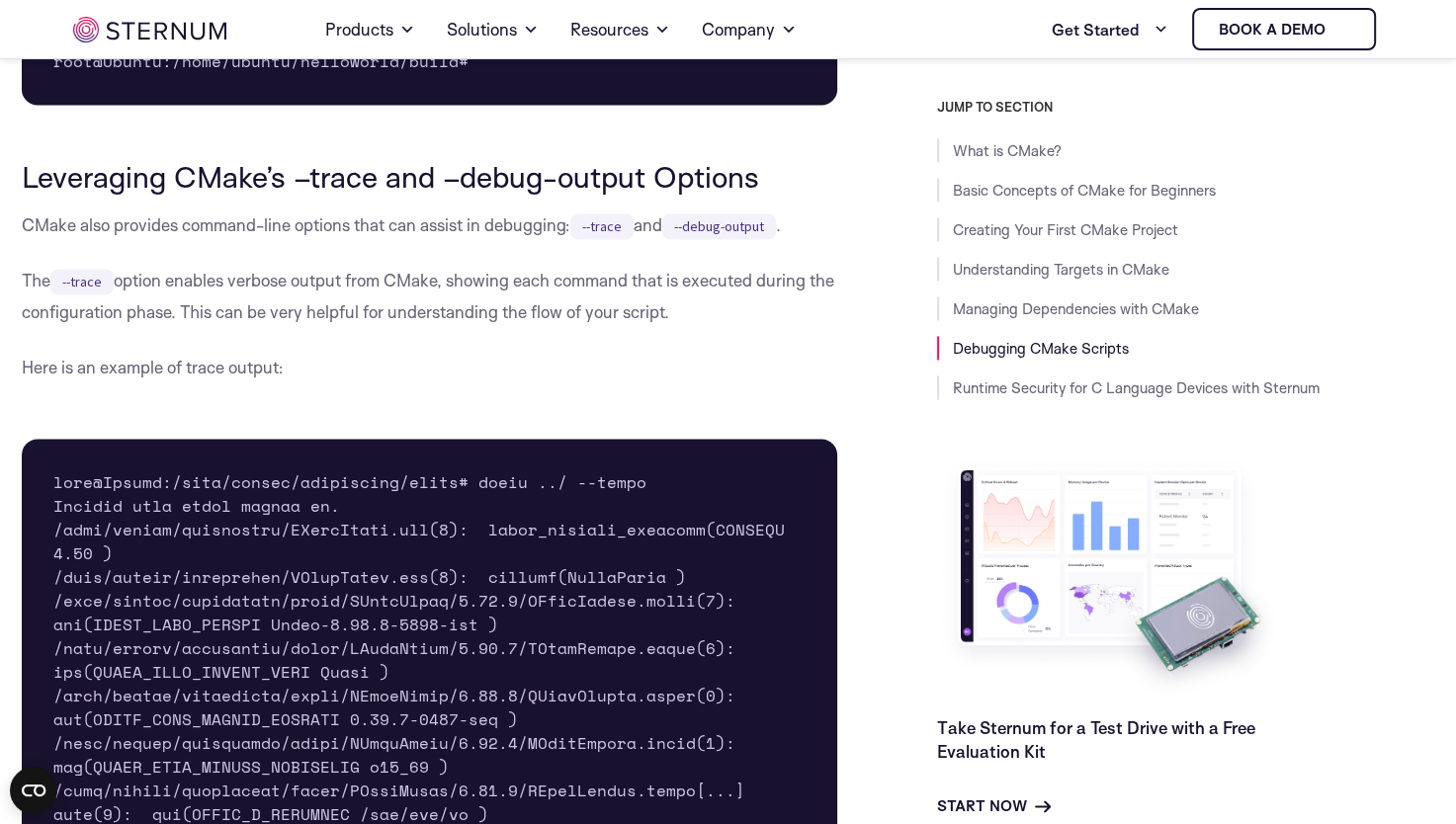 scroll, scrollTop: 10151, scrollLeft: 0, axis: vertical 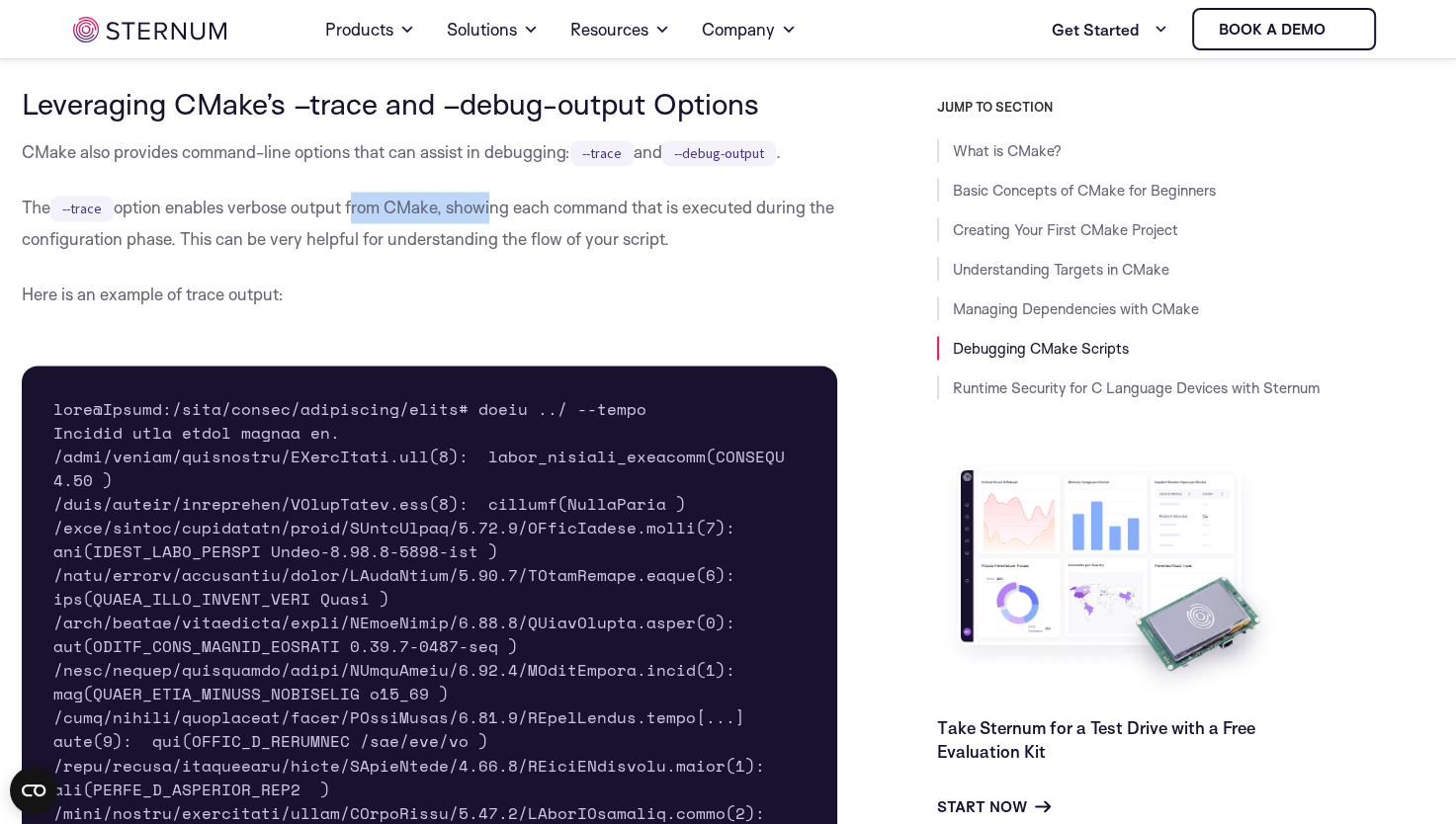 drag, startPoint x: 352, startPoint y: 262, endPoint x: 514, endPoint y: 267, distance: 162.0771 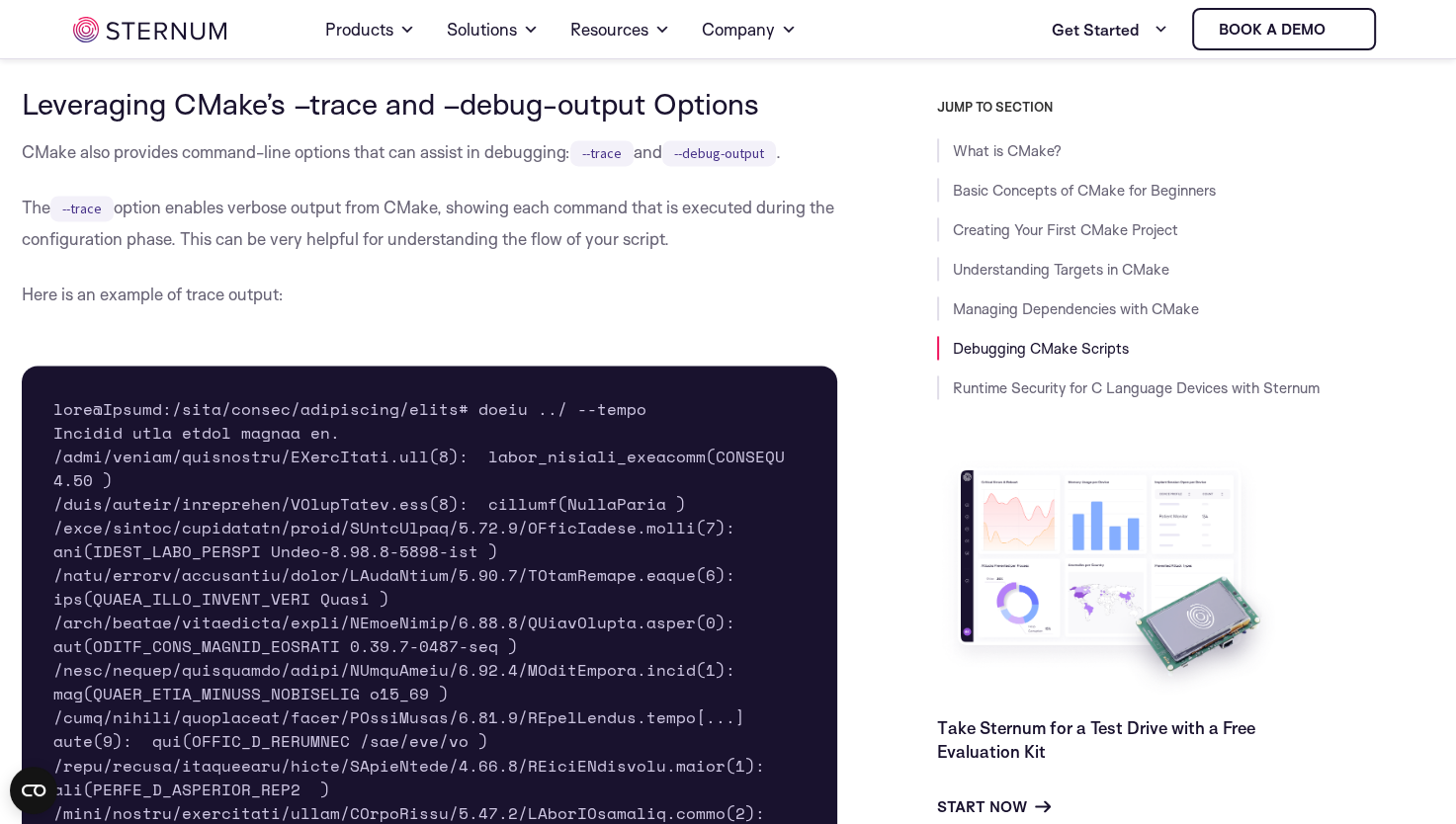 drag, startPoint x: 514, startPoint y: 267, endPoint x: 439, endPoint y: 302, distance: 82.764727 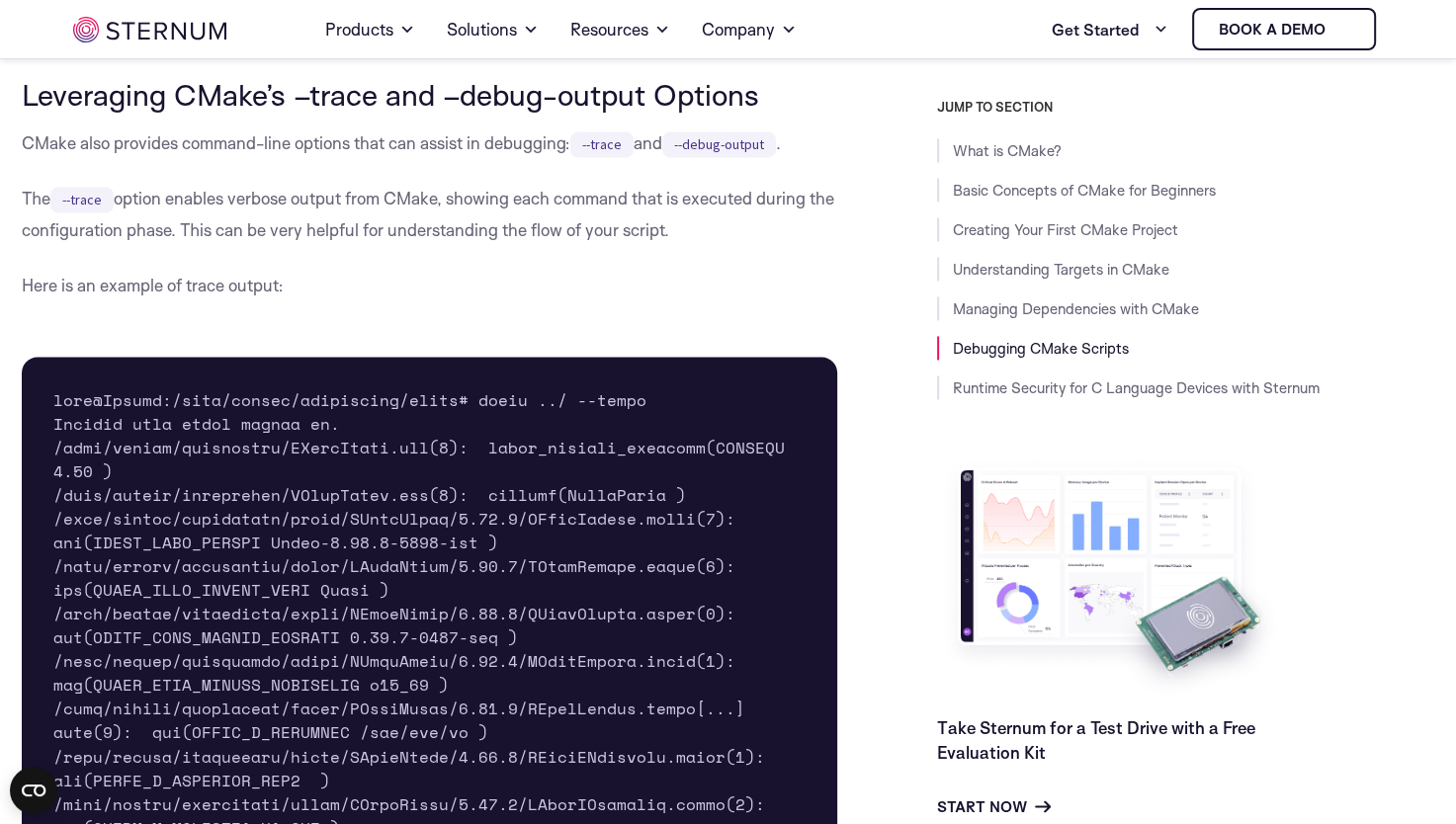 scroll, scrollTop: 10121, scrollLeft: 0, axis: vertical 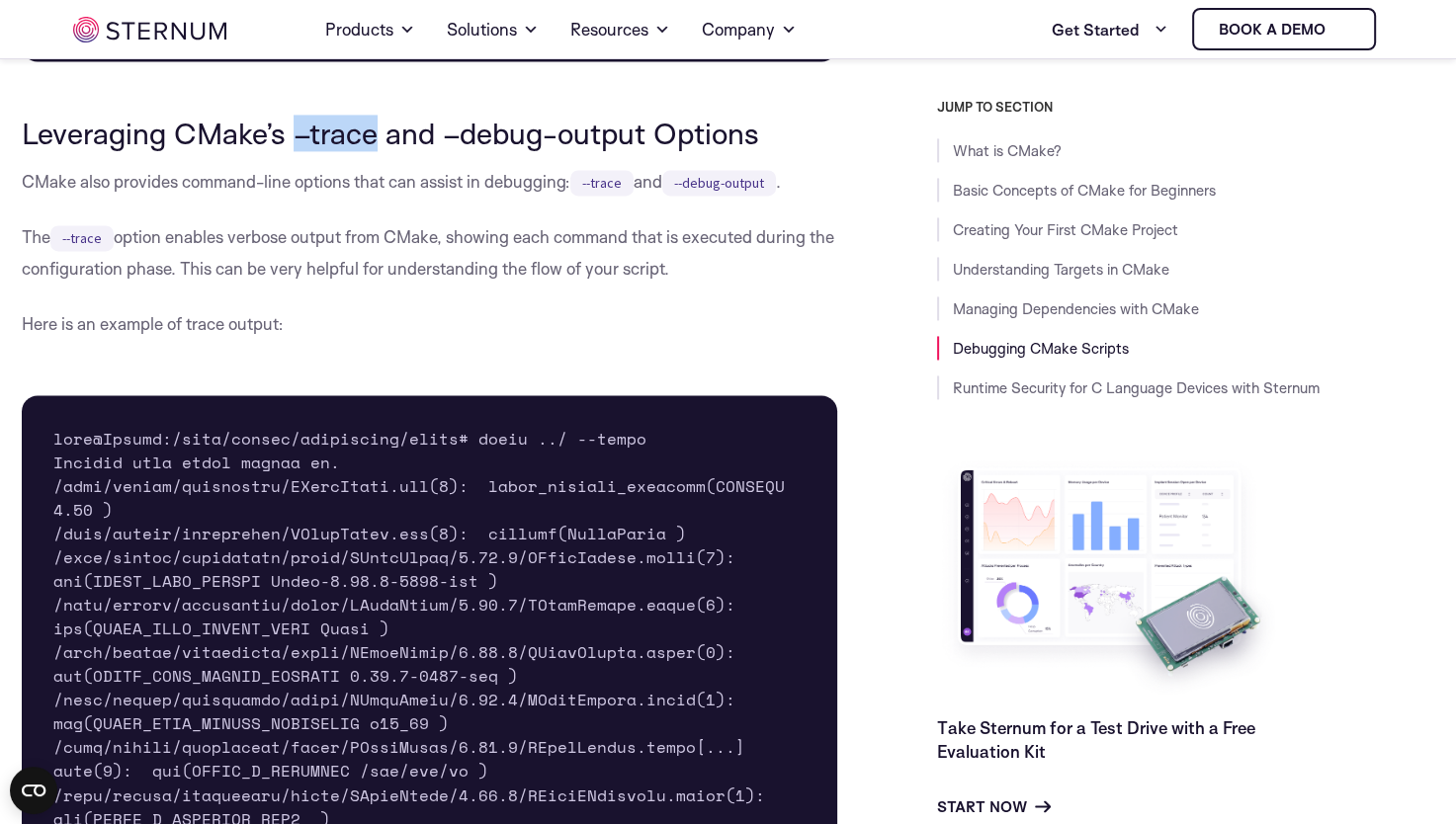 drag, startPoint x: 297, startPoint y: 192, endPoint x: 376, endPoint y: 195, distance: 79.05694 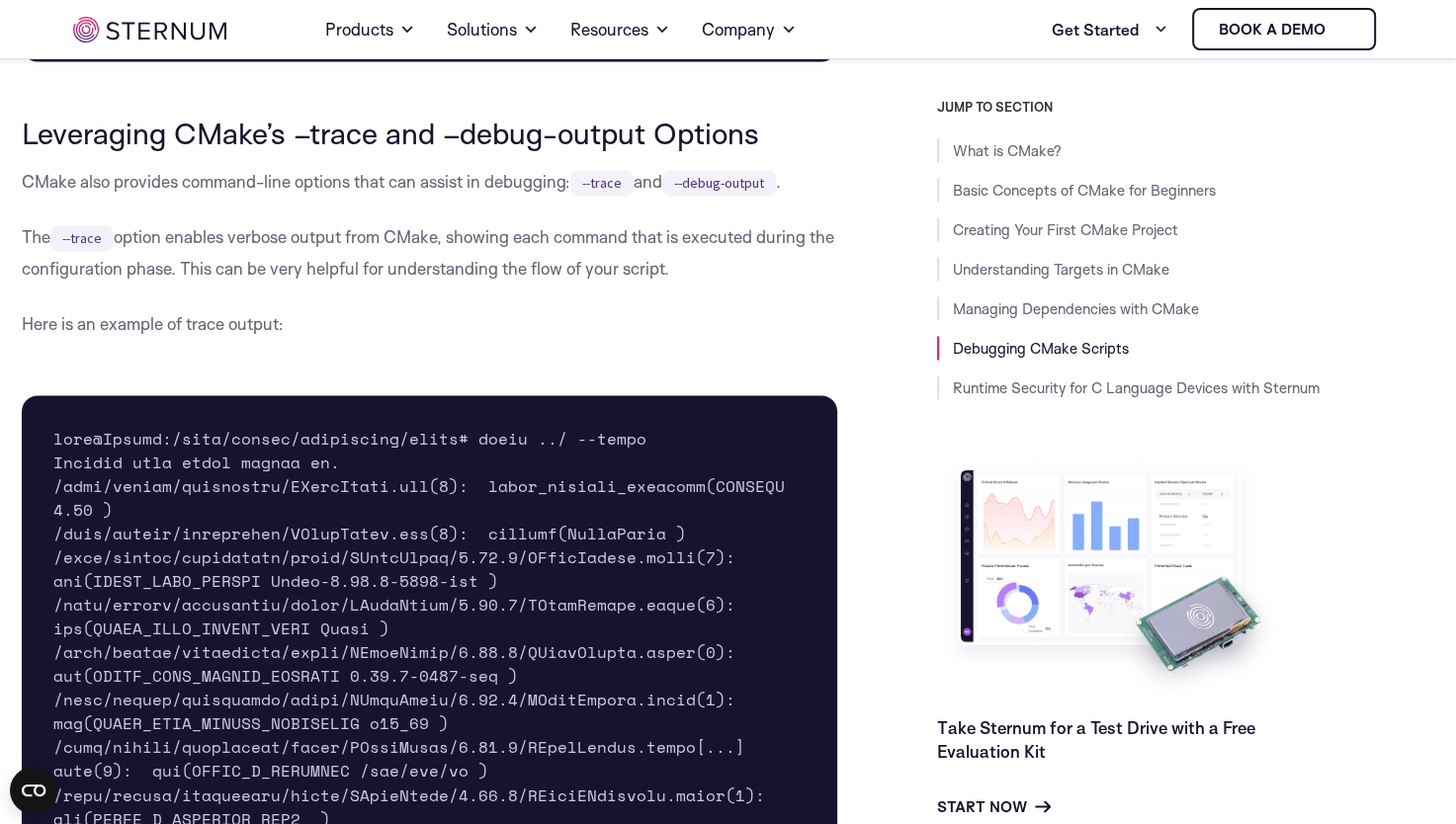 drag, startPoint x: 376, startPoint y: 195, endPoint x: 340, endPoint y: 251, distance: 66.57327 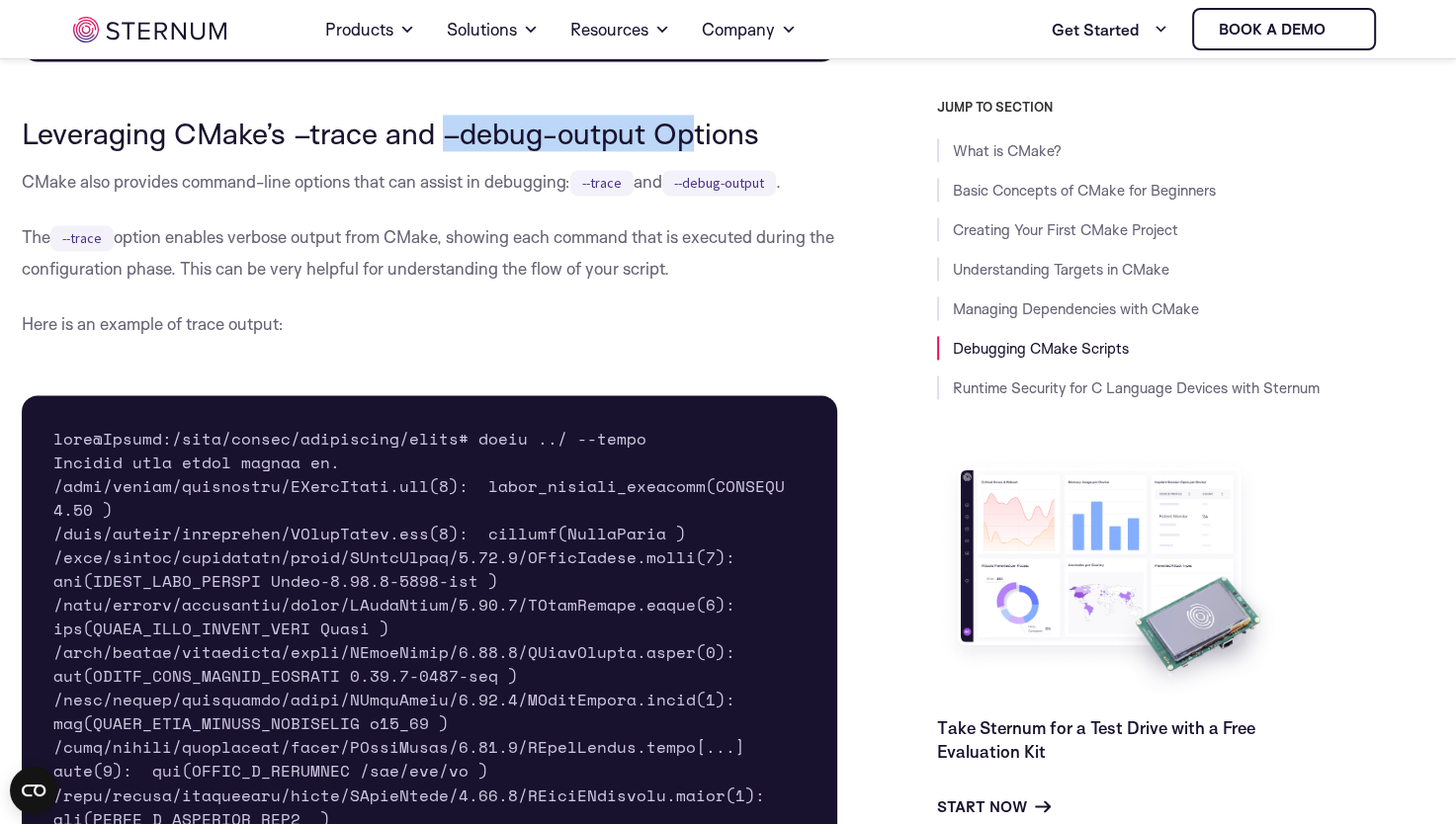drag, startPoint x: 444, startPoint y: 190, endPoint x: 755, endPoint y: 212, distance: 311.77716 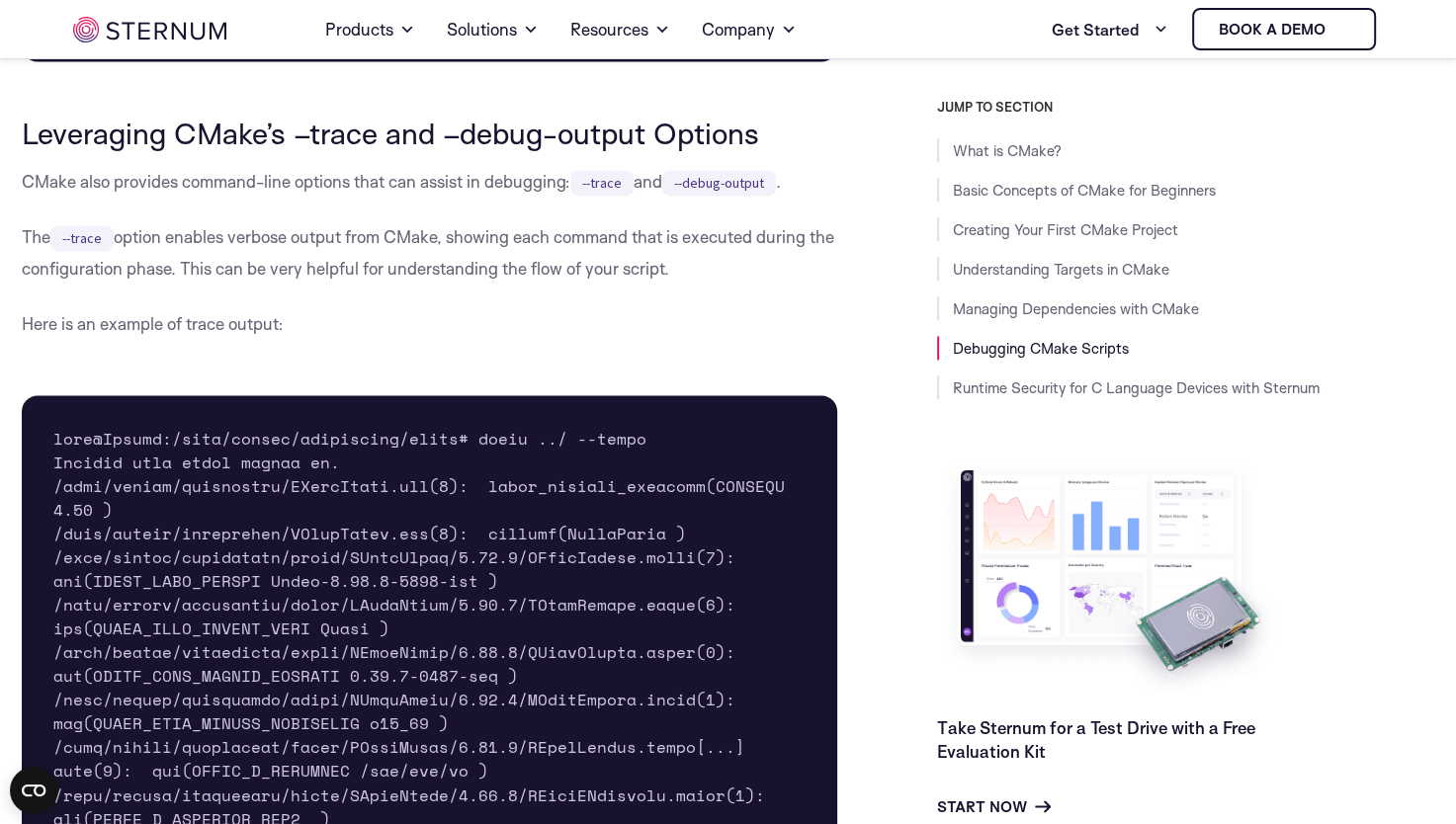 drag, startPoint x: 755, startPoint y: 212, endPoint x: 406, endPoint y: 290, distance: 357.61012 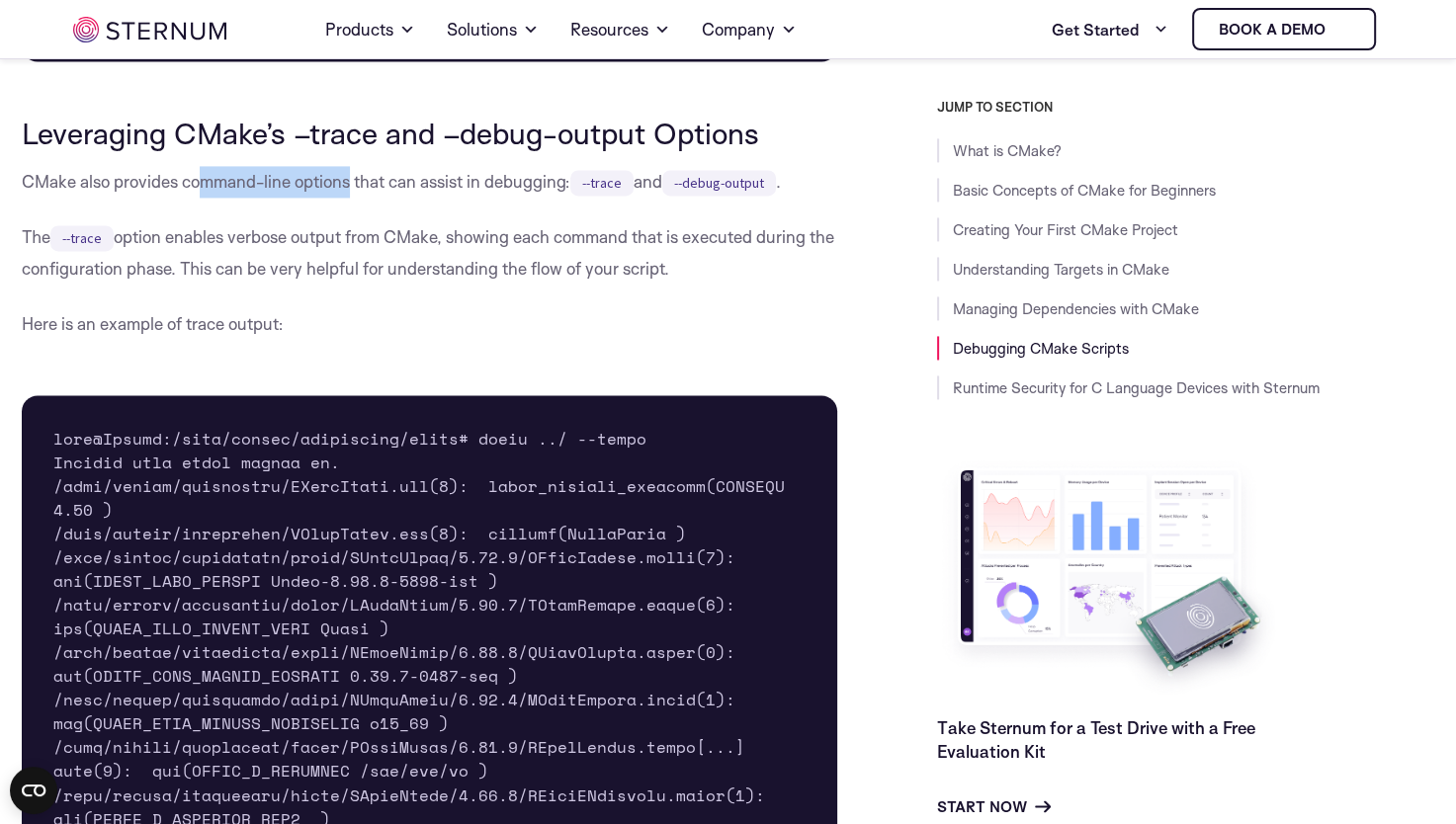 drag, startPoint x: 197, startPoint y: 235, endPoint x: 389, endPoint y: 251, distance: 192.6655 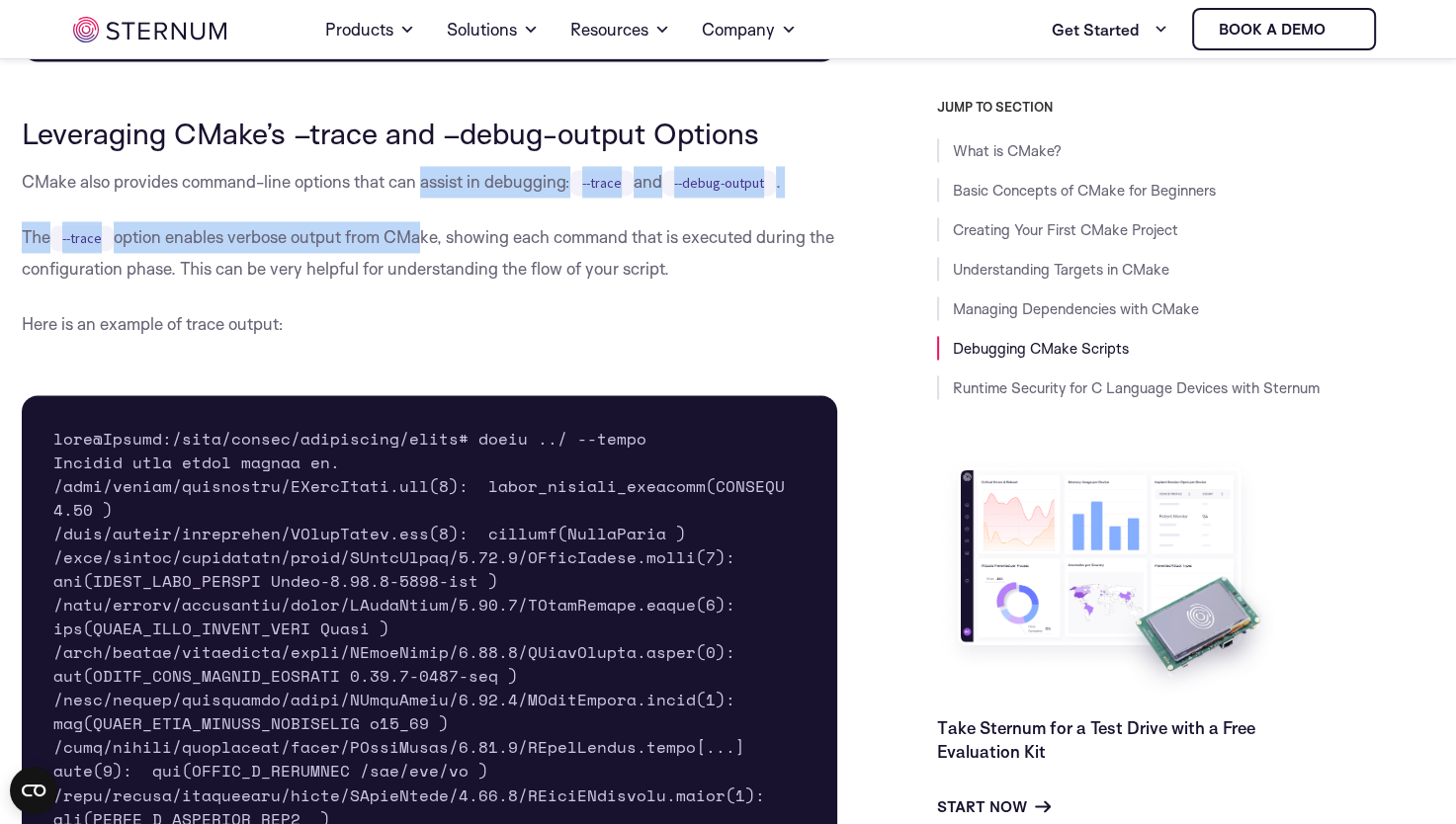 drag, startPoint x: 389, startPoint y: 251, endPoint x: 421, endPoint y: 252, distance: 32.01562 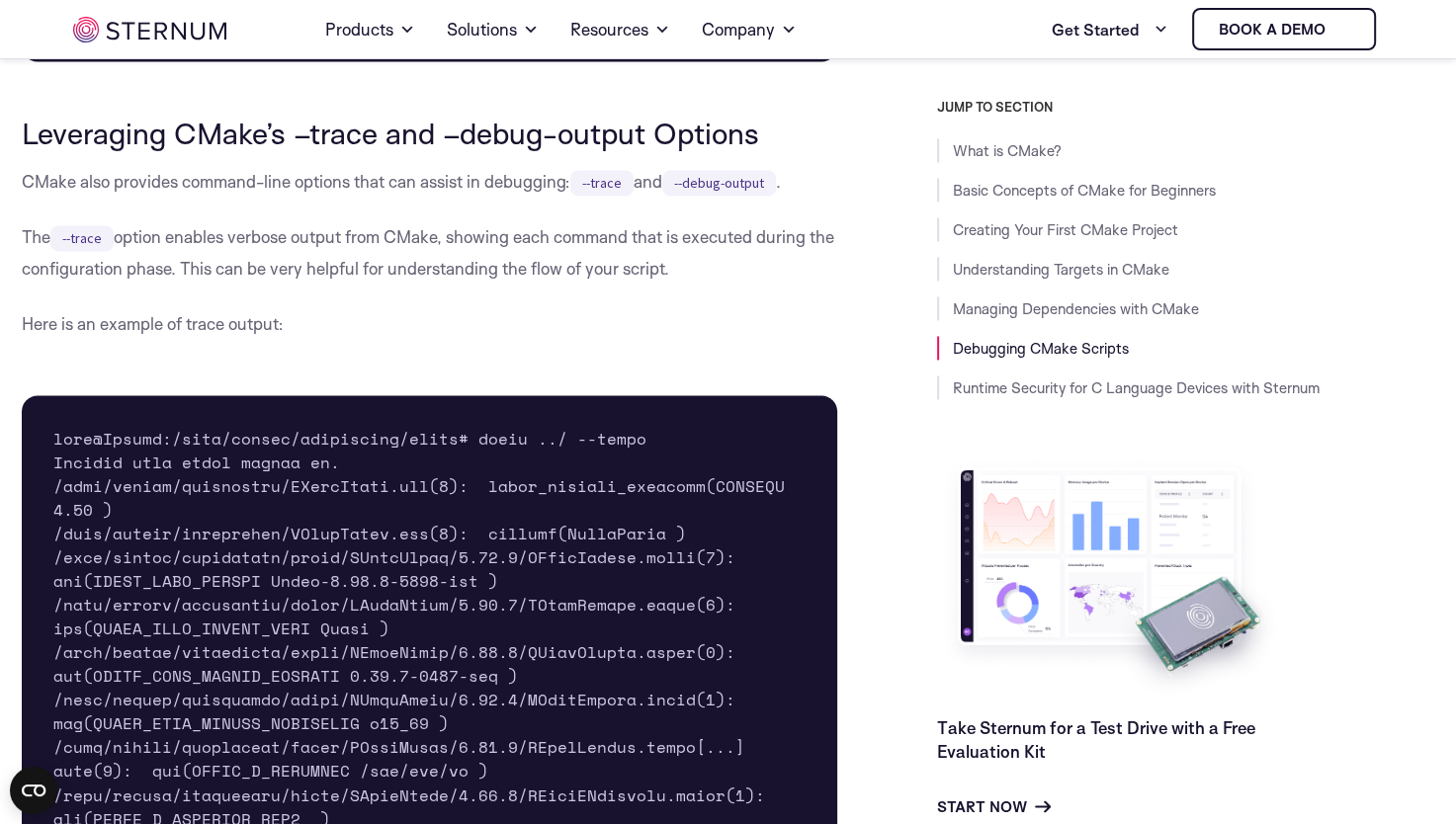 drag, startPoint x: 421, startPoint y: 252, endPoint x: 332, endPoint y: 236, distance: 90.426766 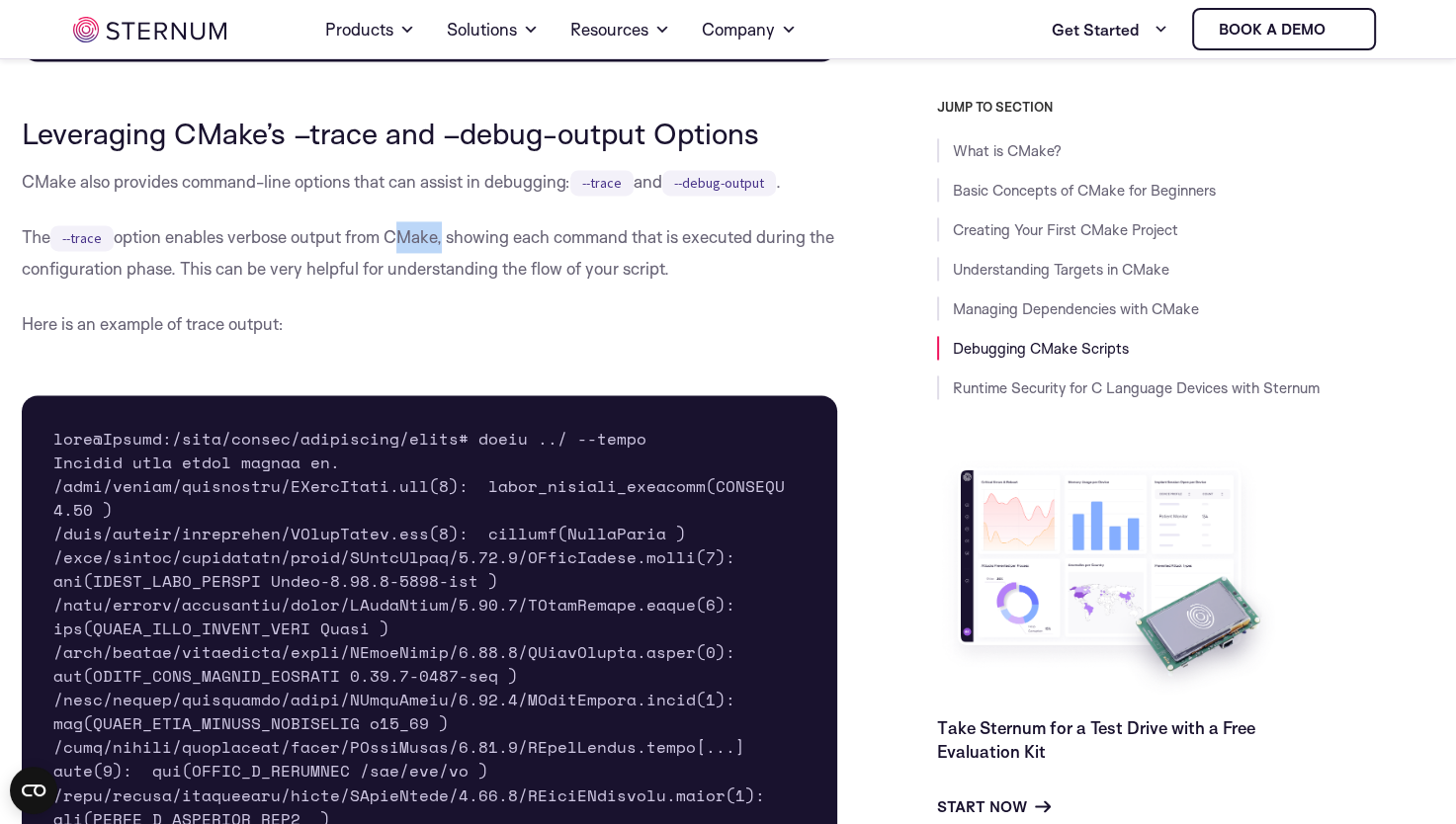 drag, startPoint x: 396, startPoint y: 290, endPoint x: 447, endPoint y: 294, distance: 51.156622 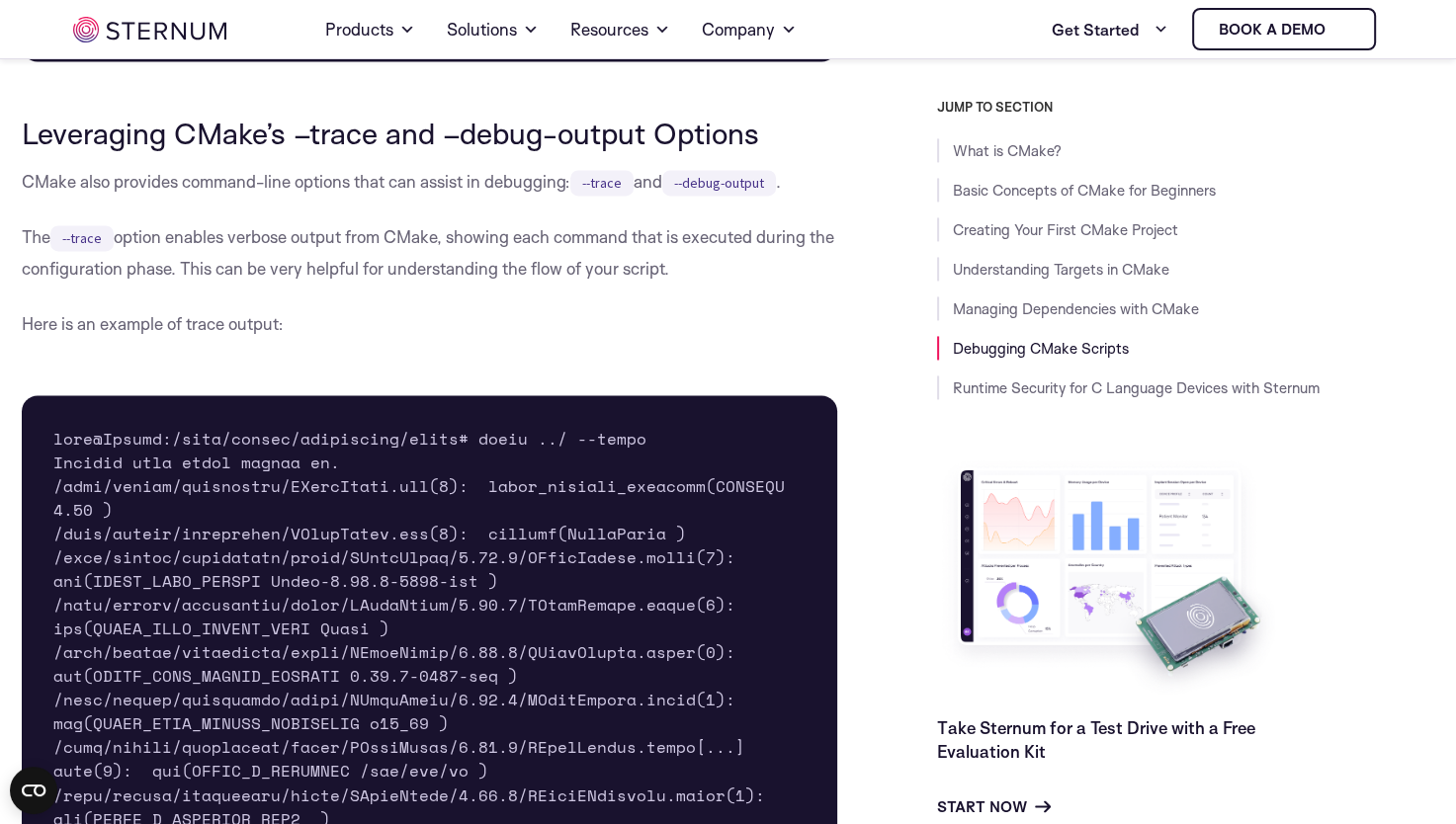 drag, startPoint x: 447, startPoint y: 294, endPoint x: 306, endPoint y: 294, distance: 141 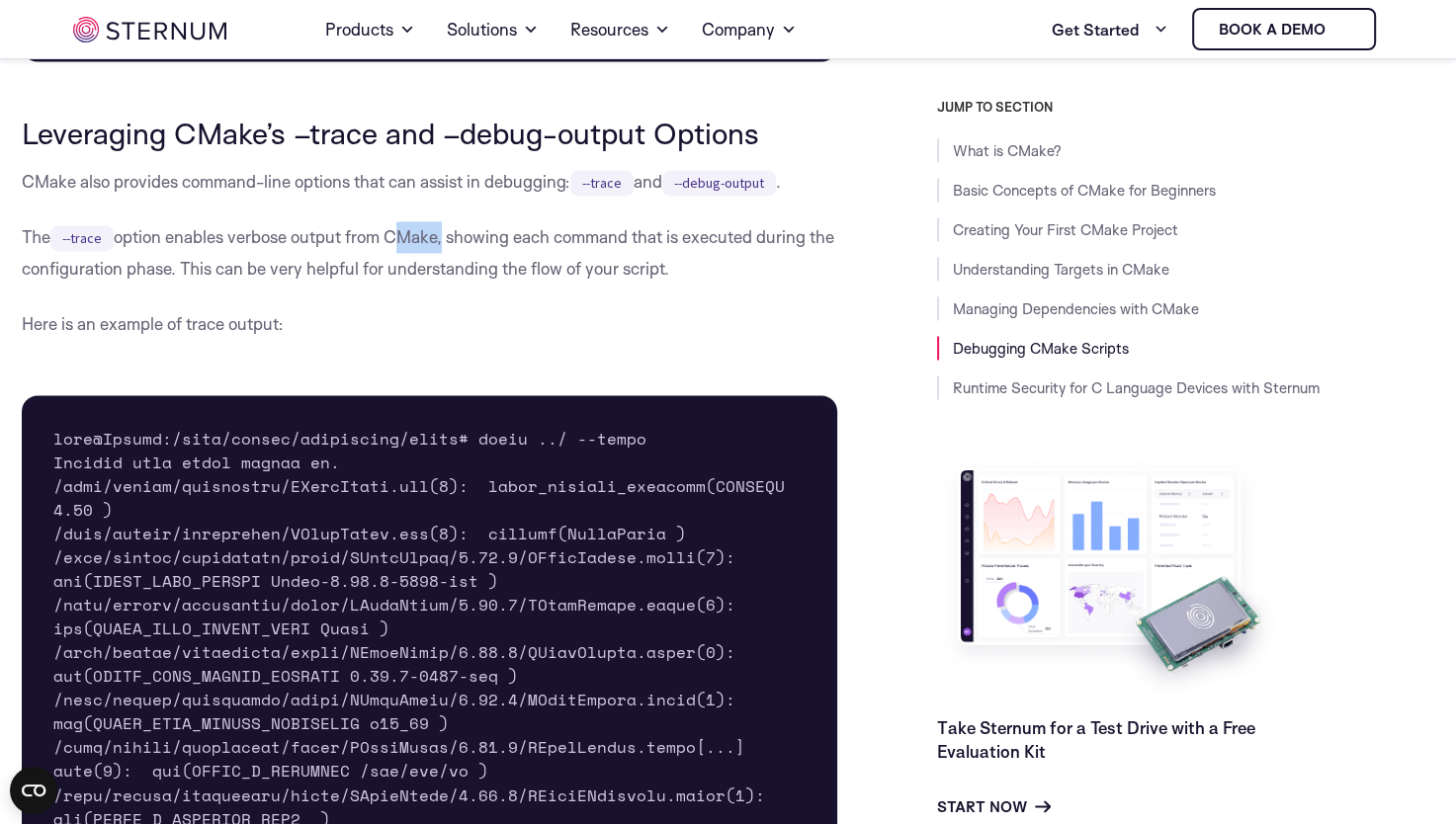 drag, startPoint x: 395, startPoint y: 292, endPoint x: 447, endPoint y: 295, distance: 52.086467 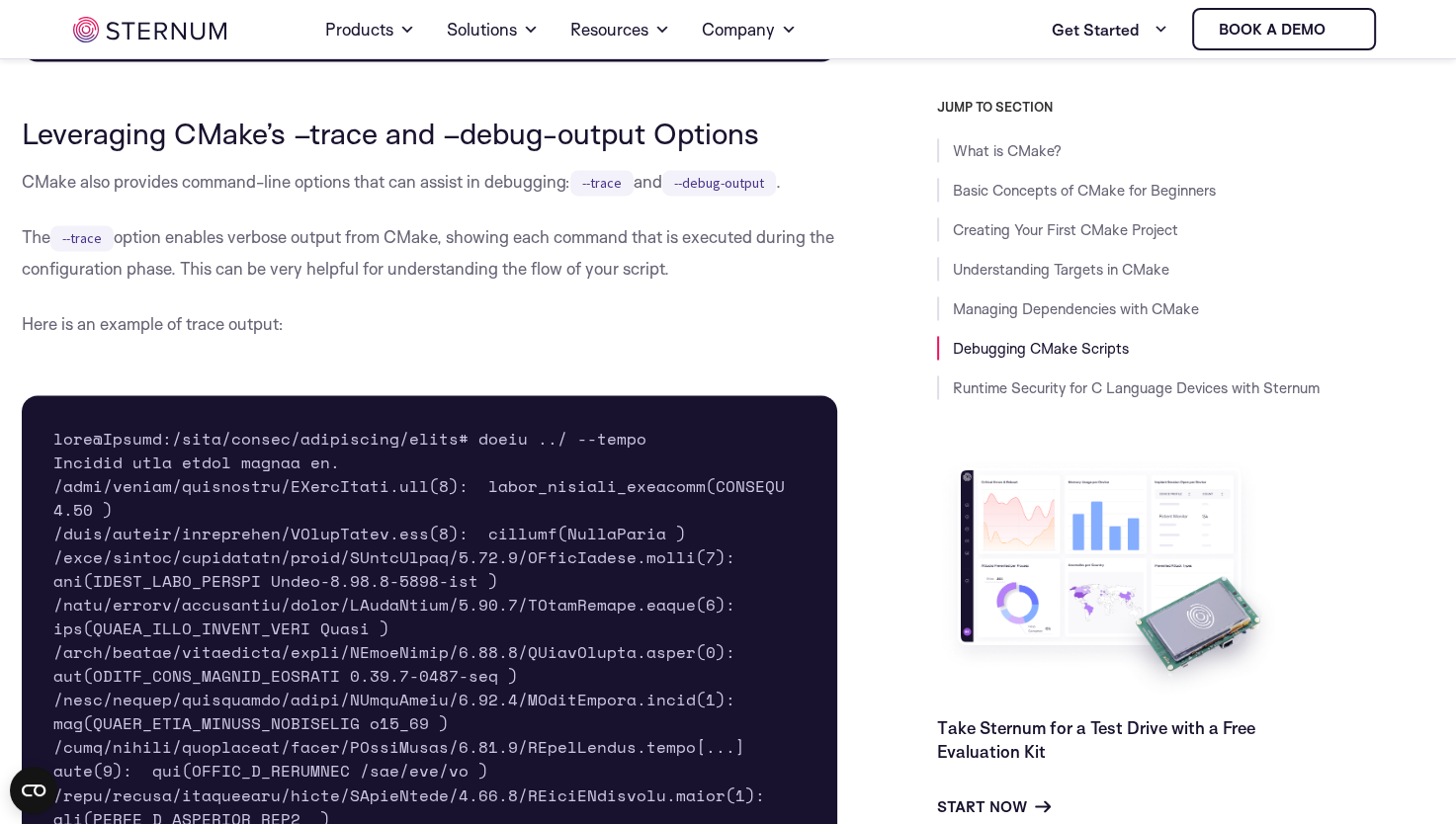 drag, startPoint x: 447, startPoint y: 295, endPoint x: 327, endPoint y: 290, distance: 120.104121 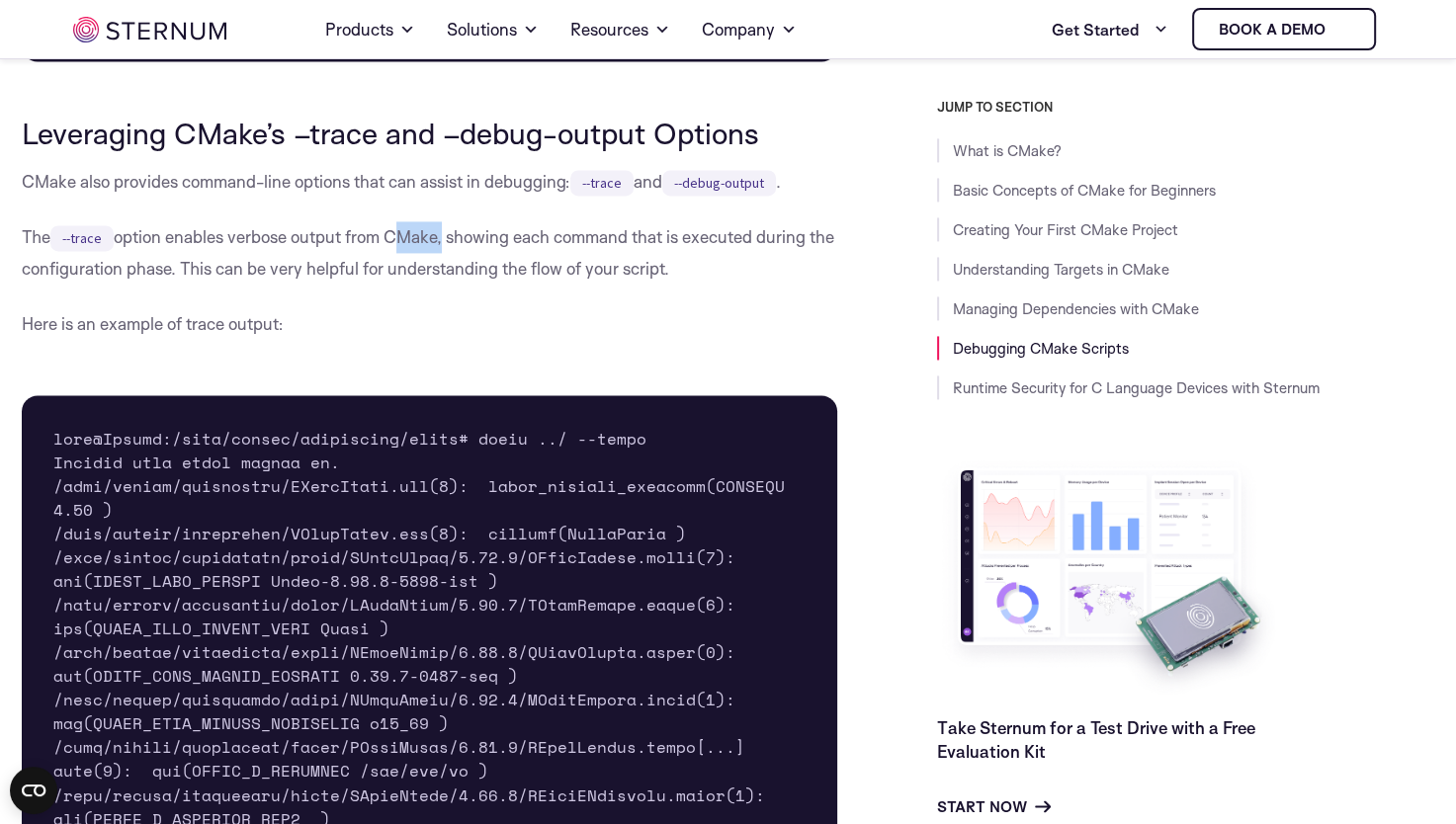 drag, startPoint x: 395, startPoint y: 289, endPoint x: 445, endPoint y: 292, distance: 50.08992 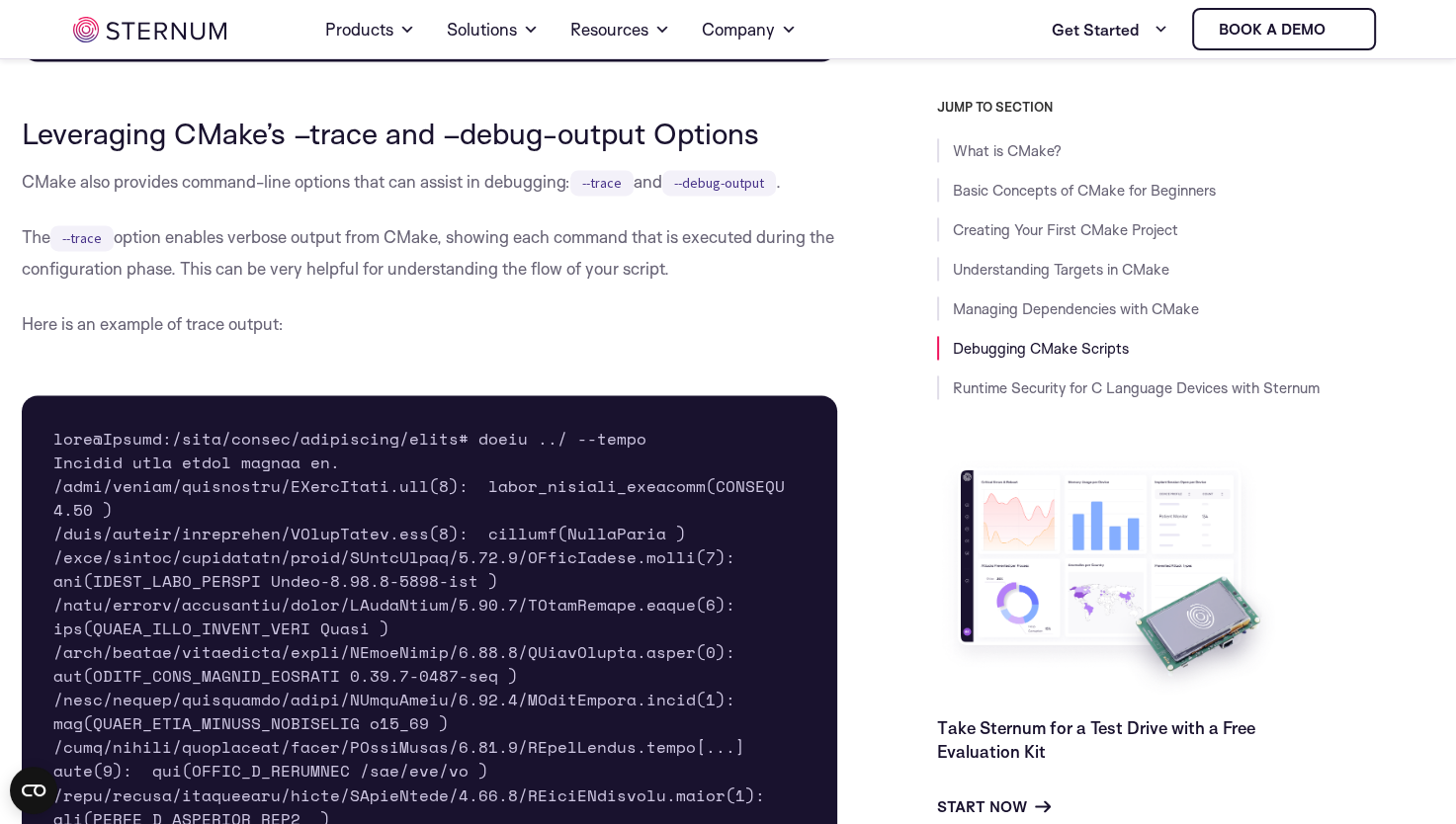 drag, startPoint x: 445, startPoint y: 292, endPoint x: 348, endPoint y: 298, distance: 97.1854 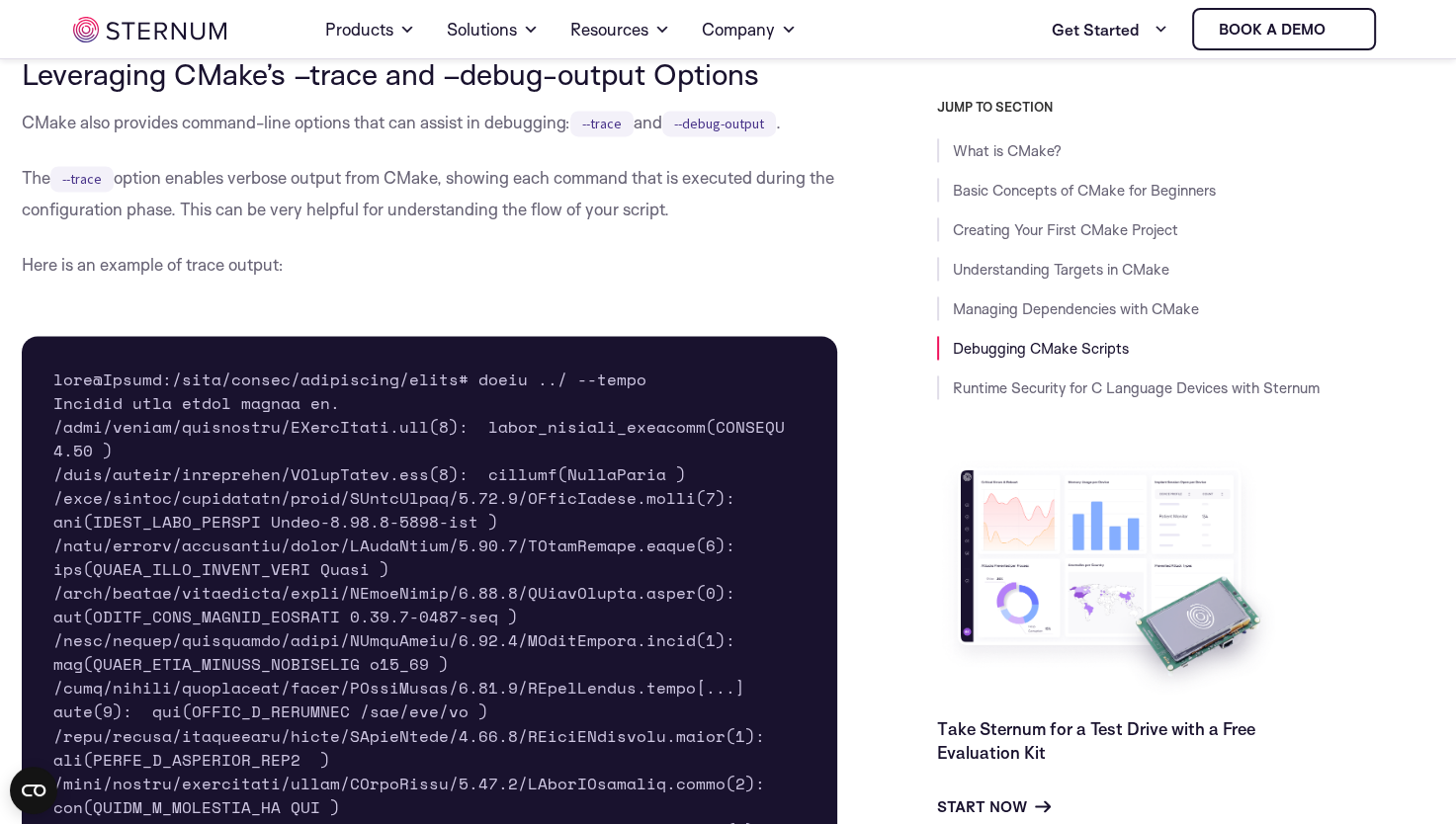 scroll, scrollTop: 10182, scrollLeft: 0, axis: vertical 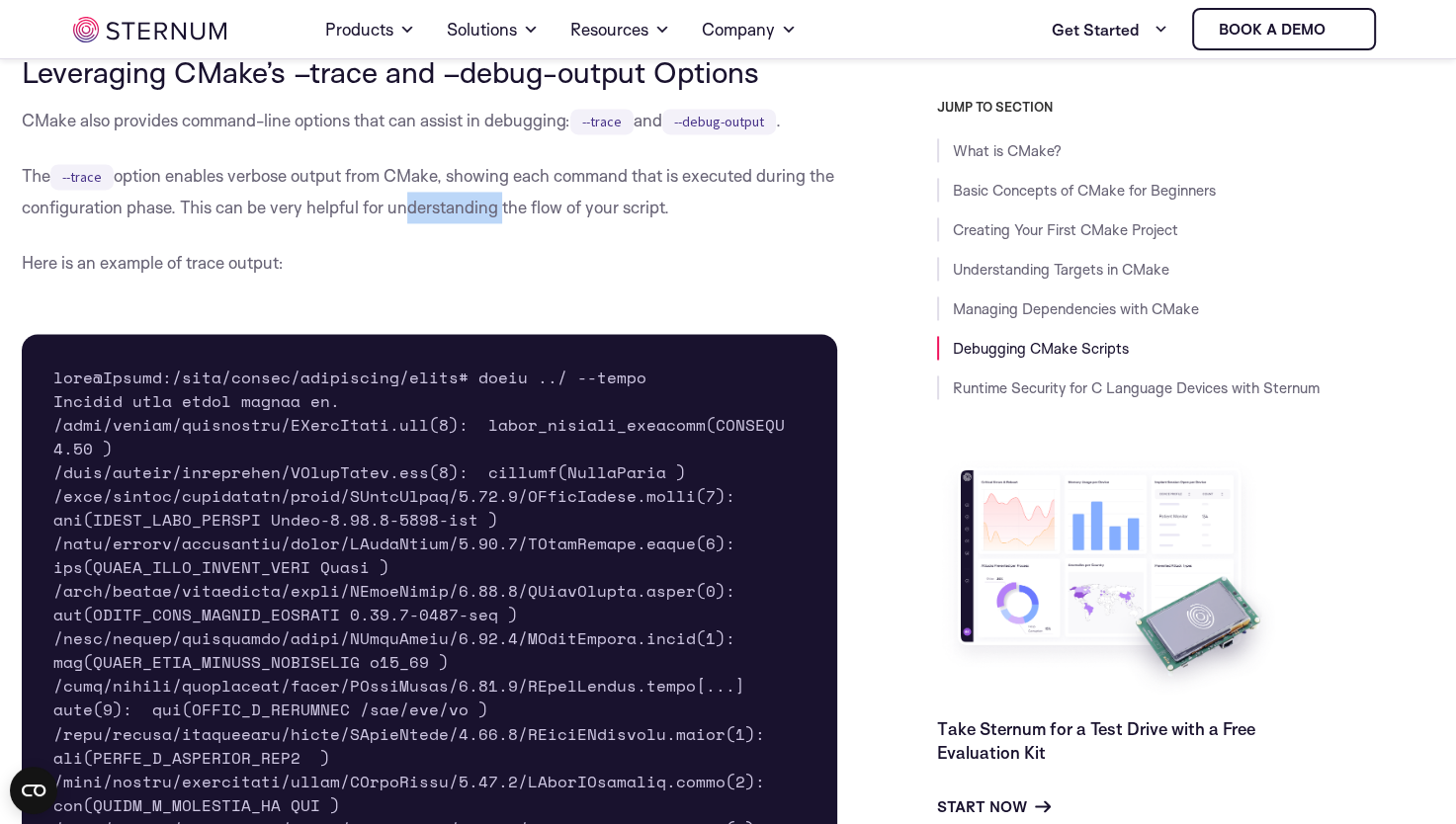 drag, startPoint x: 526, startPoint y: 267, endPoint x: 424, endPoint y: 269, distance: 102.01961 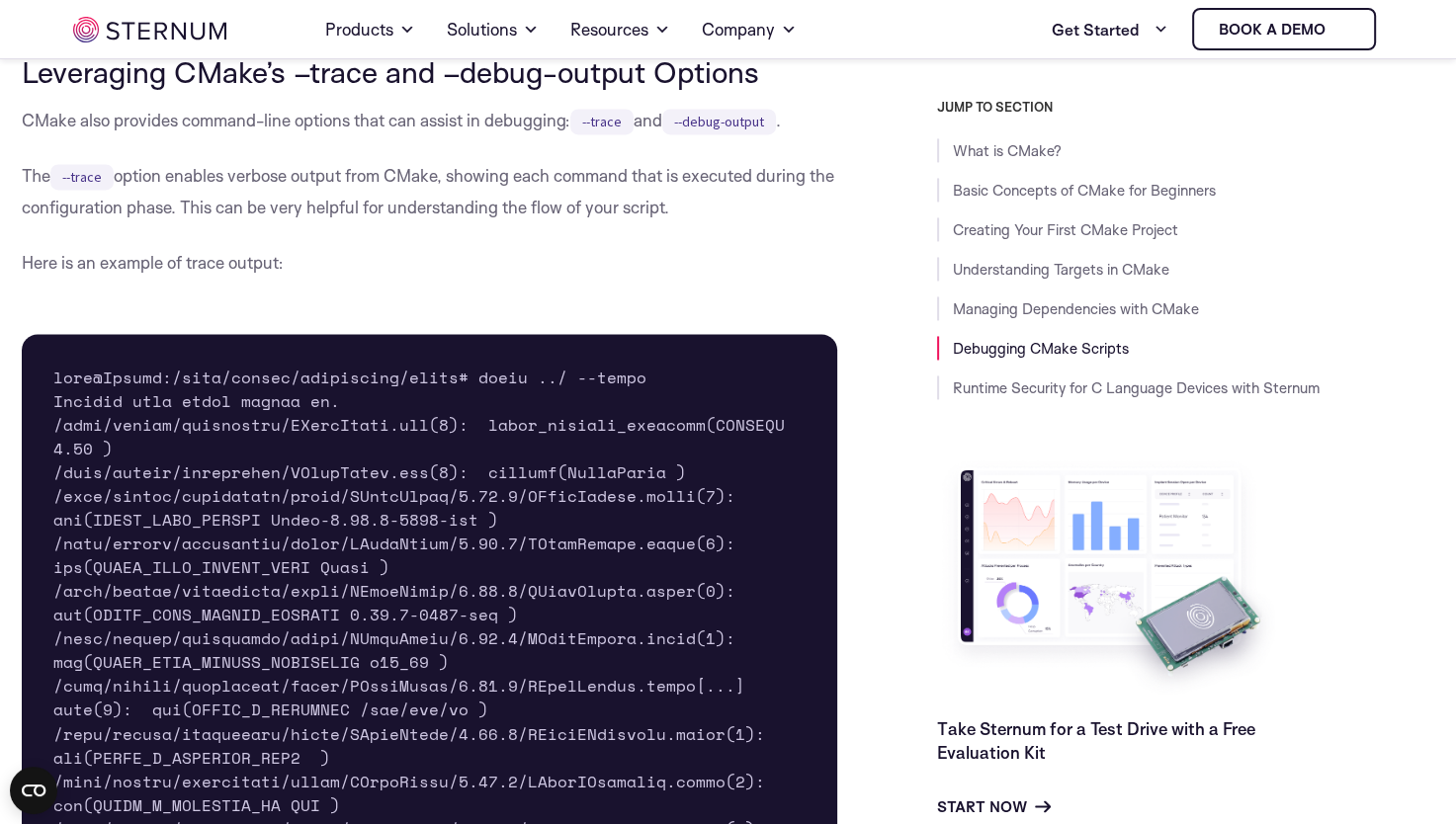 drag, startPoint x: 424, startPoint y: 269, endPoint x: 391, endPoint y: 270, distance: 33.01515 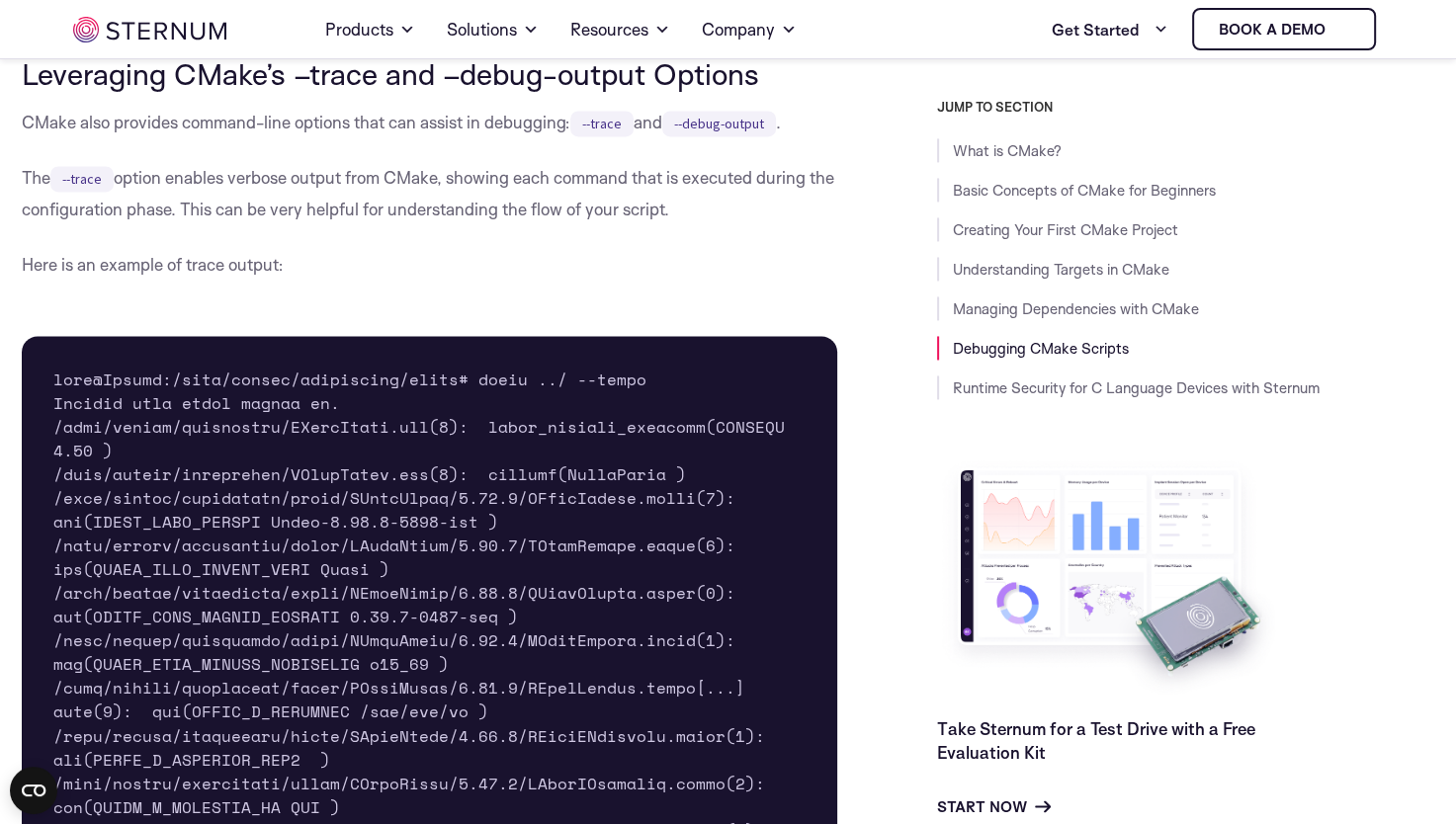 scroll, scrollTop: 10148, scrollLeft: 0, axis: vertical 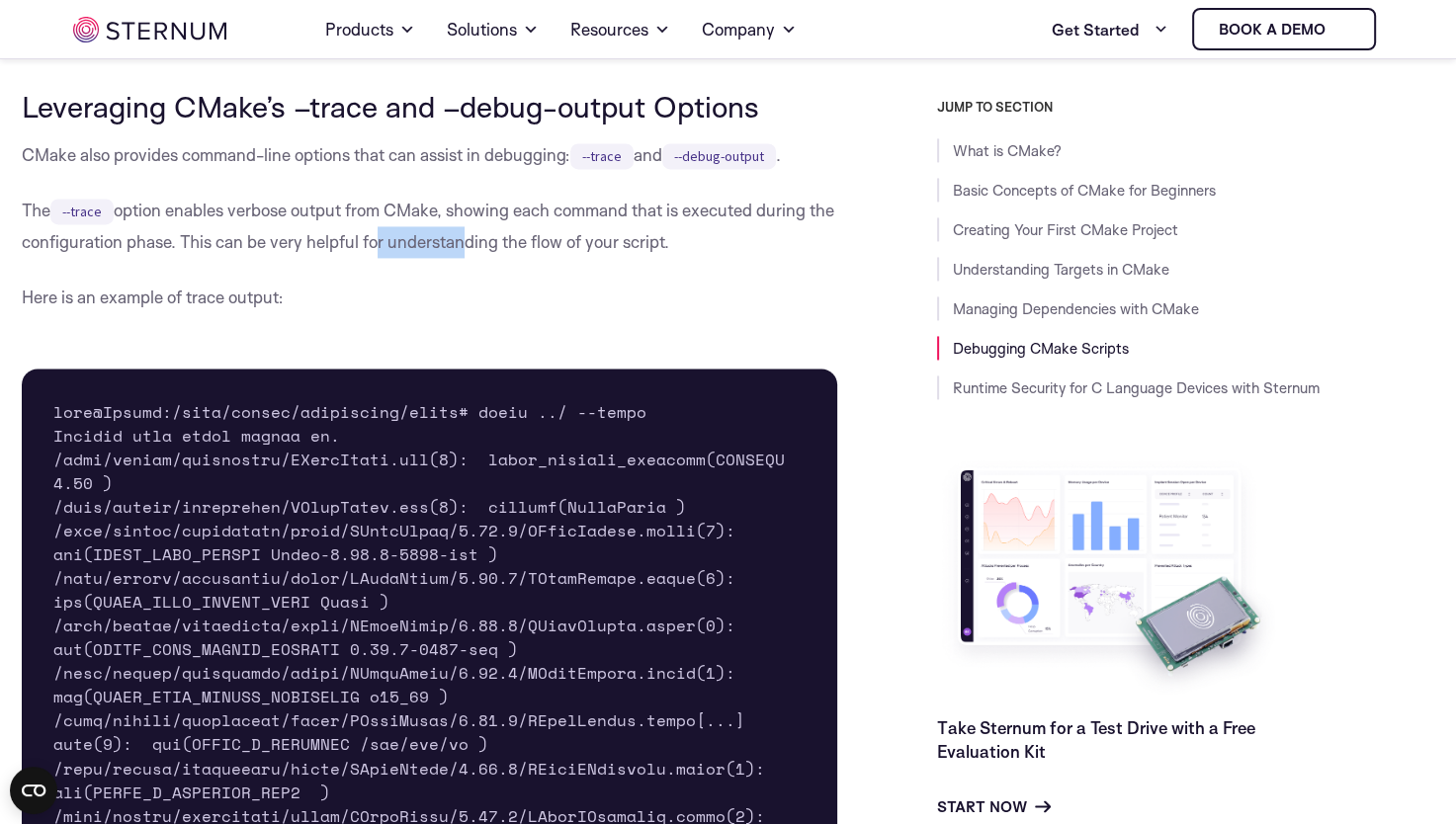 drag, startPoint x: 479, startPoint y: 289, endPoint x: 389, endPoint y: 307, distance: 91.78235 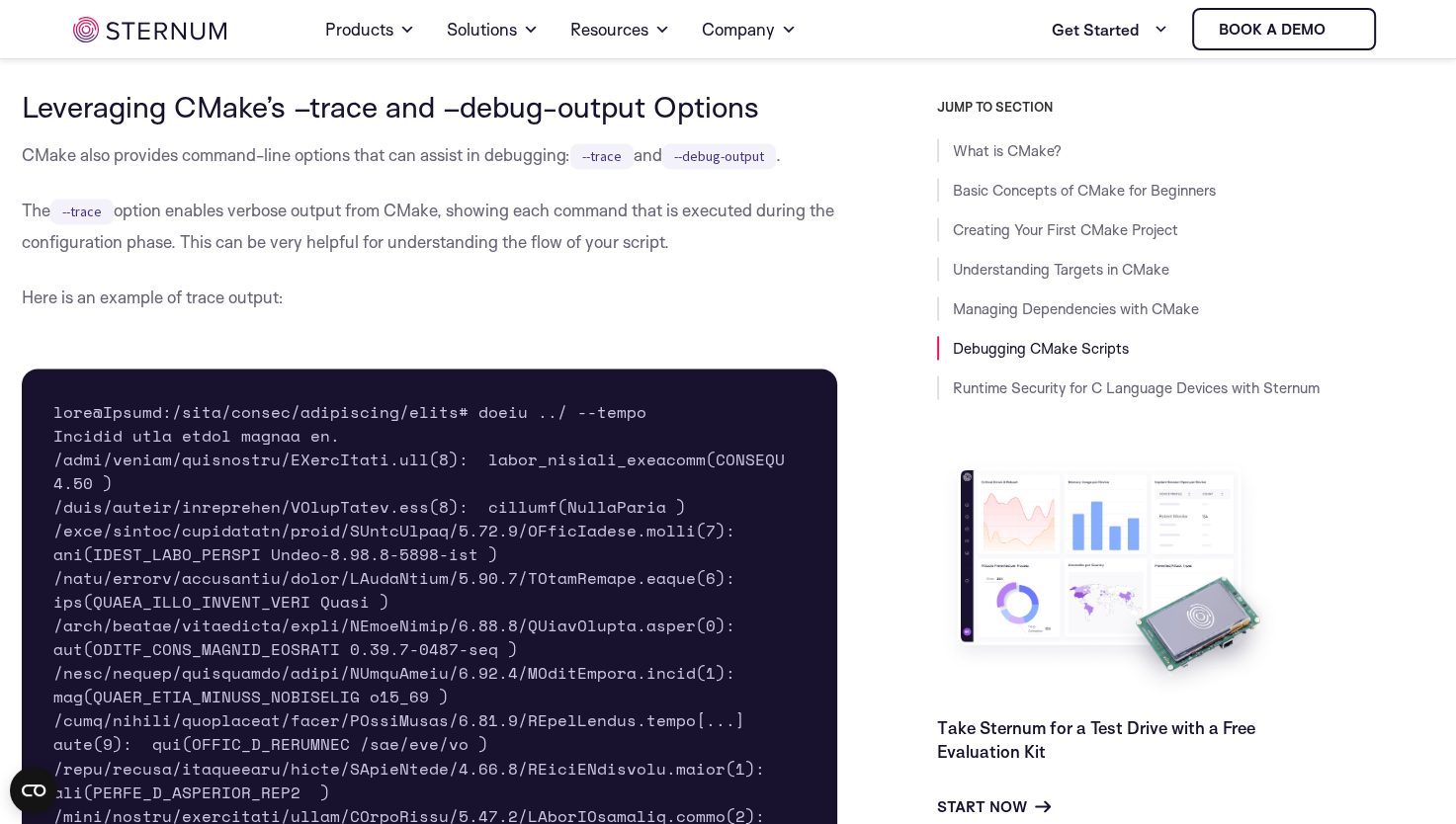 drag, startPoint x: 389, startPoint y: 307, endPoint x: 339, endPoint y: 304, distance: 50.089919 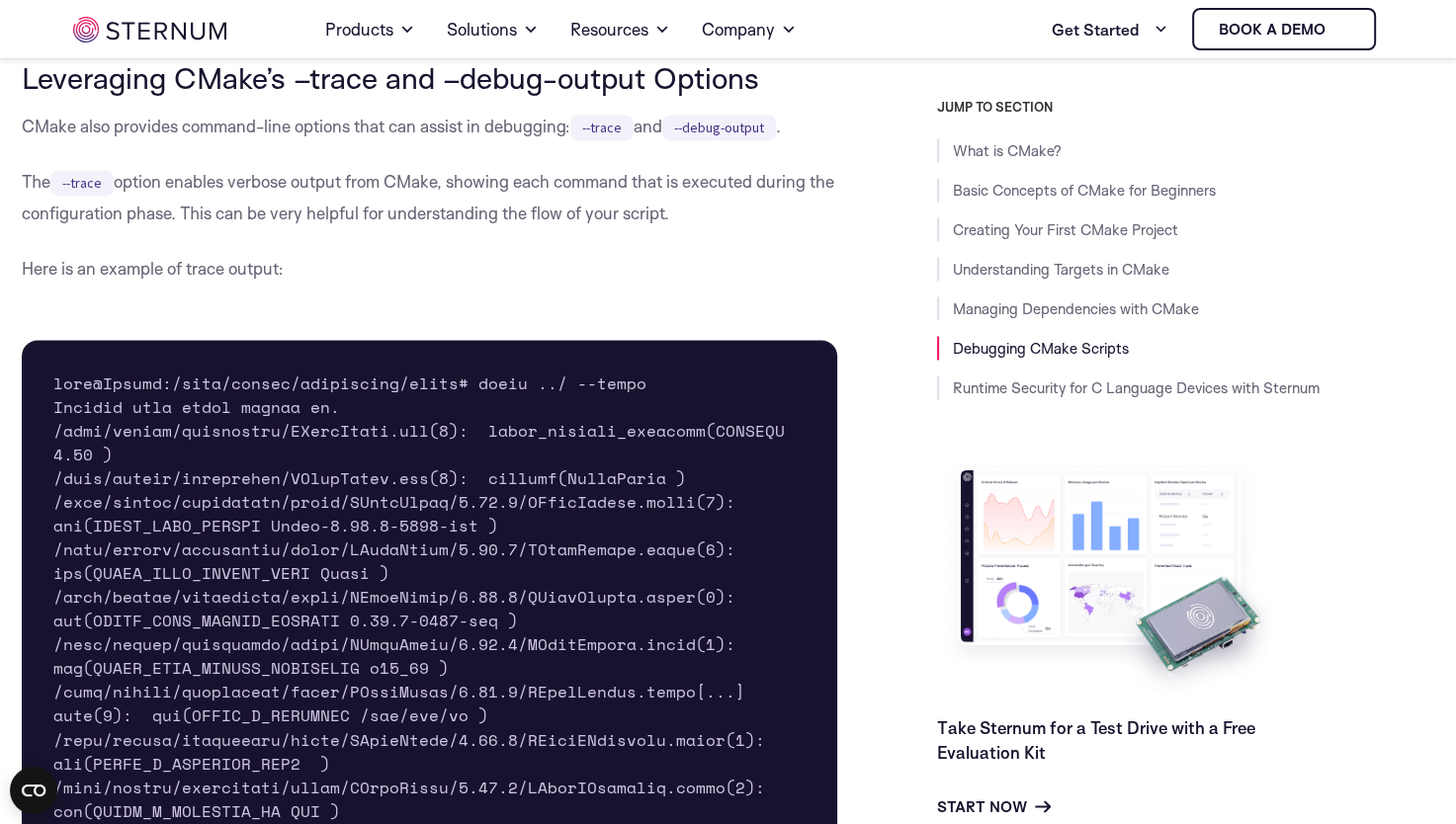 scroll, scrollTop: 10164, scrollLeft: 0, axis: vertical 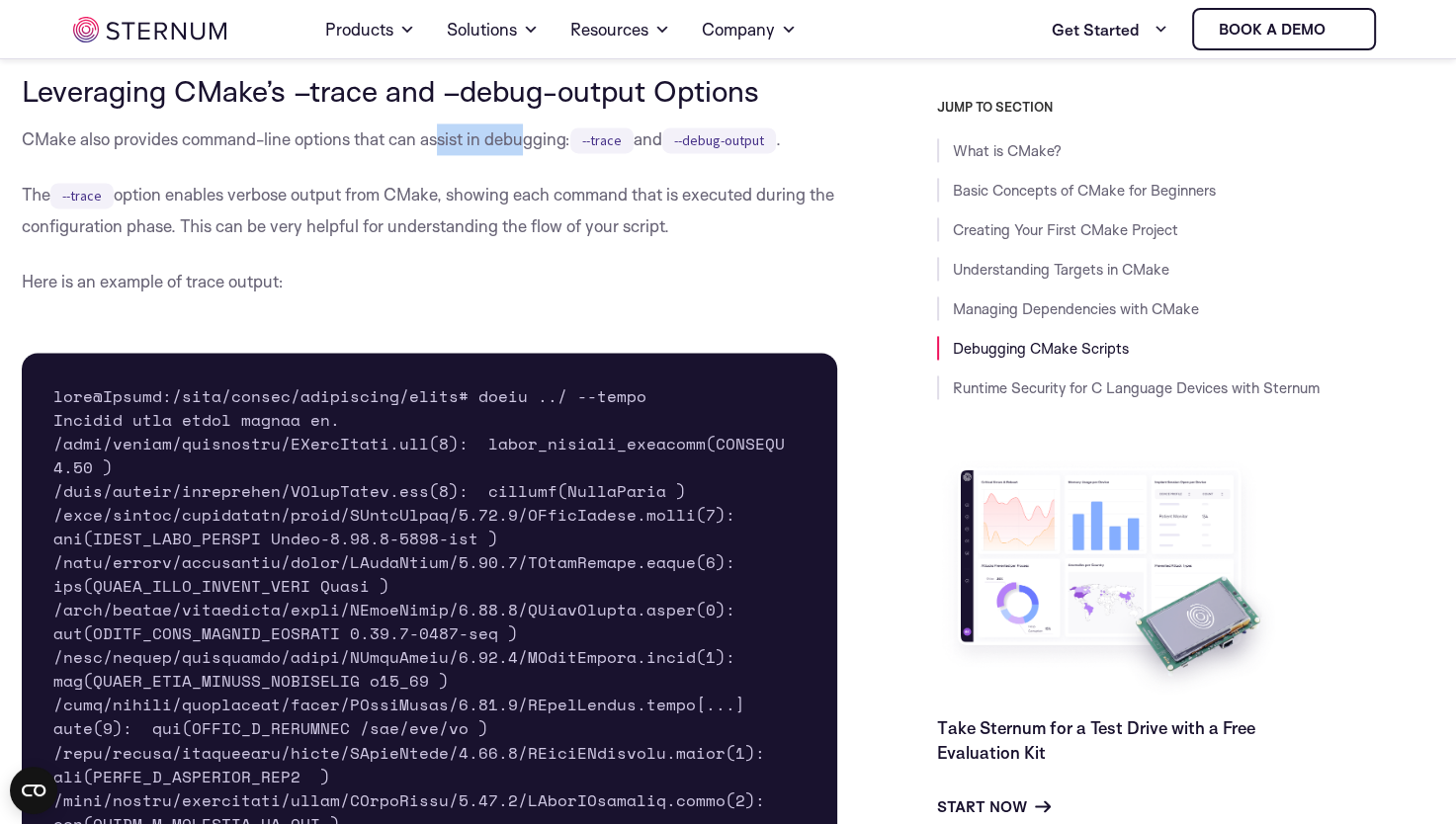 drag, startPoint x: 526, startPoint y: 196, endPoint x: 412, endPoint y: 198, distance: 114.01754 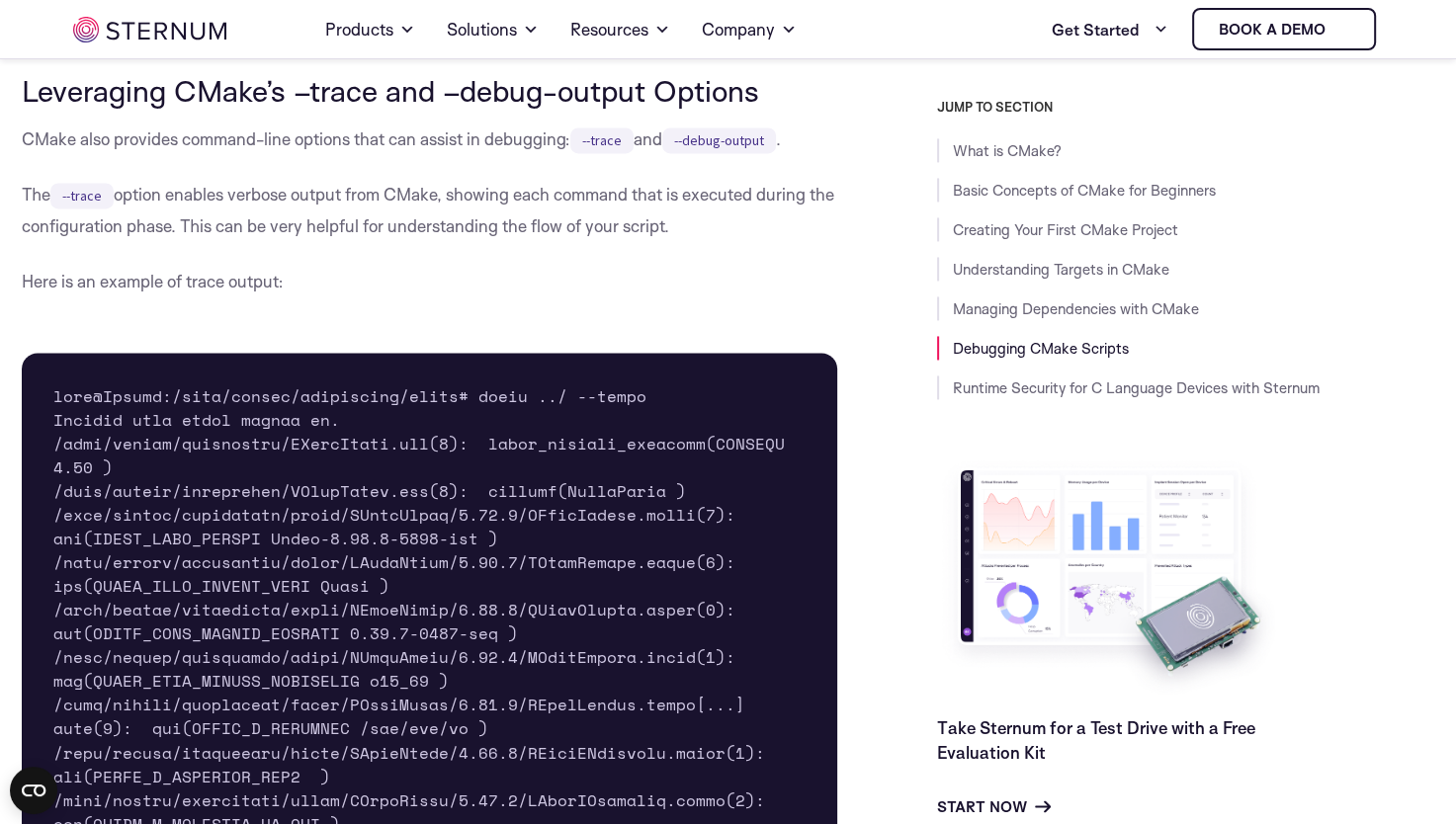 drag, startPoint x: 412, startPoint y: 198, endPoint x: 375, endPoint y: 202, distance: 37.215588 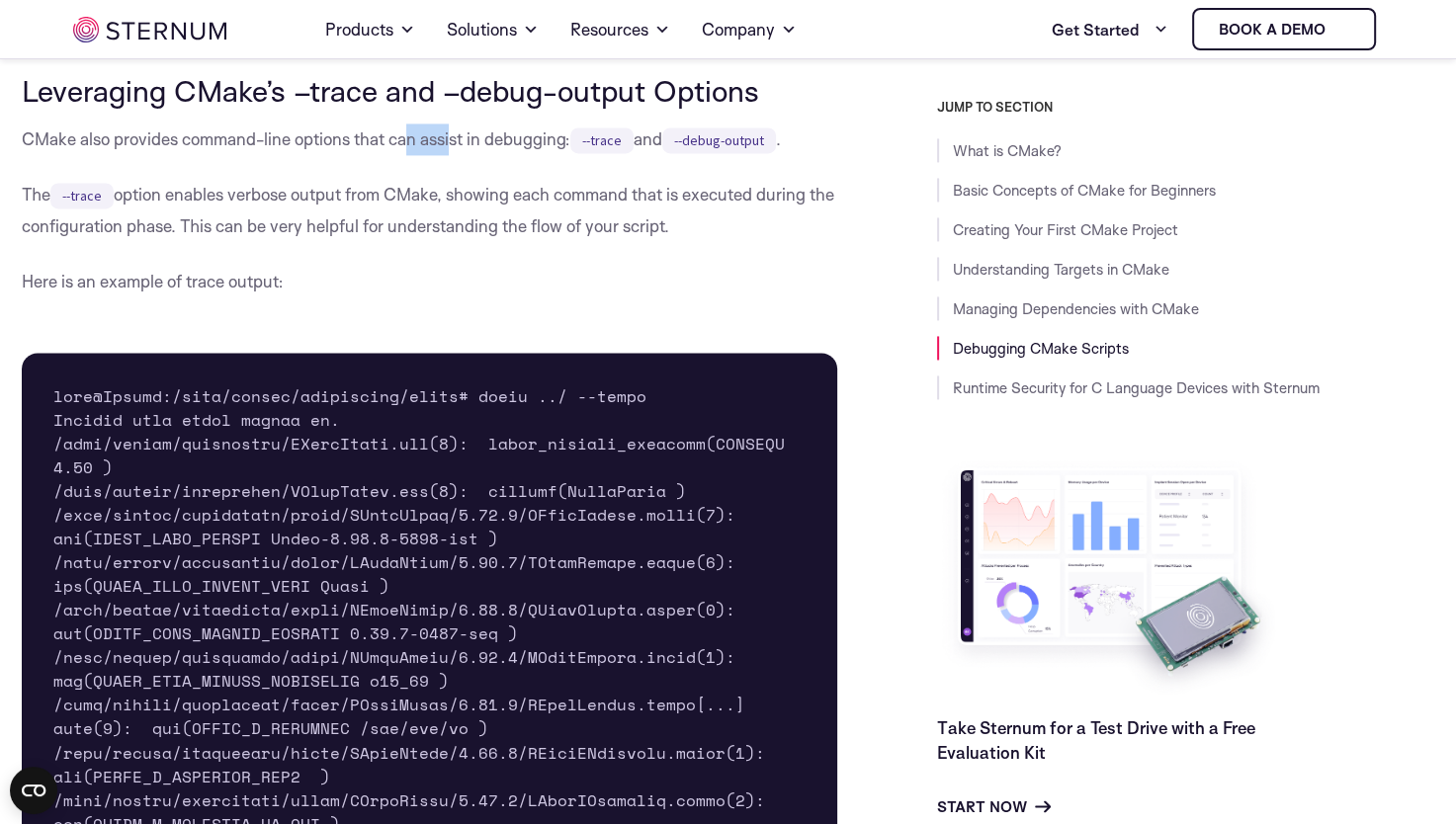 drag, startPoint x: 455, startPoint y: 197, endPoint x: 410, endPoint y: 200, distance: 45.099889 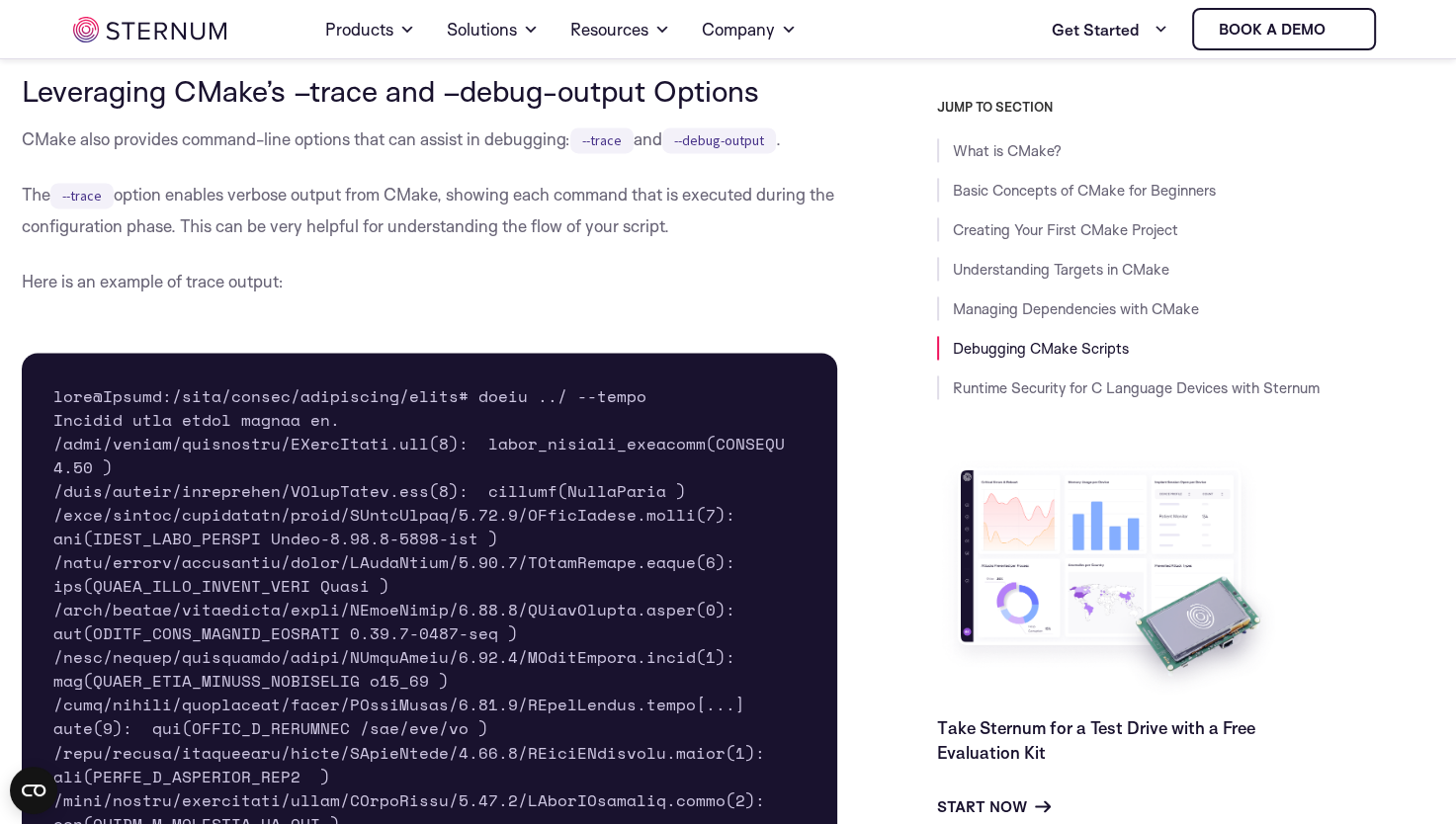 drag, startPoint x: 410, startPoint y: 200, endPoint x: 387, endPoint y: 199, distance: 23.021729 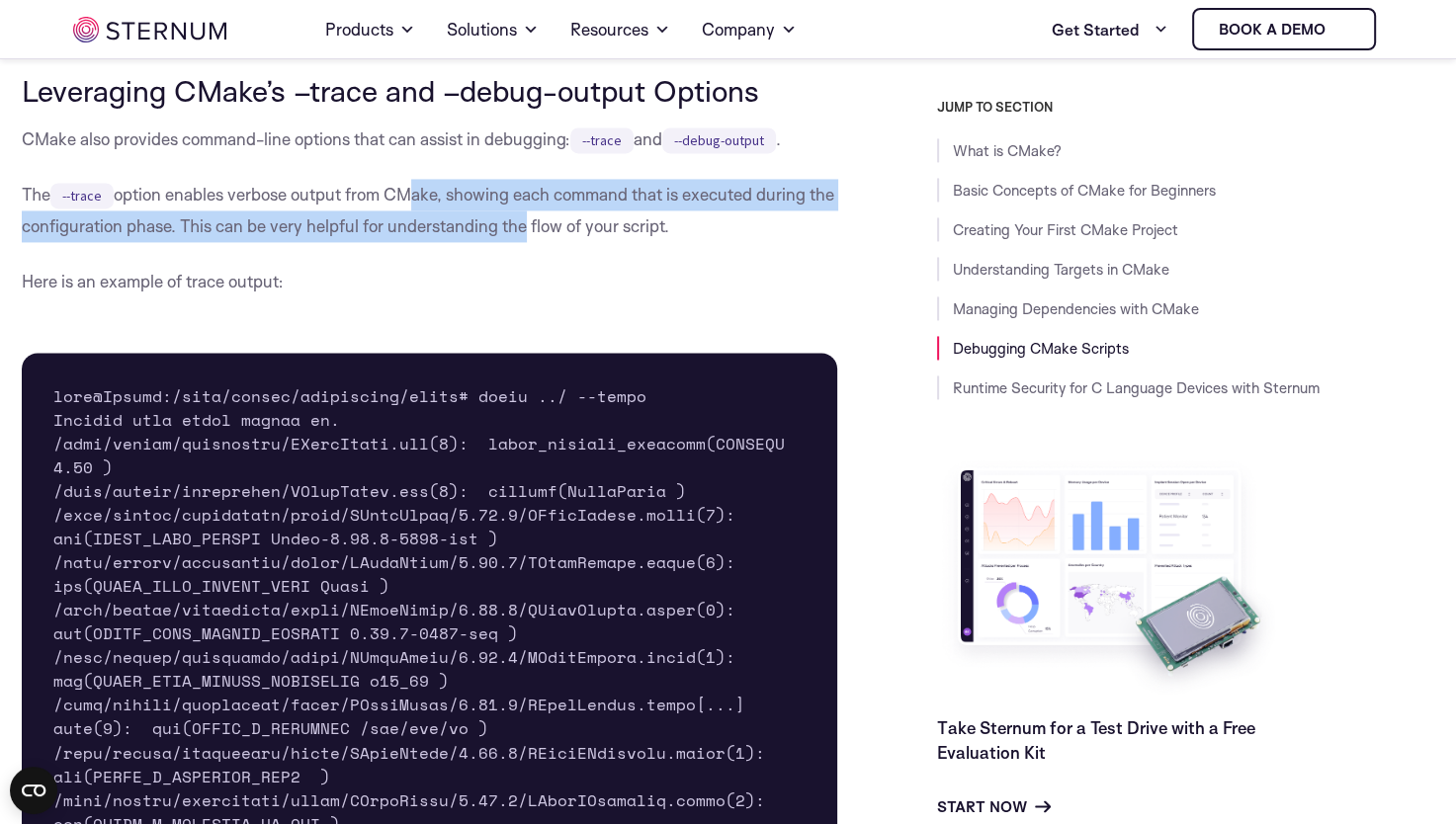 drag, startPoint x: 399, startPoint y: 246, endPoint x: 554, endPoint y: 266, distance: 156.285 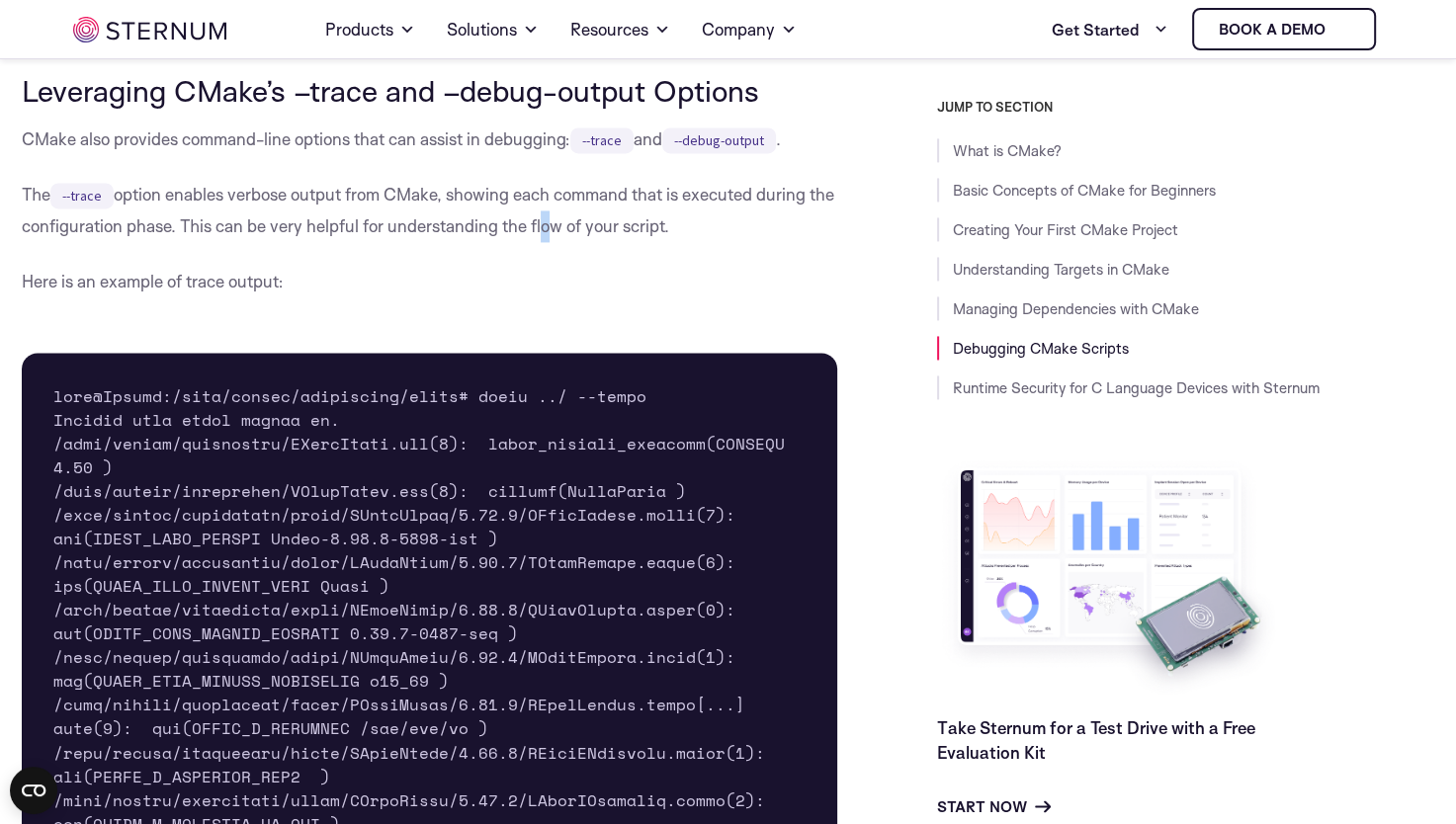 drag, startPoint x: 554, startPoint y: 266, endPoint x: 568, endPoint y: 279, distance: 19.104973 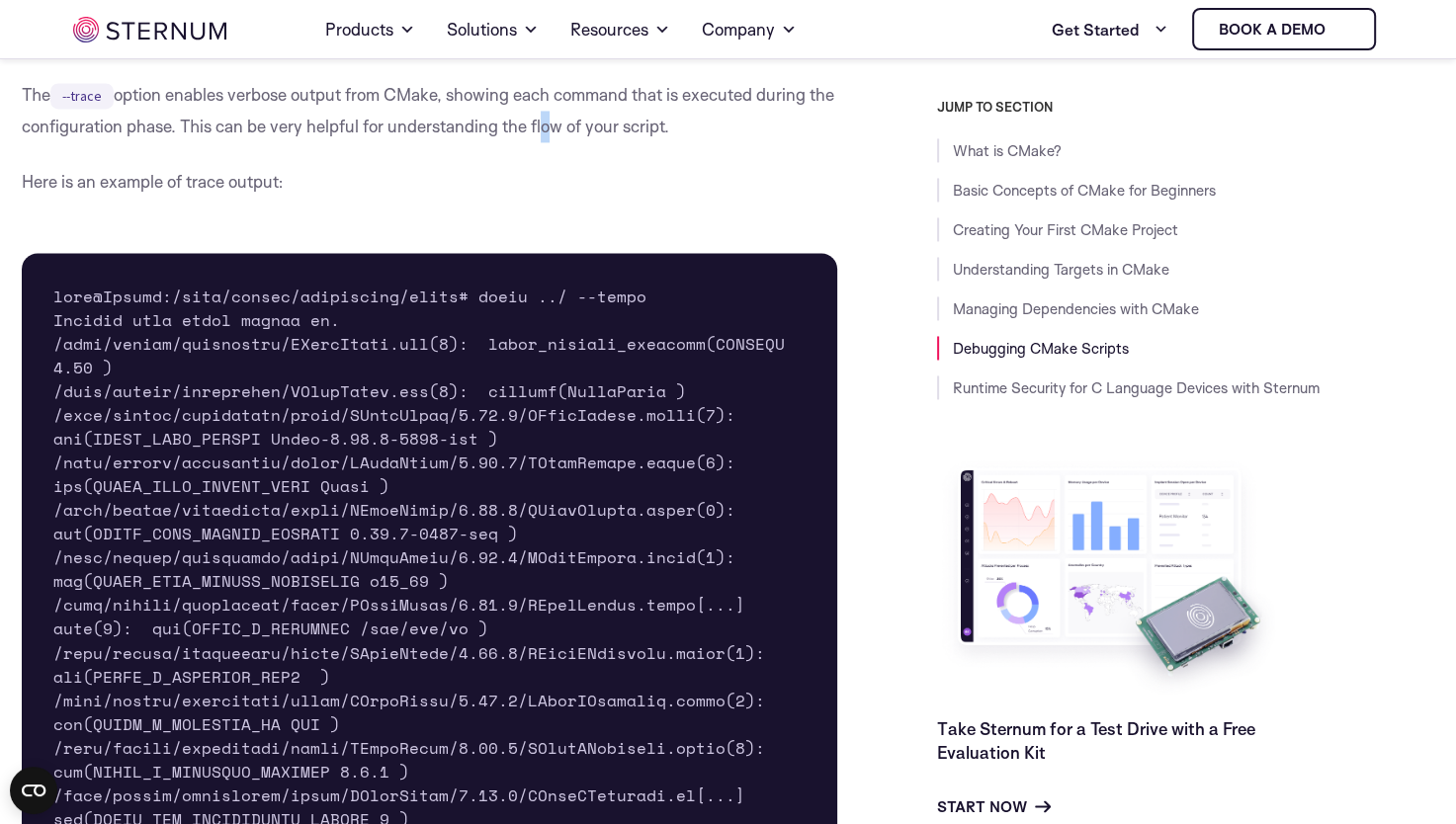 scroll, scrollTop: 10232, scrollLeft: 0, axis: vertical 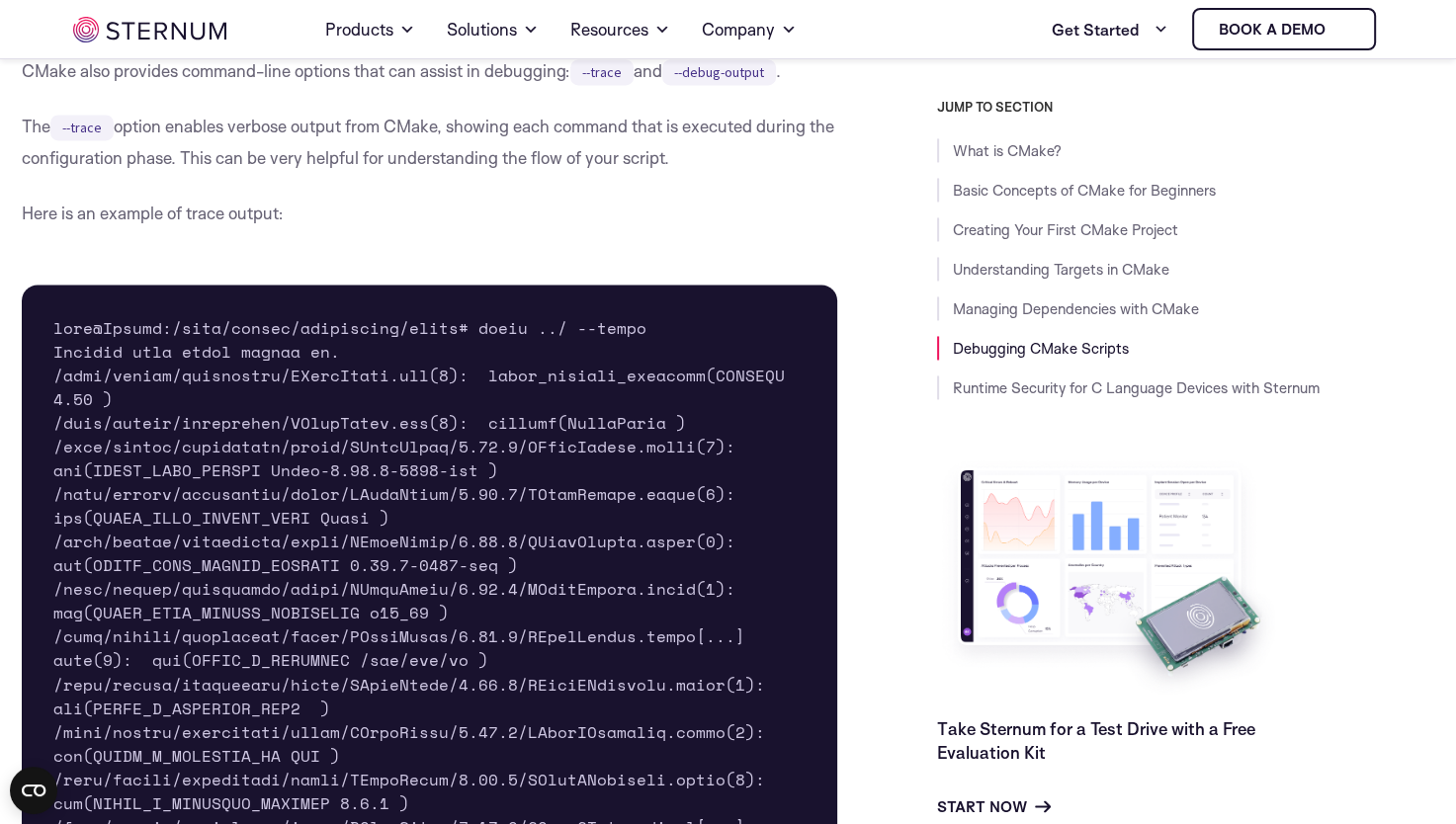 click on "The  --trace  option enables verbose output from CMake, showing each command that is executed during the configuration phase. This can be very helpful for understanding the flow of your script." at bounding box center (430, 142) 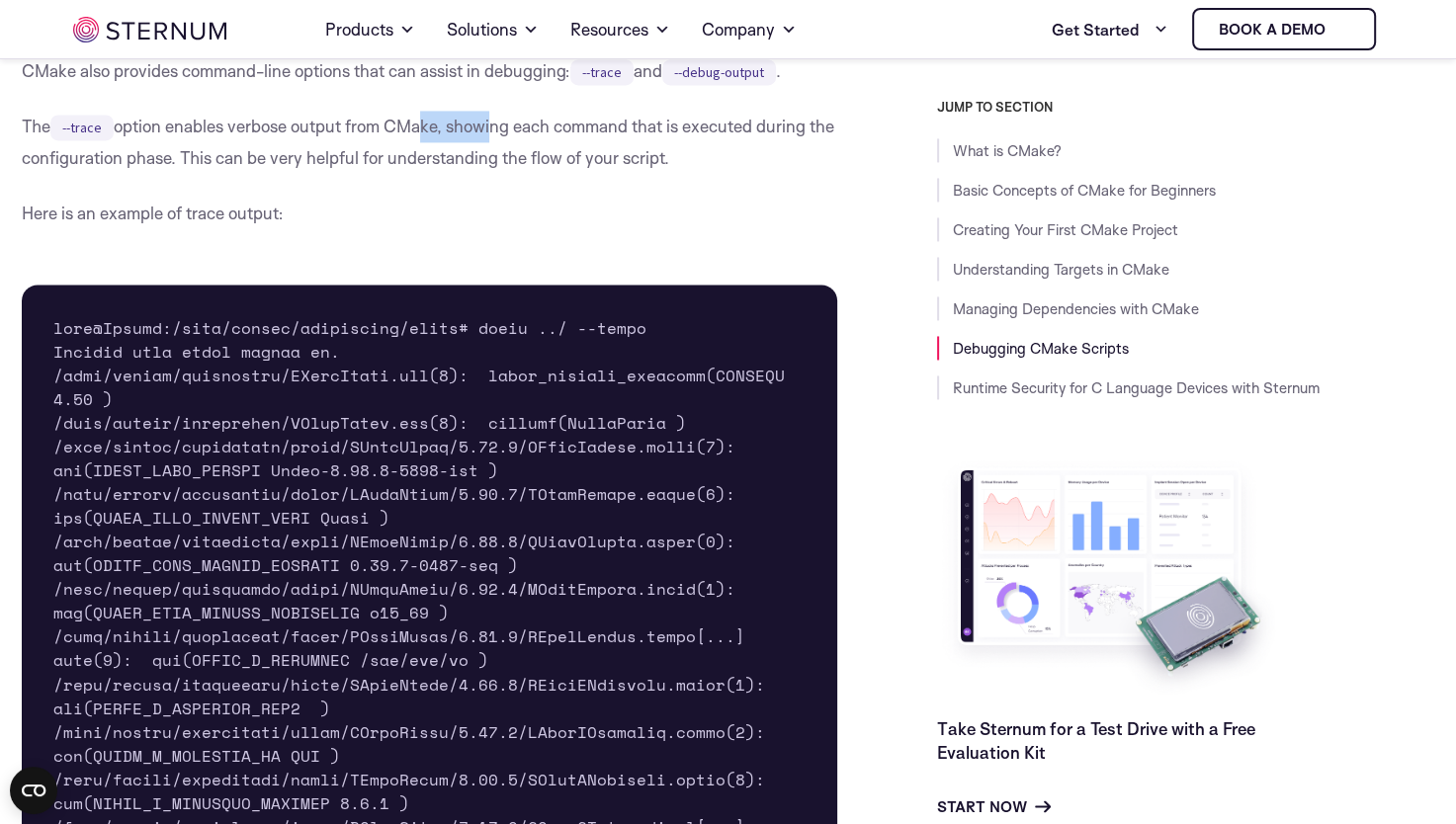drag, startPoint x: 420, startPoint y: 180, endPoint x: 498, endPoint y: 193, distance: 79.07591 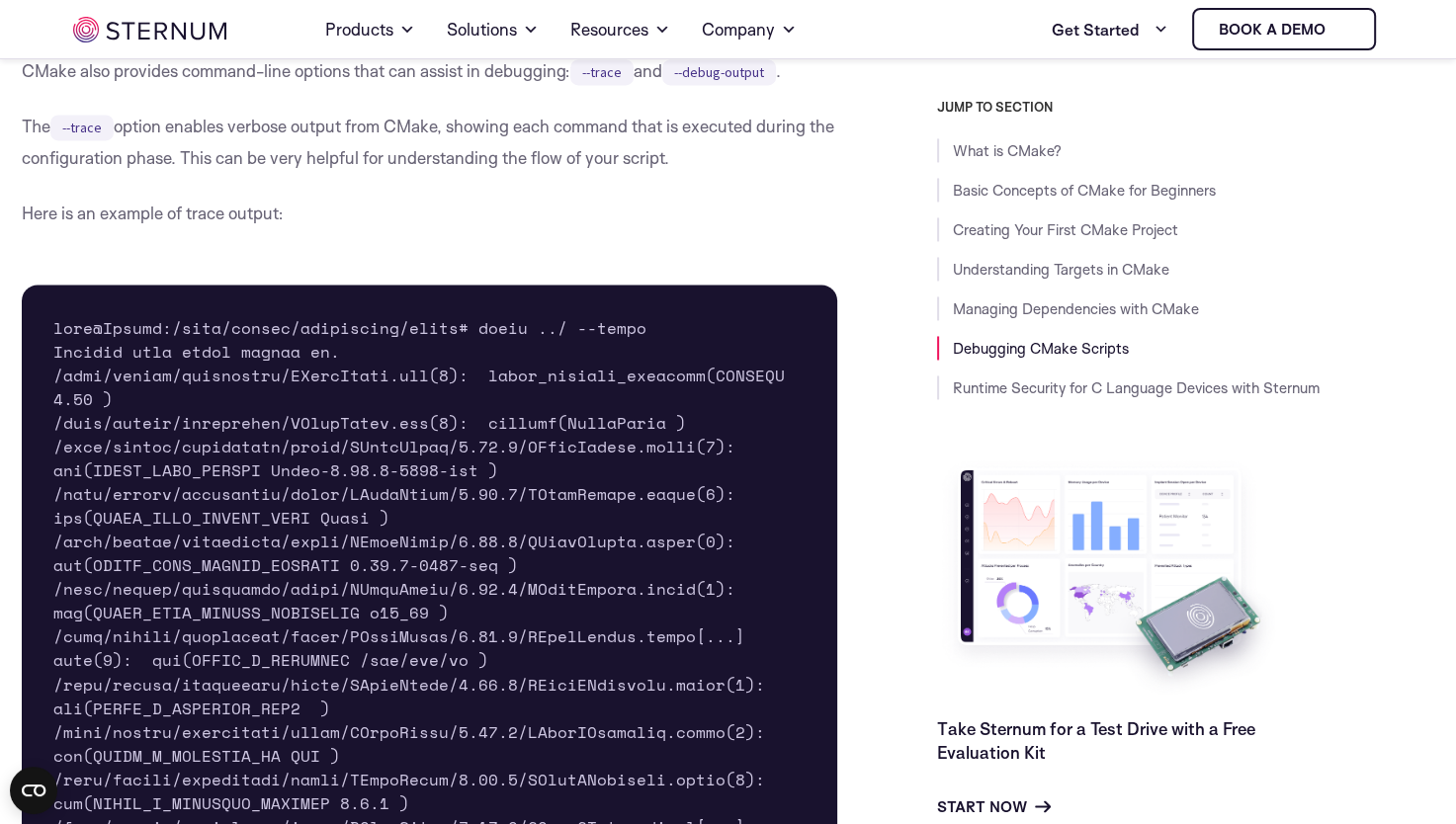 drag, startPoint x: 498, startPoint y: 193, endPoint x: 437, endPoint y: 206, distance: 62.369865 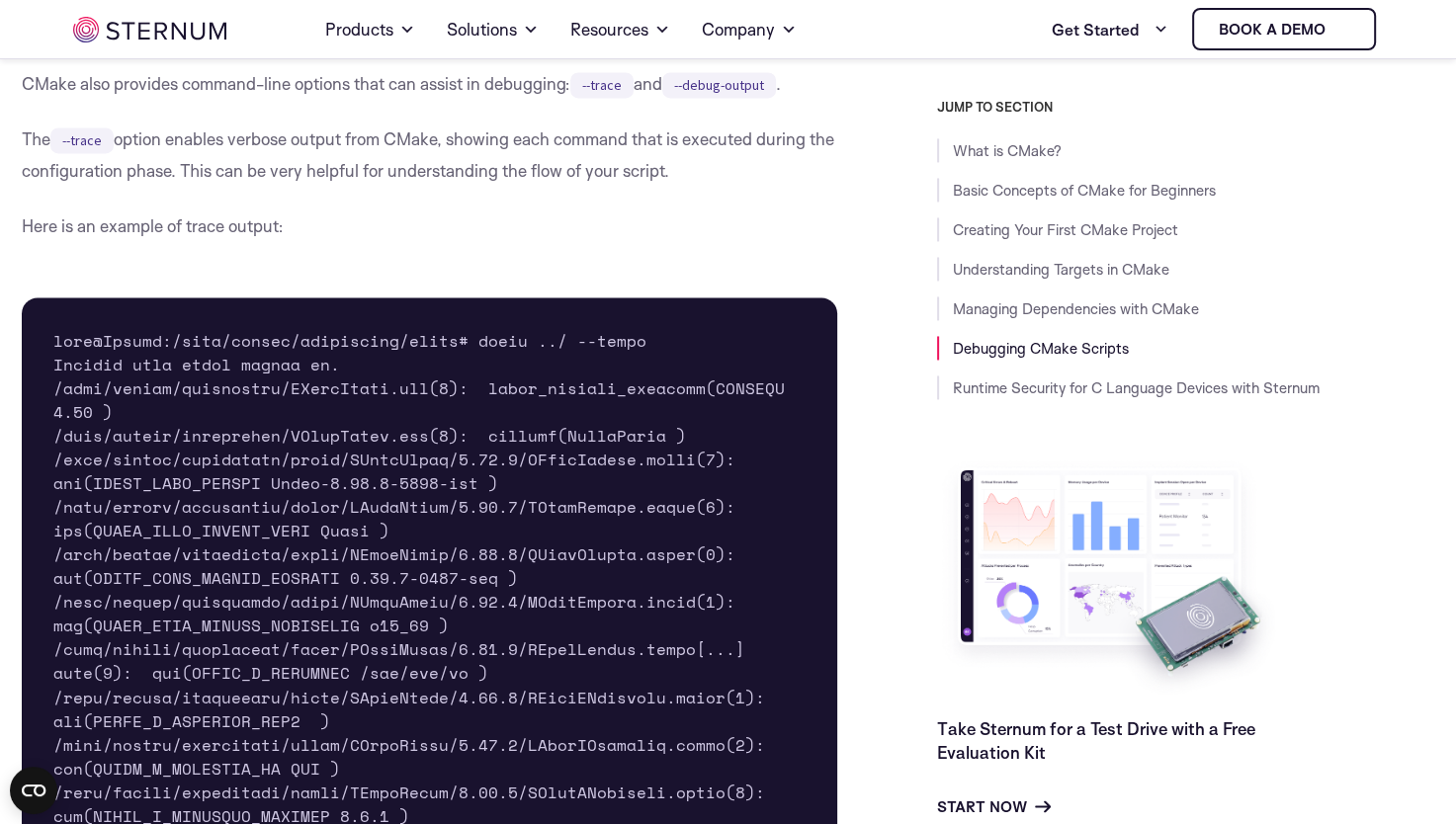 scroll, scrollTop: 10214, scrollLeft: 0, axis: vertical 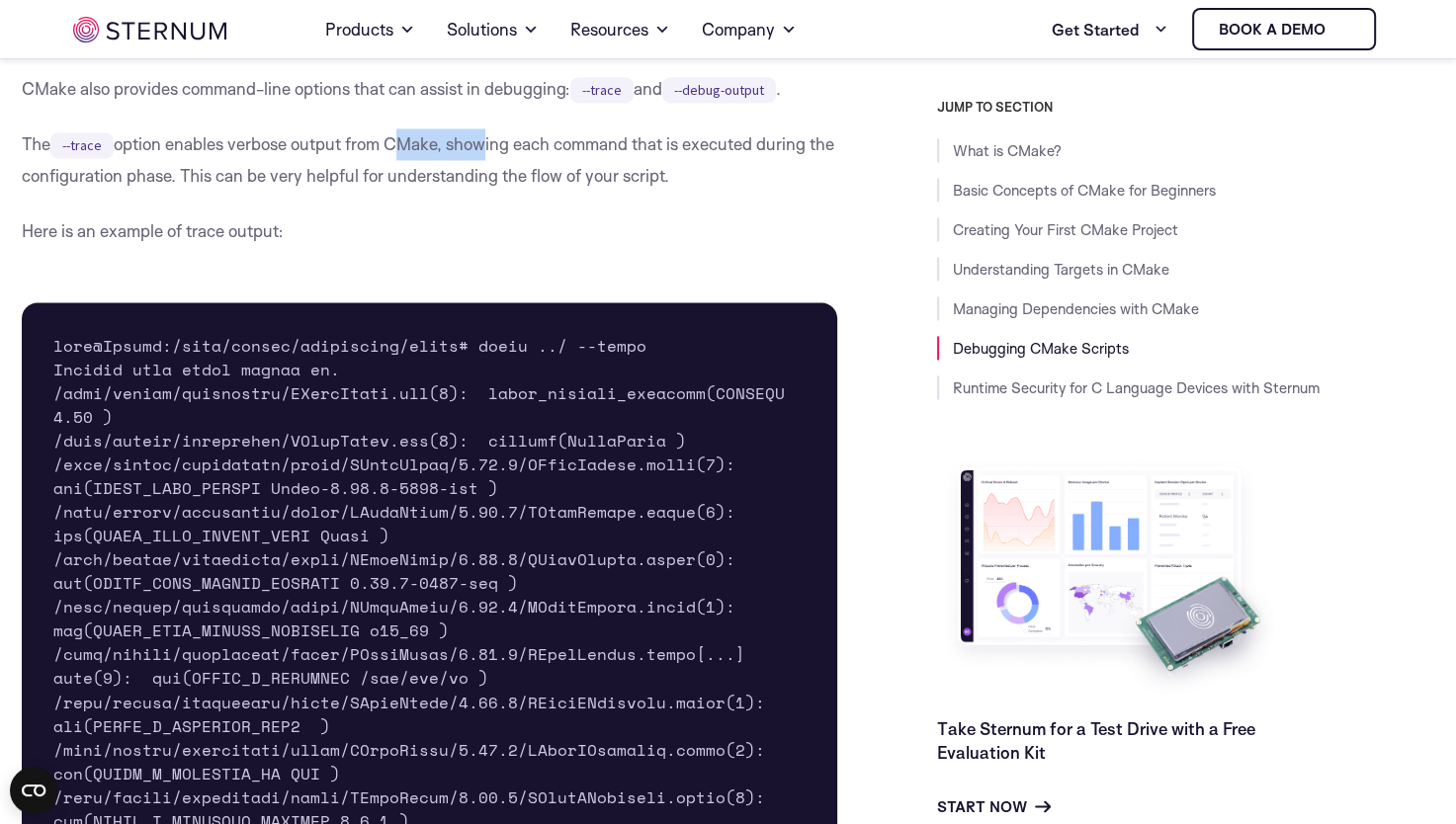drag, startPoint x: 392, startPoint y: 200, endPoint x: 486, endPoint y: 192, distance: 94.33981 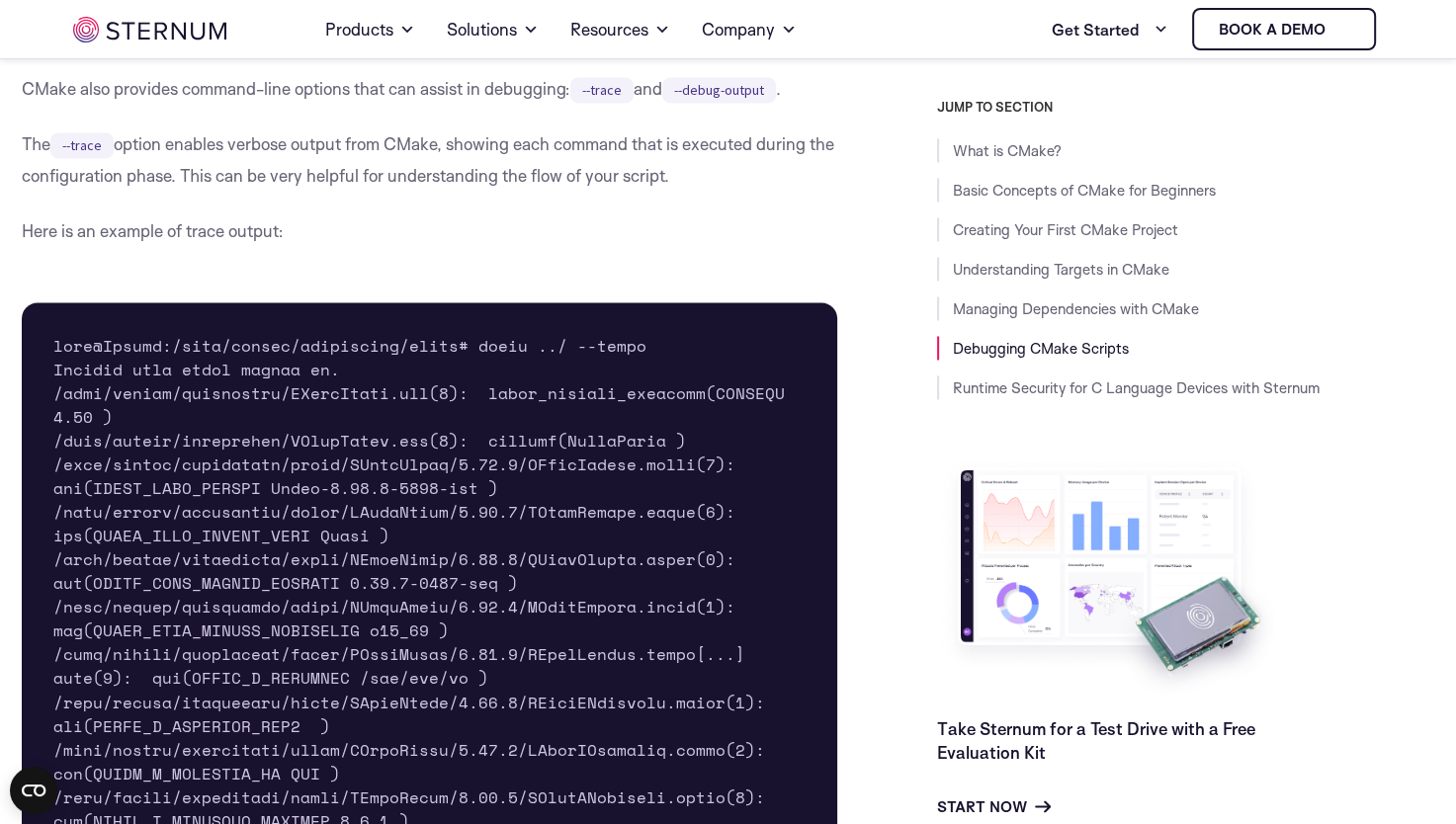 drag, startPoint x: 486, startPoint y: 192, endPoint x: 360, endPoint y: 194, distance: 126.01587 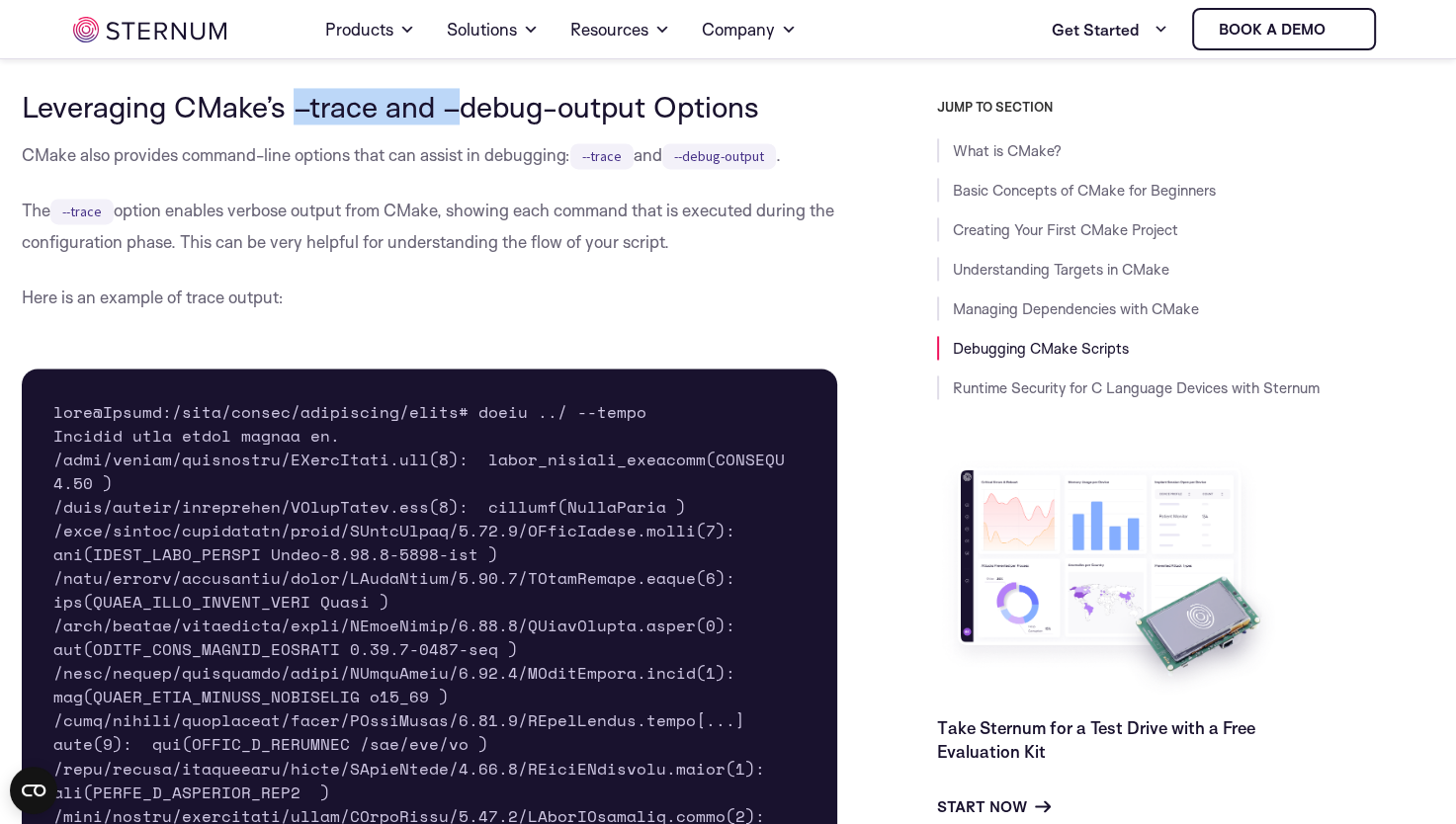 drag, startPoint x: 299, startPoint y: 164, endPoint x: 478, endPoint y: 170, distance: 179.10053 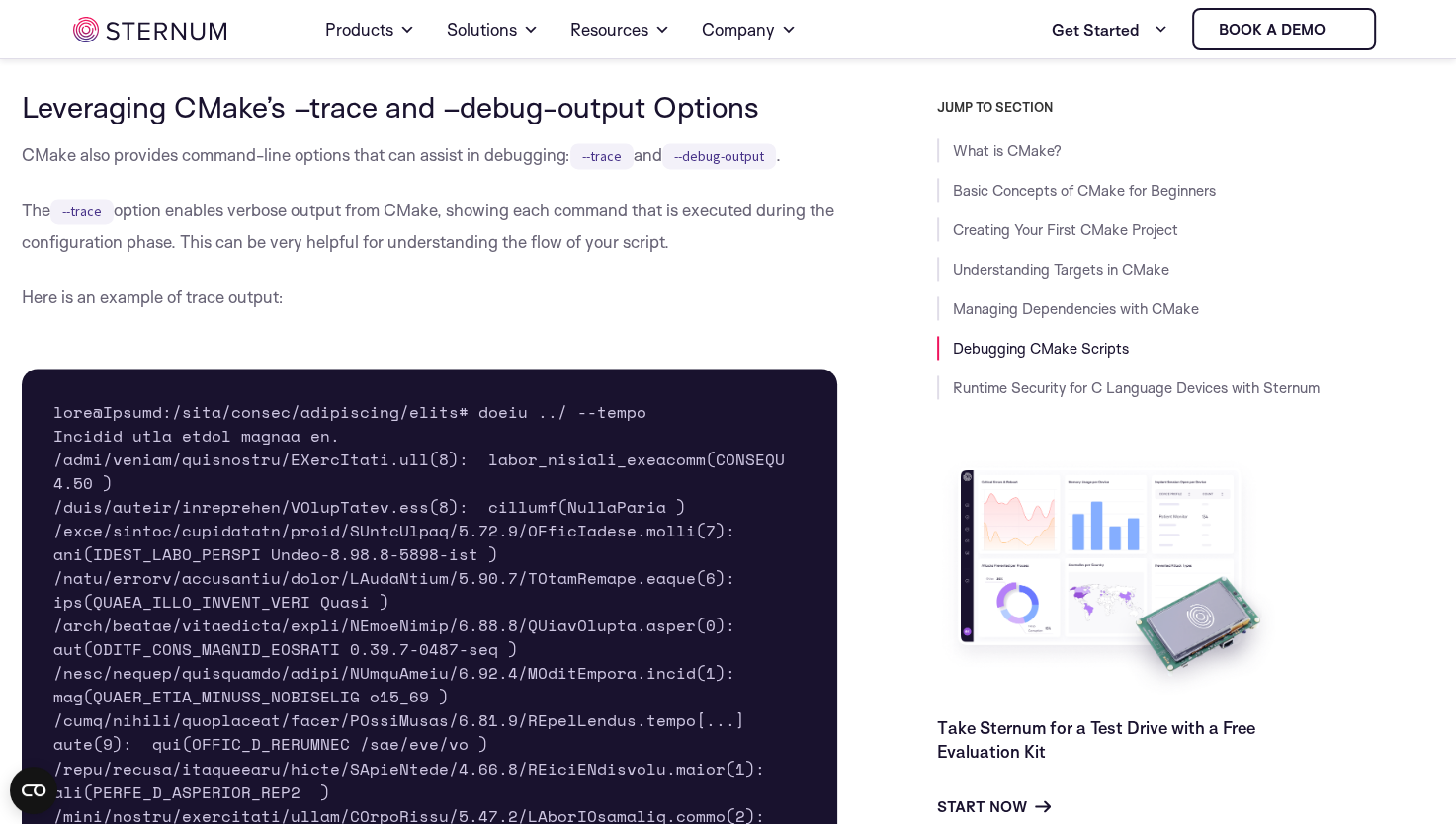 drag, startPoint x: 478, startPoint y: 170, endPoint x: 416, endPoint y: 206, distance: 71.693793 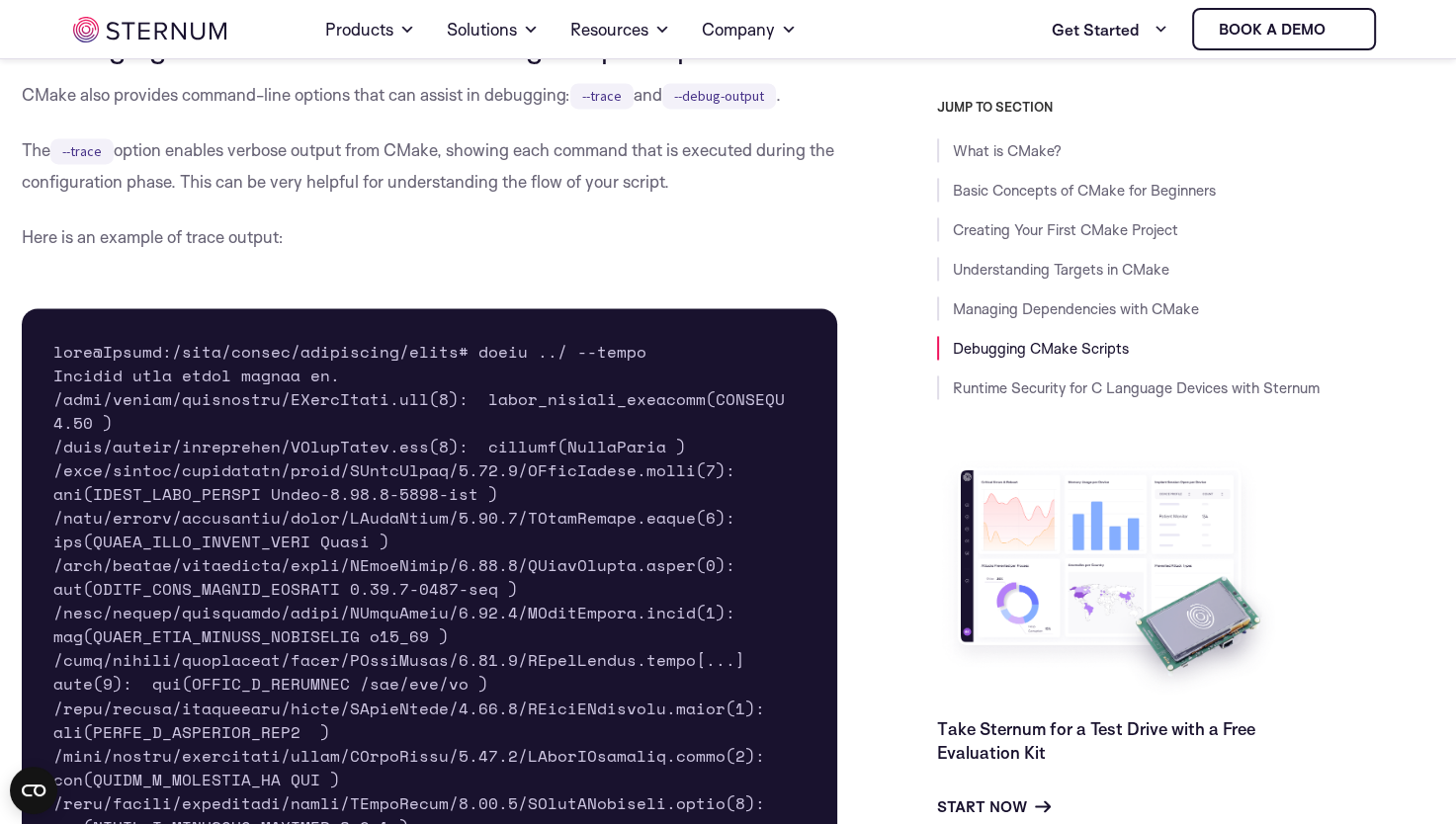 scroll, scrollTop: 10207, scrollLeft: 0, axis: vertical 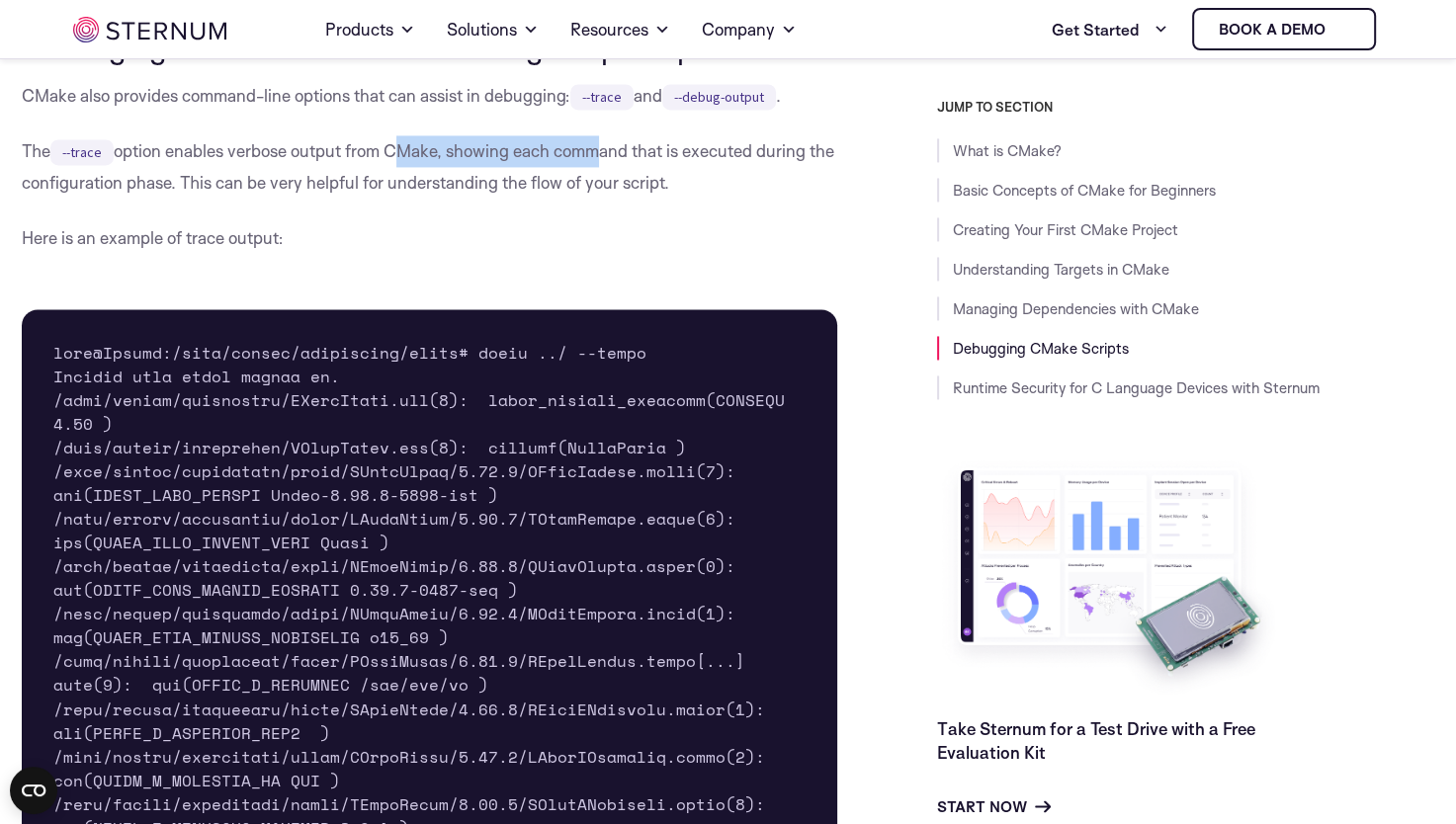 drag, startPoint x: 397, startPoint y: 204, endPoint x: 611, endPoint y: 218, distance: 214.4575 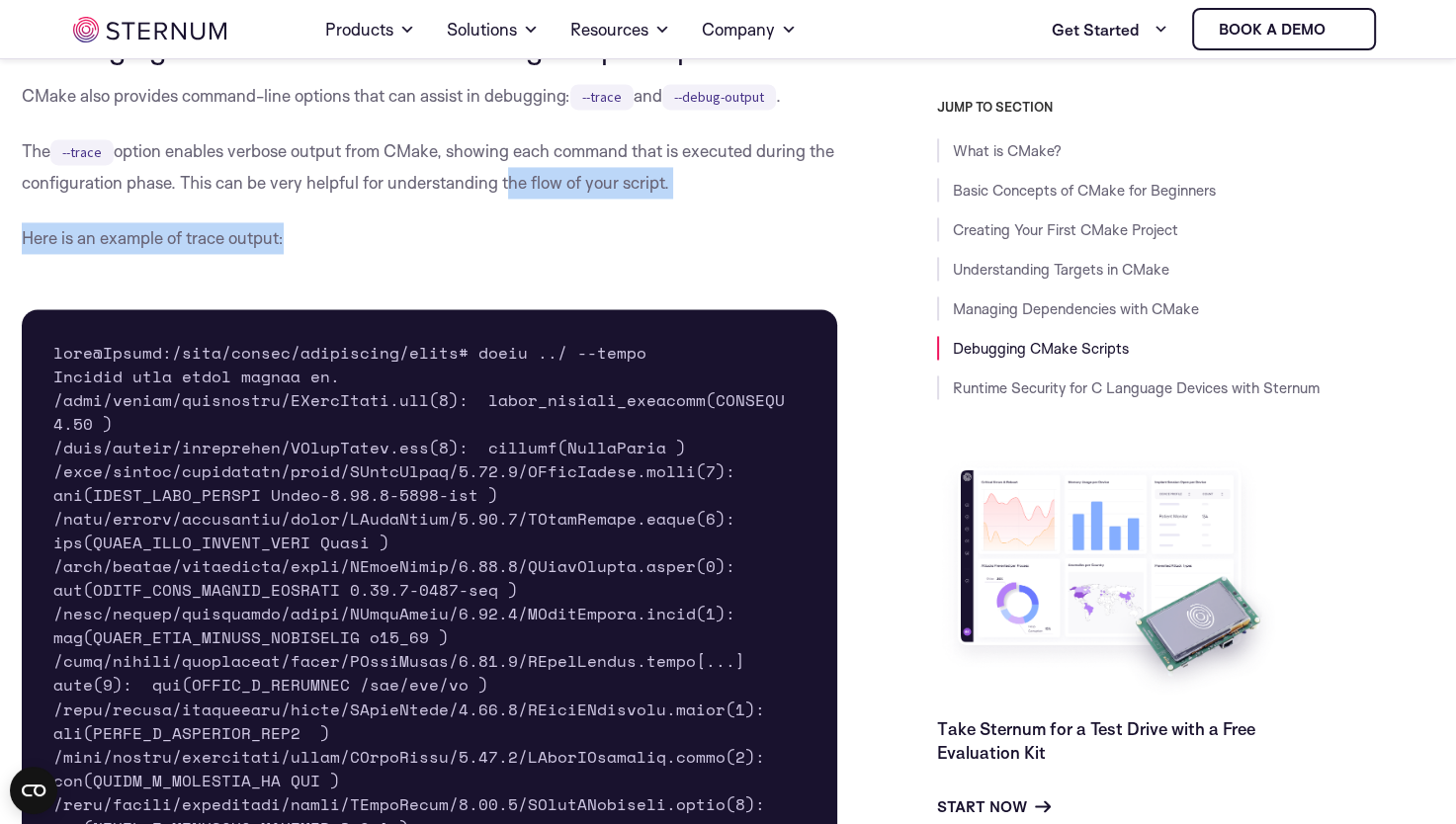 drag, startPoint x: 611, startPoint y: 218, endPoint x: 531, endPoint y: 255, distance: 88.141931 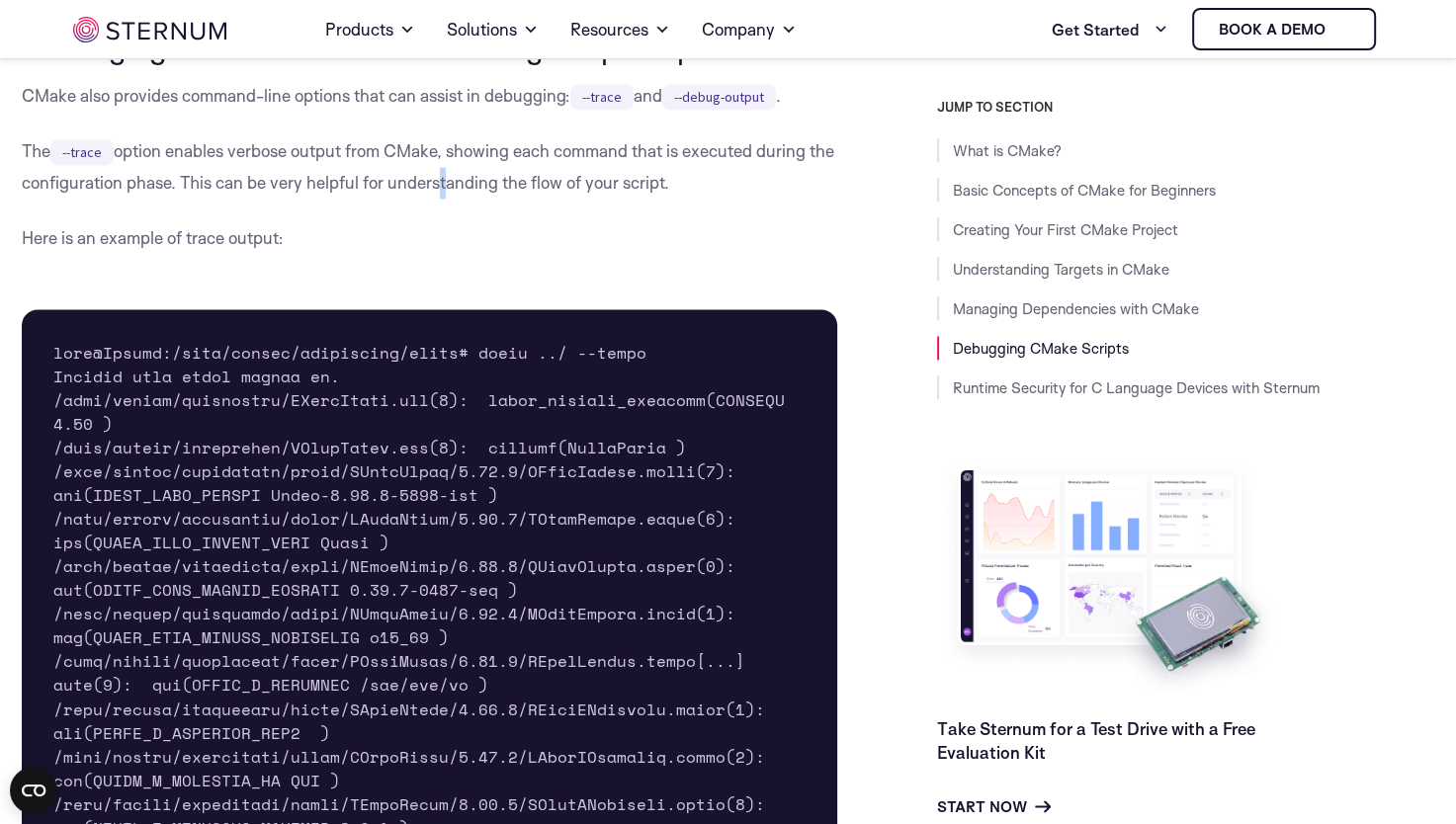 drag, startPoint x: 531, startPoint y: 255, endPoint x: 466, endPoint y: 247, distance: 65.49046 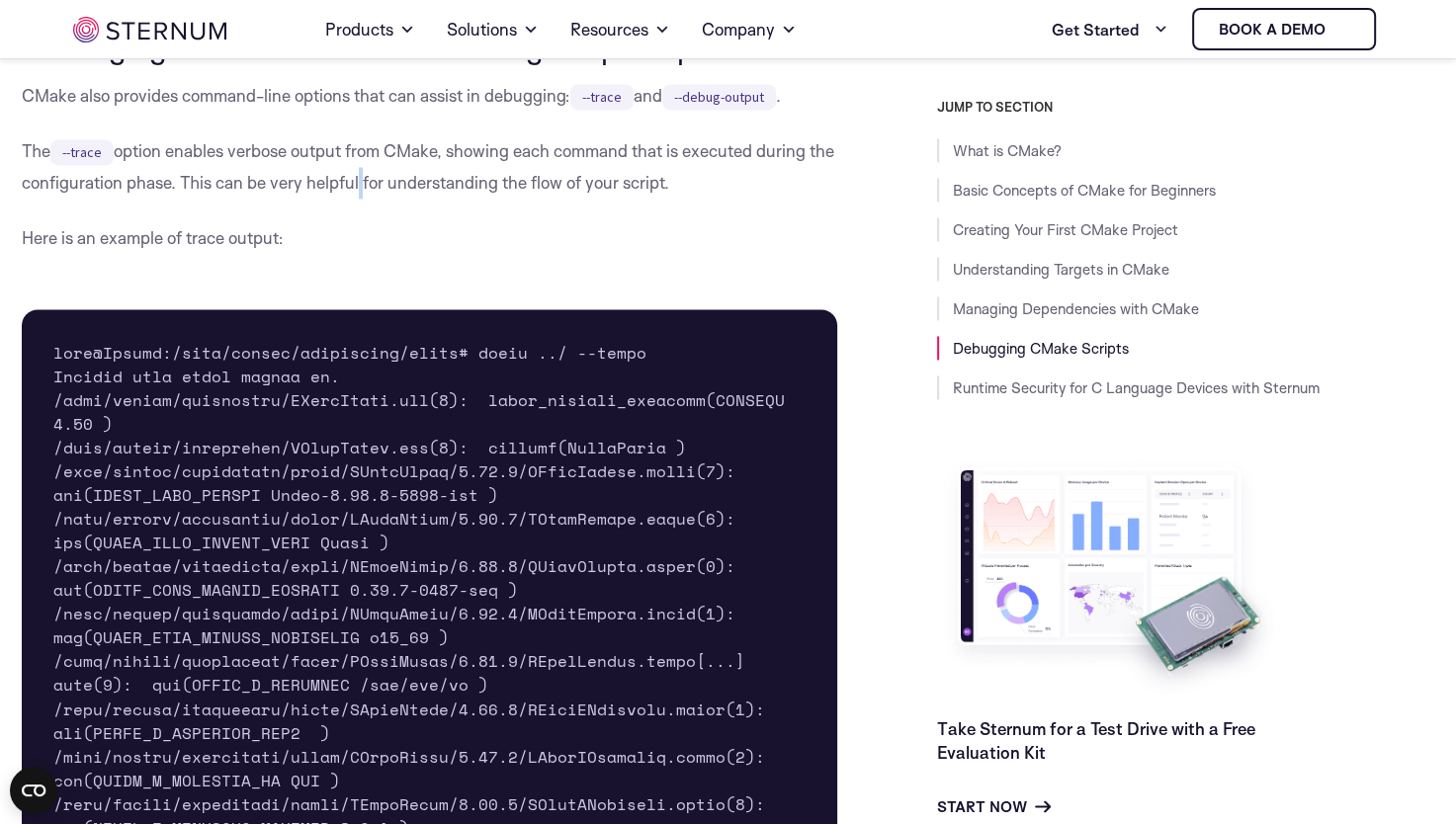 drag, startPoint x: 466, startPoint y: 247, endPoint x: 385, endPoint y: 237, distance: 81.61495 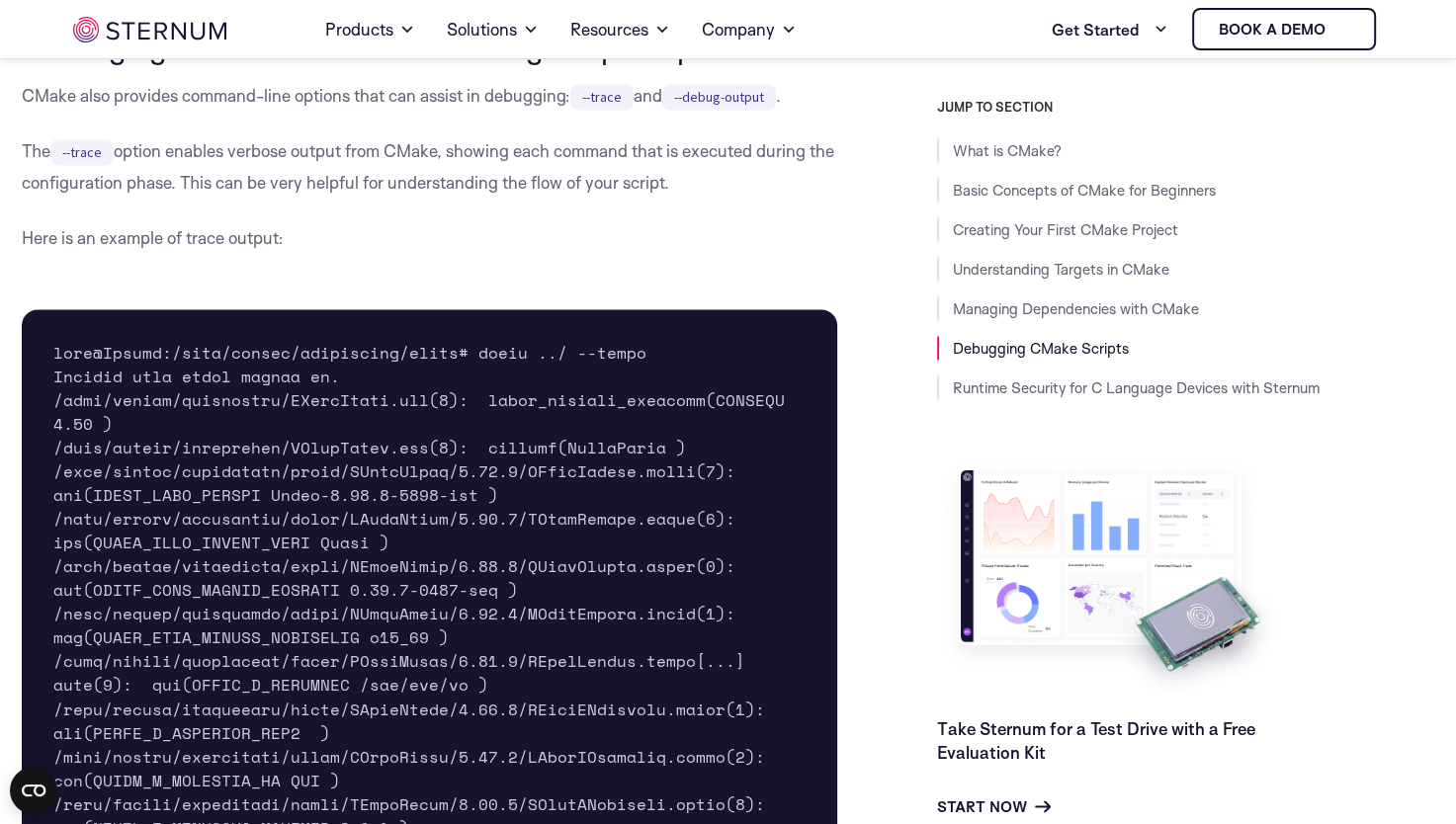 drag, startPoint x: 385, startPoint y: 237, endPoint x: 339, endPoint y: 209, distance: 53.851648 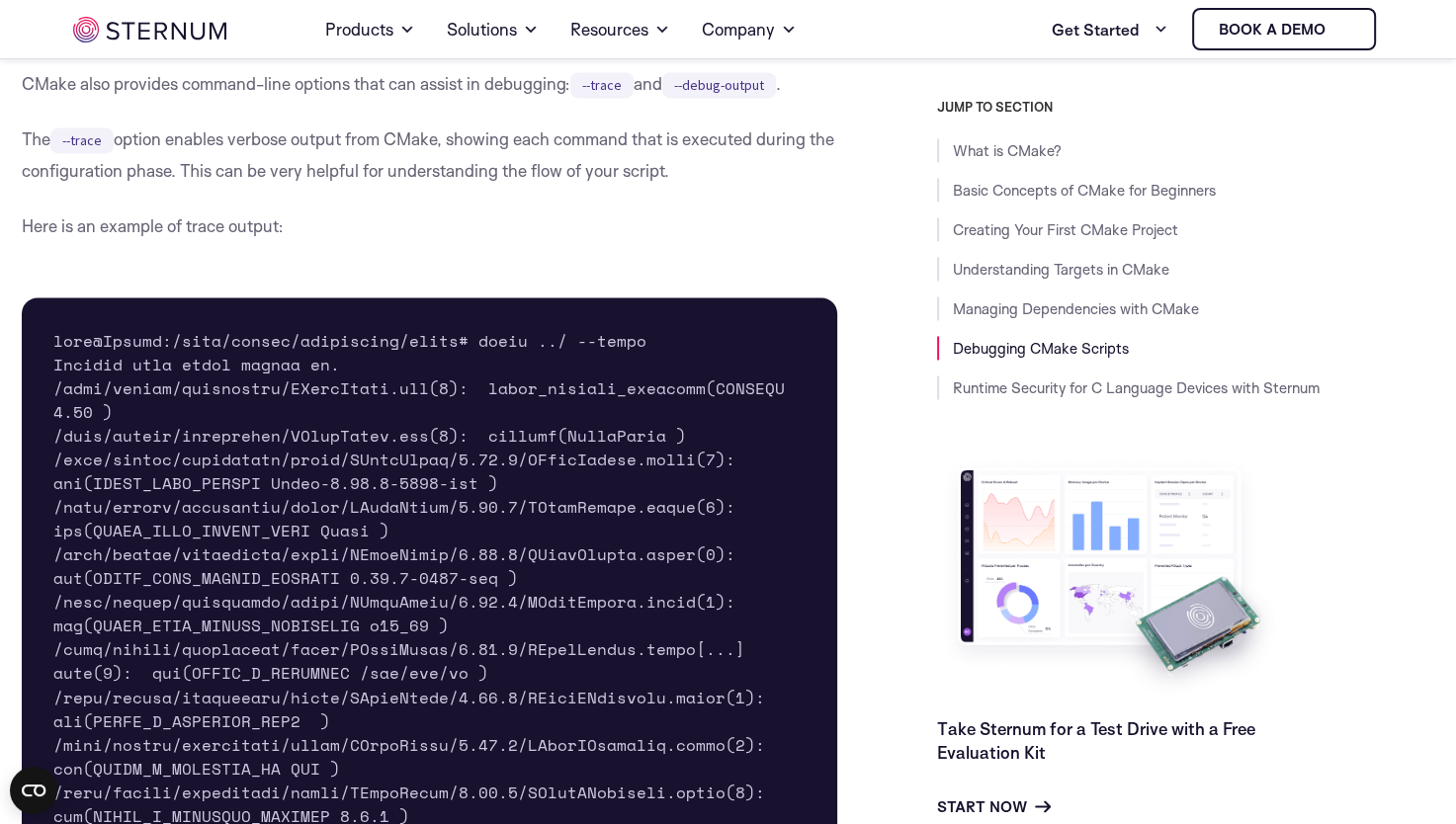 scroll, scrollTop: 10191, scrollLeft: 0, axis: vertical 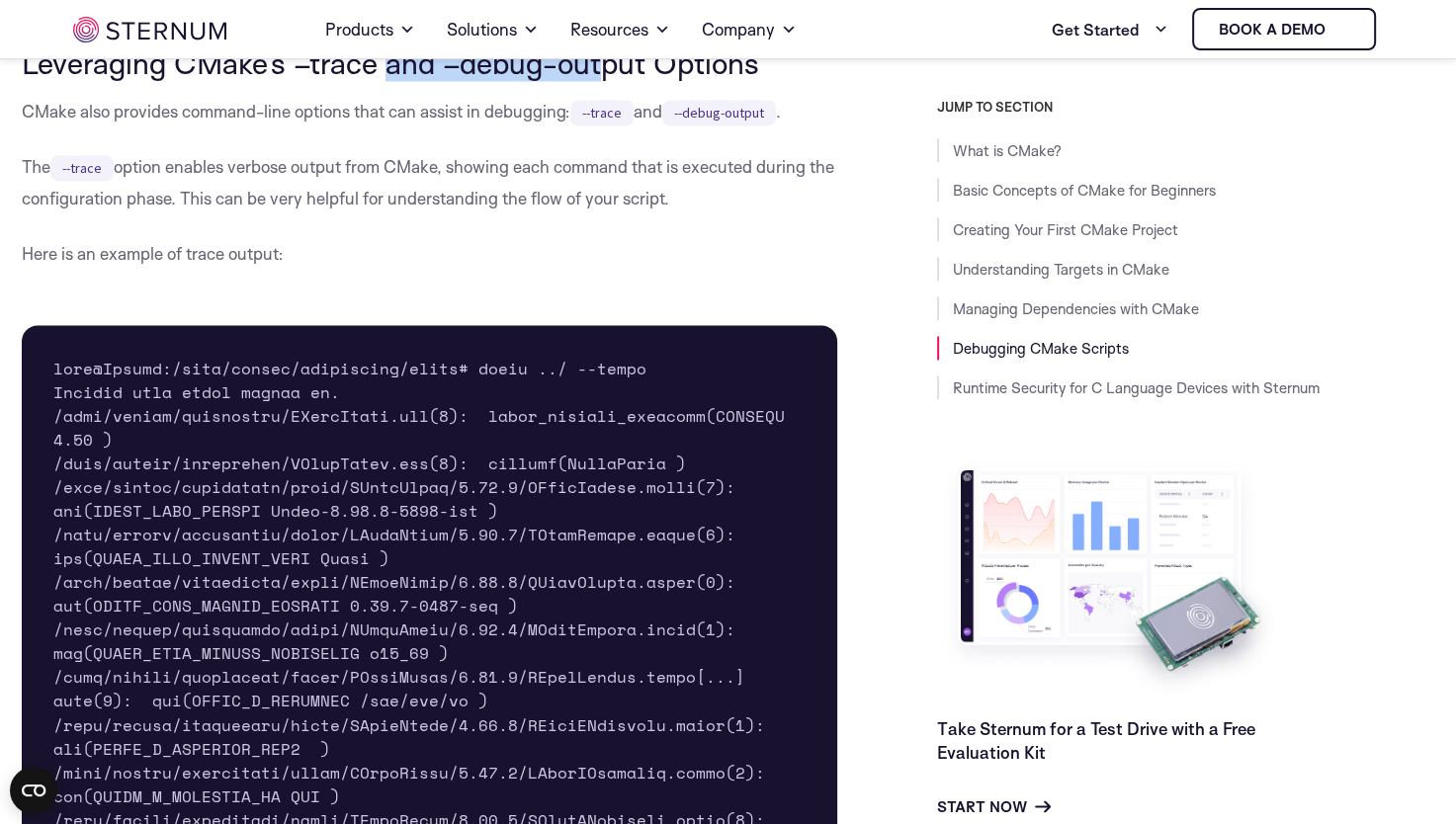 drag, startPoint x: 390, startPoint y: 124, endPoint x: 603, endPoint y: 135, distance: 213.2838 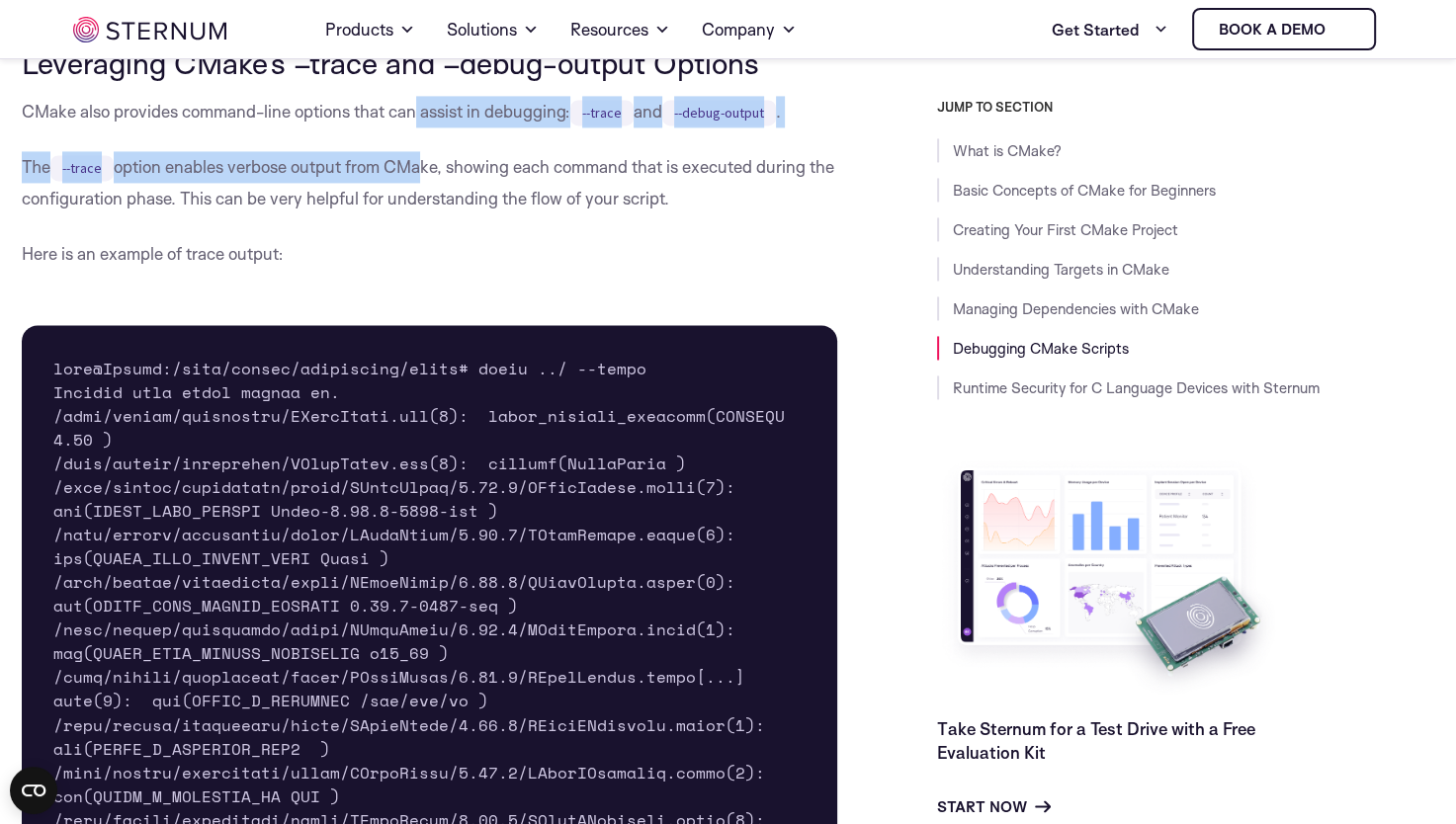 drag, startPoint x: 603, startPoint y: 135, endPoint x: 415, endPoint y: 184, distance: 194.28072 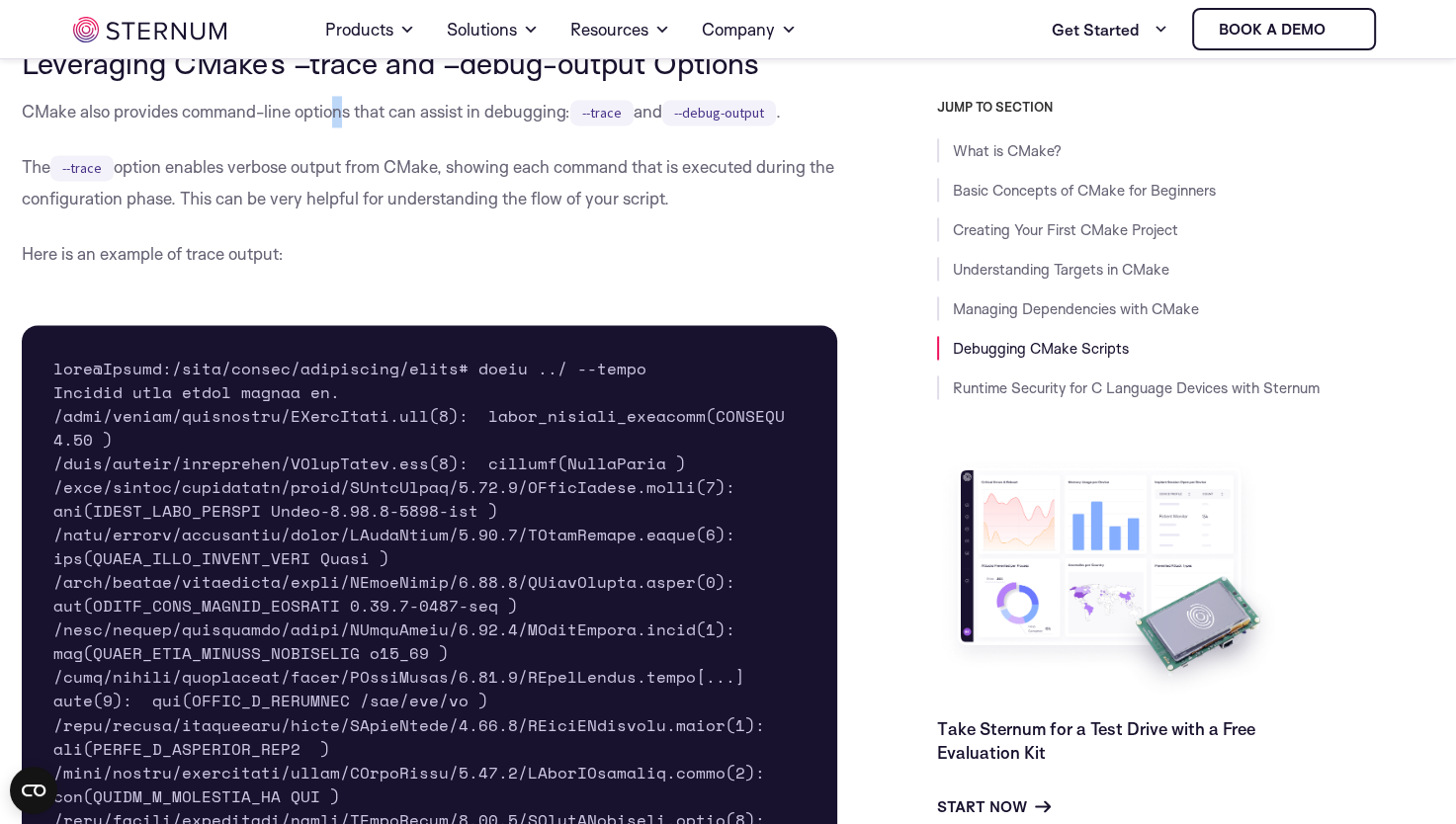 drag, startPoint x: 415, startPoint y: 184, endPoint x: 338, endPoint y: 168, distance: 78.644771 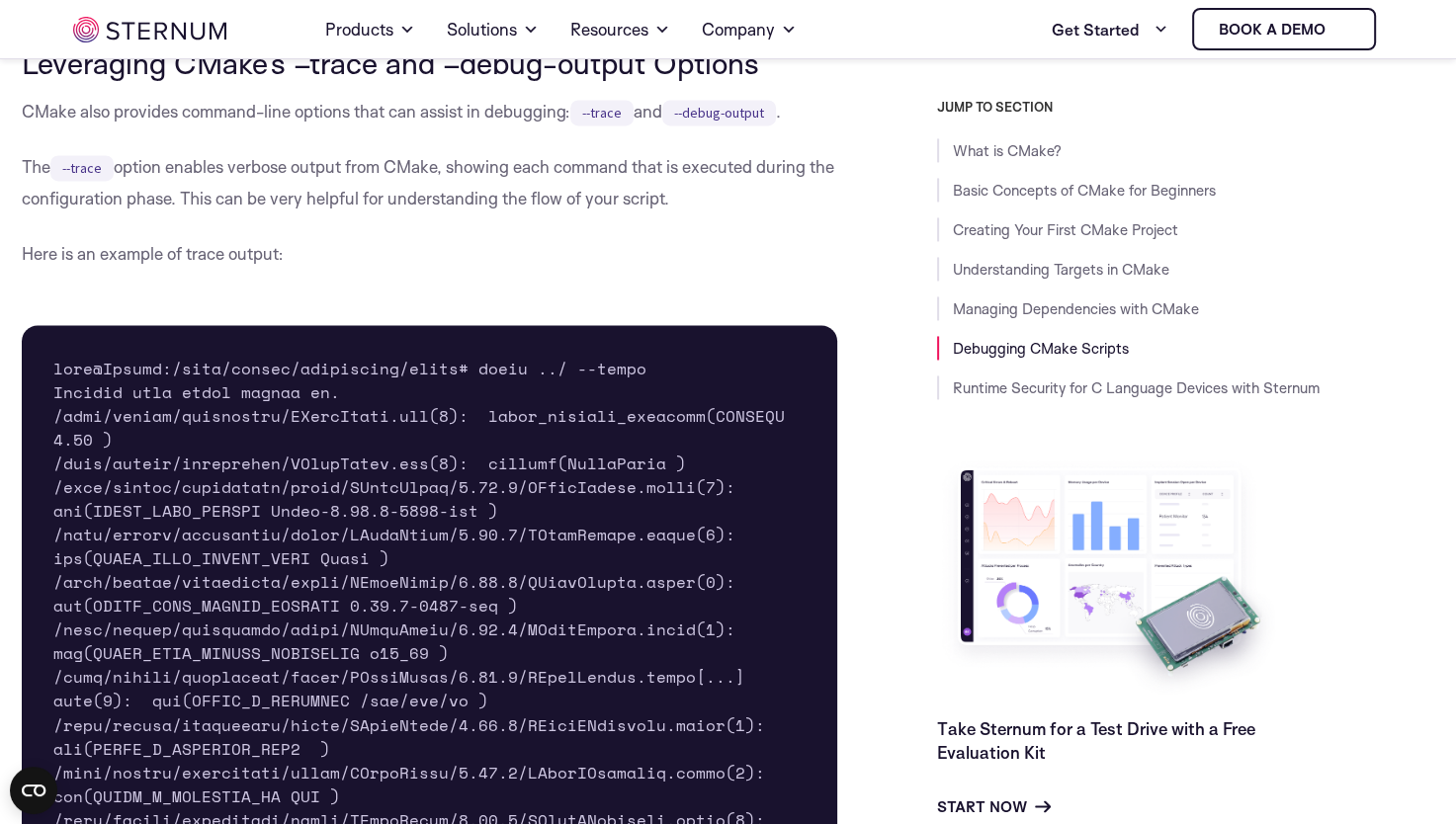 drag, startPoint x: 338, startPoint y: 168, endPoint x: 375, endPoint y: 244, distance: 84.5281 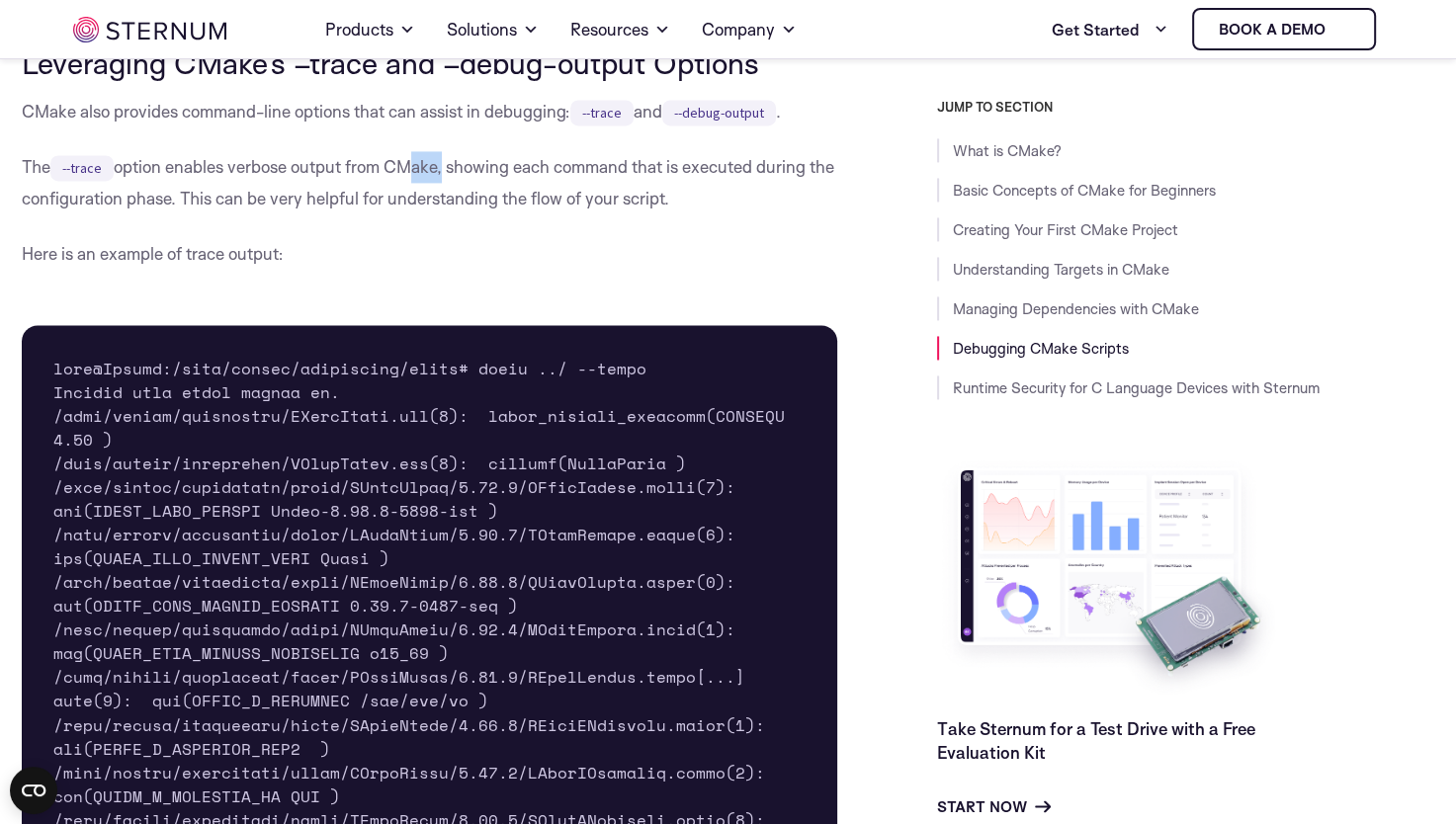 drag, startPoint x: 445, startPoint y: 220, endPoint x: 400, endPoint y: 220, distance: 45 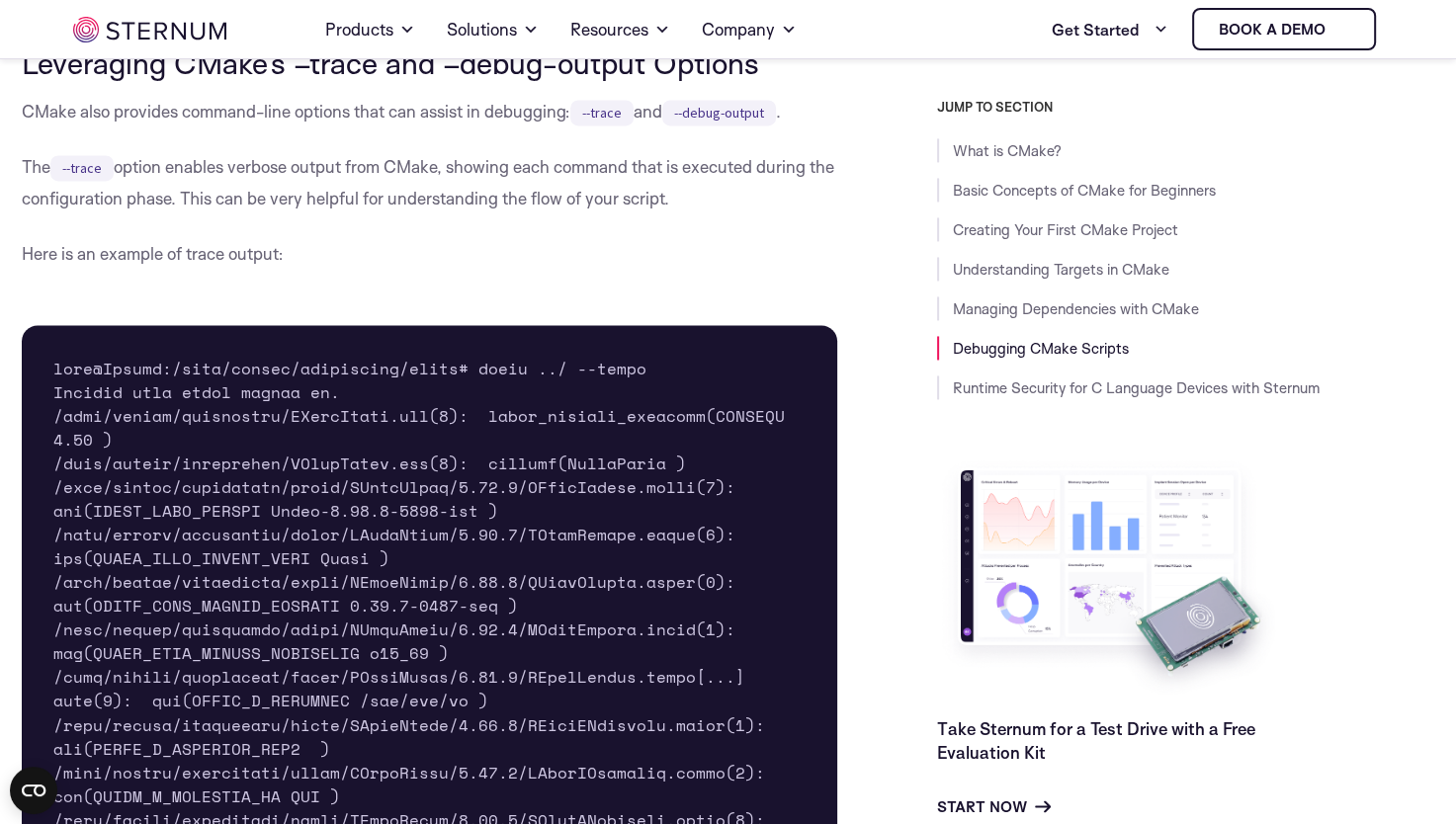 drag, startPoint x: 400, startPoint y: 220, endPoint x: 348, endPoint y: 221, distance: 52.009614 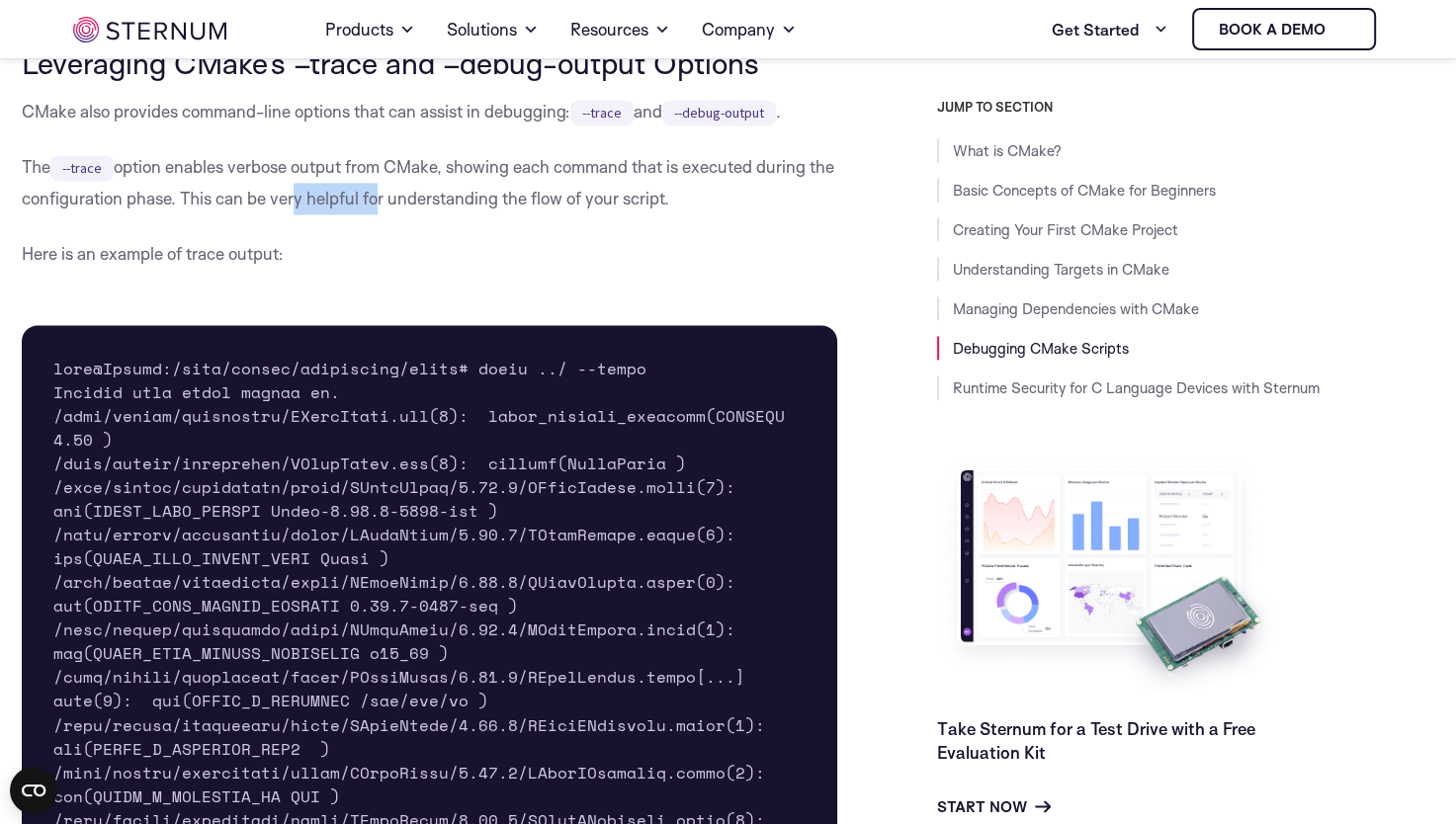 drag, startPoint x: 400, startPoint y: 255, endPoint x: 277, endPoint y: 264, distance: 123.32883 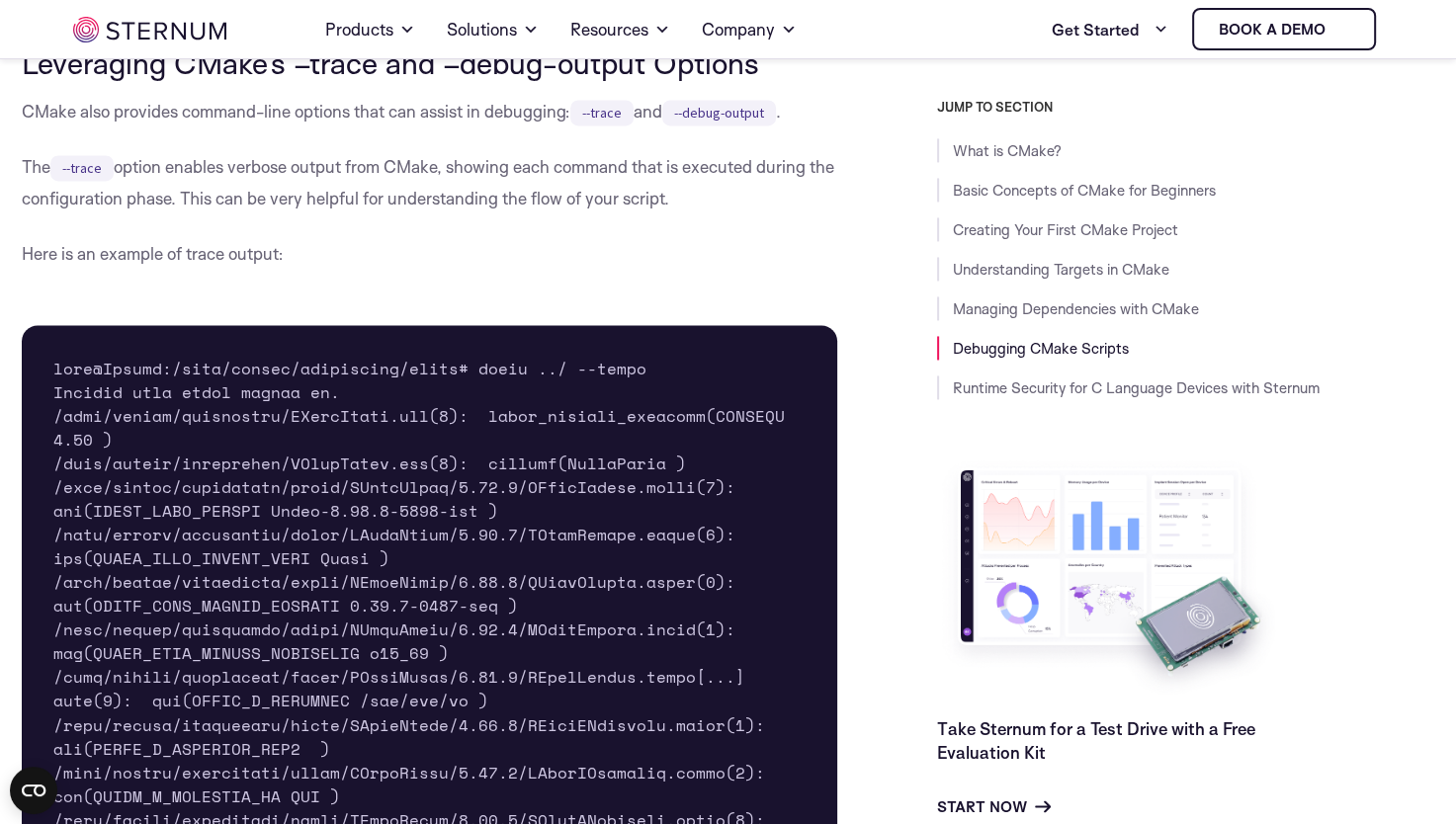 drag, startPoint x: 277, startPoint y: 264, endPoint x: 236, endPoint y: 259, distance: 41.303753 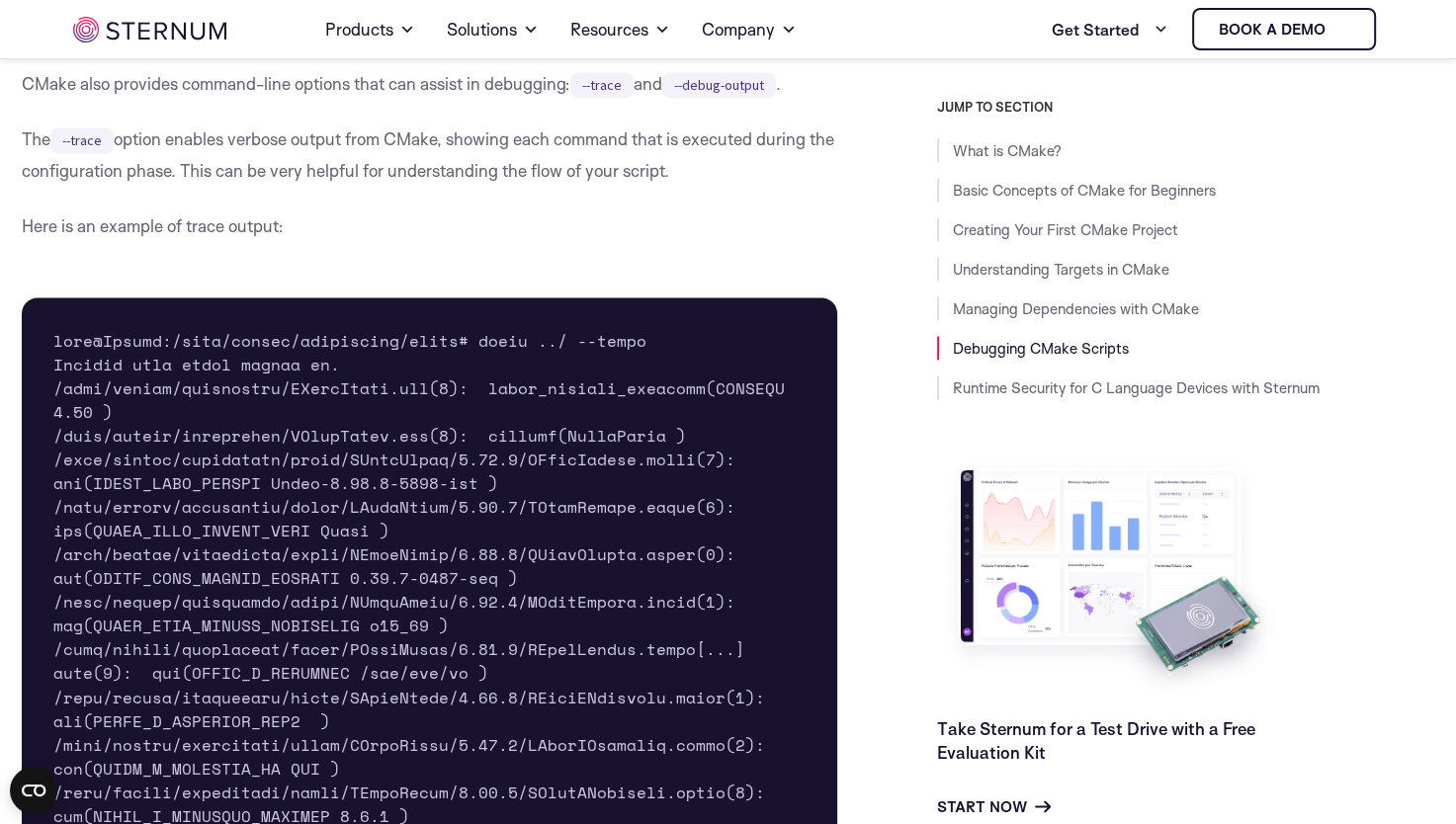 scroll, scrollTop: 10218, scrollLeft: 0, axis: vertical 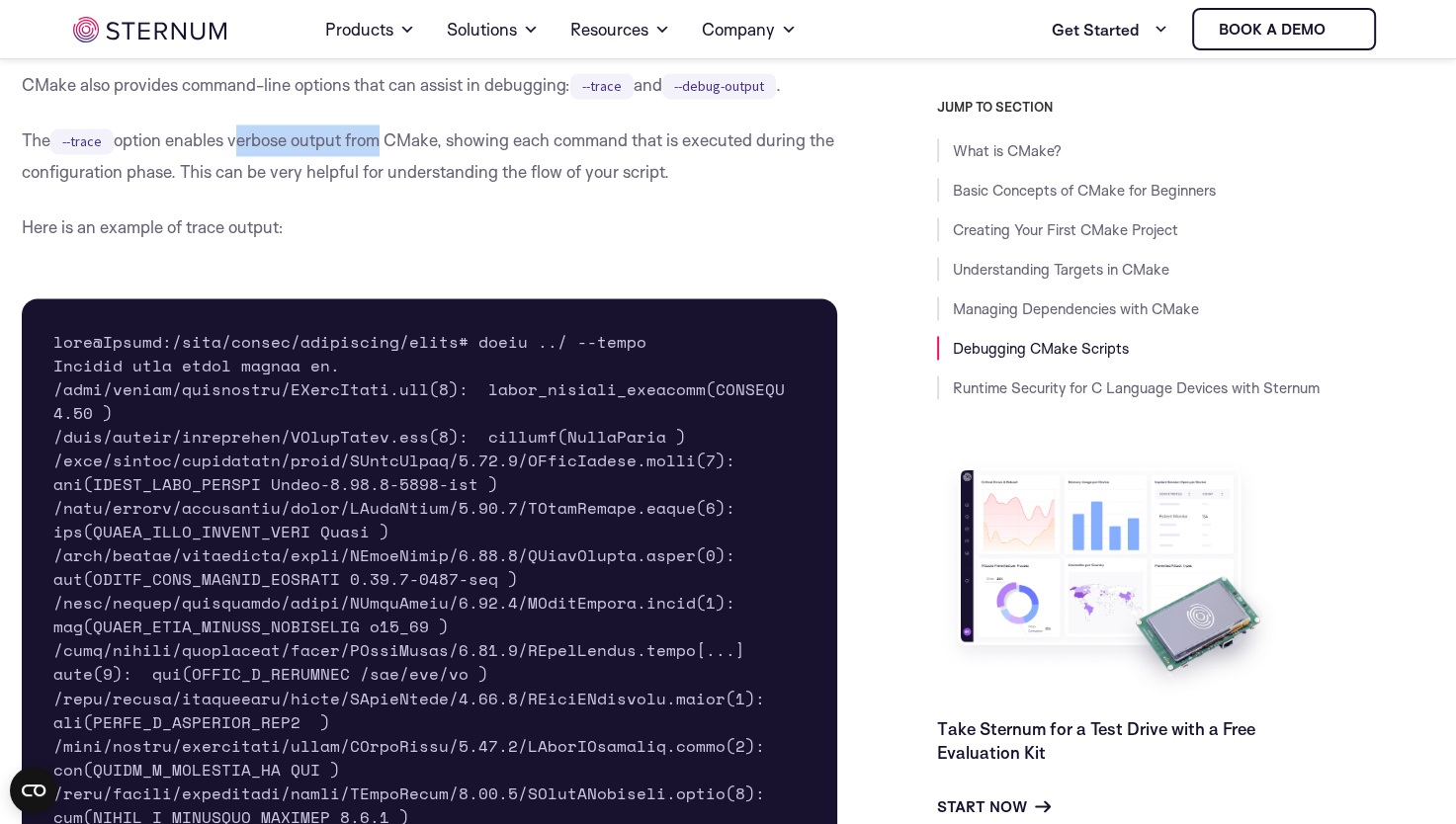 drag, startPoint x: 234, startPoint y: 193, endPoint x: 387, endPoint y: 216, distance: 154.7191 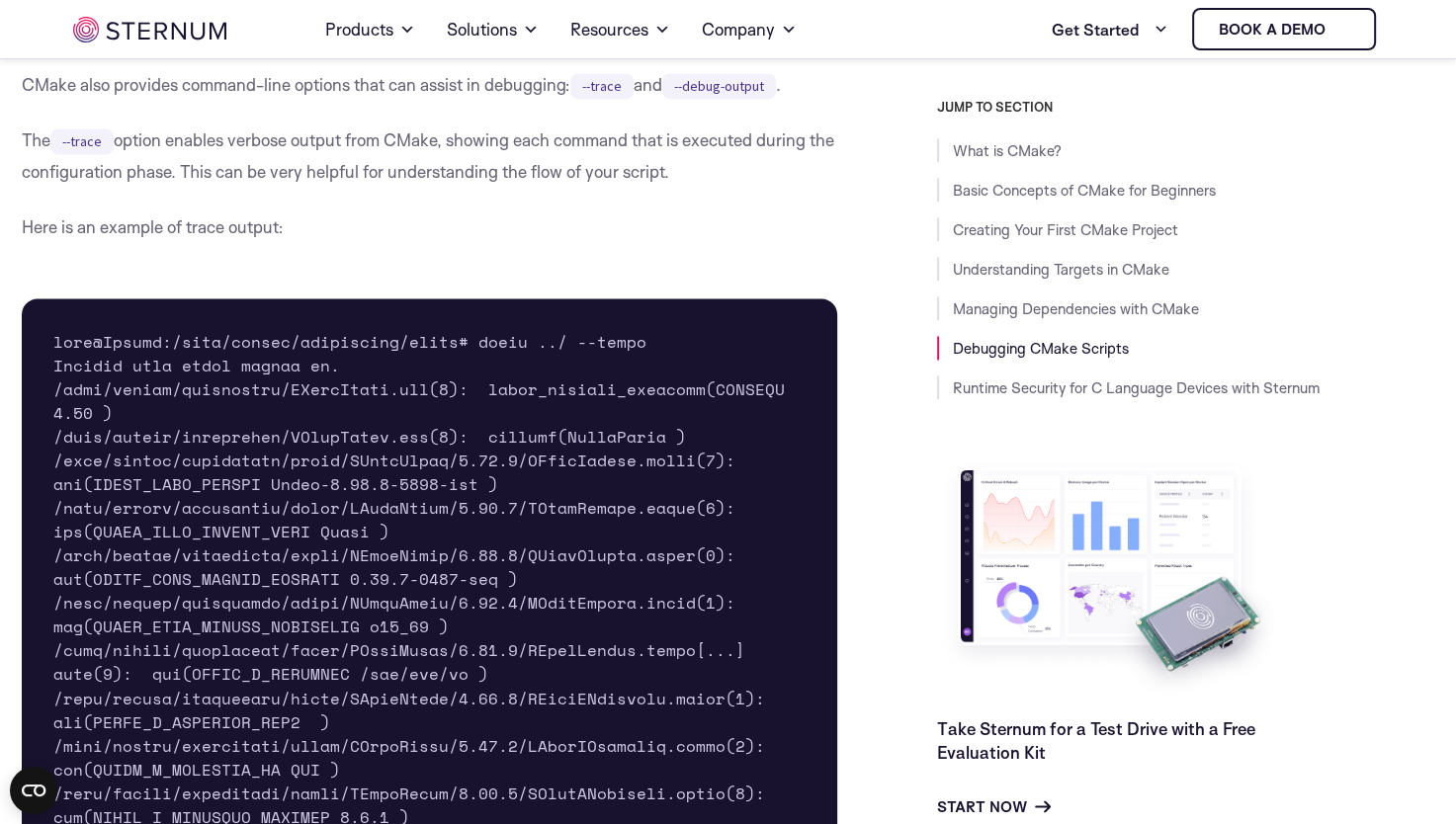 drag, startPoint x: 387, startPoint y: 216, endPoint x: 434, endPoint y: 232, distance: 49.648766 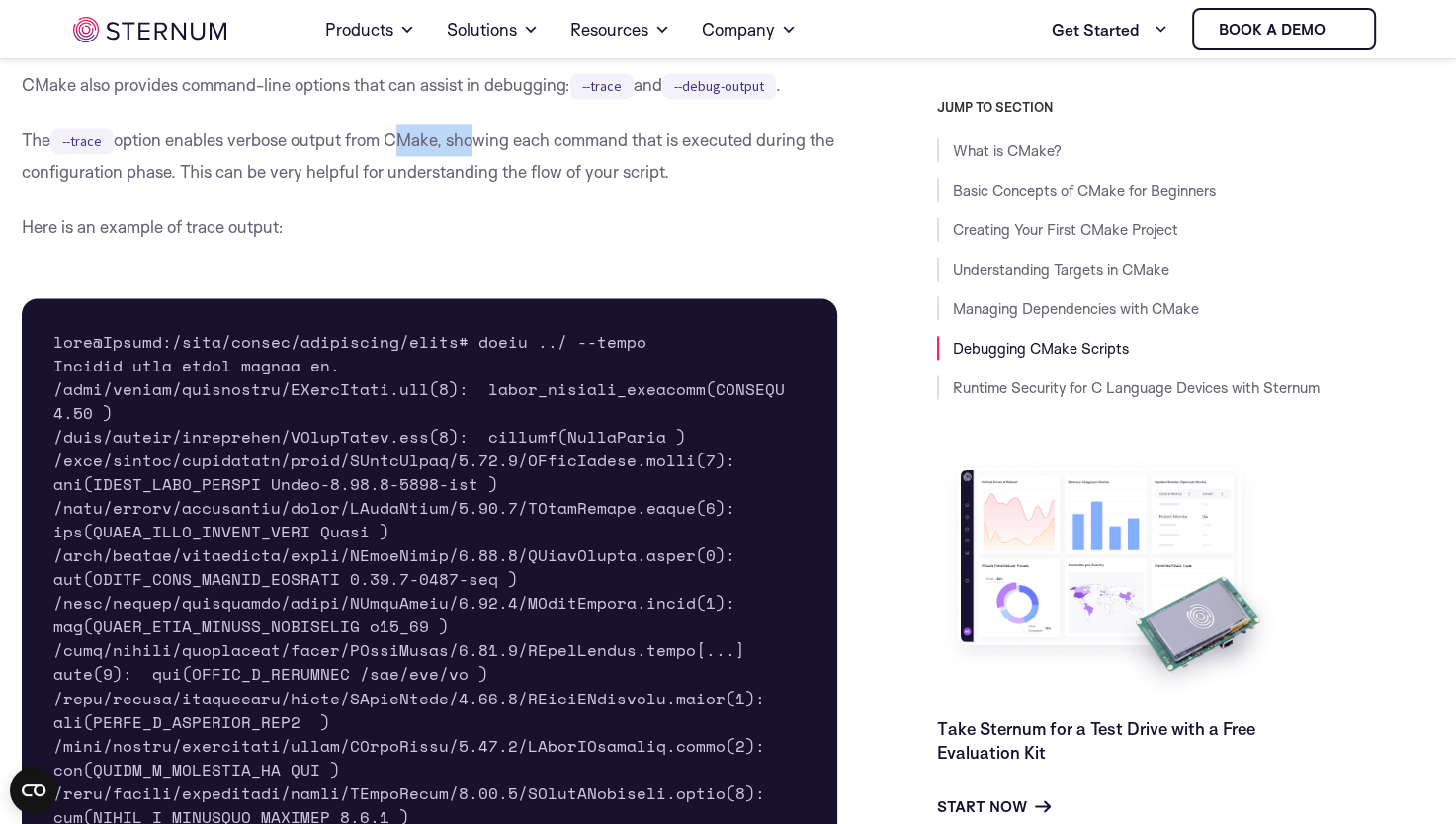 drag, startPoint x: 395, startPoint y: 195, endPoint x: 477, endPoint y: 211, distance: 83.546394 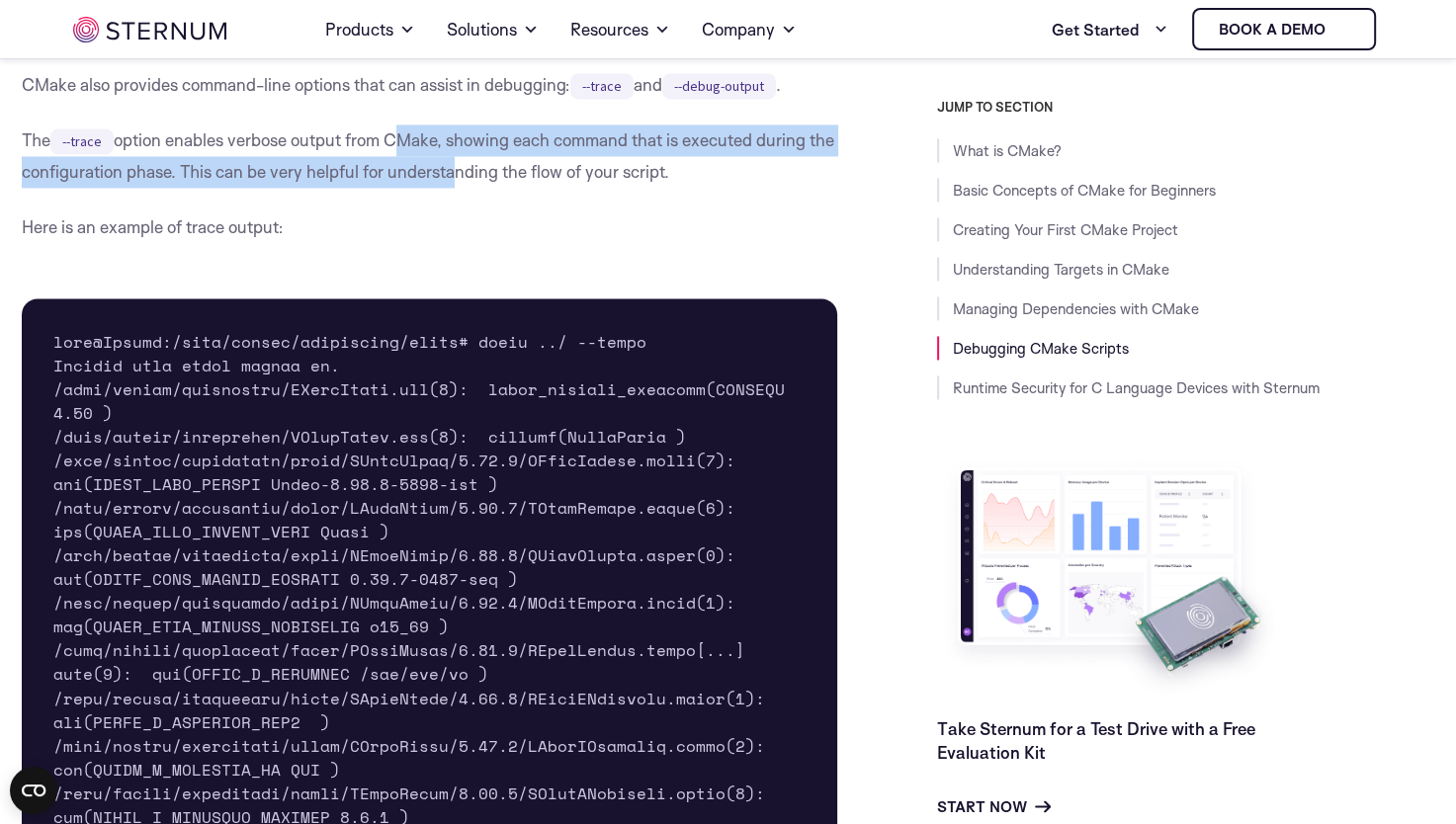 drag, startPoint x: 477, startPoint y: 211, endPoint x: 454, endPoint y: 225, distance: 26.925824 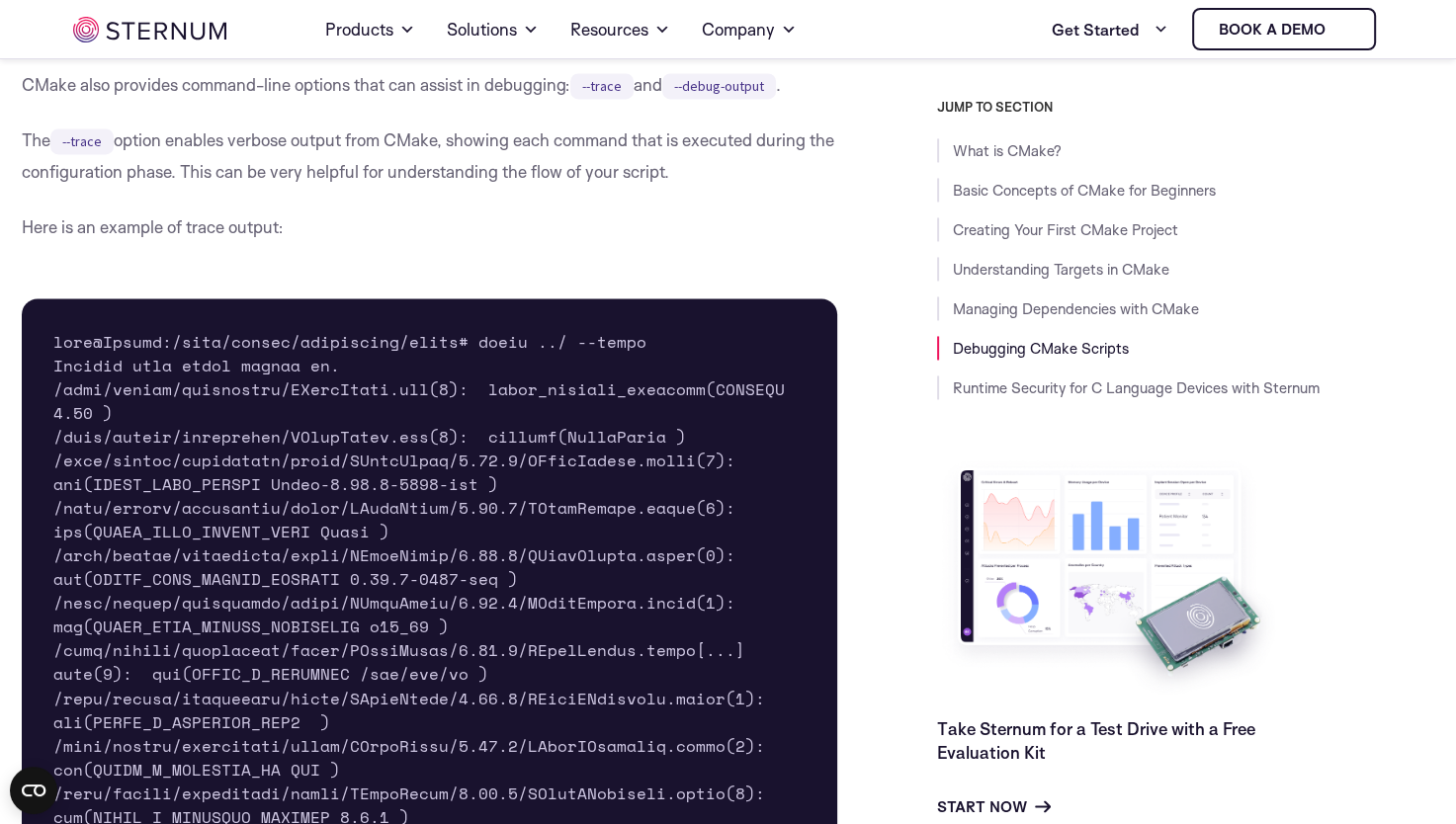 click on "The  --trace  option enables verbose output from CMake, showing each command that is executed during the configuration phase. This can be very helpful for understanding the flow of your script." at bounding box center (430, 156) 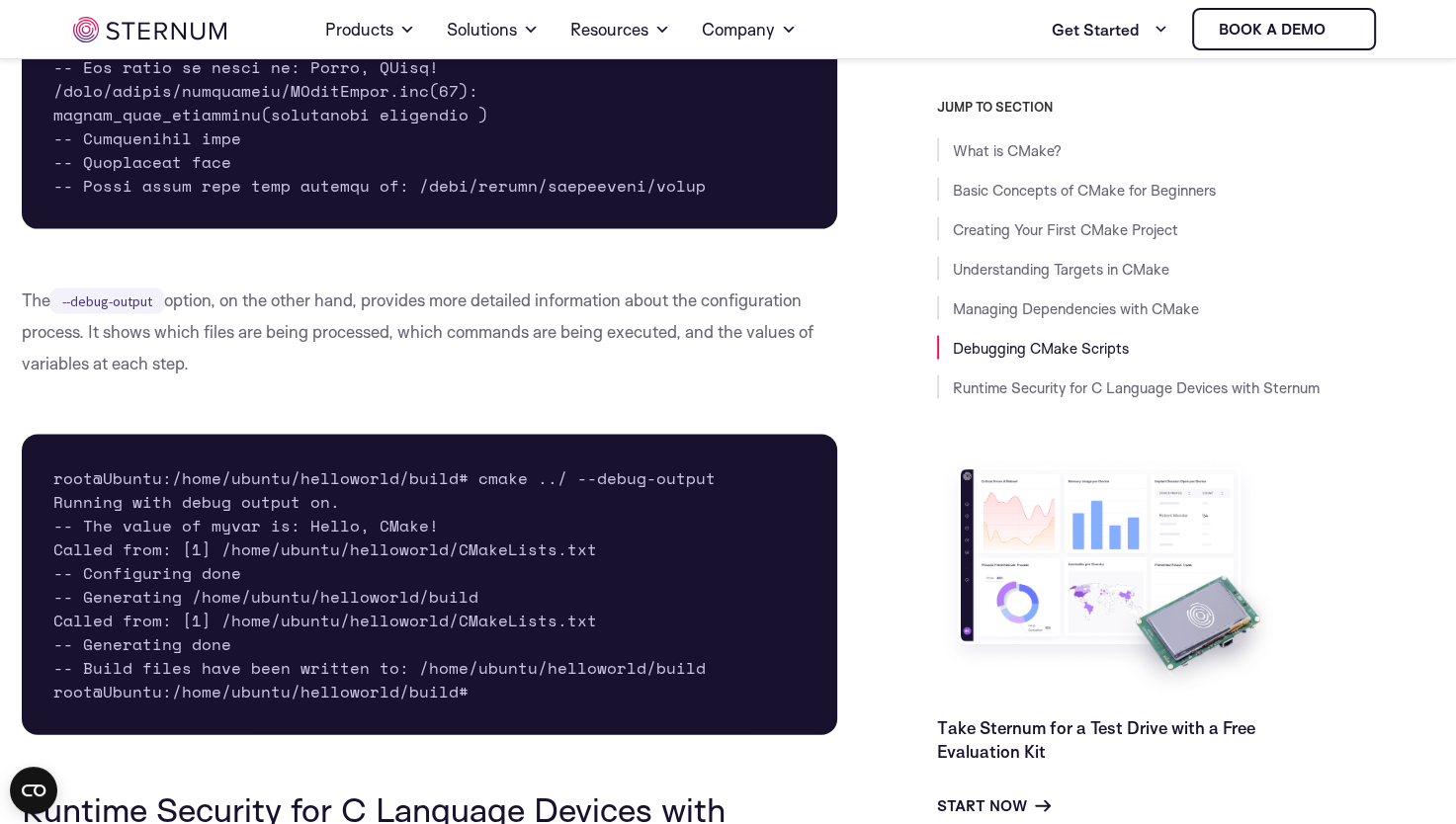 scroll, scrollTop: 11345, scrollLeft: 0, axis: vertical 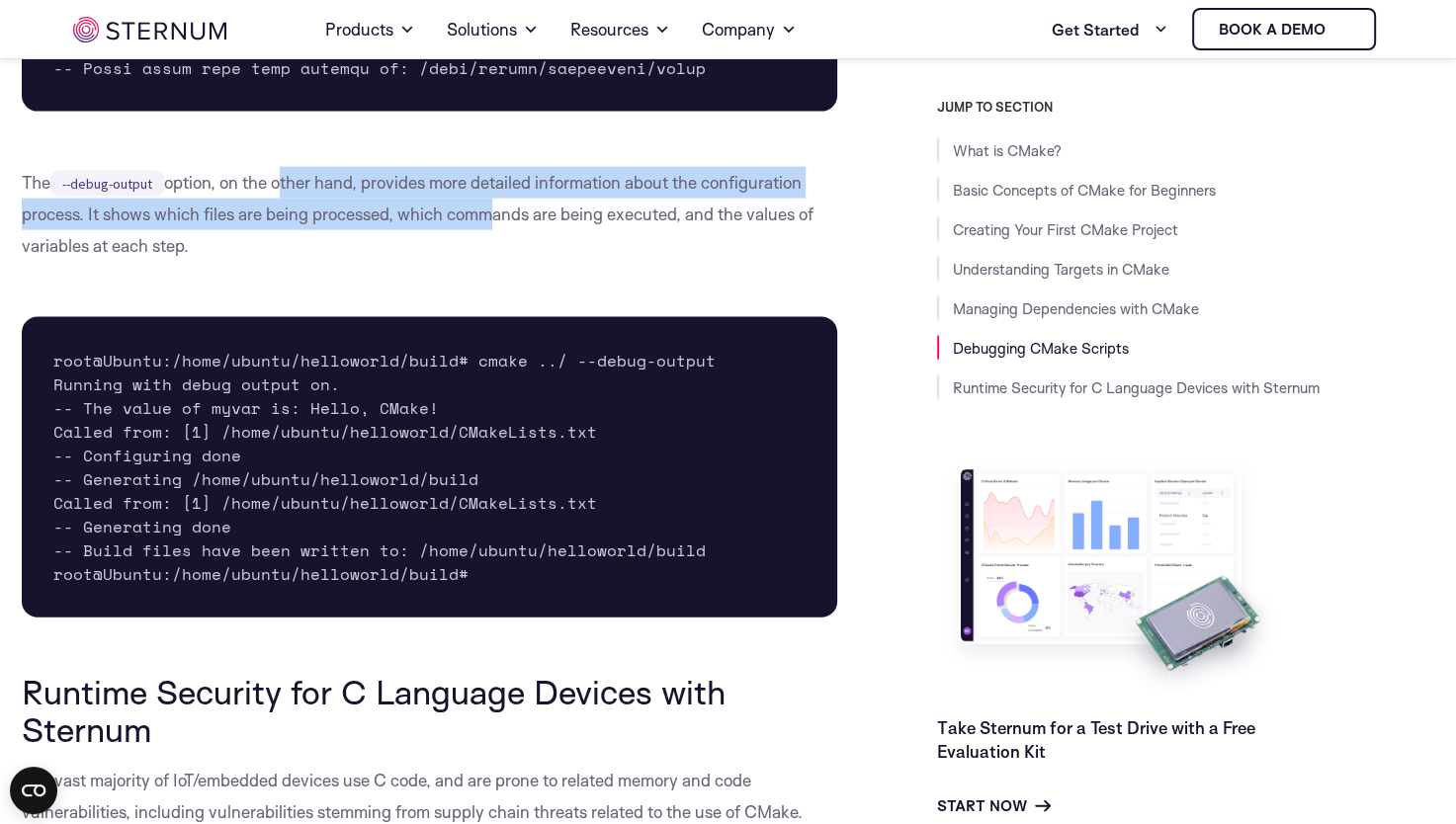 drag, startPoint x: 282, startPoint y: 237, endPoint x: 506, endPoint y: 261, distance: 225.282 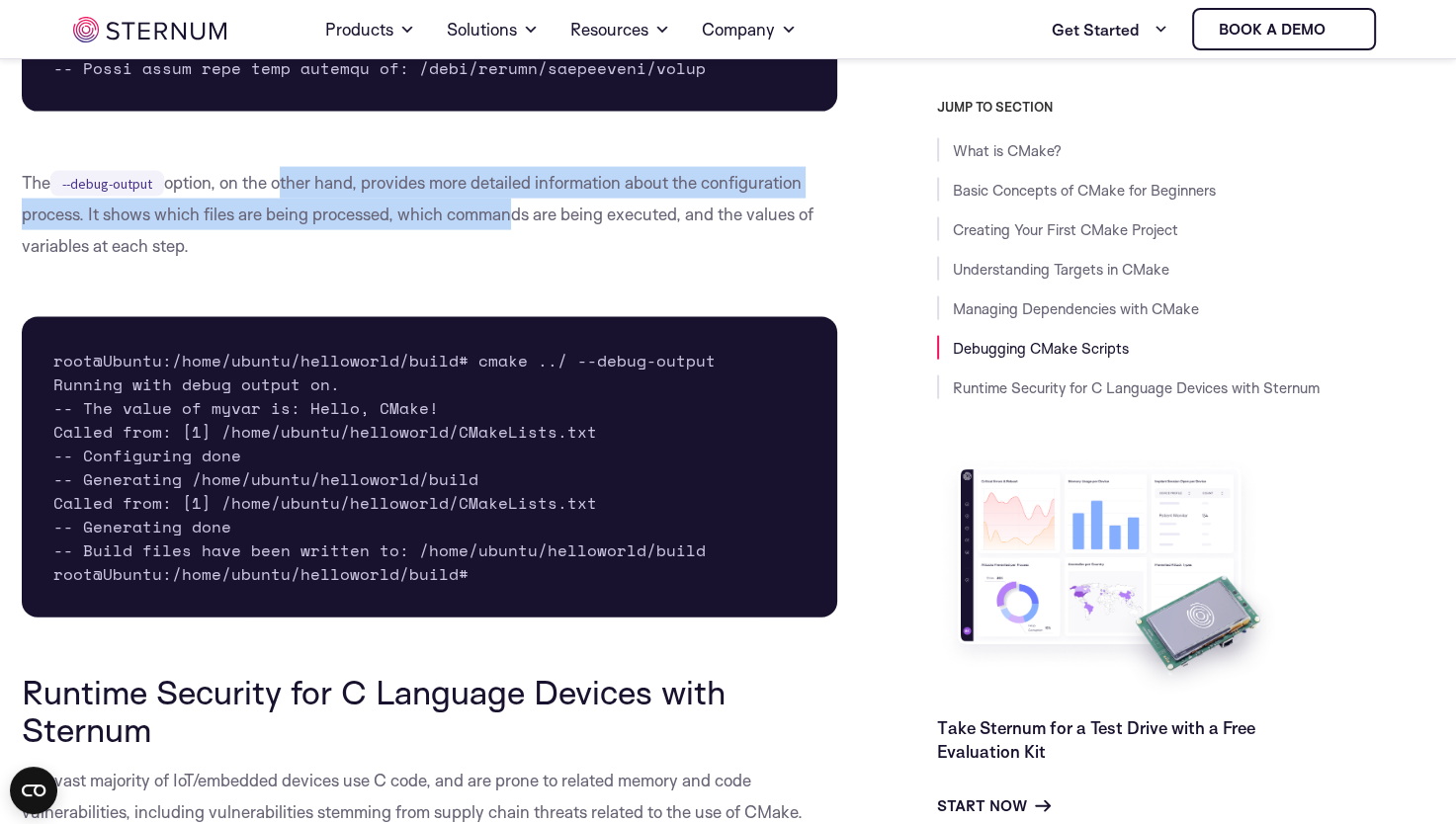 drag, startPoint x: 506, startPoint y: 261, endPoint x: 462, endPoint y: 279, distance: 47.539457 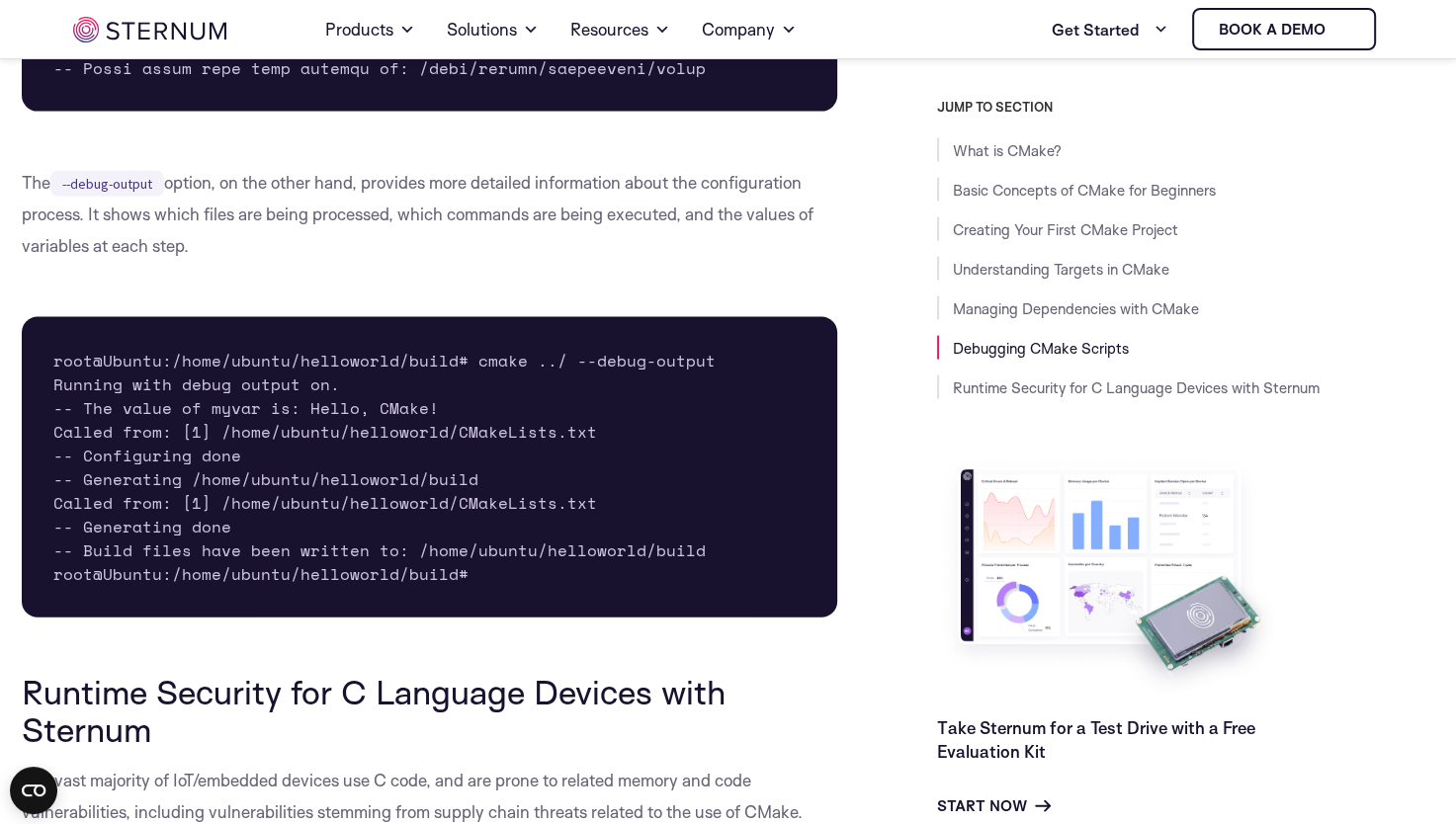 click on "The  --debug-output  option, on the other hand, provides more detailed information about the configuration process. It shows which files are being processed, which commands are being executed, and the values of variables at each step." at bounding box center (430, 214) 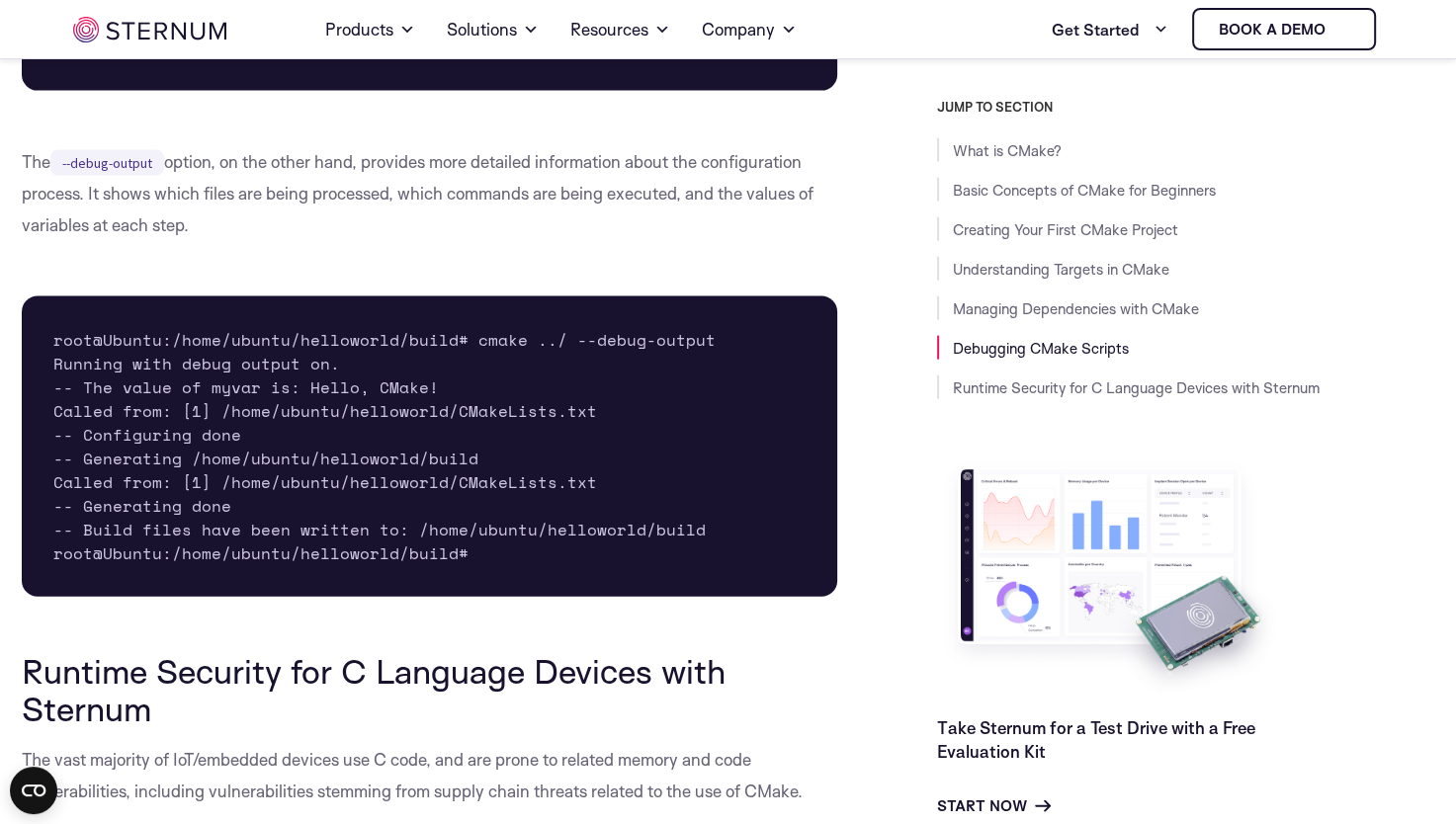 scroll, scrollTop: 11369, scrollLeft: 0, axis: vertical 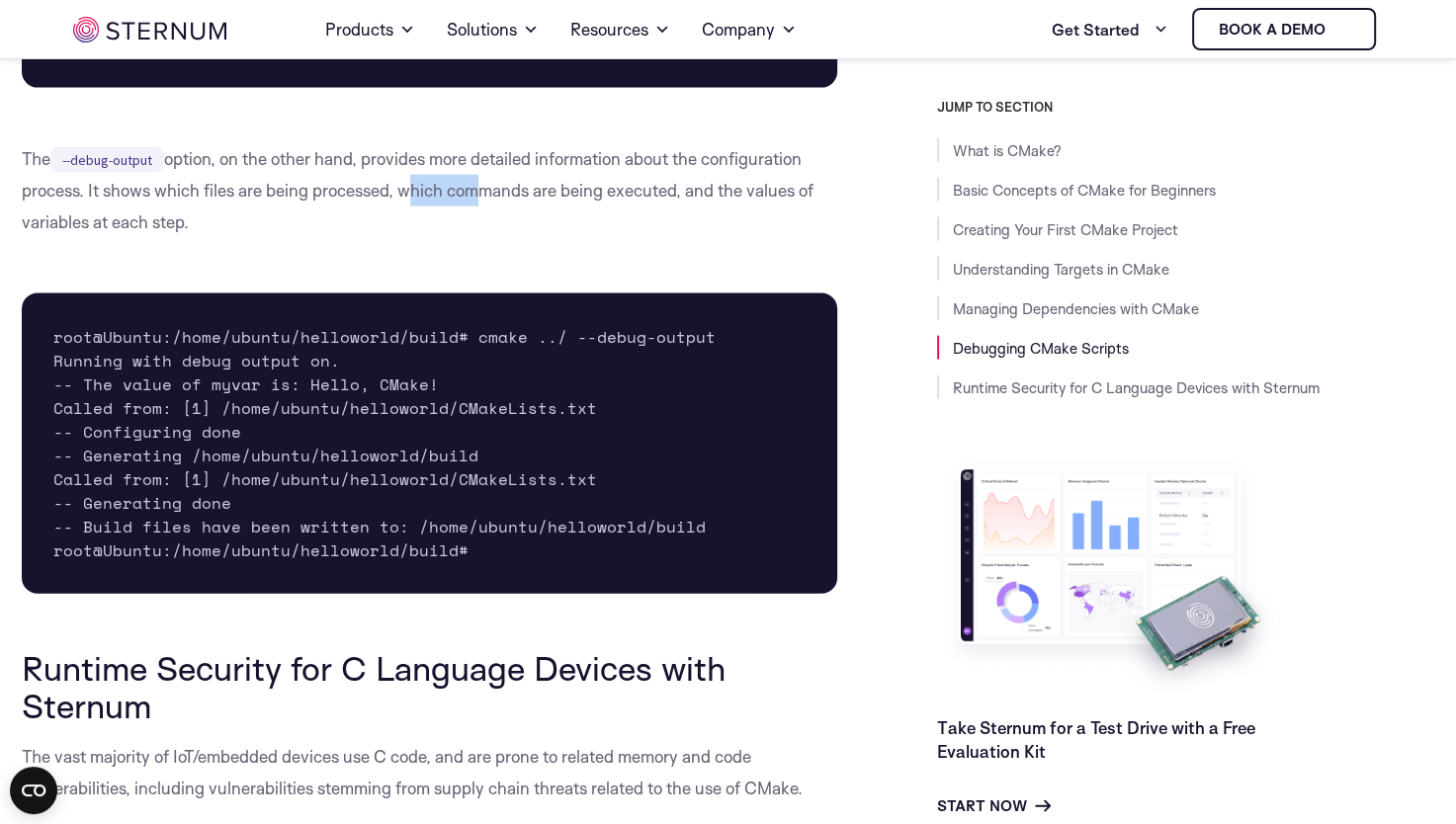 drag, startPoint x: 400, startPoint y: 246, endPoint x: 505, endPoint y: 251, distance: 105.11898 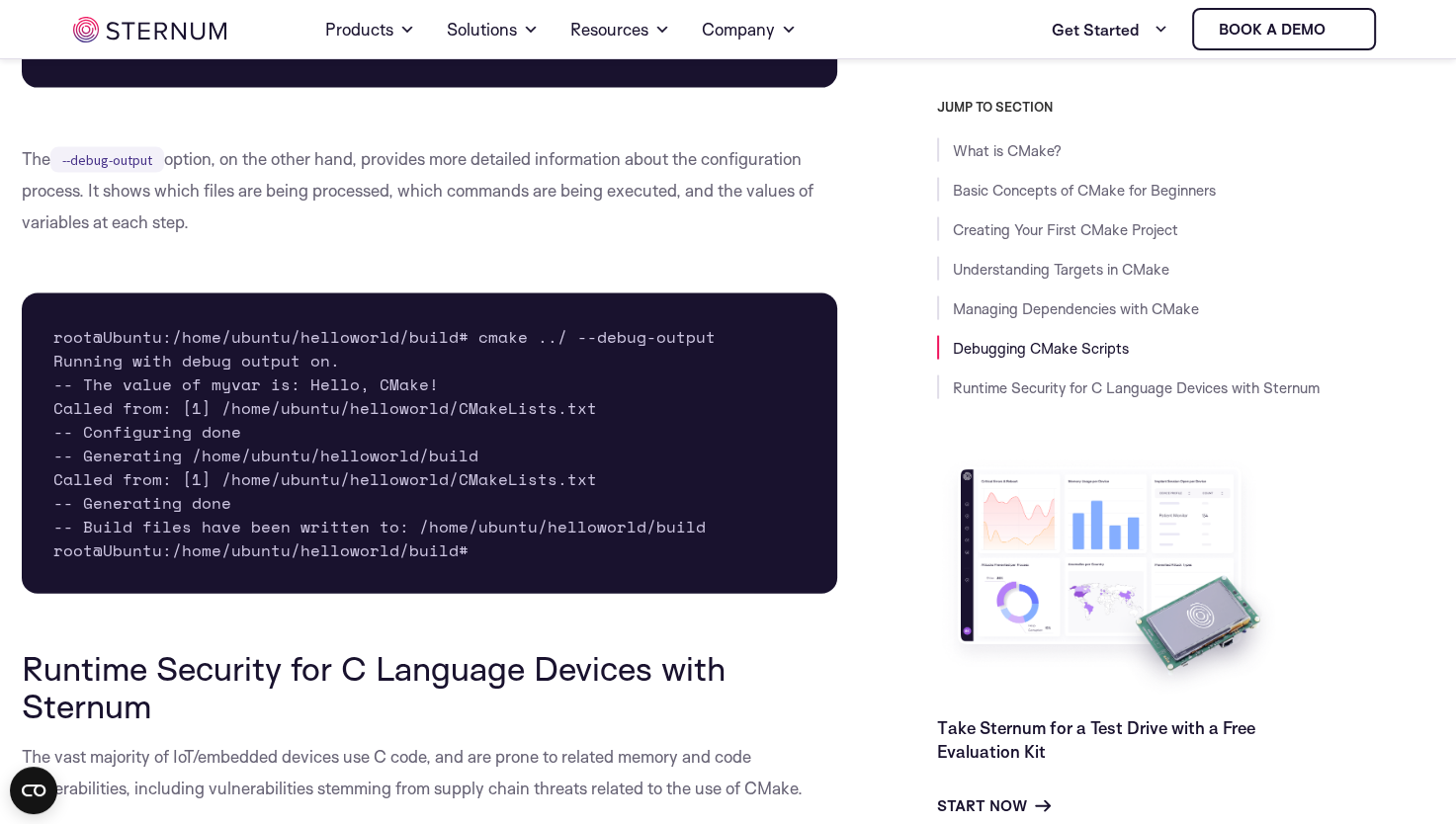 drag, startPoint x: 505, startPoint y: 251, endPoint x: 563, endPoint y: 251, distance: 58 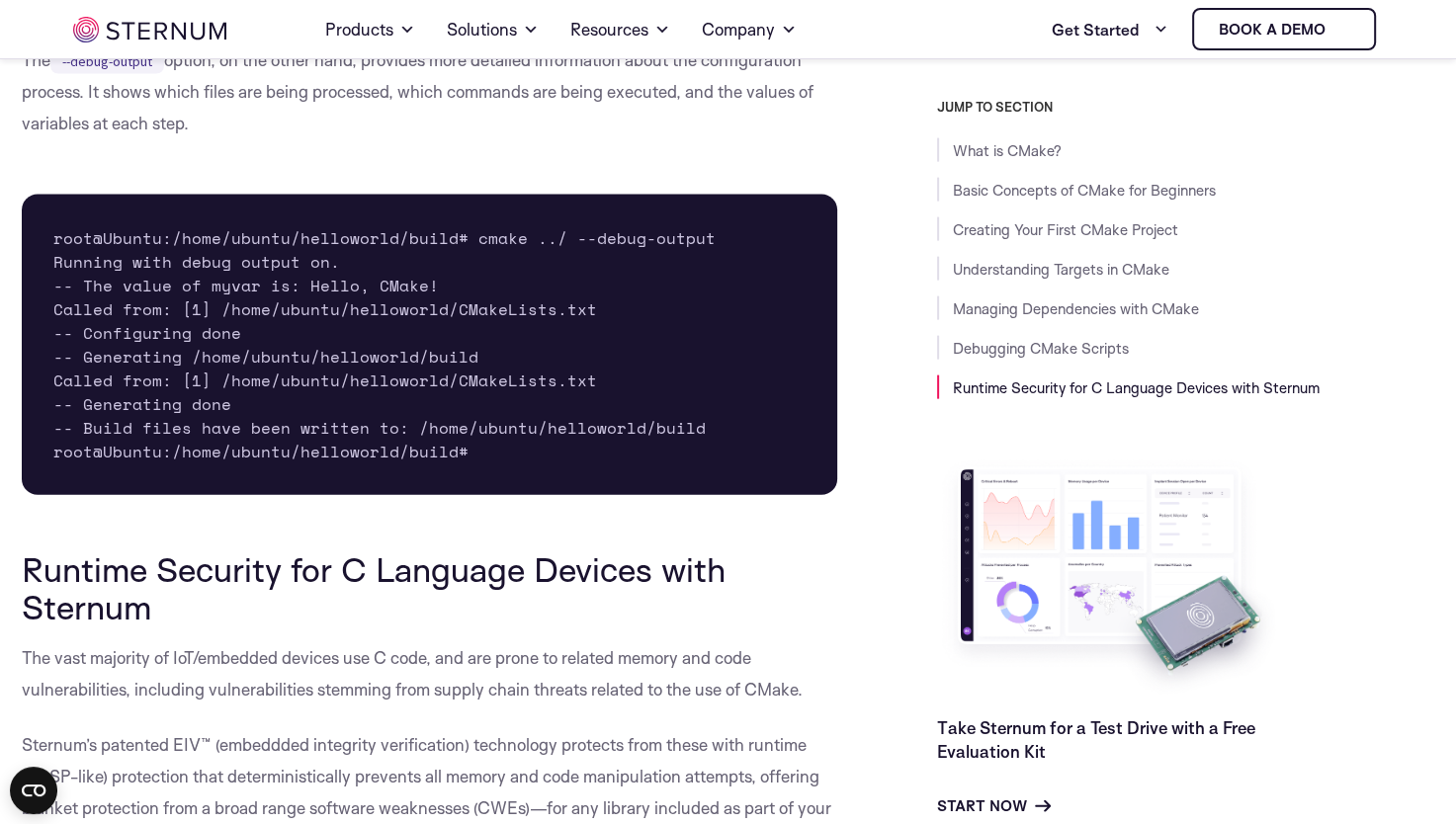 scroll, scrollTop: 11469, scrollLeft: 0, axis: vertical 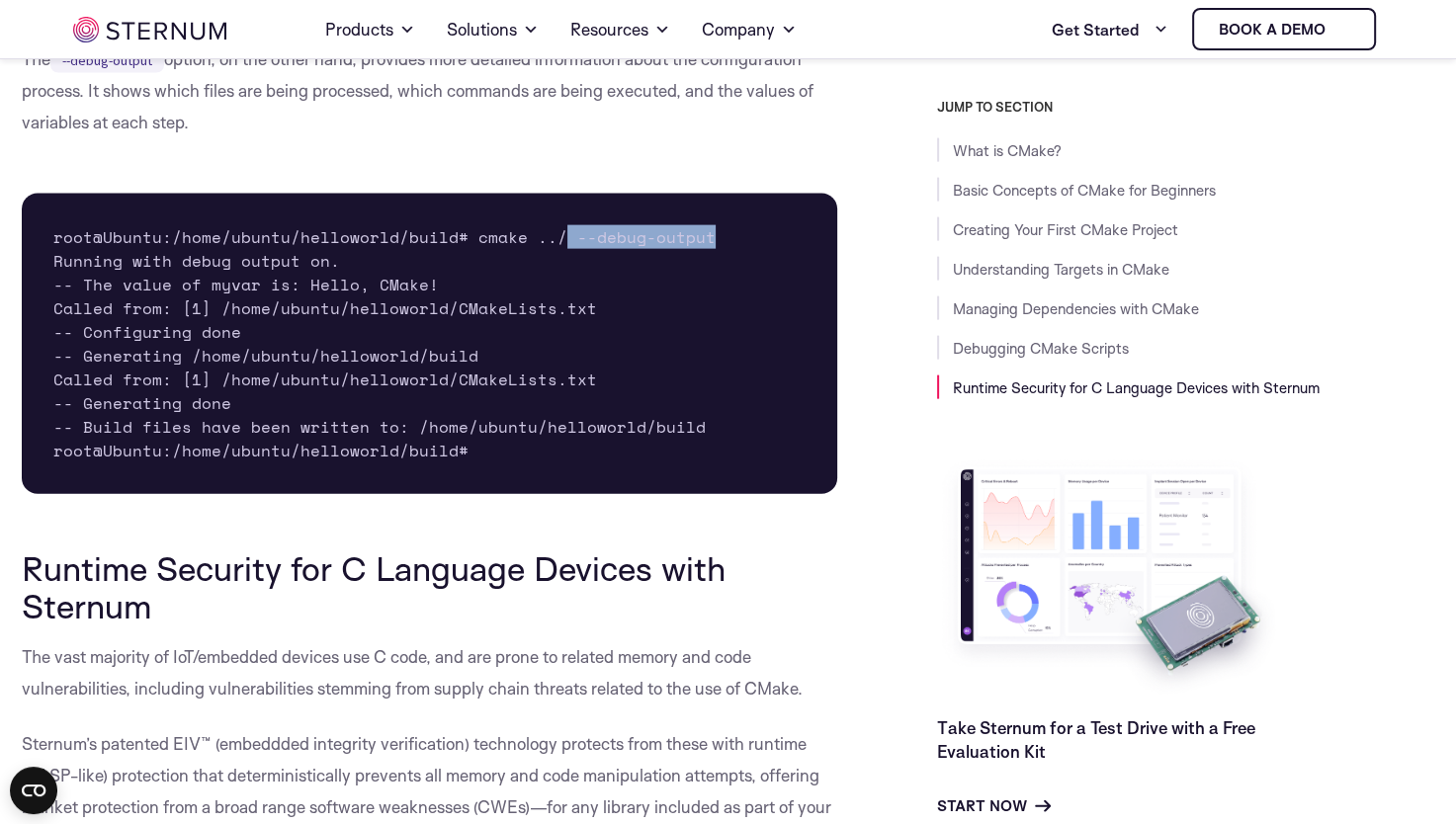 drag, startPoint x: 560, startPoint y: 294, endPoint x: 747, endPoint y: 301, distance: 187.13097 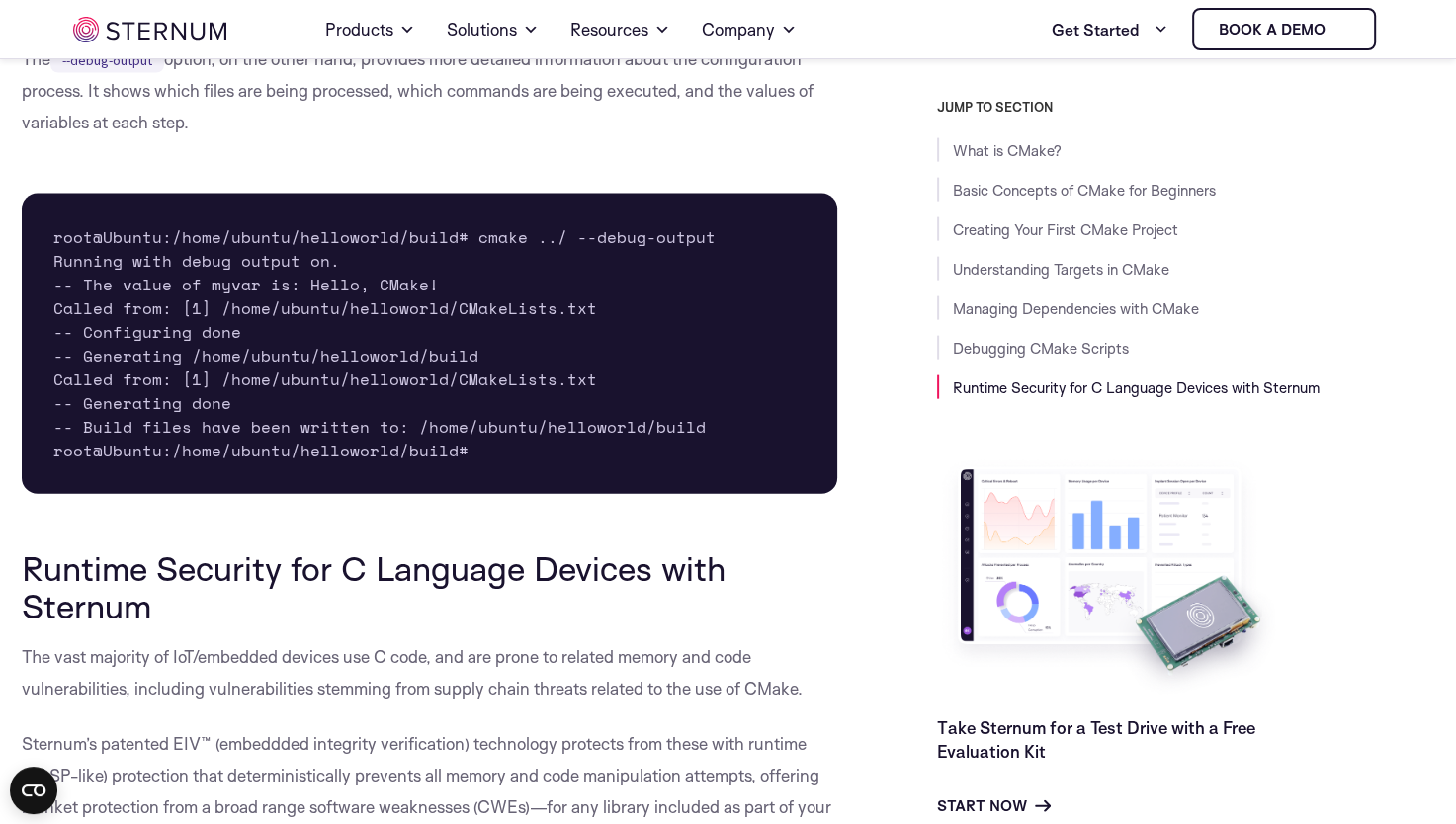 drag, startPoint x: 747, startPoint y: 301, endPoint x: 531, endPoint y: 408, distance: 241.04979 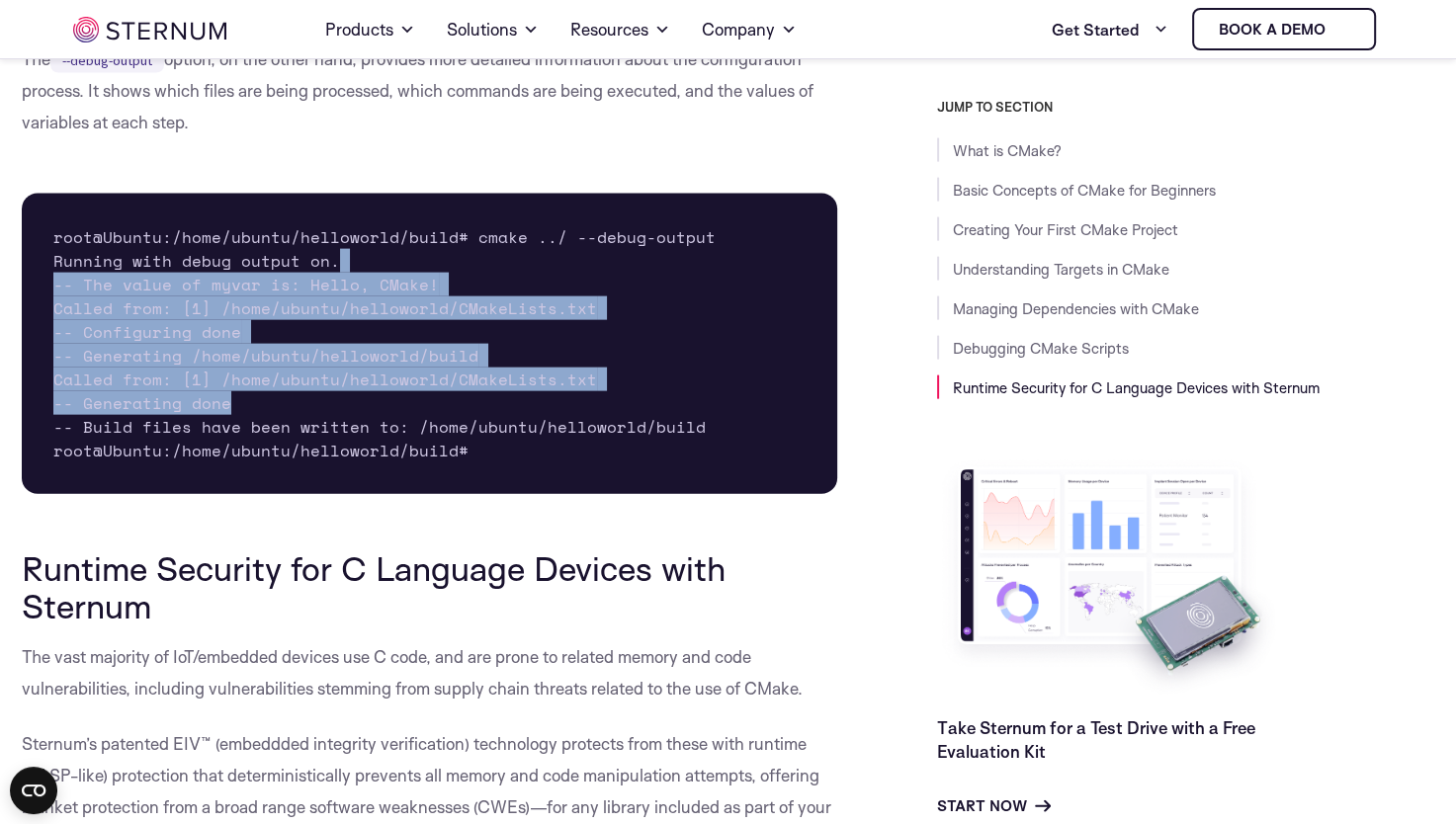 drag, startPoint x: 517, startPoint y: 456, endPoint x: 426, endPoint y: 322, distance: 161.978 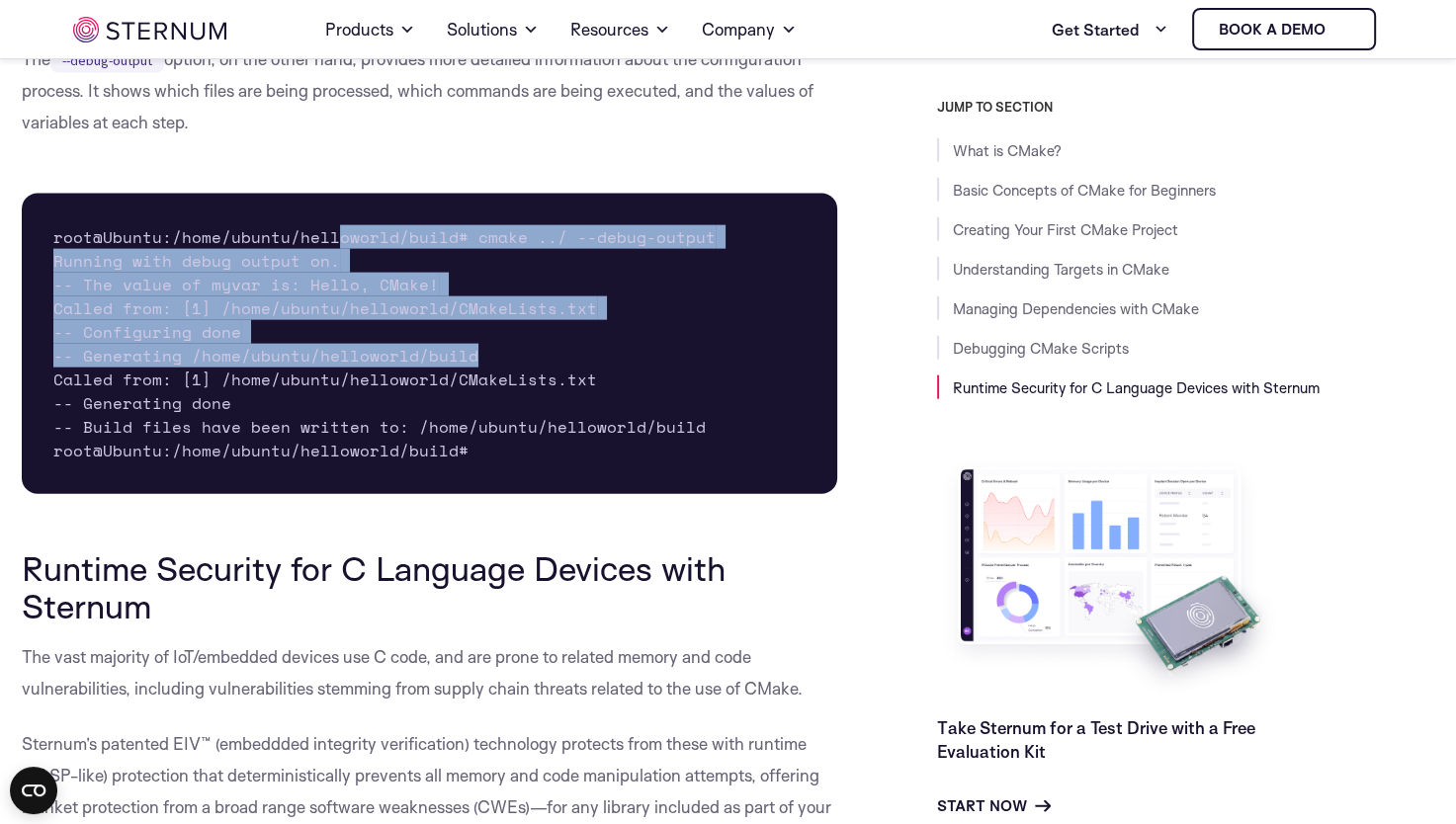 drag, startPoint x: 337, startPoint y: 299, endPoint x: 474, endPoint y: 401, distance: 170.80105 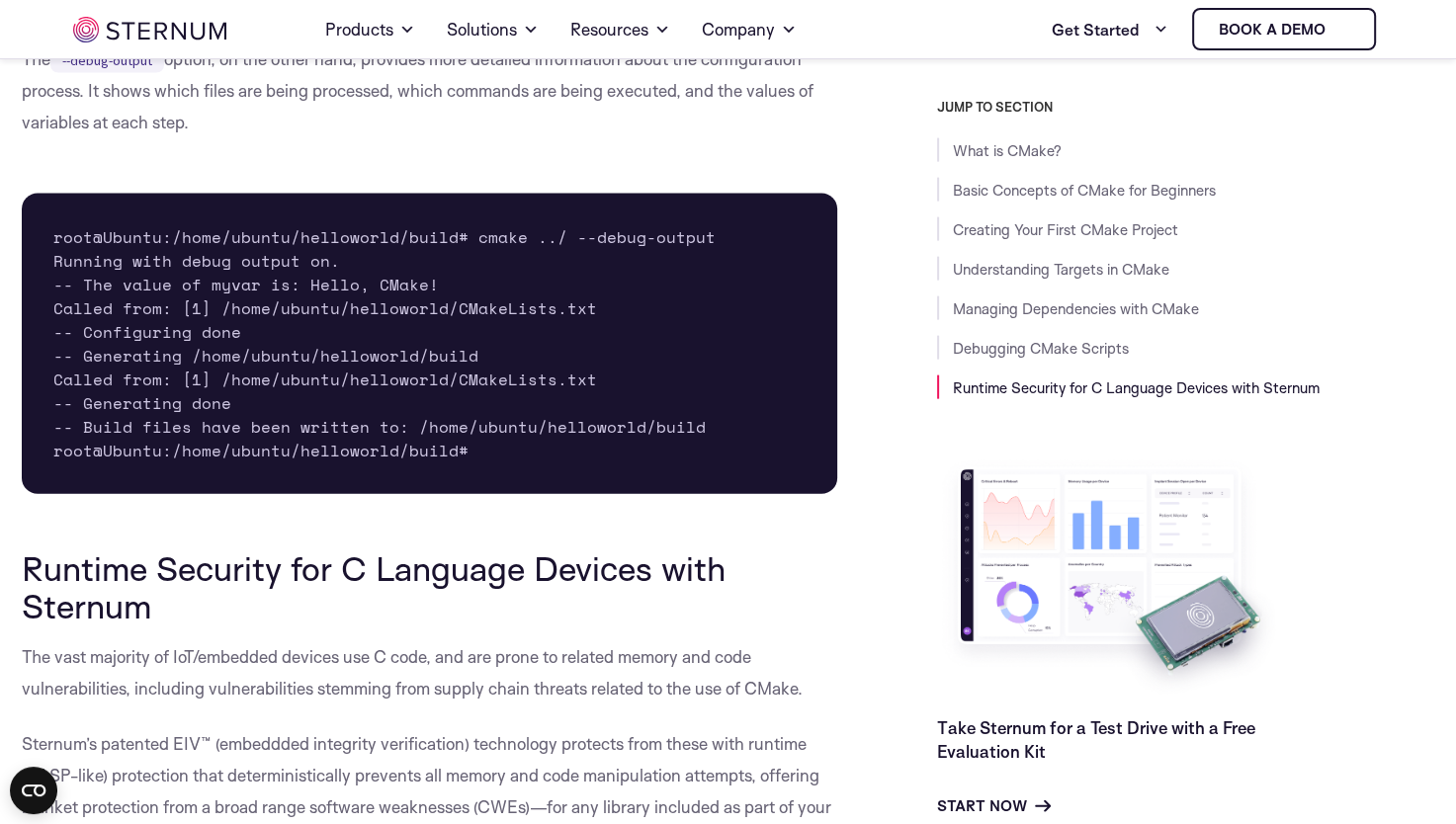 drag, startPoint x: 474, startPoint y: 401, endPoint x: 462, endPoint y: 433, distance: 34.176015 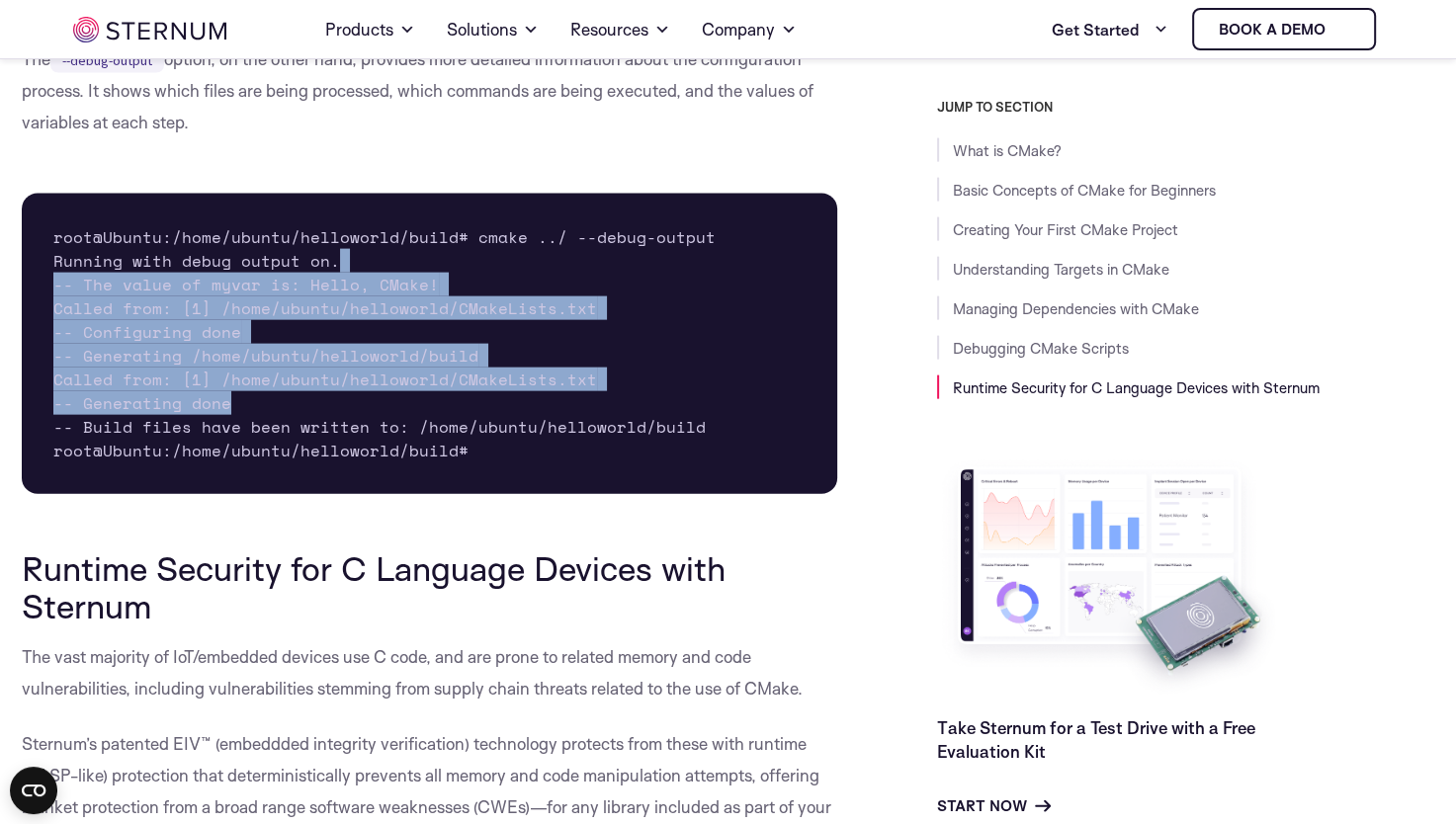 drag, startPoint x: 495, startPoint y: 457, endPoint x: 350, endPoint y: 309, distance: 207.19315 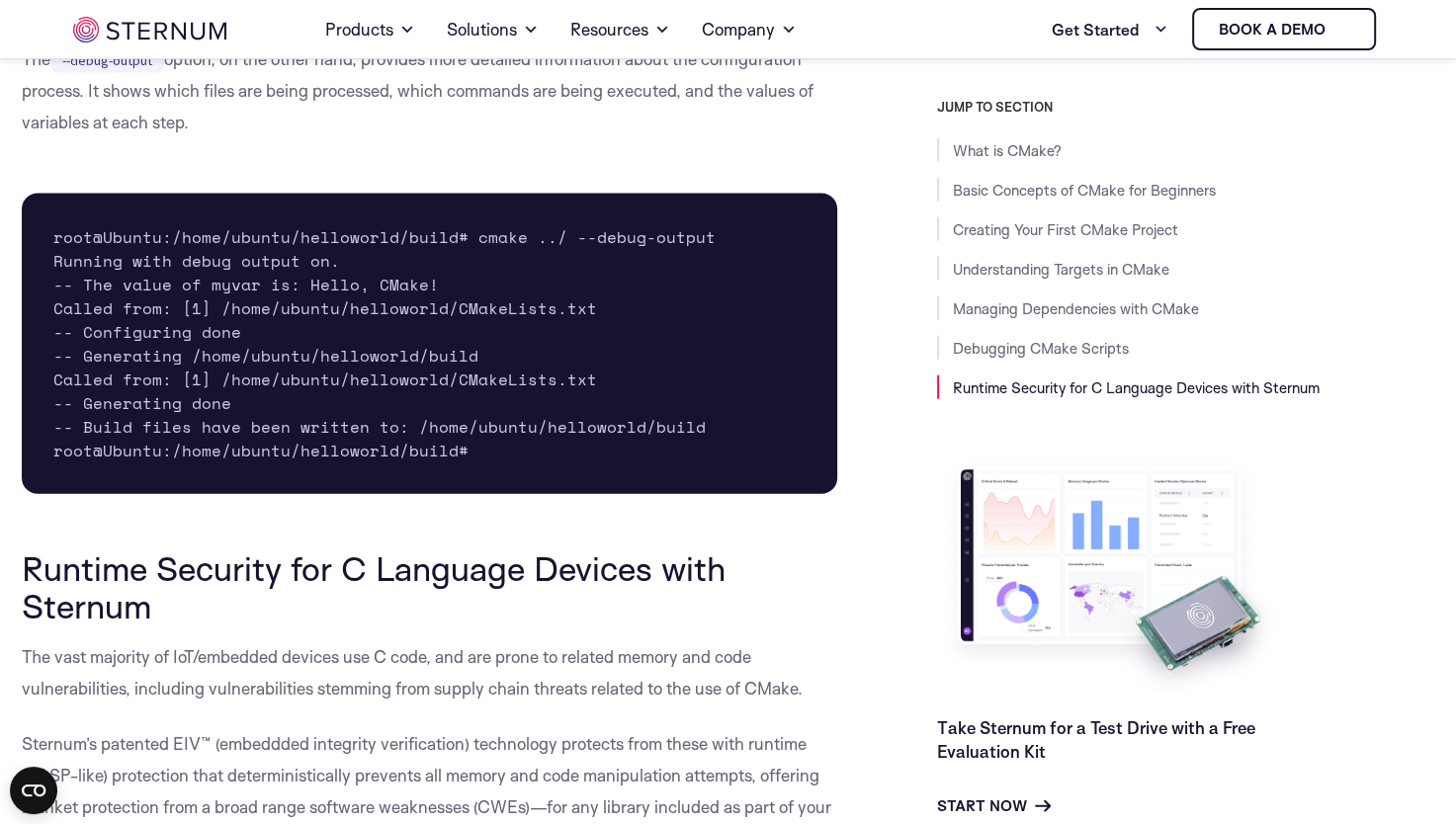 drag, startPoint x: 350, startPoint y: 309, endPoint x: 300, endPoint y: 306, distance: 50.08992 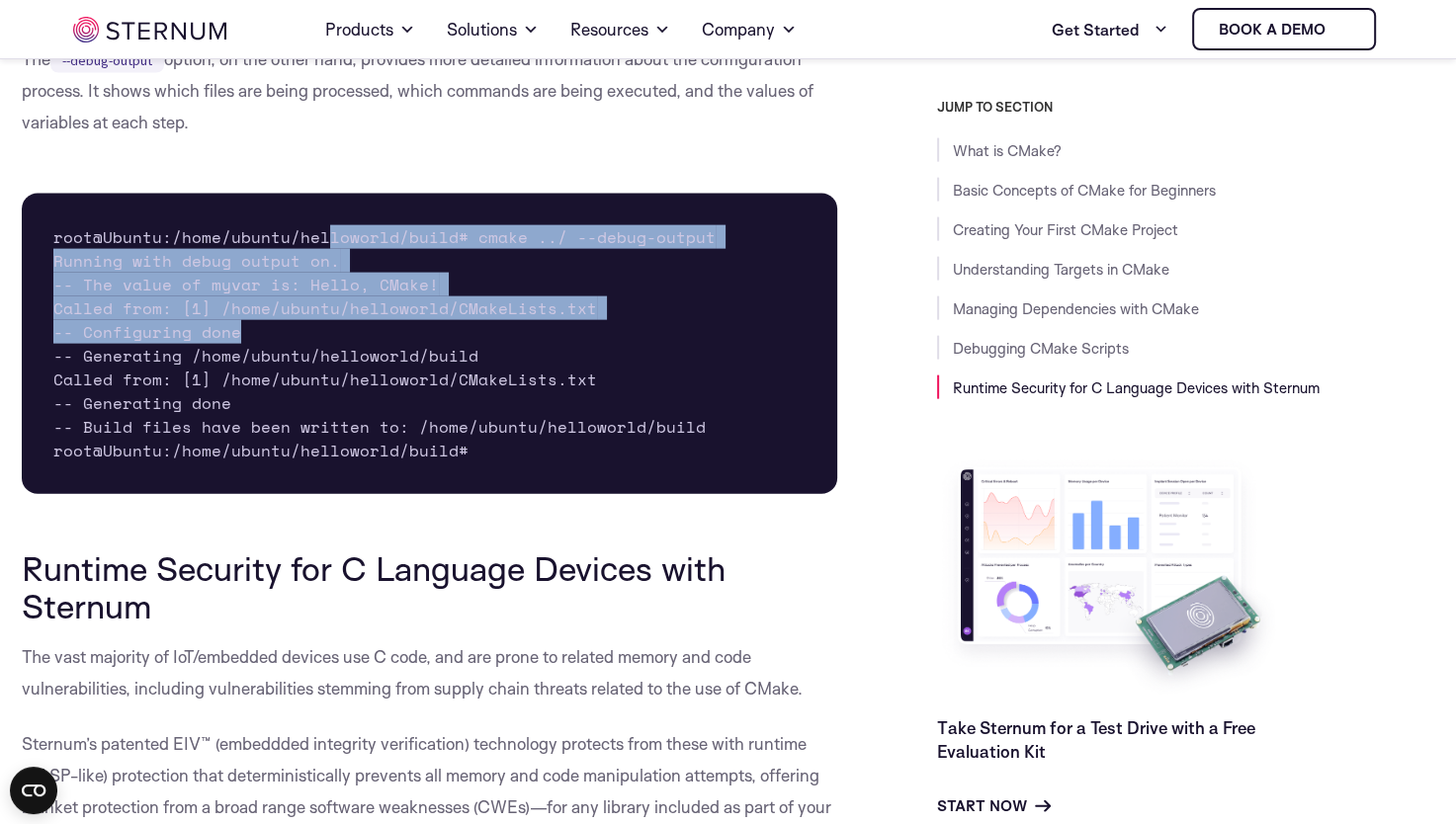 drag, startPoint x: 324, startPoint y: 301, endPoint x: 418, endPoint y: 384, distance: 125.39936 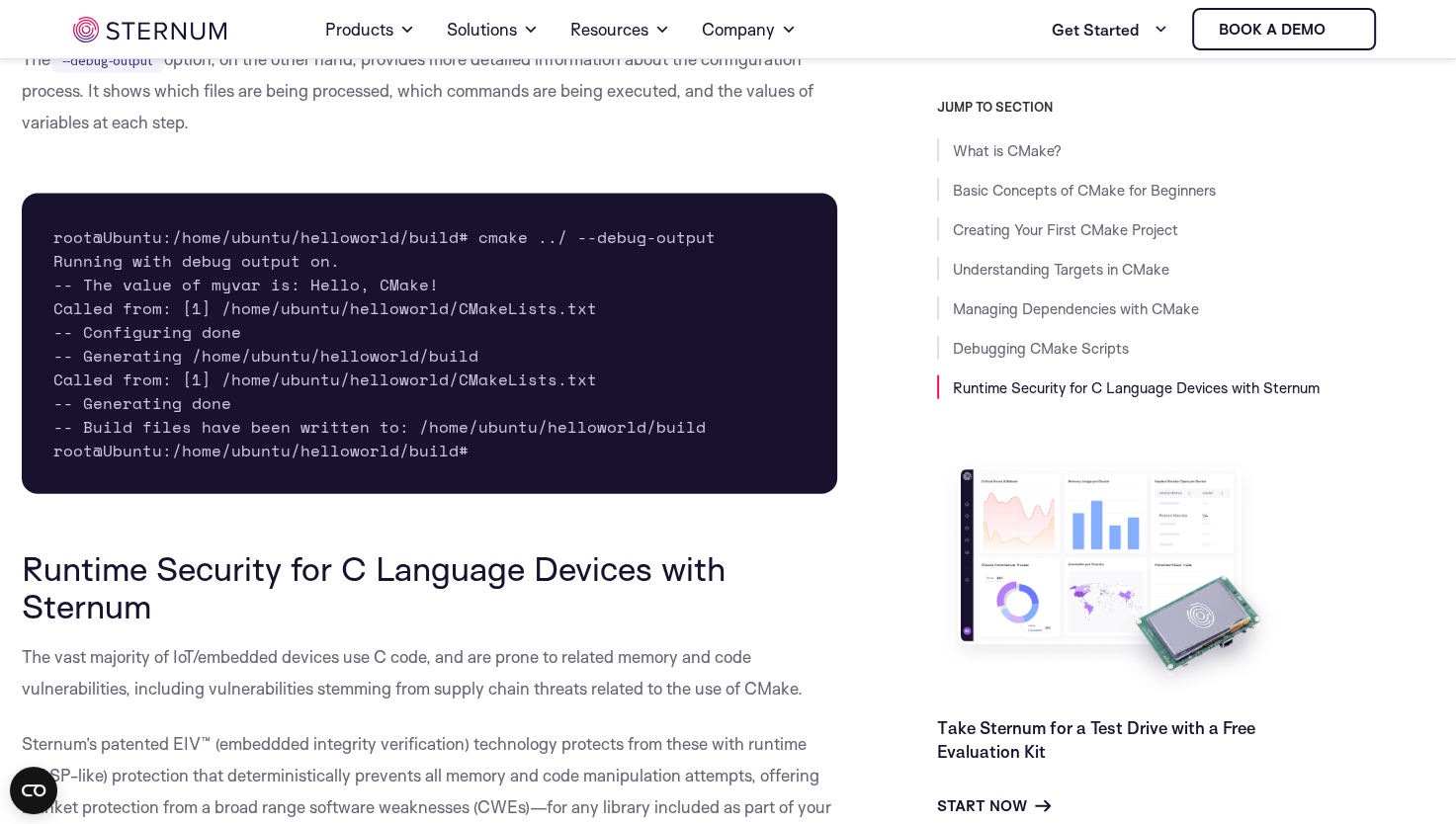 drag, startPoint x: 418, startPoint y: 384, endPoint x: 418, endPoint y: 419, distance: 35 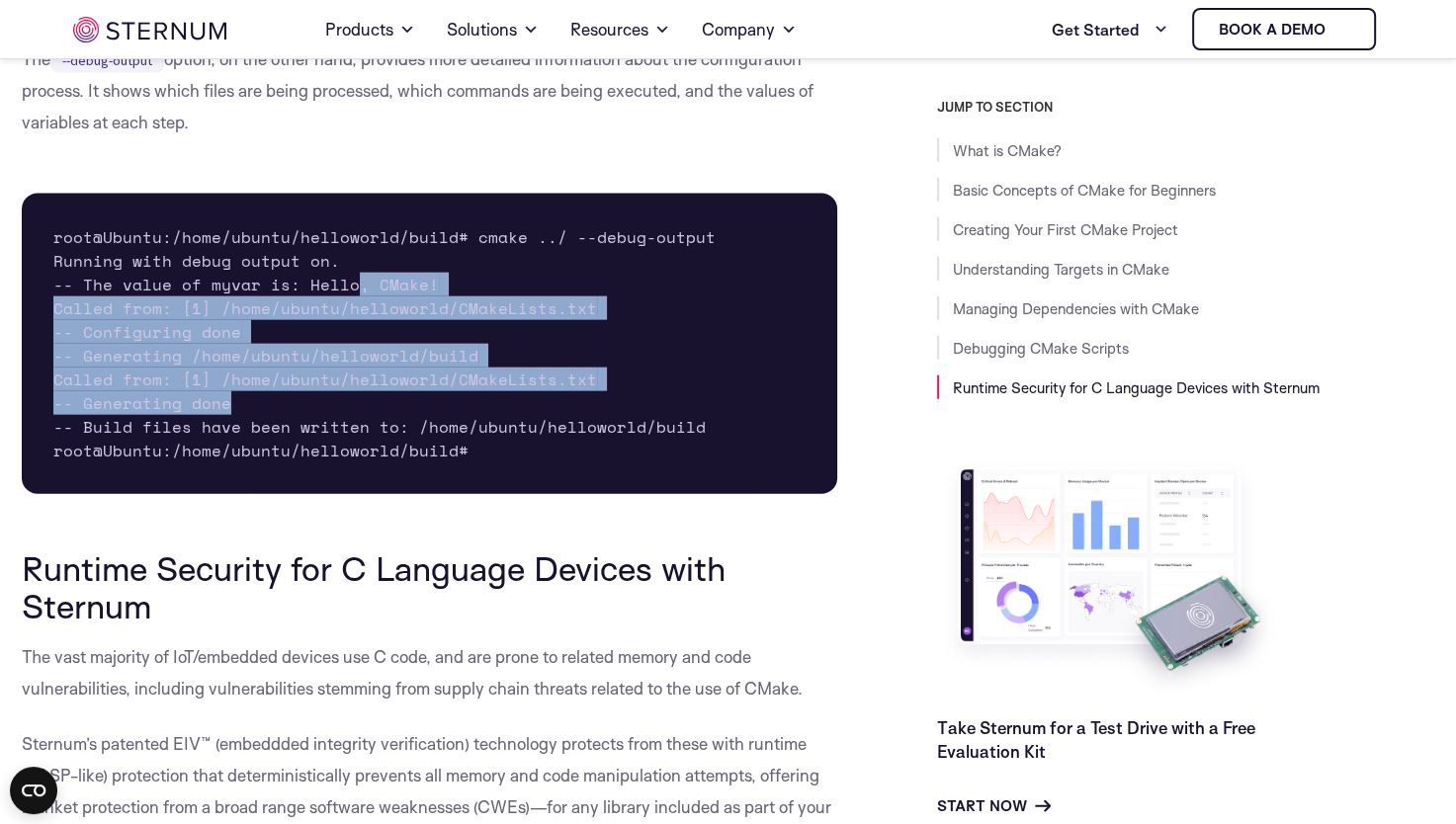 drag, startPoint x: 451, startPoint y: 448, endPoint x: 332, endPoint y: 309, distance: 182.98087 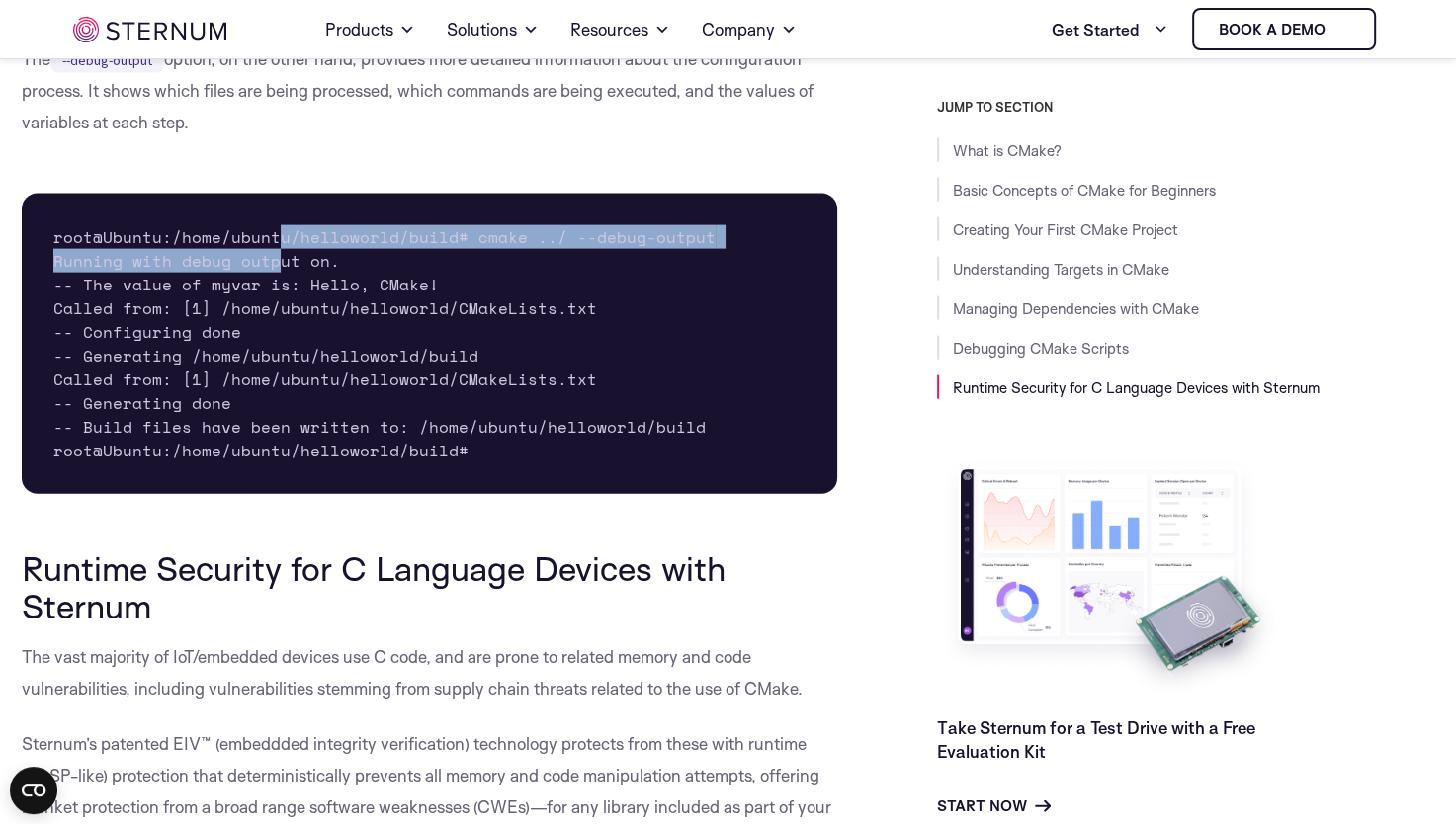 drag, startPoint x: 332, startPoint y: 309, endPoint x: 277, endPoint y: 305, distance: 55.145263 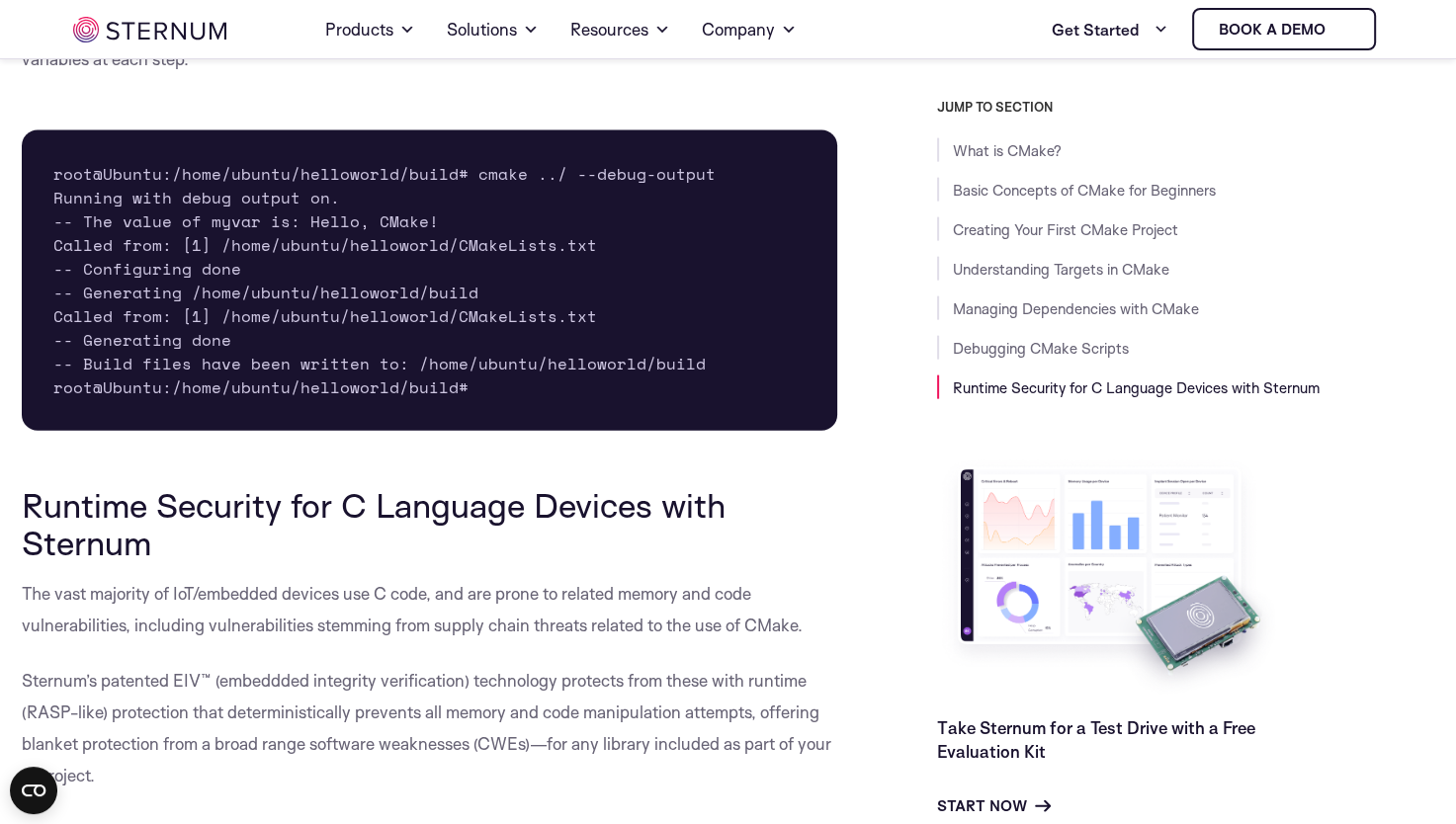 drag, startPoint x: 277, startPoint y: 305, endPoint x: 383, endPoint y: 351, distance: 115.55085 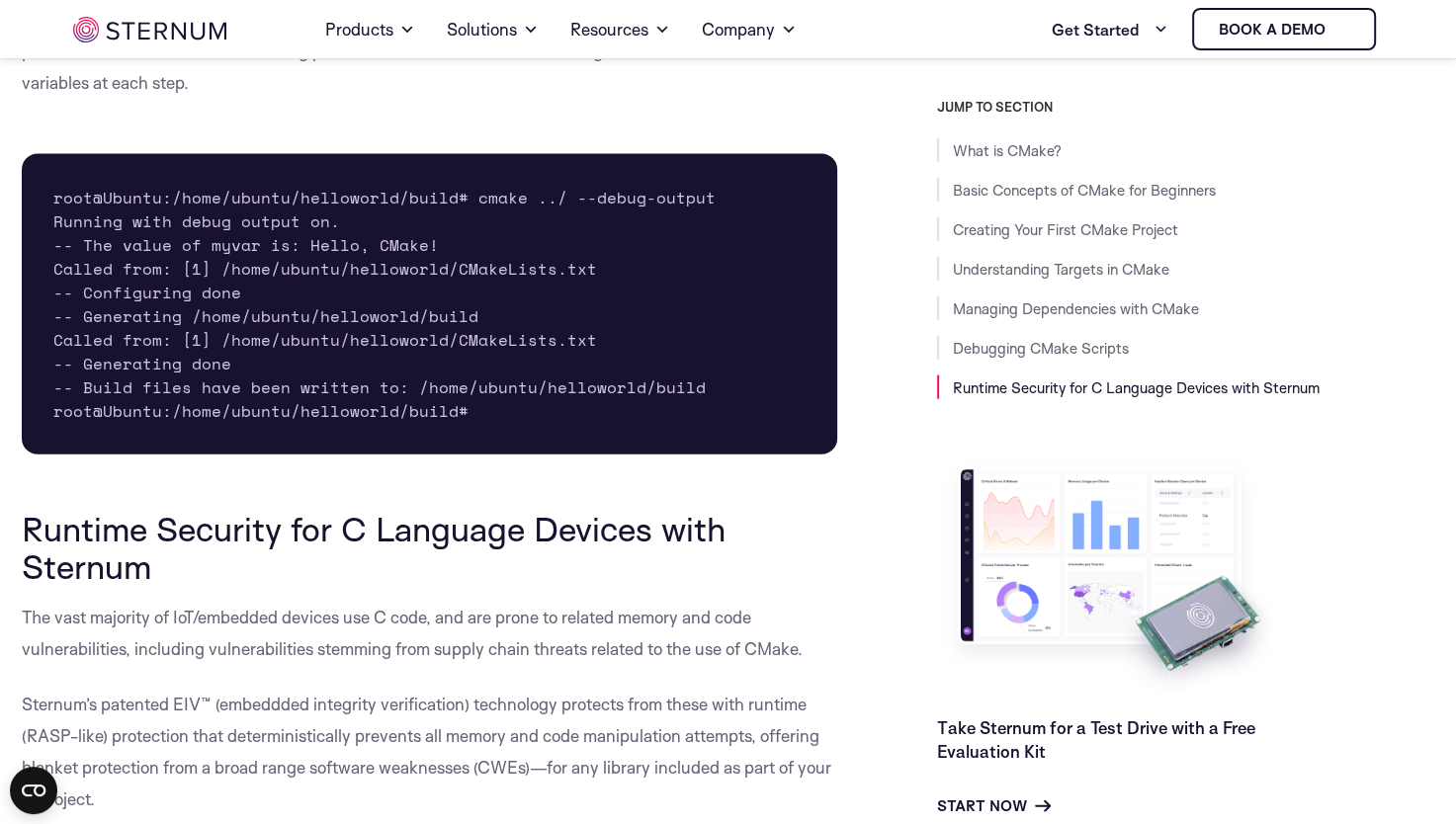 scroll, scrollTop: 11508, scrollLeft: 0, axis: vertical 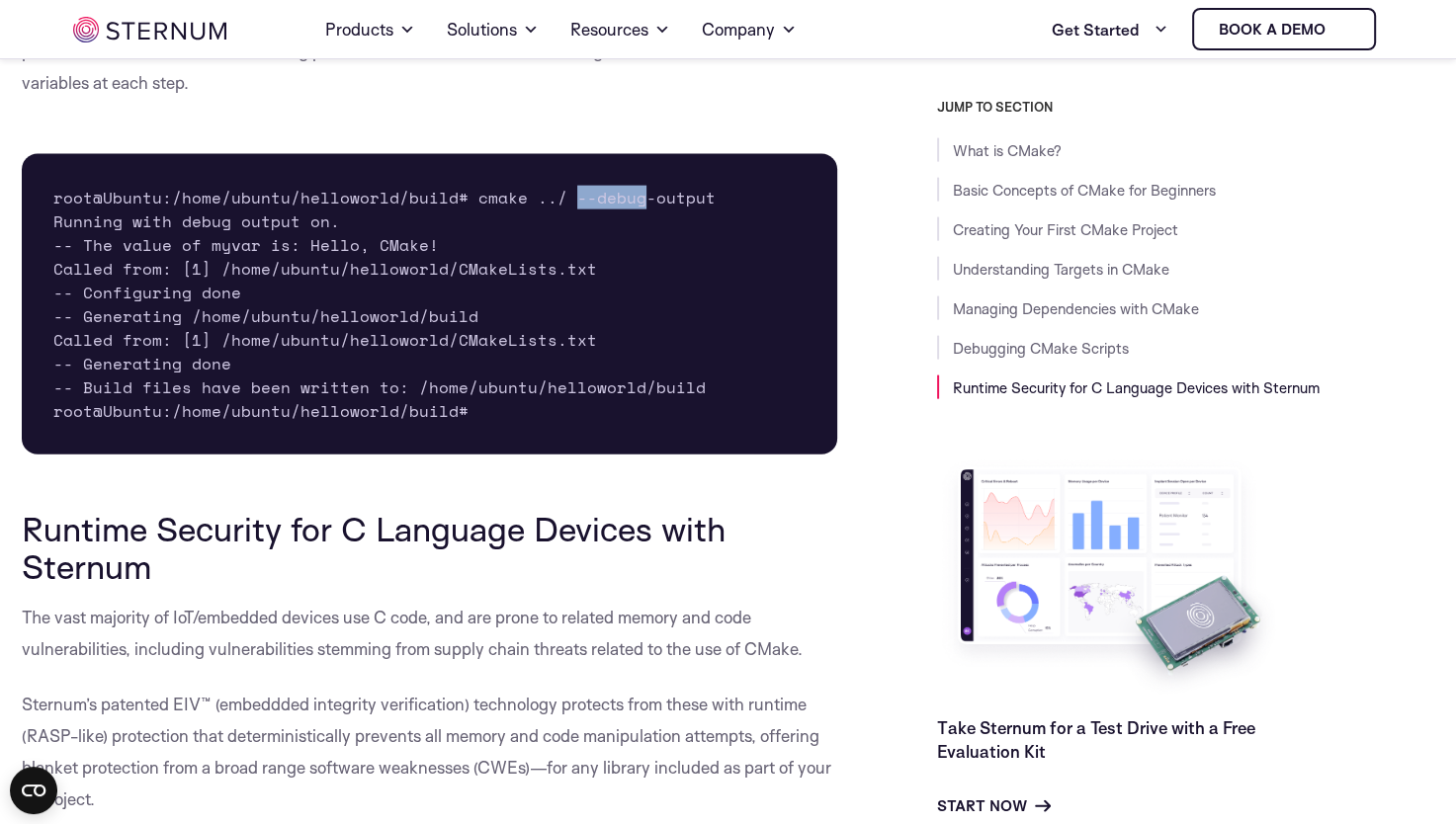drag, startPoint x: 566, startPoint y: 252, endPoint x: 697, endPoint y: 251, distance: 131.00382 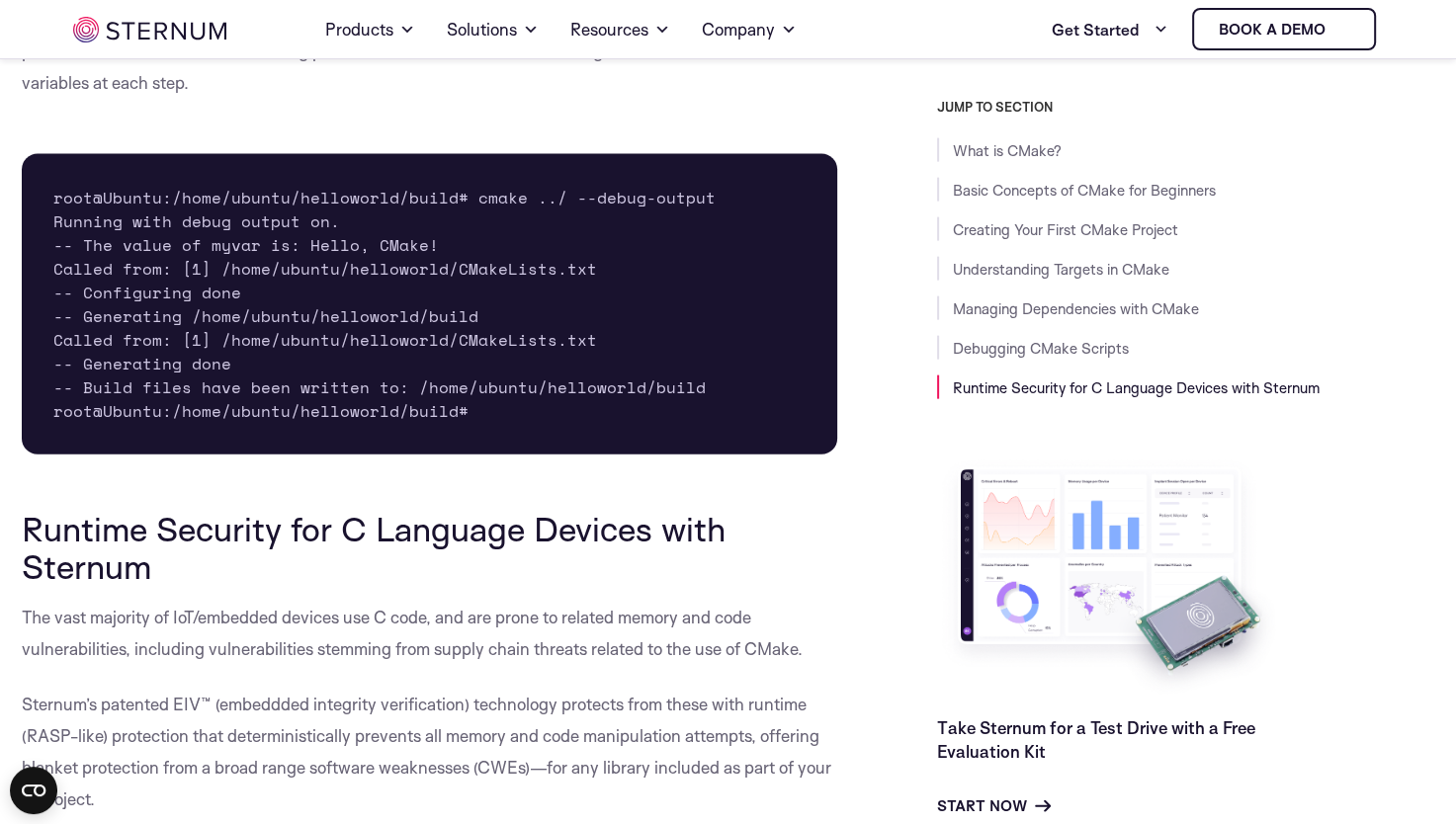 drag, startPoint x: 697, startPoint y: 251, endPoint x: 560, endPoint y: 331, distance: 158.64741 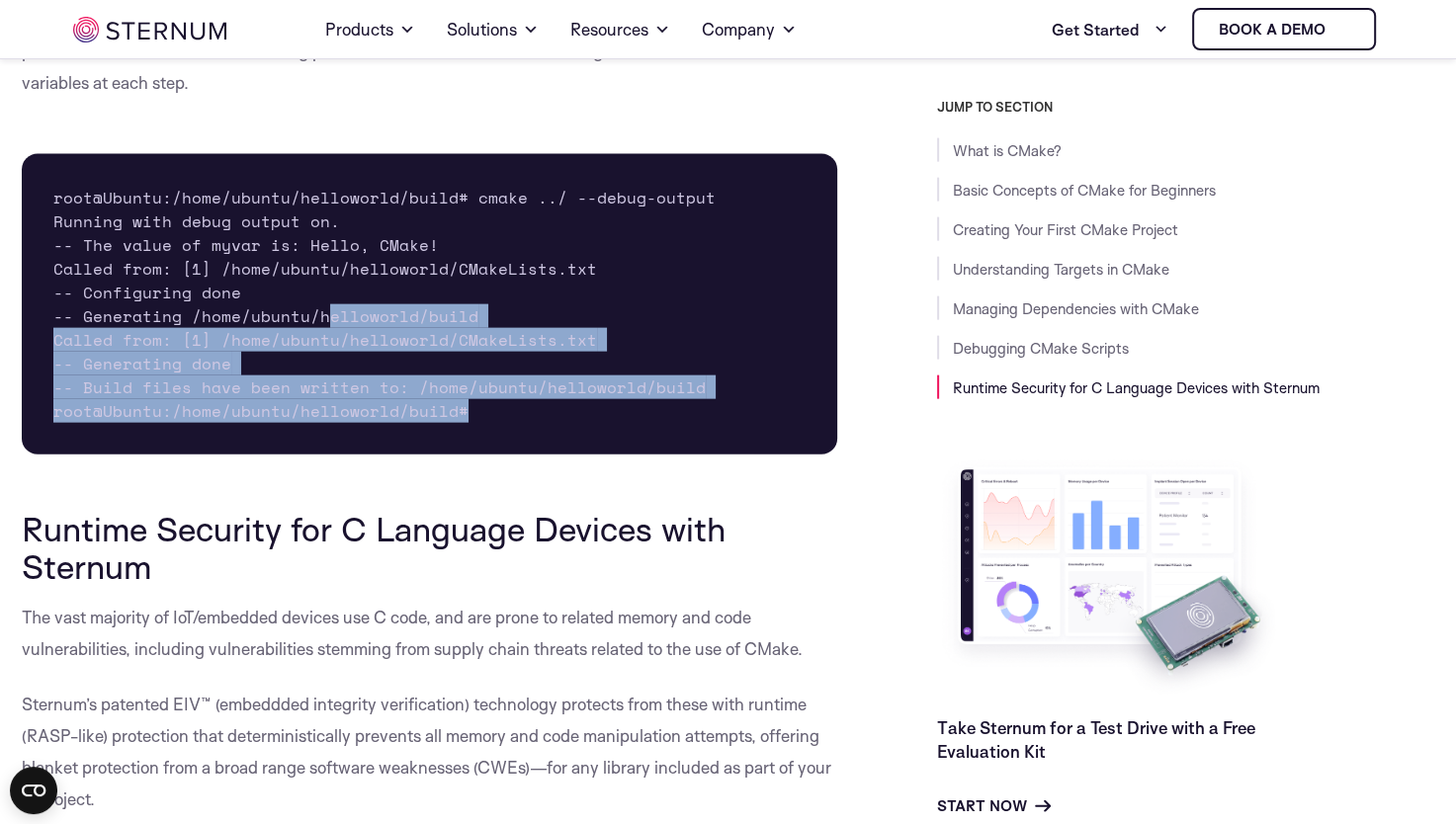 drag, startPoint x: 460, startPoint y: 464, endPoint x: 300, endPoint y: 338, distance: 203.6566 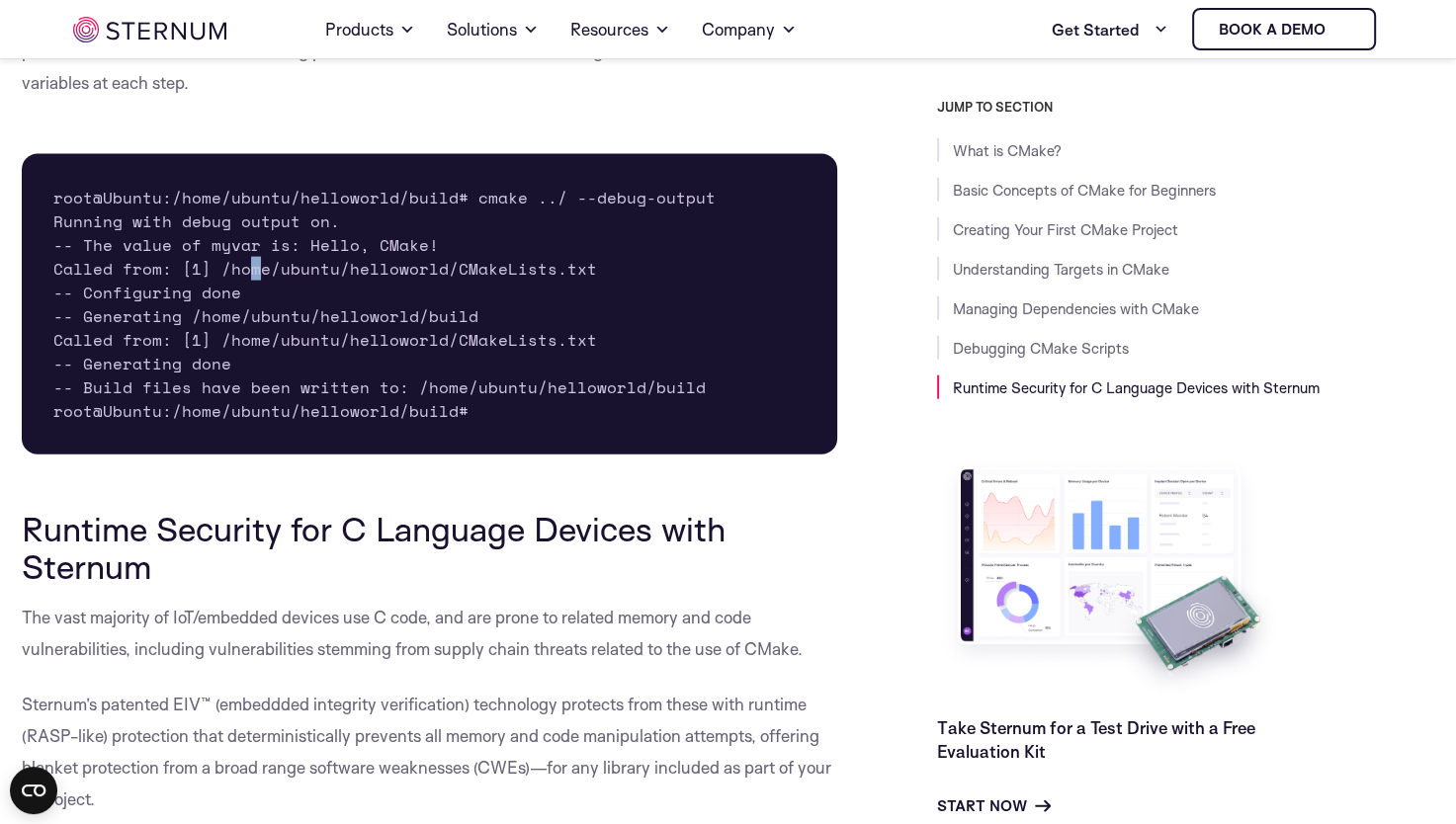 drag, startPoint x: 300, startPoint y: 338, endPoint x: 252, endPoint y: 314, distance: 53.66563 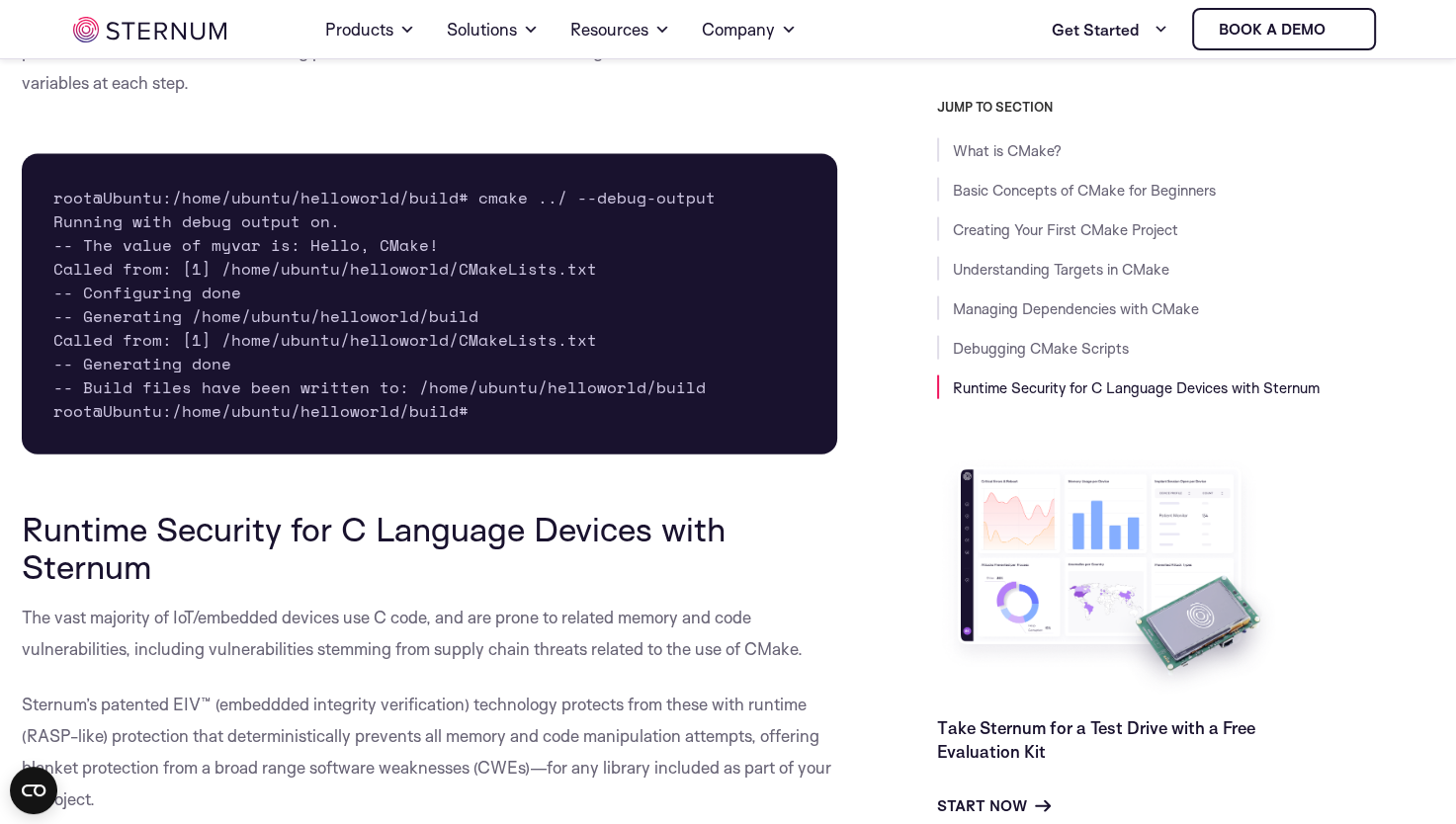 drag, startPoint x: 252, startPoint y: 314, endPoint x: 188, endPoint y: 270, distance: 77.66595 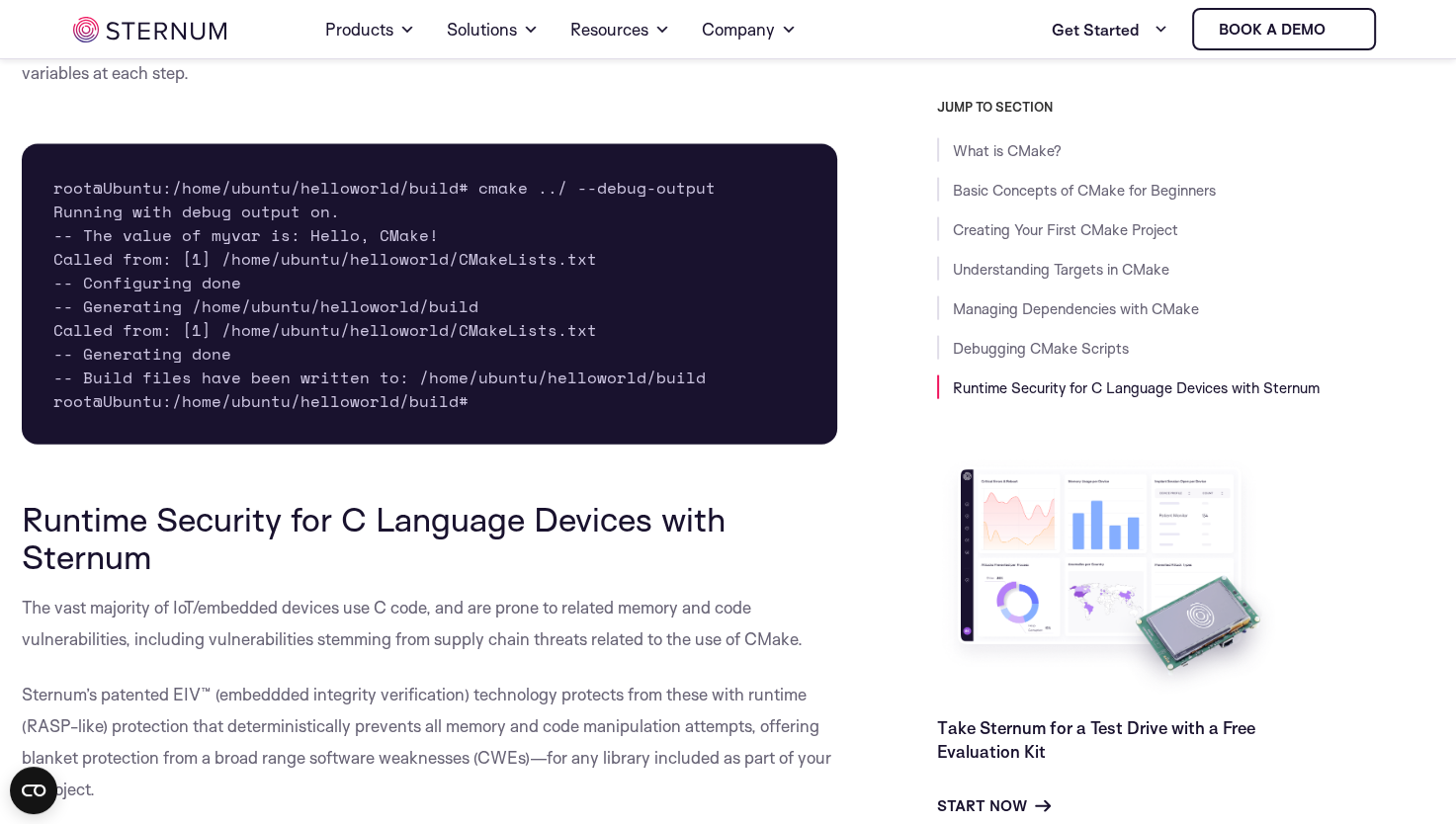 scroll, scrollTop: 11465, scrollLeft: 0, axis: vertical 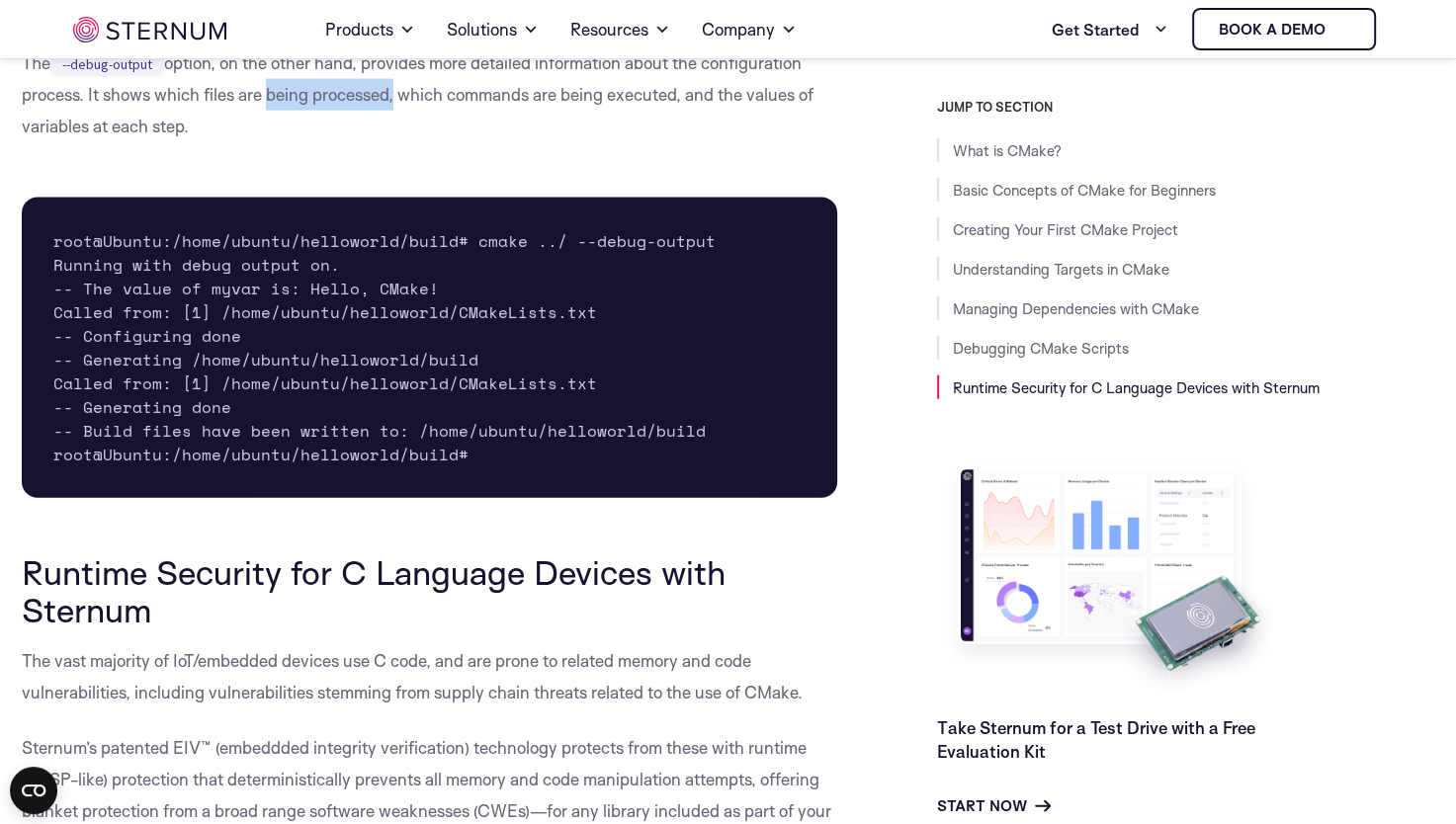 drag, startPoint x: 389, startPoint y: 150, endPoint x: 245, endPoint y: 144, distance: 144.12495 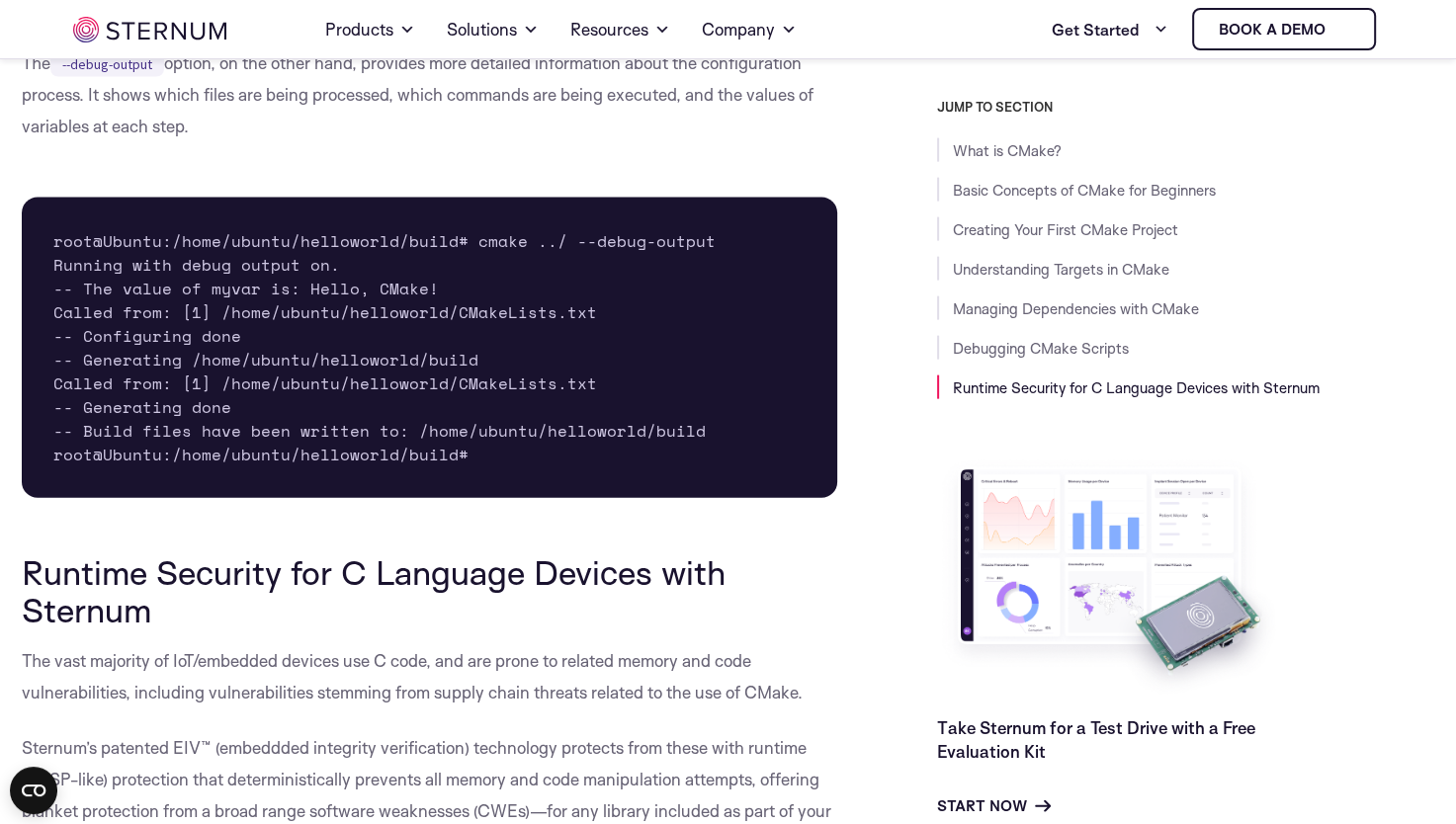 drag, startPoint x: 245, startPoint y: 144, endPoint x: 205, endPoint y: 144, distance: 40 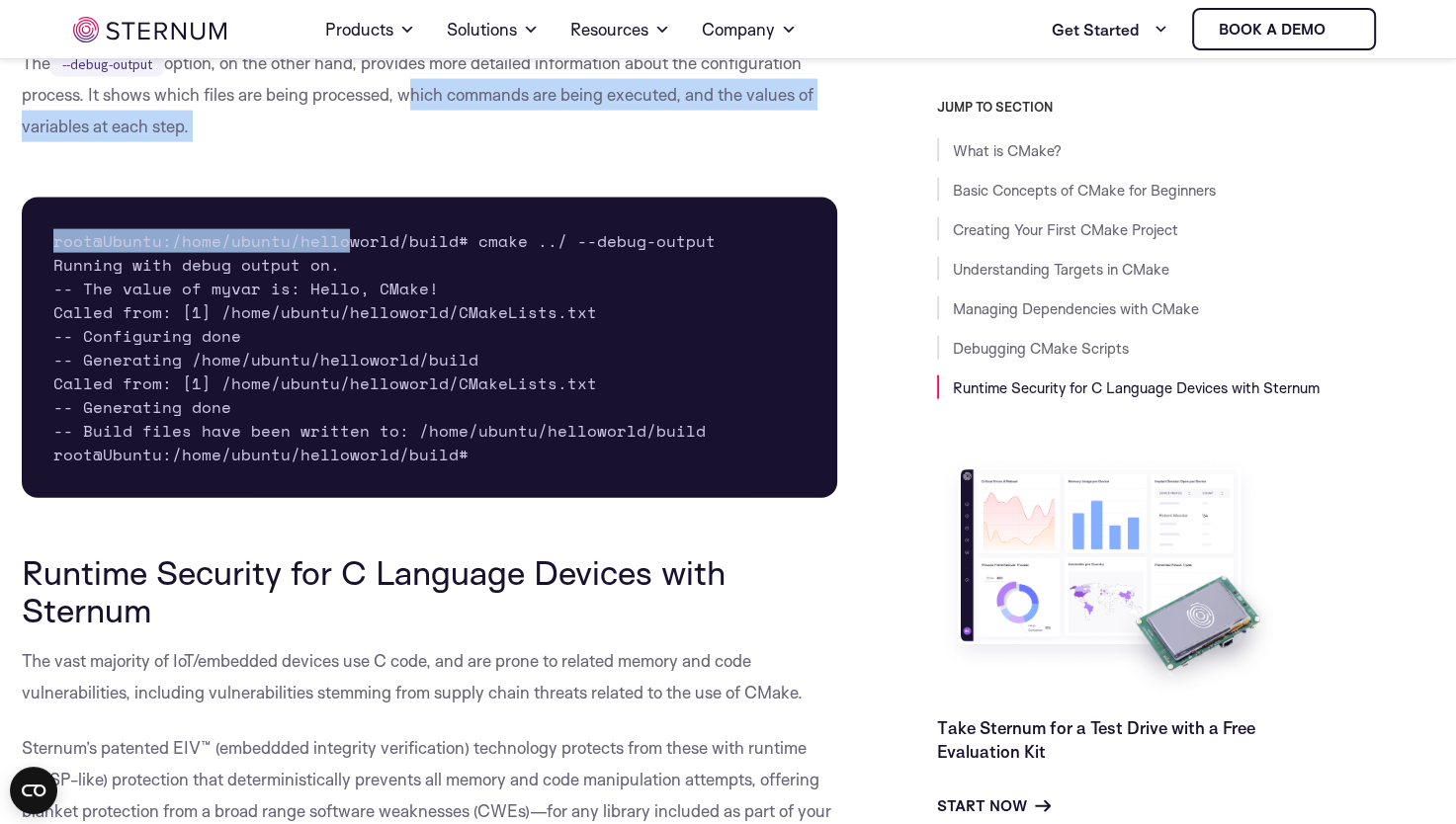 drag, startPoint x: 403, startPoint y: 148, endPoint x: 336, endPoint y: 289, distance: 156.10894 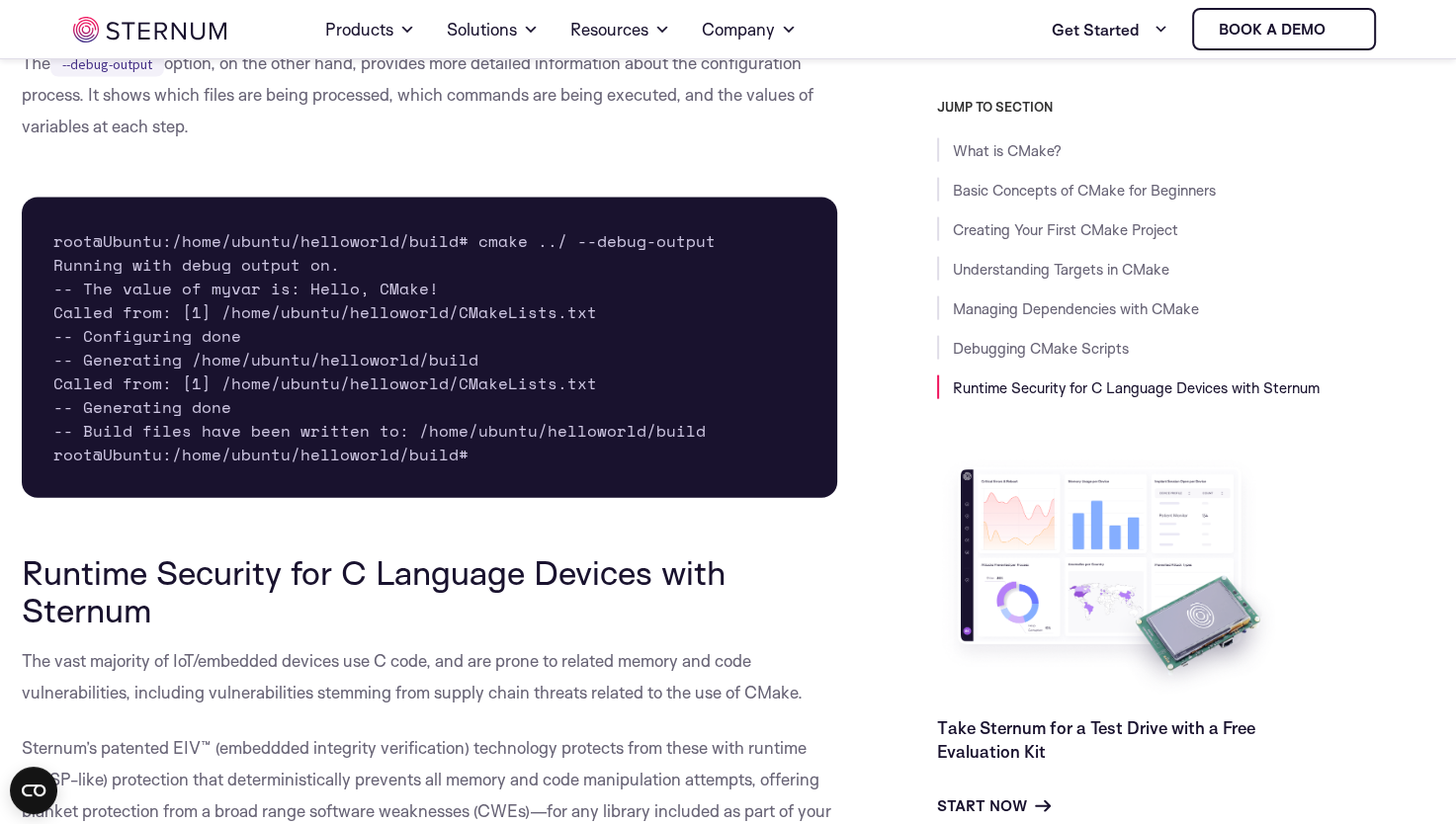 drag, startPoint x: 336, startPoint y: 289, endPoint x: 281, endPoint y: 144, distance: 155.08062 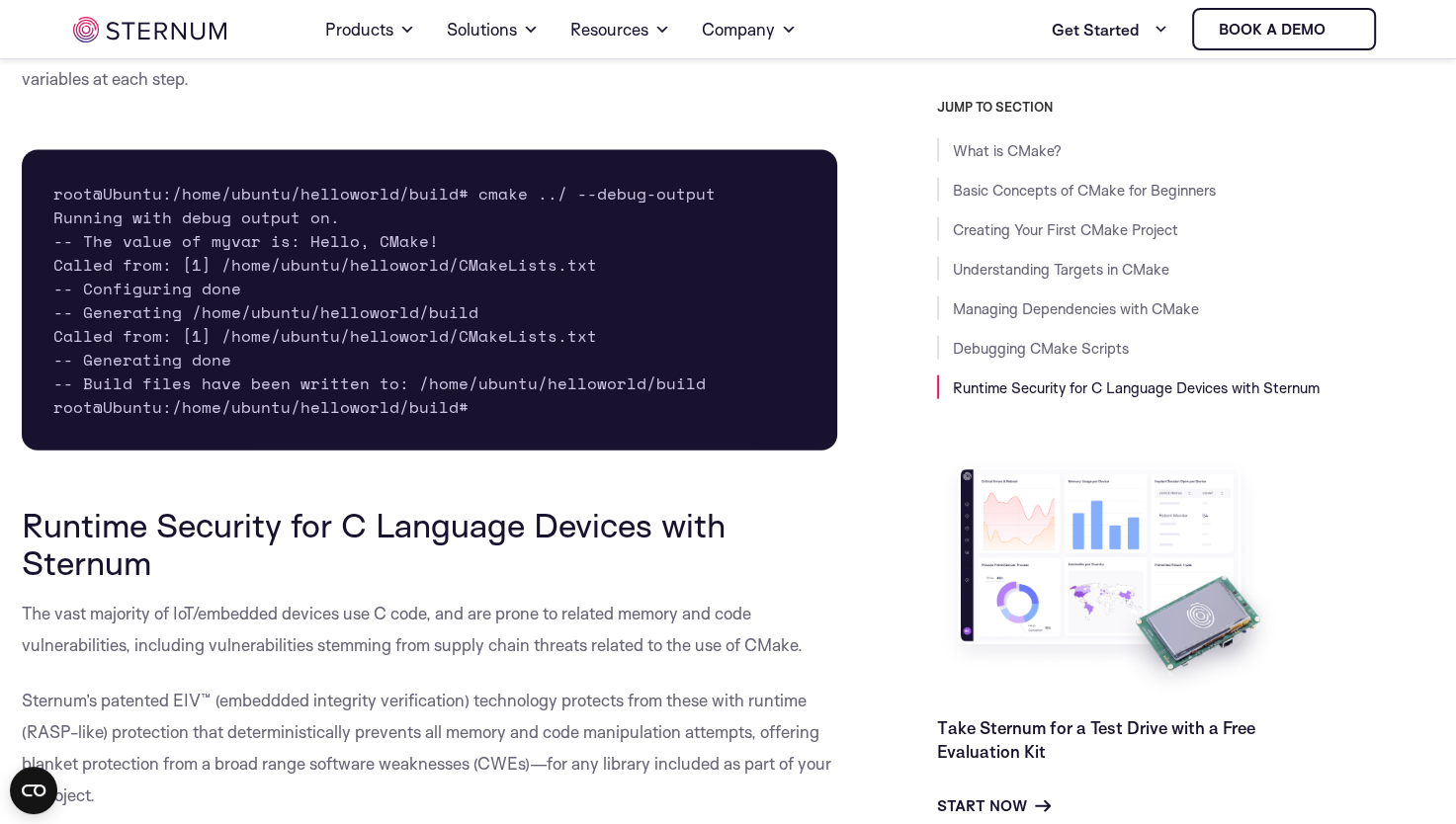 scroll, scrollTop: 11512, scrollLeft: 0, axis: vertical 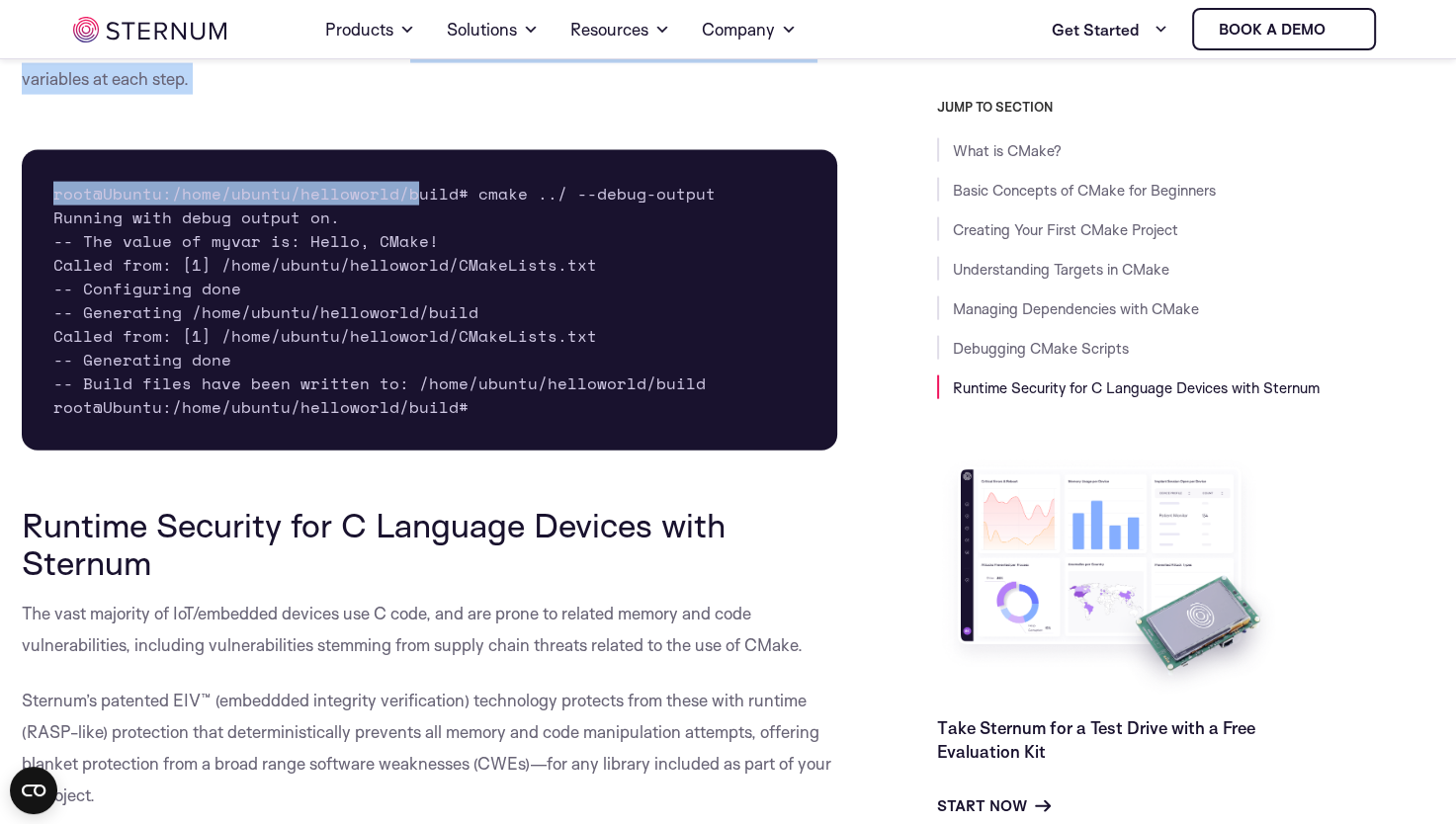 drag, startPoint x: 399, startPoint y: 103, endPoint x: 396, endPoint y: 208, distance: 105.042848 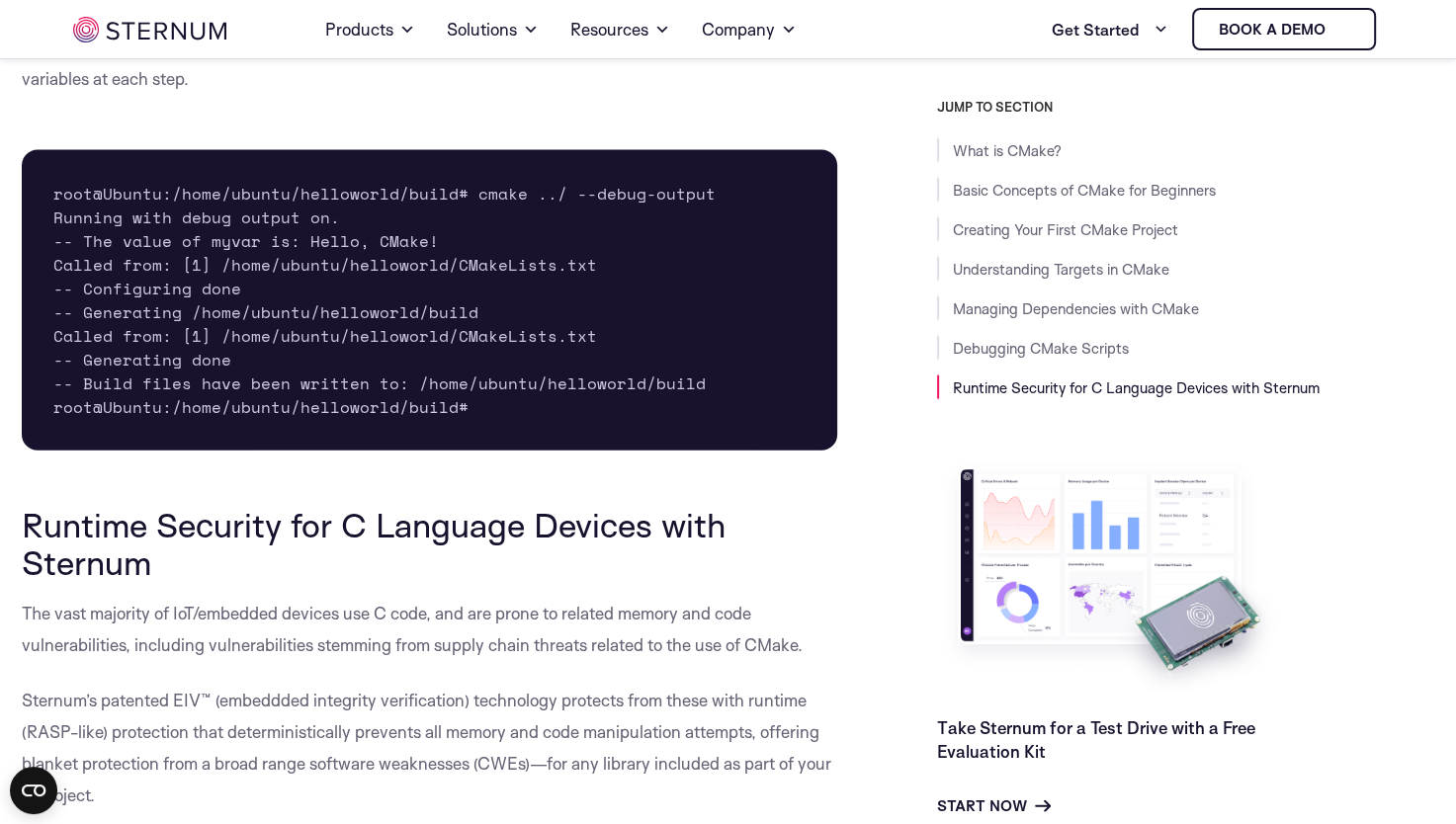 drag, startPoint x: 396, startPoint y: 208, endPoint x: 341, endPoint y: 348, distance: 150.41609 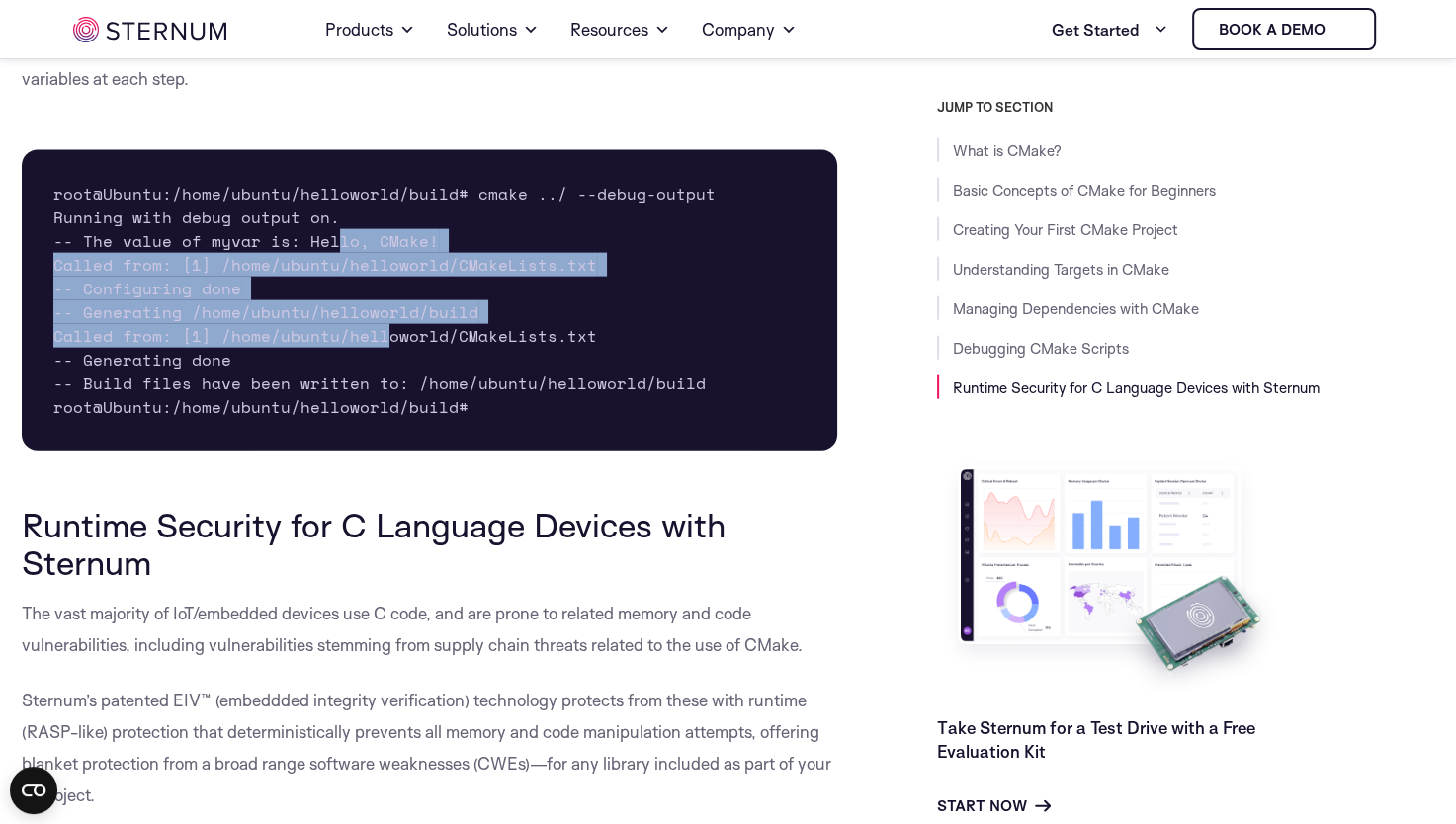 drag, startPoint x: 386, startPoint y: 390, endPoint x: 316, endPoint y: 281, distance: 129.5415 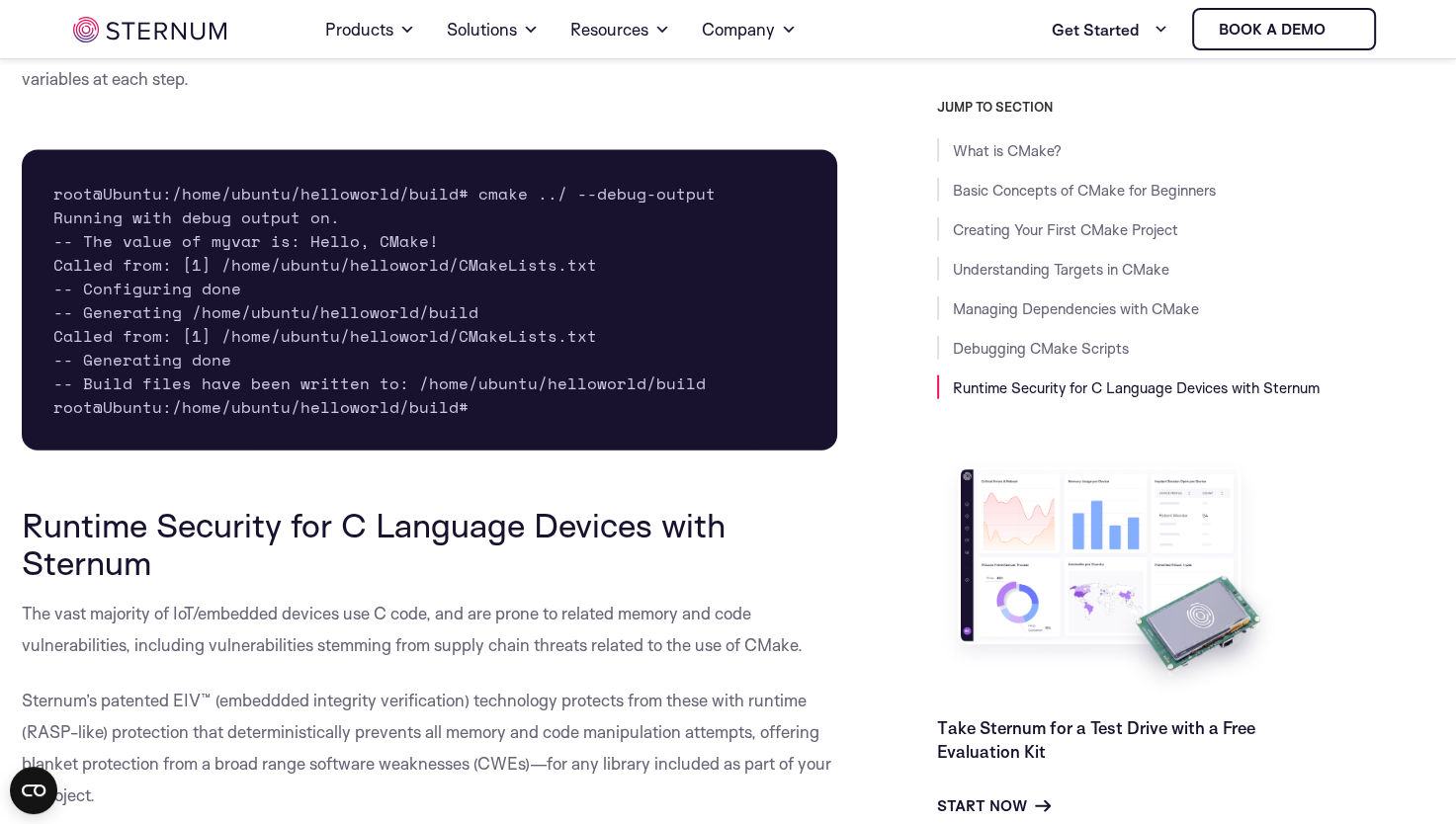 drag, startPoint x: 316, startPoint y: 281, endPoint x: 274, endPoint y: 279, distance: 42.047592 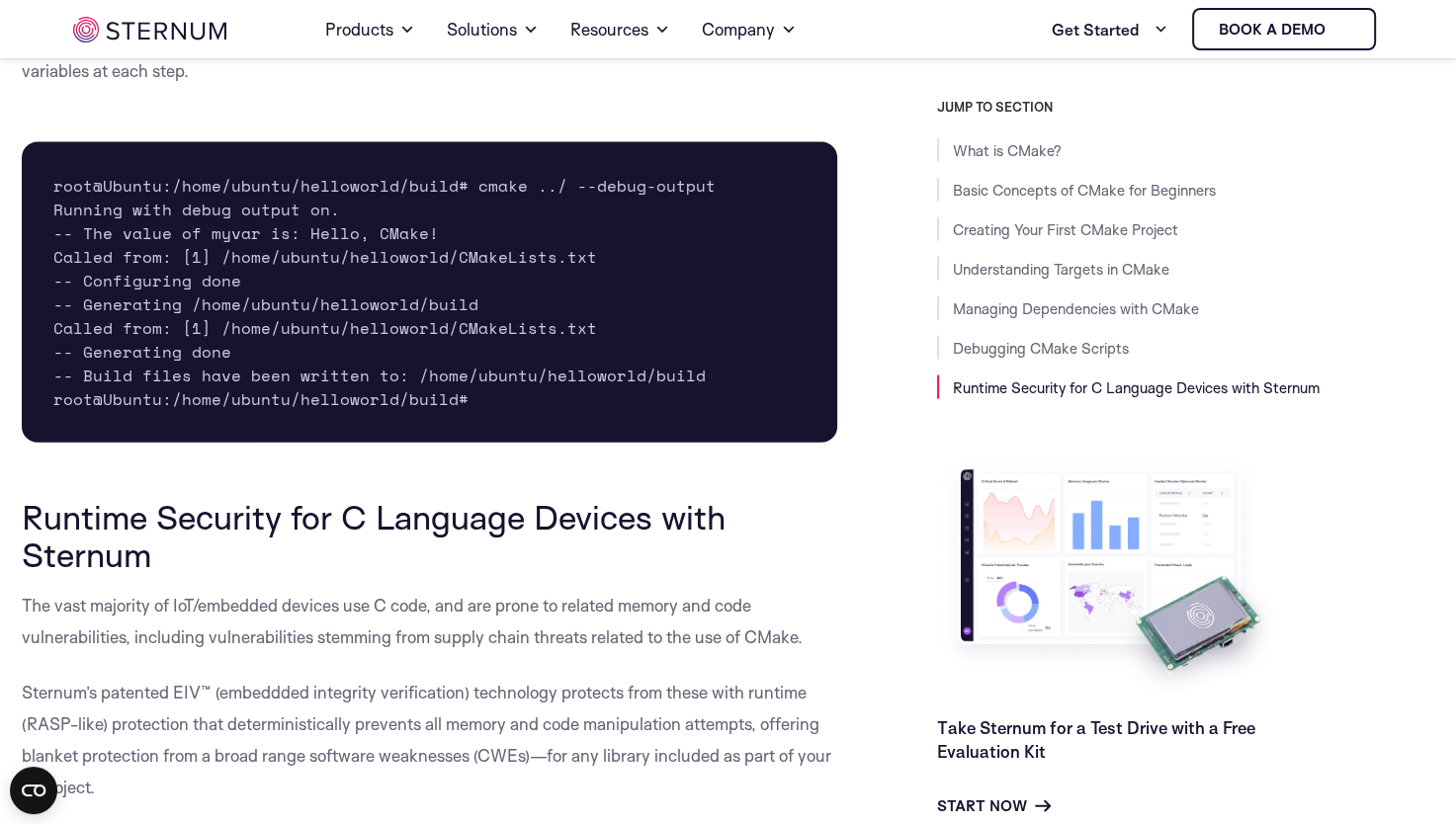 scroll, scrollTop: 11506, scrollLeft: 0, axis: vertical 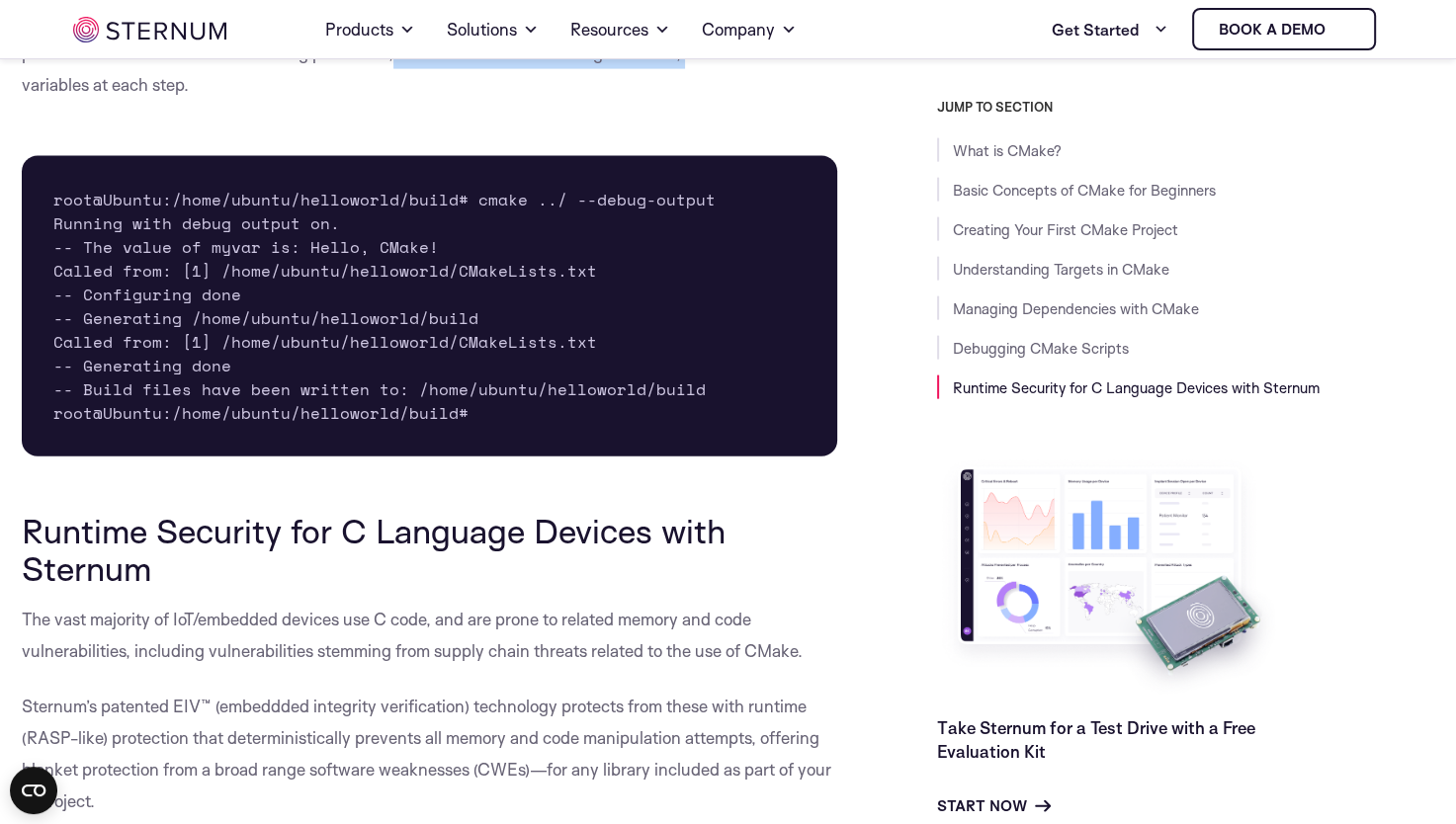 drag, startPoint x: 683, startPoint y: 113, endPoint x: 387, endPoint y: 110, distance: 296.0152 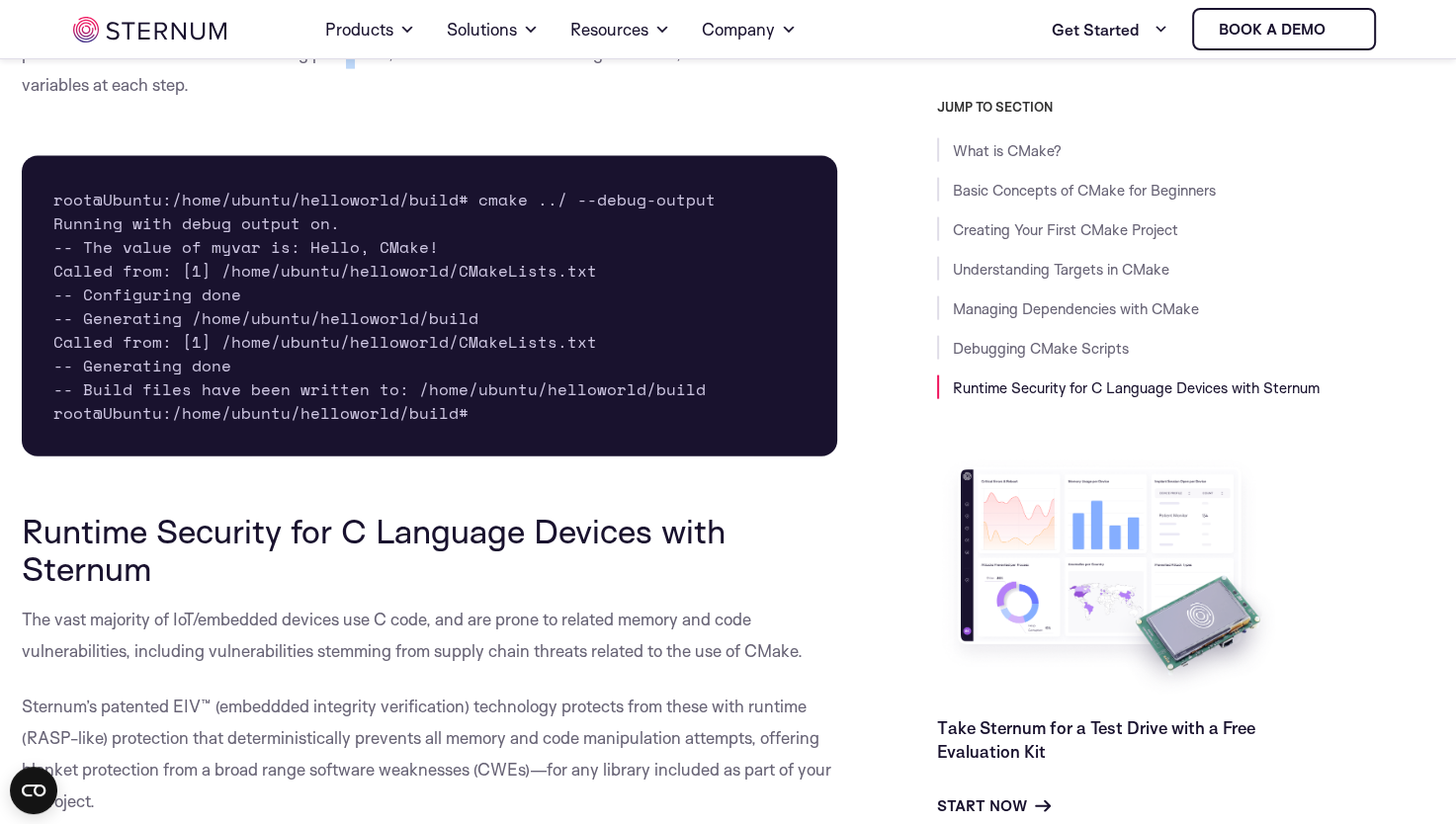 drag, startPoint x: 387, startPoint y: 110, endPoint x: 343, endPoint y: 110, distance: 44 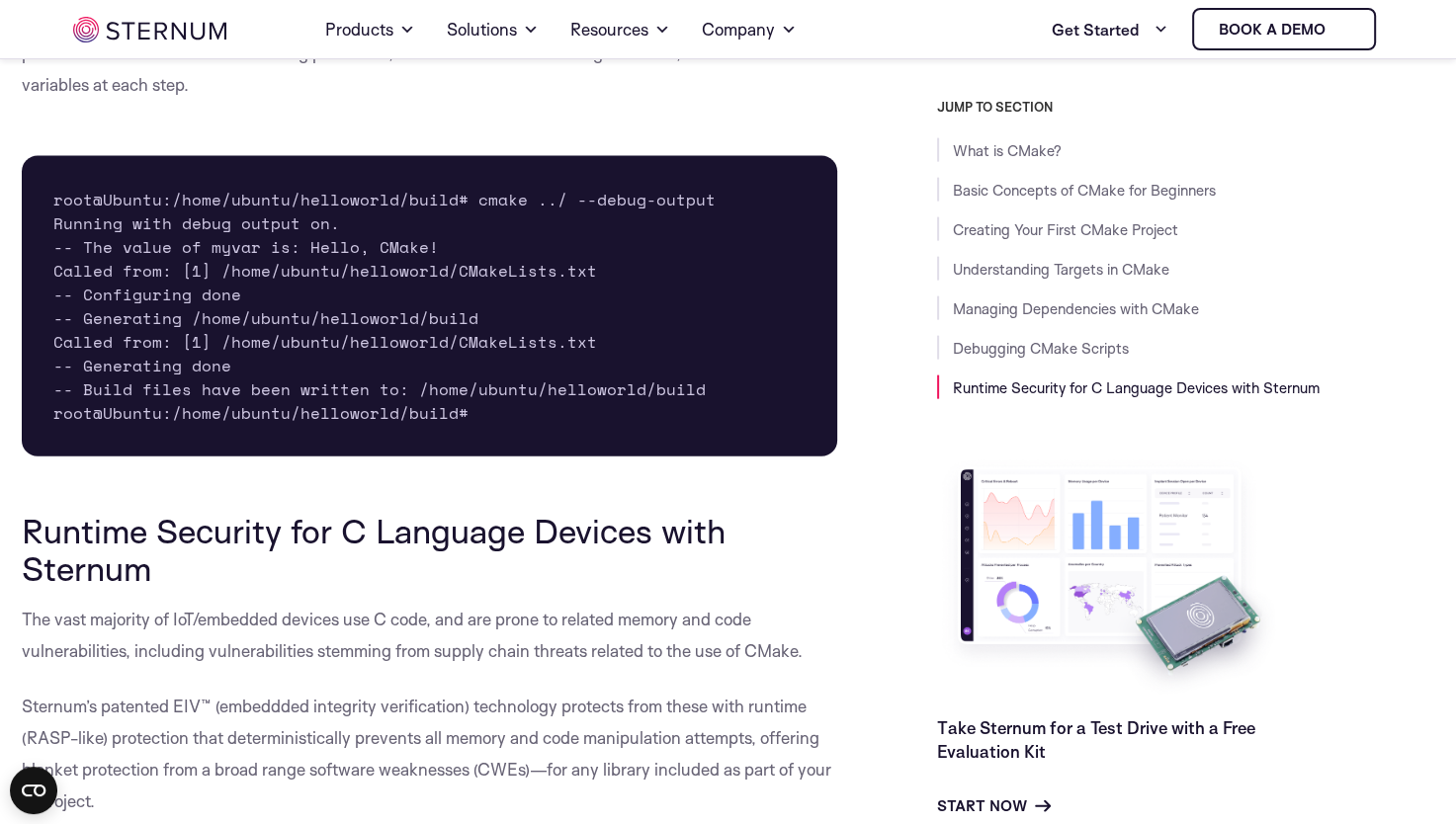 click on "The  --debug-output  option, on the other hand, provides more detailed information about the configuration process. It shows which files are being processed, which commands are being executed, and the values of variables at each step." at bounding box center (430, 53) 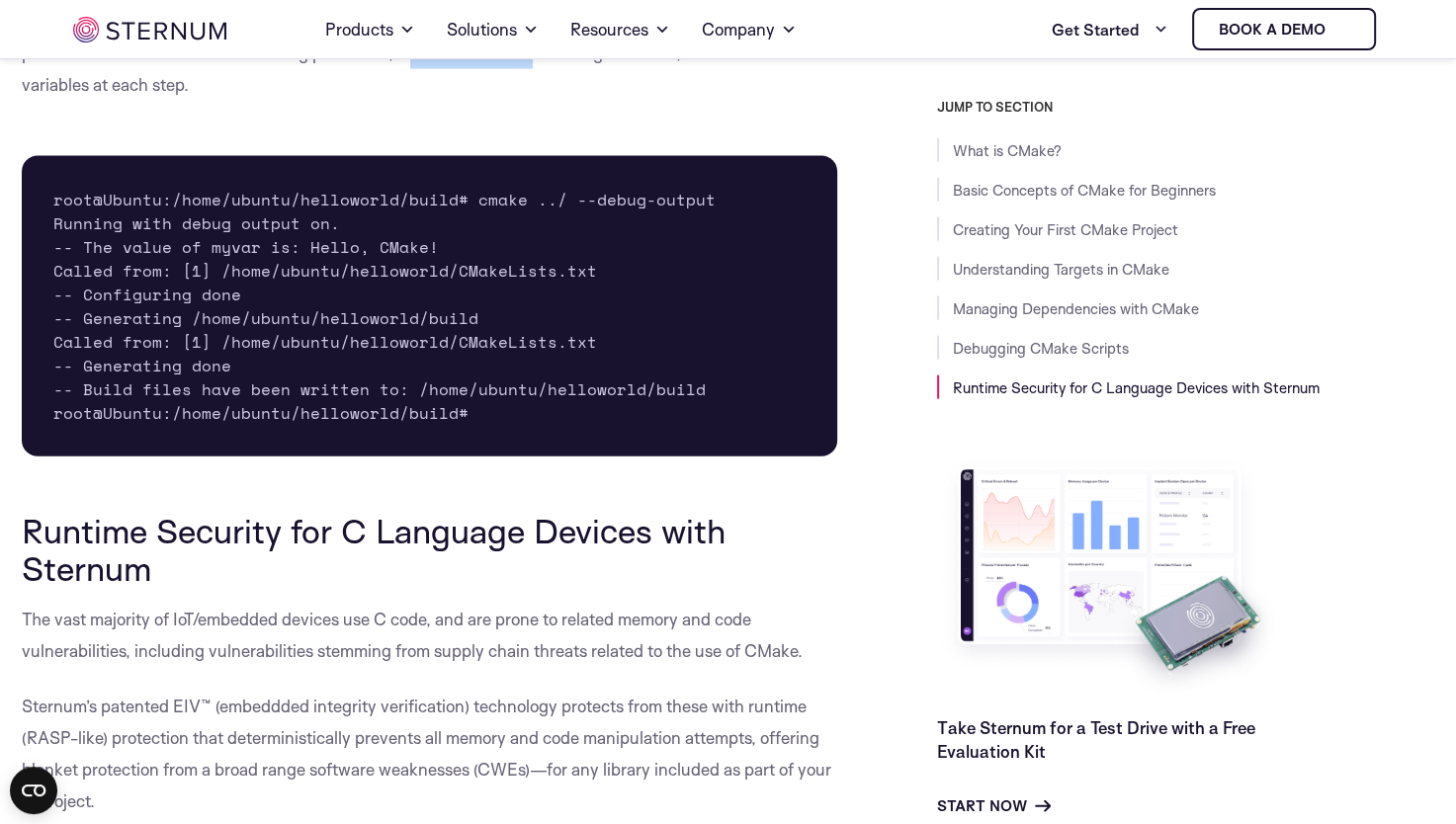 drag, startPoint x: 404, startPoint y: 110, endPoint x: 514, endPoint y: 105, distance: 110.11358 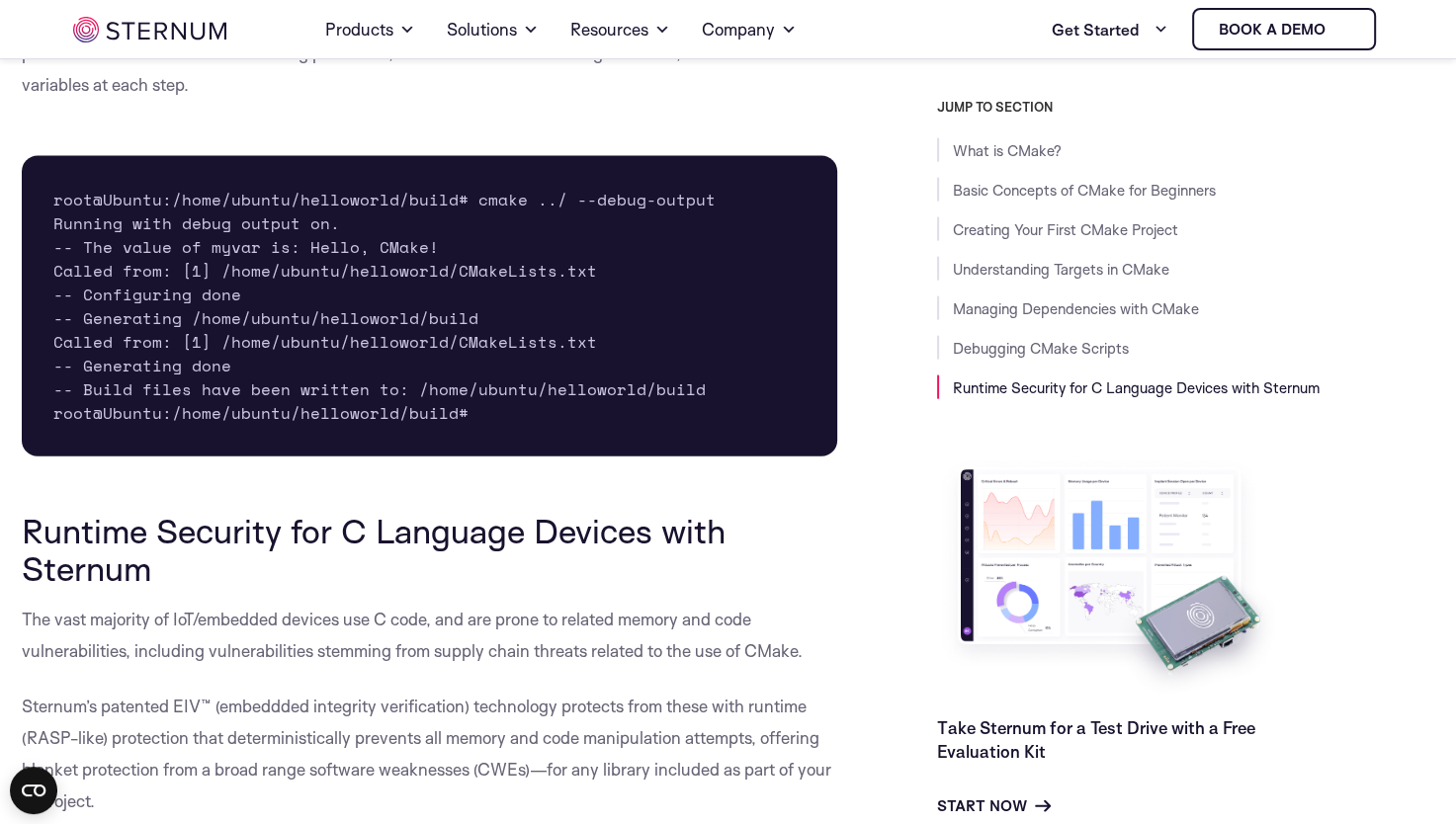 drag, startPoint x: 514, startPoint y: 105, endPoint x: 339, endPoint y: 126, distance: 176.2555 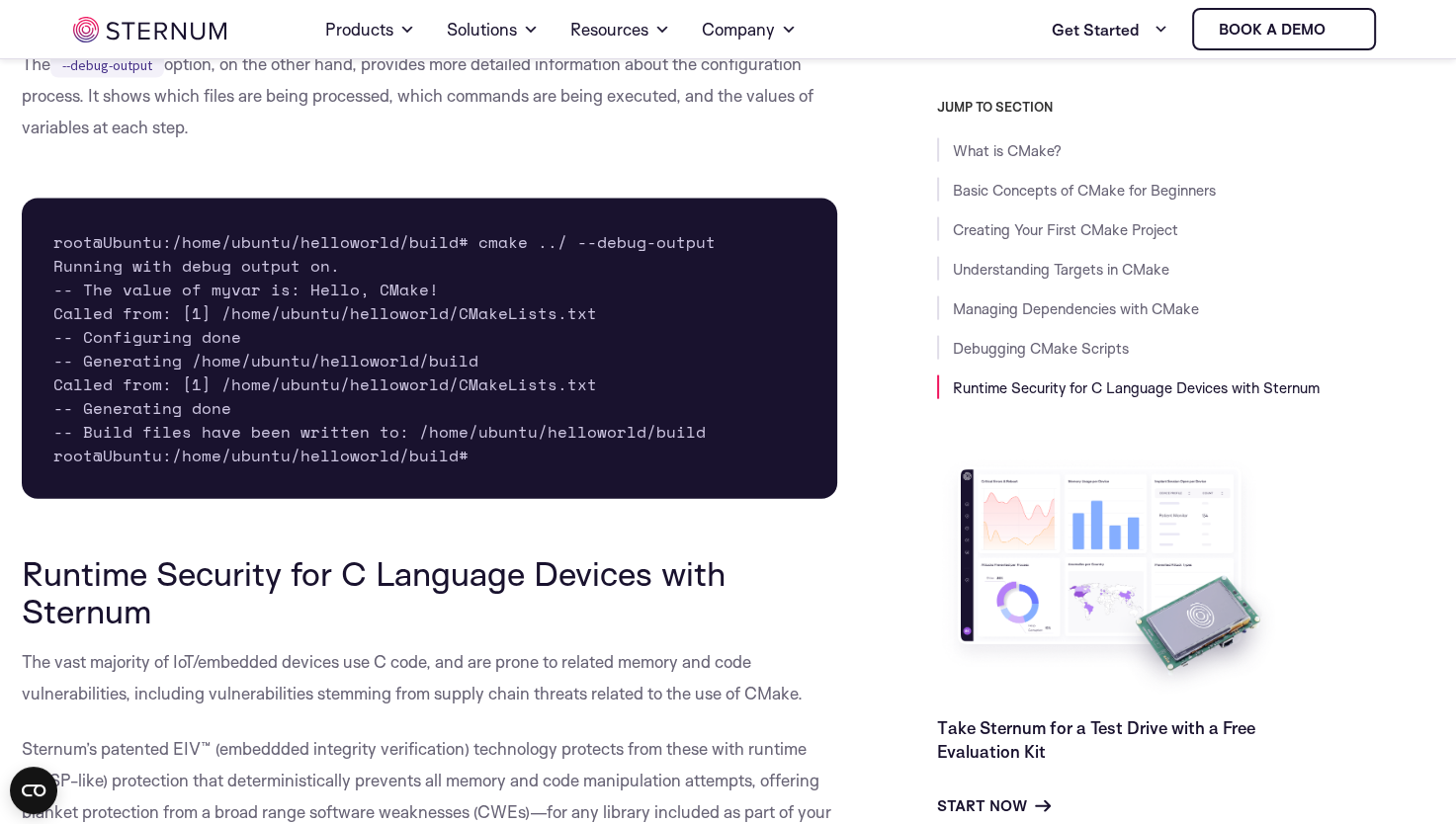 scroll, scrollTop: 11463, scrollLeft: 0, axis: vertical 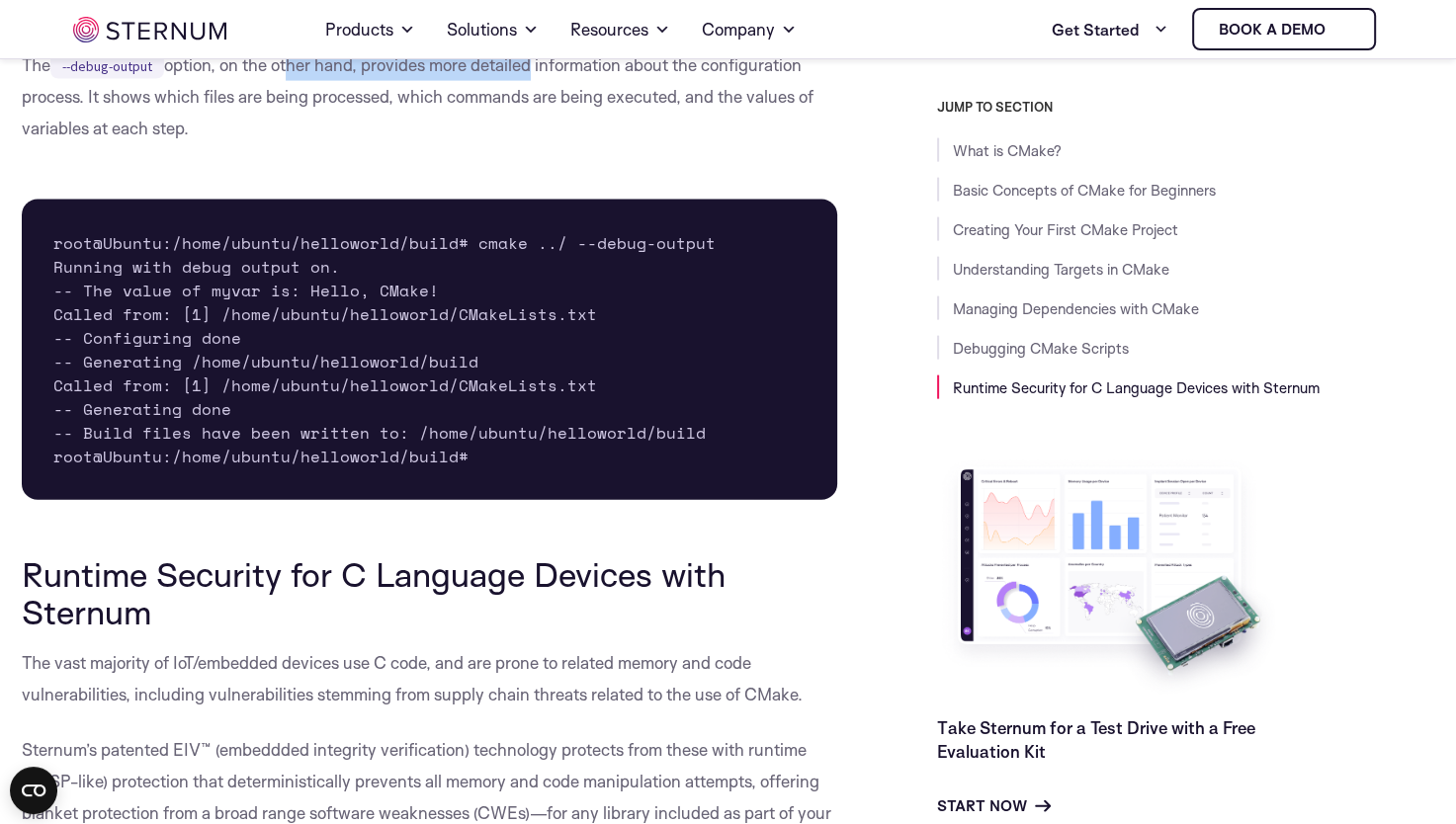 drag, startPoint x: 285, startPoint y: 121, endPoint x: 568, endPoint y: 129, distance: 283.11305 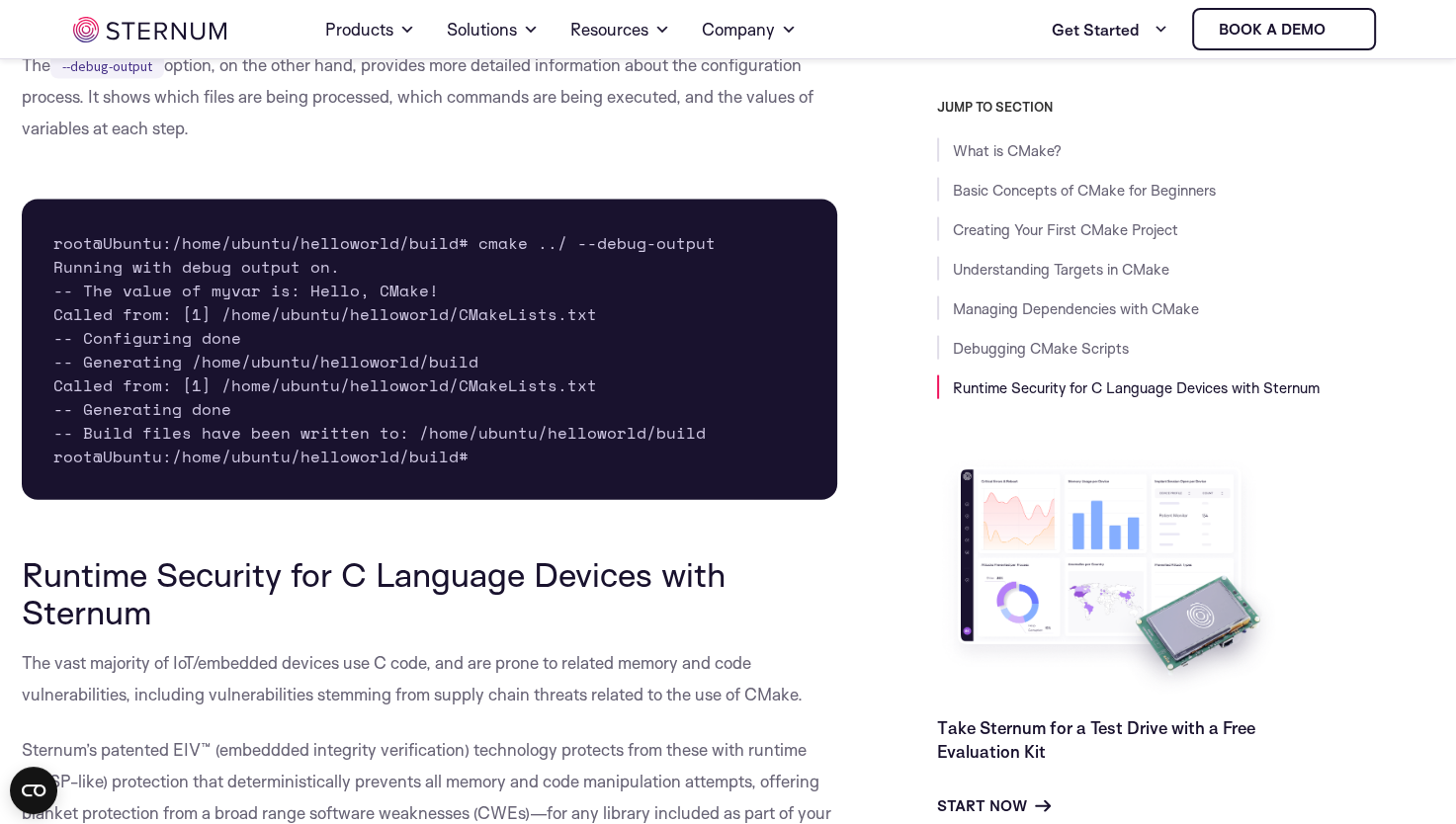 drag, startPoint x: 568, startPoint y: 129, endPoint x: 482, endPoint y: 179, distance: 99.478641 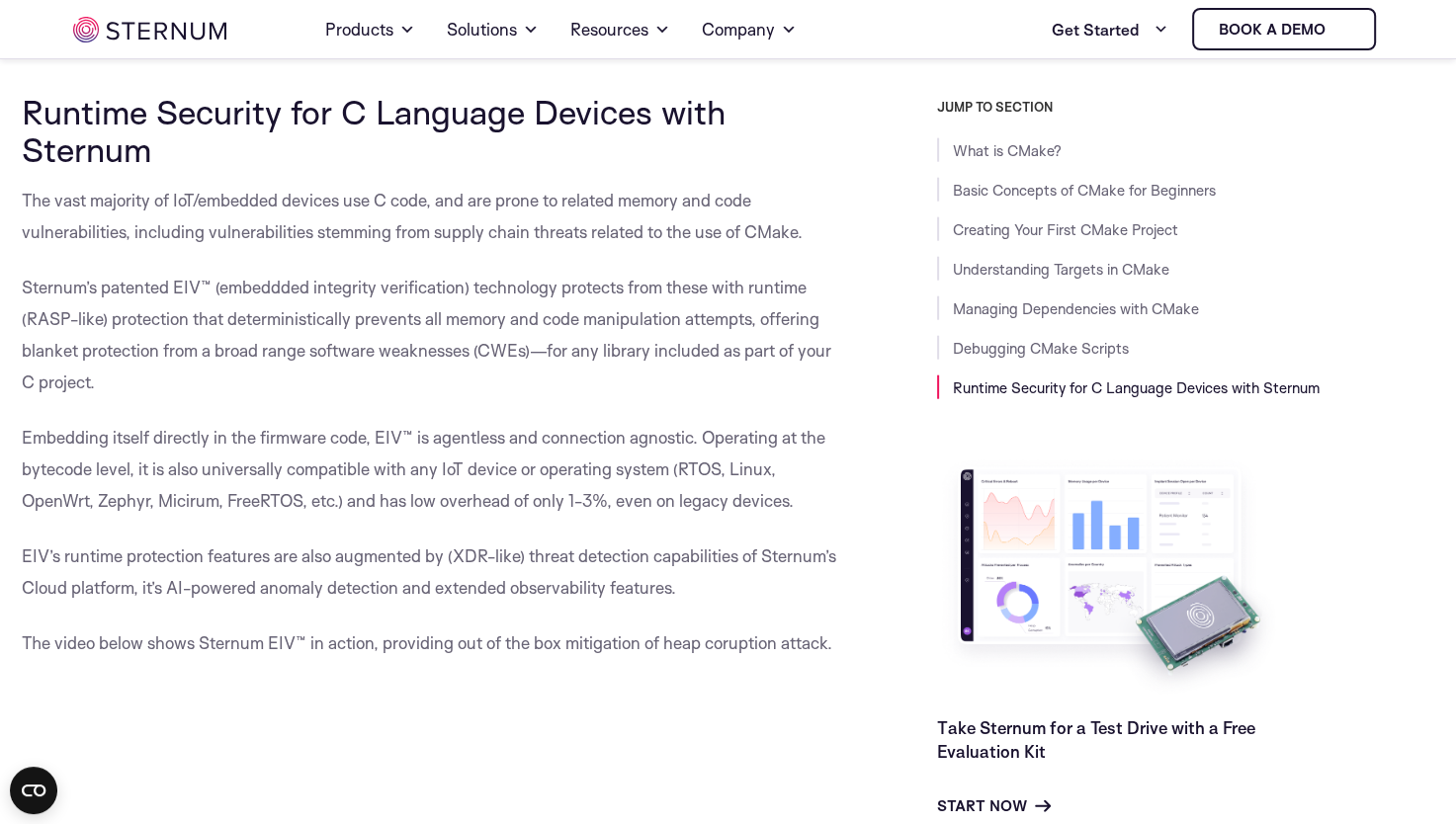 scroll, scrollTop: 11927, scrollLeft: 0, axis: vertical 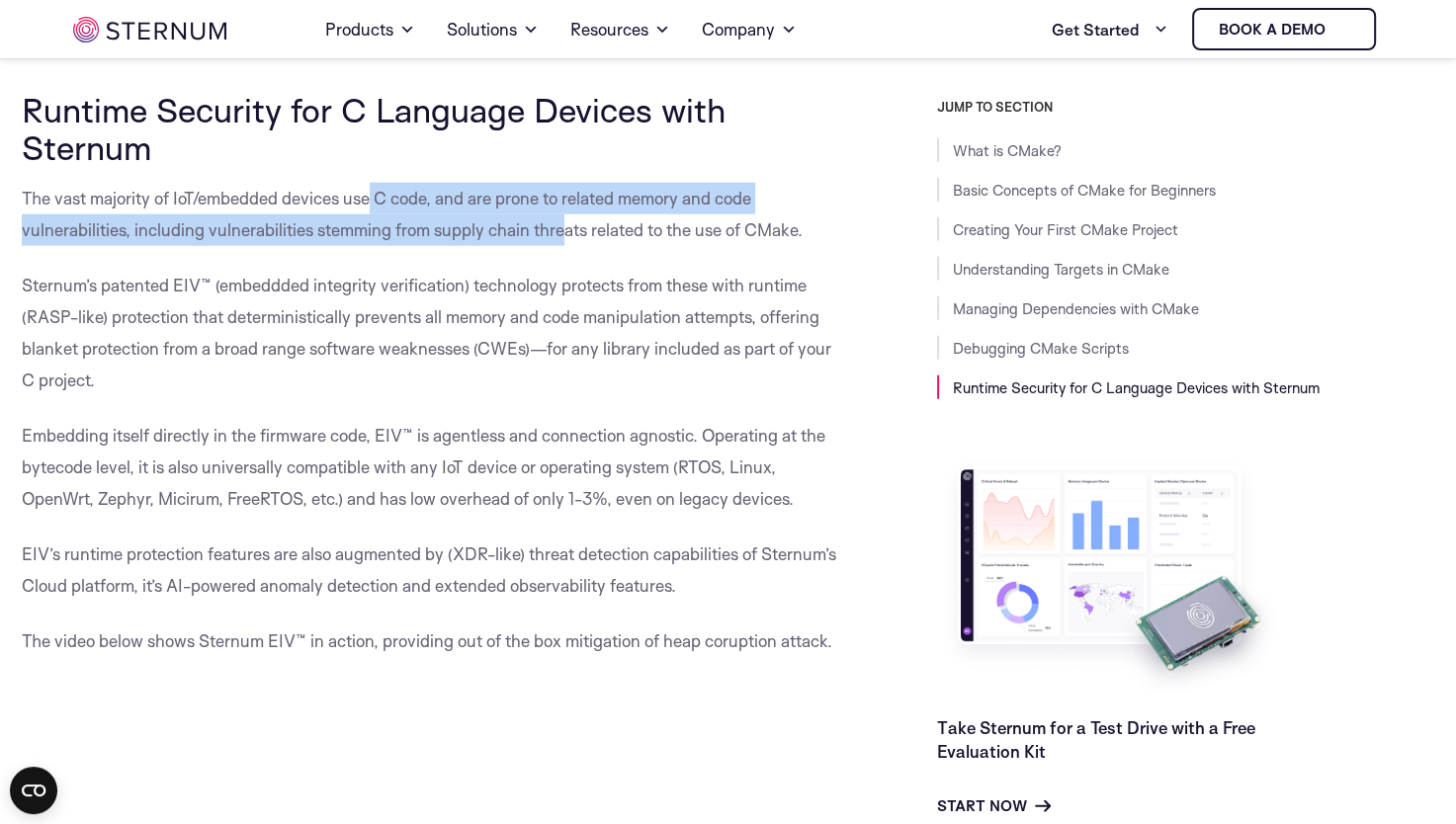 drag, startPoint x: 374, startPoint y: 250, endPoint x: 601, endPoint y: 283, distance: 229.38614 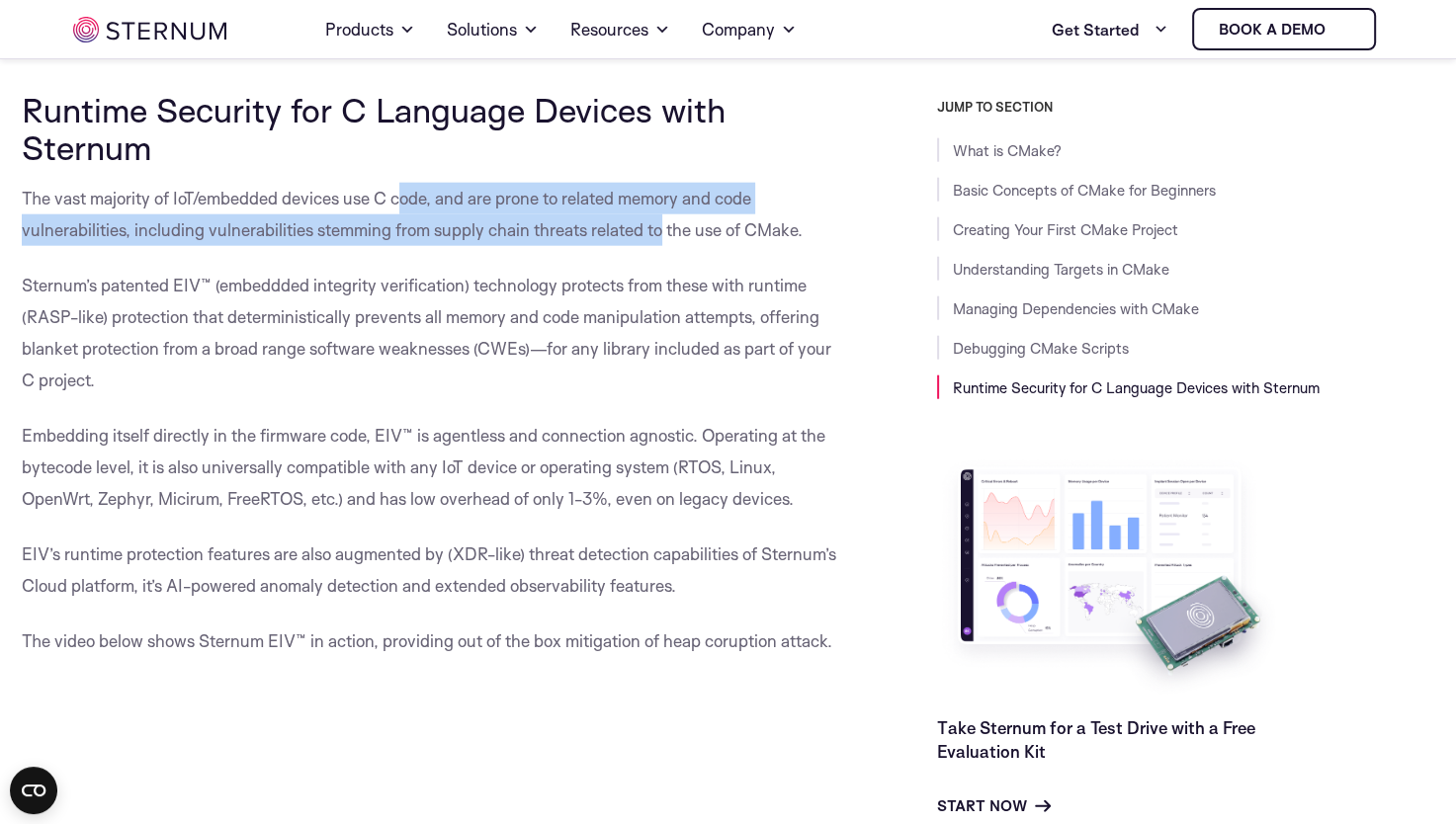 drag, startPoint x: 601, startPoint y: 283, endPoint x: 402, endPoint y: 247, distance: 202.23007 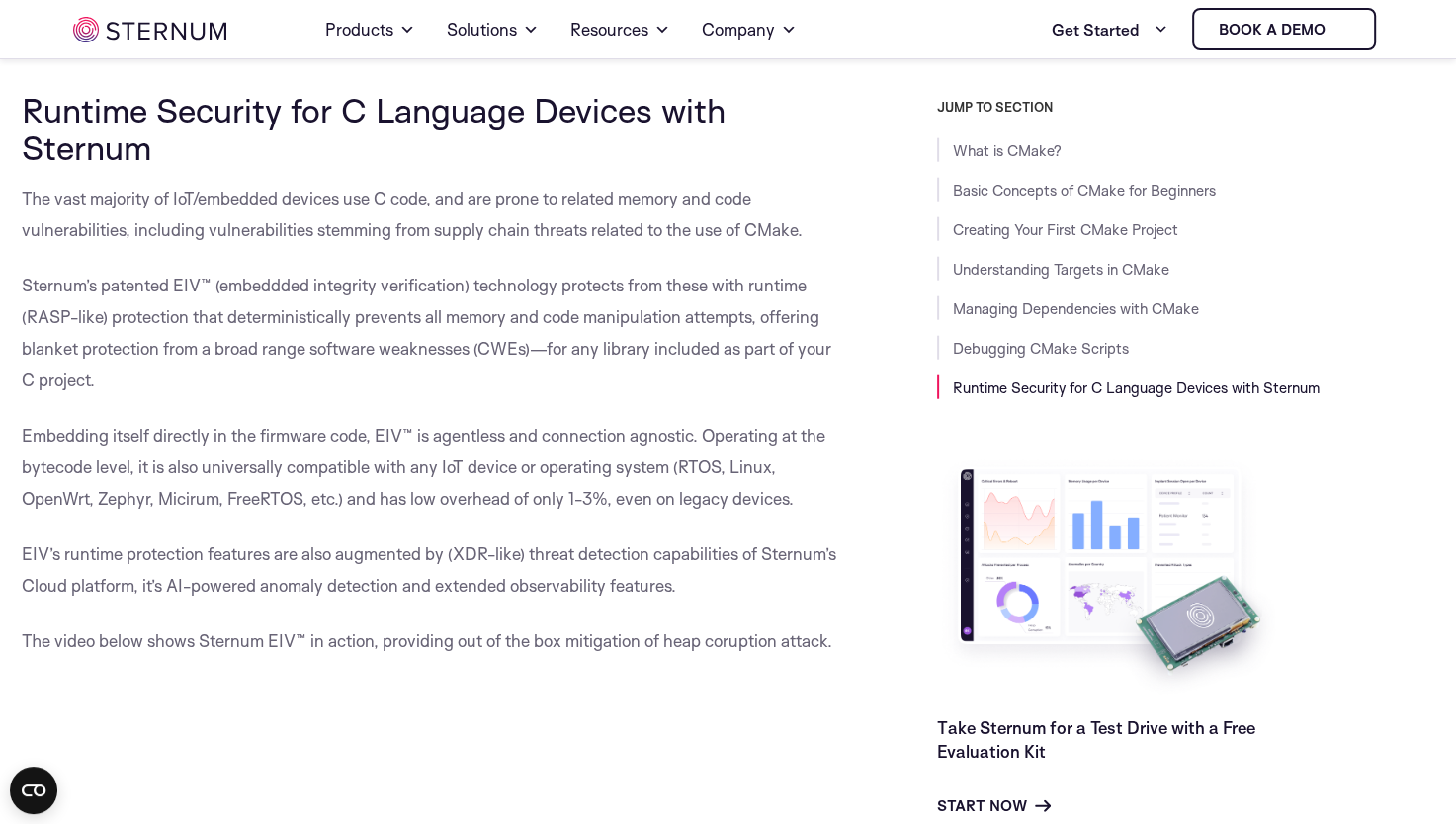 drag, startPoint x: 402, startPoint y: 247, endPoint x: 375, endPoint y: 246, distance: 27.01851 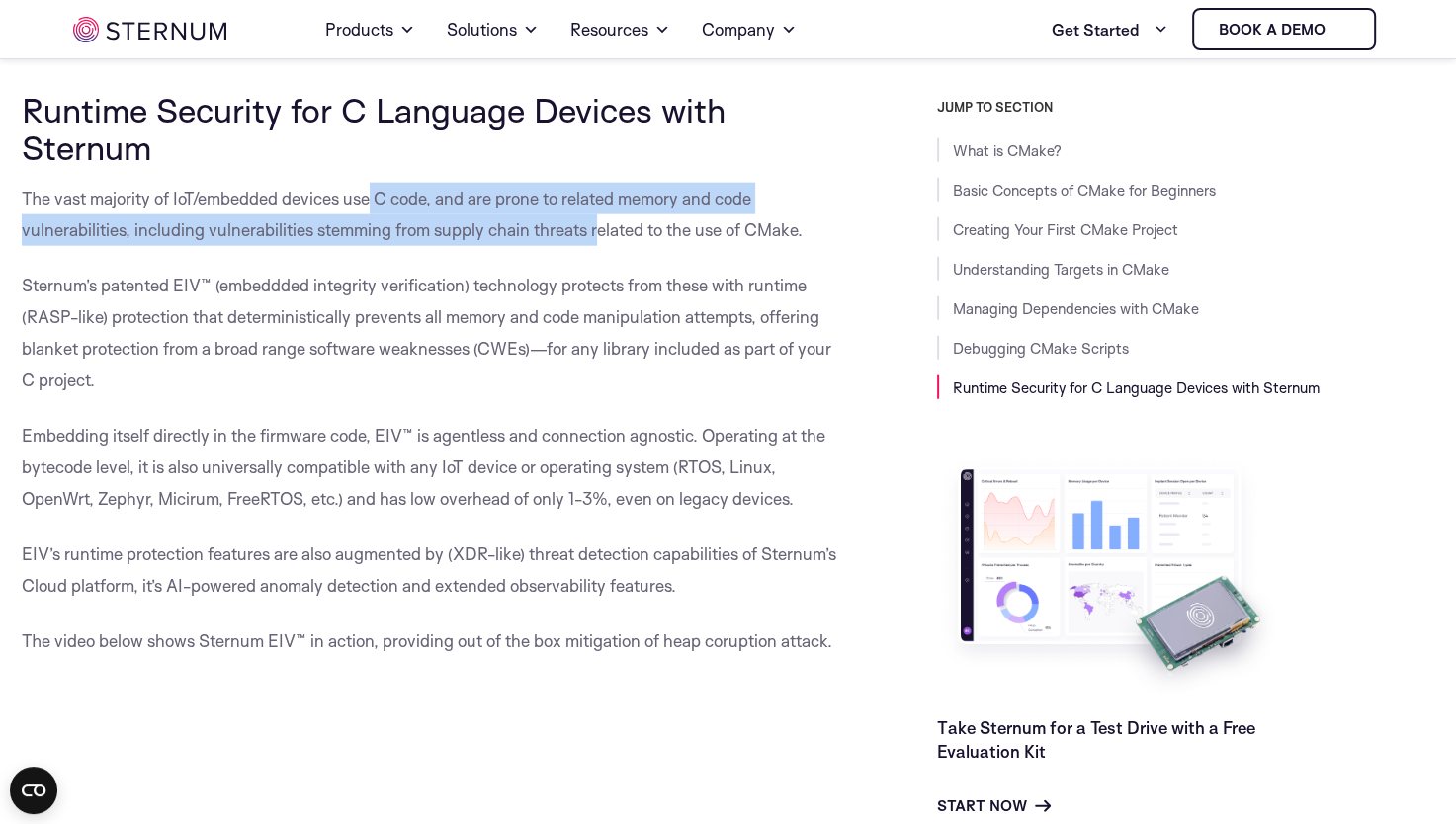 drag, startPoint x: 375, startPoint y: 246, endPoint x: 613, endPoint y: 298, distance: 243.61445 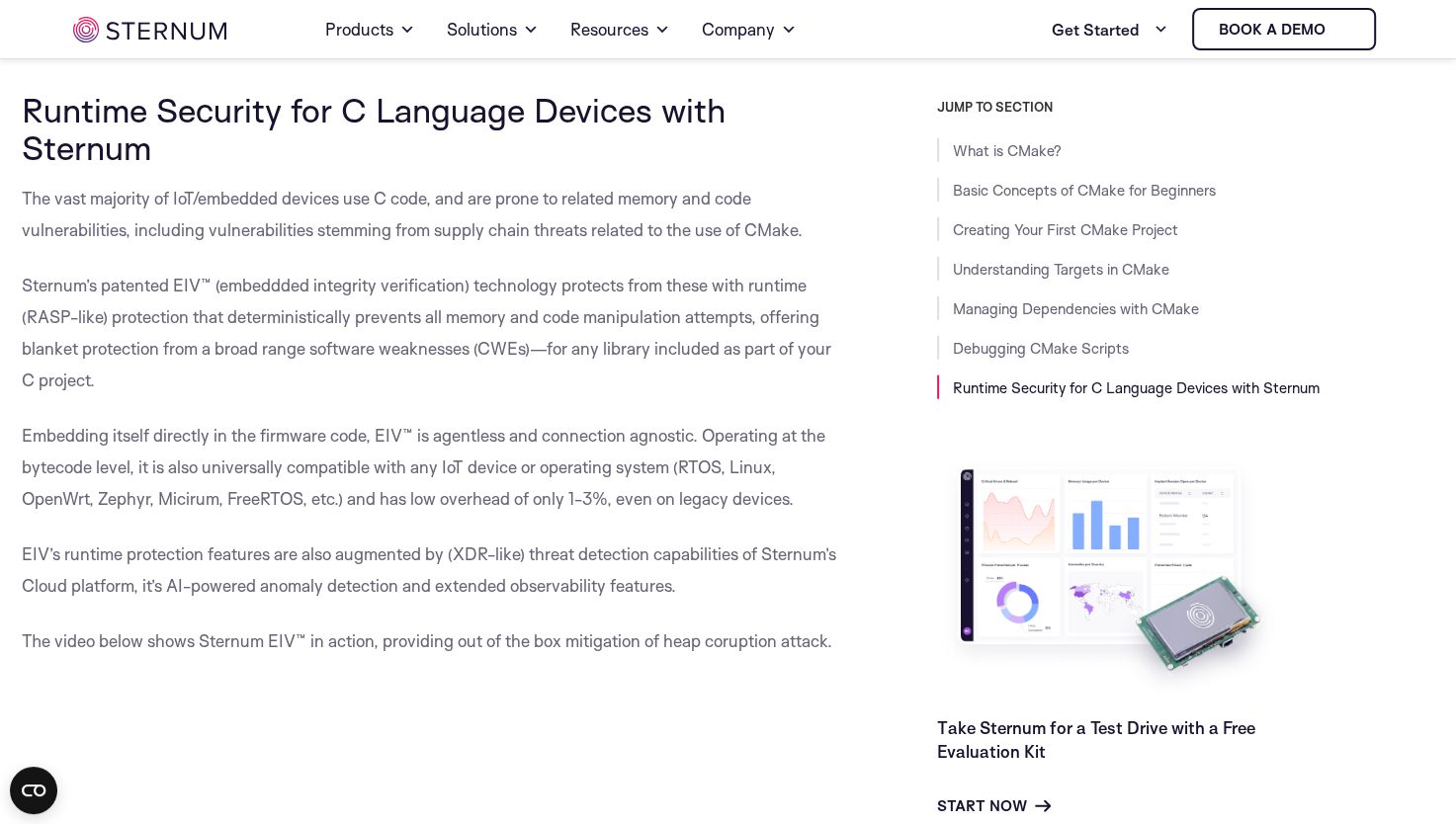 drag, startPoint x: 613, startPoint y: 298, endPoint x: 642, endPoint y: 296, distance: 29.068884 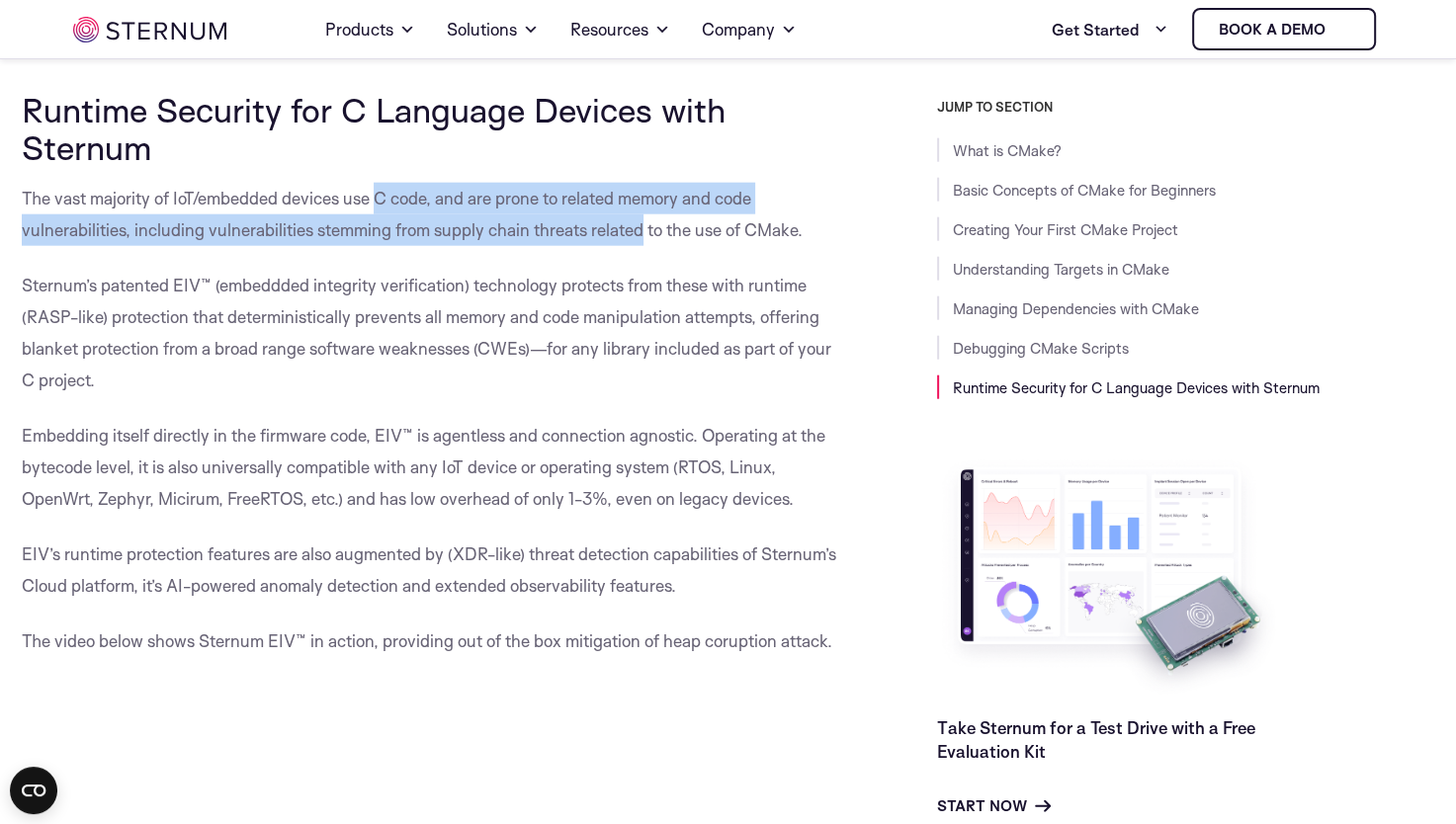 drag, startPoint x: 641, startPoint y: 286, endPoint x: 380, endPoint y: 250, distance: 263.47106 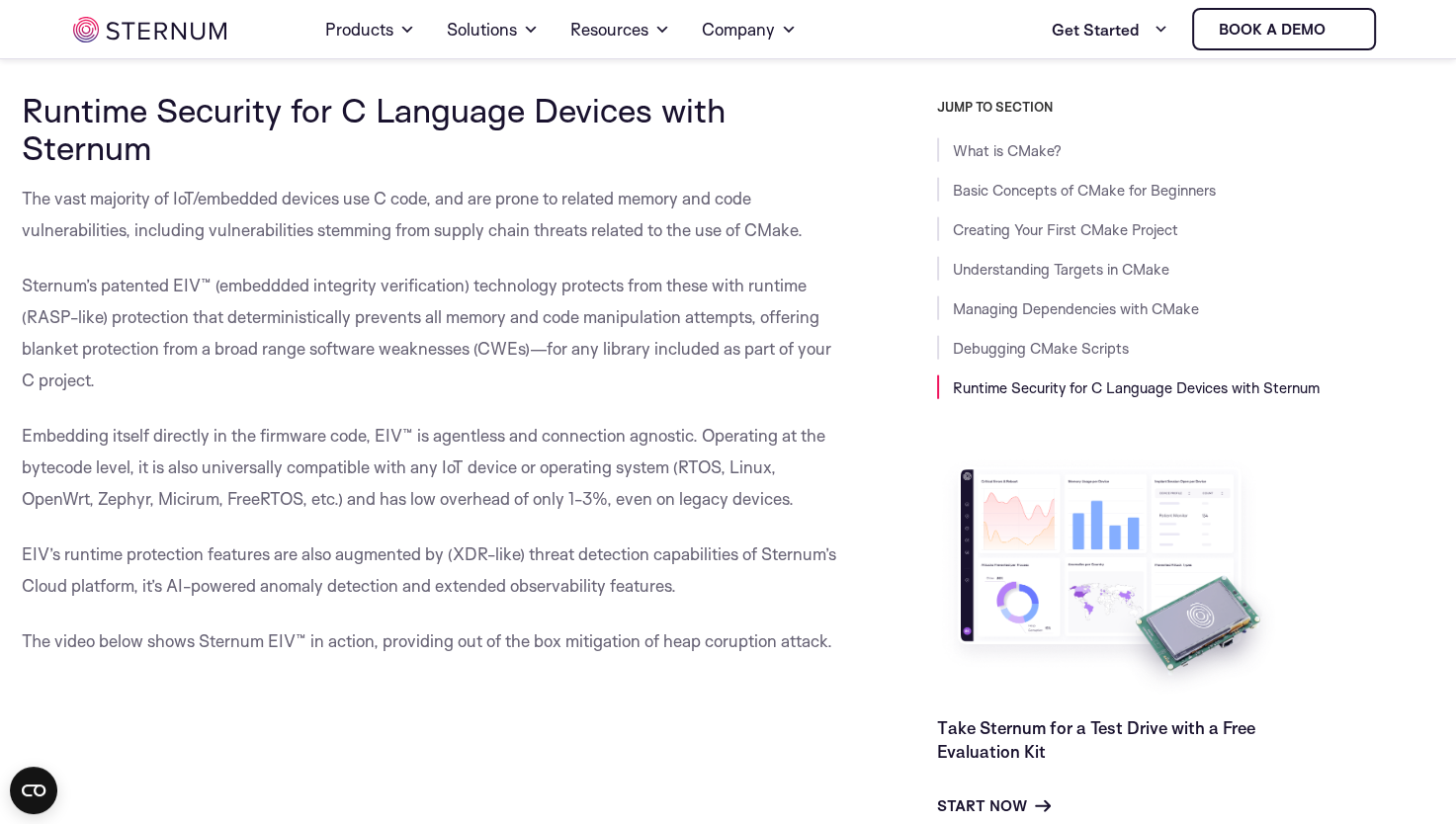 click on "The vast majority of IoT/embedded devices use C code, and are prone to related memory and code vulnerabilities, including vulnerabilities stemming from supply chain threats related to the use of CMake." at bounding box center [430, 214] 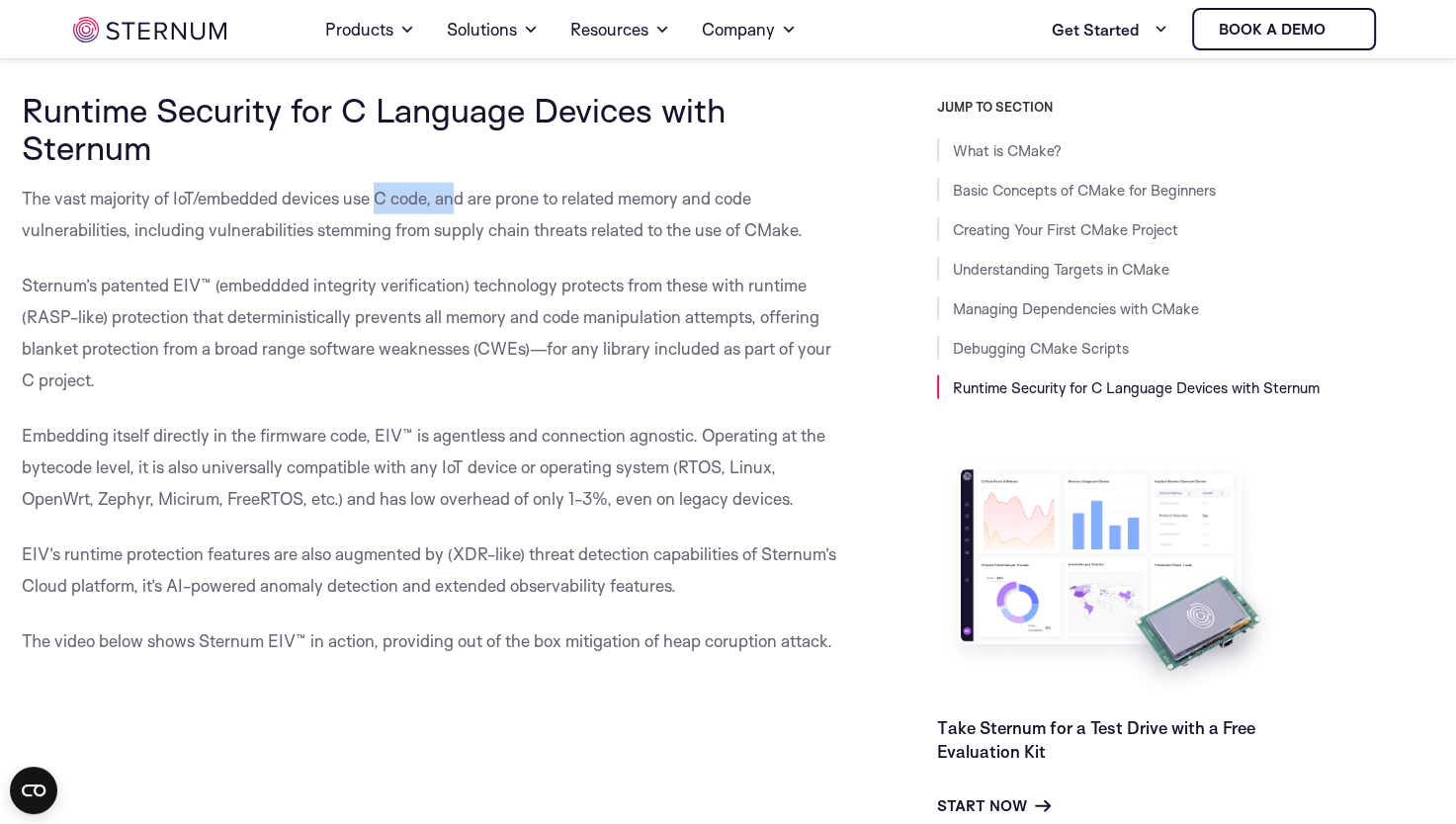 drag, startPoint x: 381, startPoint y: 255, endPoint x: 462, endPoint y: 254, distance: 81.006173 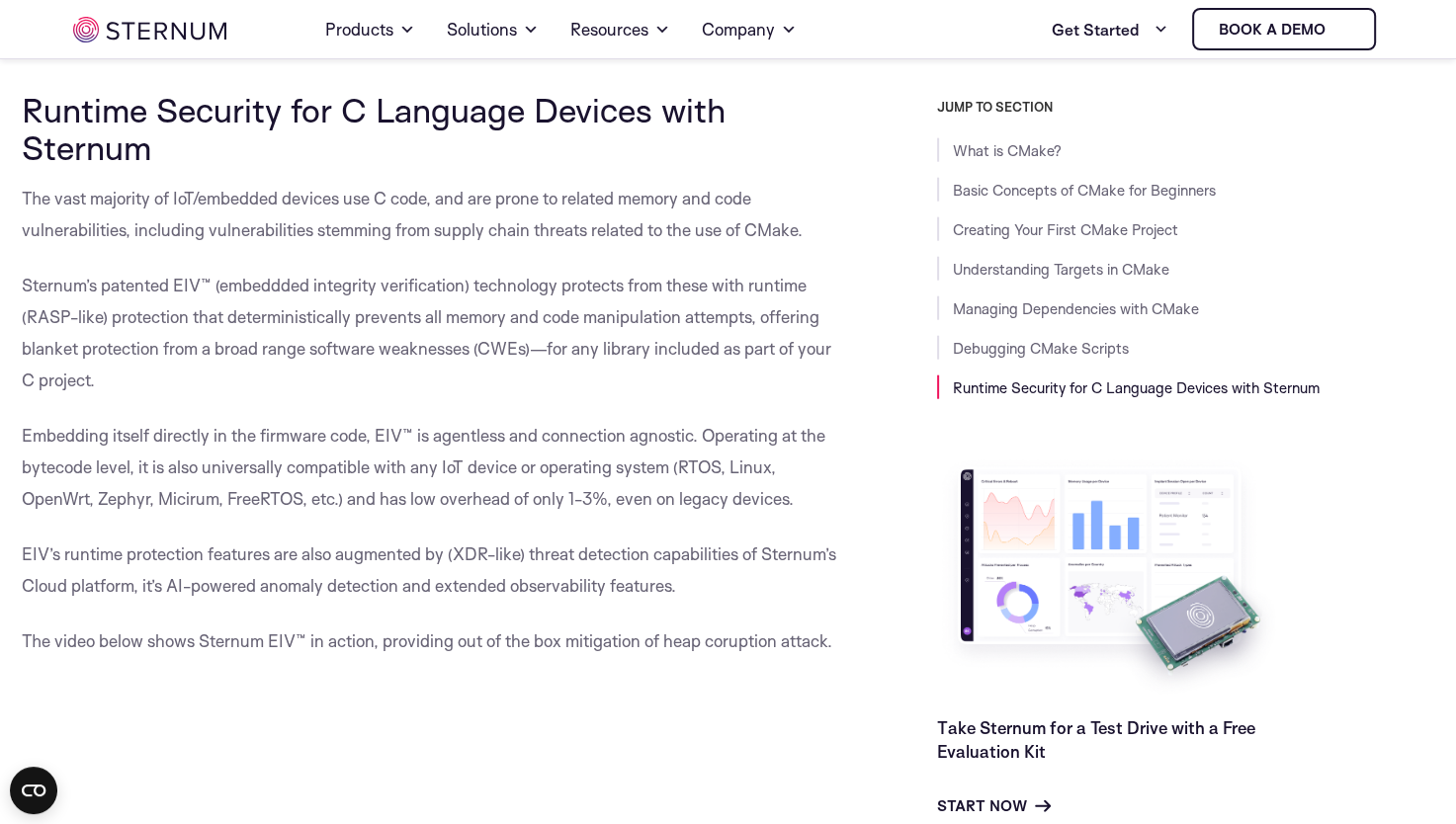 drag, startPoint x: 462, startPoint y: 254, endPoint x: 308, endPoint y: 259, distance: 154.08115 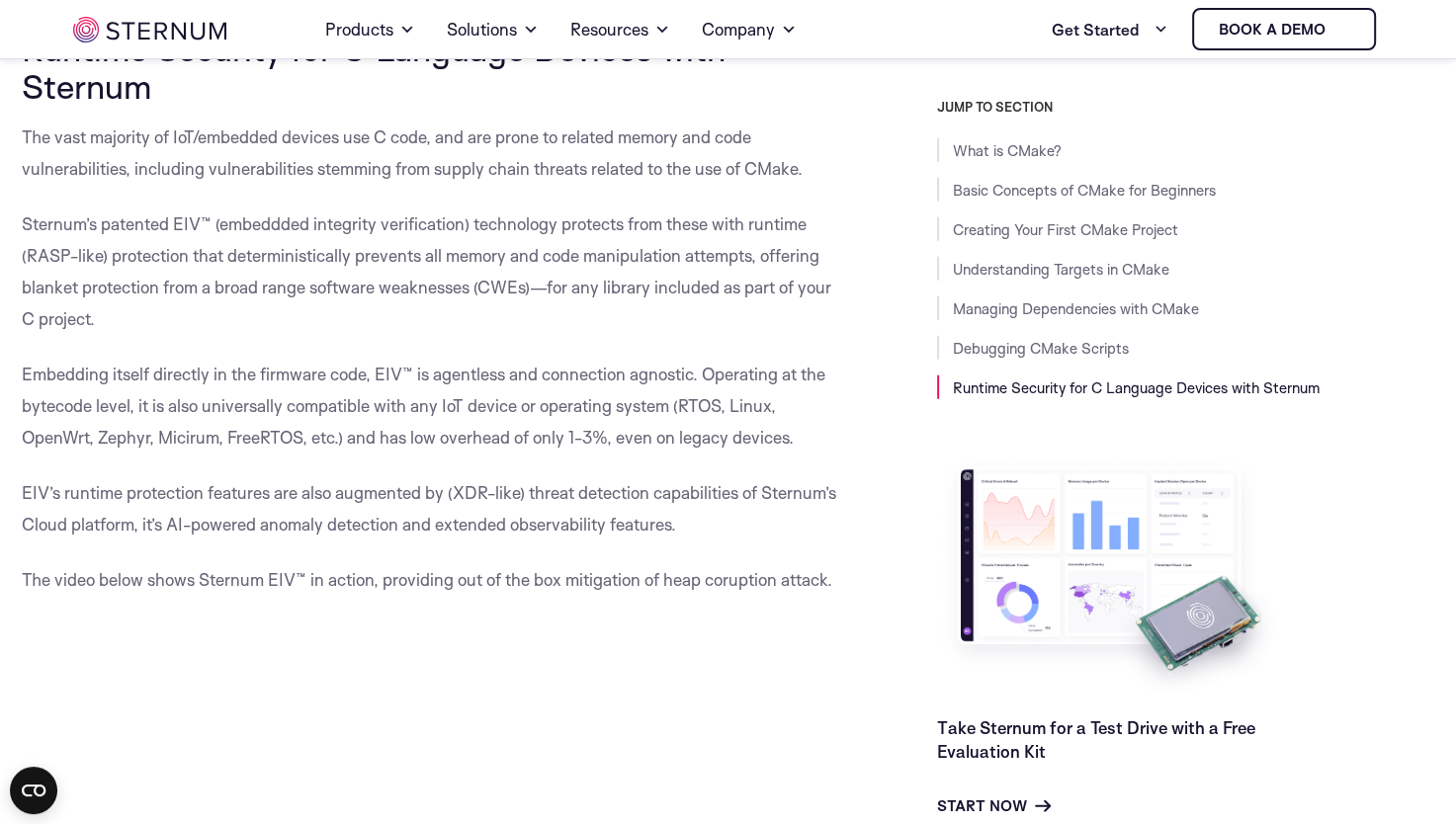 scroll, scrollTop: 11986, scrollLeft: 0, axis: vertical 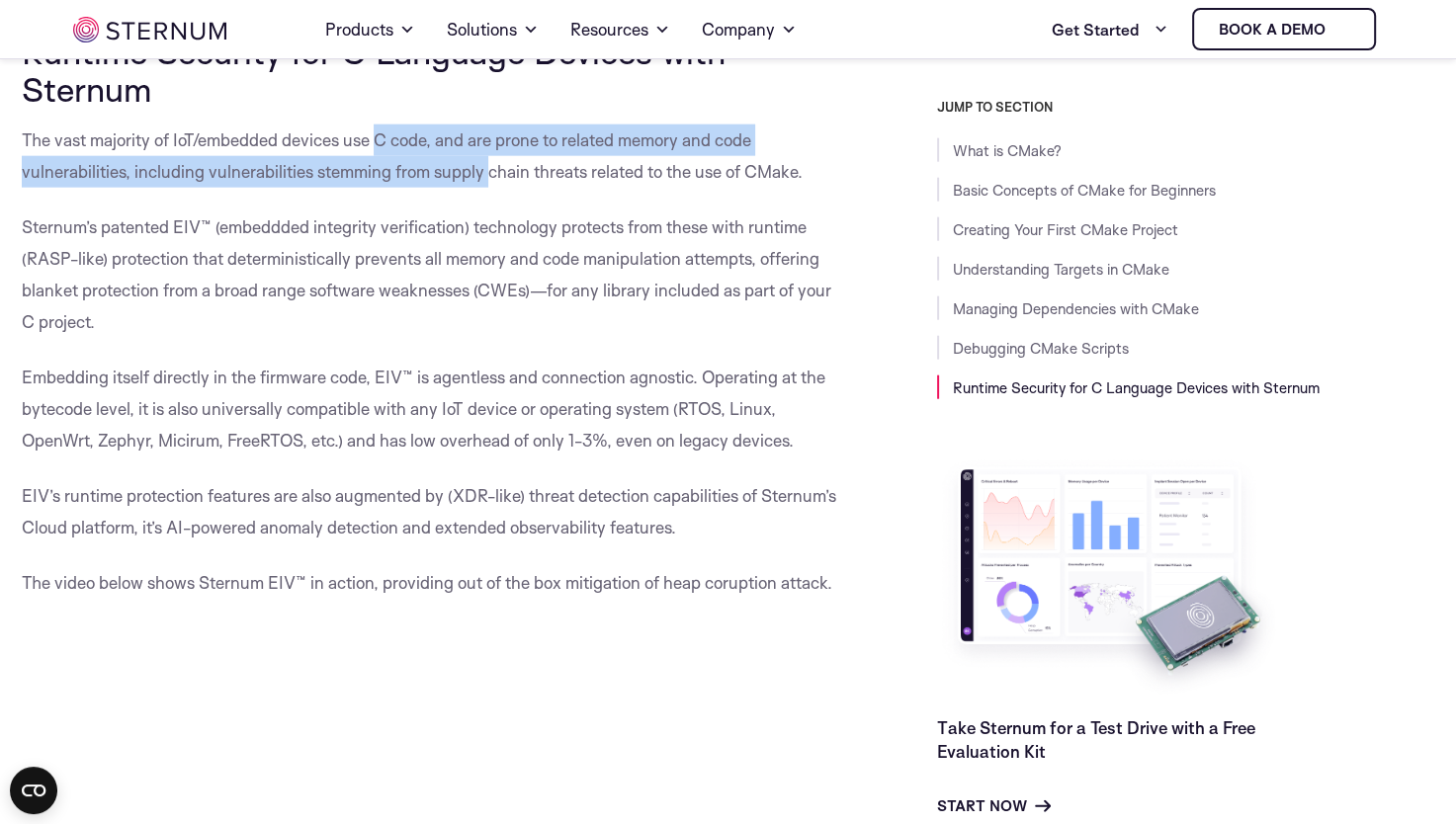 drag, startPoint x: 379, startPoint y: 197, endPoint x: 495, endPoint y: 227, distance: 119.8165 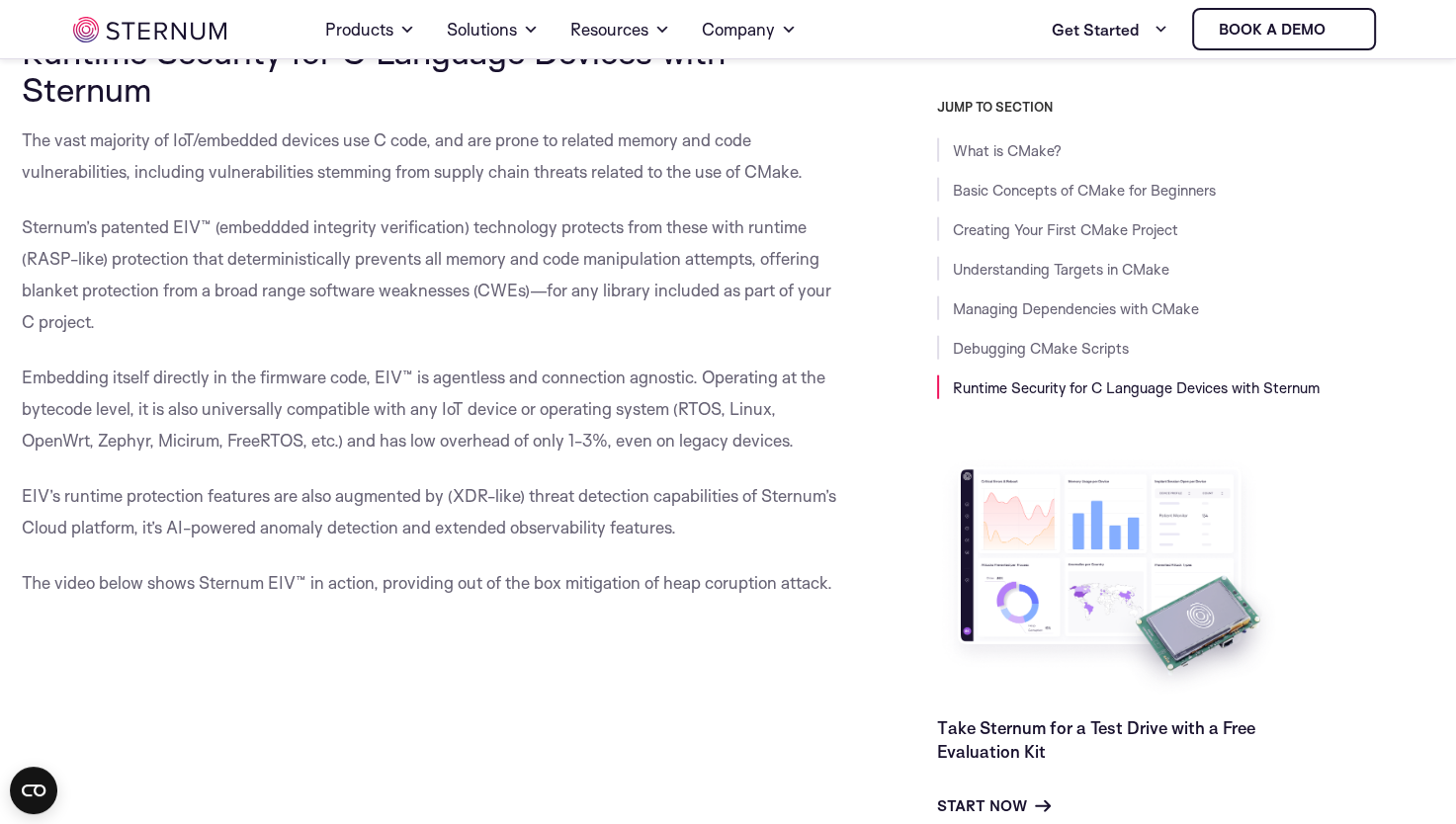 drag, startPoint x: 495, startPoint y: 227, endPoint x: 554, endPoint y: 240, distance: 60.41523 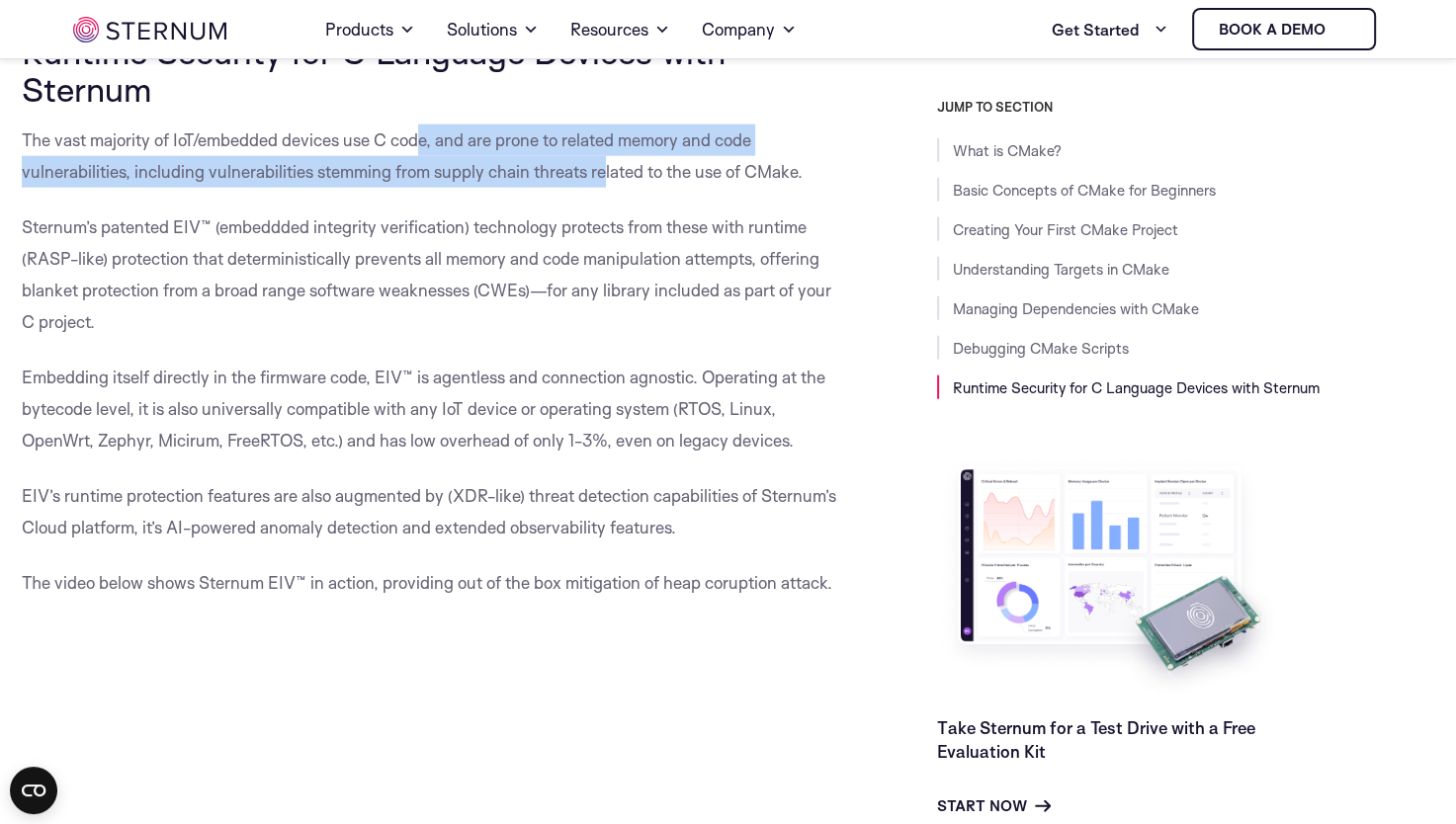 drag, startPoint x: 603, startPoint y: 227, endPoint x: 415, endPoint y: 196, distance: 190.53871 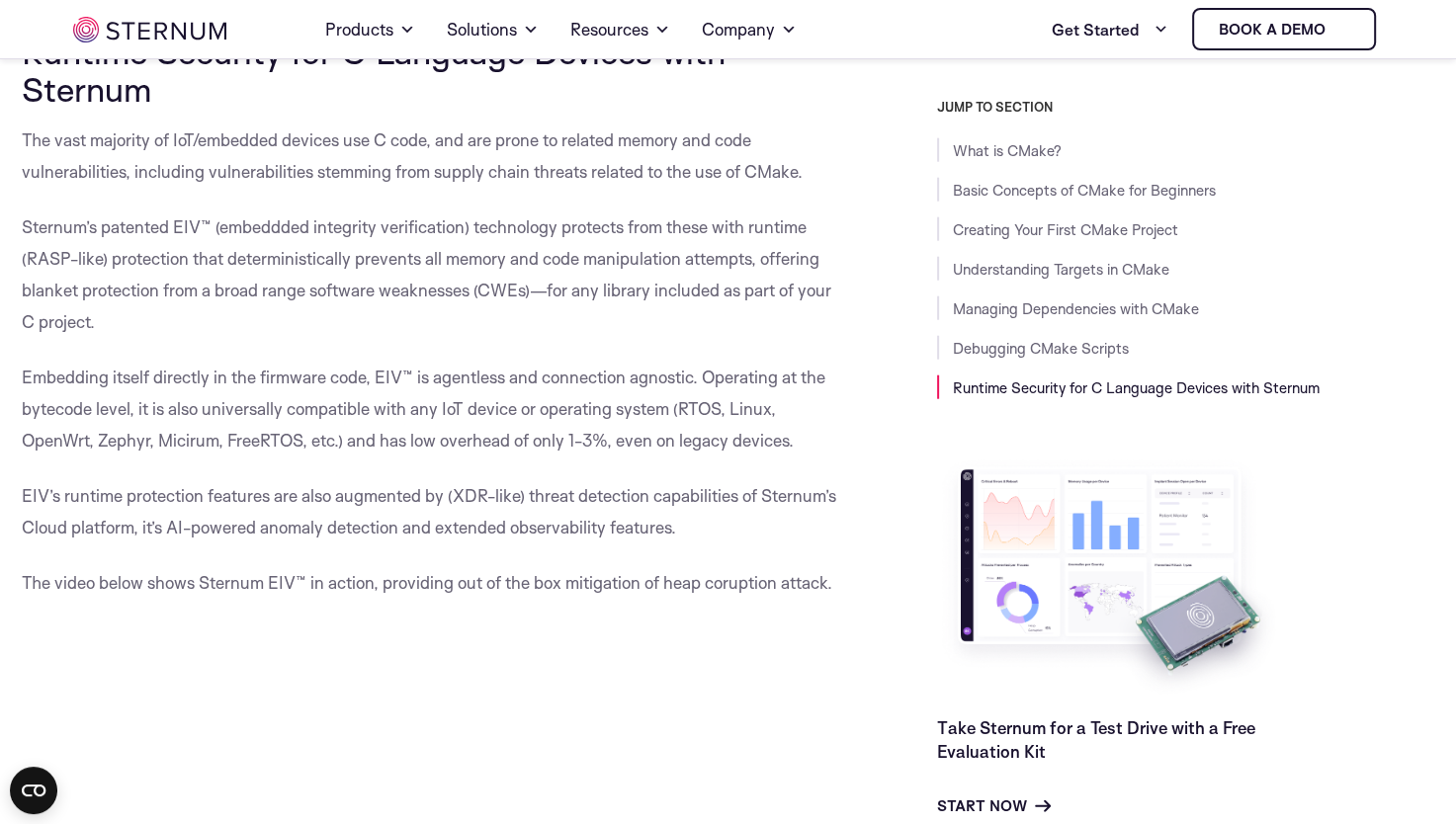 drag, startPoint x: 415, startPoint y: 196, endPoint x: 385, endPoint y: 196, distance: 30 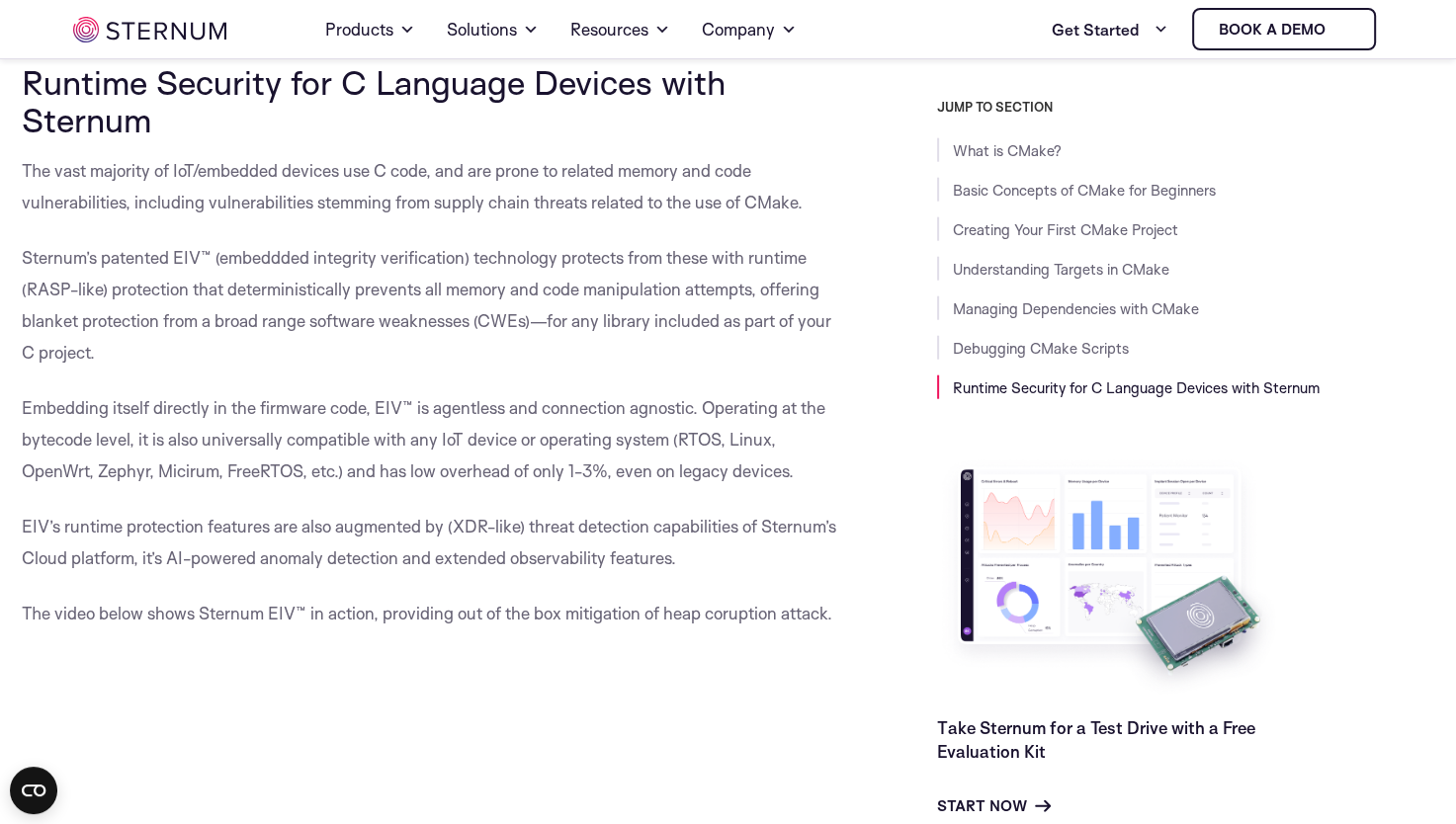 scroll, scrollTop: 11955, scrollLeft: 0, axis: vertical 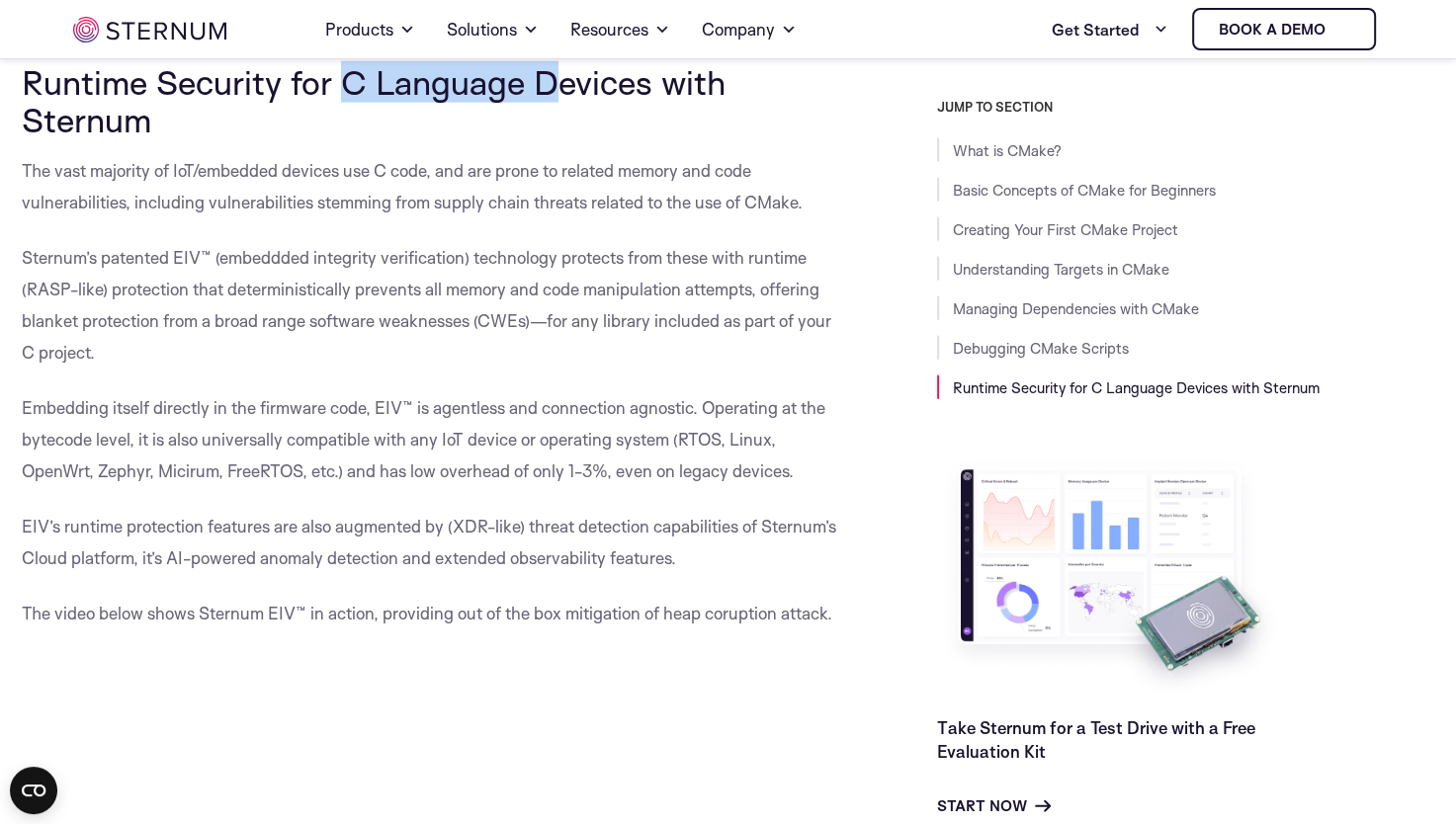 drag, startPoint x: 341, startPoint y: 131, endPoint x: 616, endPoint y: 130, distance: 275.0018 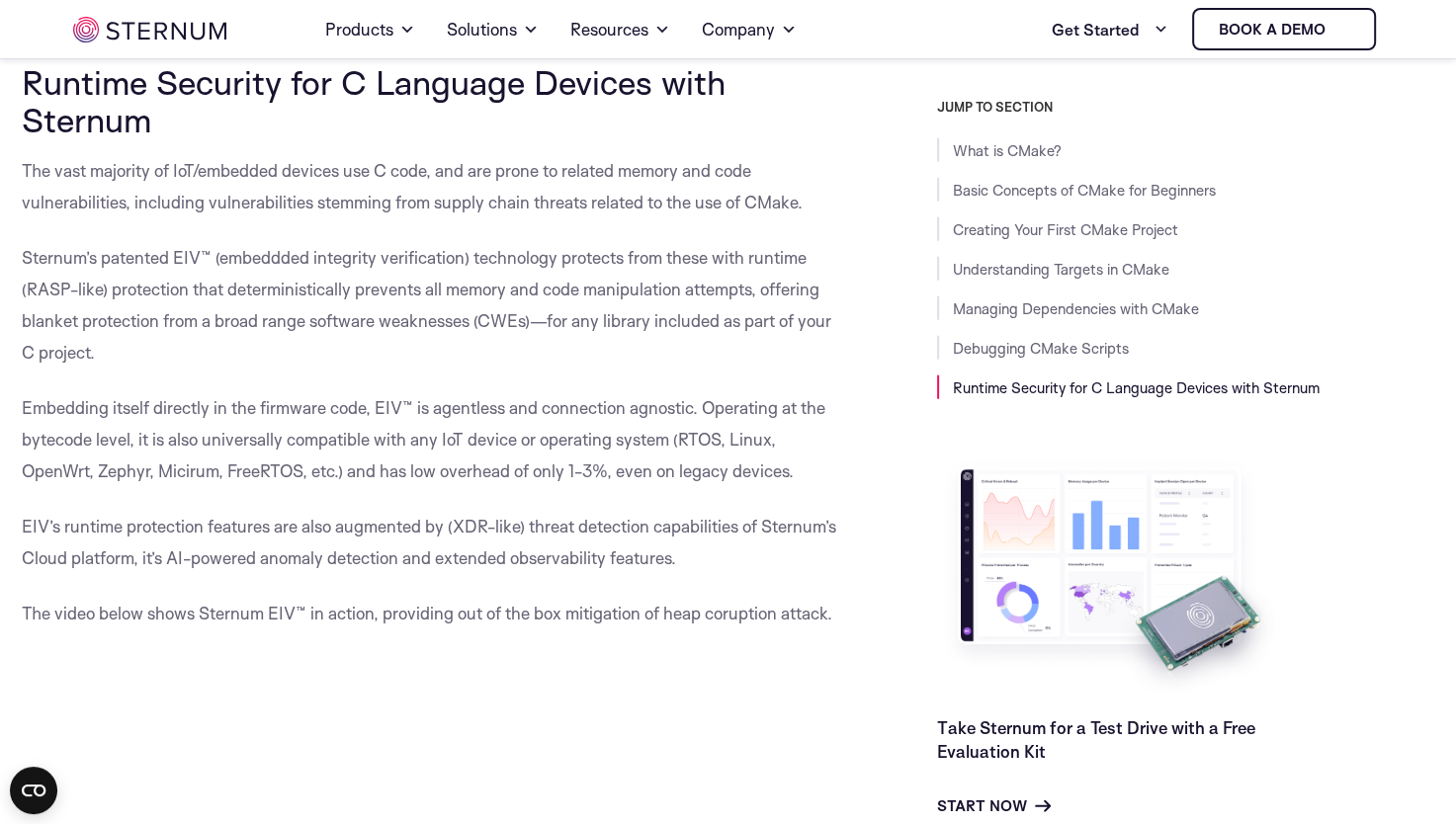 drag, startPoint x: 616, startPoint y: 130, endPoint x: 372, endPoint y: 251, distance: 272.35455 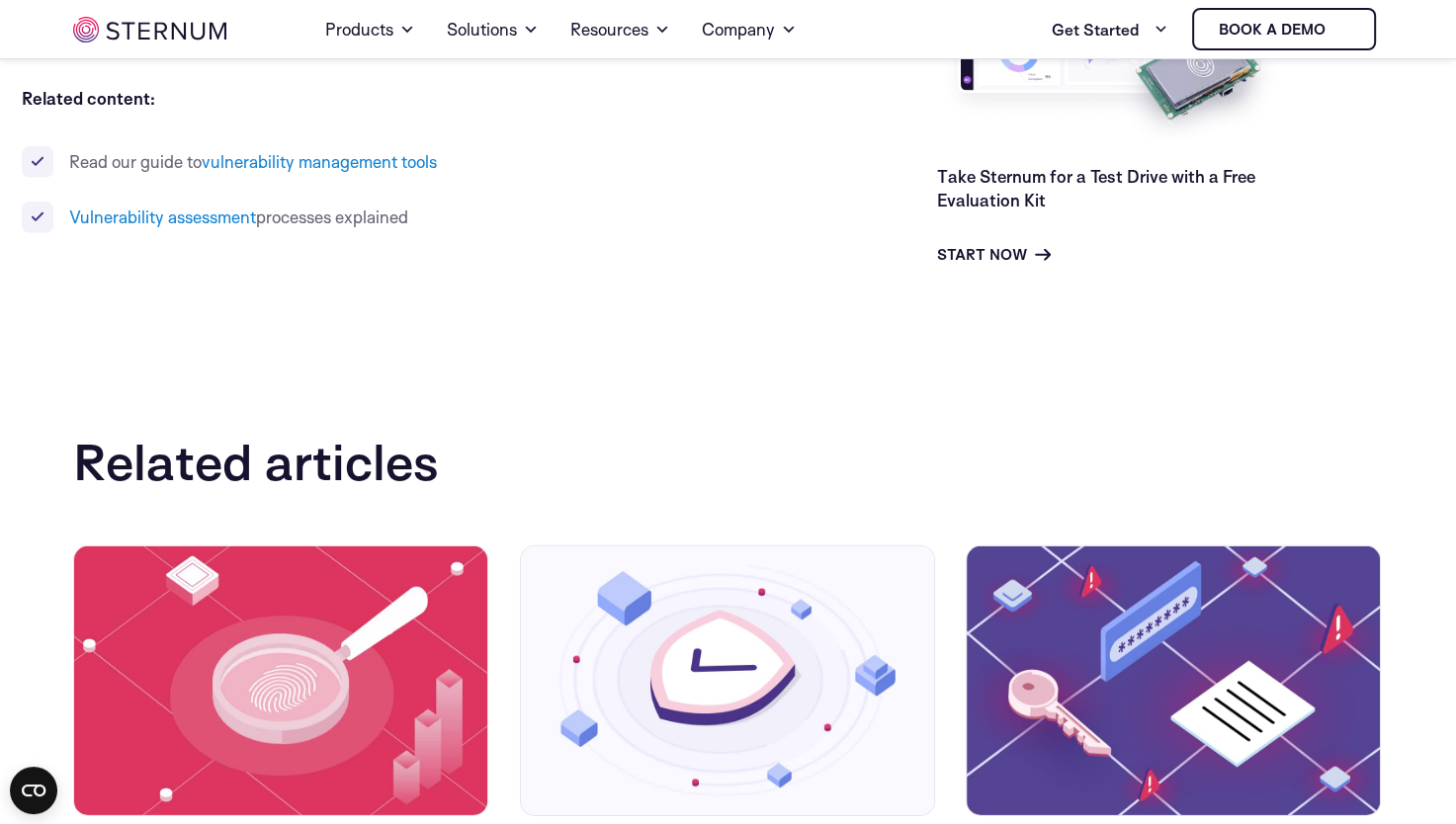 scroll, scrollTop: 12856, scrollLeft: 0, axis: vertical 